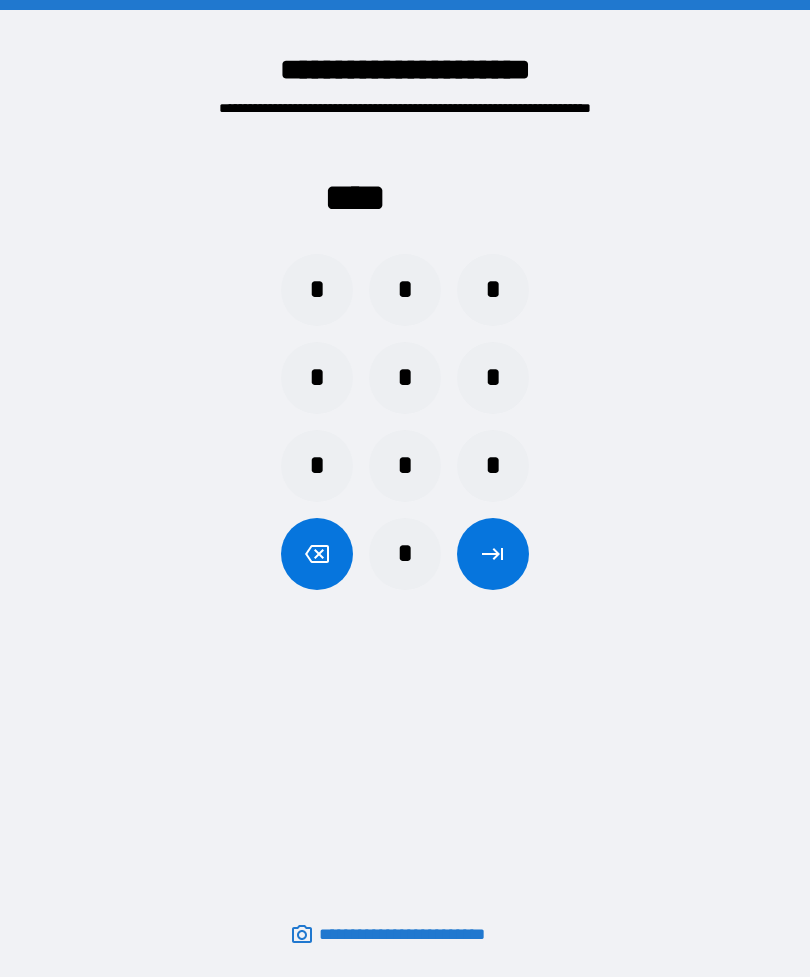 scroll, scrollTop: 64, scrollLeft: 0, axis: vertical 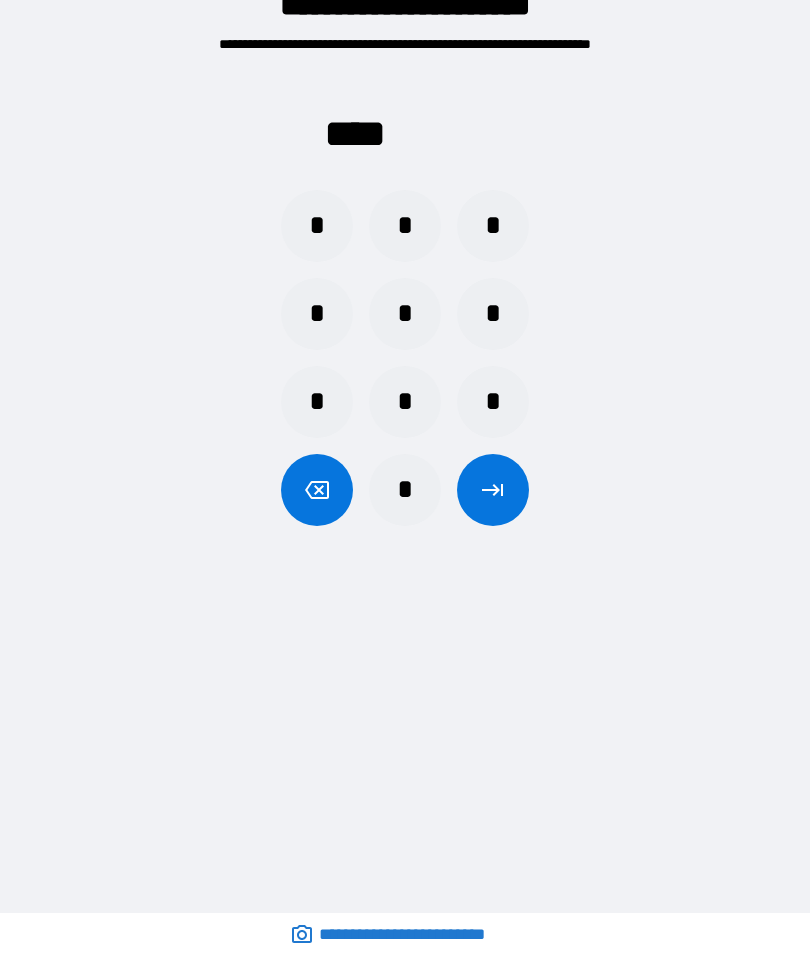 click on "*" at bounding box center [405, 402] 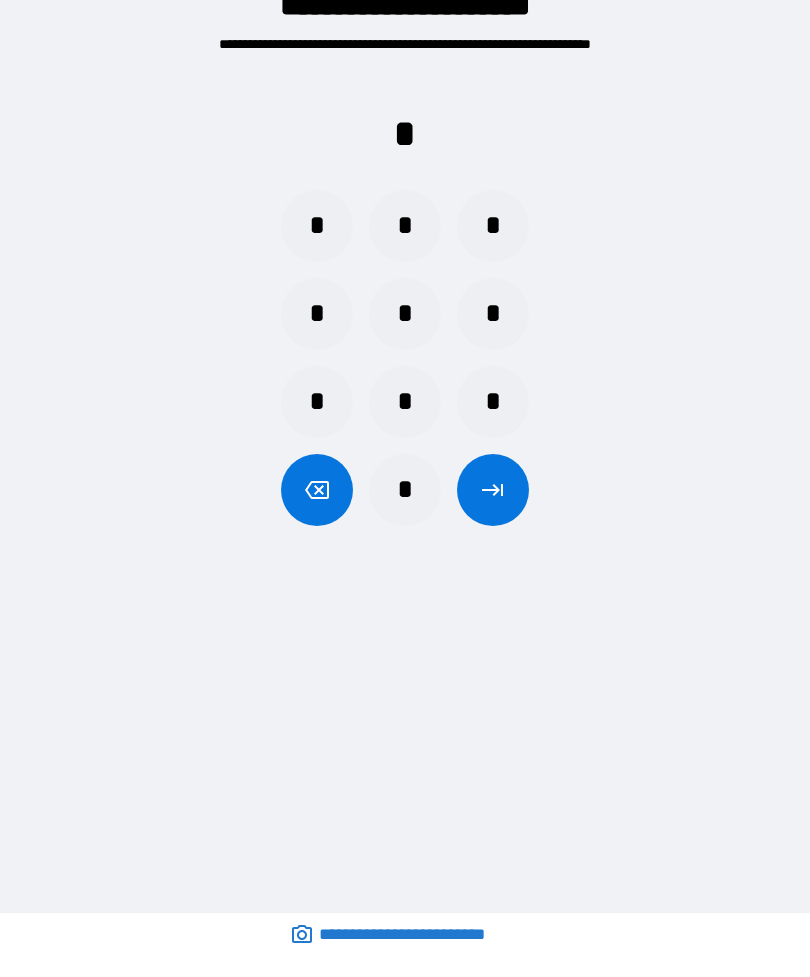 click on "*" at bounding box center (317, 226) 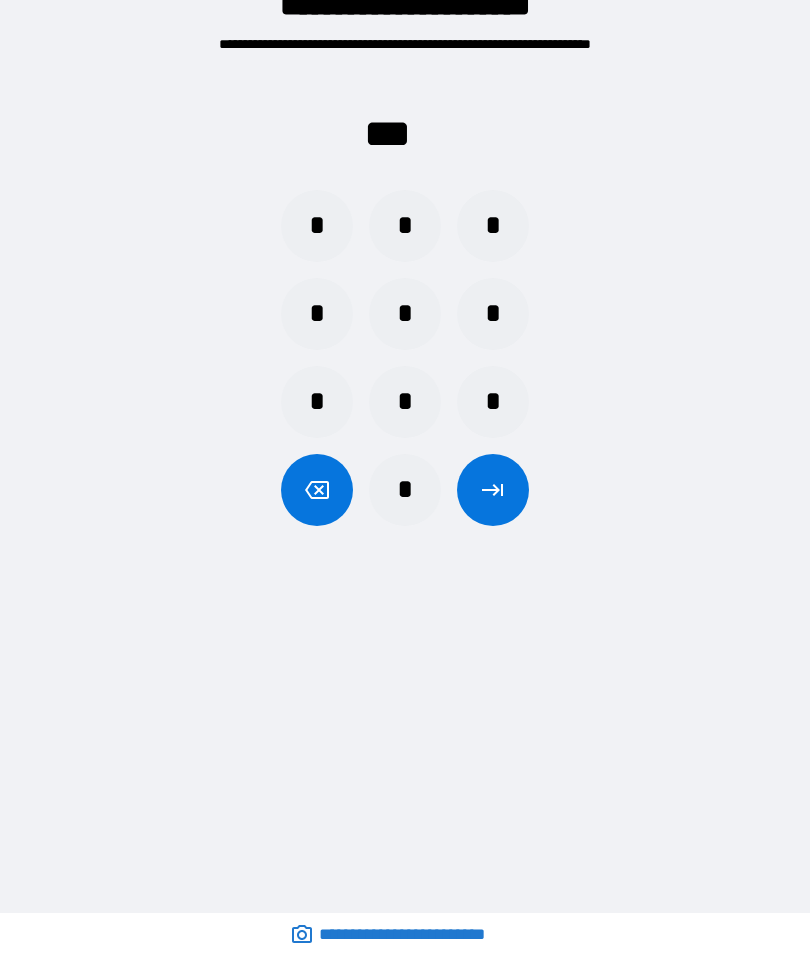 click on "*" at bounding box center [317, 226] 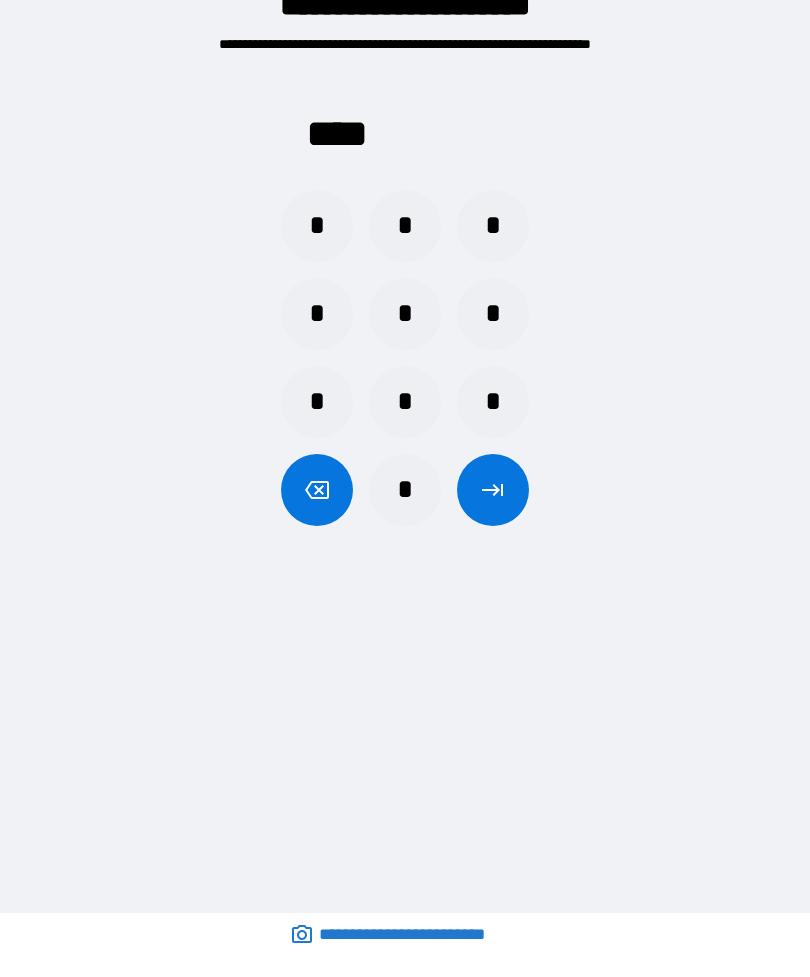 click at bounding box center (493, 490) 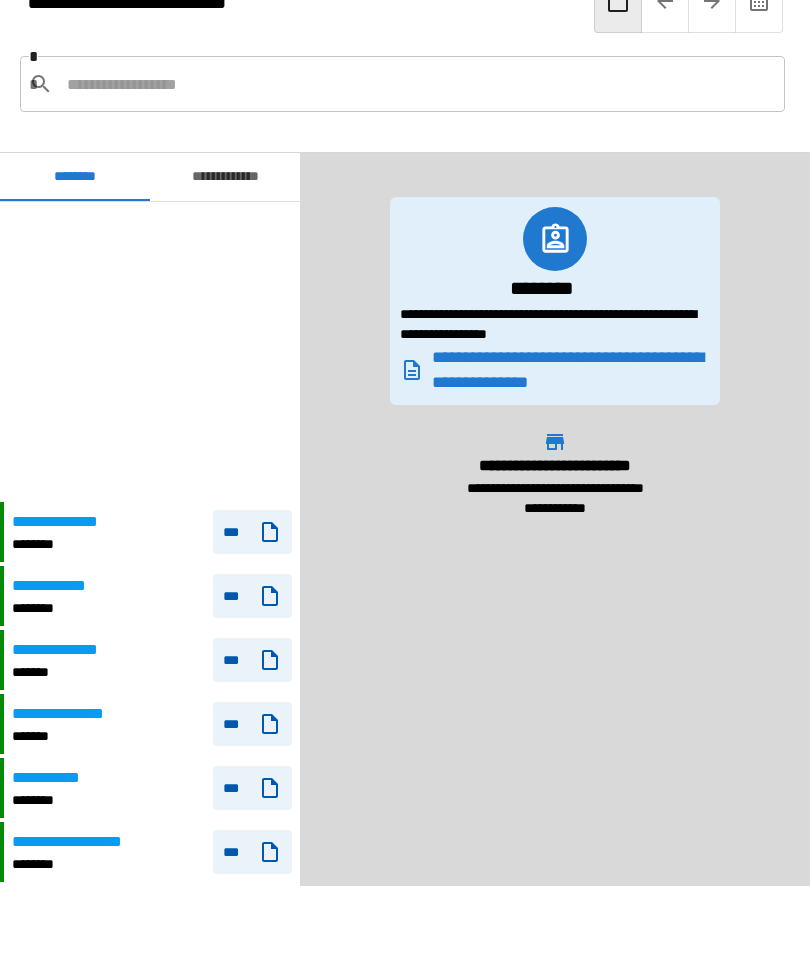 scroll, scrollTop: 300, scrollLeft: 0, axis: vertical 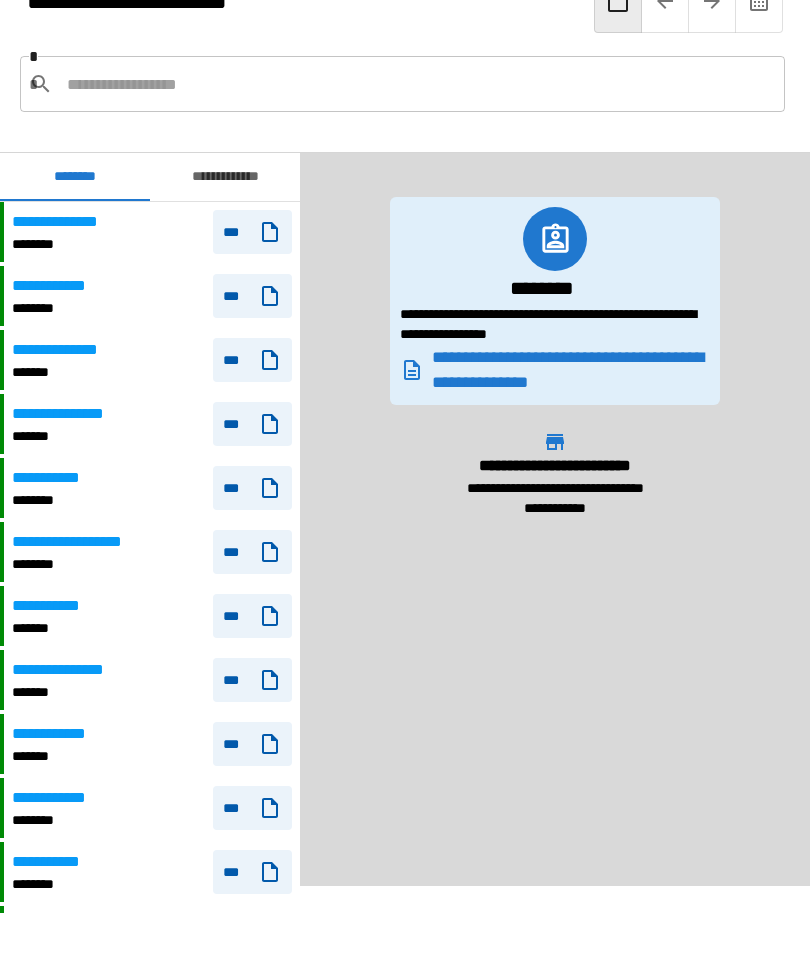 click on "**********" at bounding box center [152, 232] 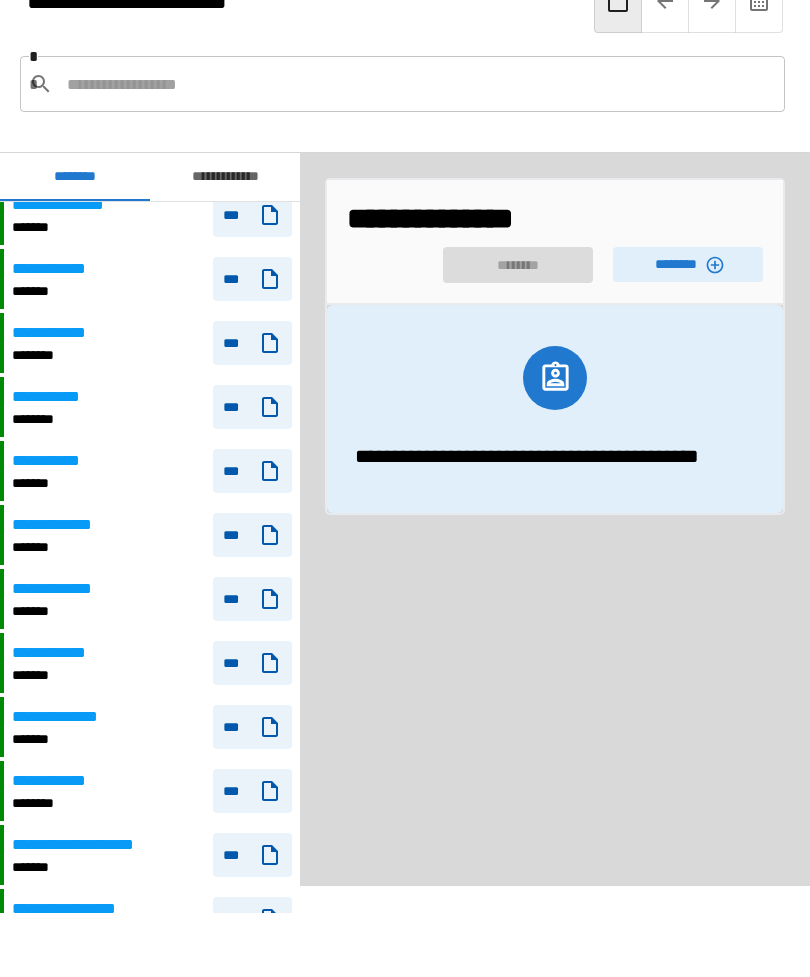 scroll, scrollTop: 737, scrollLeft: 0, axis: vertical 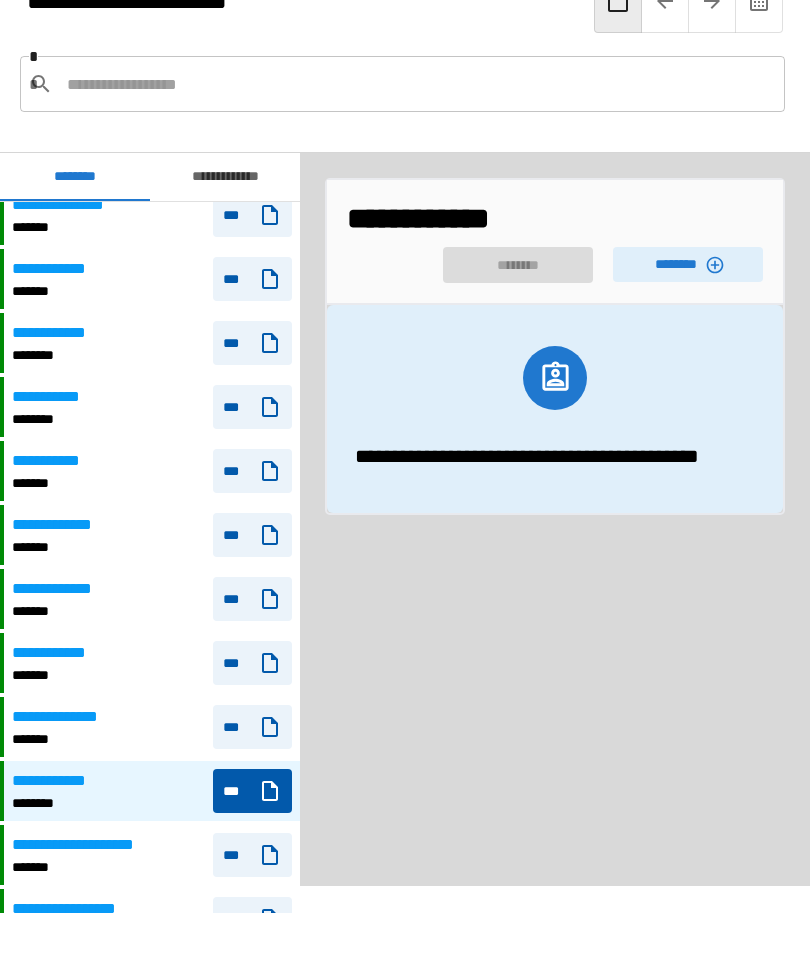 click on "********" at bounding box center [688, 264] 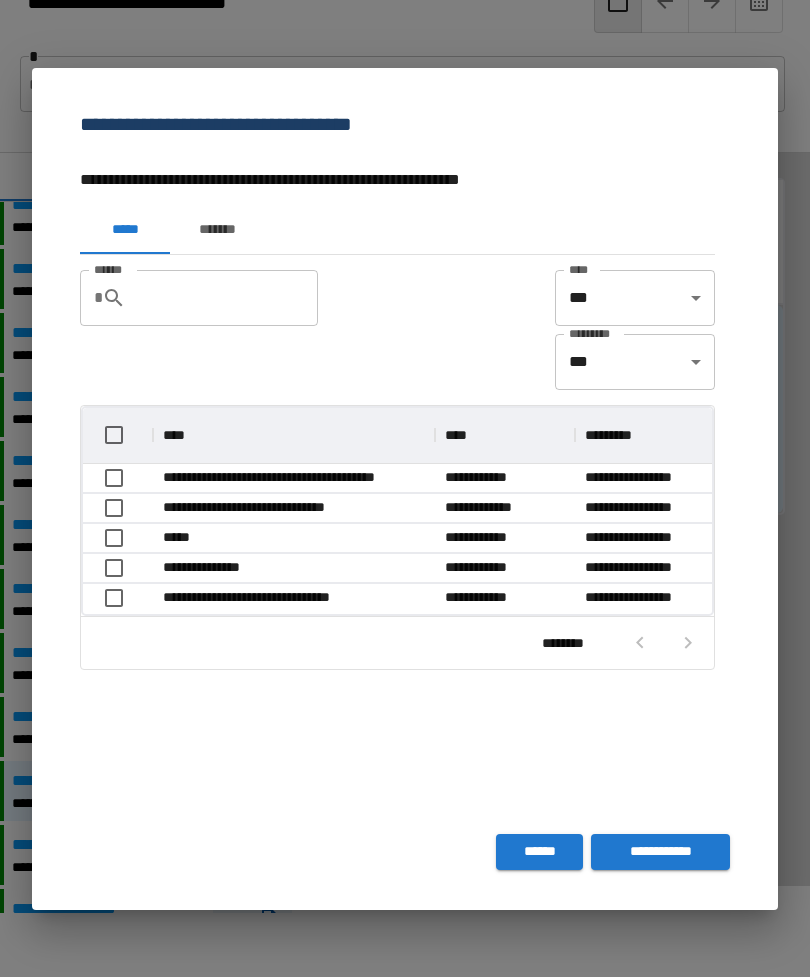 scroll, scrollTop: 1, scrollLeft: 1, axis: both 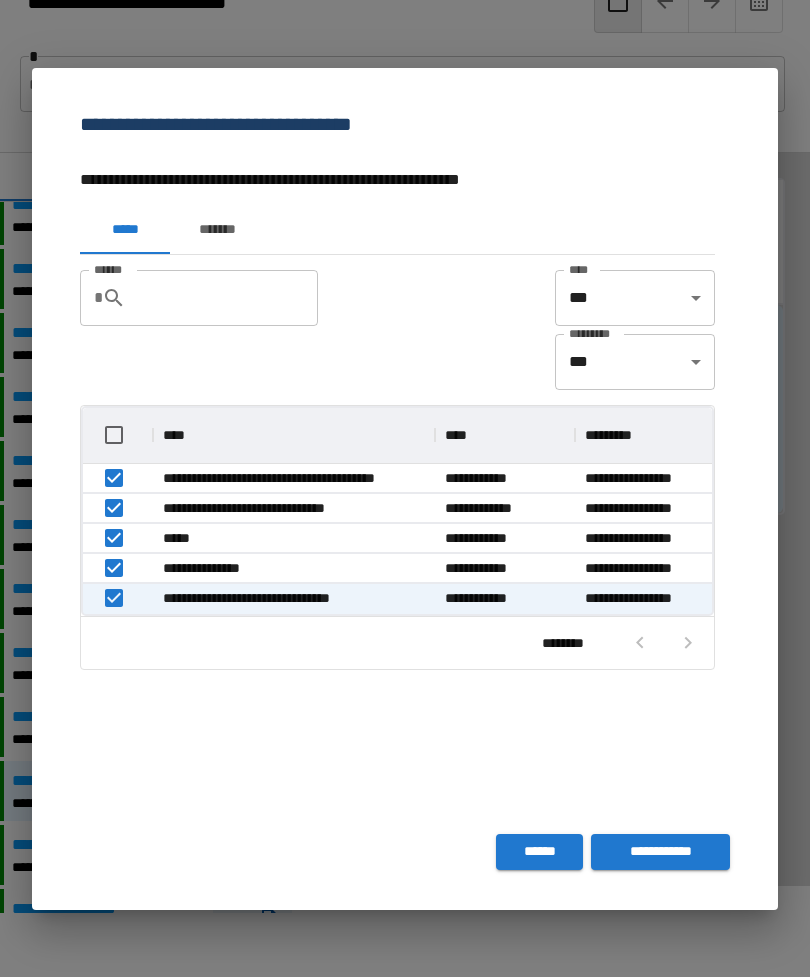 click on "**********" at bounding box center (660, 852) 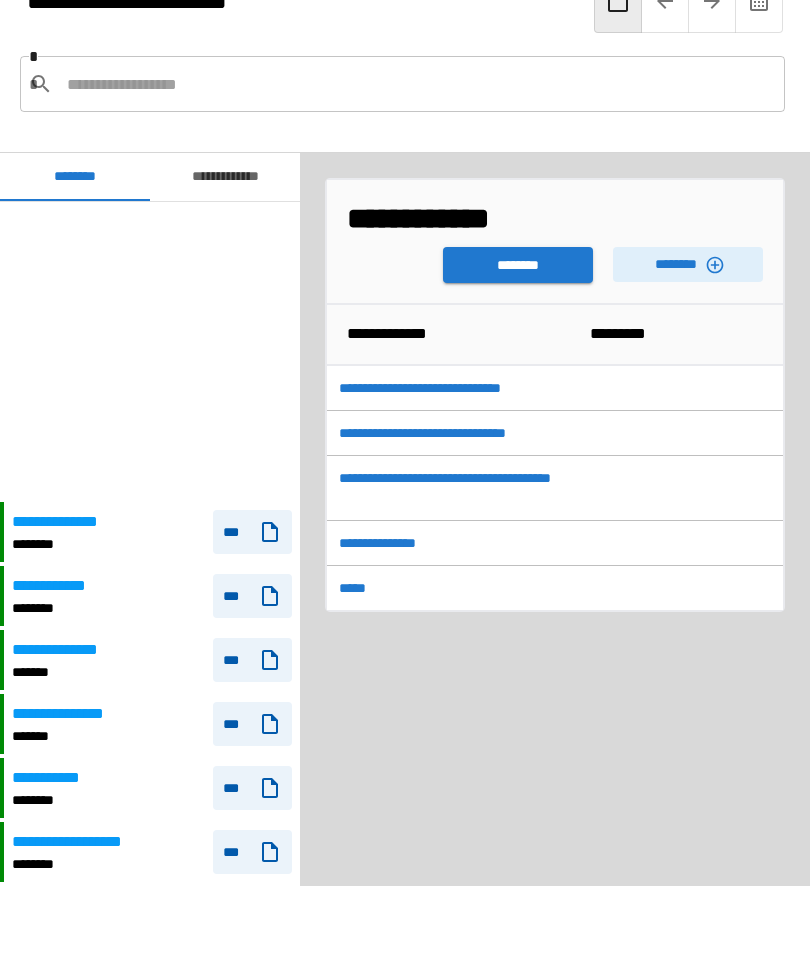 scroll, scrollTop: 300, scrollLeft: 0, axis: vertical 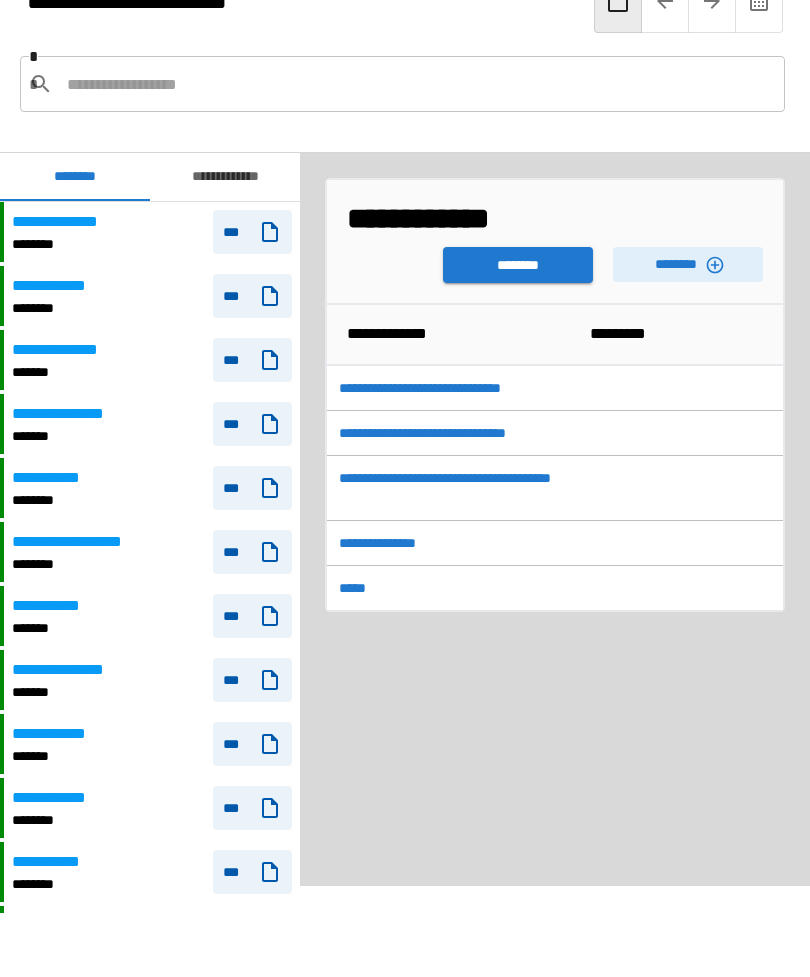 click on "********" at bounding box center [518, 265] 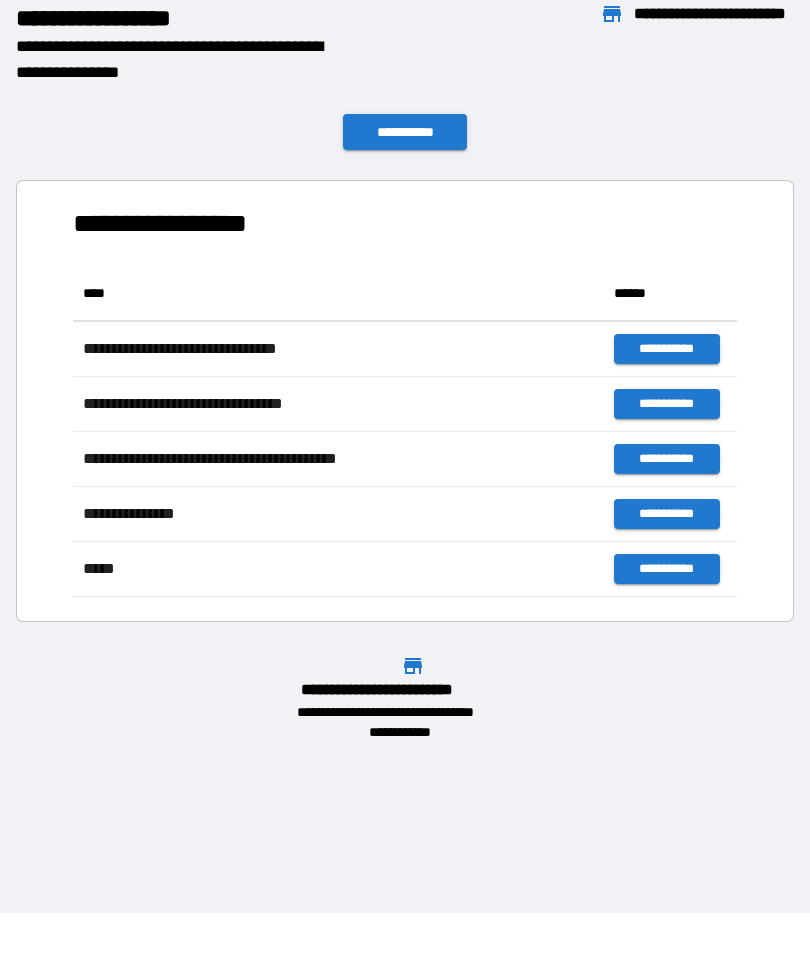 scroll, scrollTop: 331, scrollLeft: 664, axis: both 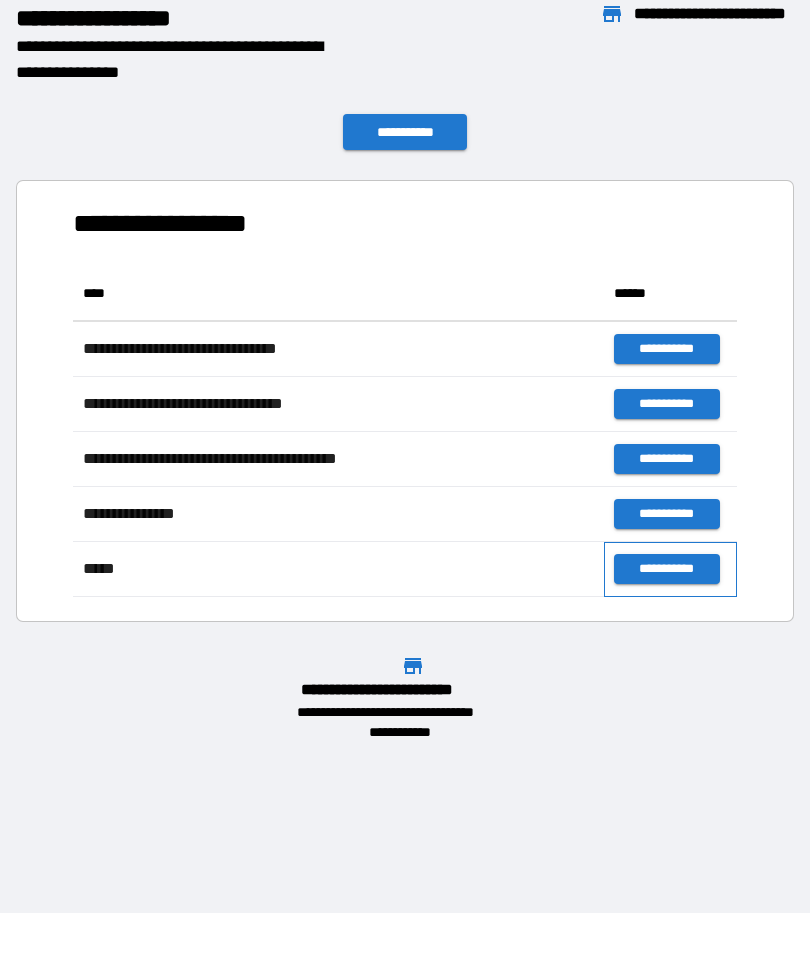 click on "**********" at bounding box center (670, 569) 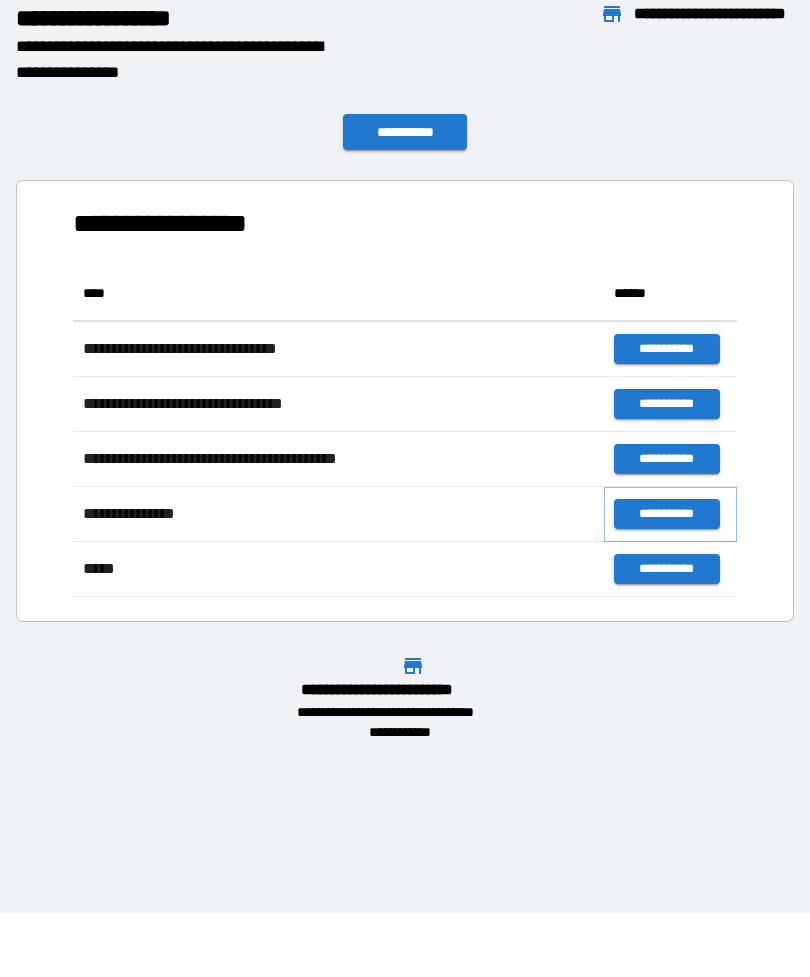 click on "**********" at bounding box center (666, 514) 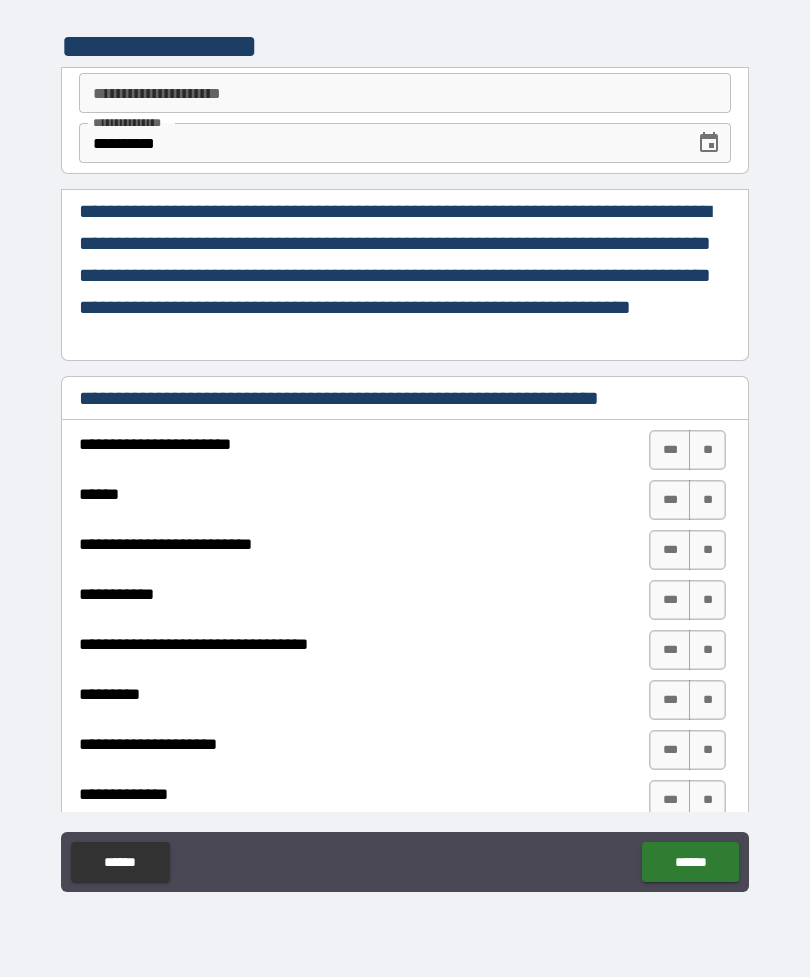type on "*" 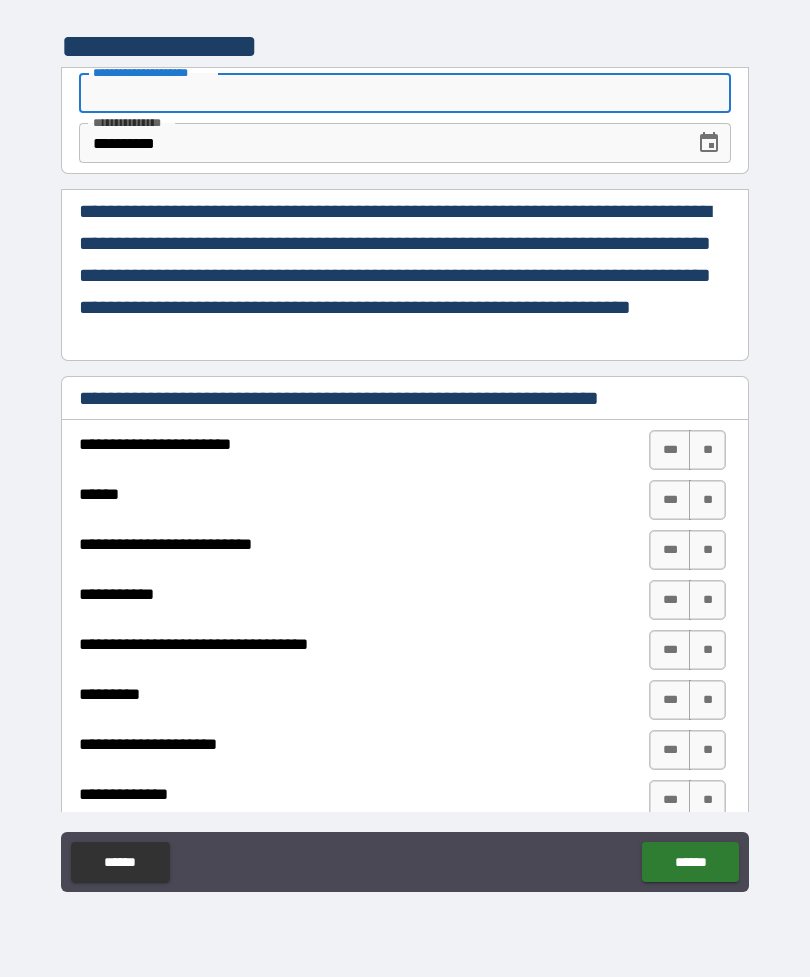 type on "*" 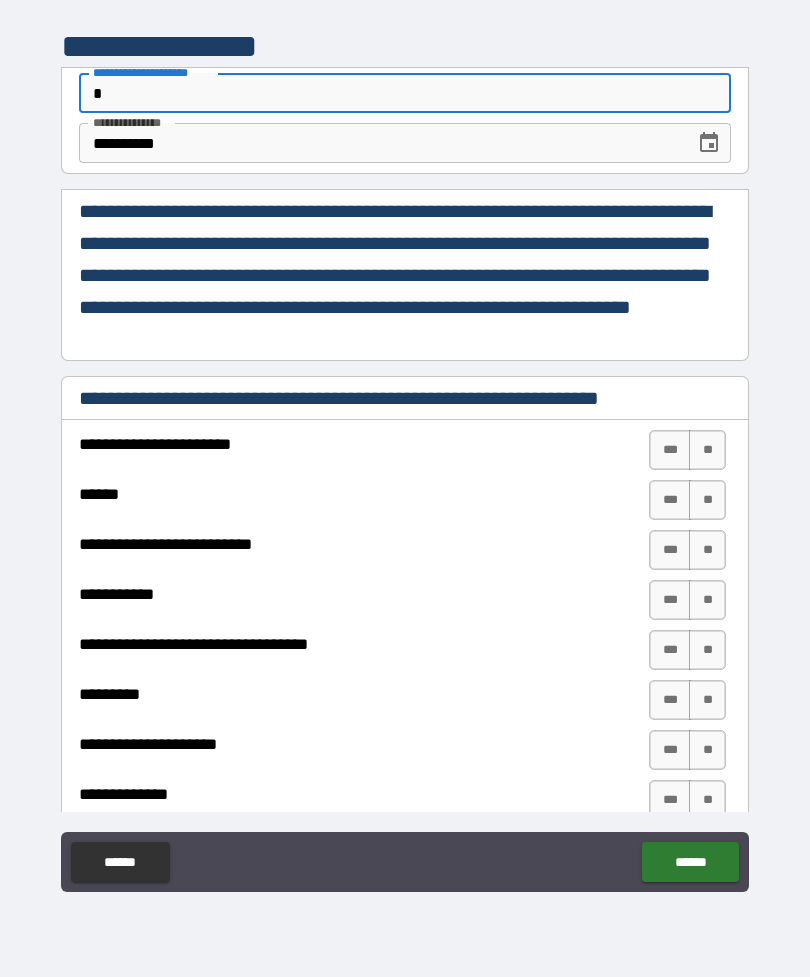 type on "*" 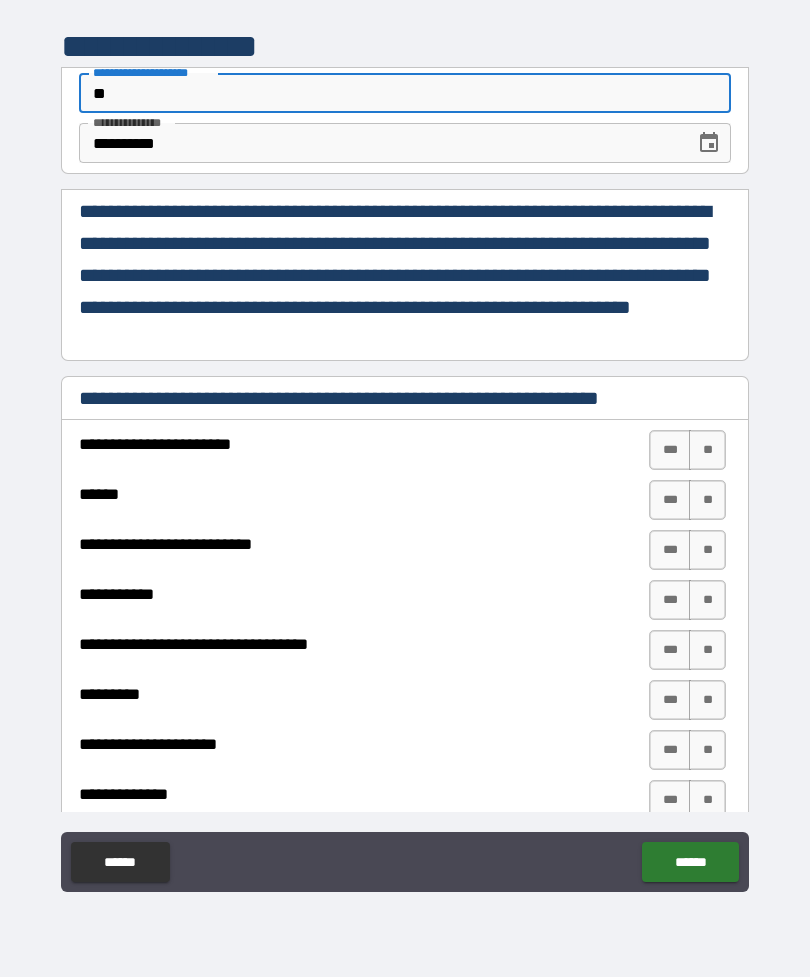 type on "*" 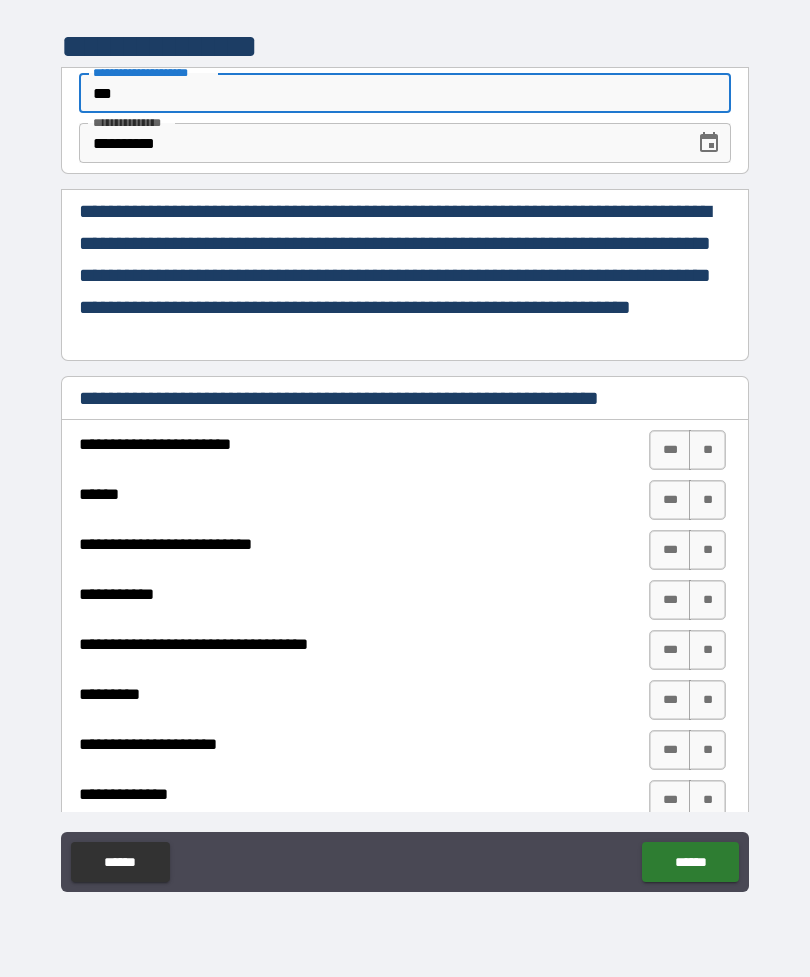 type on "*" 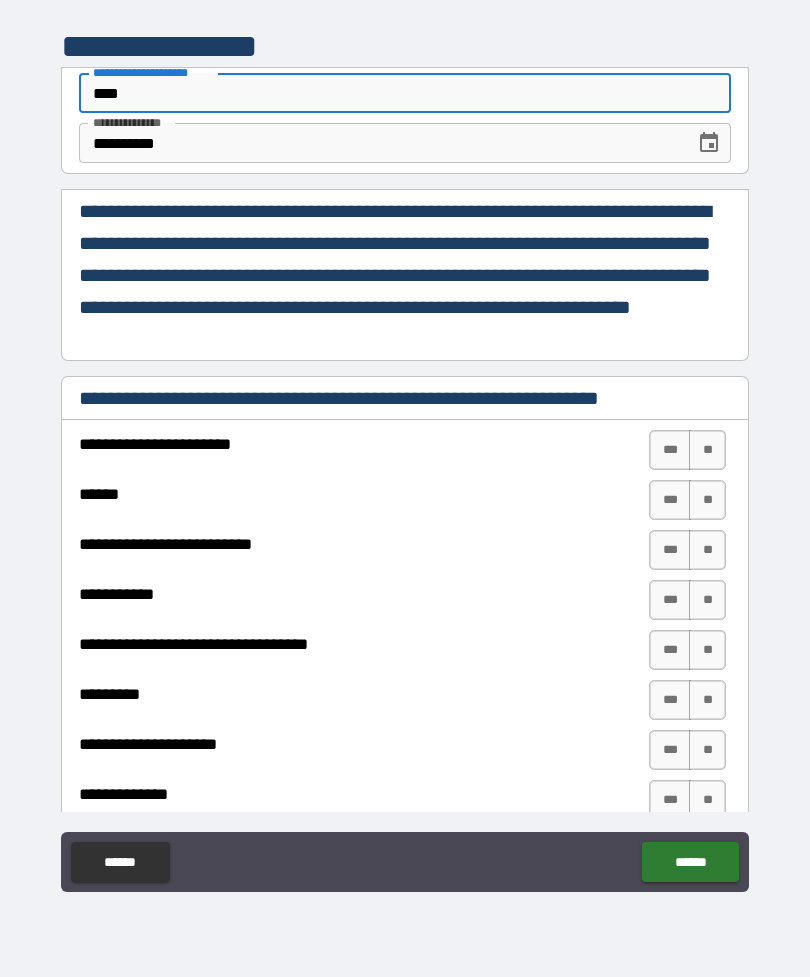 type on "*****" 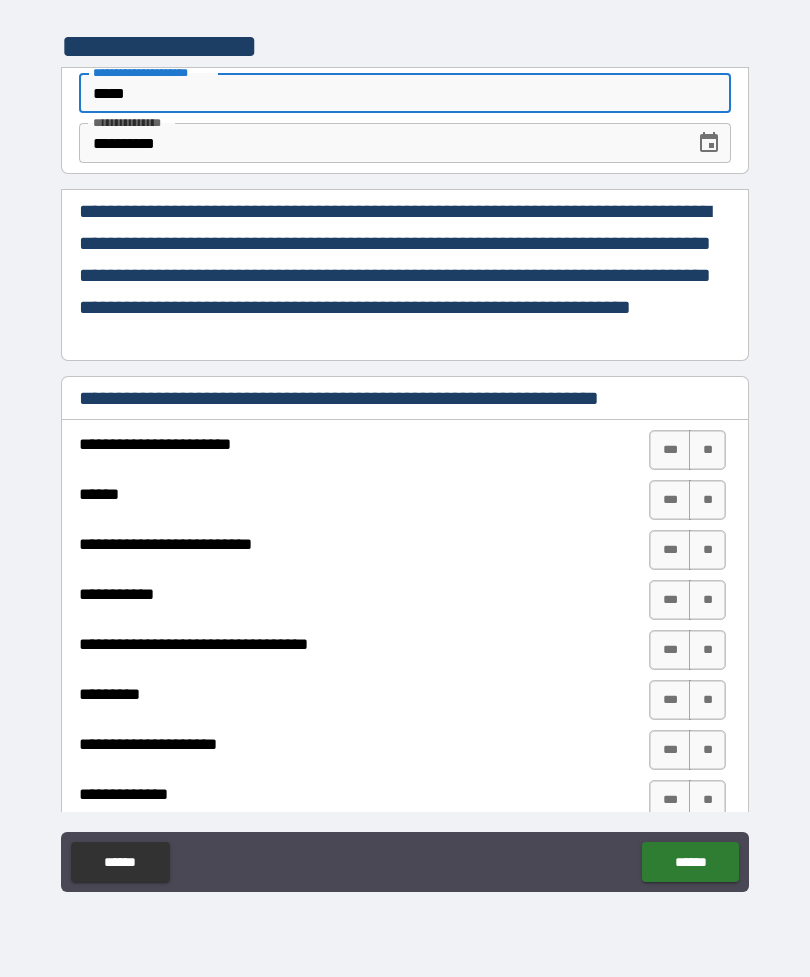 type on "*" 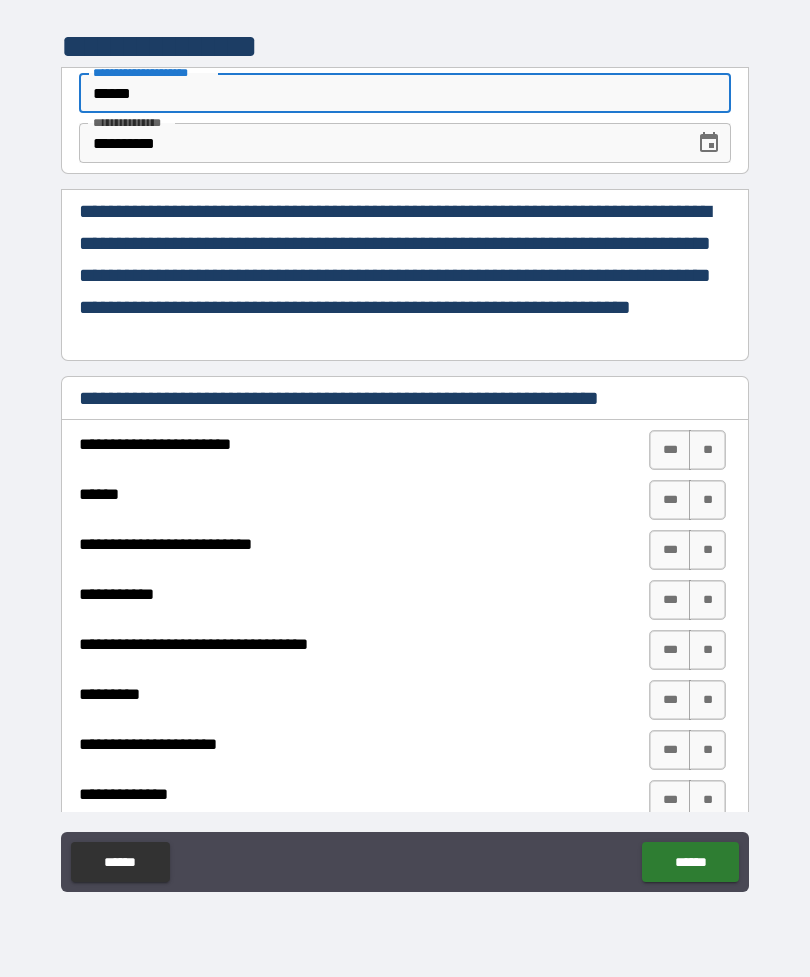 type on "*" 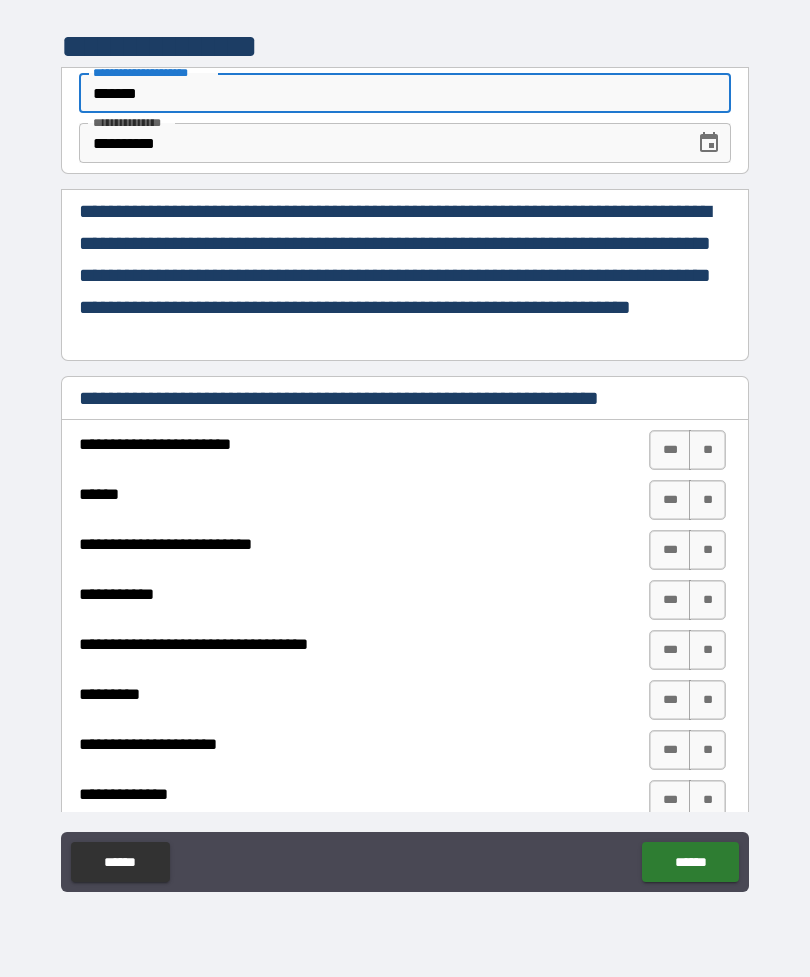 type on "*" 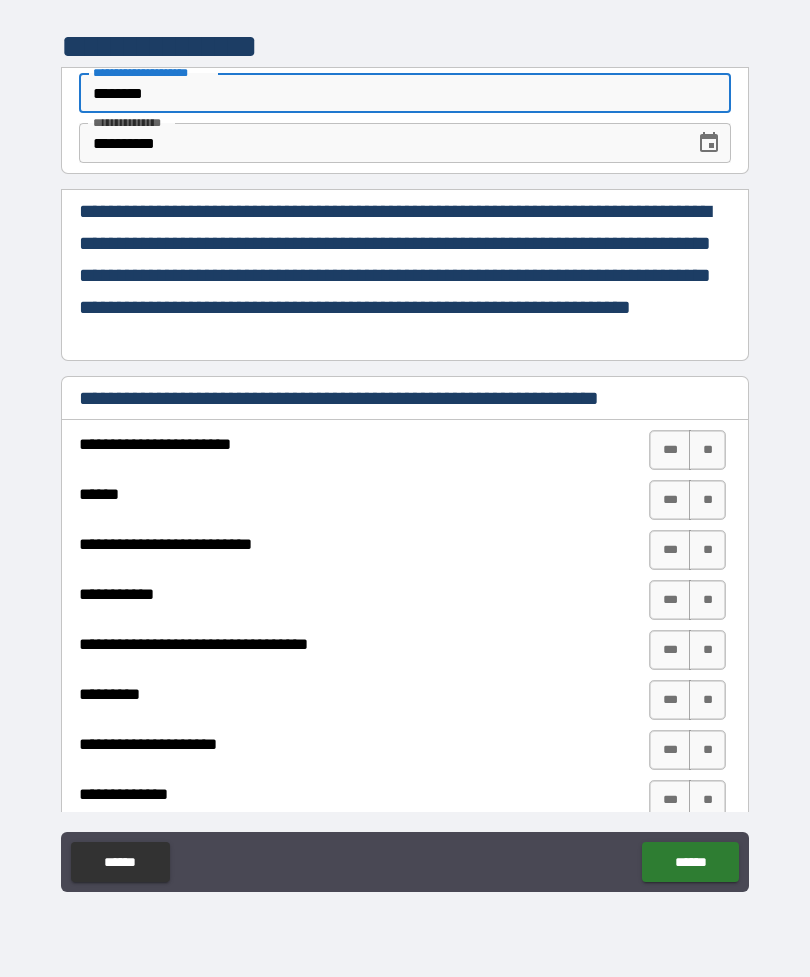 type on "*" 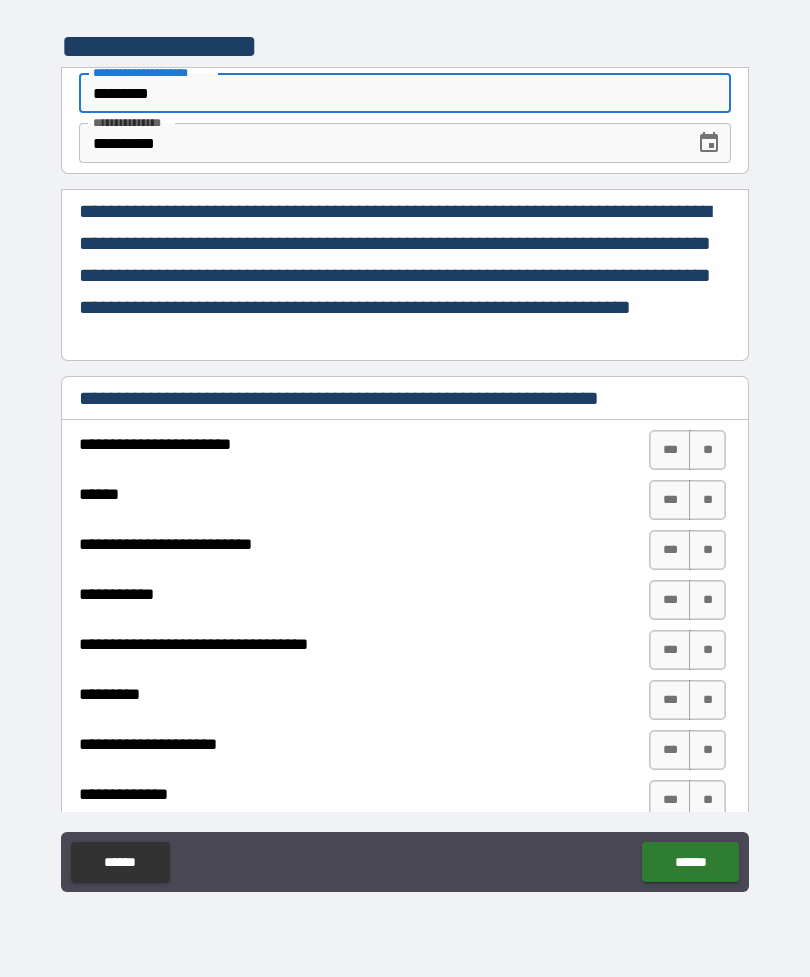 type on "*" 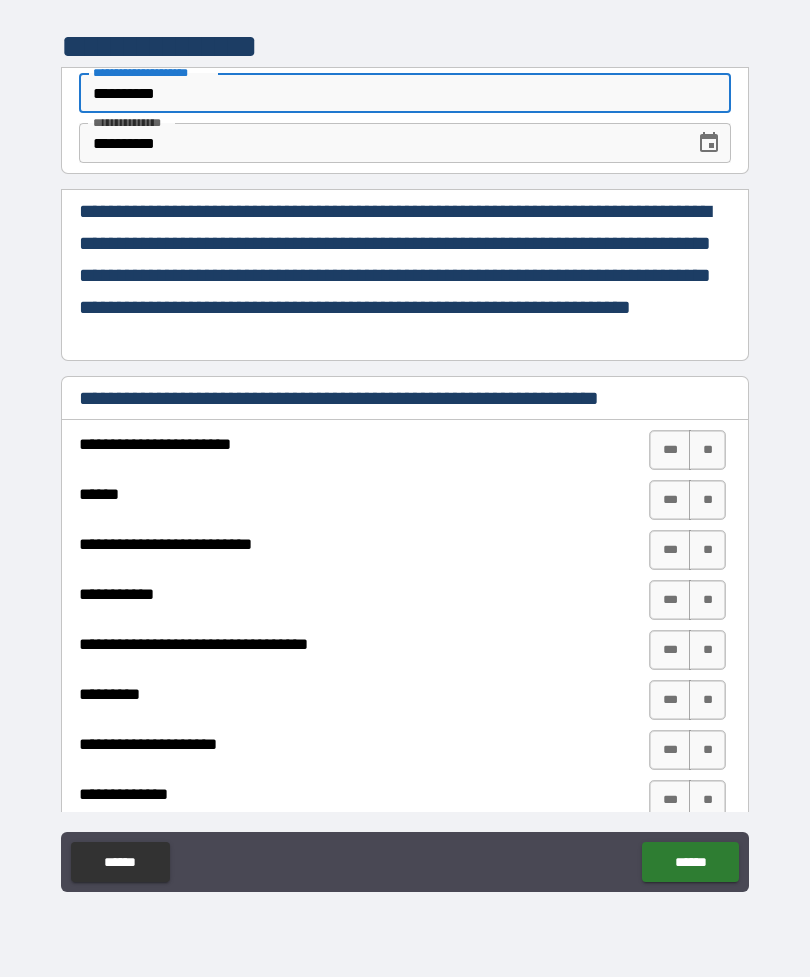 type on "*" 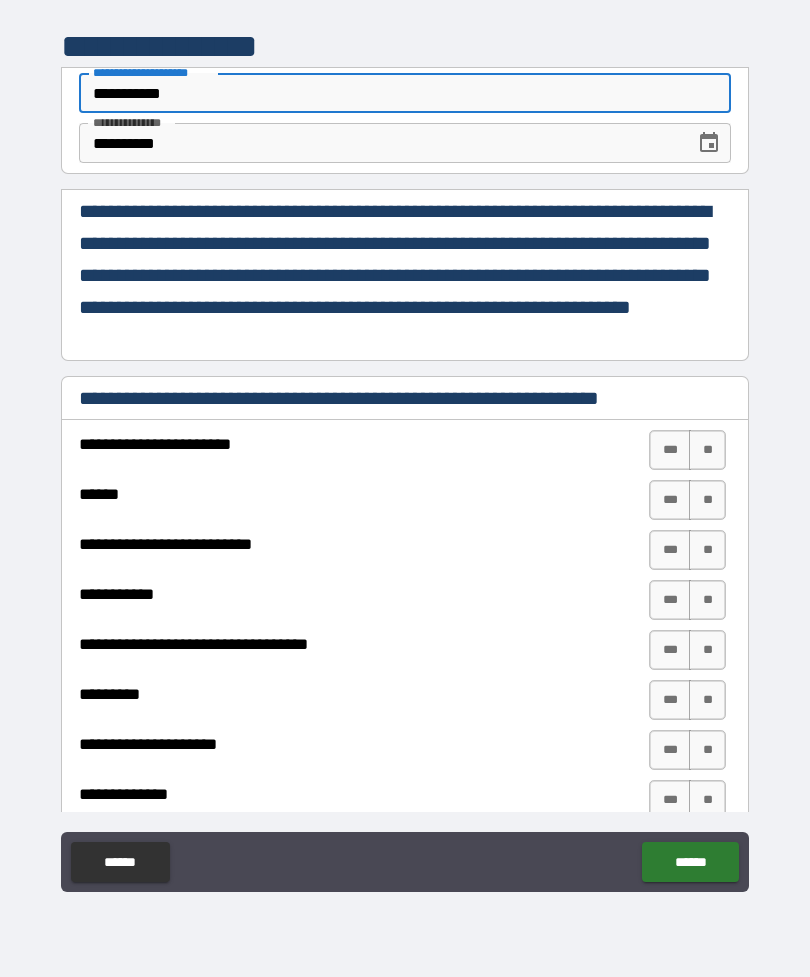 type on "*" 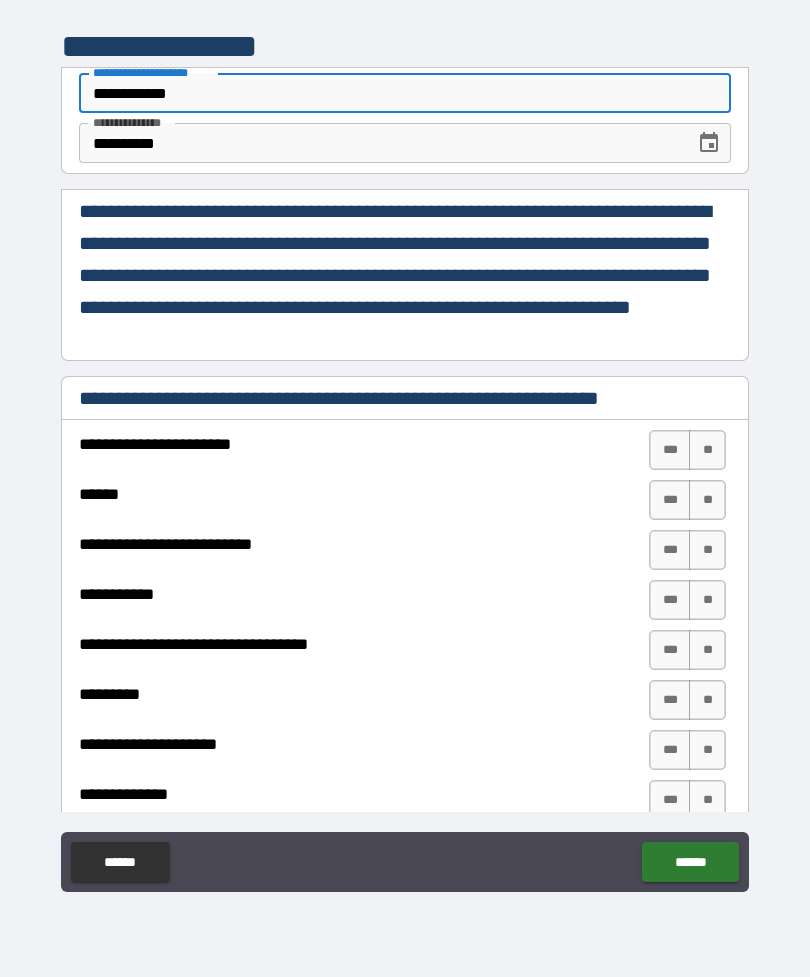 type on "*" 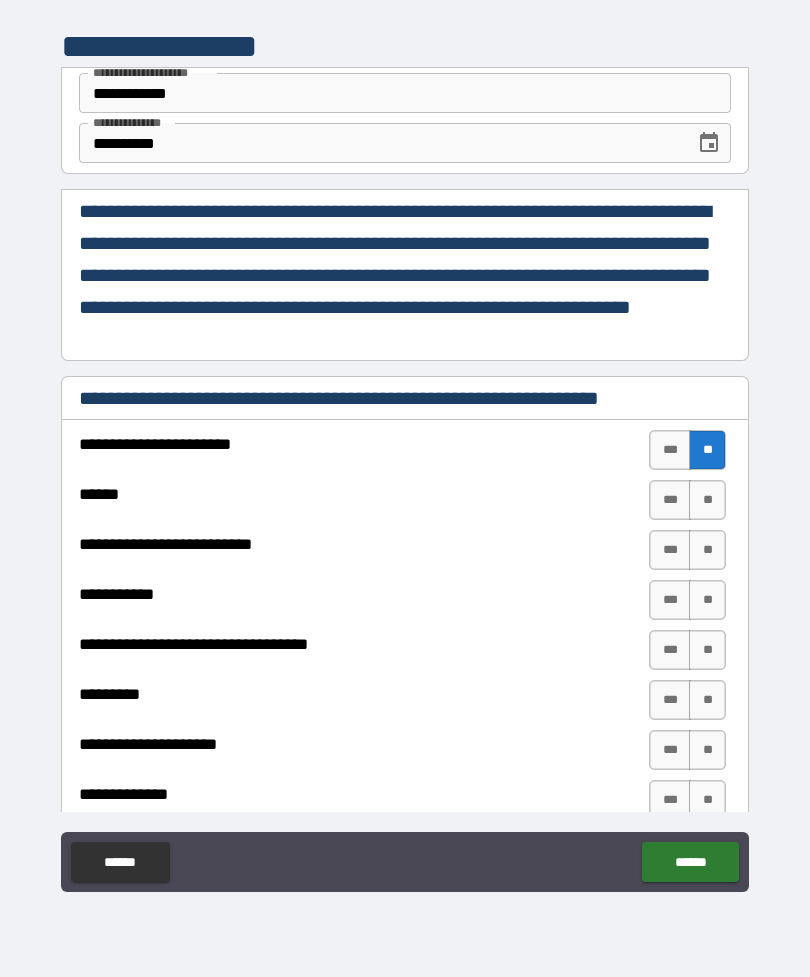 click on "**" at bounding box center [707, 500] 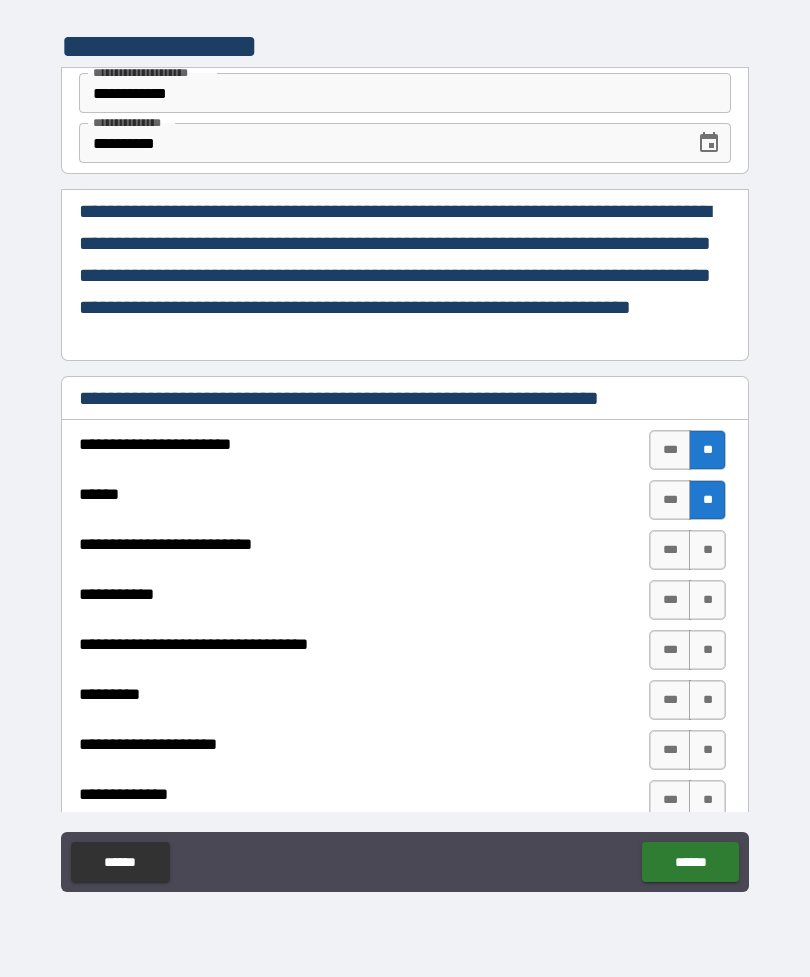 click on "**" at bounding box center (707, 550) 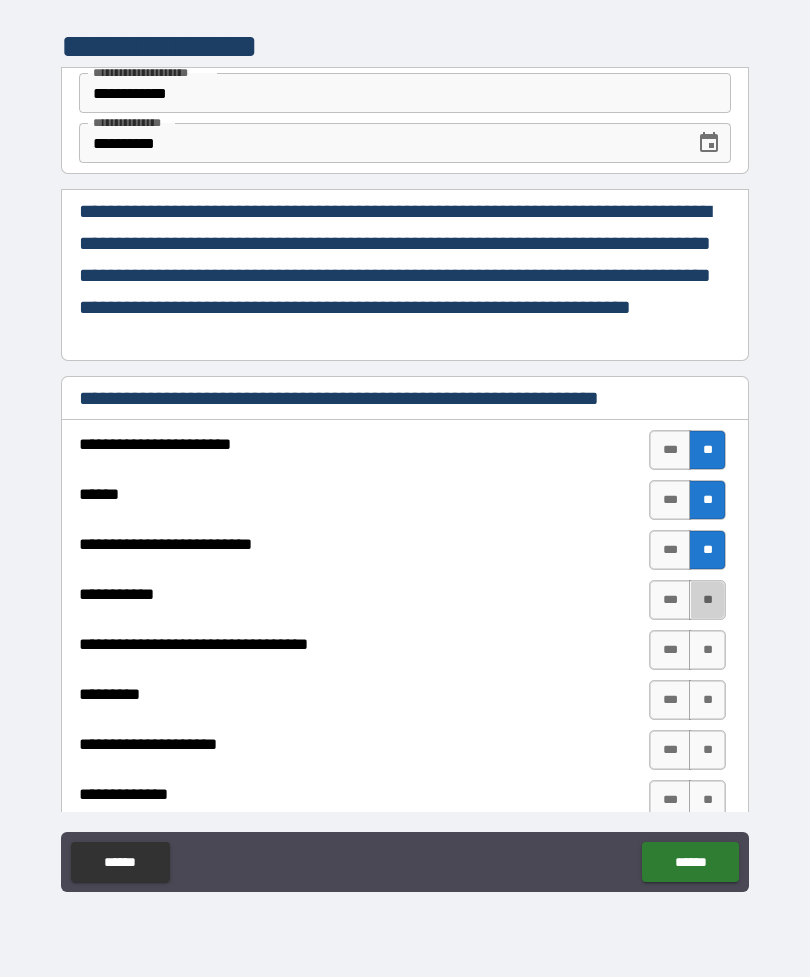 click on "**" at bounding box center [707, 600] 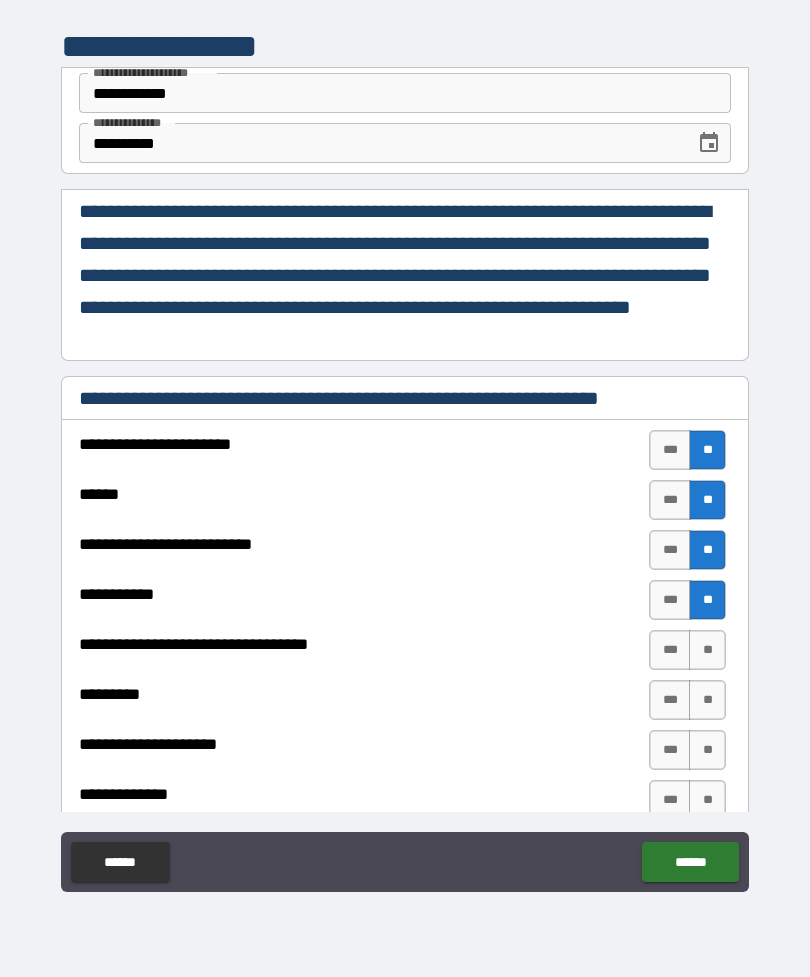 click on "**" at bounding box center [707, 650] 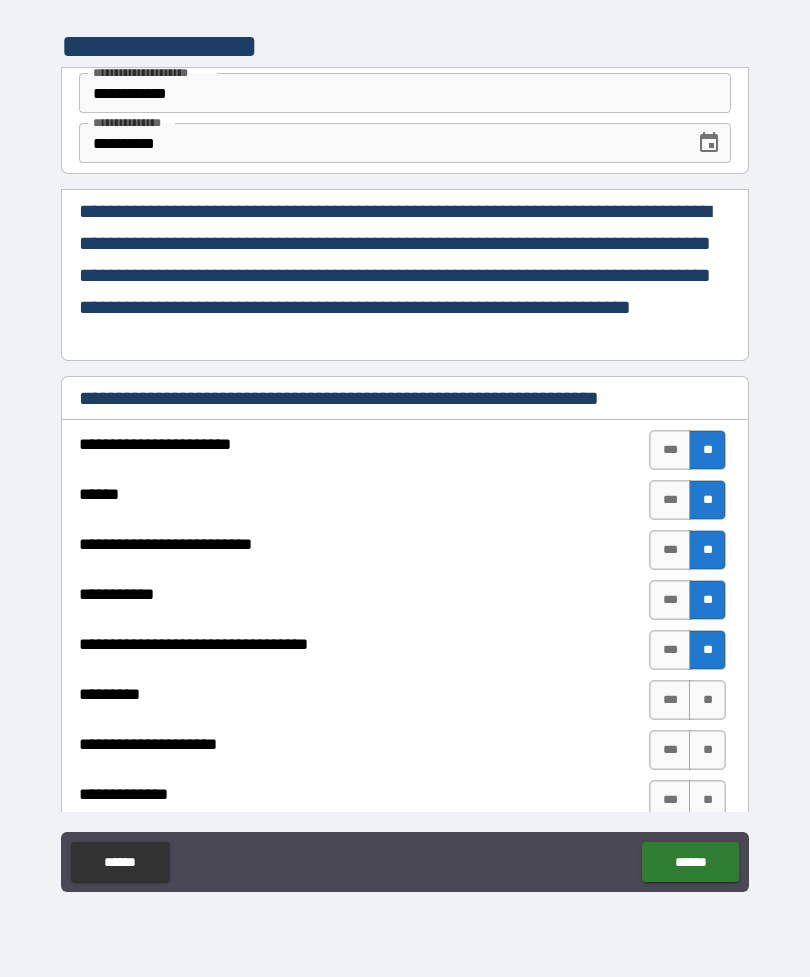 click on "**" at bounding box center (707, 700) 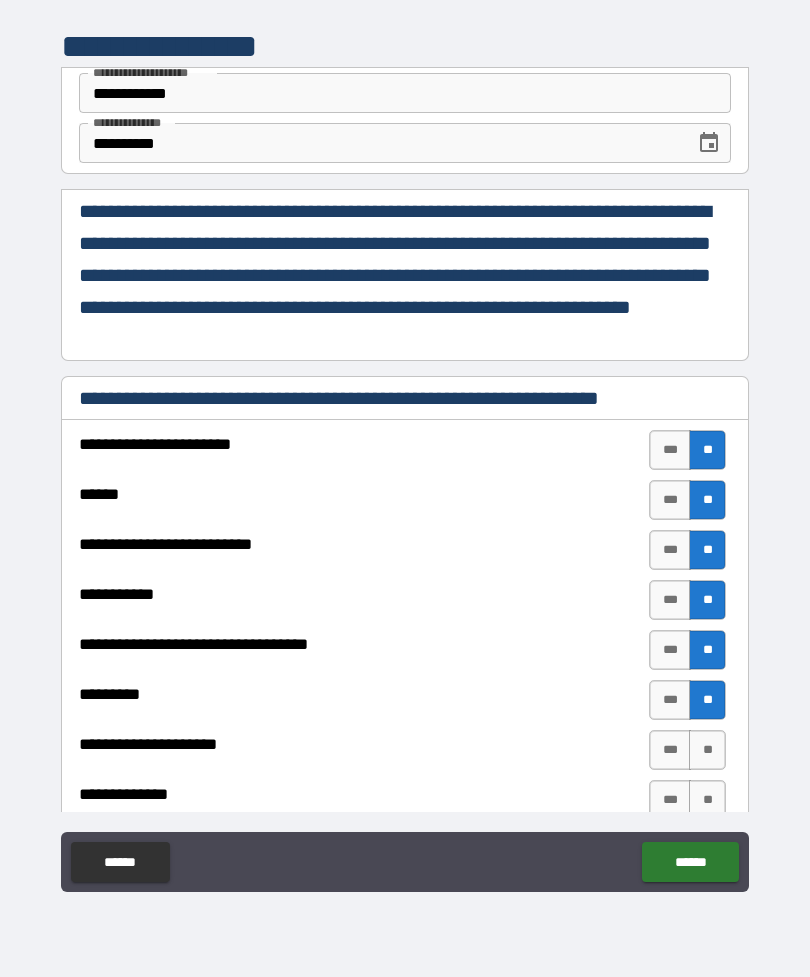 click on "**" at bounding box center (707, 750) 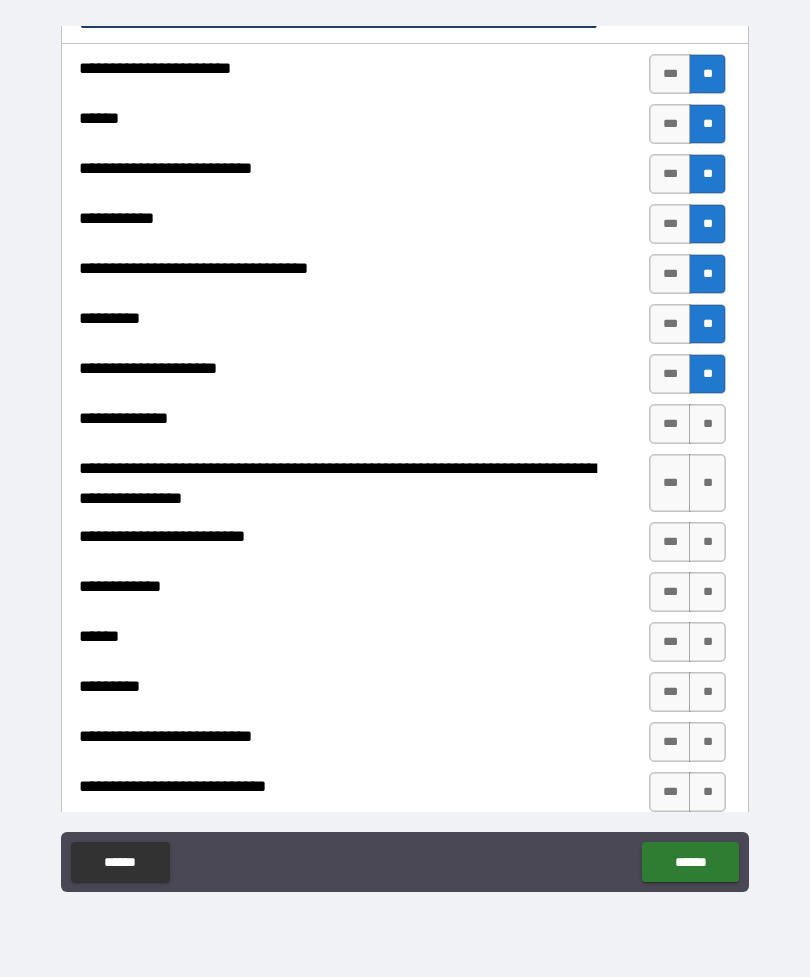 scroll, scrollTop: 378, scrollLeft: 0, axis: vertical 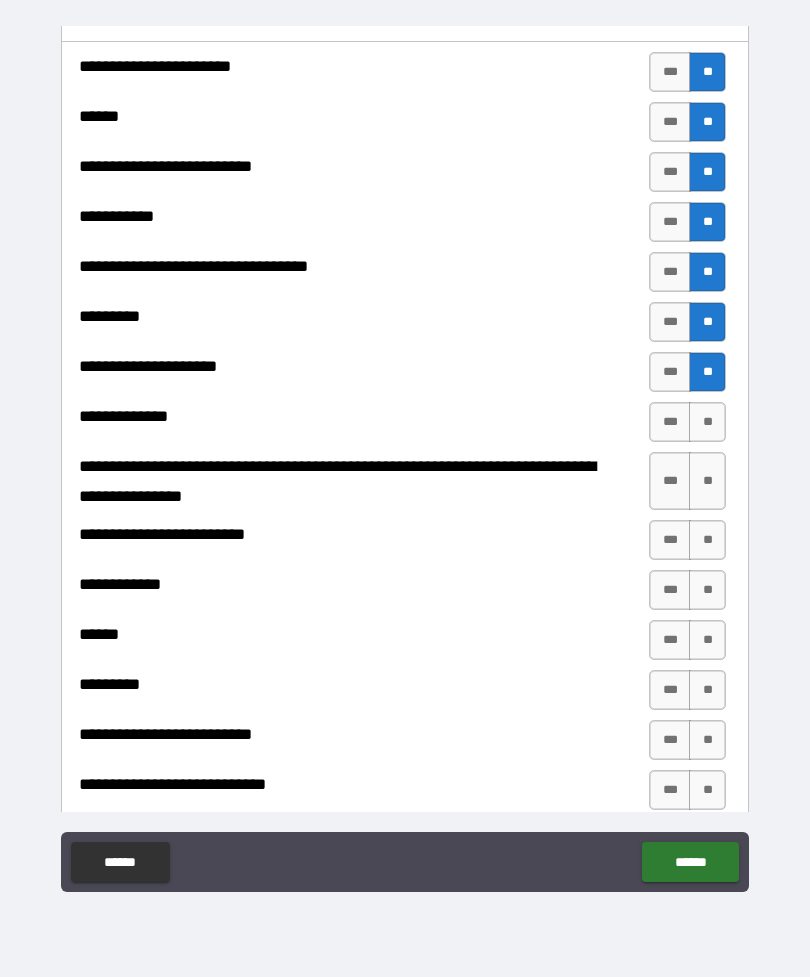 click on "**" at bounding box center [707, 422] 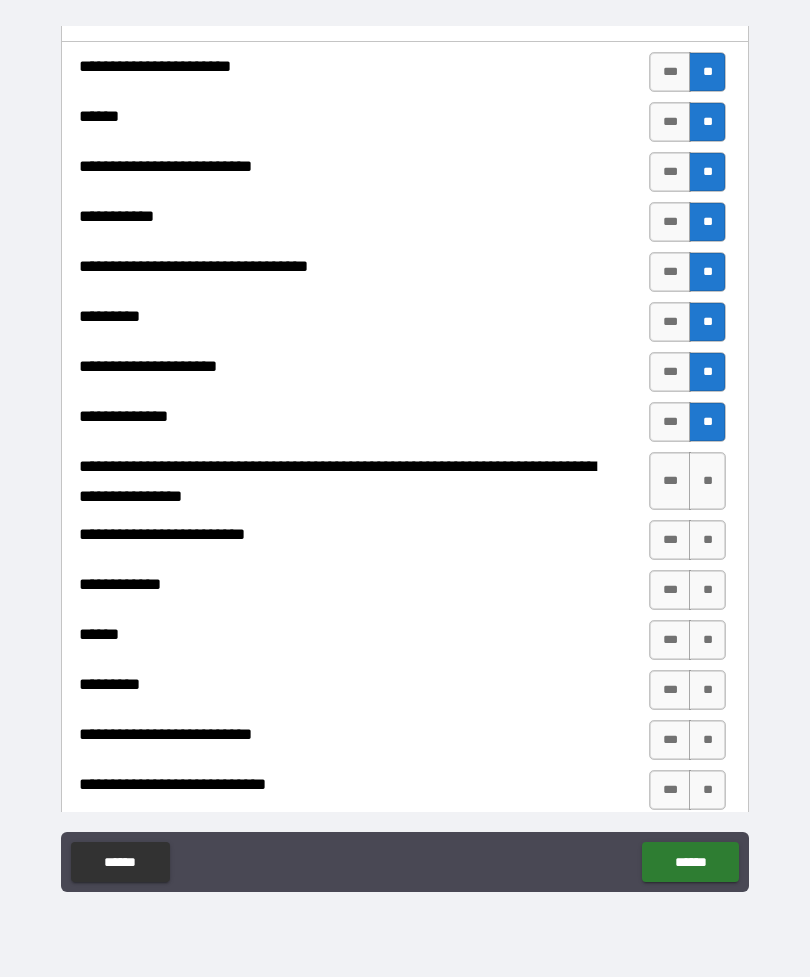 click on "**" at bounding box center (707, 481) 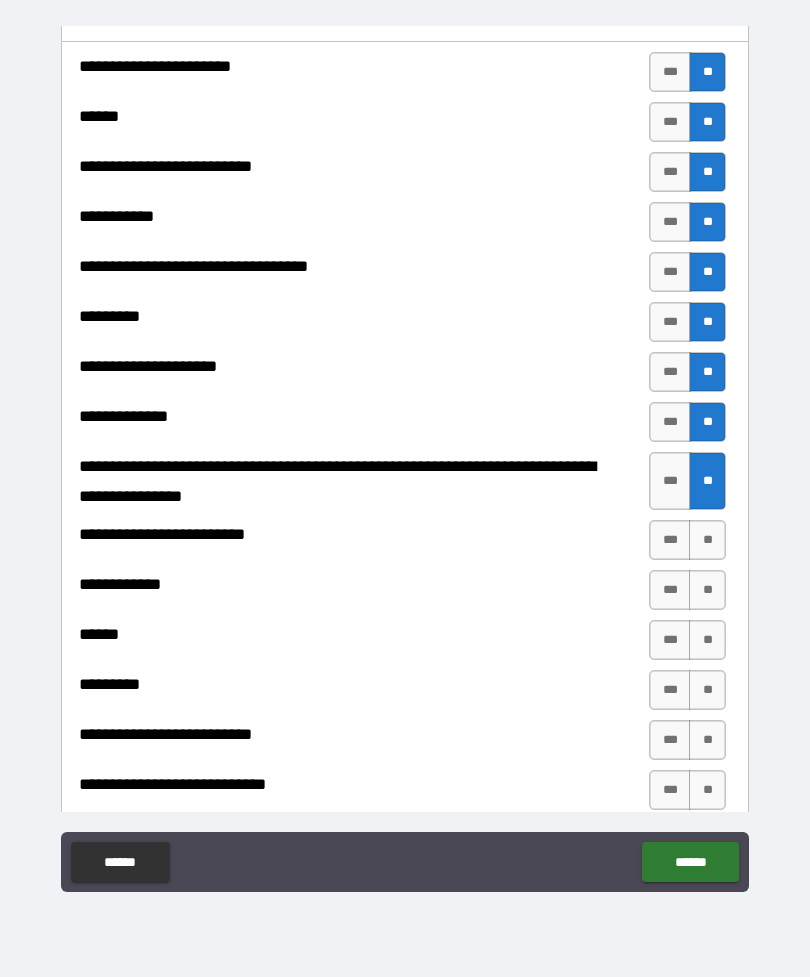 click on "**" at bounding box center [707, 540] 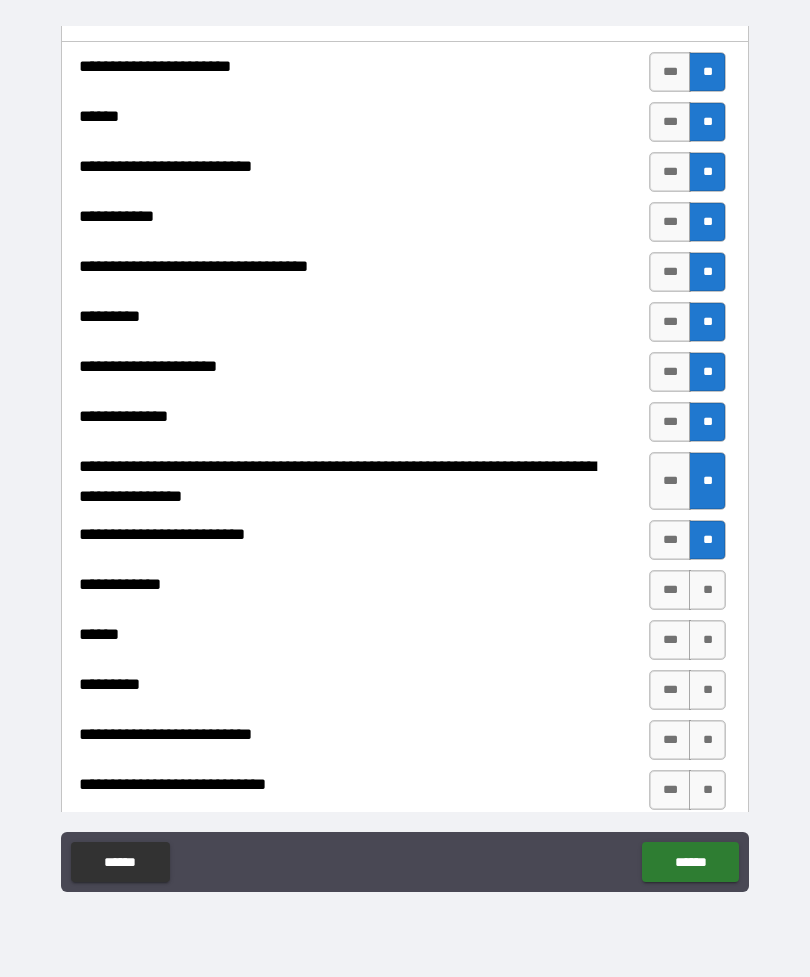 click on "**" at bounding box center (707, 590) 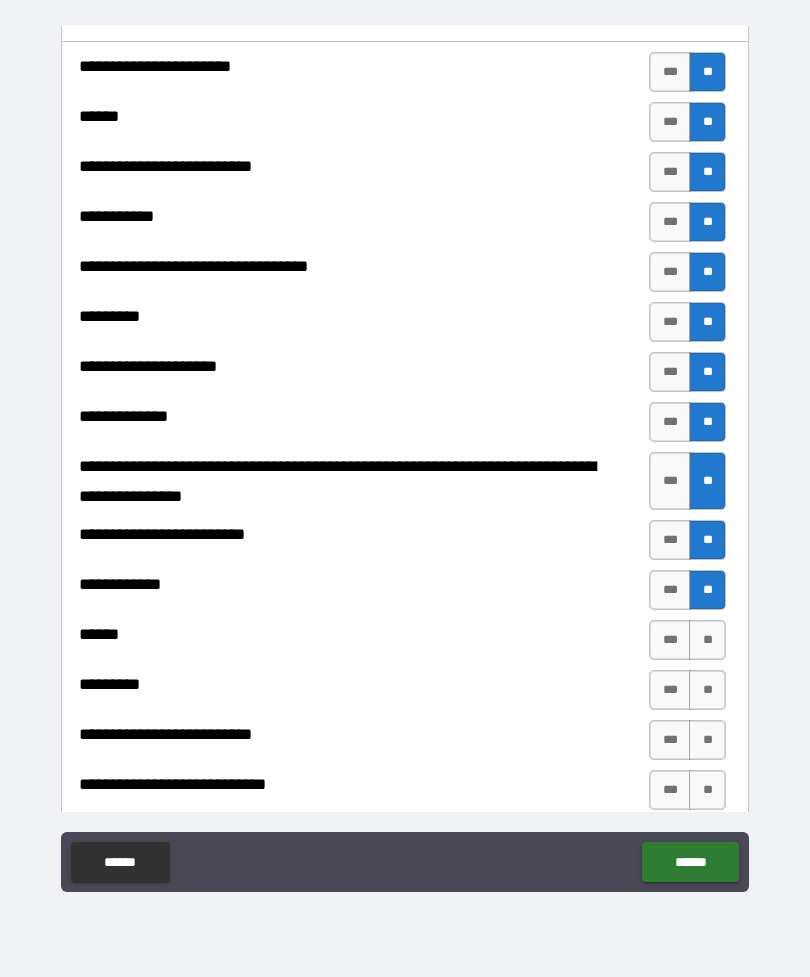 click on "***" at bounding box center [670, 640] 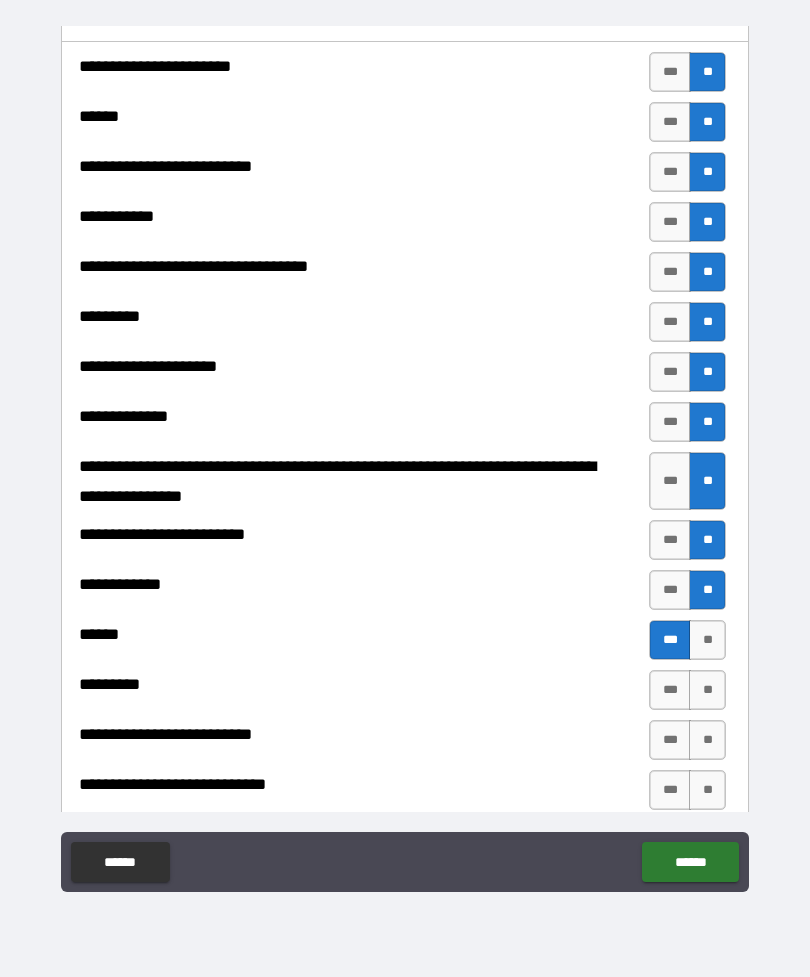 click on "**" at bounding box center (707, 690) 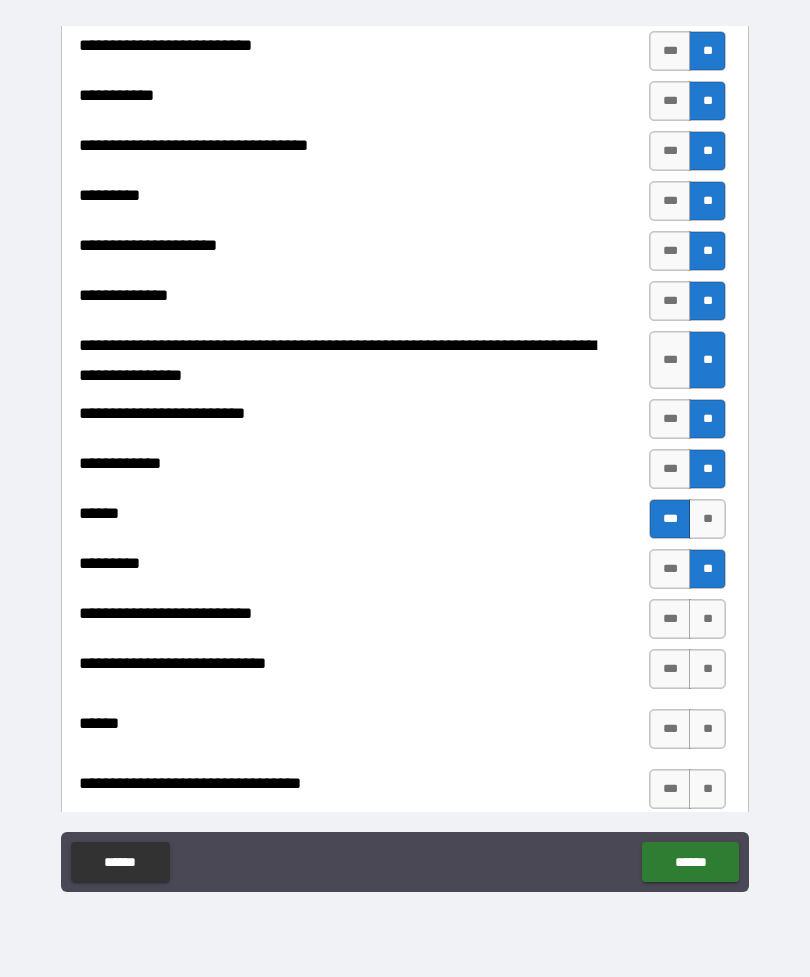scroll, scrollTop: 554, scrollLeft: 0, axis: vertical 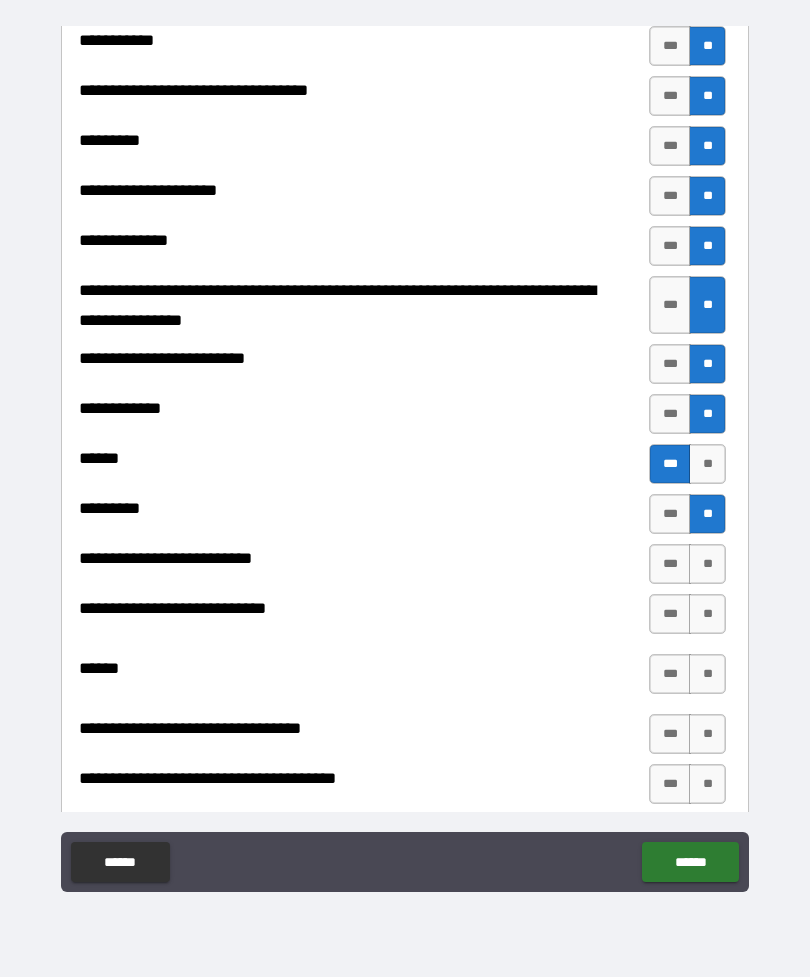 click on "**" at bounding box center [707, 564] 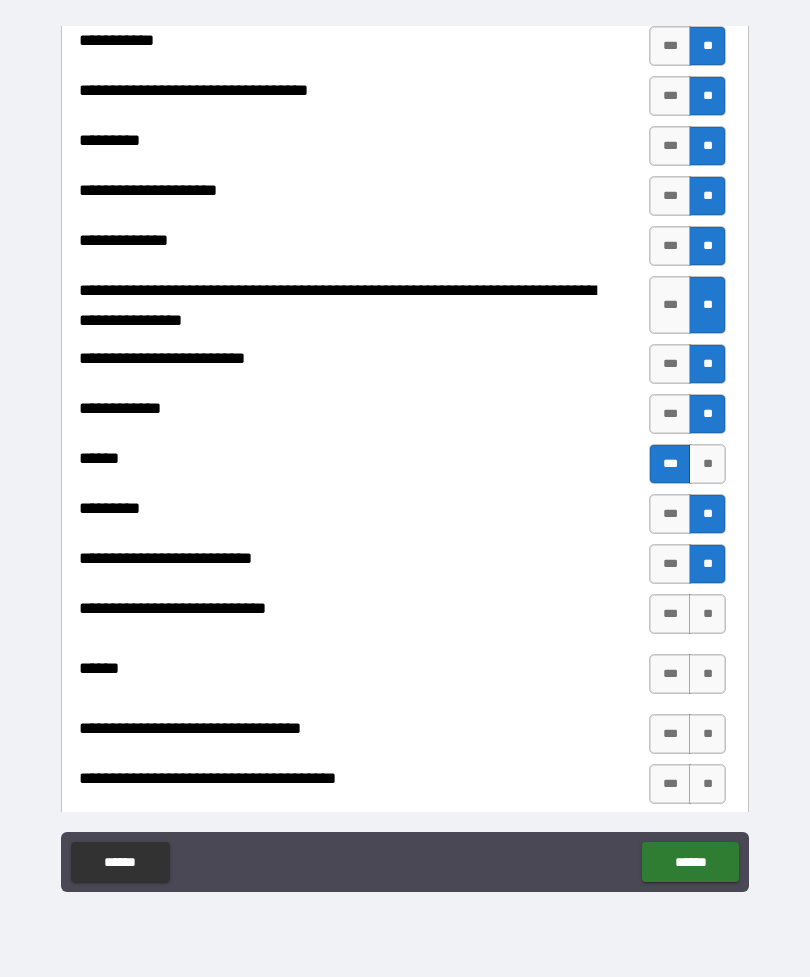 click on "**" at bounding box center [707, 614] 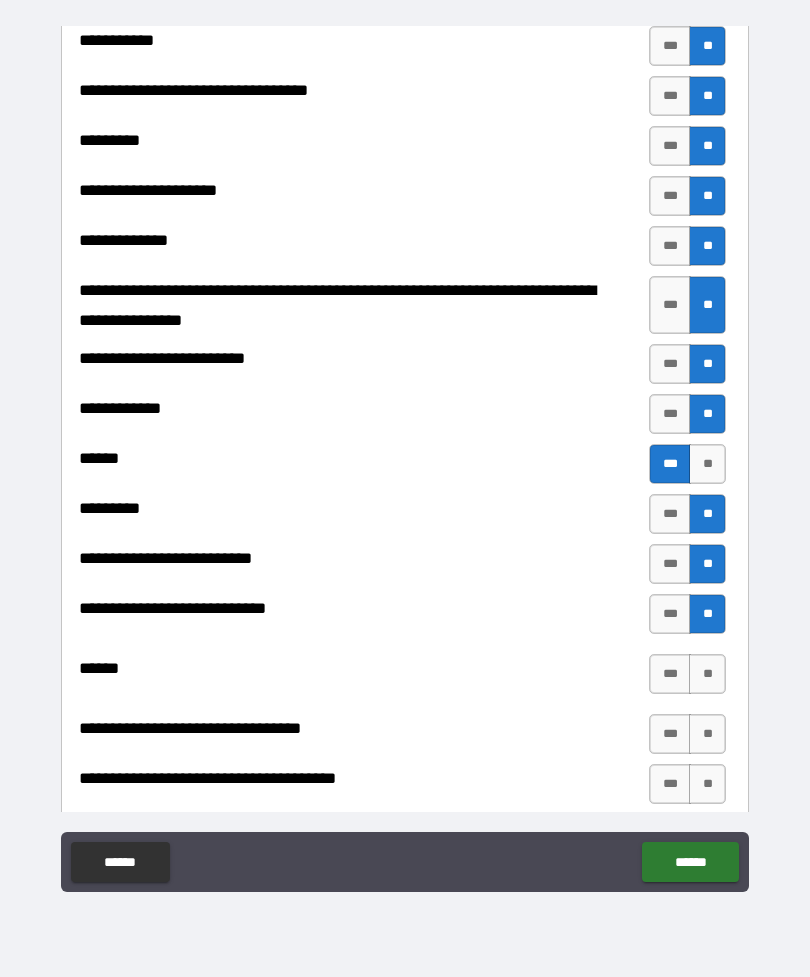 click on "**" at bounding box center [707, 674] 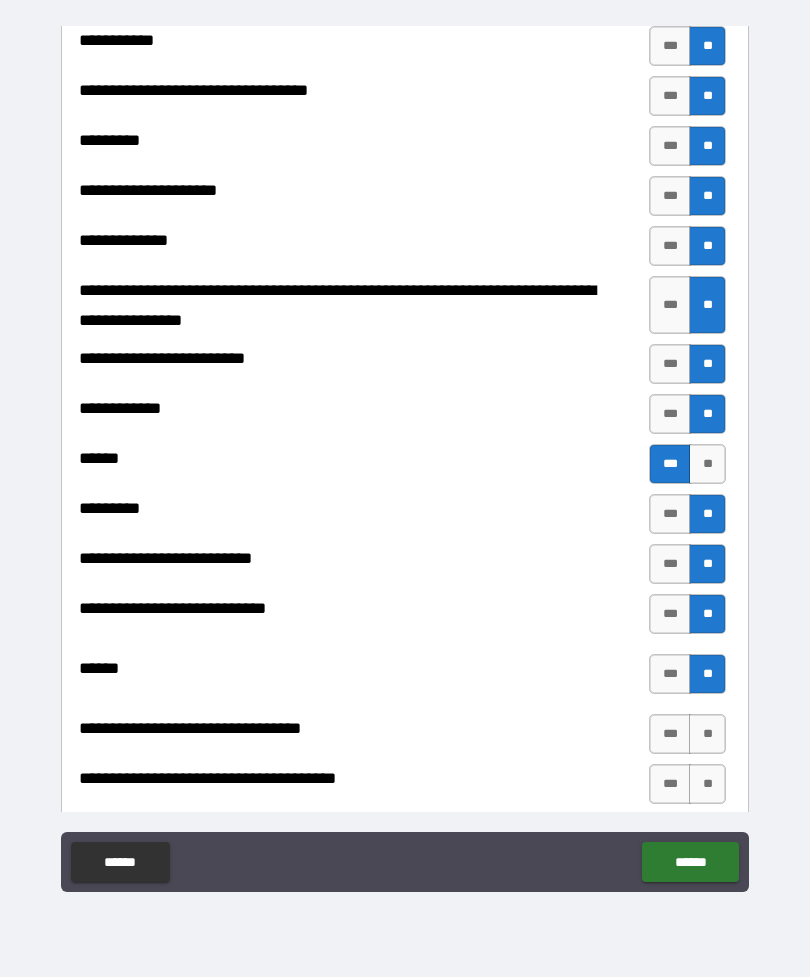 click on "**" at bounding box center [707, 734] 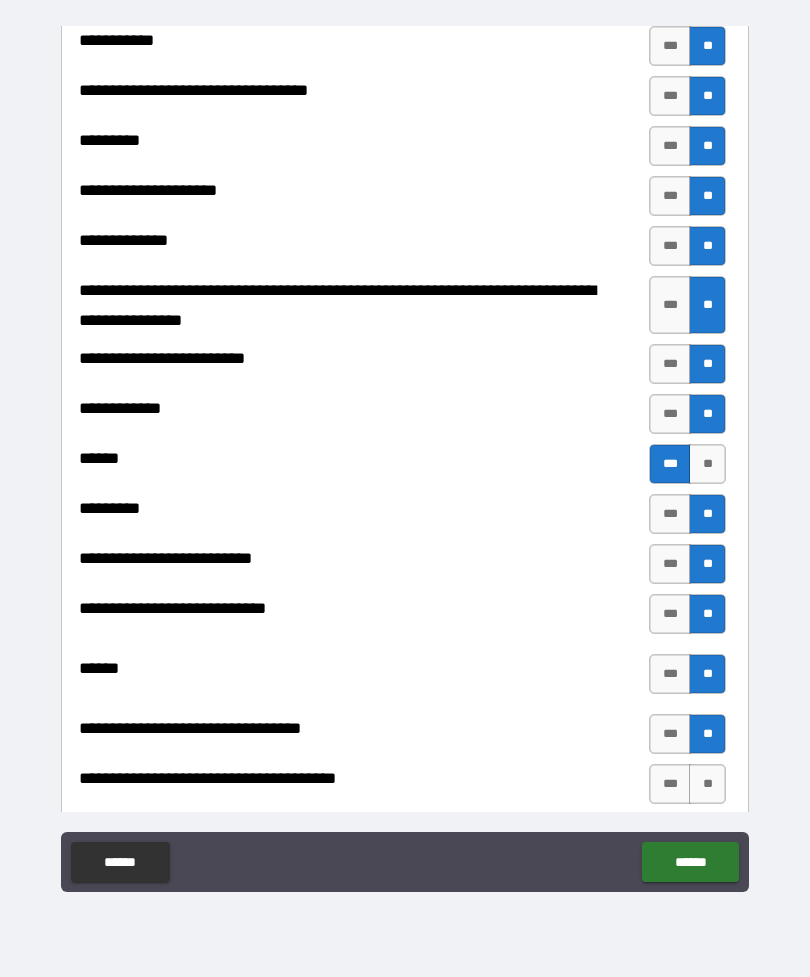 click on "**" at bounding box center [707, 784] 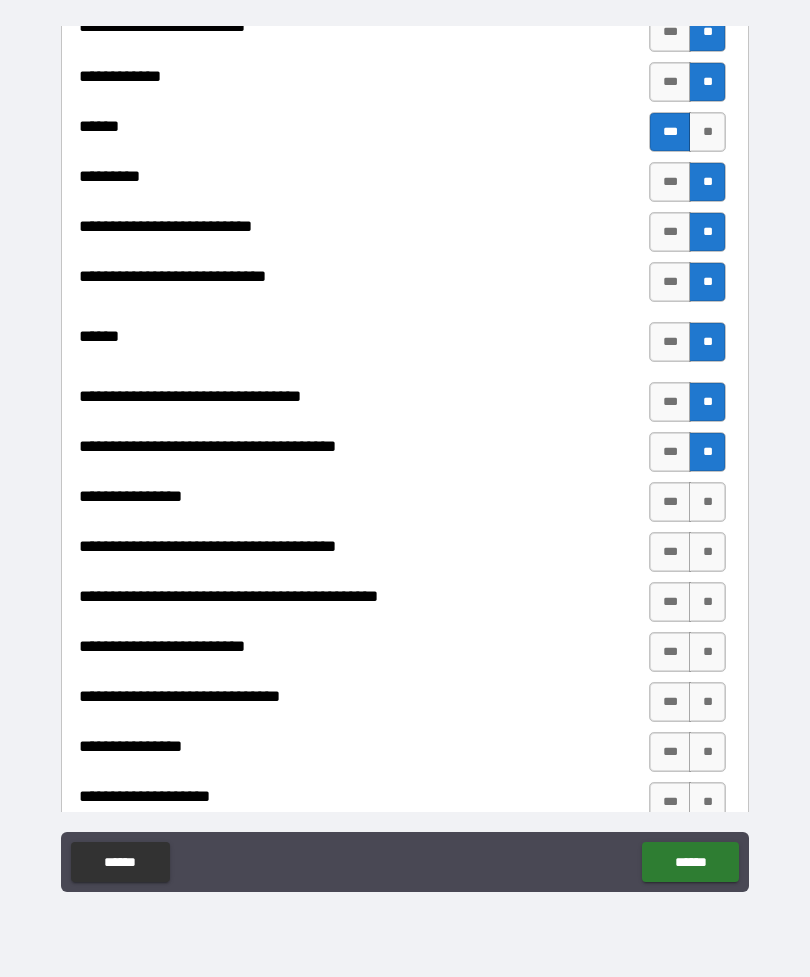 scroll, scrollTop: 916, scrollLeft: 0, axis: vertical 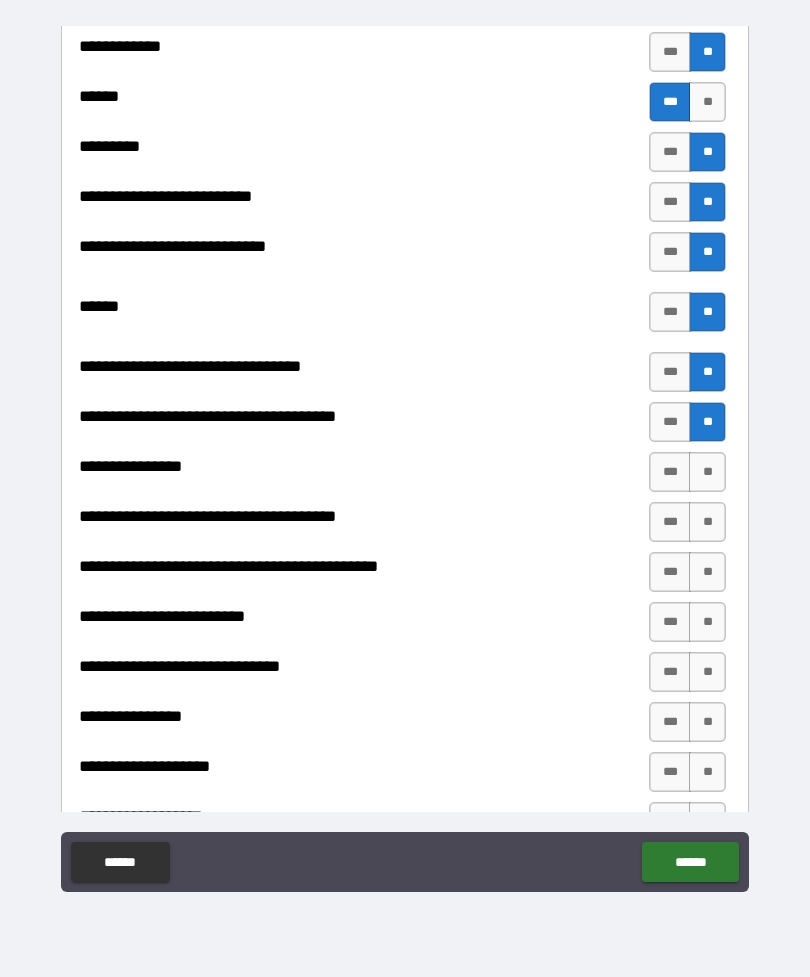 click on "**" at bounding box center [707, 472] 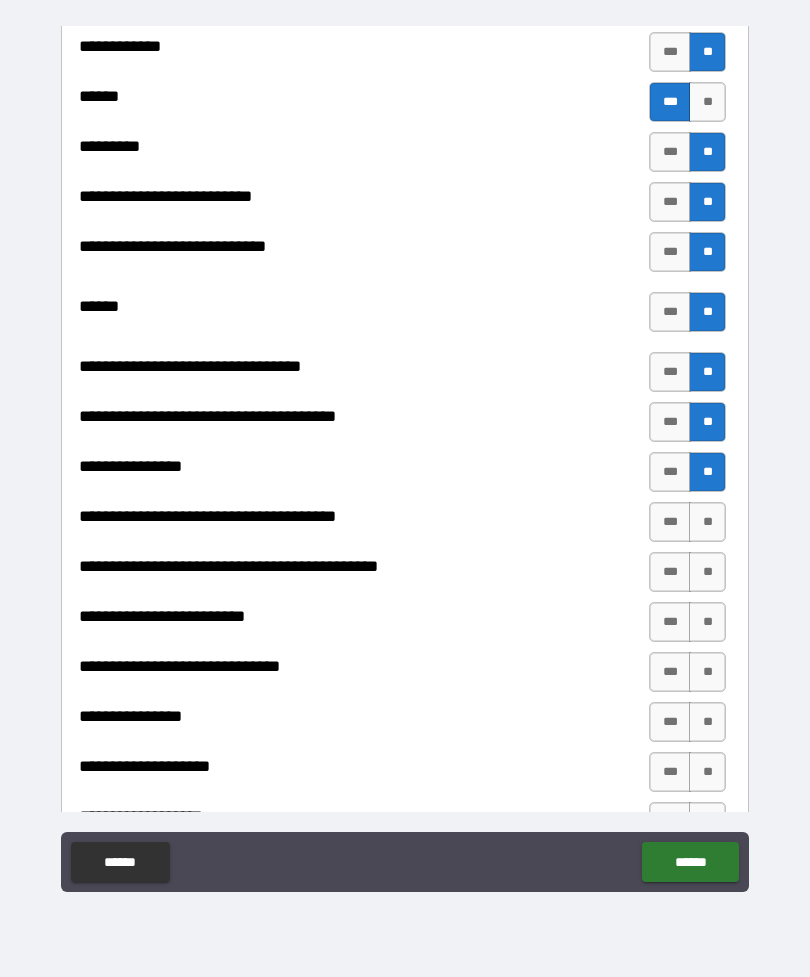 click on "**" at bounding box center [707, 522] 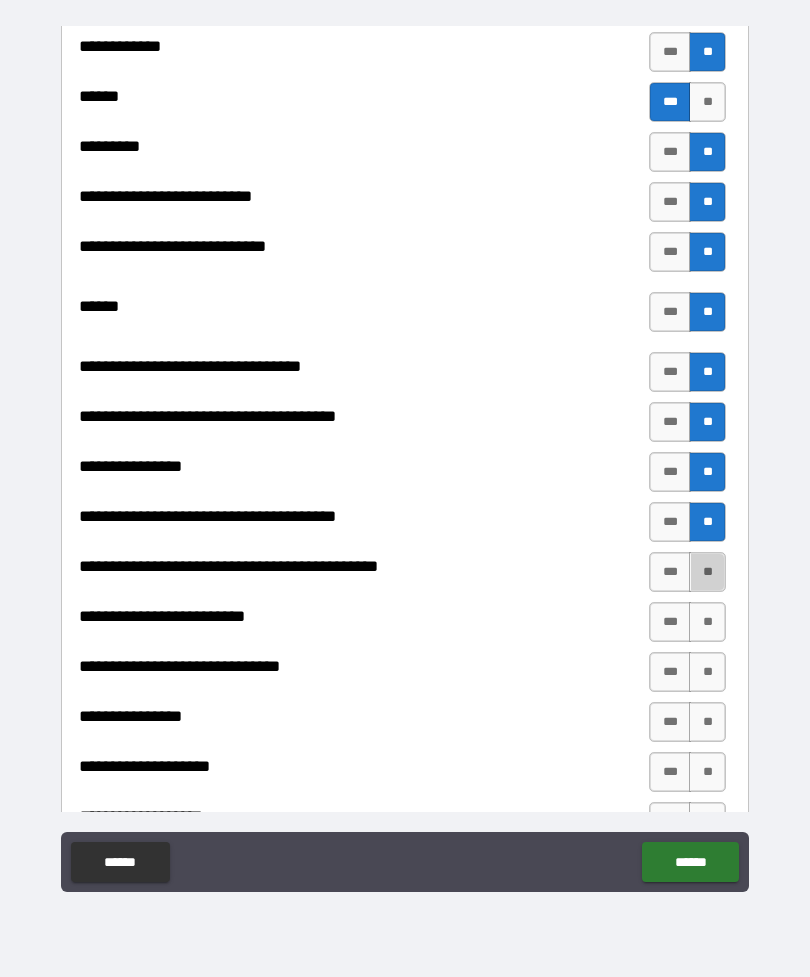 click on "**" at bounding box center (707, 572) 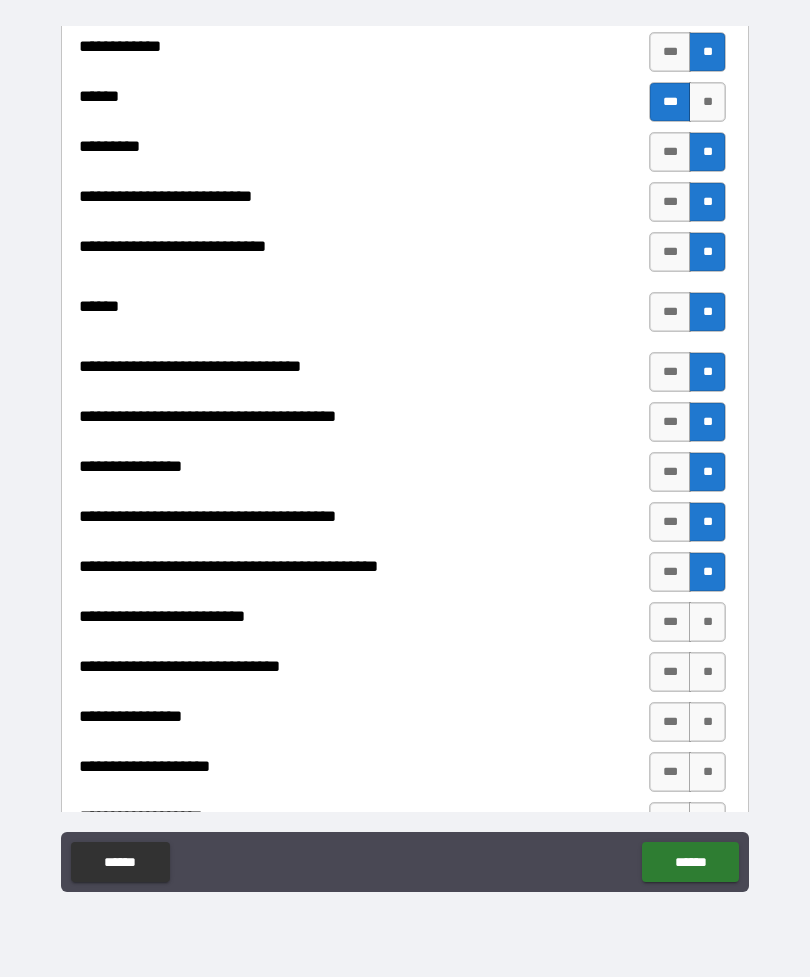 click on "**" at bounding box center (707, 622) 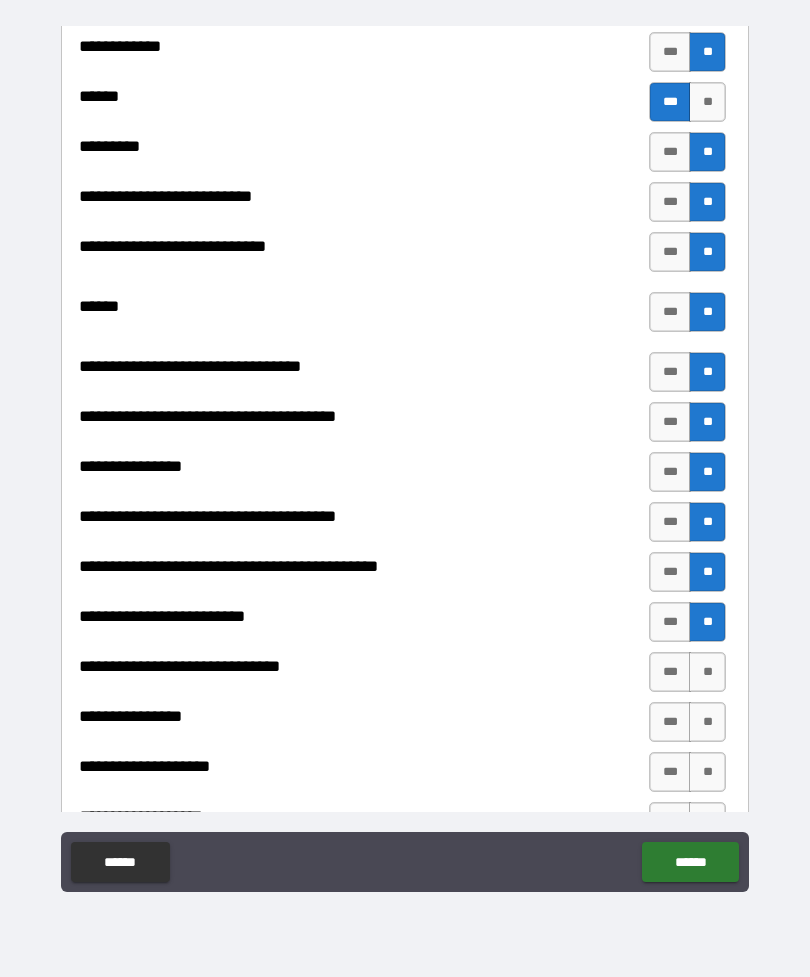 click on "**" at bounding box center [707, 672] 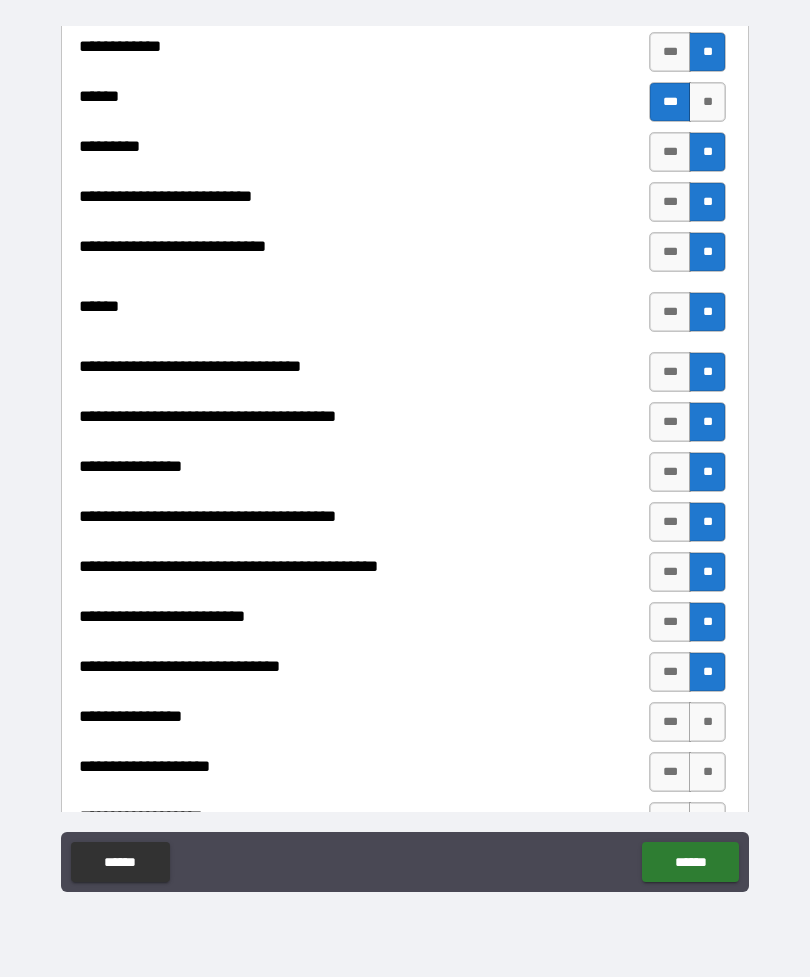 click on "**" at bounding box center (707, 722) 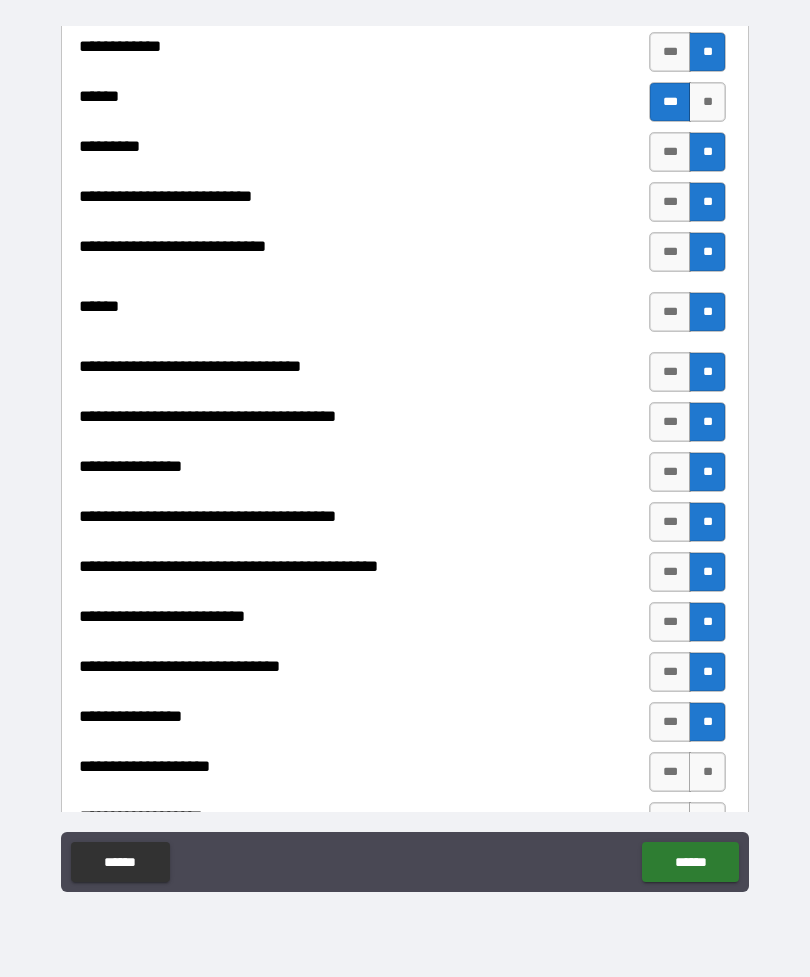 click on "**" at bounding box center (707, 772) 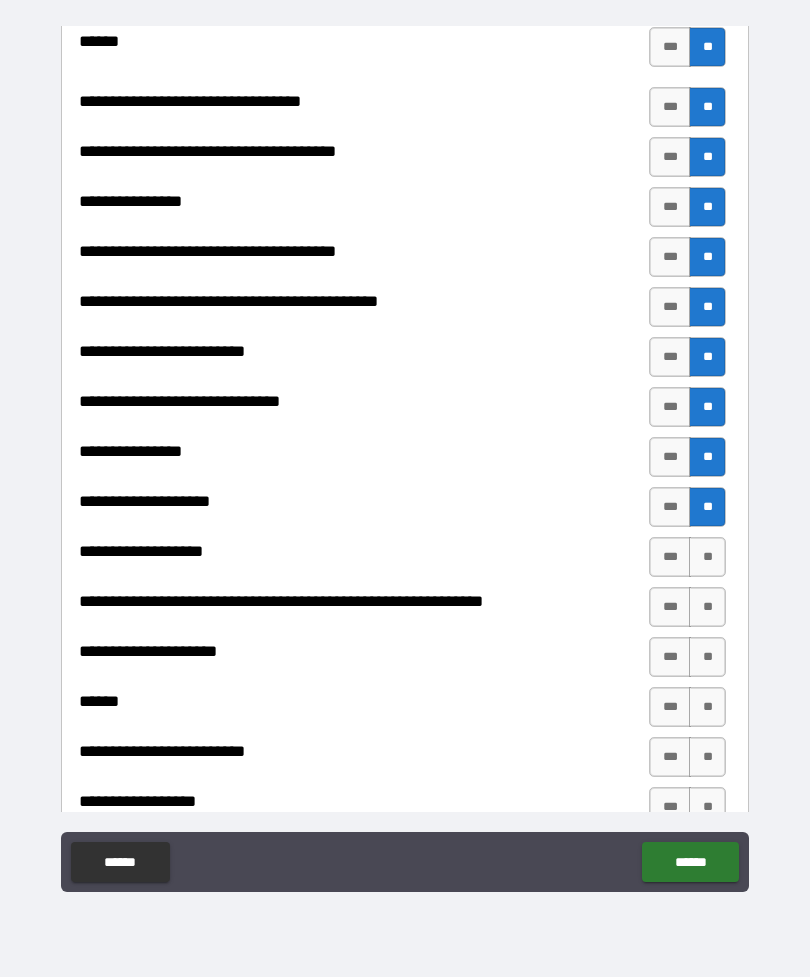 scroll, scrollTop: 1197, scrollLeft: 0, axis: vertical 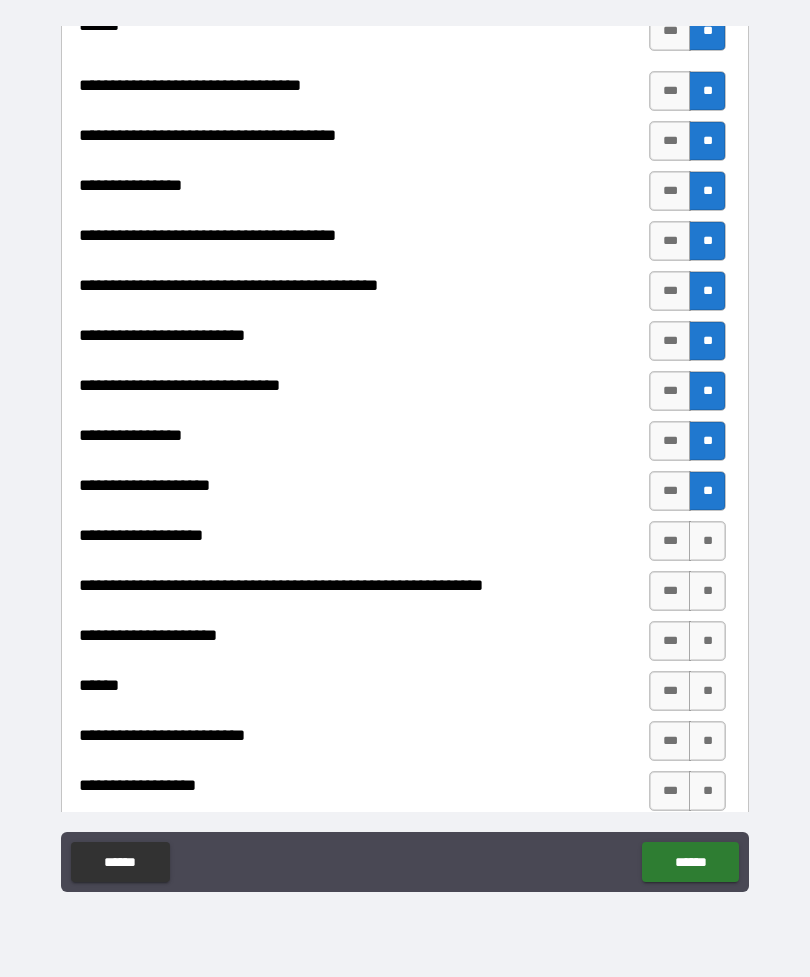 click on "**" at bounding box center (707, 541) 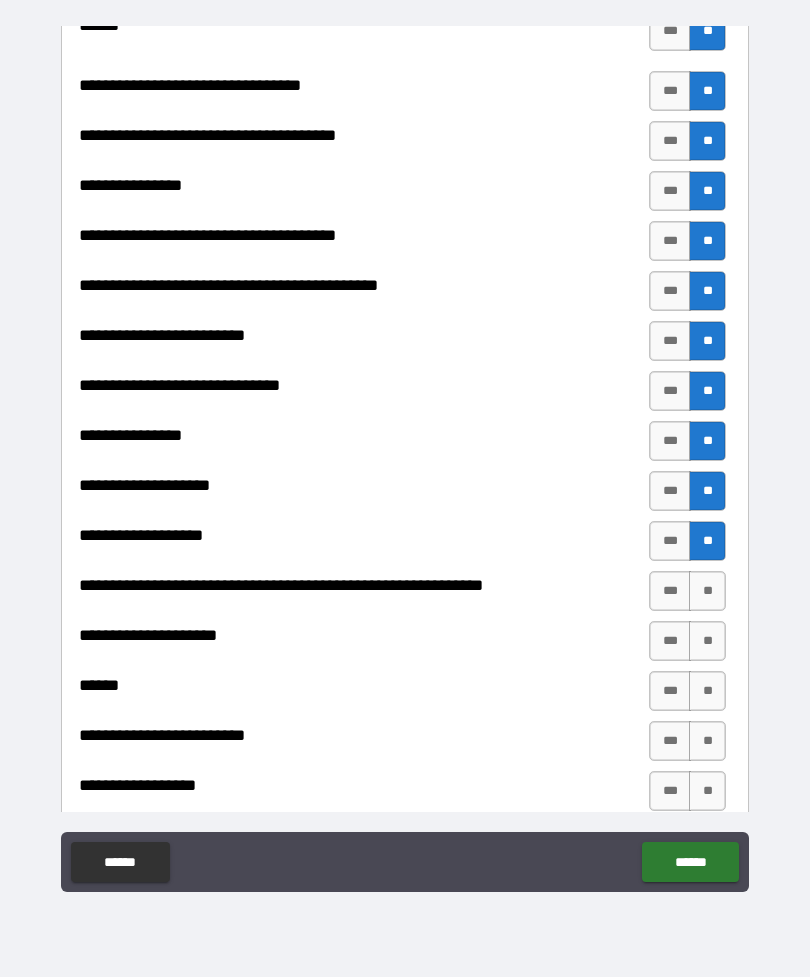 click on "**" at bounding box center (707, 591) 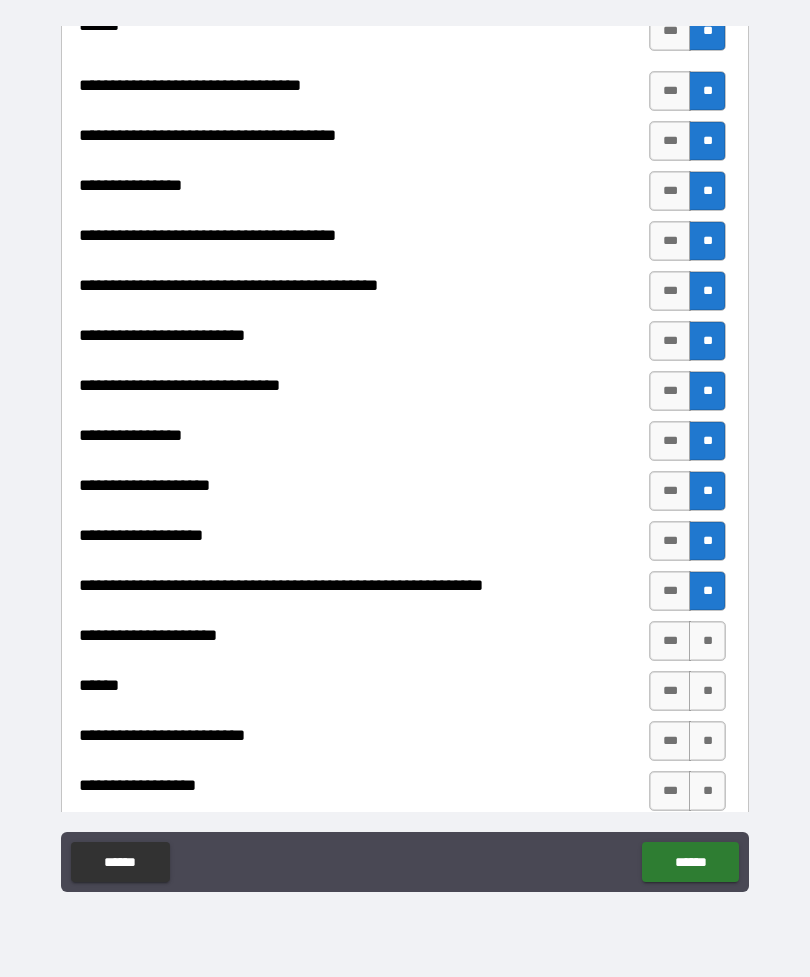 click on "**" at bounding box center [707, 641] 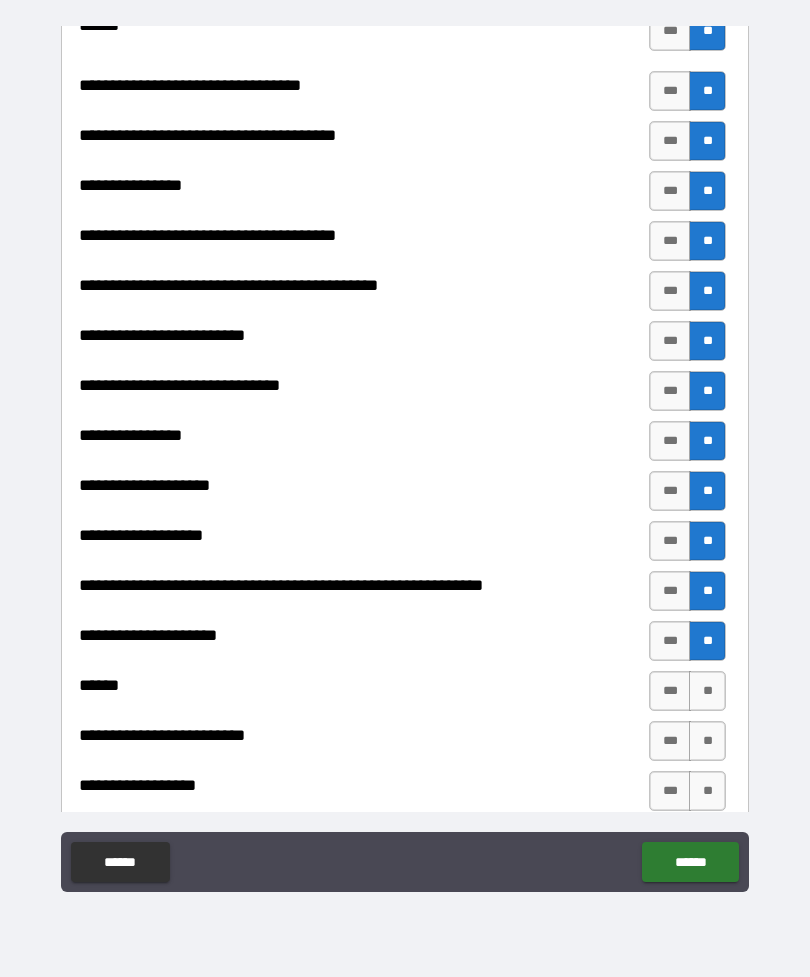 click on "**" at bounding box center [707, 691] 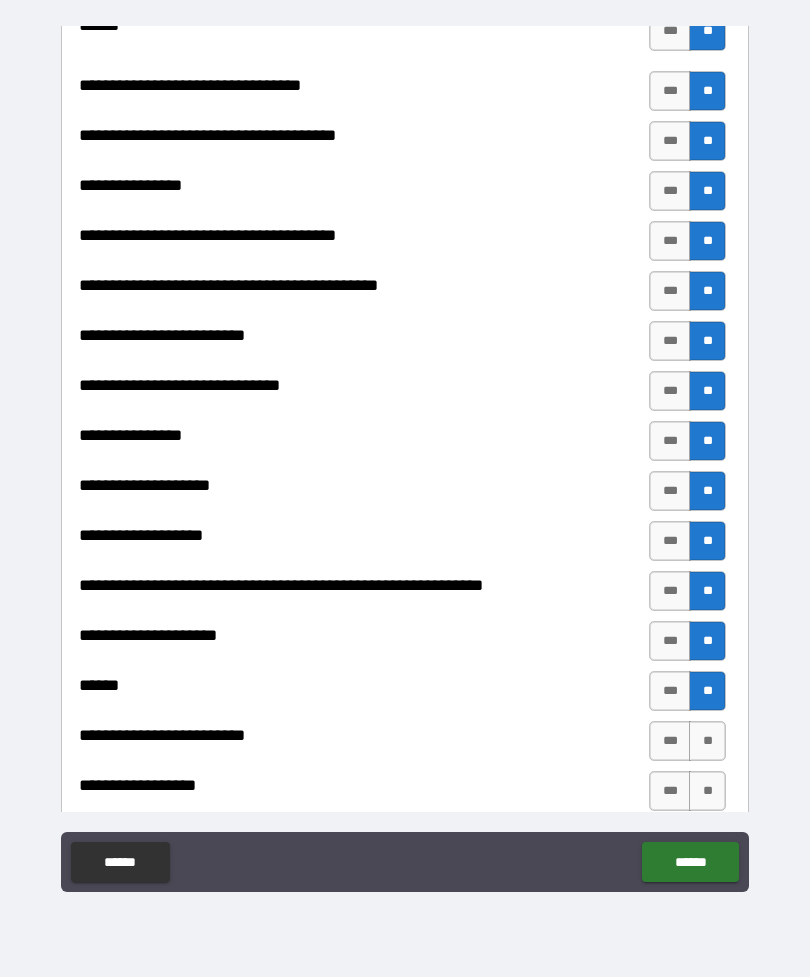 click on "**" at bounding box center [707, 741] 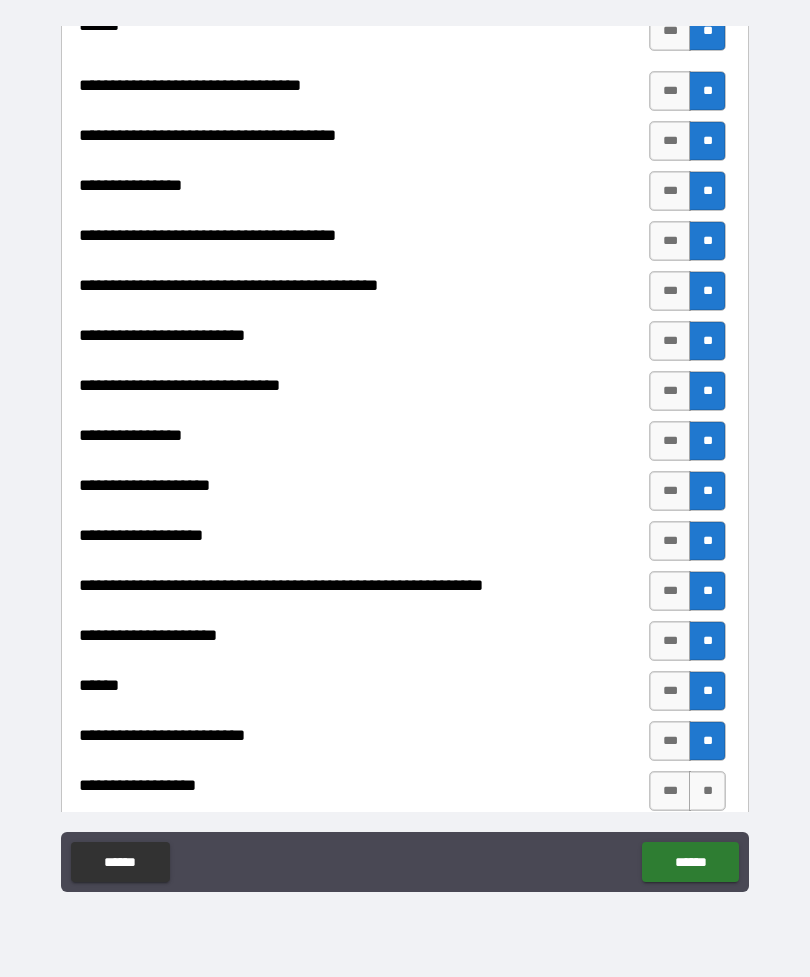 click on "**" at bounding box center [707, 791] 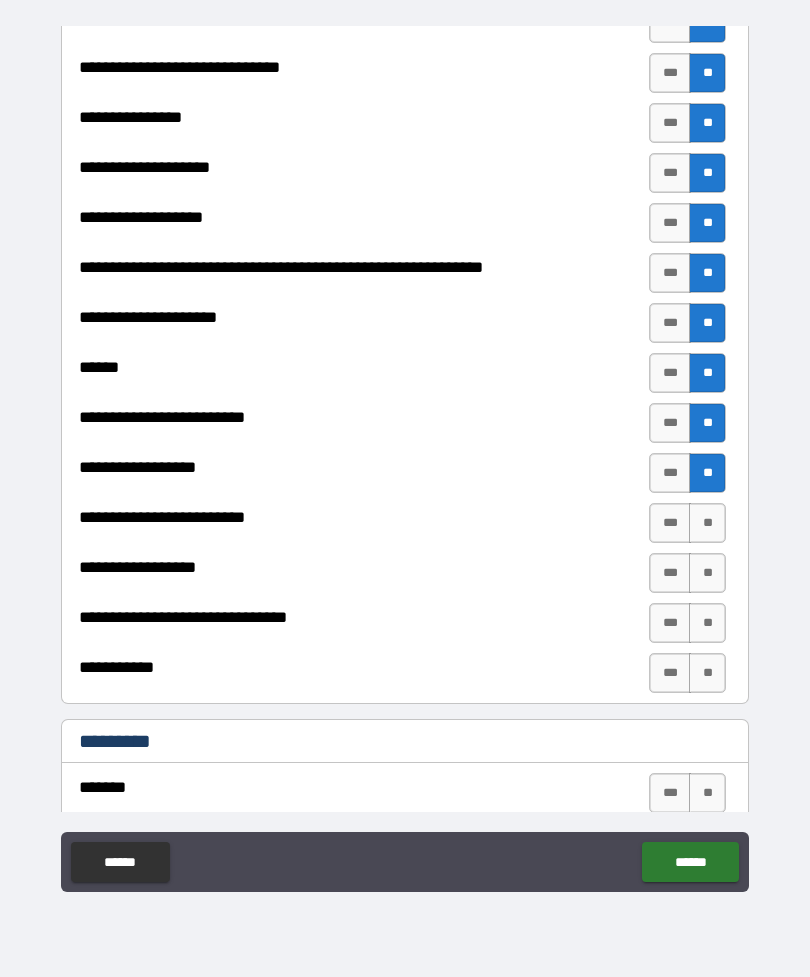 scroll, scrollTop: 1518, scrollLeft: 0, axis: vertical 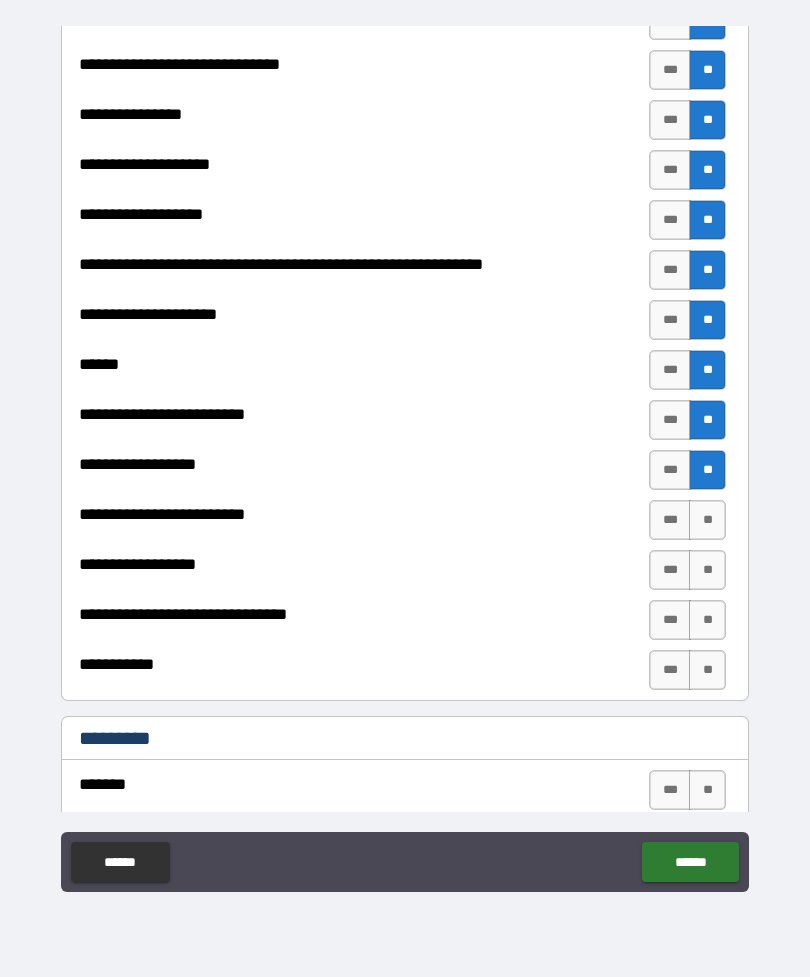click on "**" at bounding box center (707, 520) 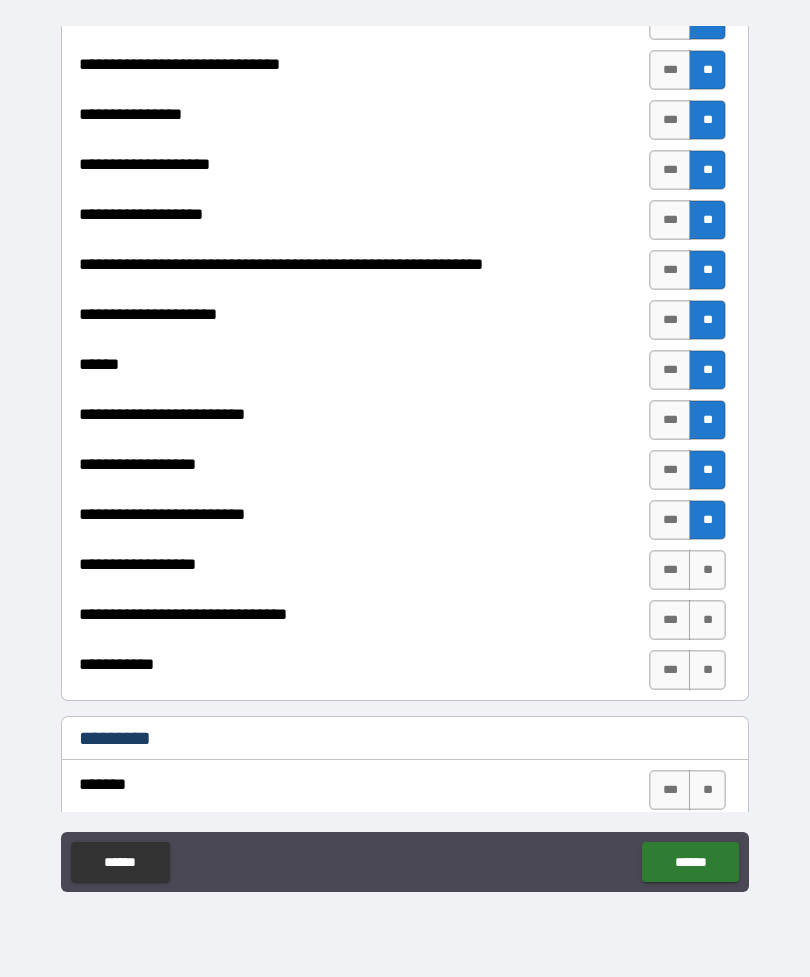 click on "**" at bounding box center [707, 570] 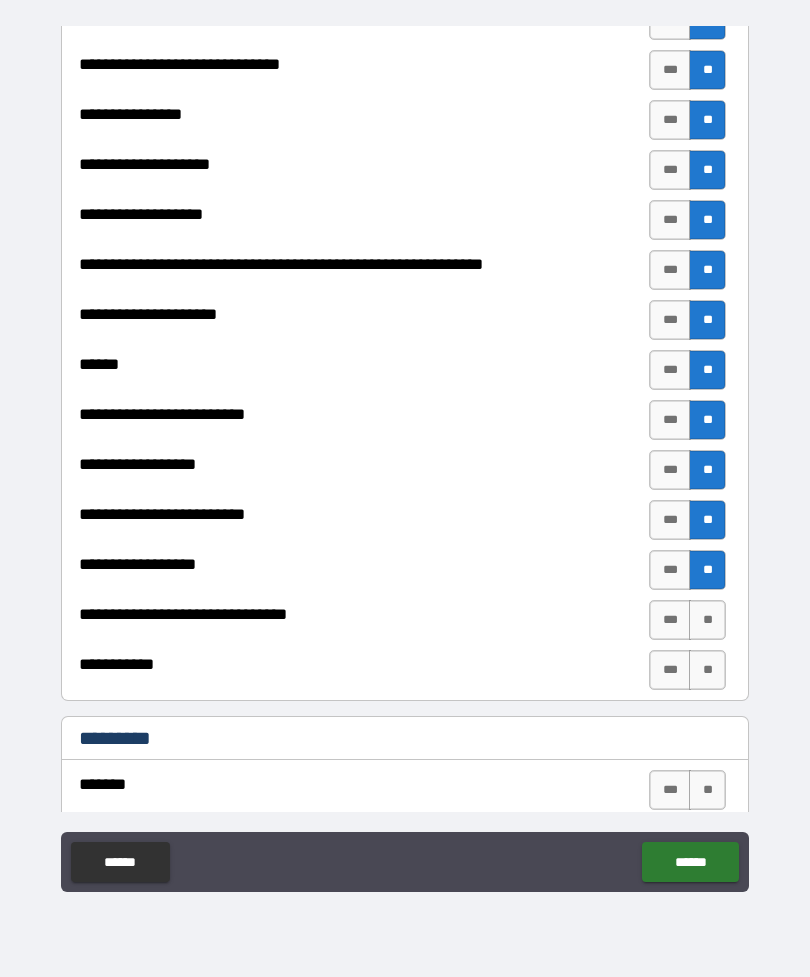 click on "**" at bounding box center [707, 620] 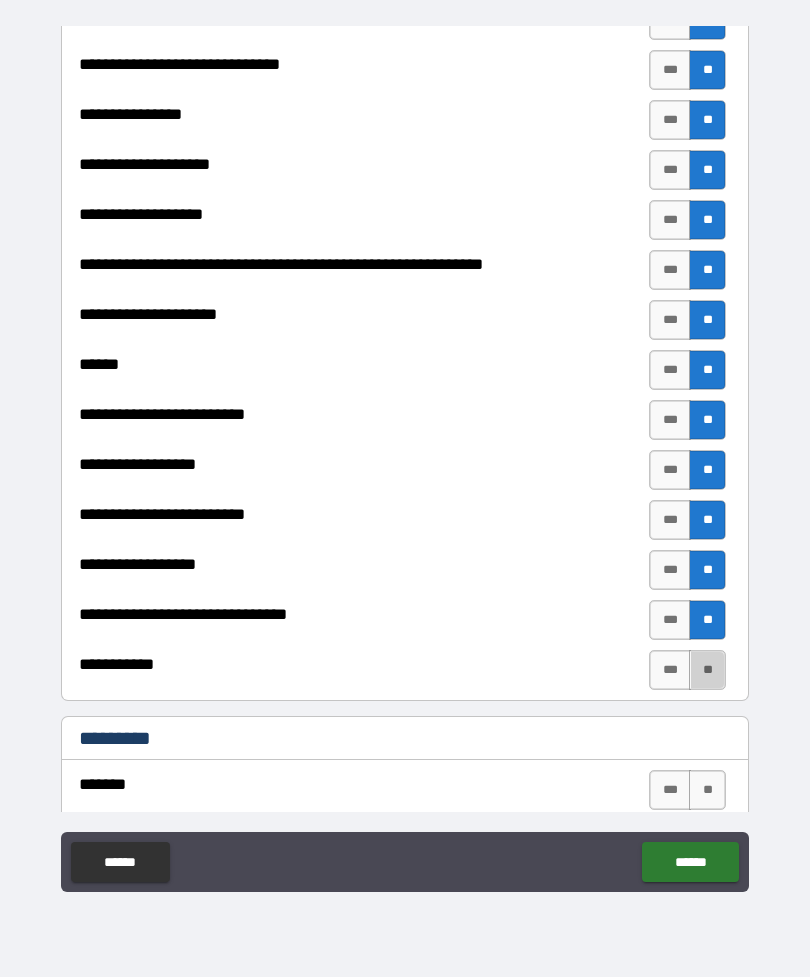 click on "**" at bounding box center (707, 670) 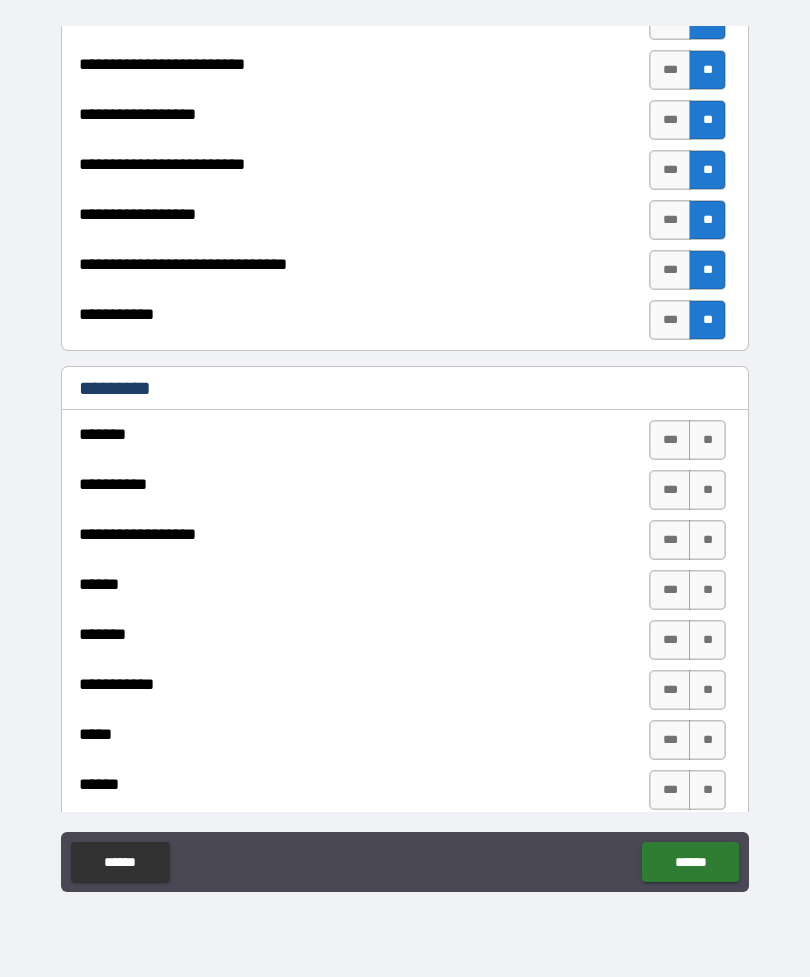 scroll, scrollTop: 1869, scrollLeft: 0, axis: vertical 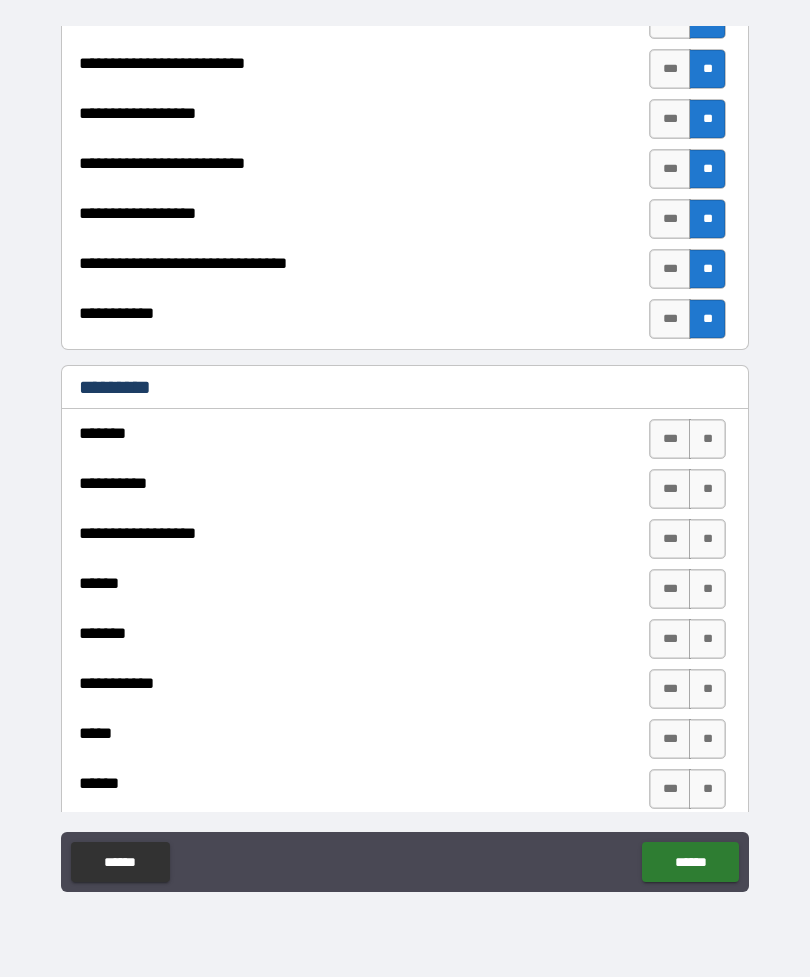 click on "**" at bounding box center (707, 439) 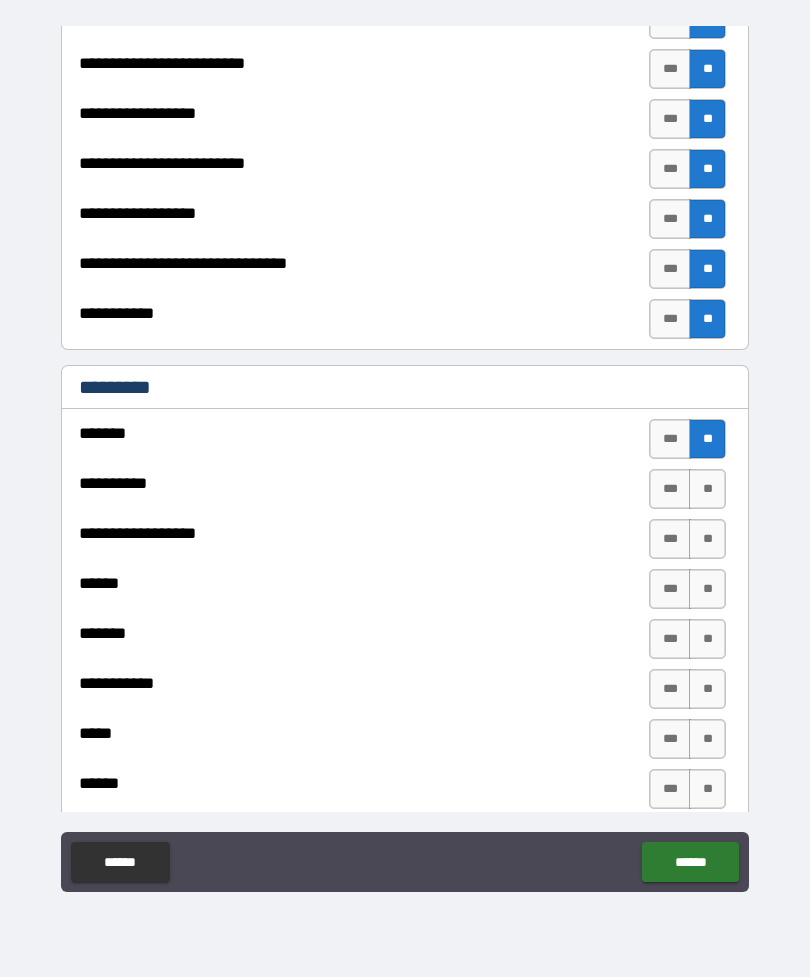click on "**" at bounding box center (707, 489) 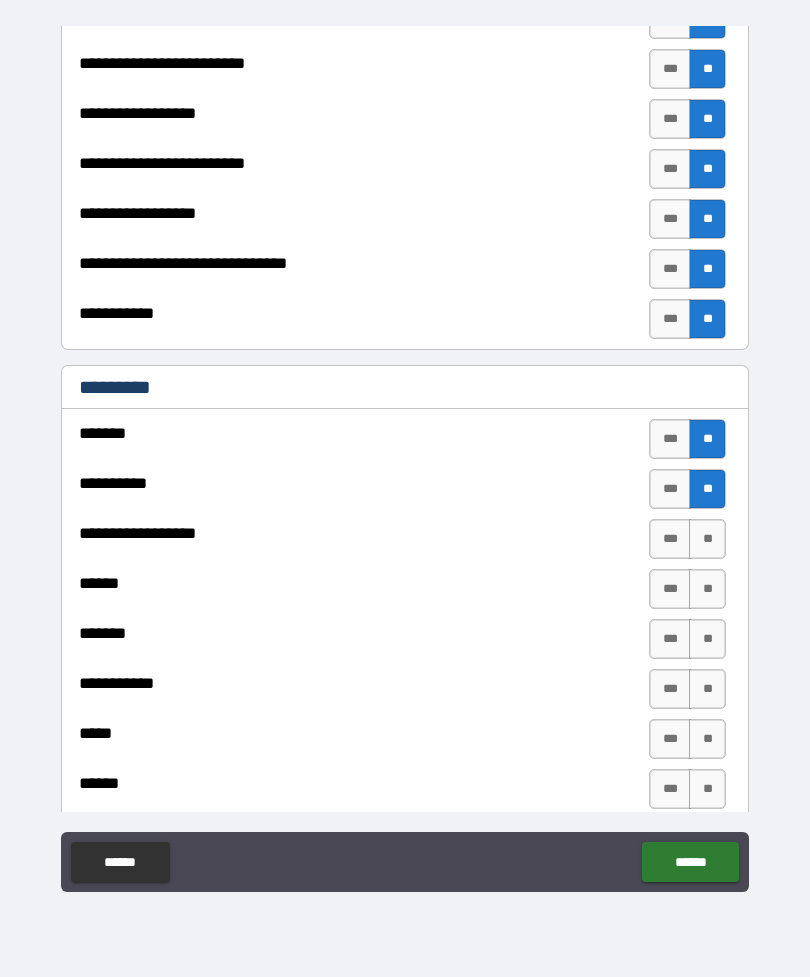 click on "**" at bounding box center (707, 539) 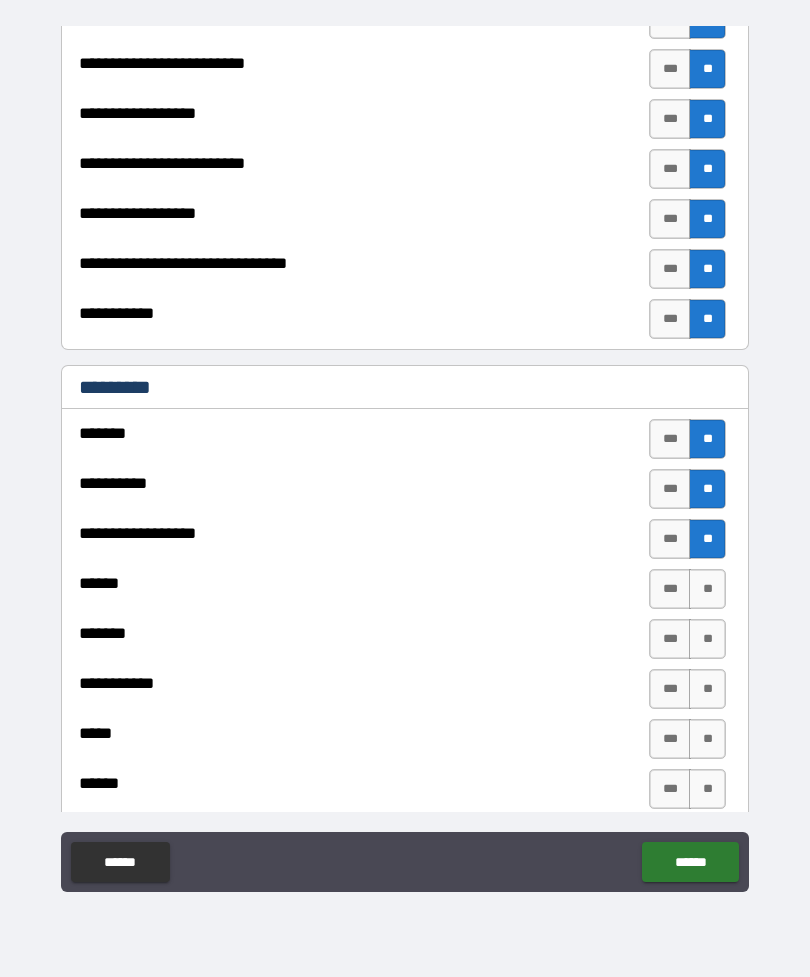 click on "**" at bounding box center [707, 589] 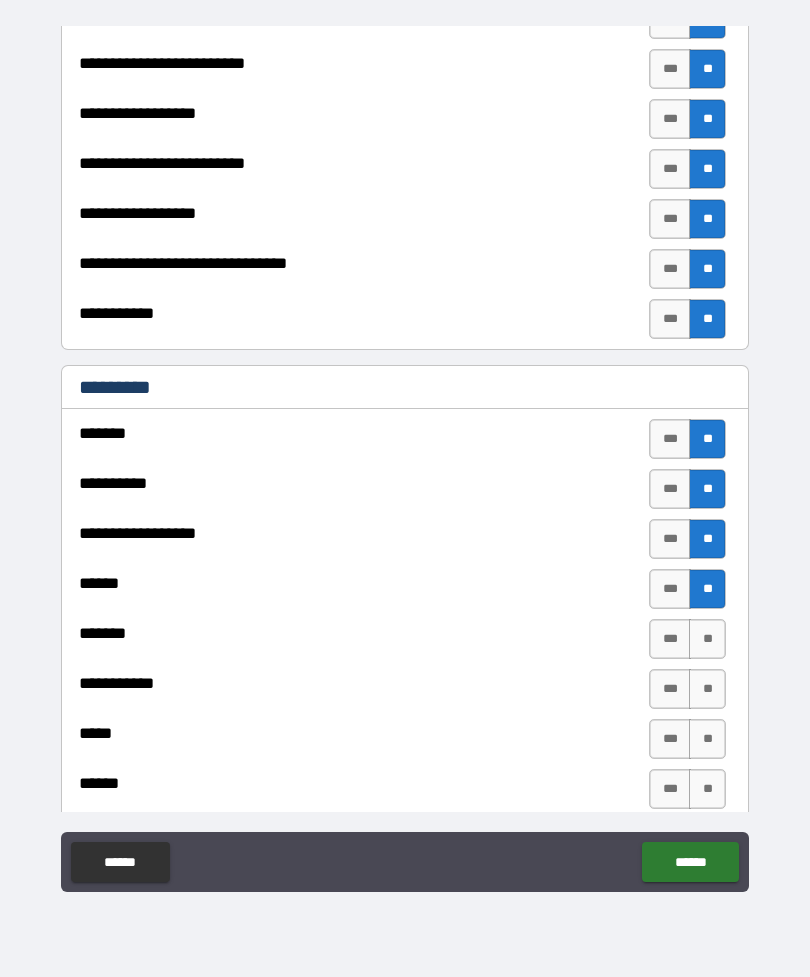 click on "**" at bounding box center [707, 639] 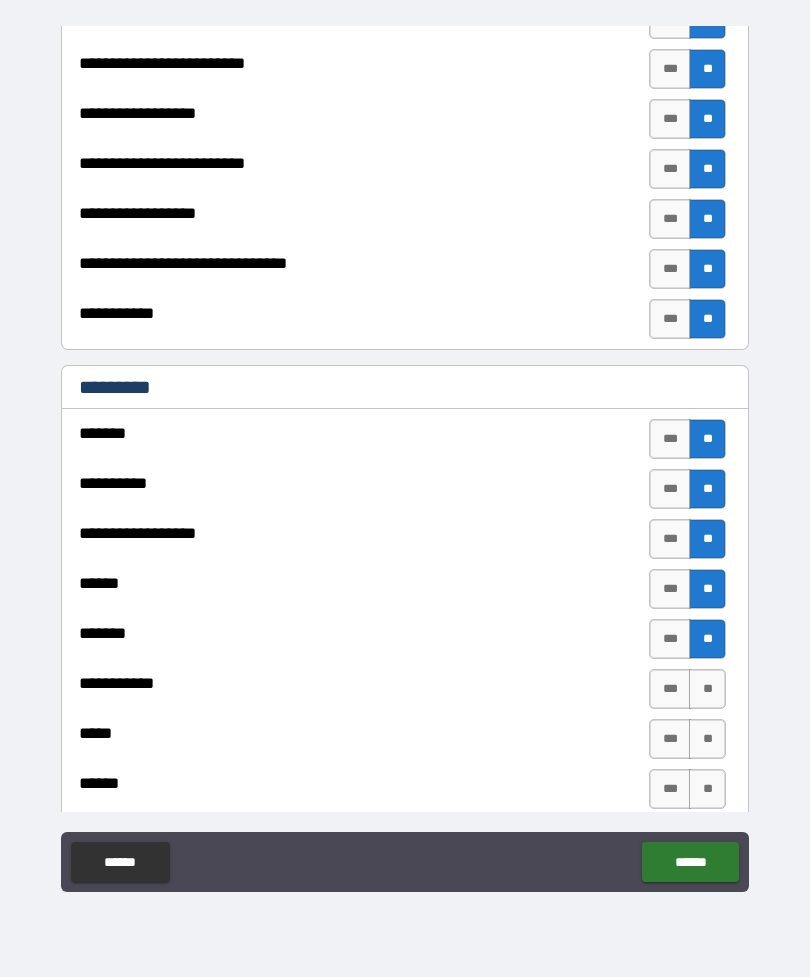 click on "**" at bounding box center [707, 689] 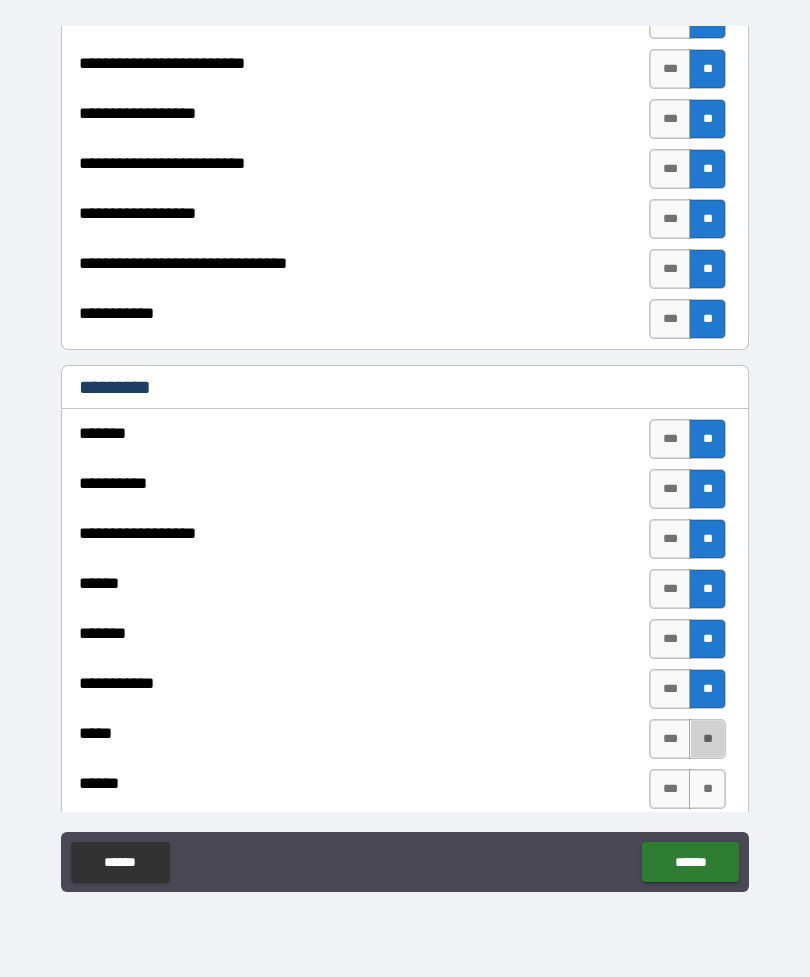 click on "**" at bounding box center (707, 739) 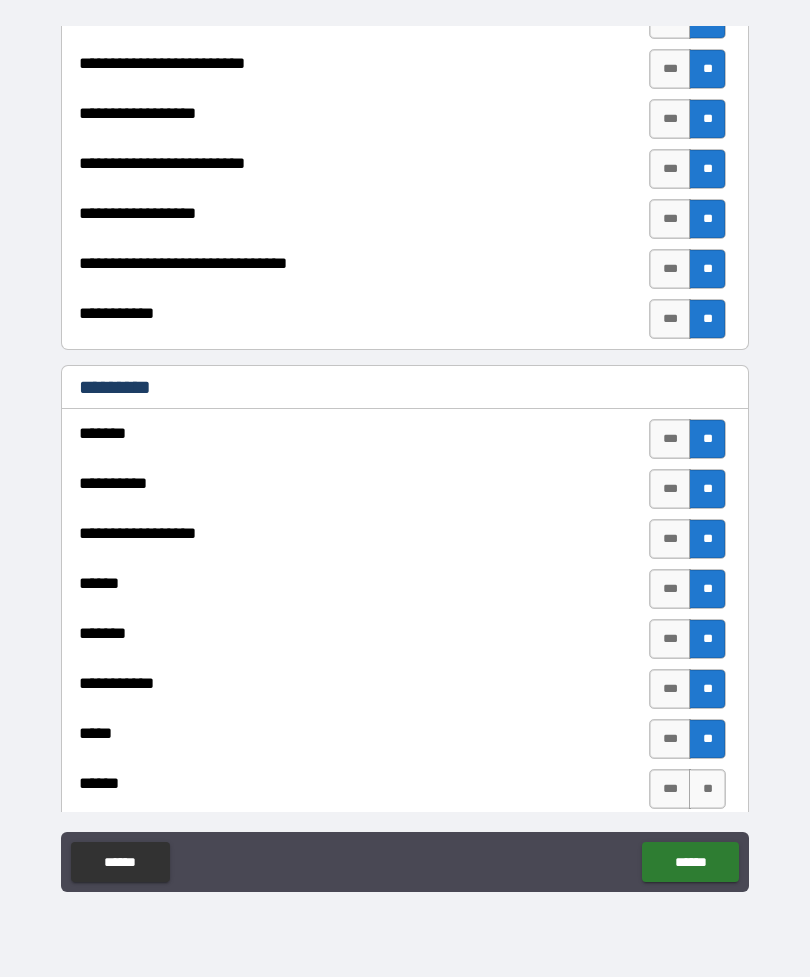 click on "**" at bounding box center (707, 789) 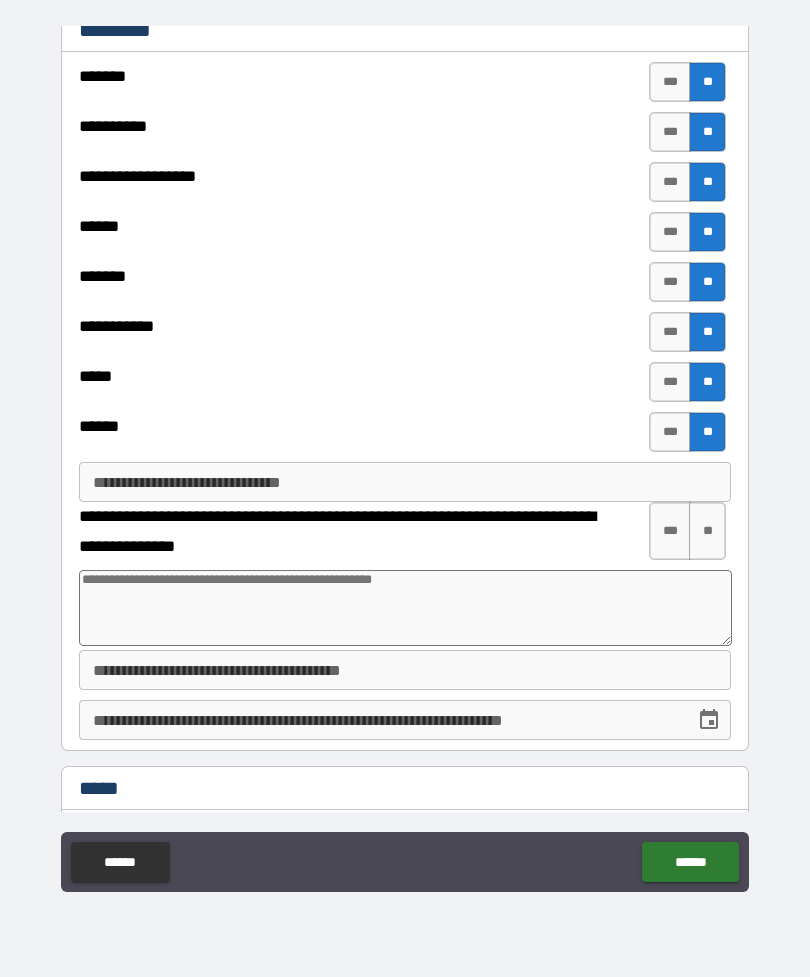 scroll, scrollTop: 2229, scrollLeft: 0, axis: vertical 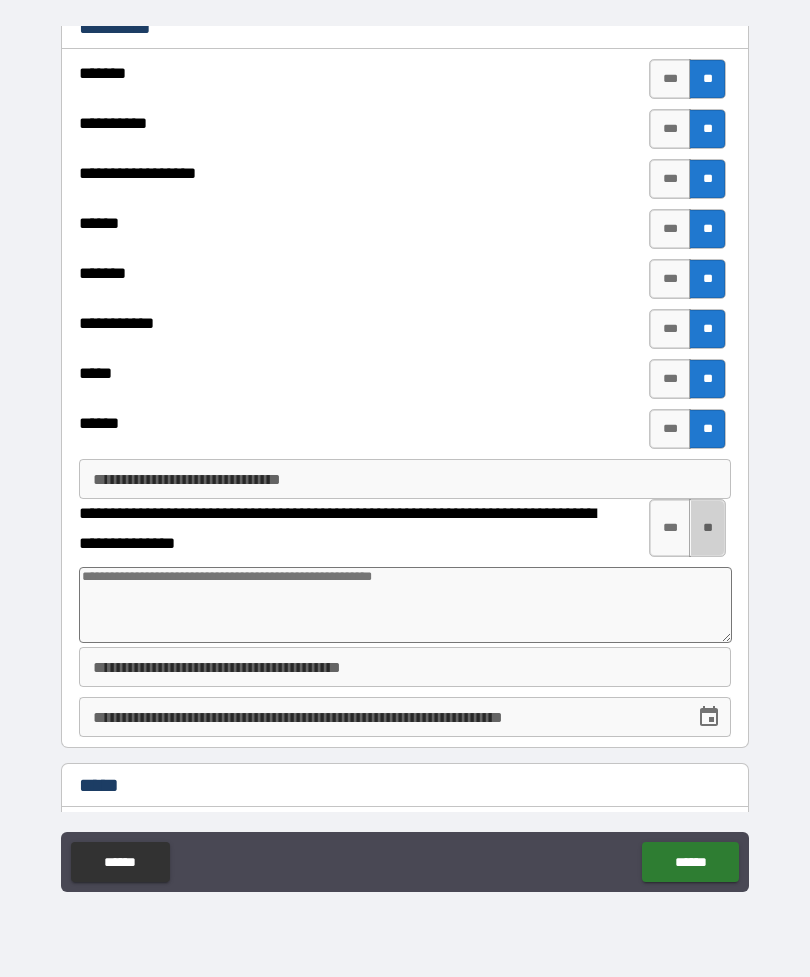 click on "**" at bounding box center [707, 528] 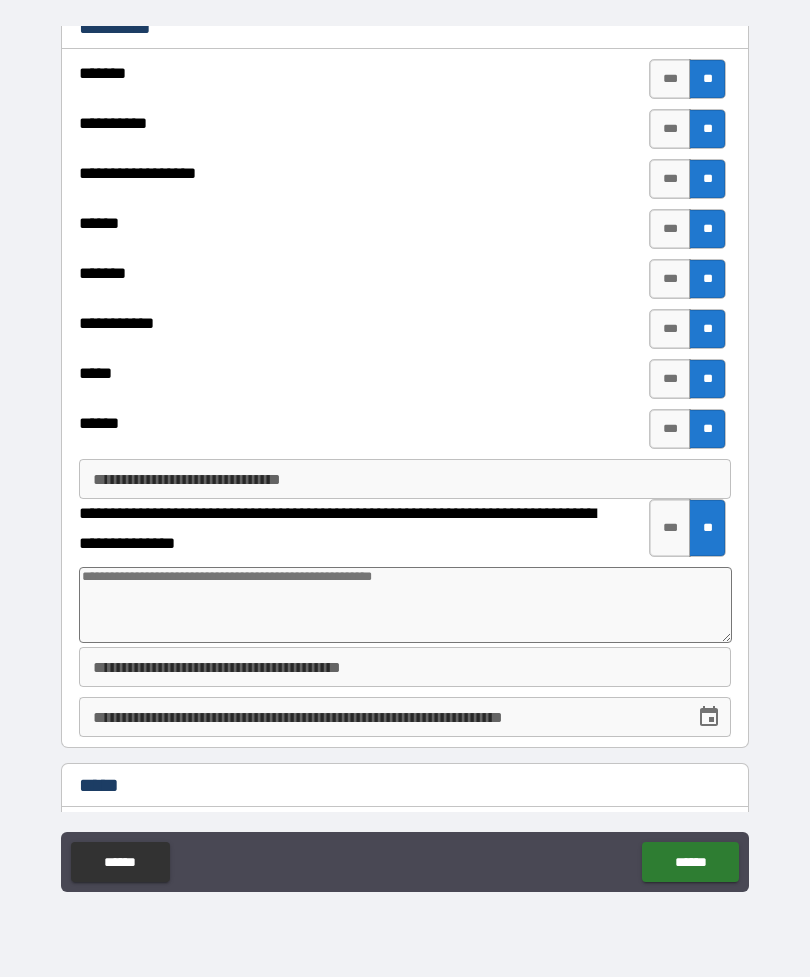 type on "*" 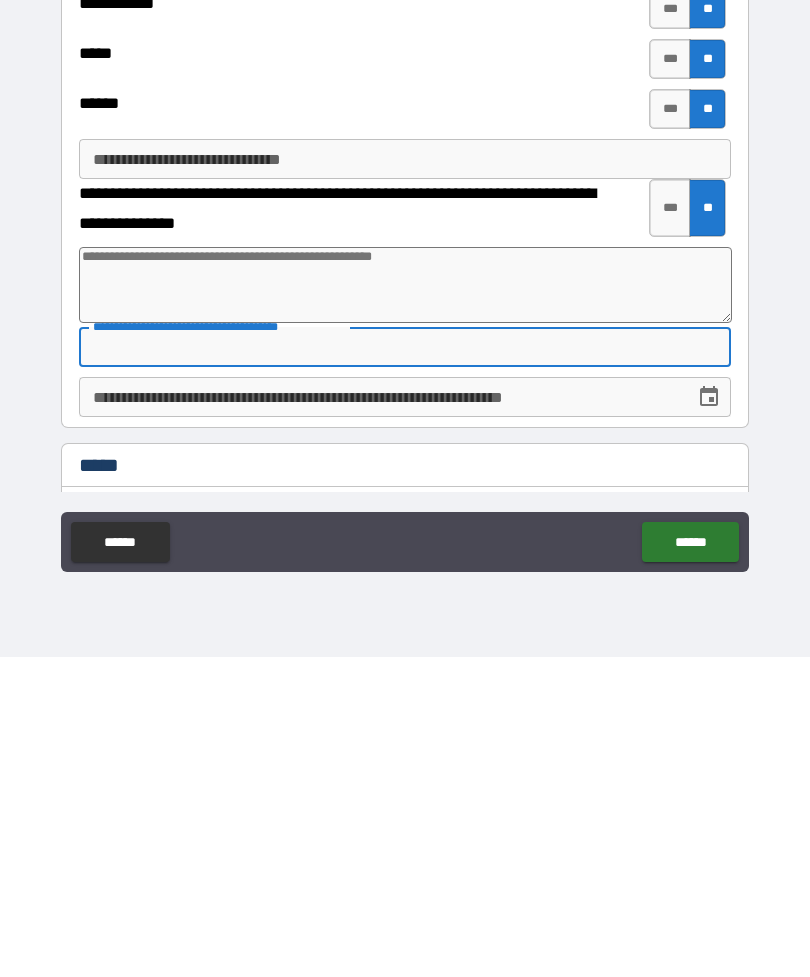 type on "*" 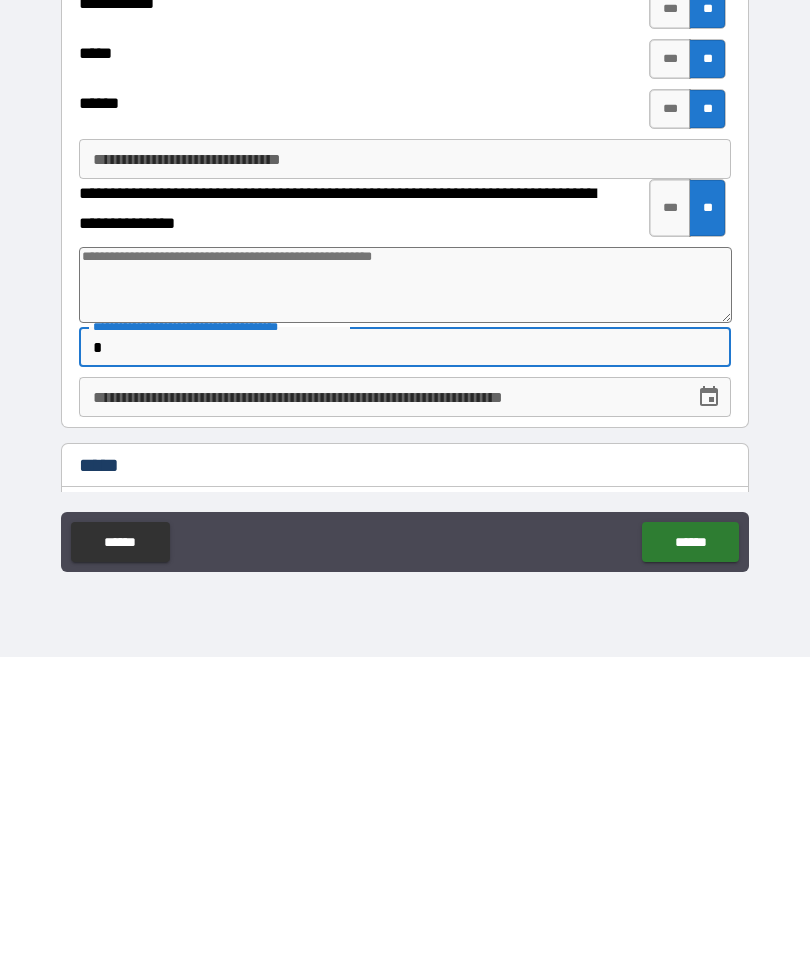 type on "*" 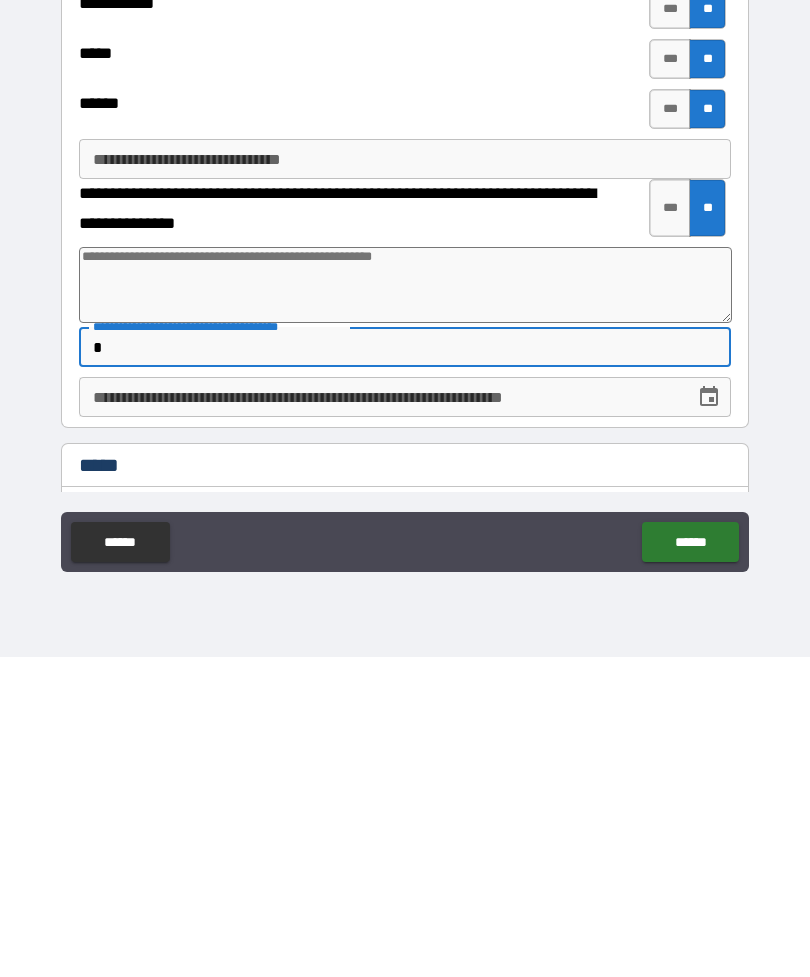 type on "**" 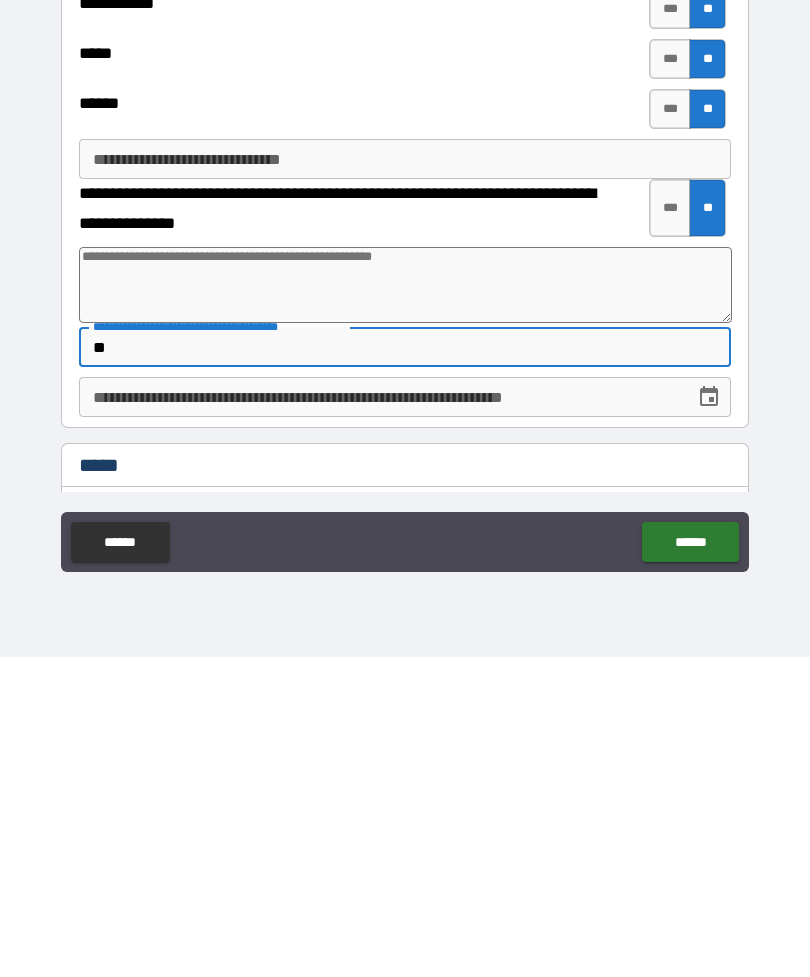 type on "*" 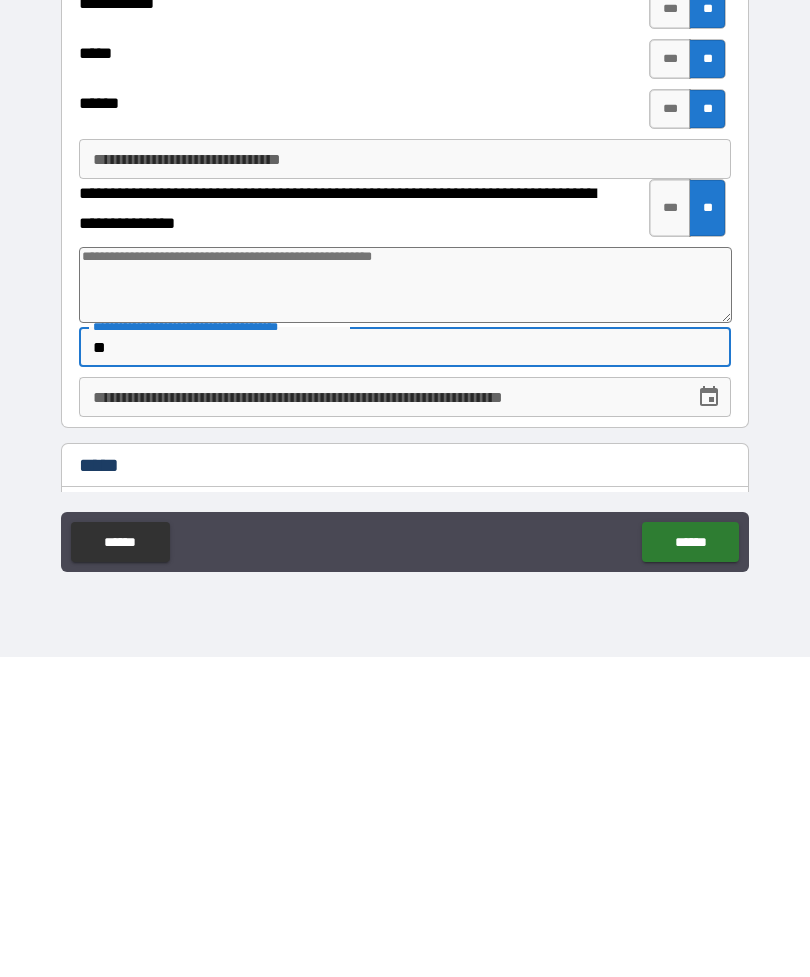 type on "***" 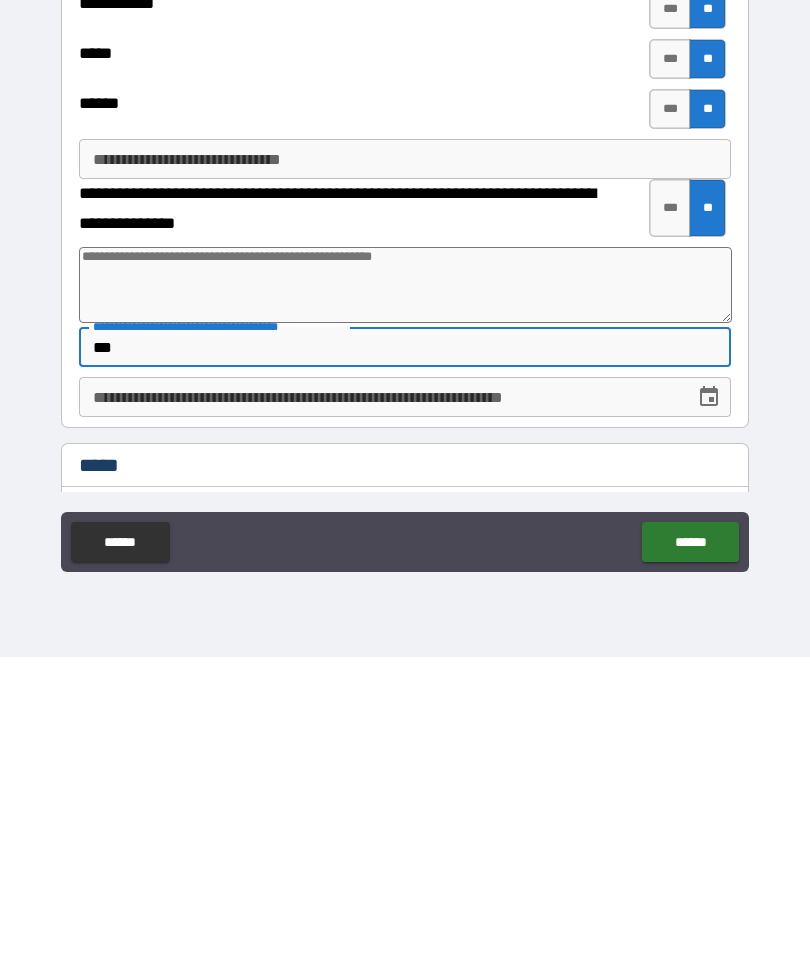 type on "*" 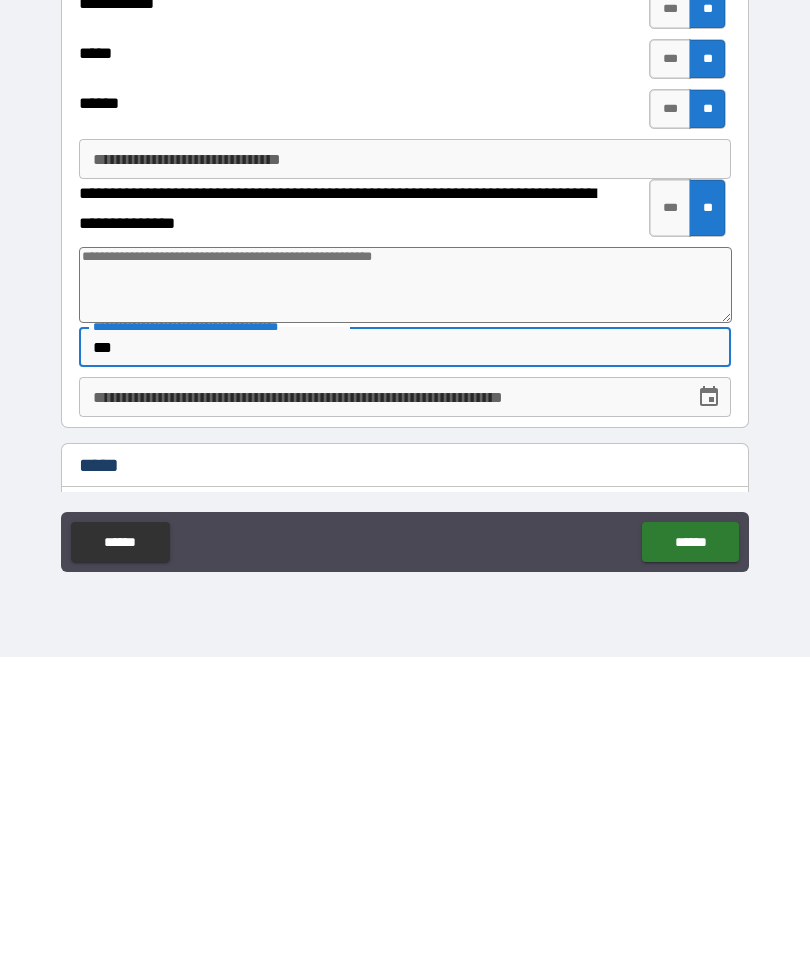 type on "****" 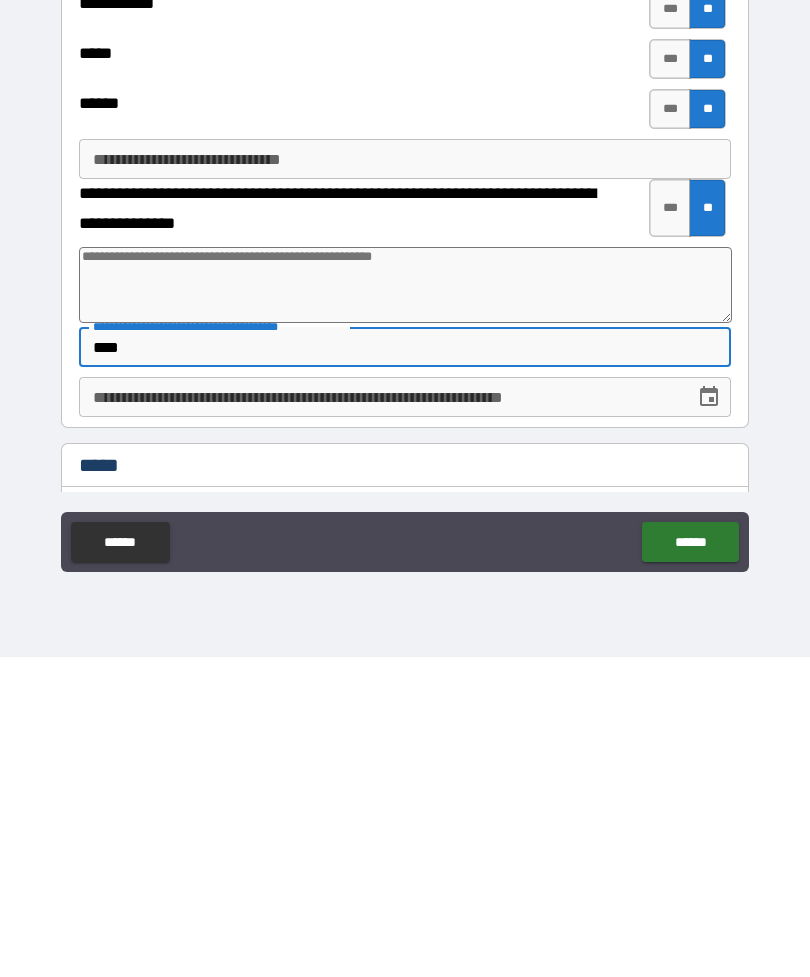 type on "*" 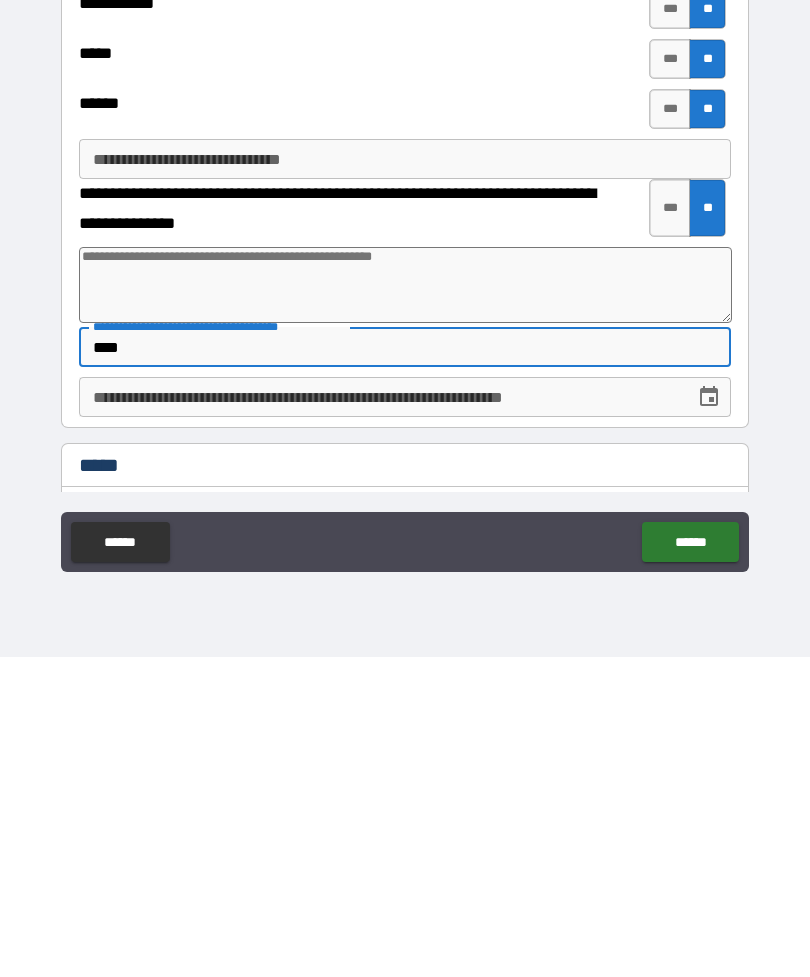 type on "****" 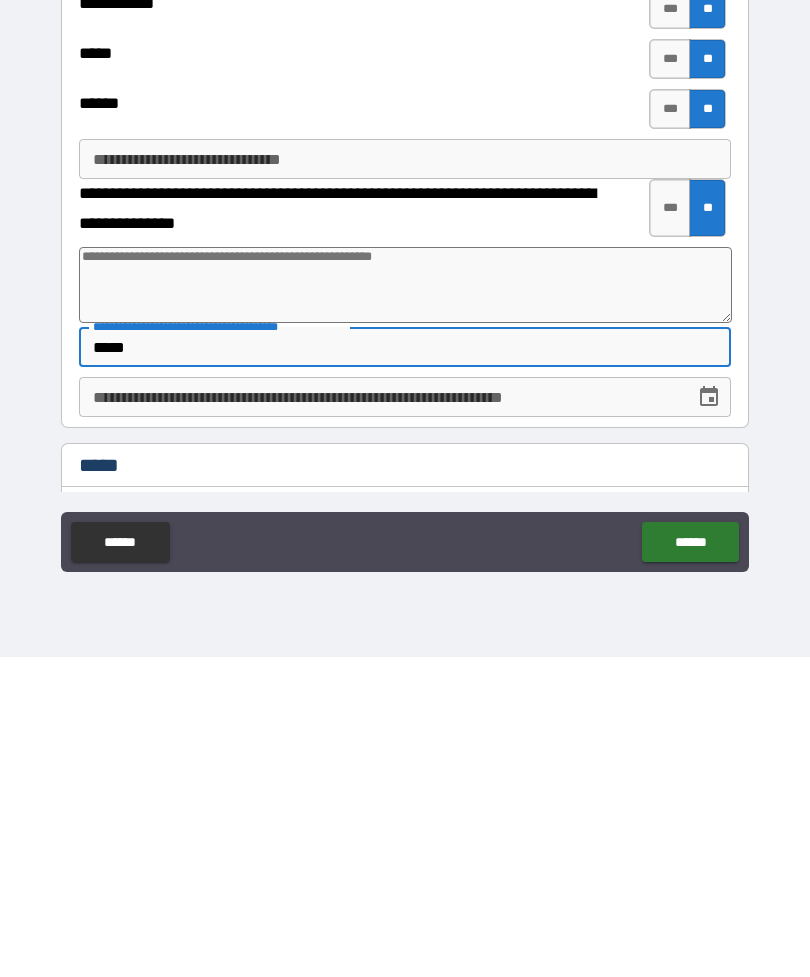 type on "*" 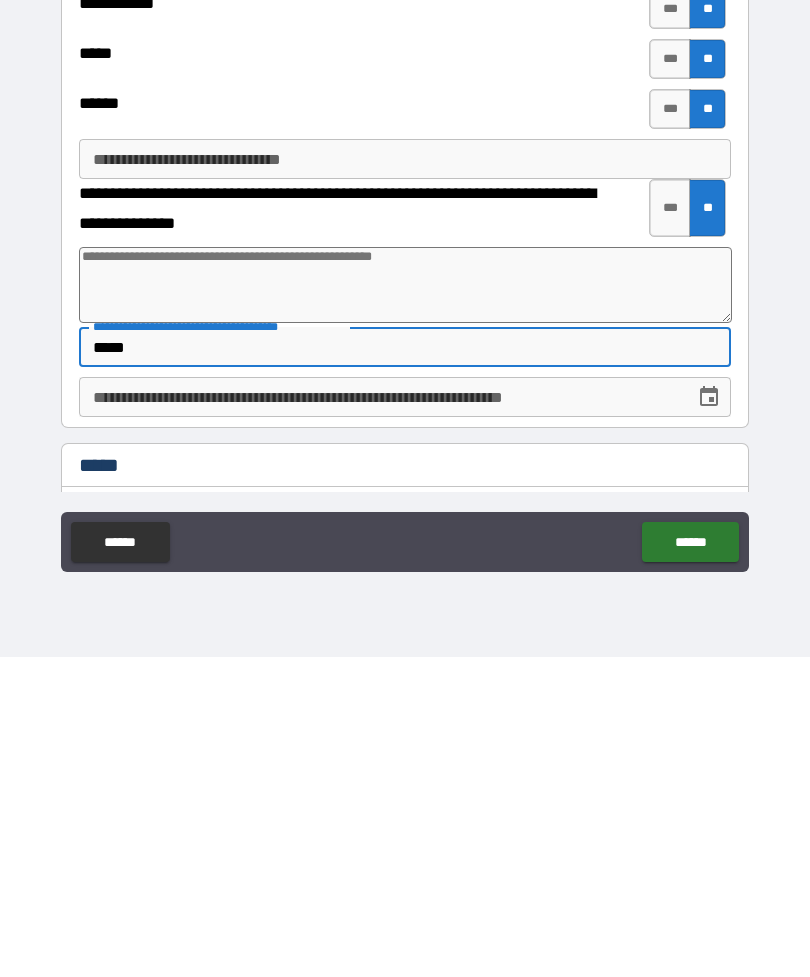 type on "******" 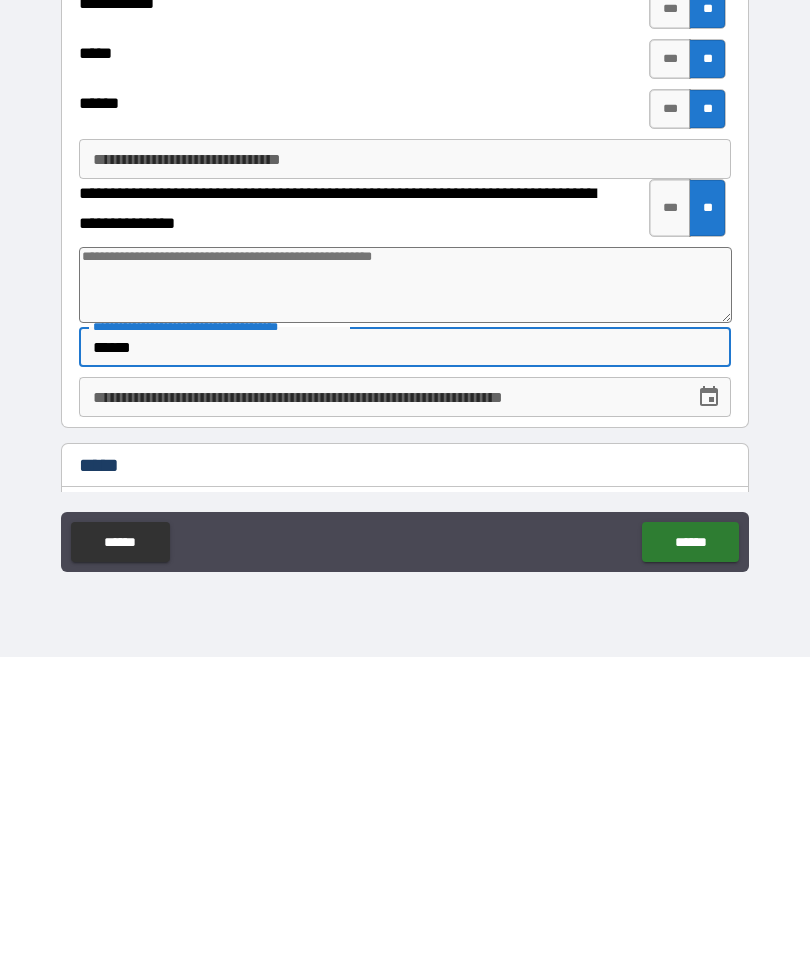 type on "*" 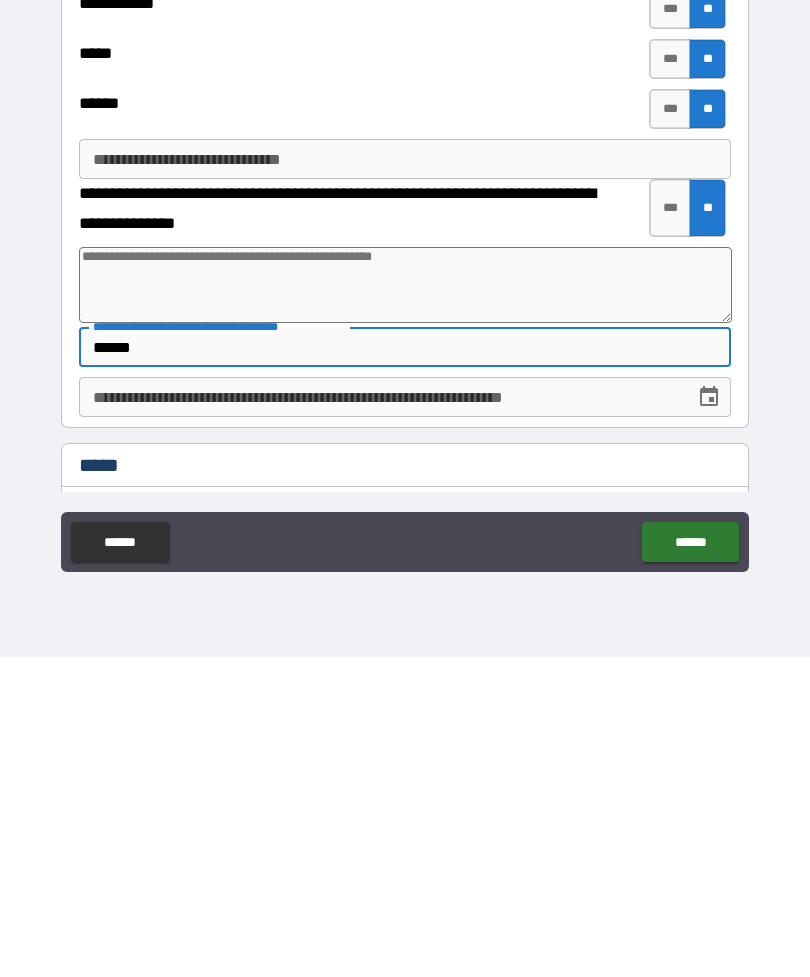 type on "*******" 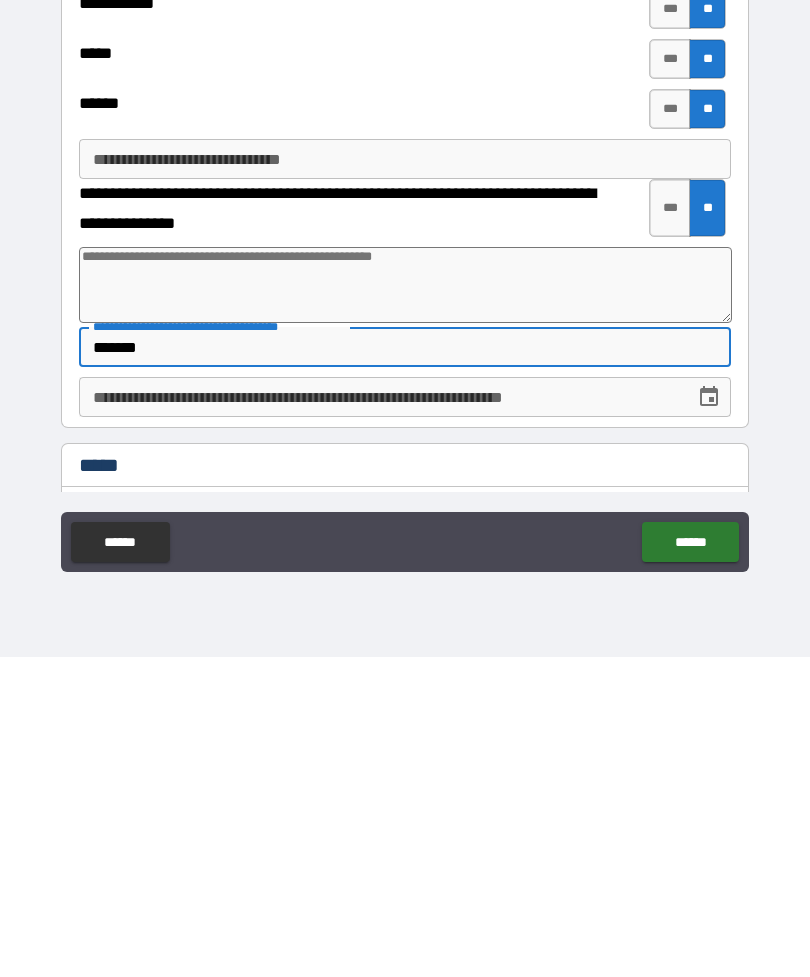 type on "*" 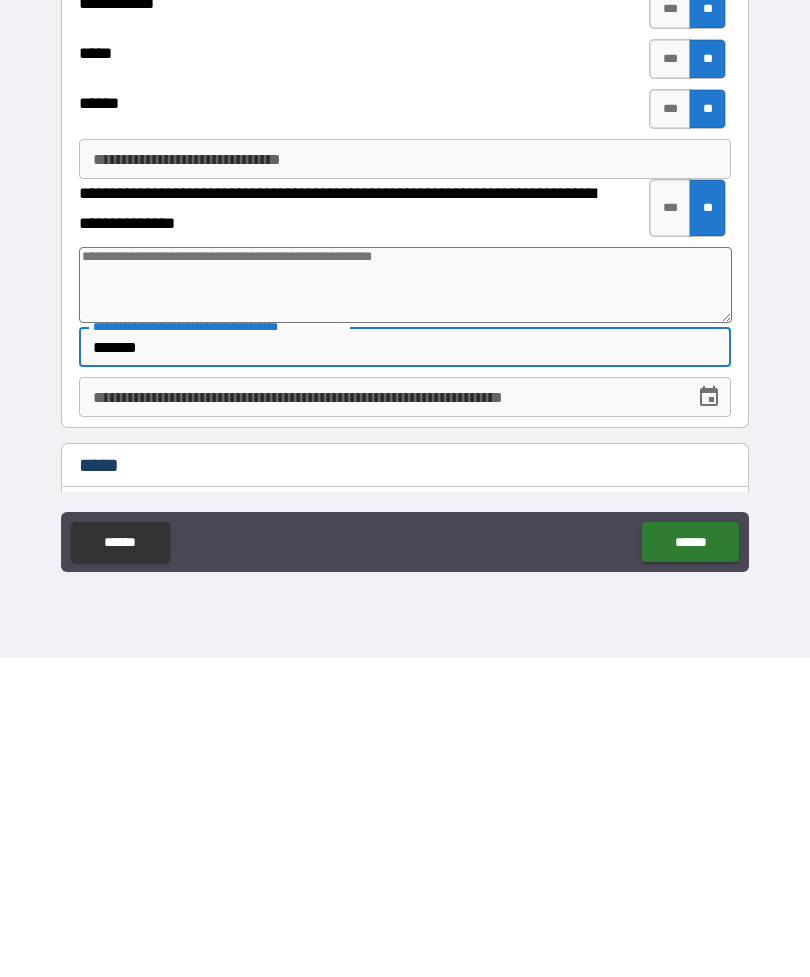 type on "********" 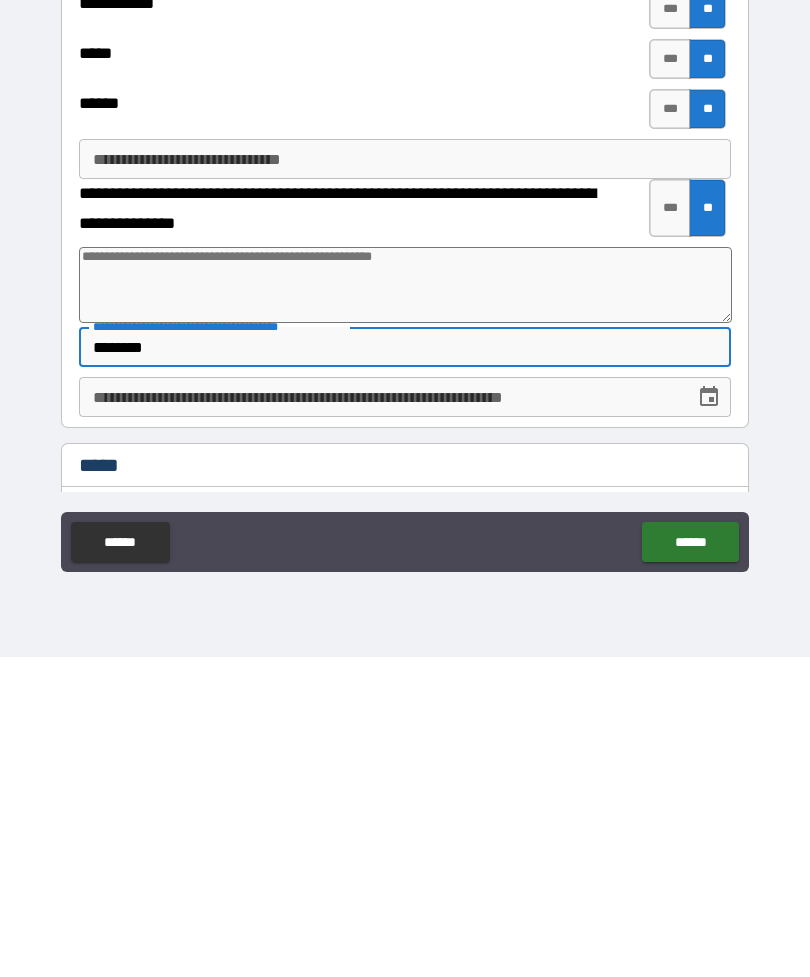 type on "*" 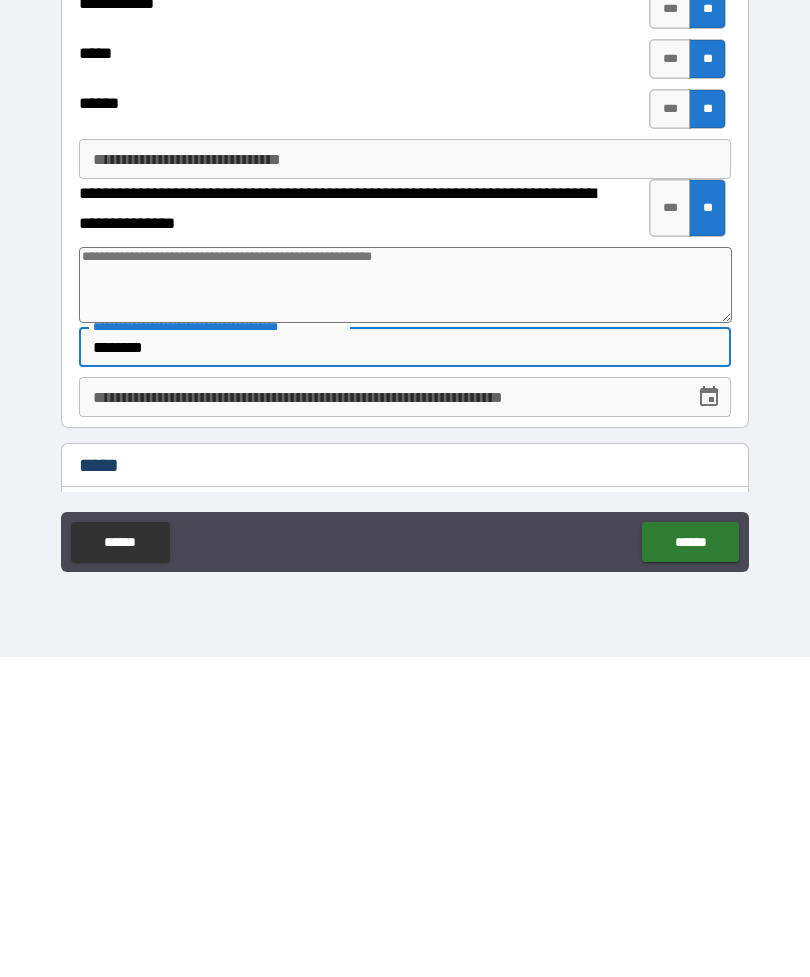 type on "*********" 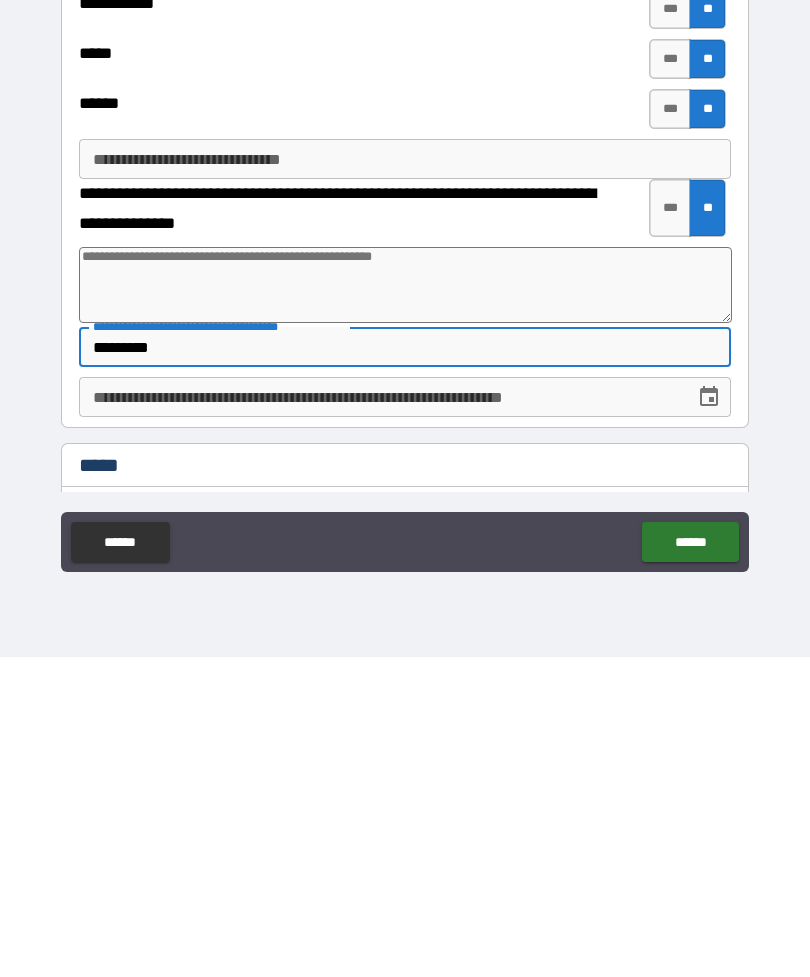 type on "*" 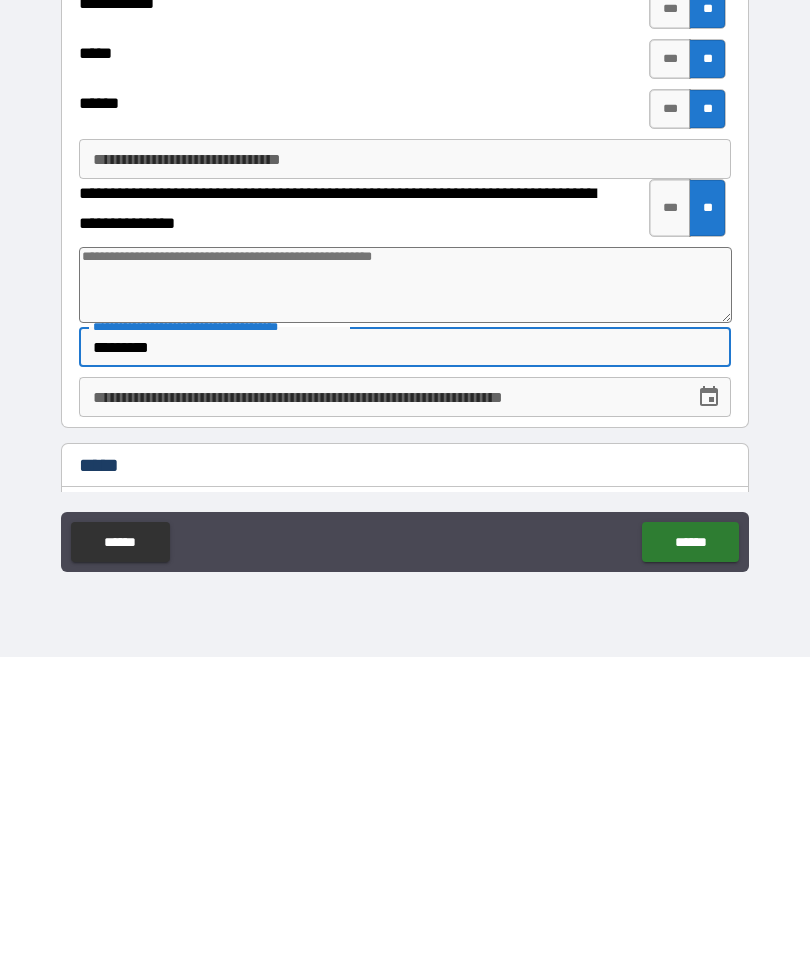 type on "**********" 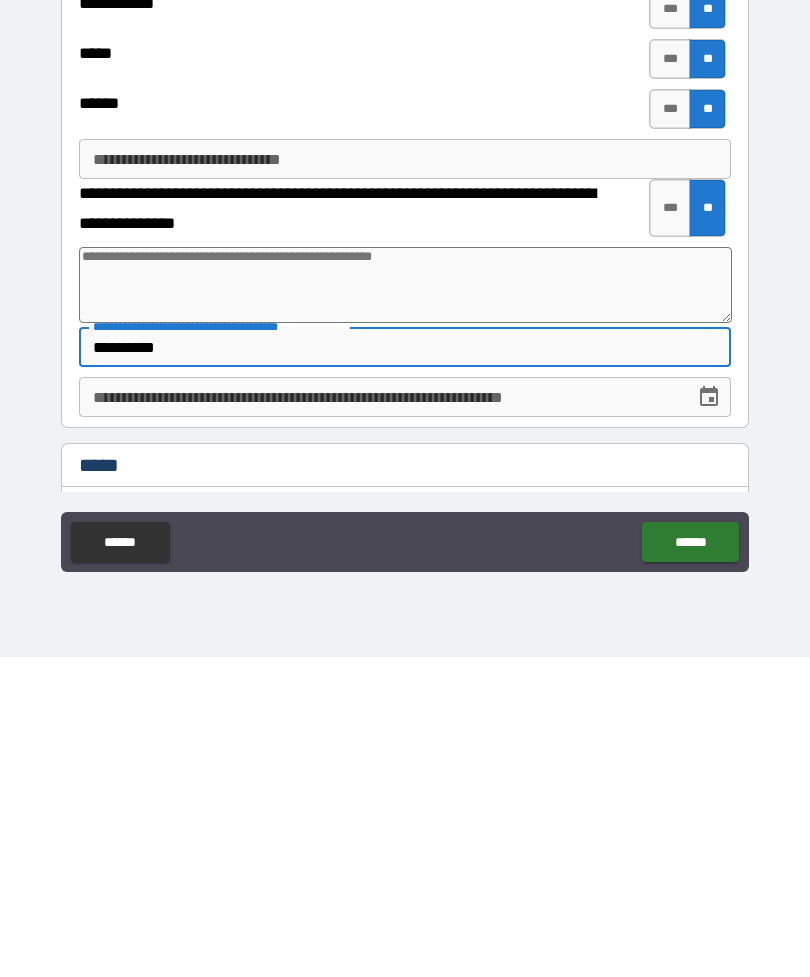 type on "*" 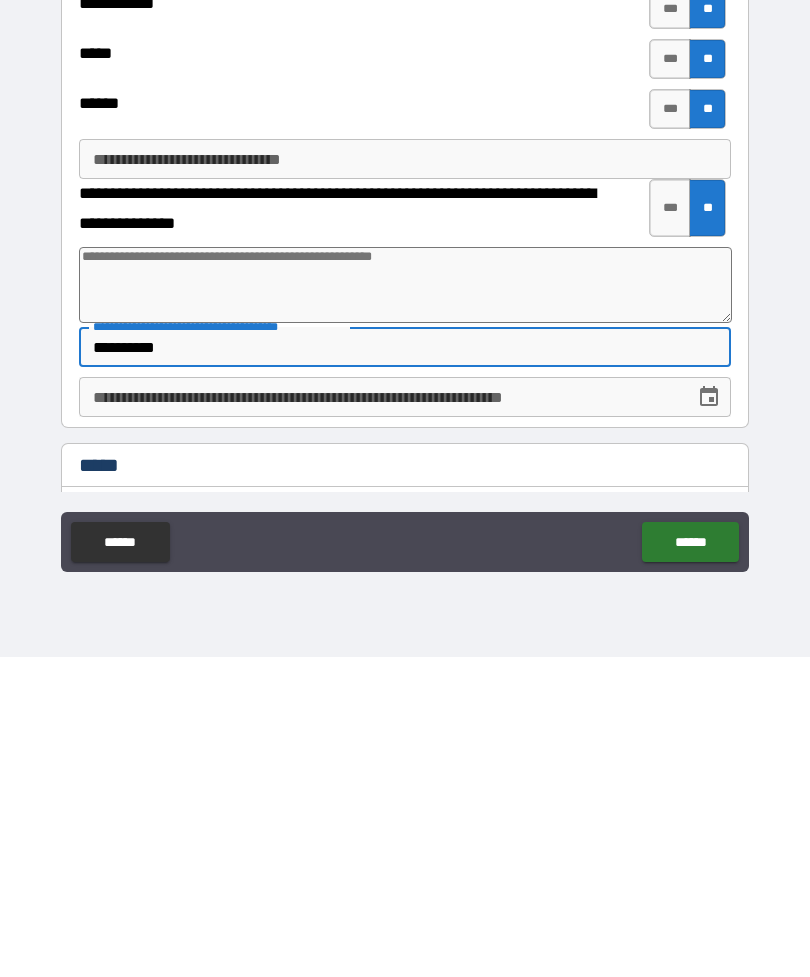 type on "**********" 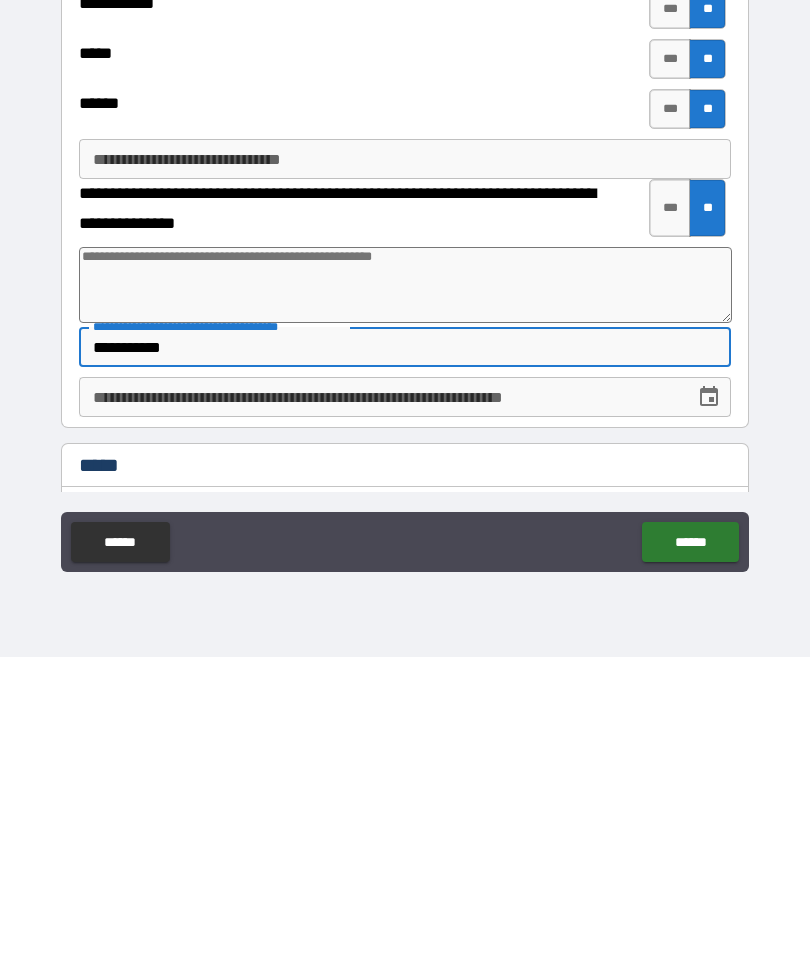 type on "*" 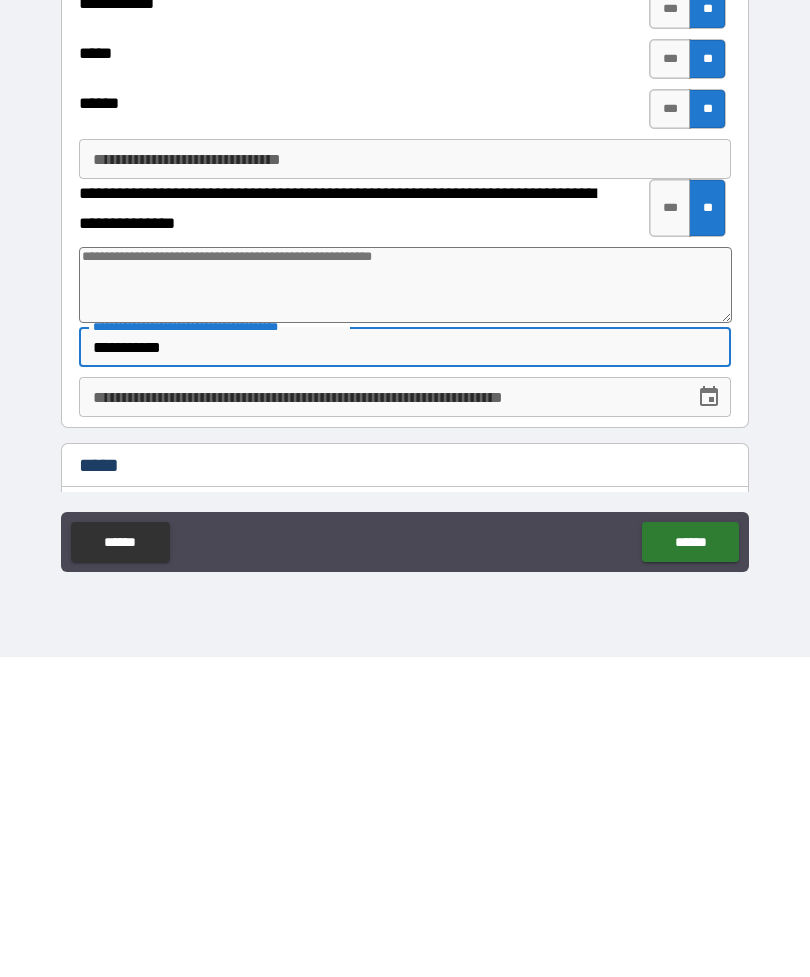 type on "**********" 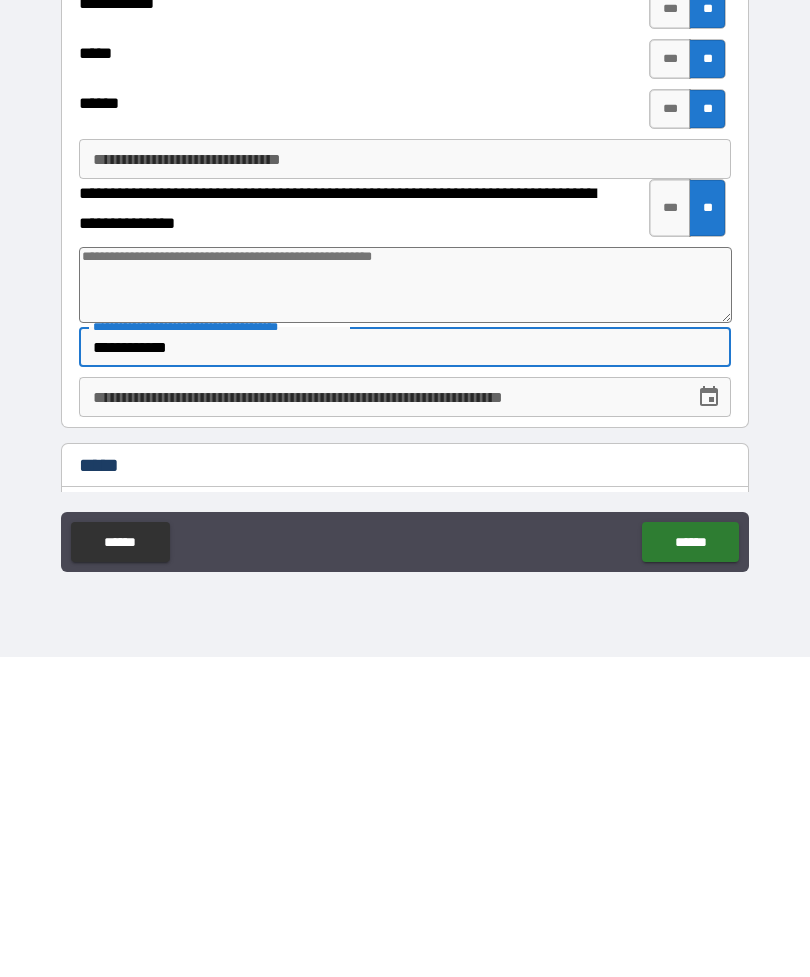type on "*" 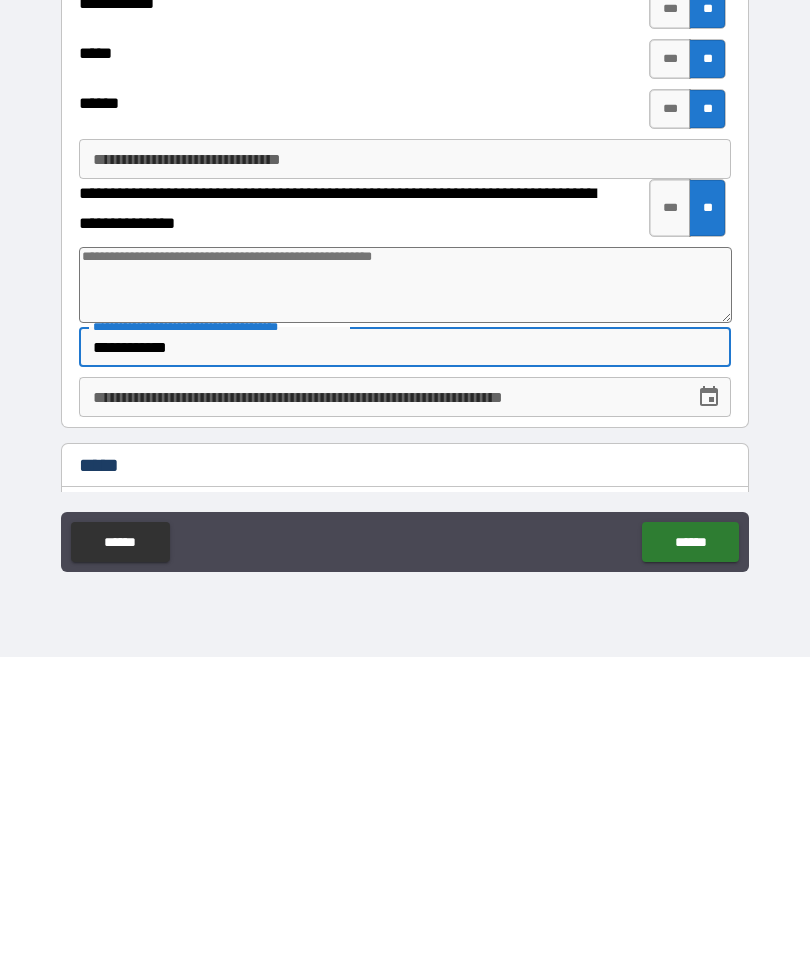 type on "**********" 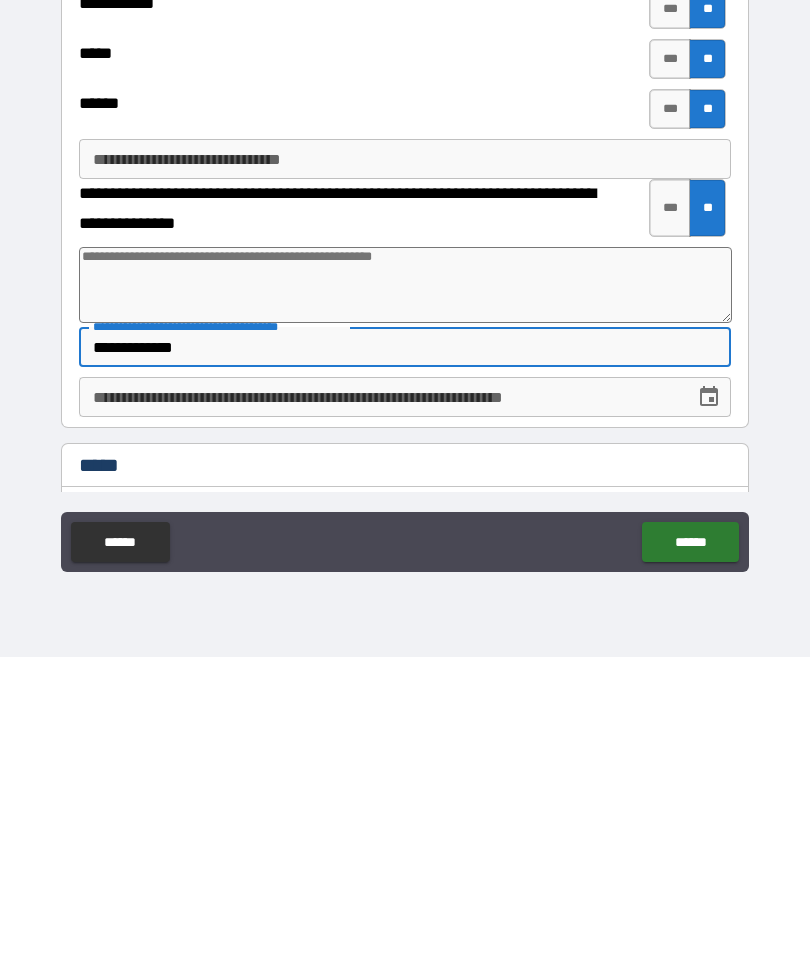 type on "*" 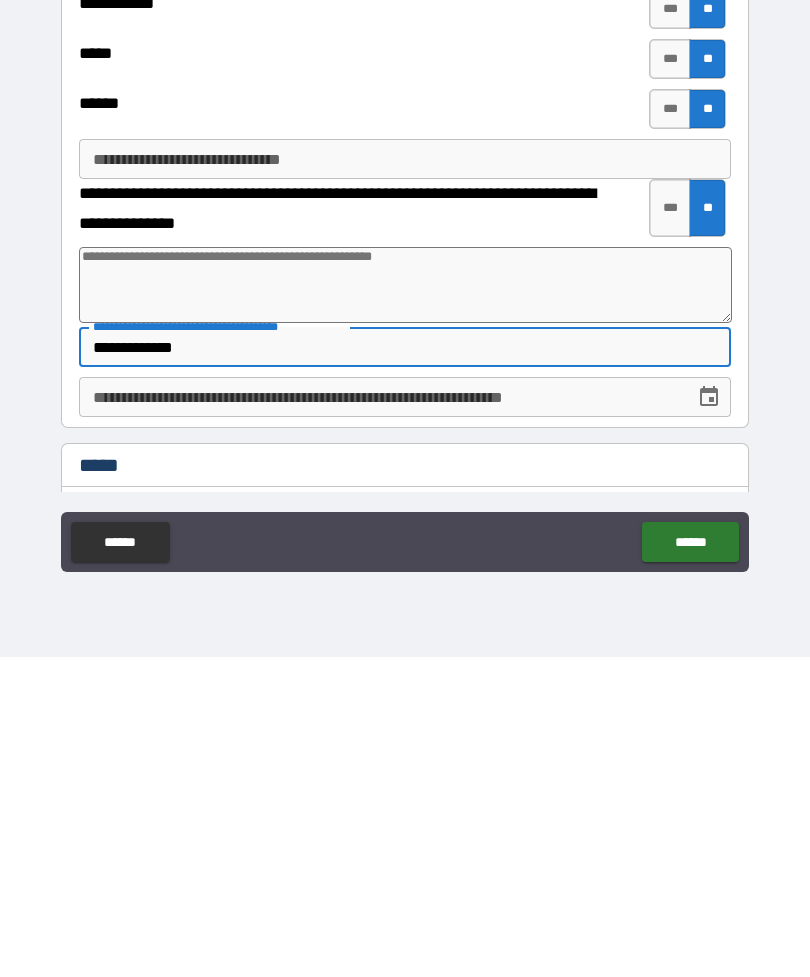 type on "**********" 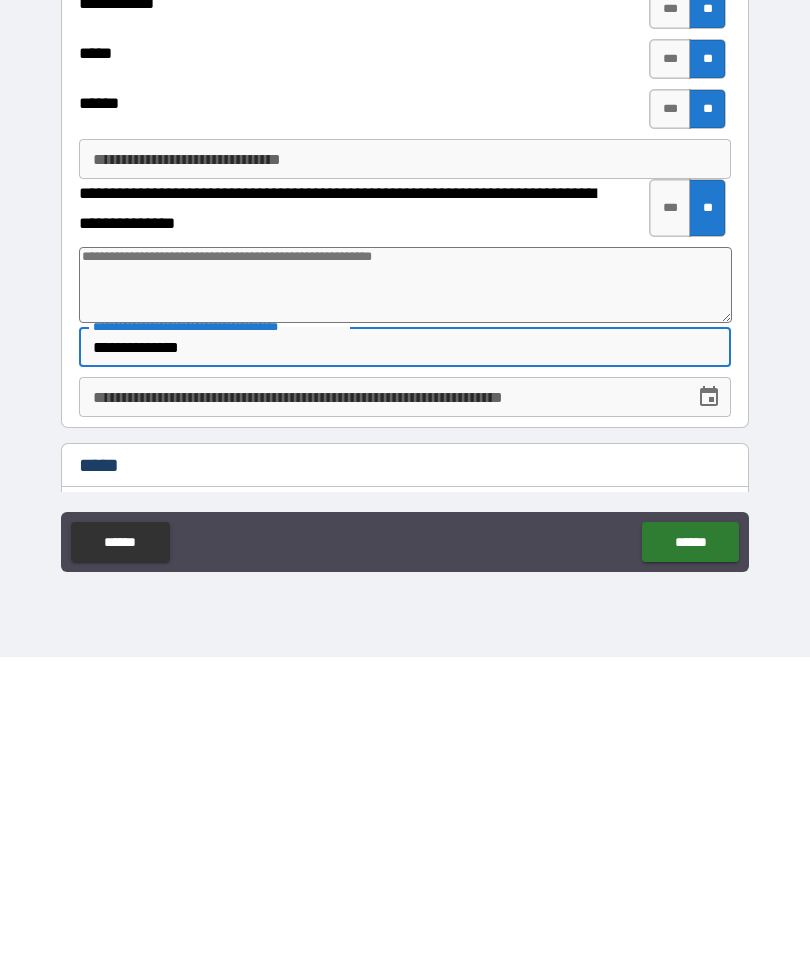 type on "*" 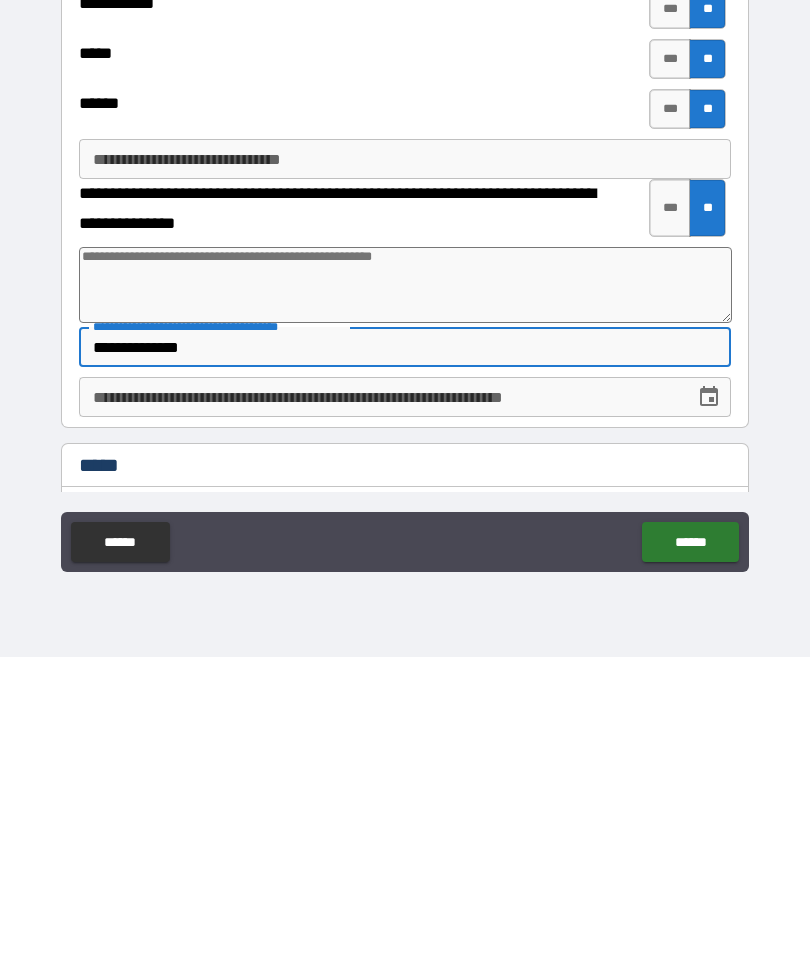 type on "**********" 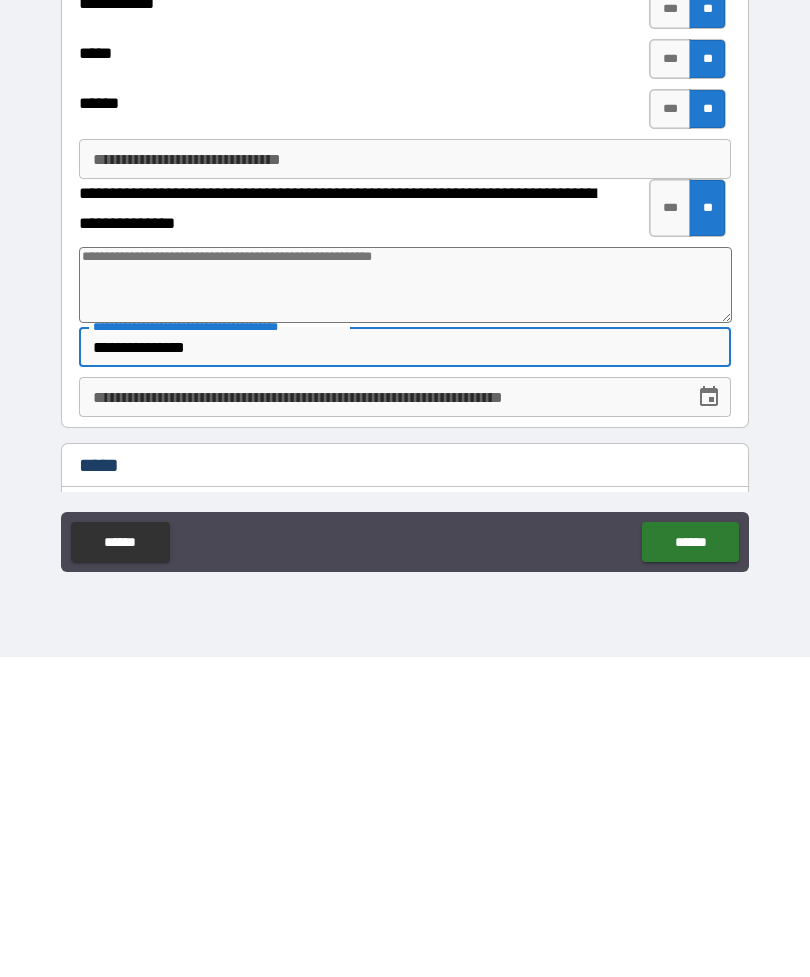 type on "*" 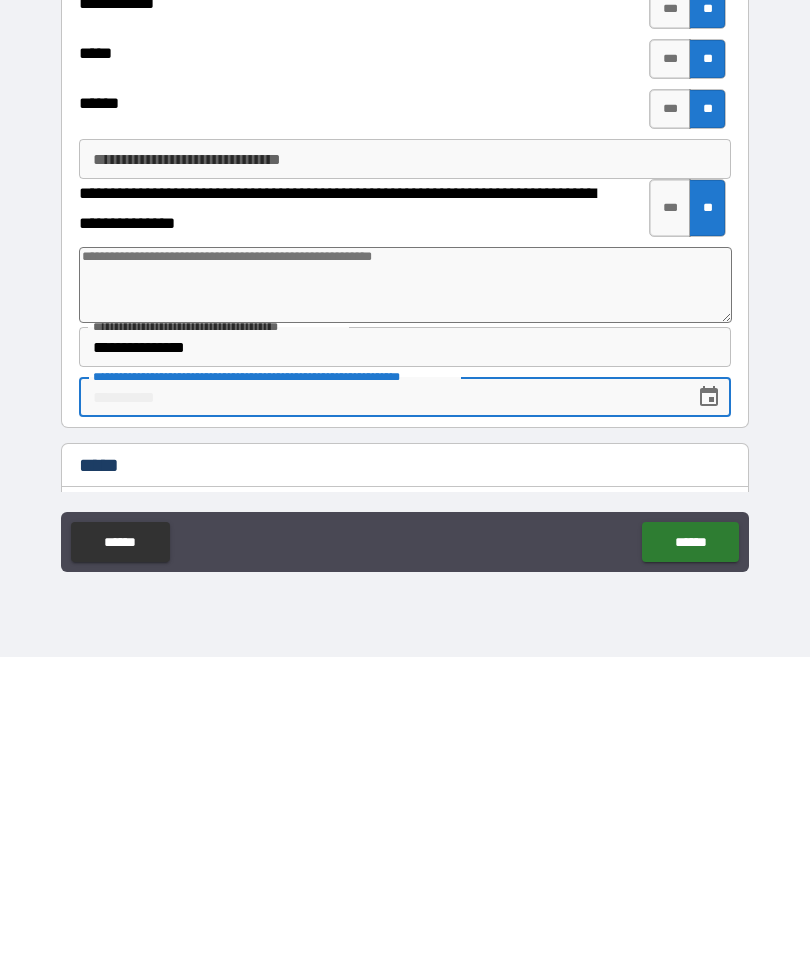 click on "**********" at bounding box center (405, 667) 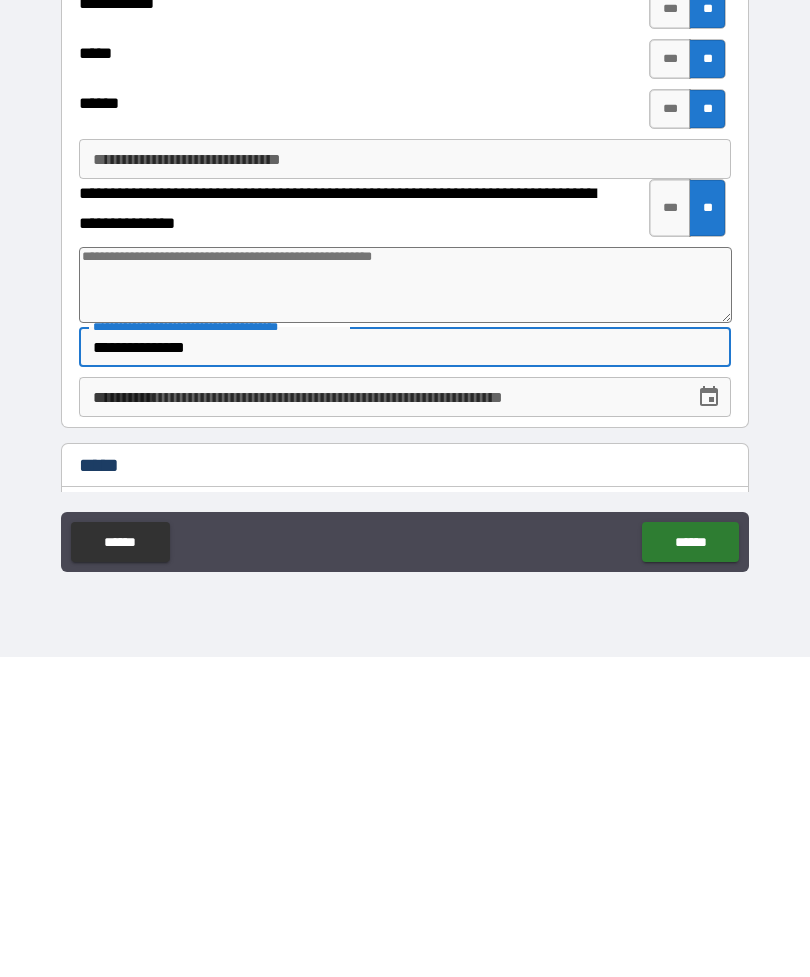 type on "**********" 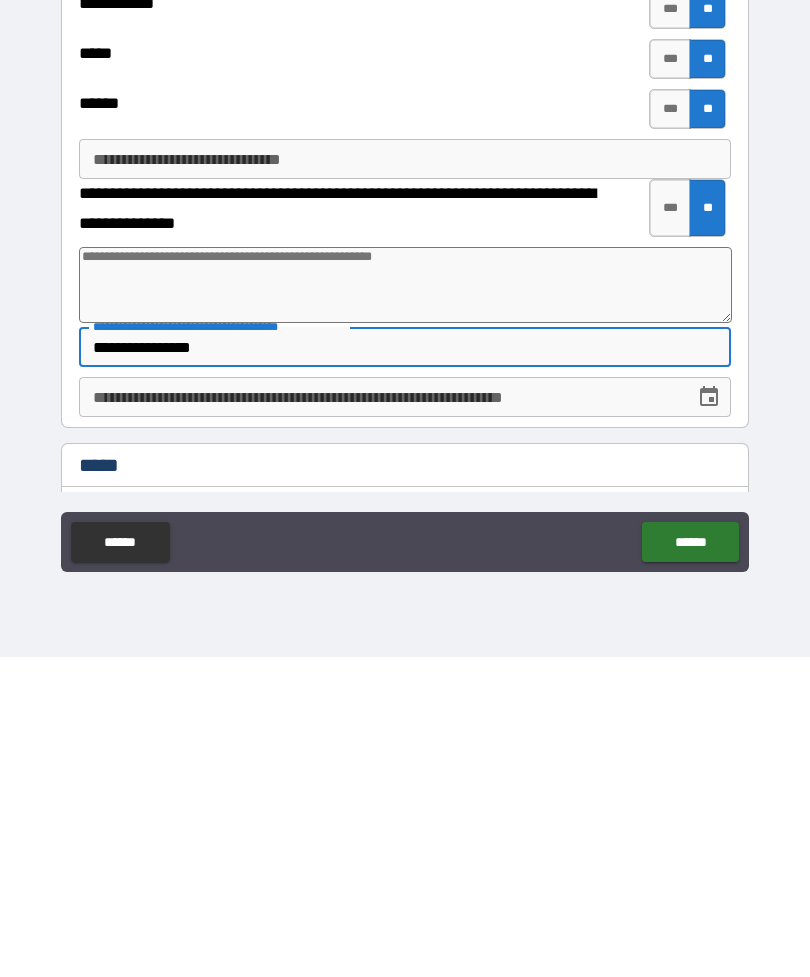 type on "*" 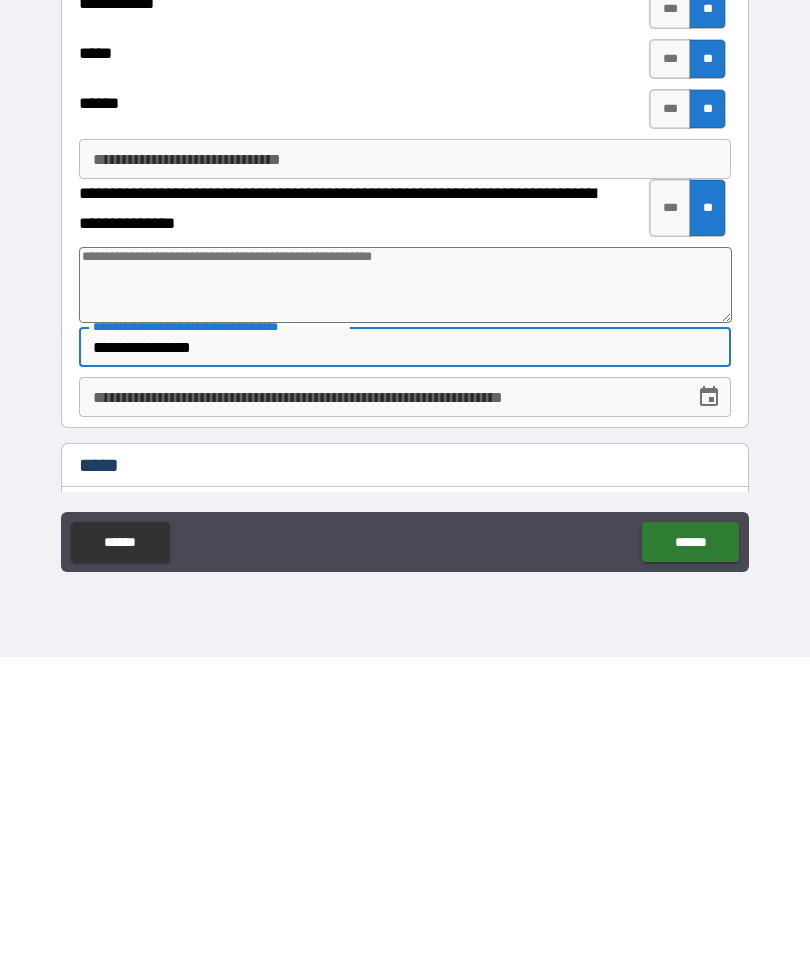 type on "**********" 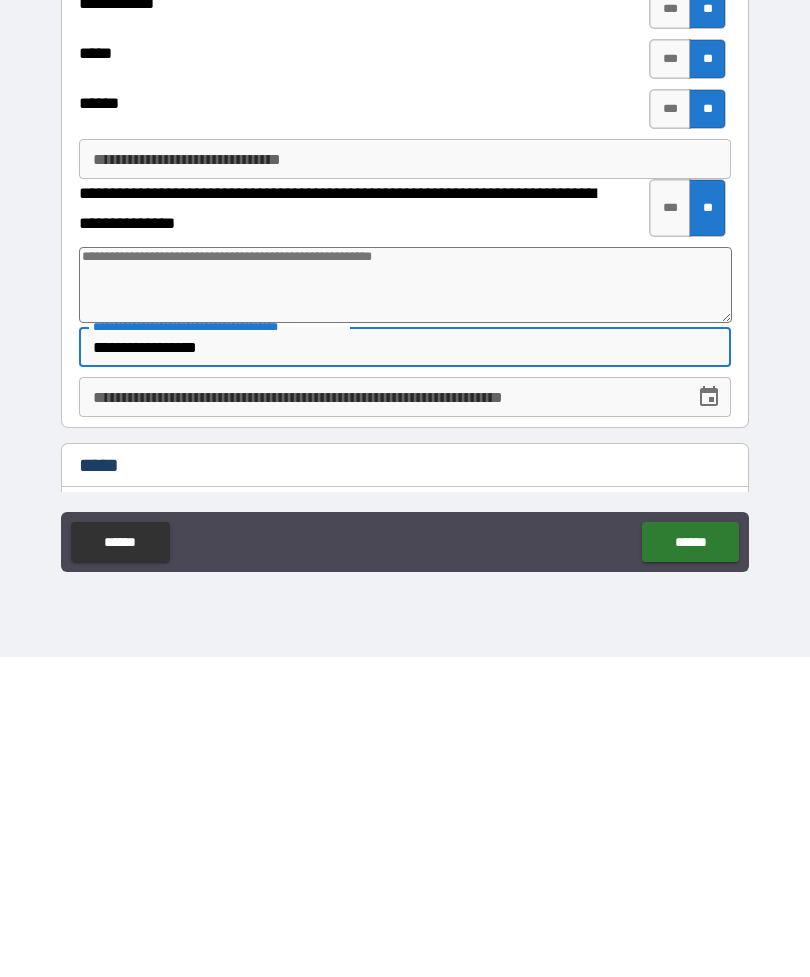 type on "*" 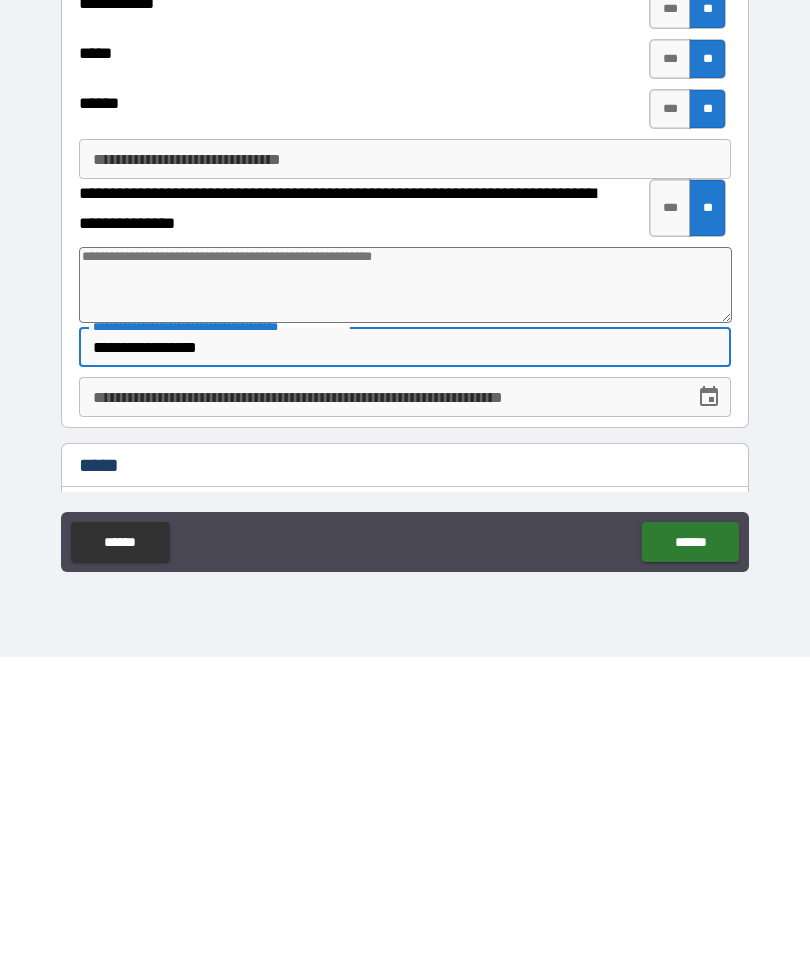 type on "**********" 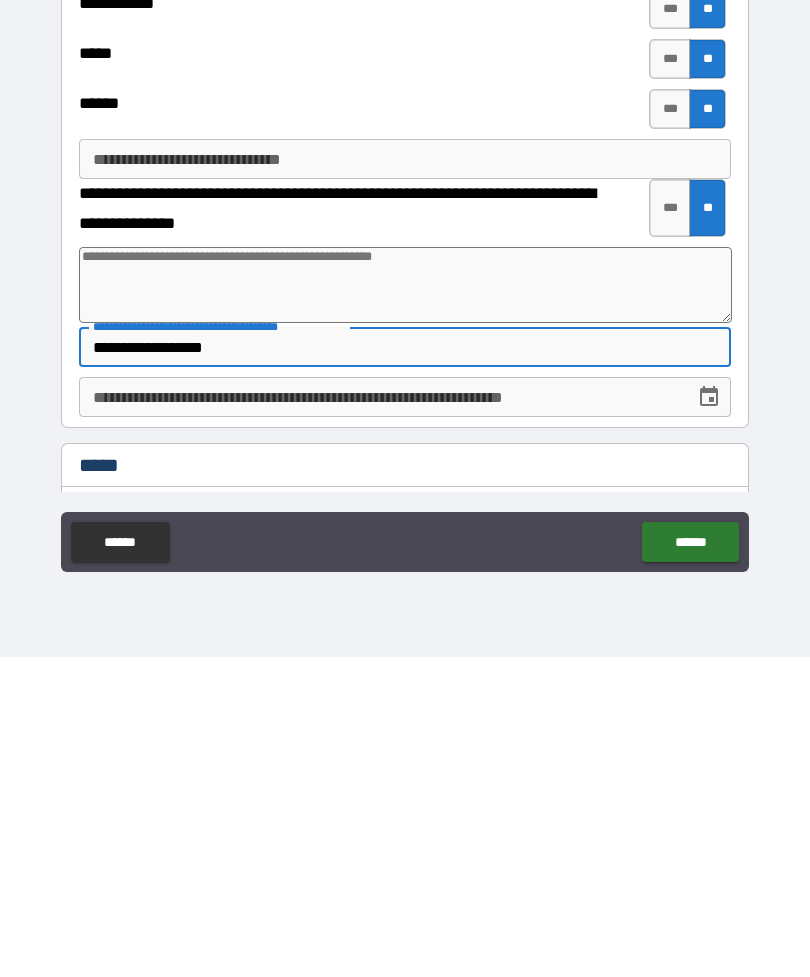 type on "*" 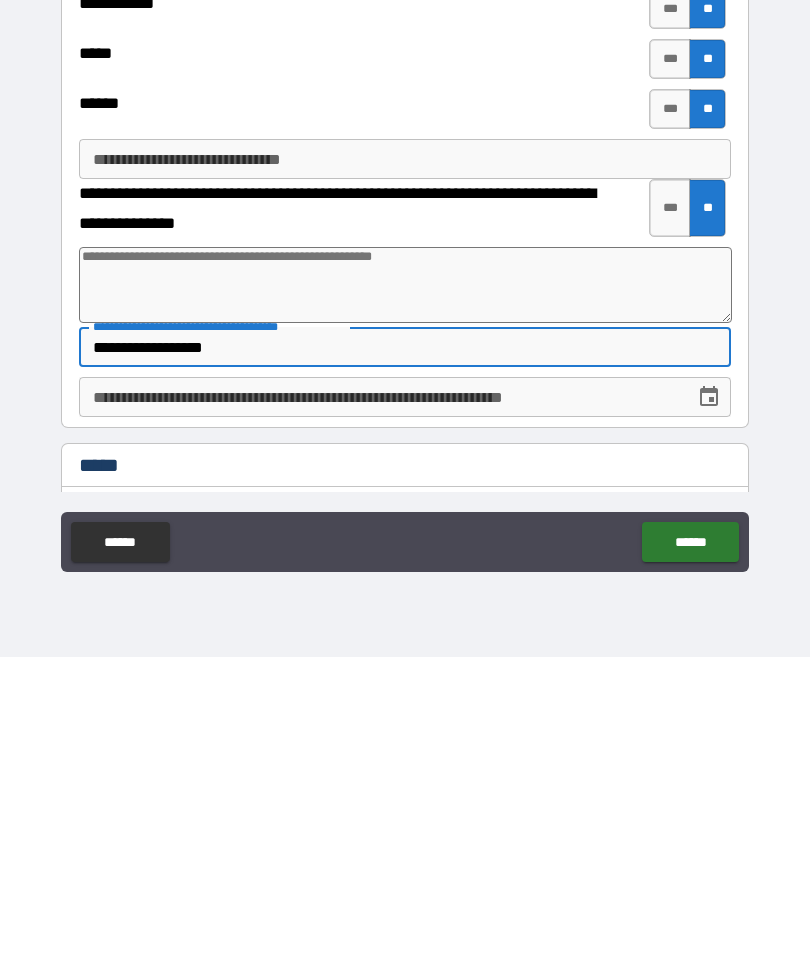 type on "**********" 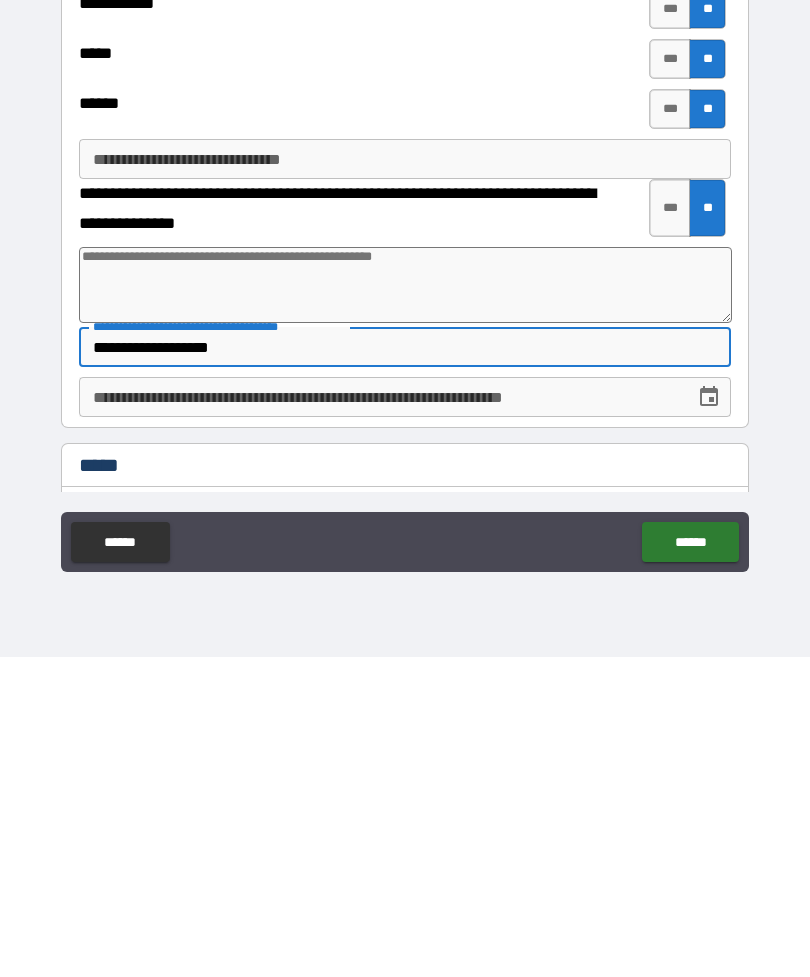 type on "*" 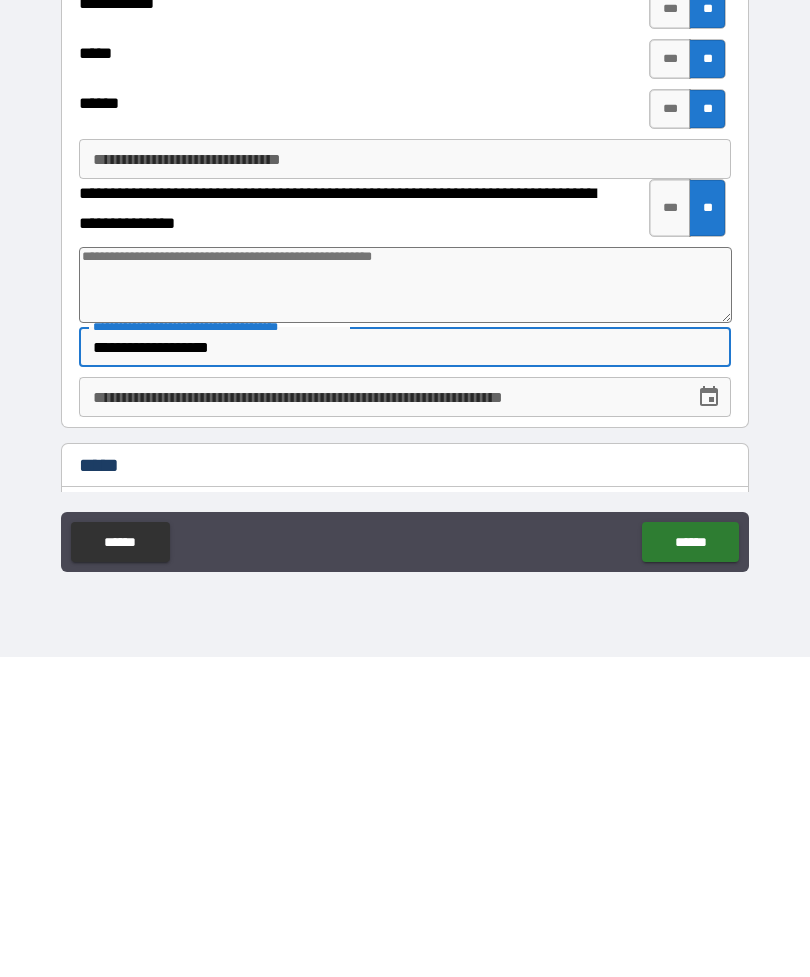 type on "**********" 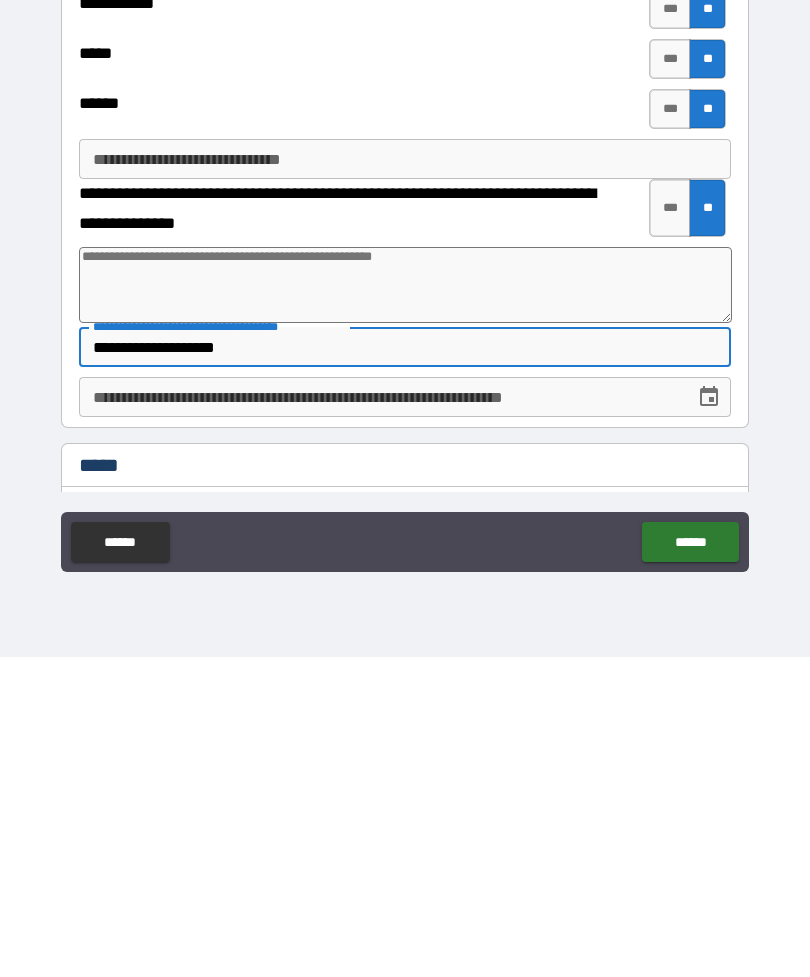 type on "*" 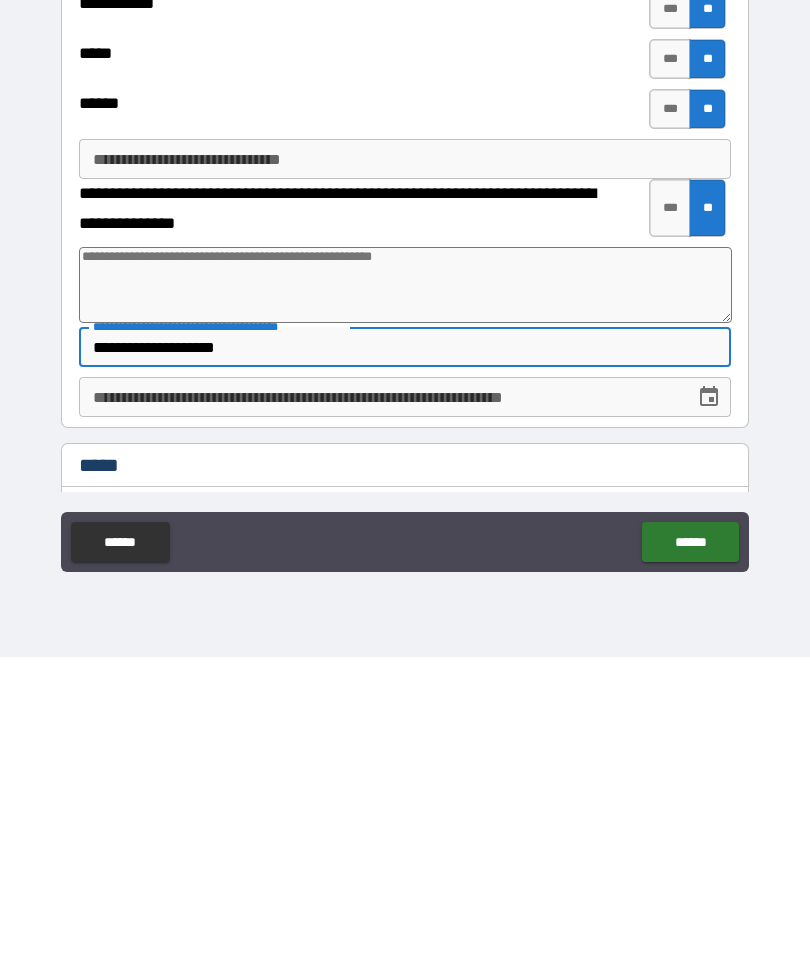 type on "**********" 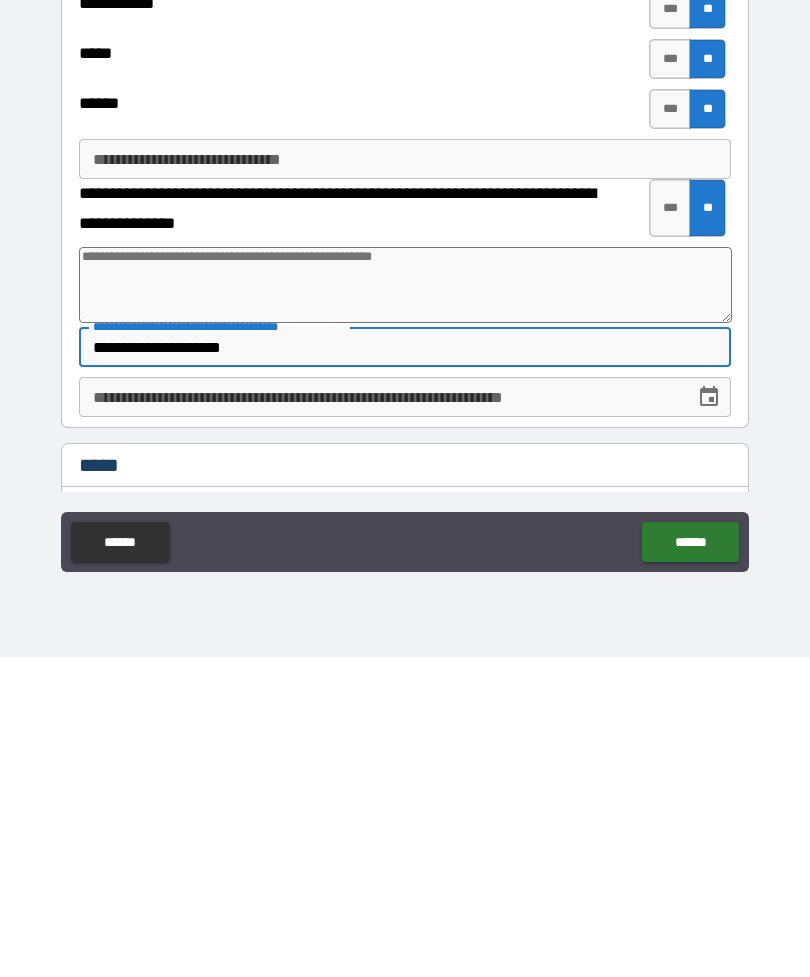 type on "*" 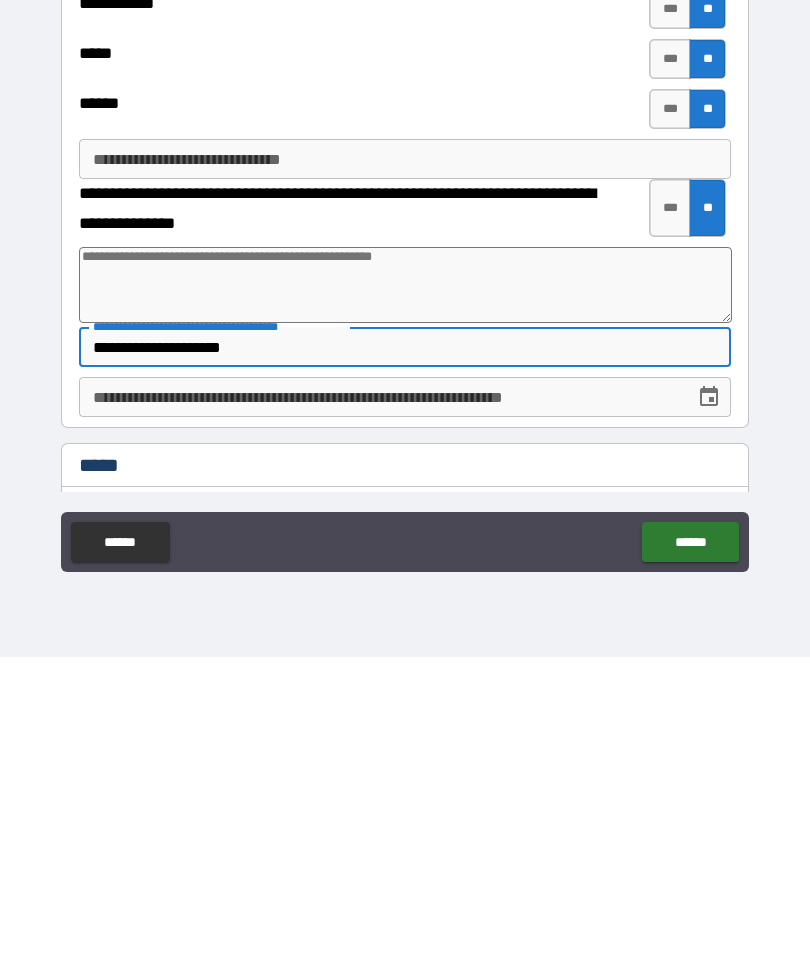 type on "**********" 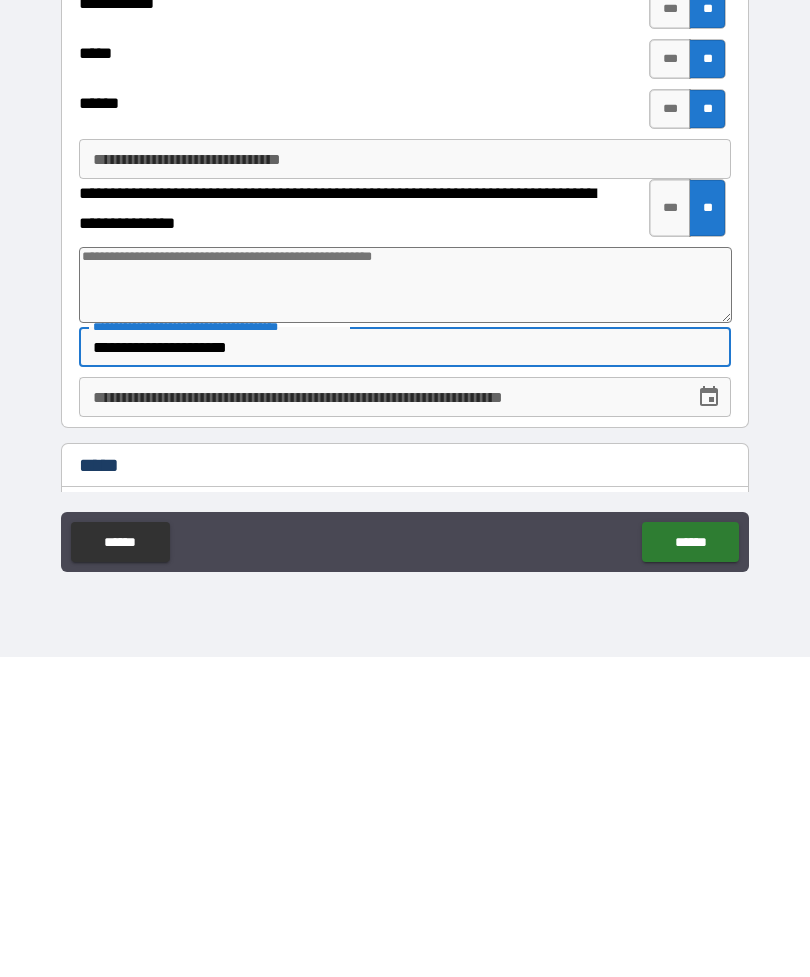 type on "*" 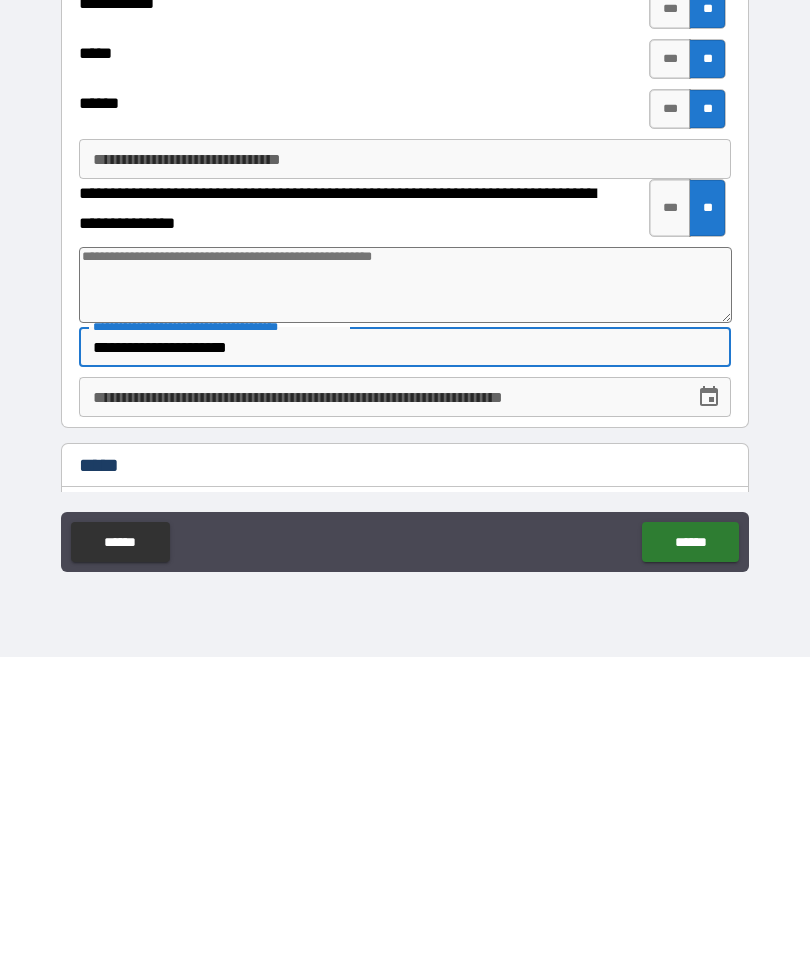type on "**********" 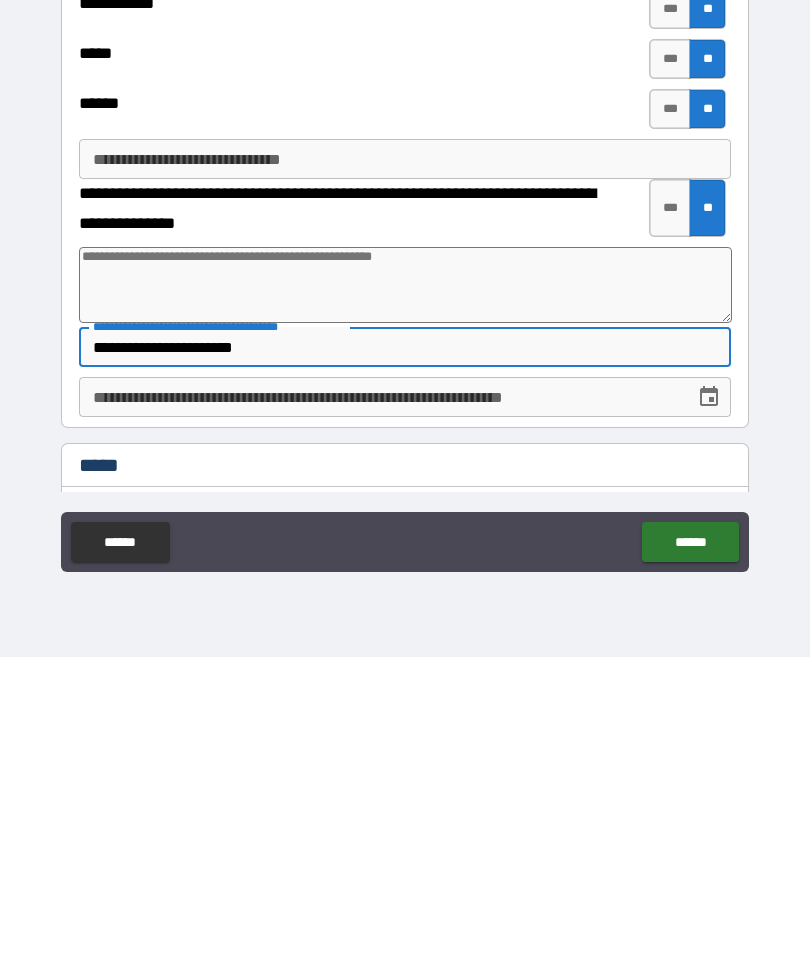 type on "*" 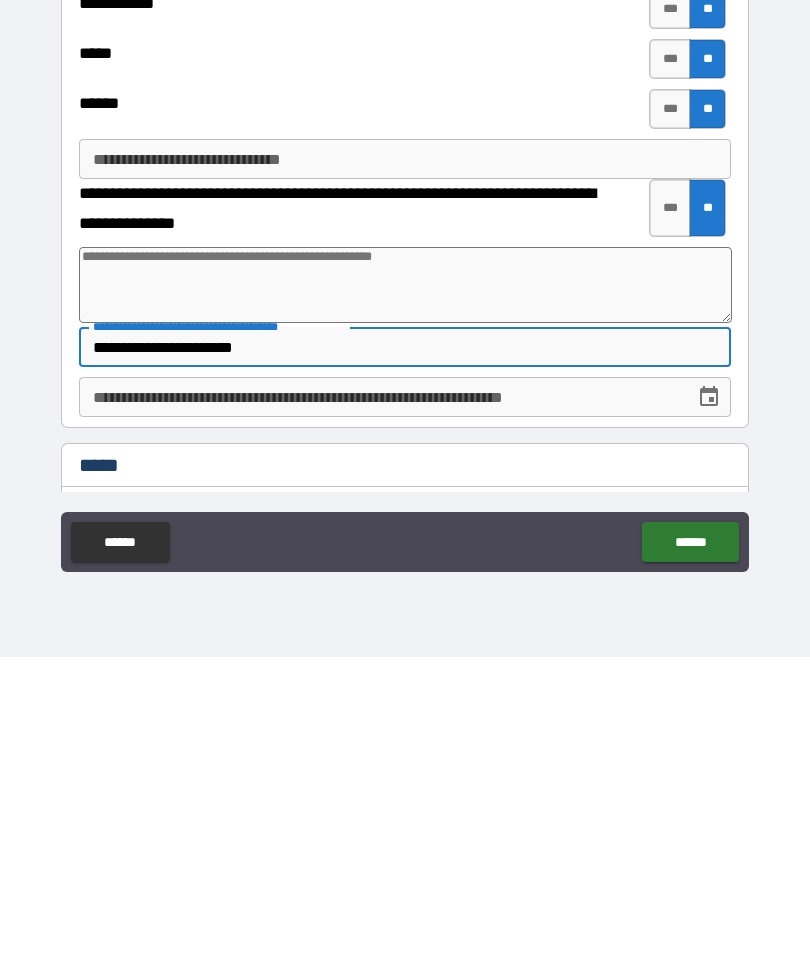 type on "**********" 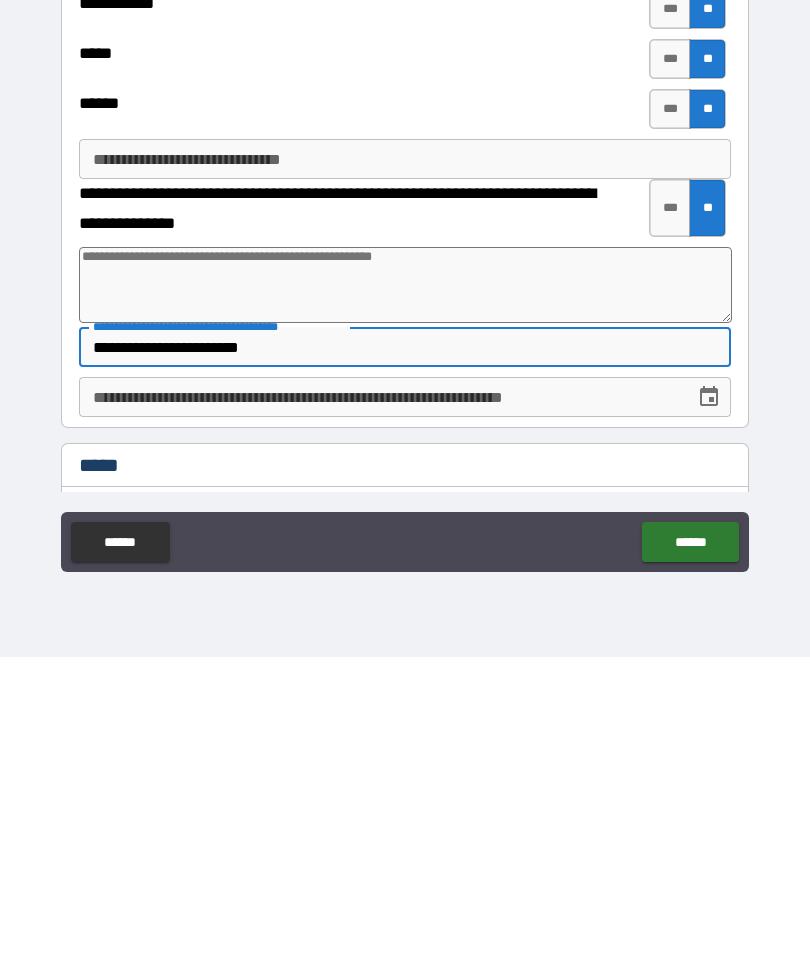 type on "*" 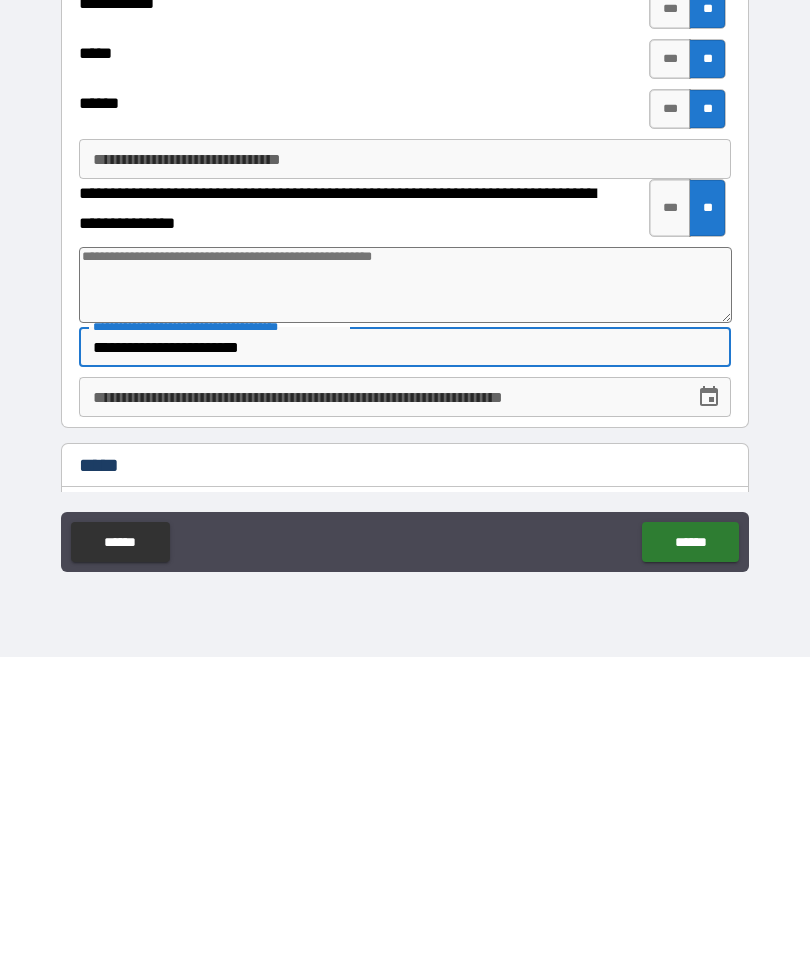 type on "**********" 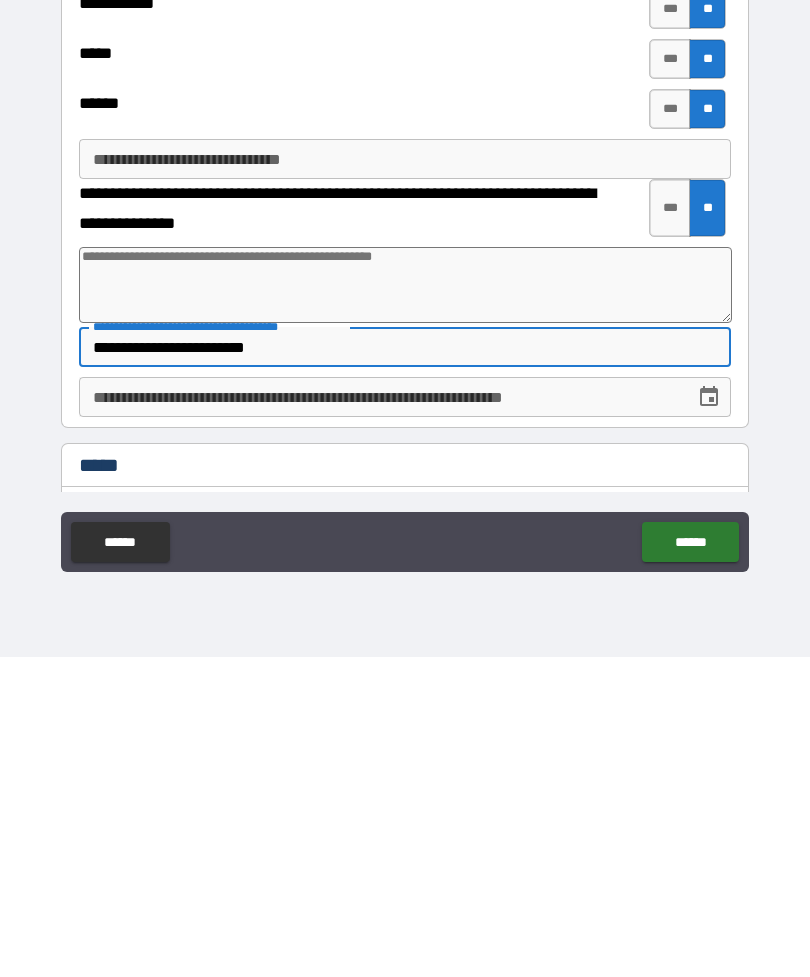type on "*" 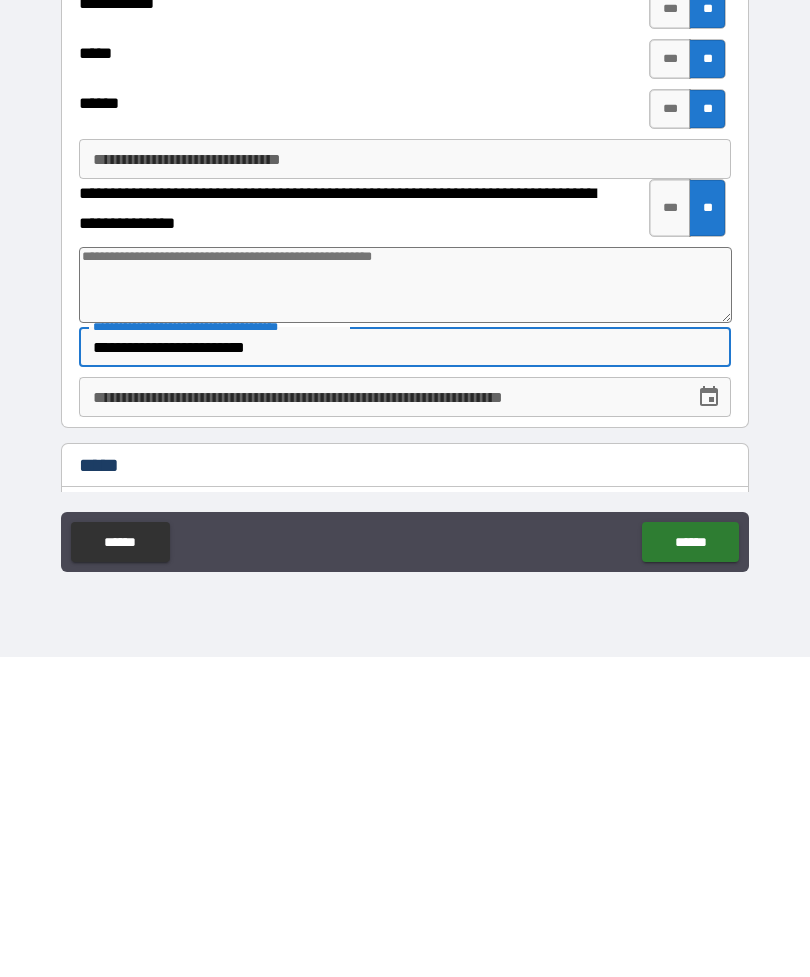 type on "**********" 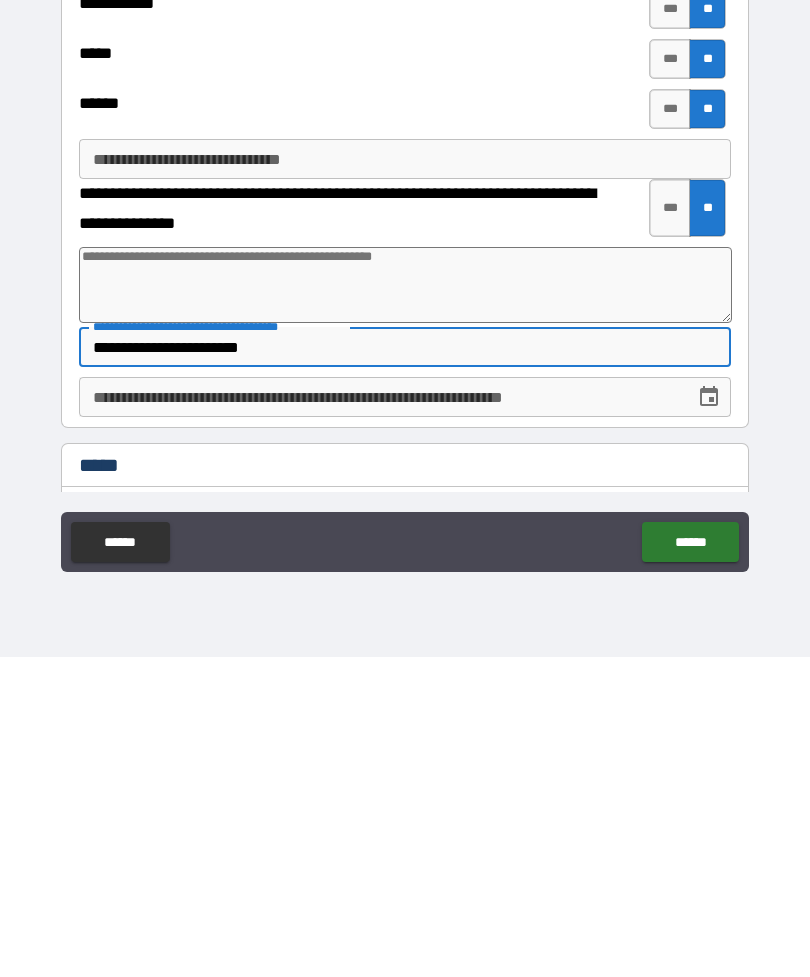 type on "*" 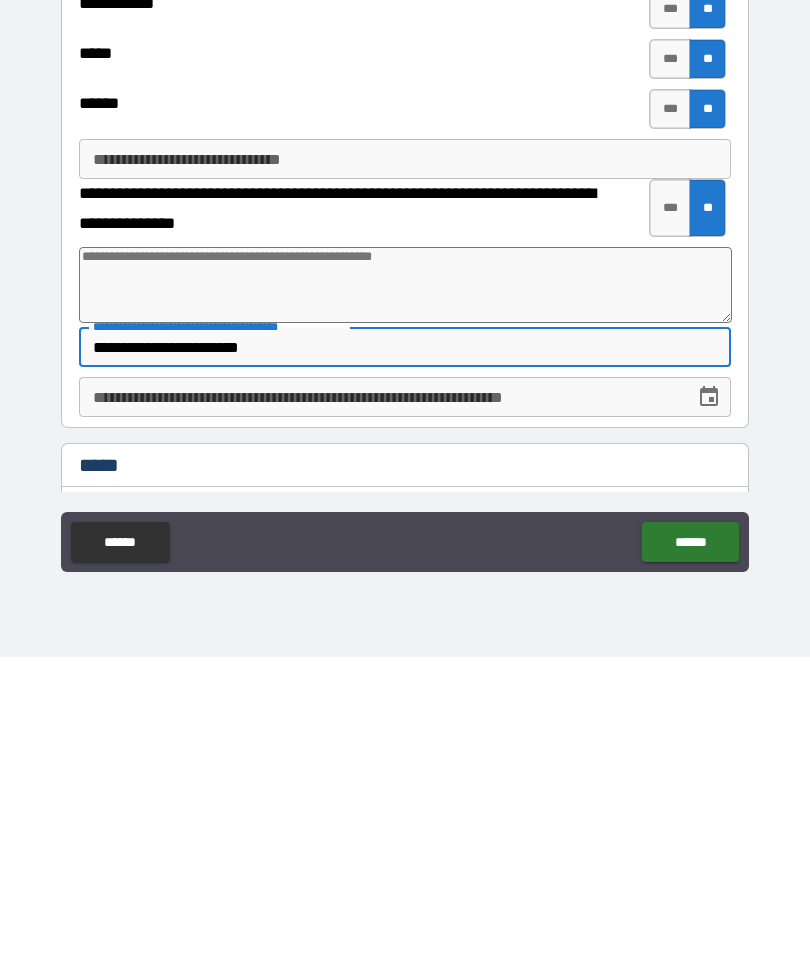 type on "**********" 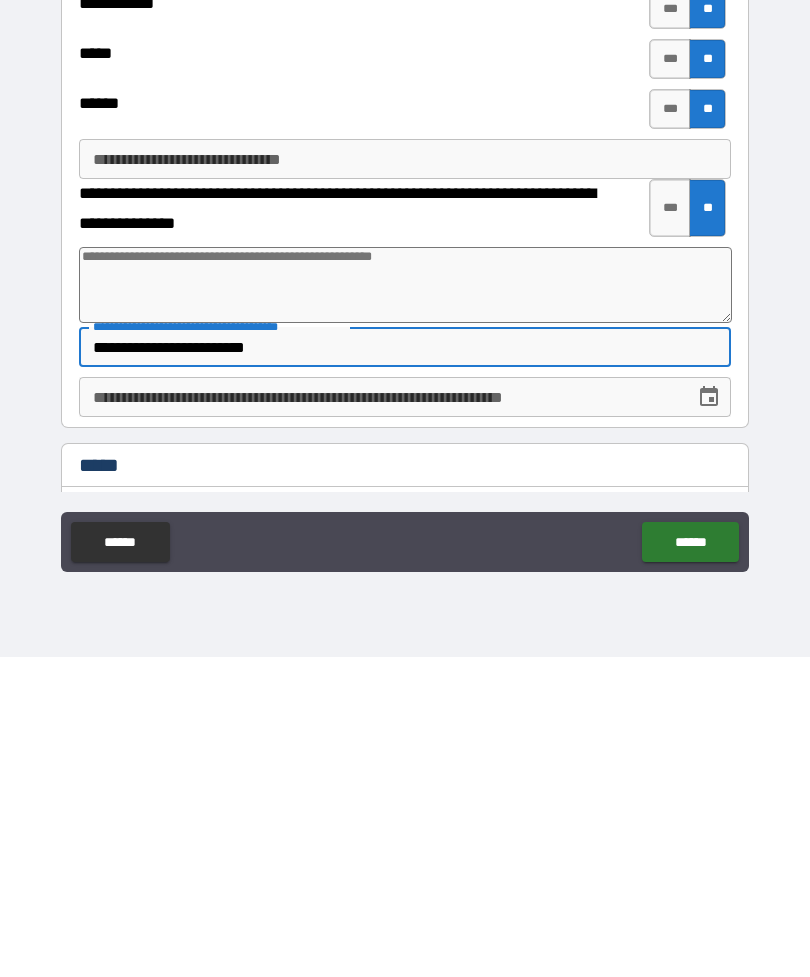 type on "*" 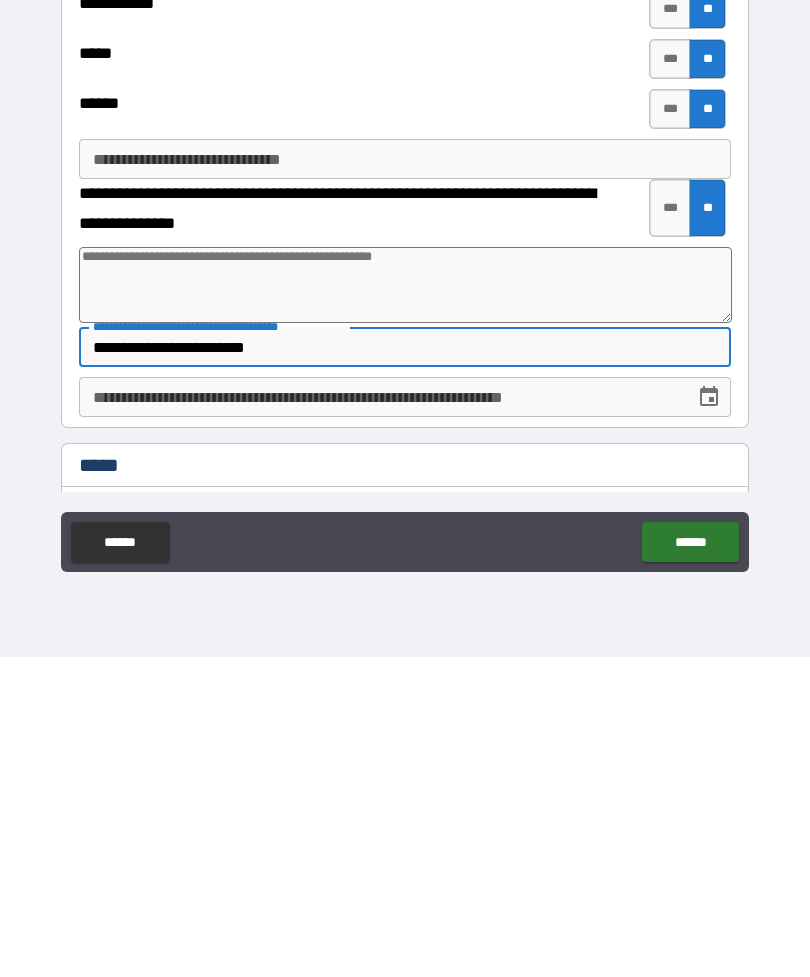 type on "**********" 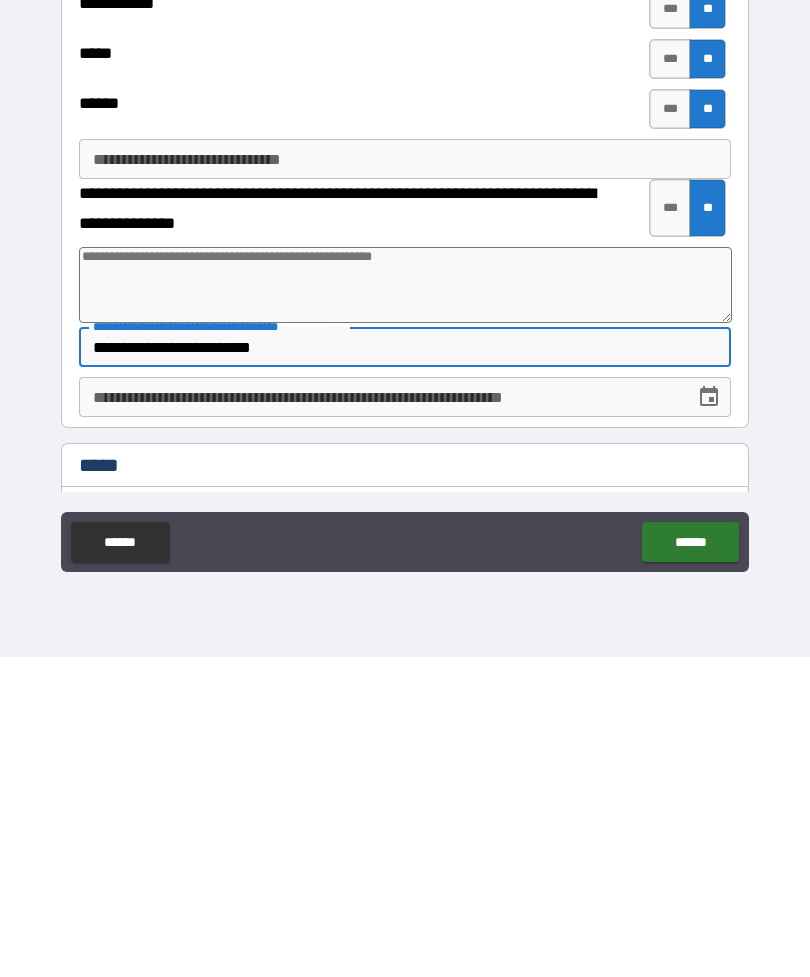 type on "*" 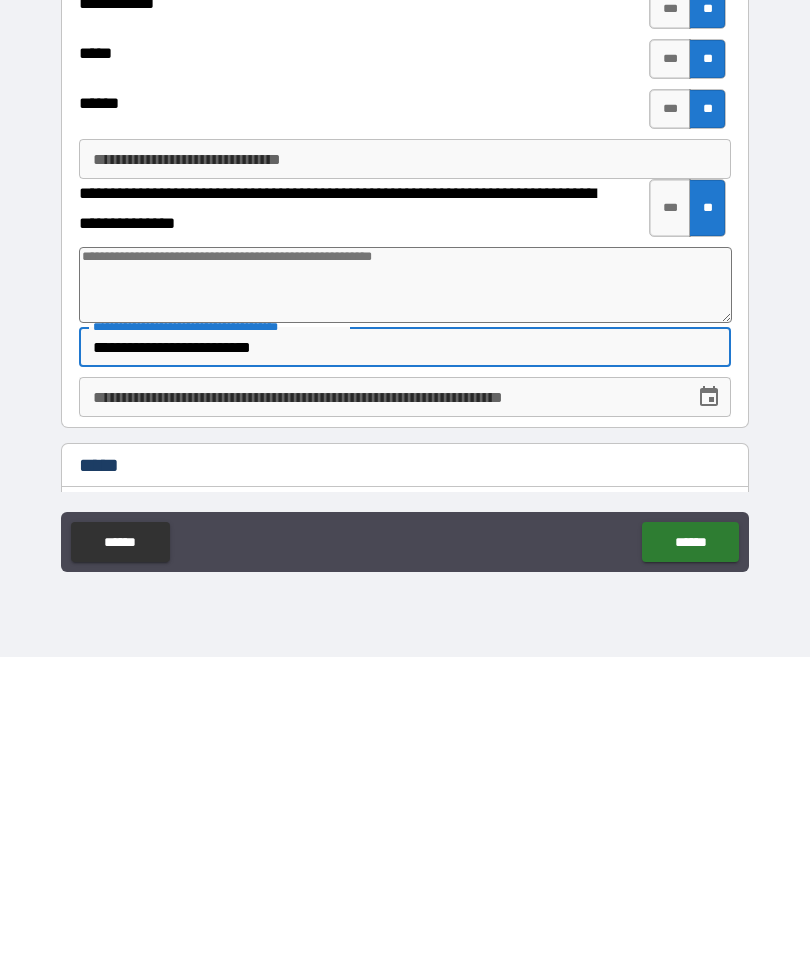 type on "**********" 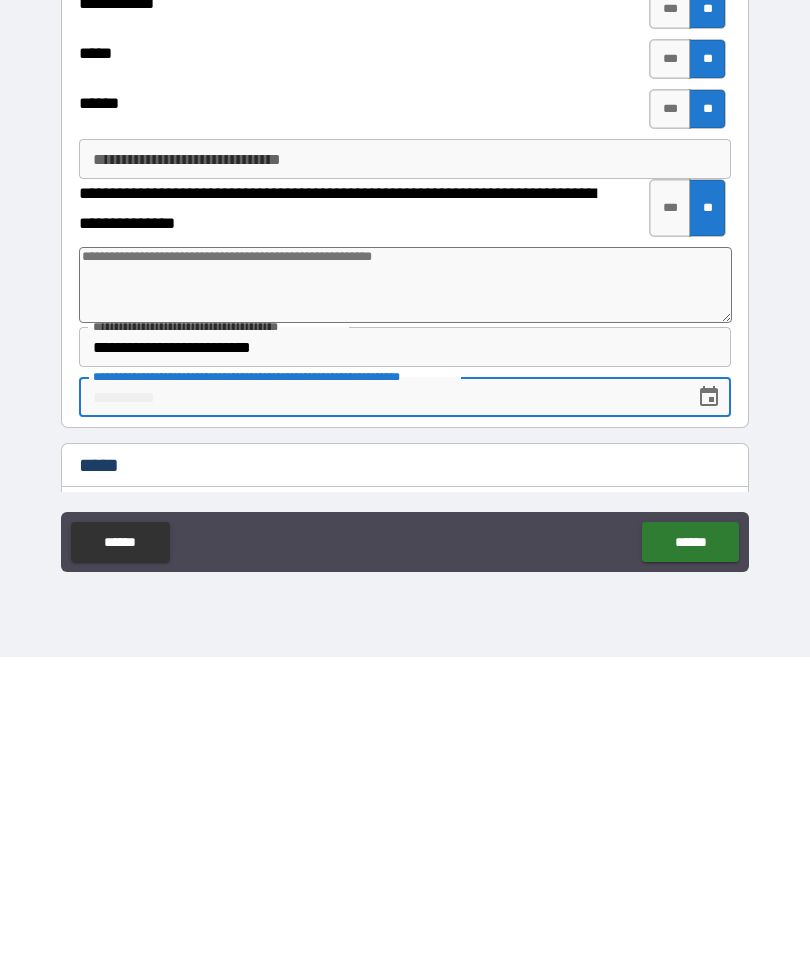 type on "*" 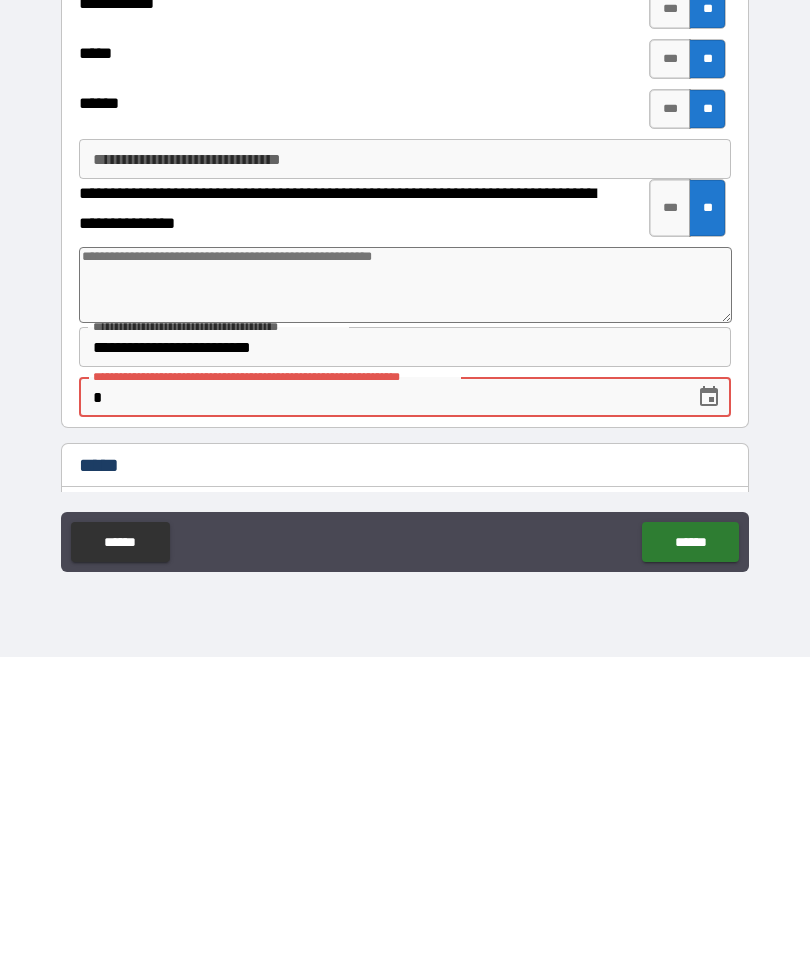 type on "*" 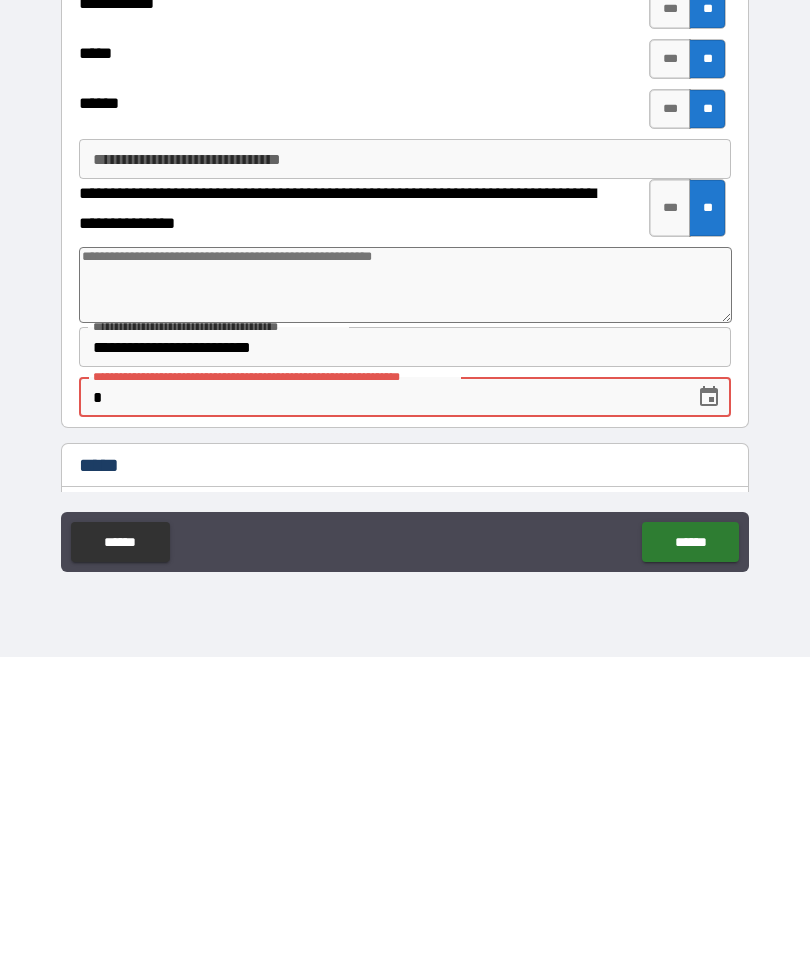 type on "***" 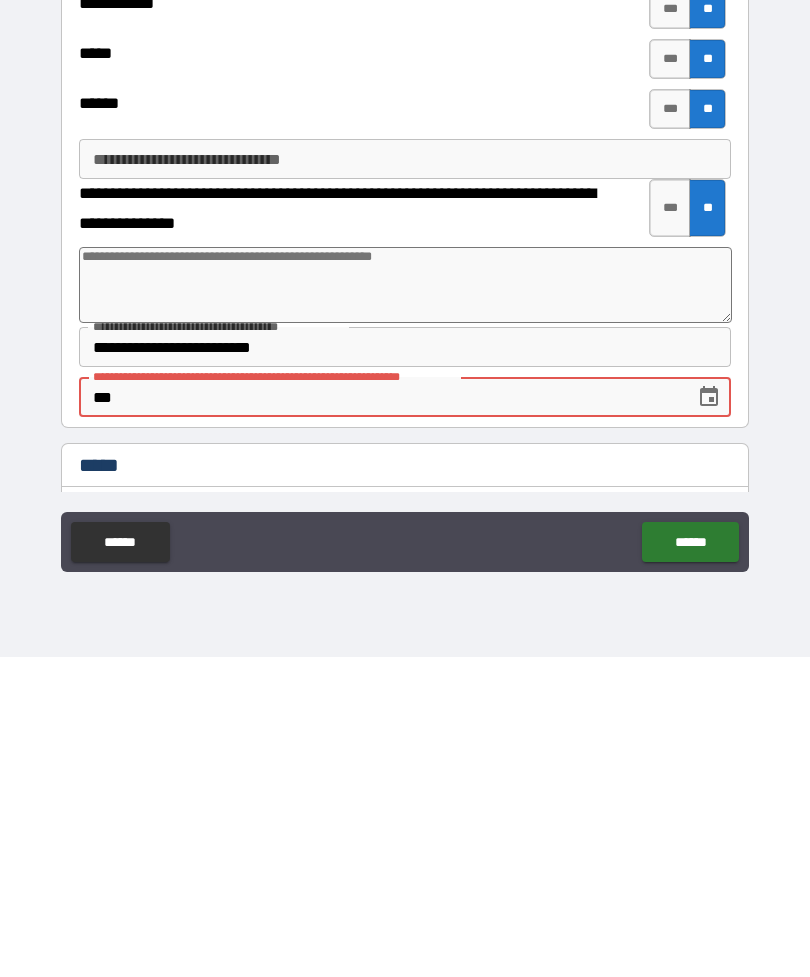 type on "*" 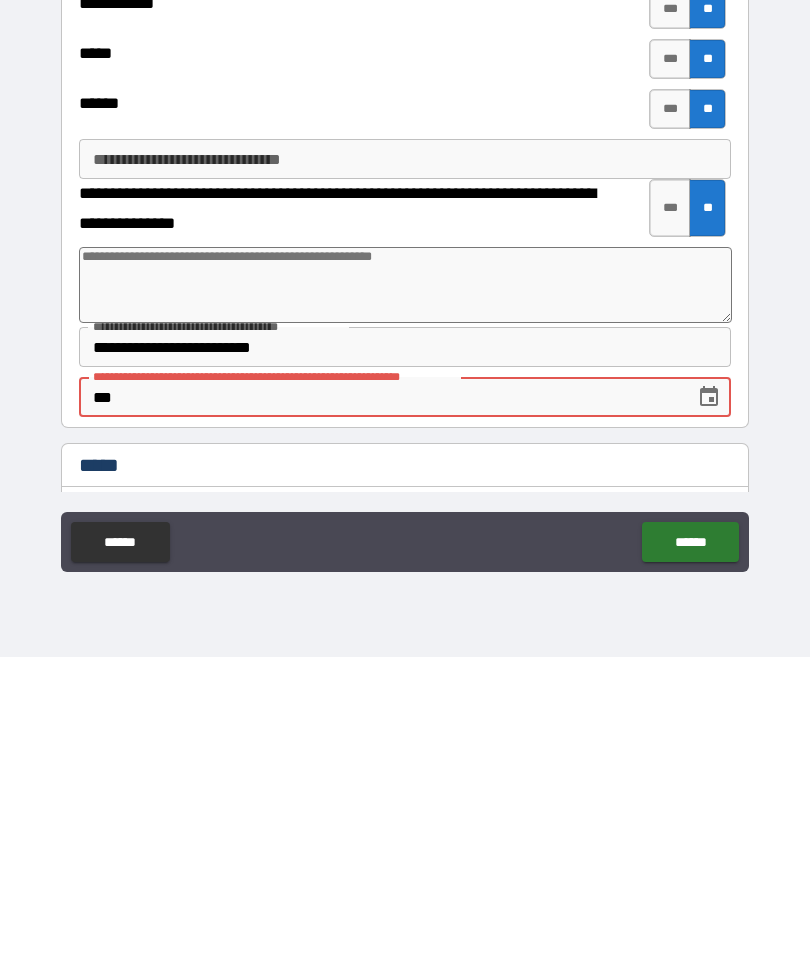 type on "****" 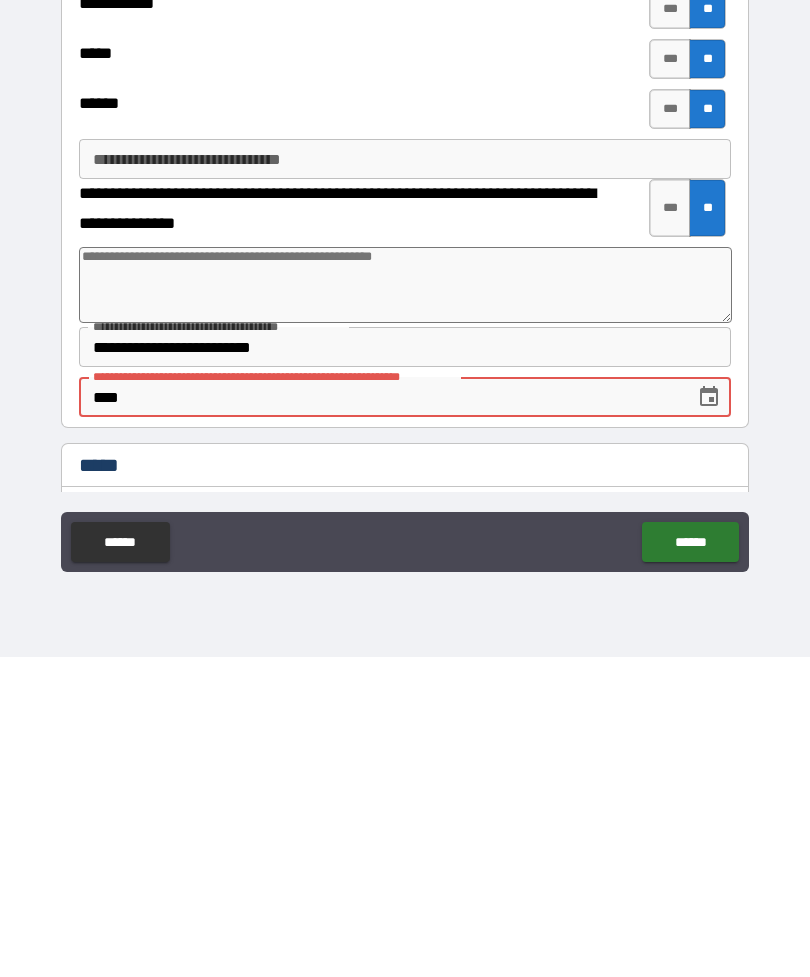 type on "*" 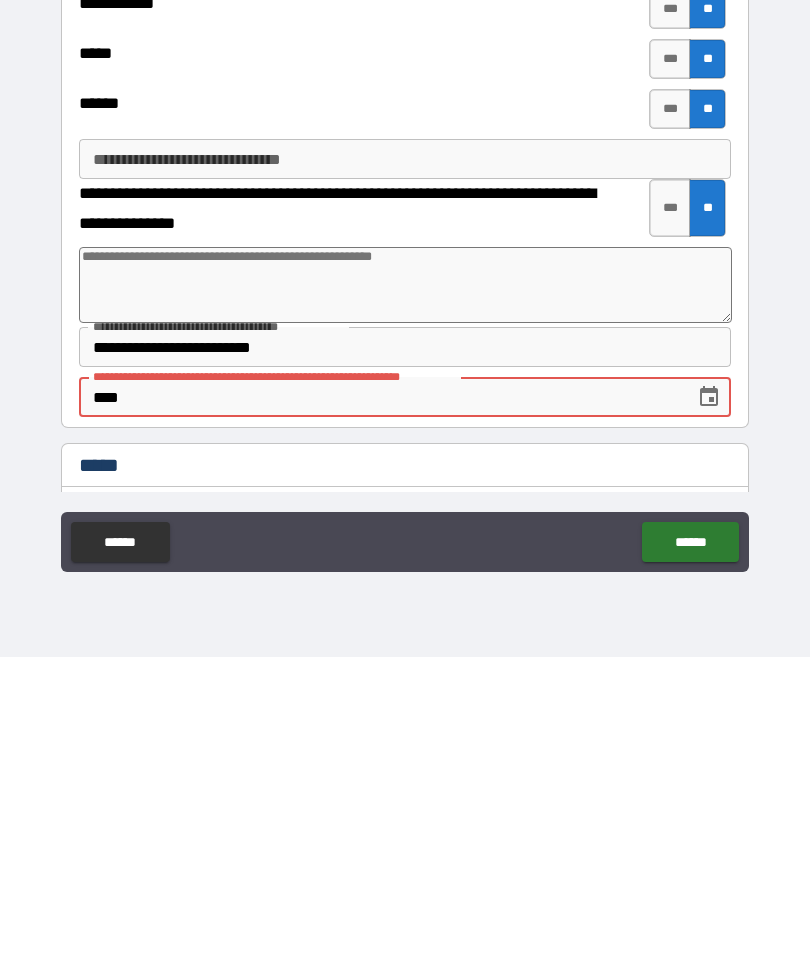 type on "******" 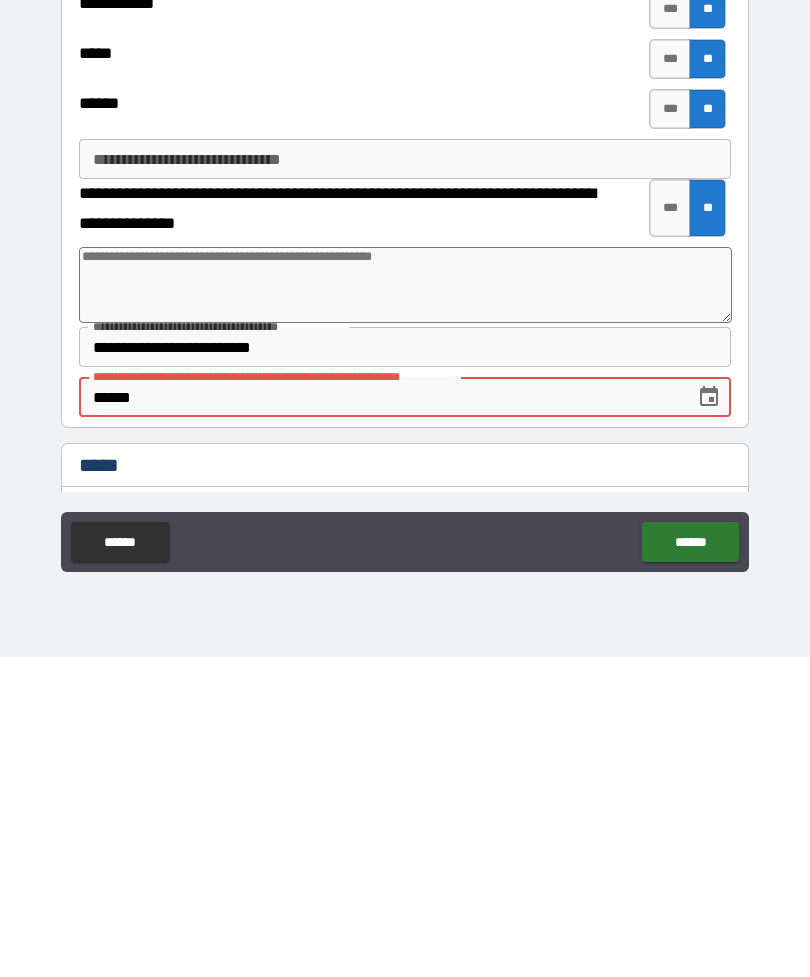 type on "*" 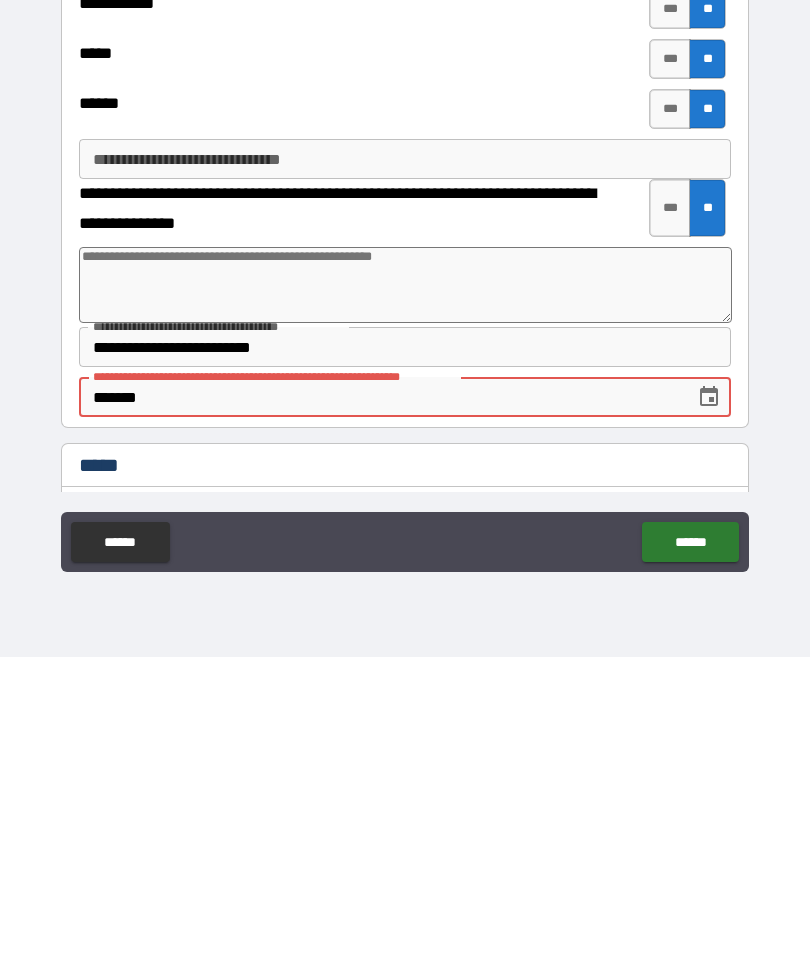 type on "*" 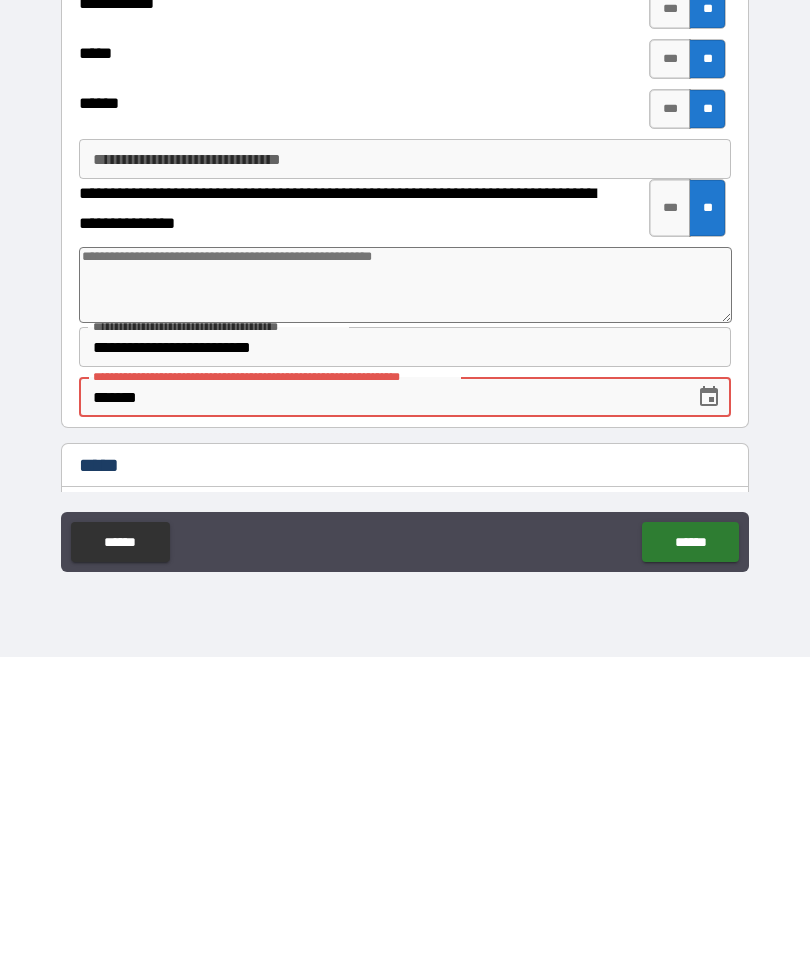 type on "********" 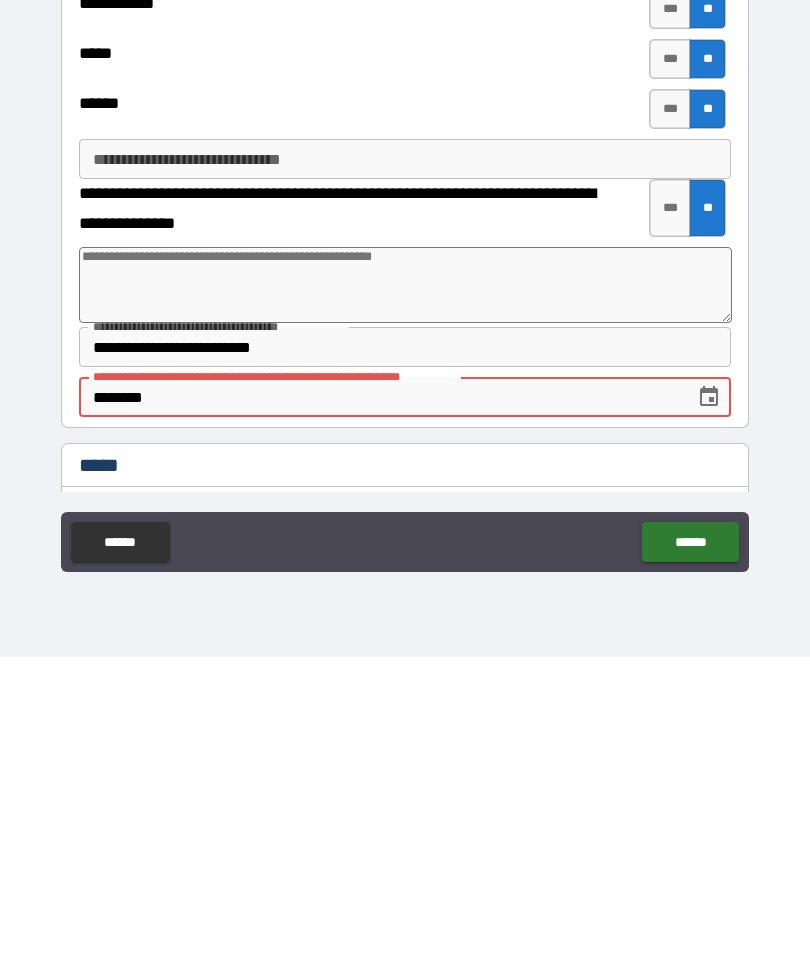 type on "*" 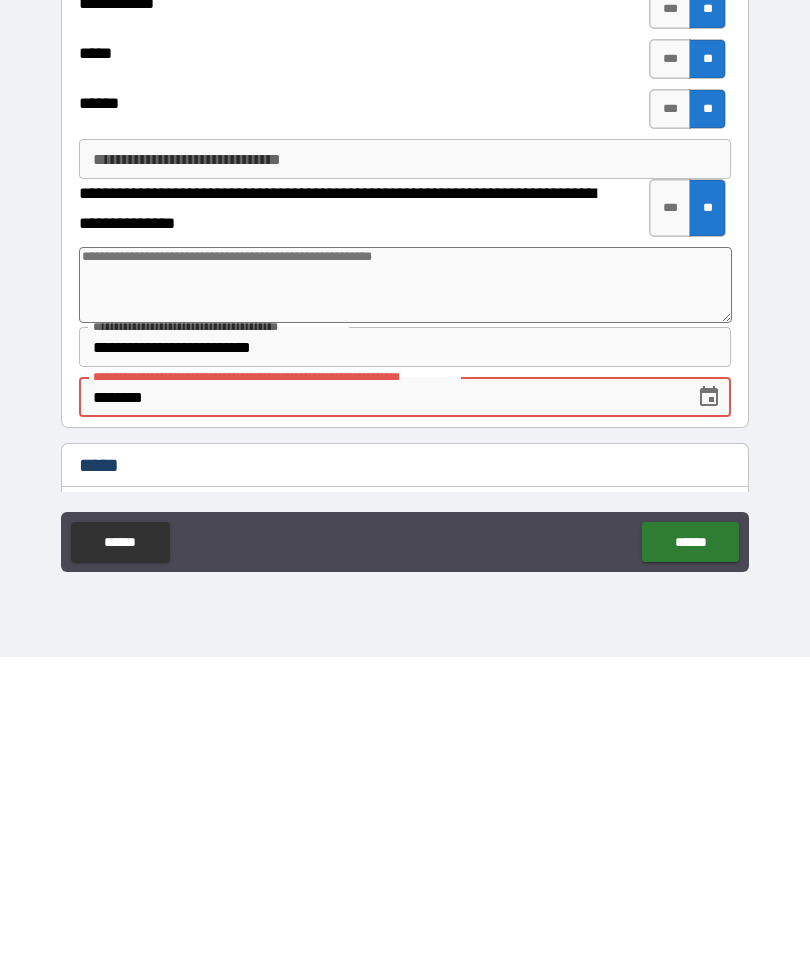 type on "*********" 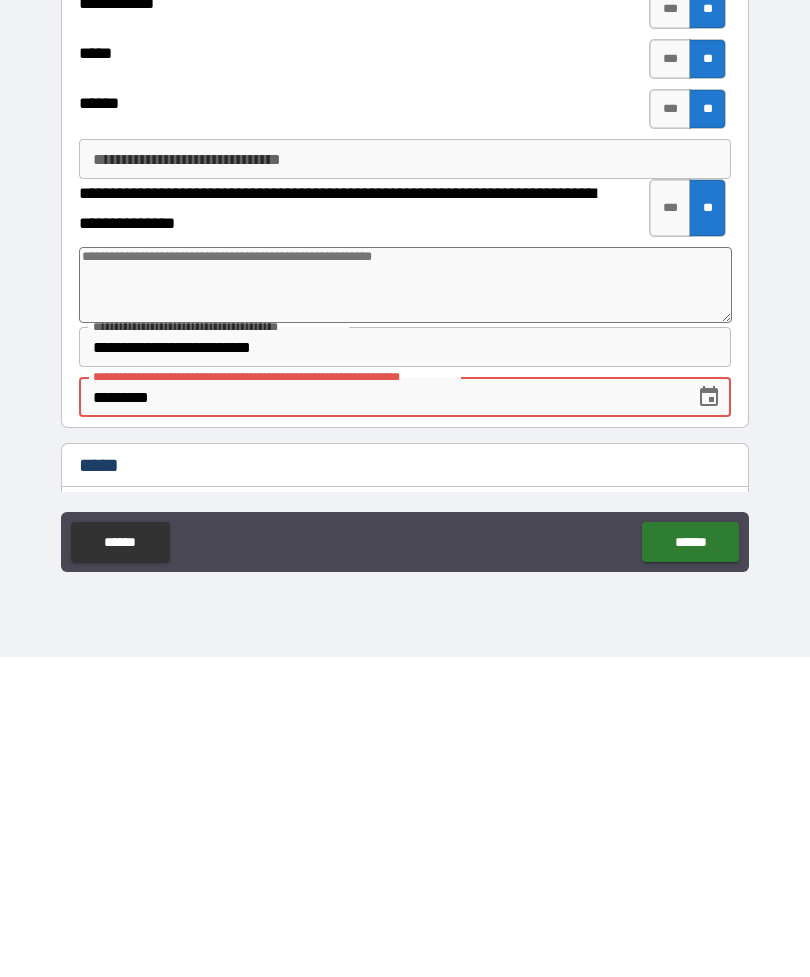 type on "*" 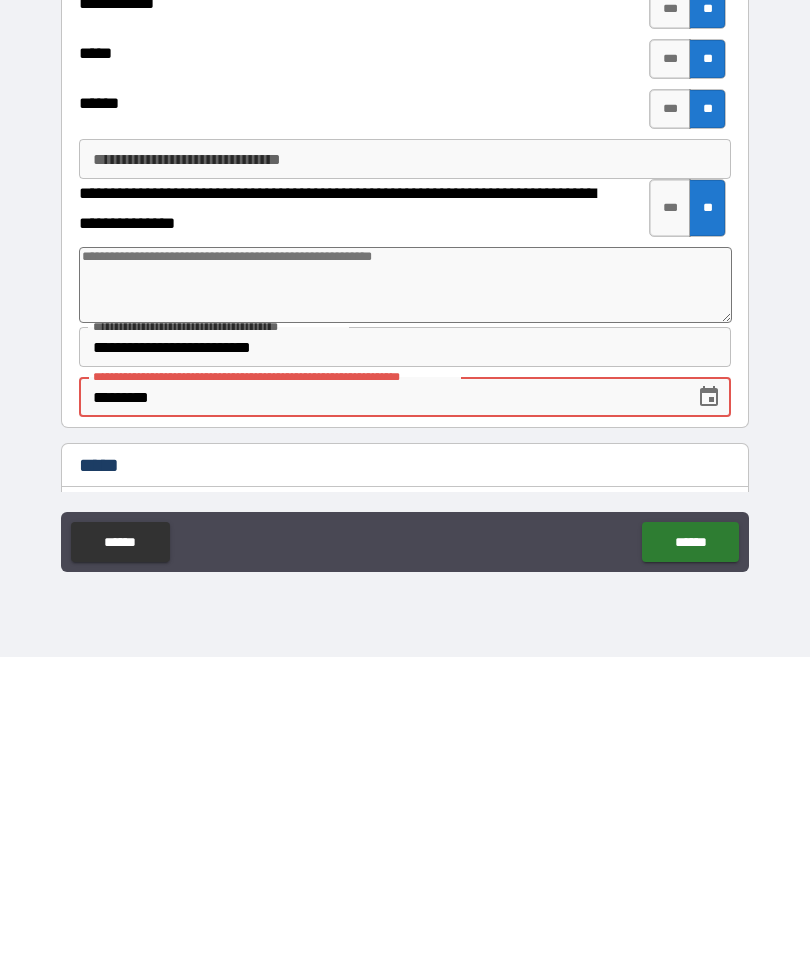 type on "**********" 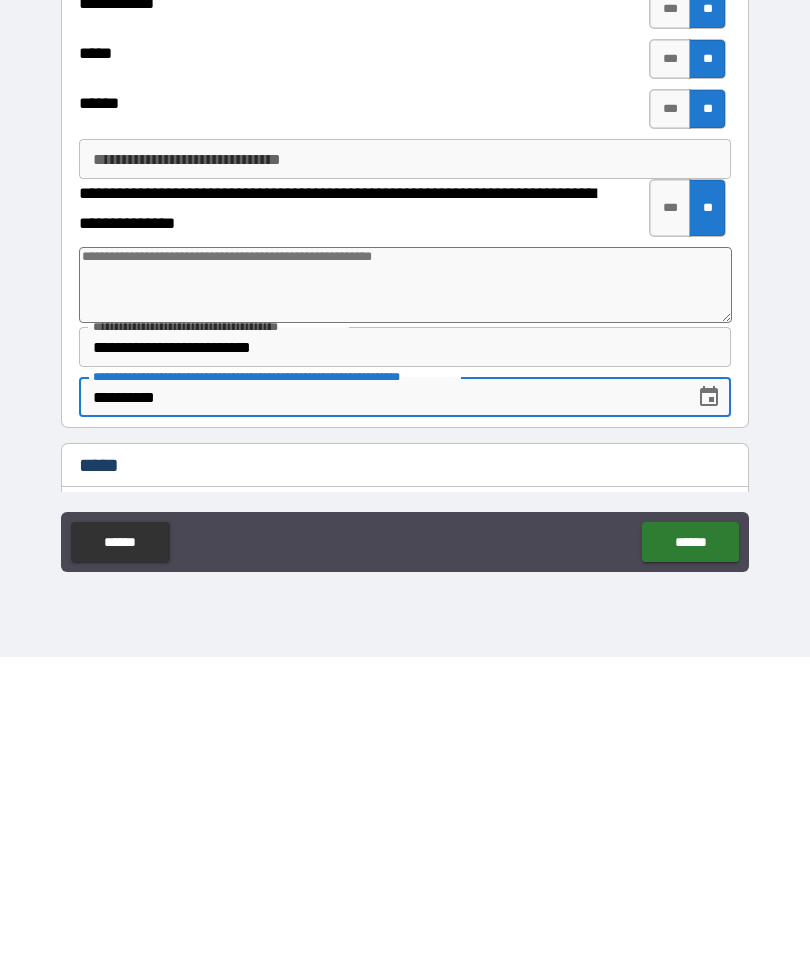 type on "*" 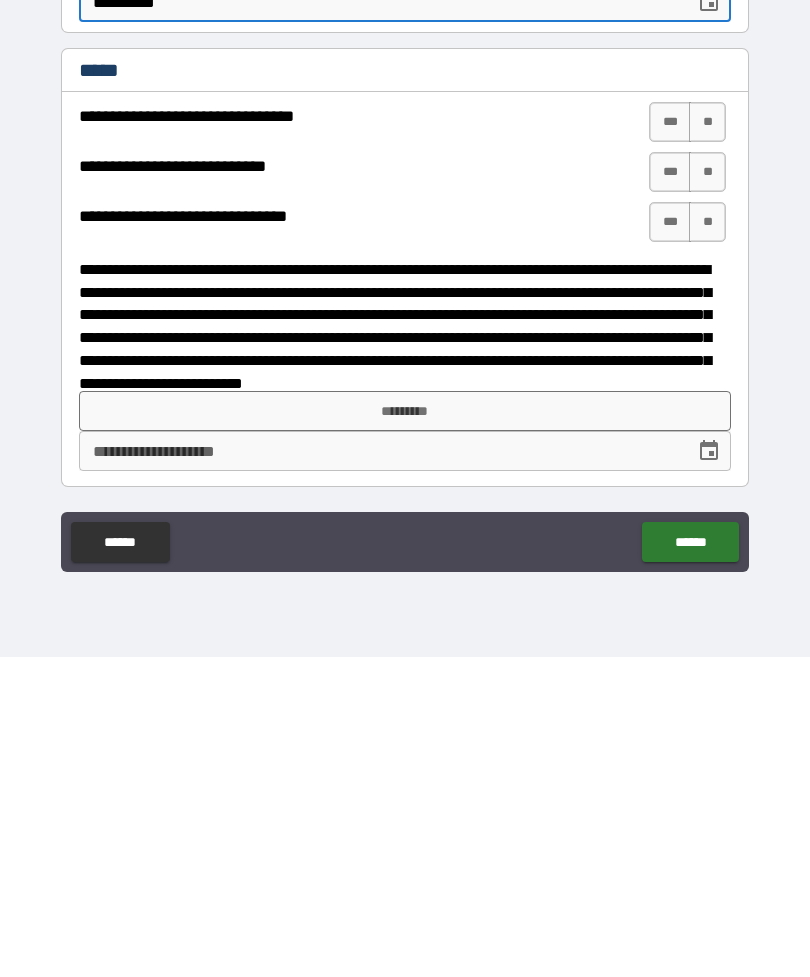 scroll, scrollTop: 2624, scrollLeft: 0, axis: vertical 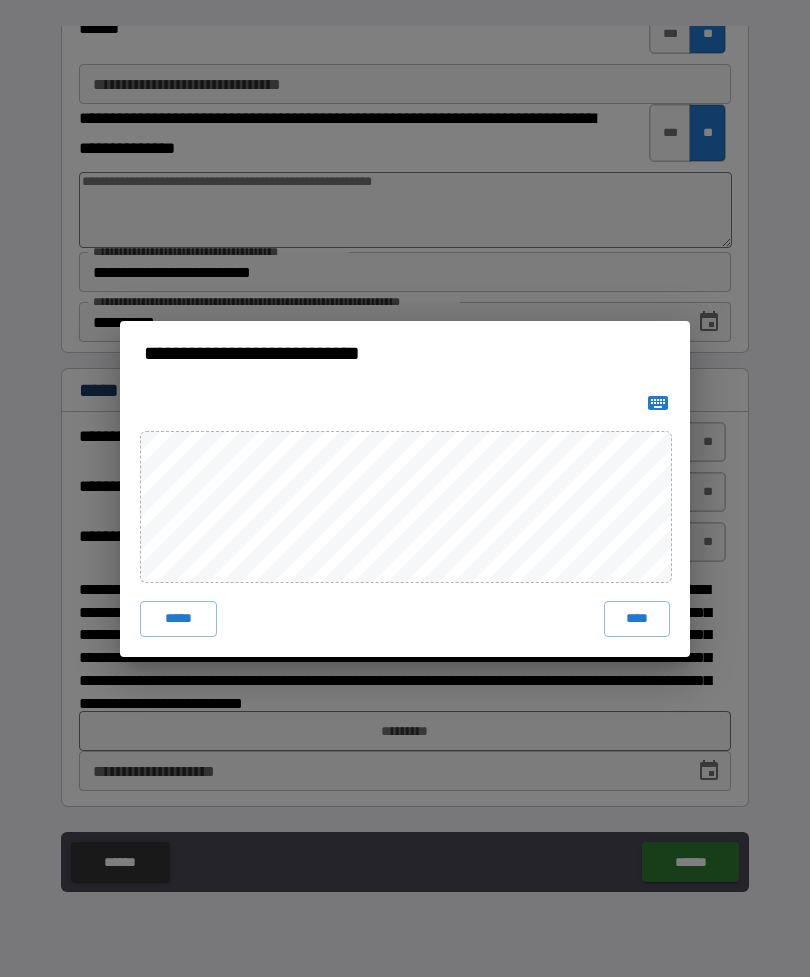 click on "****" at bounding box center (637, 619) 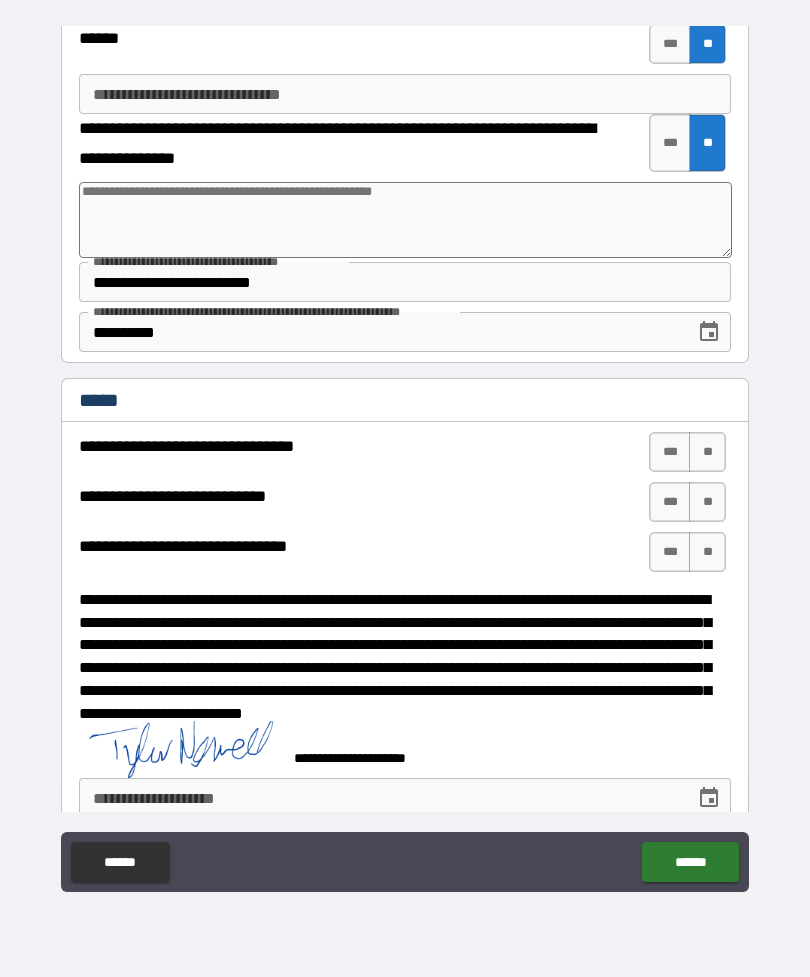 type on "*" 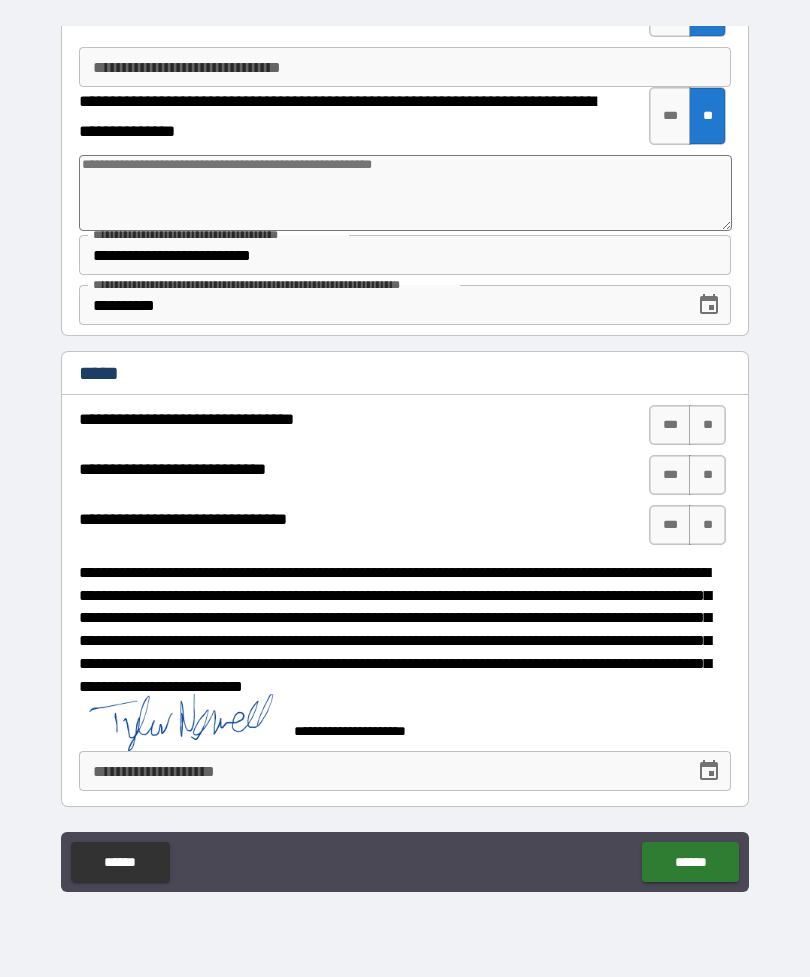 scroll, scrollTop: 2641, scrollLeft: 0, axis: vertical 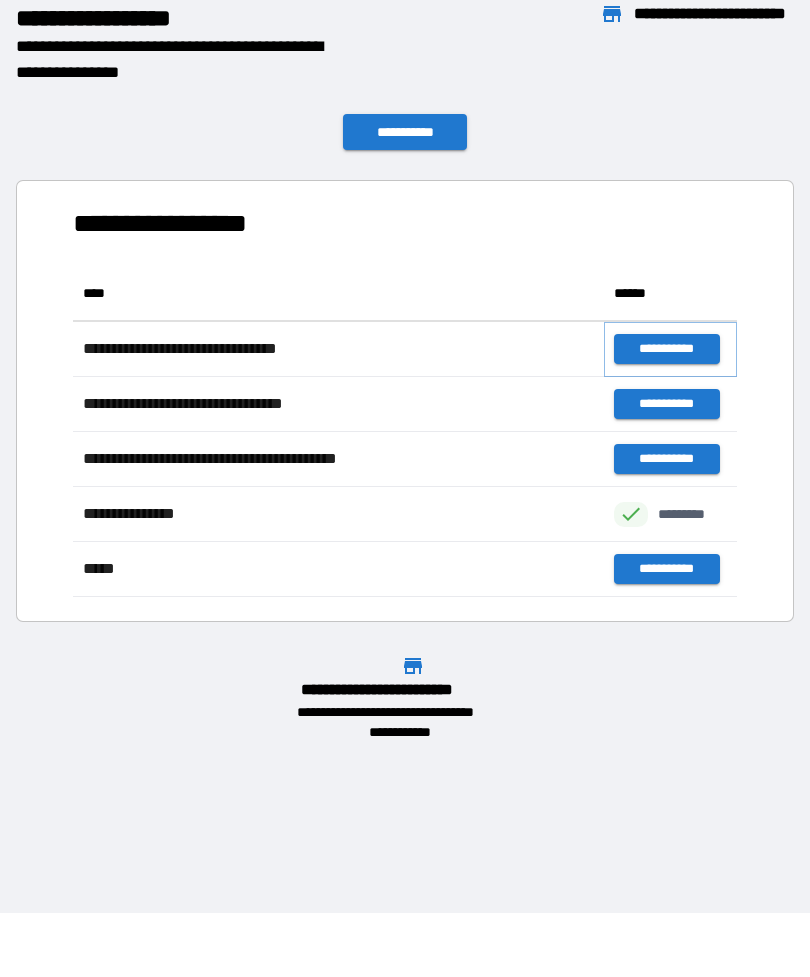 click on "**********" at bounding box center [666, 349] 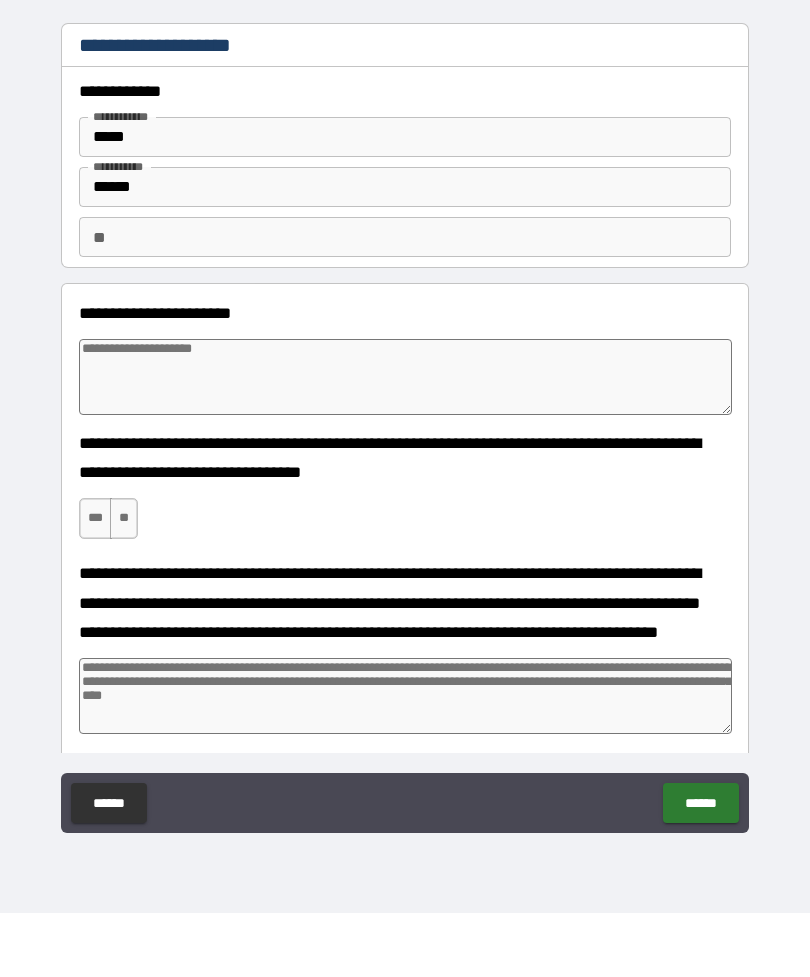 type on "*" 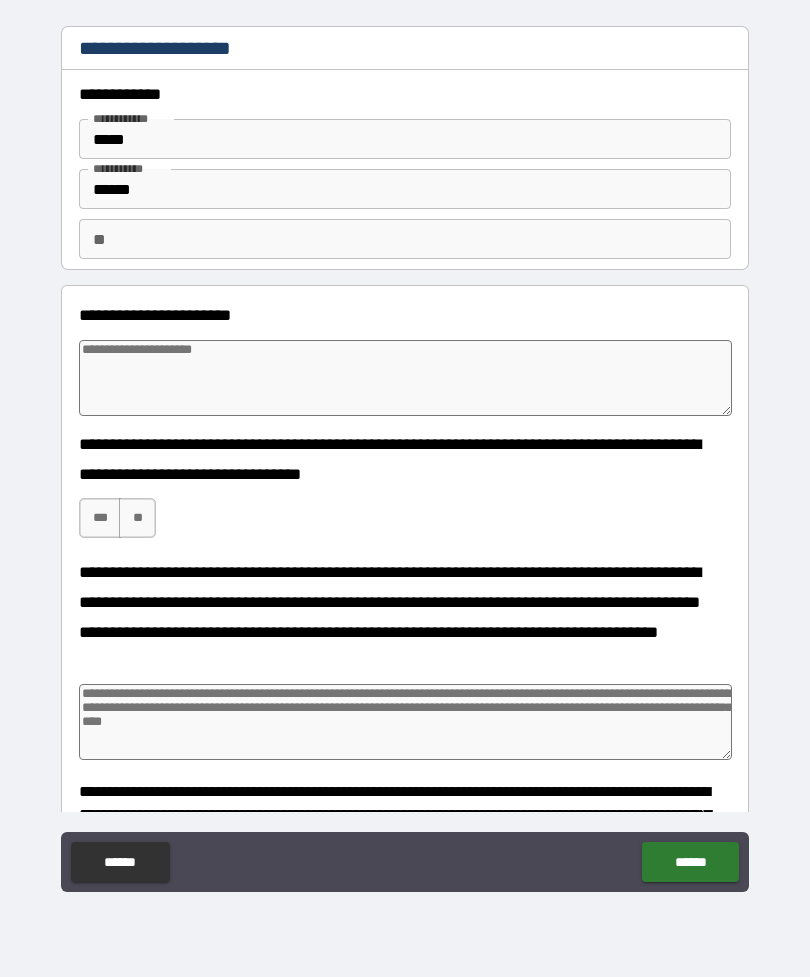 click on "**" at bounding box center (405, 239) 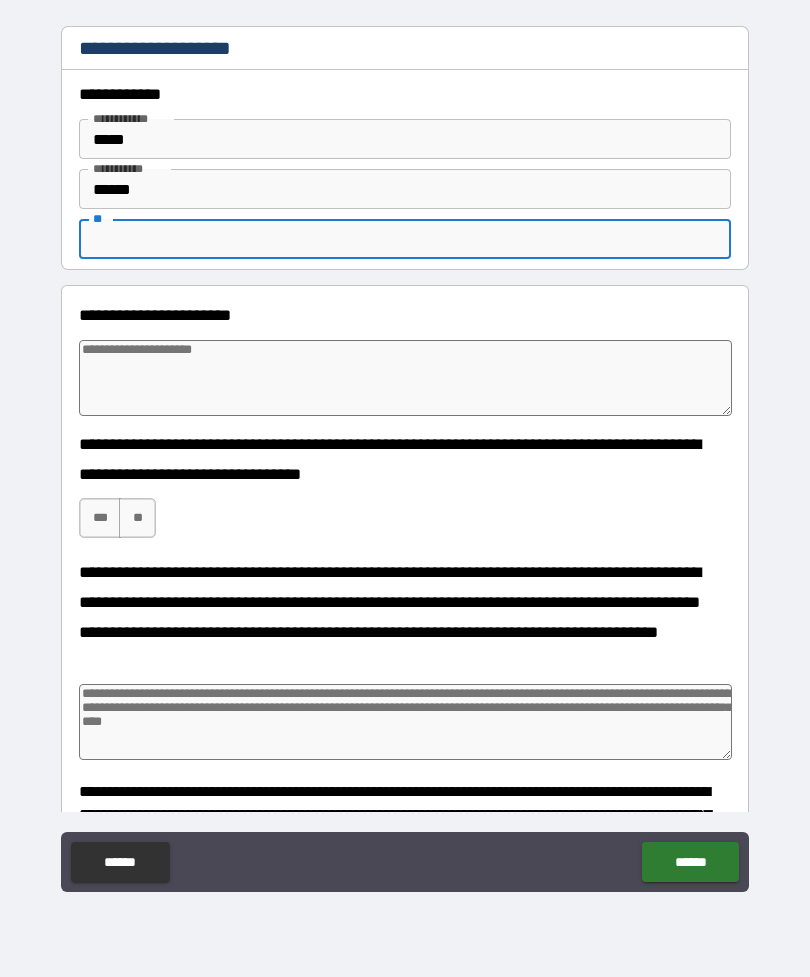 type on "*" 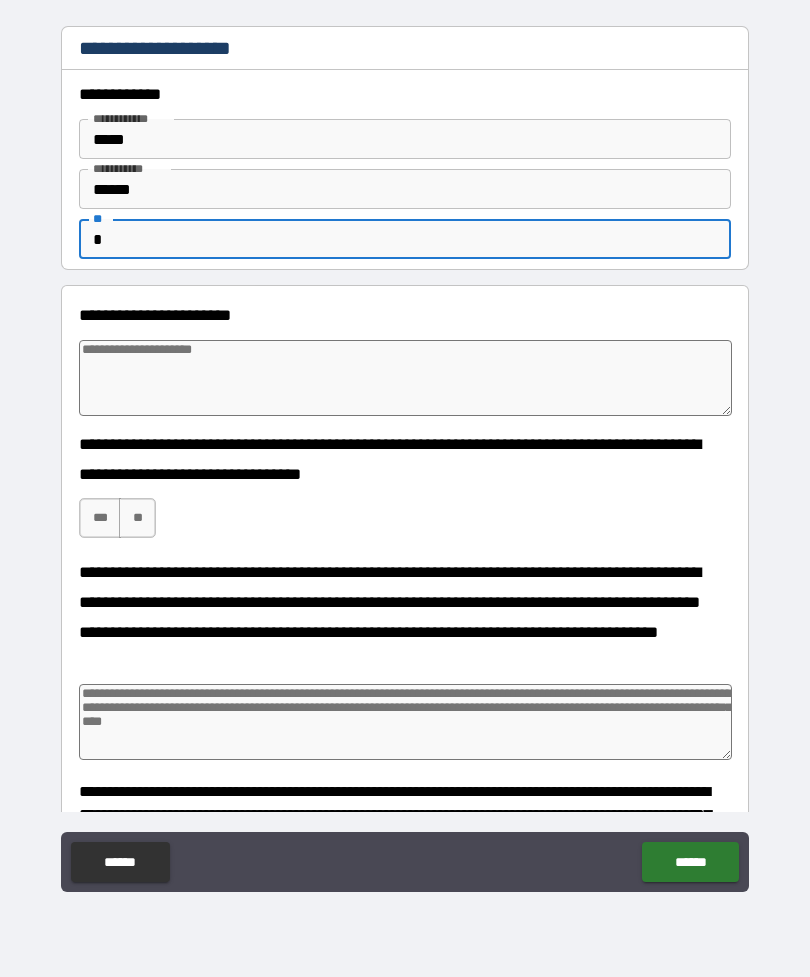 type on "*" 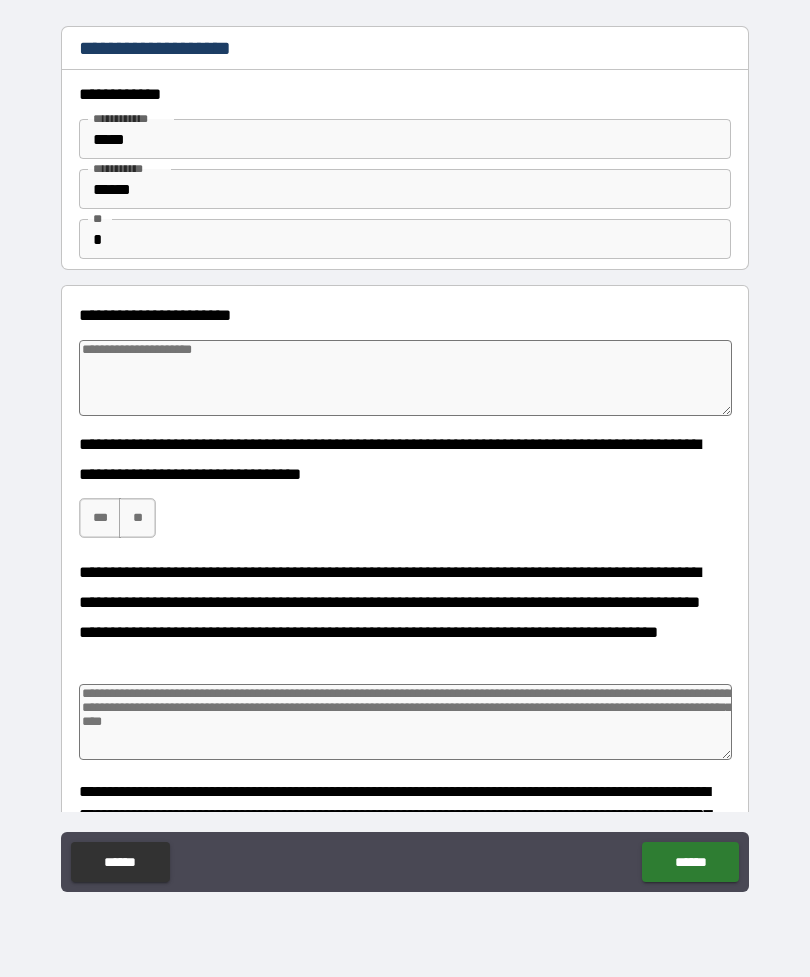 type on "*" 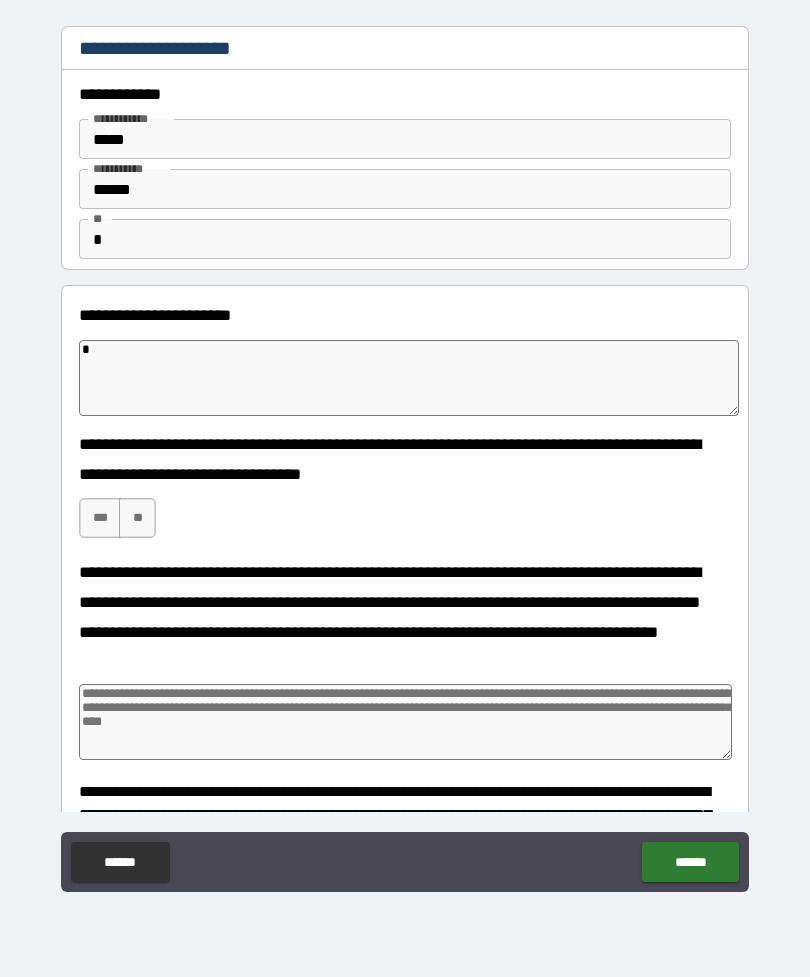 type on "*" 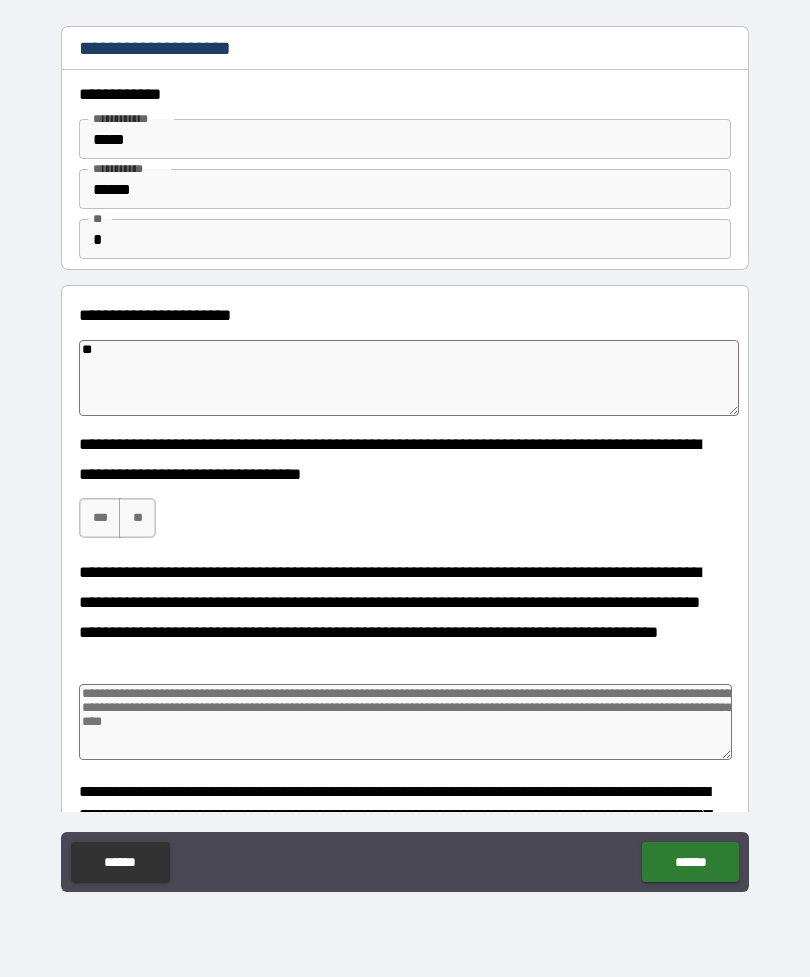 type on "*" 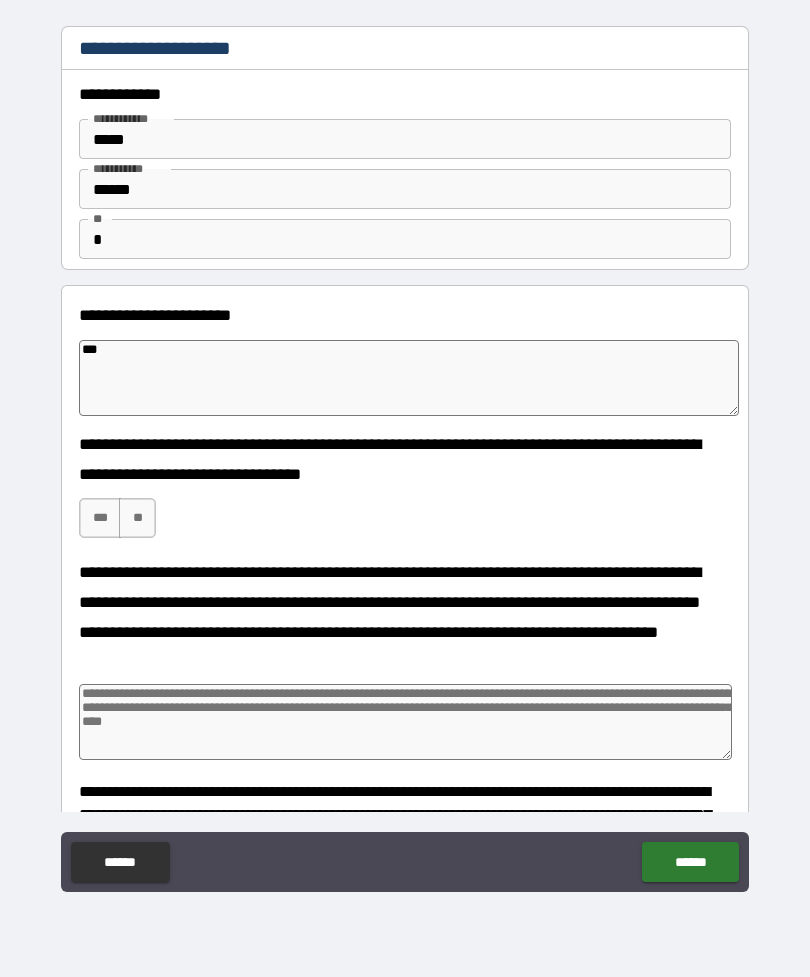 type on "*" 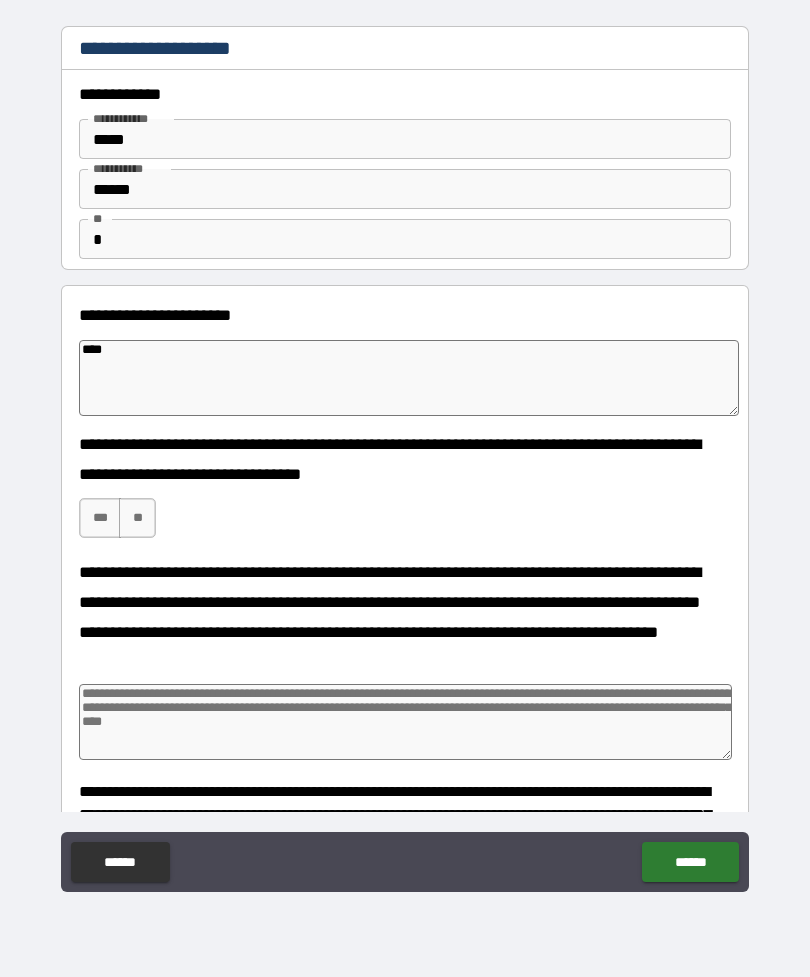 type on "*" 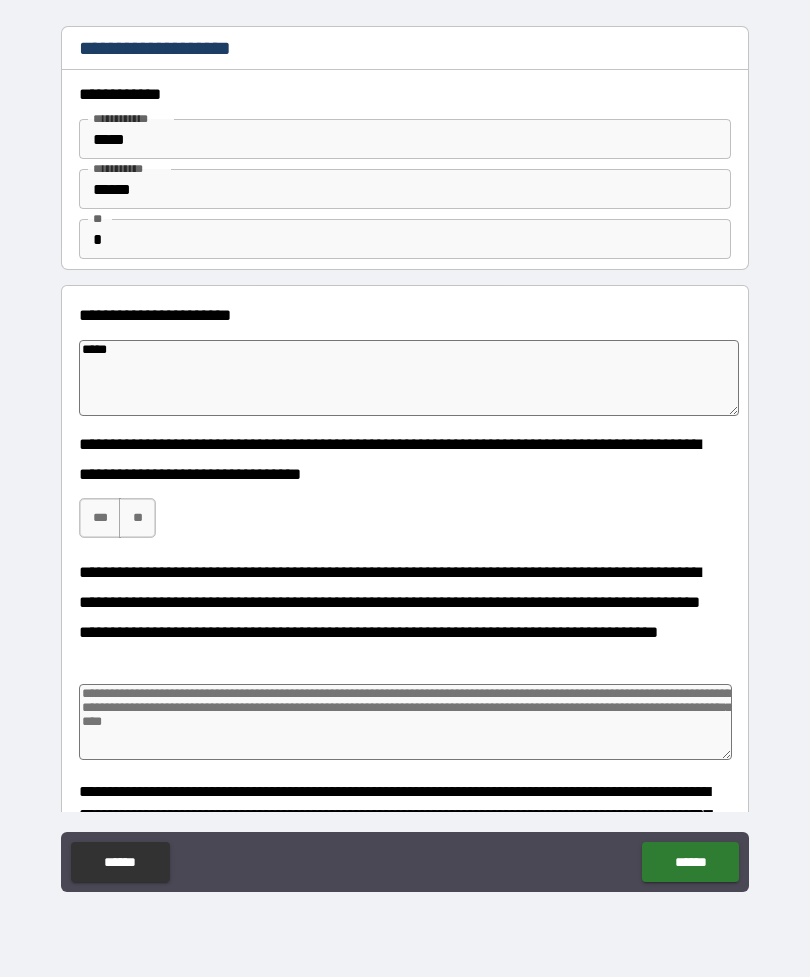 type on "*" 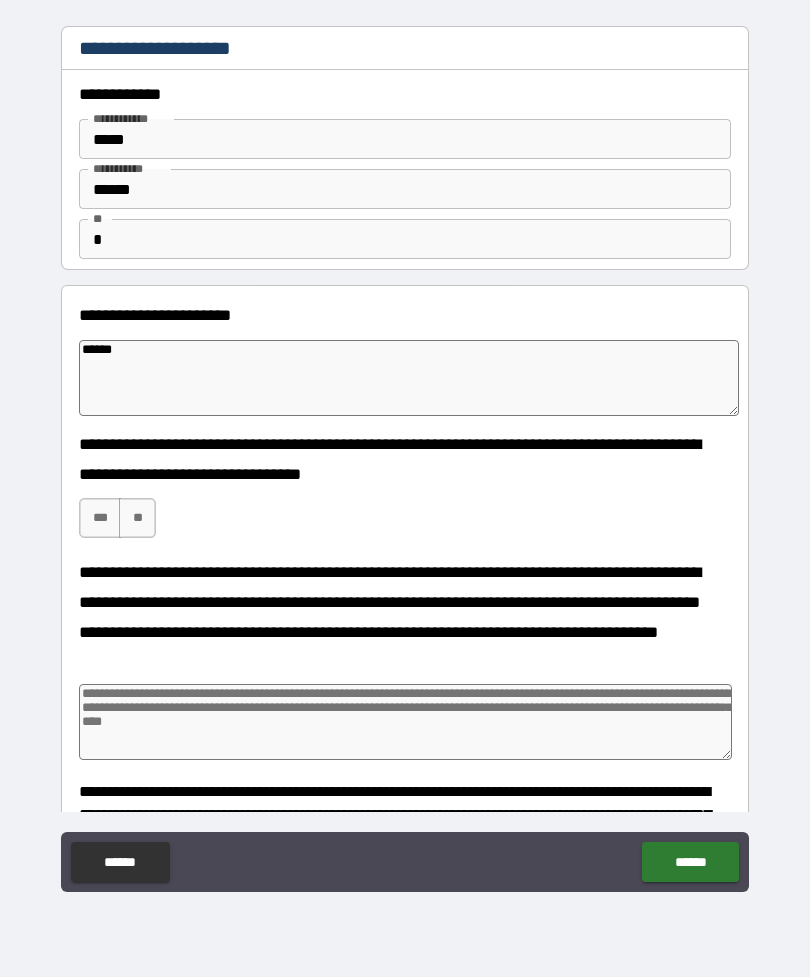 type on "*" 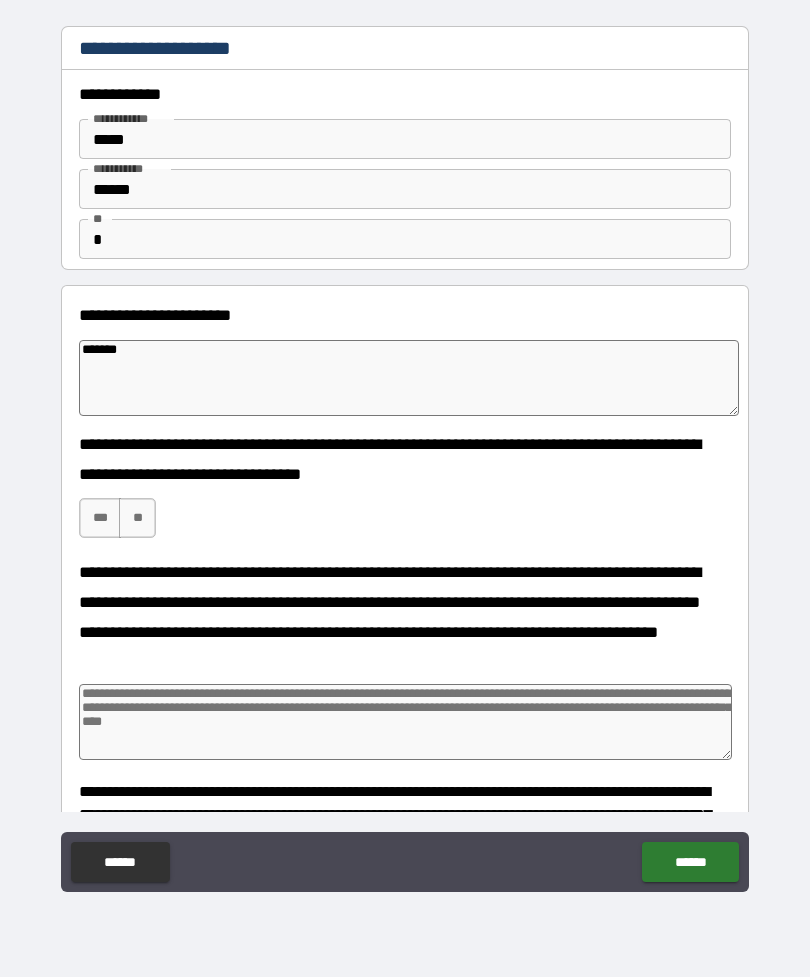 type on "*" 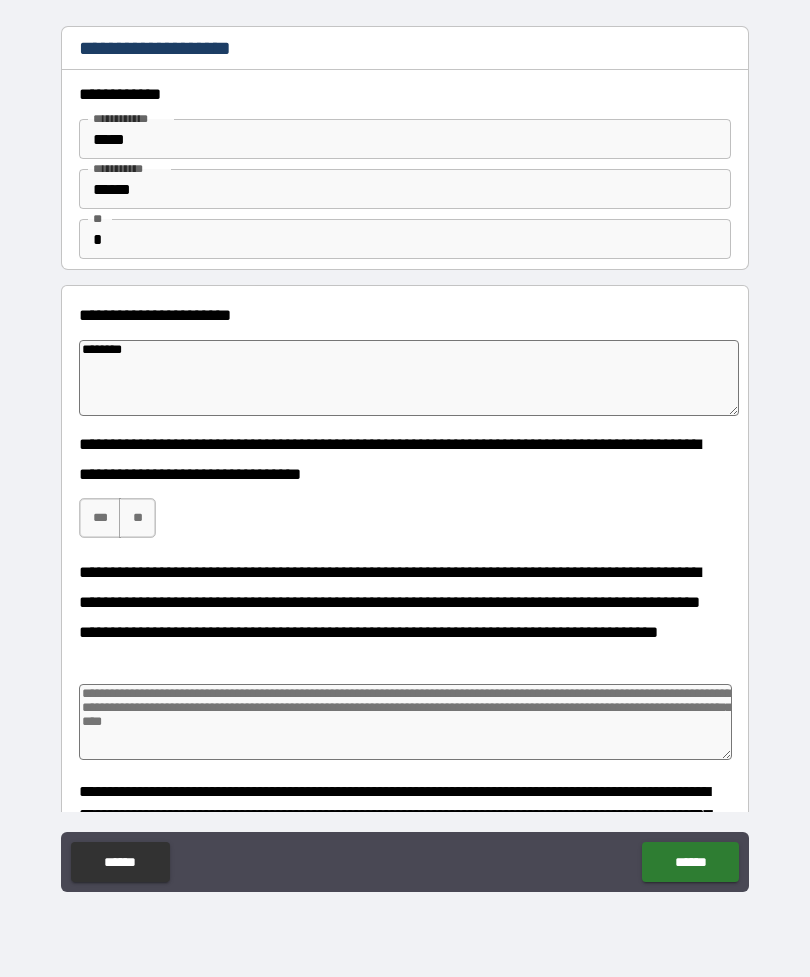 type on "*" 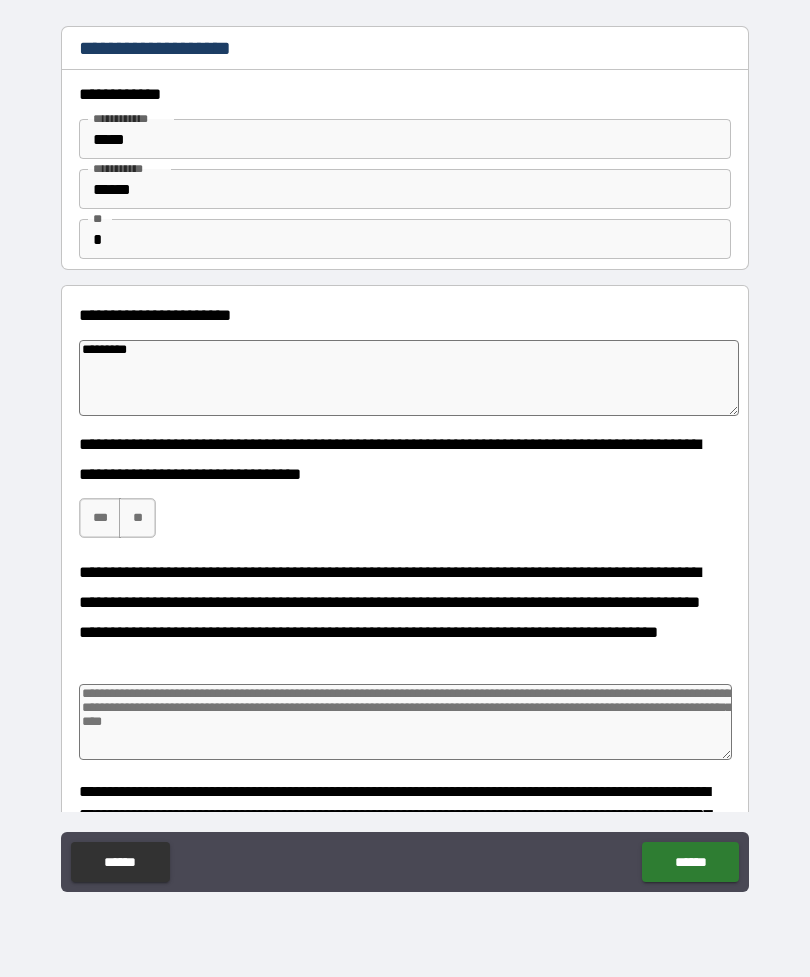 type on "*" 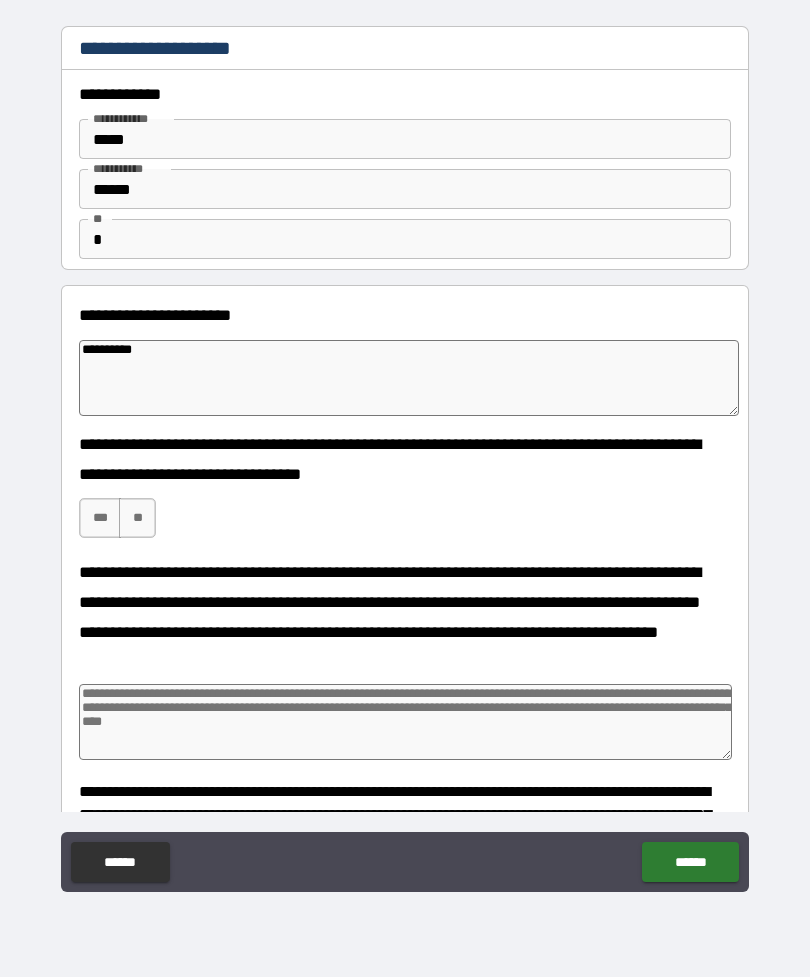 type on "*" 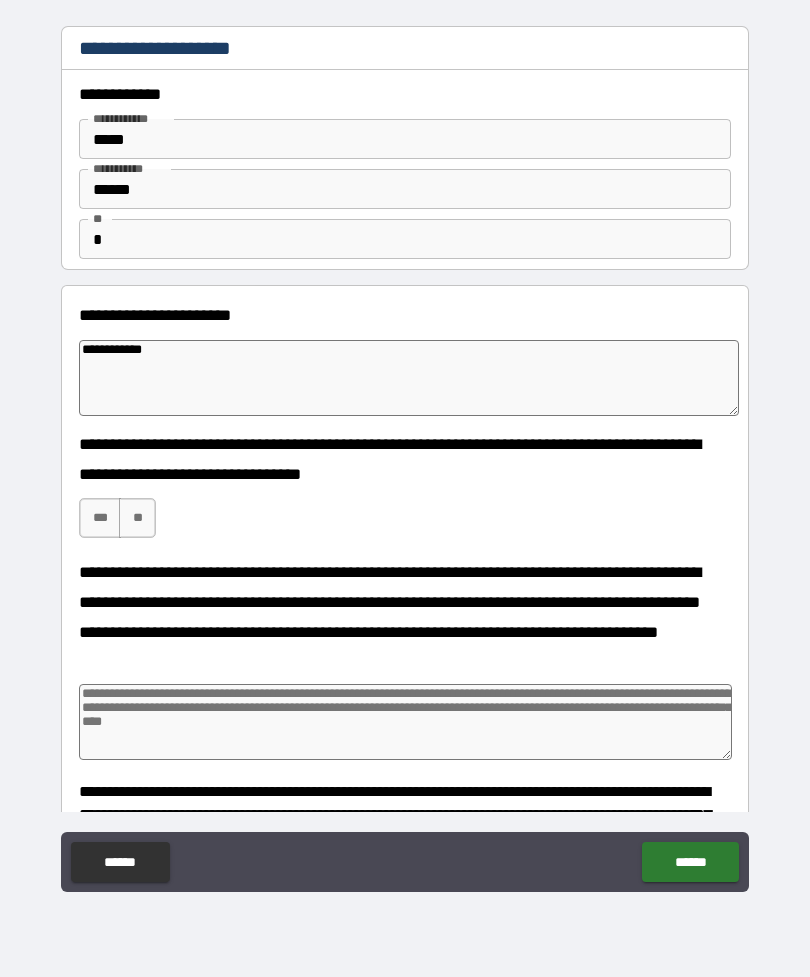 click on "***" at bounding box center [100, 518] 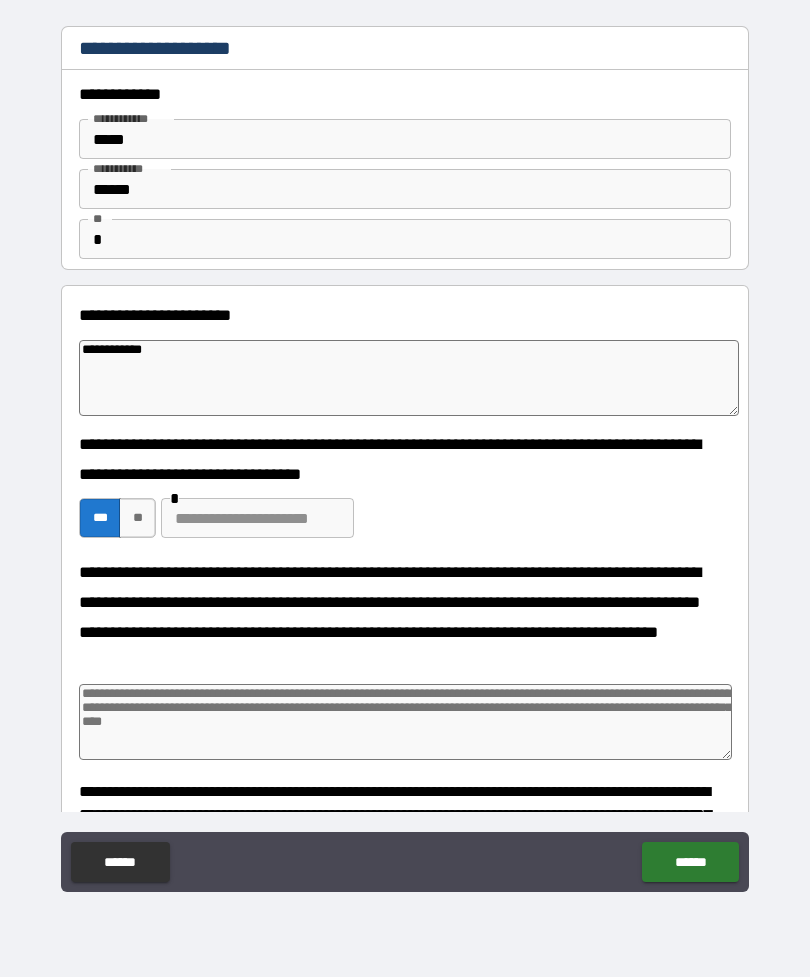 click at bounding box center [405, 722] 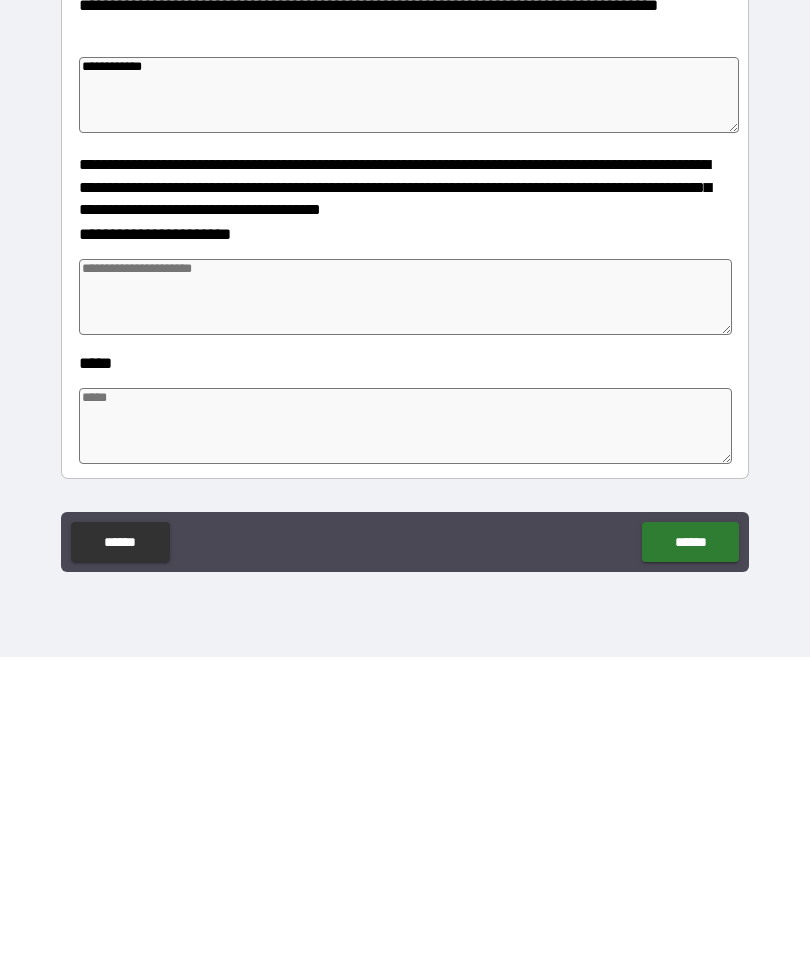 scroll, scrollTop: 311, scrollLeft: 0, axis: vertical 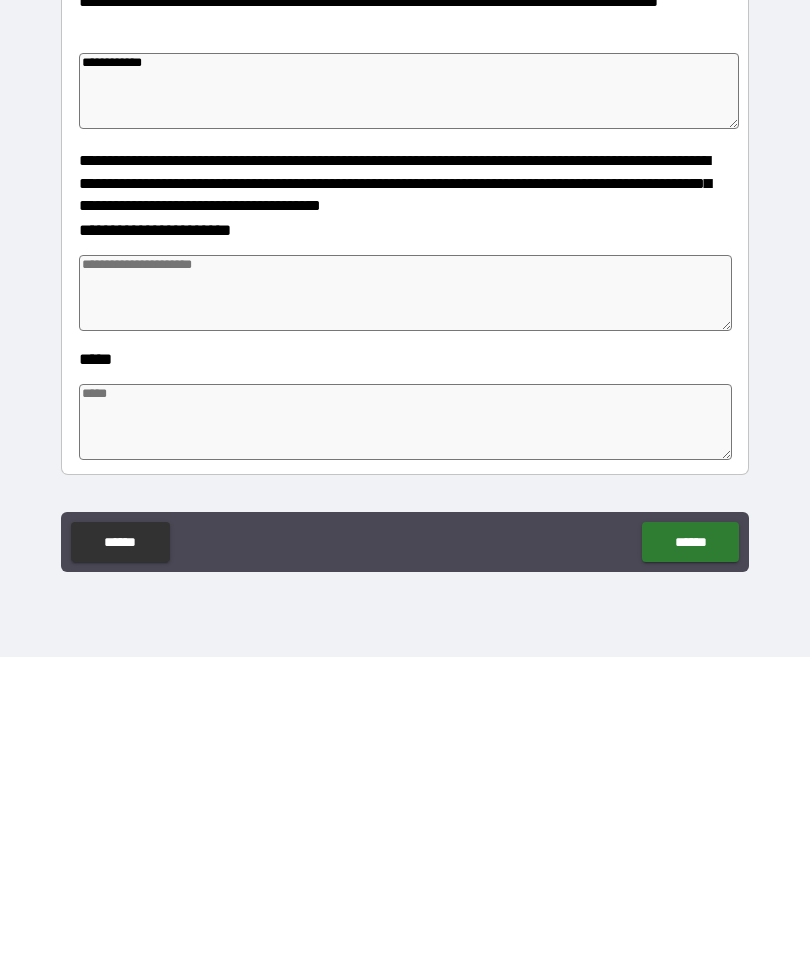 click at bounding box center (405, 613) 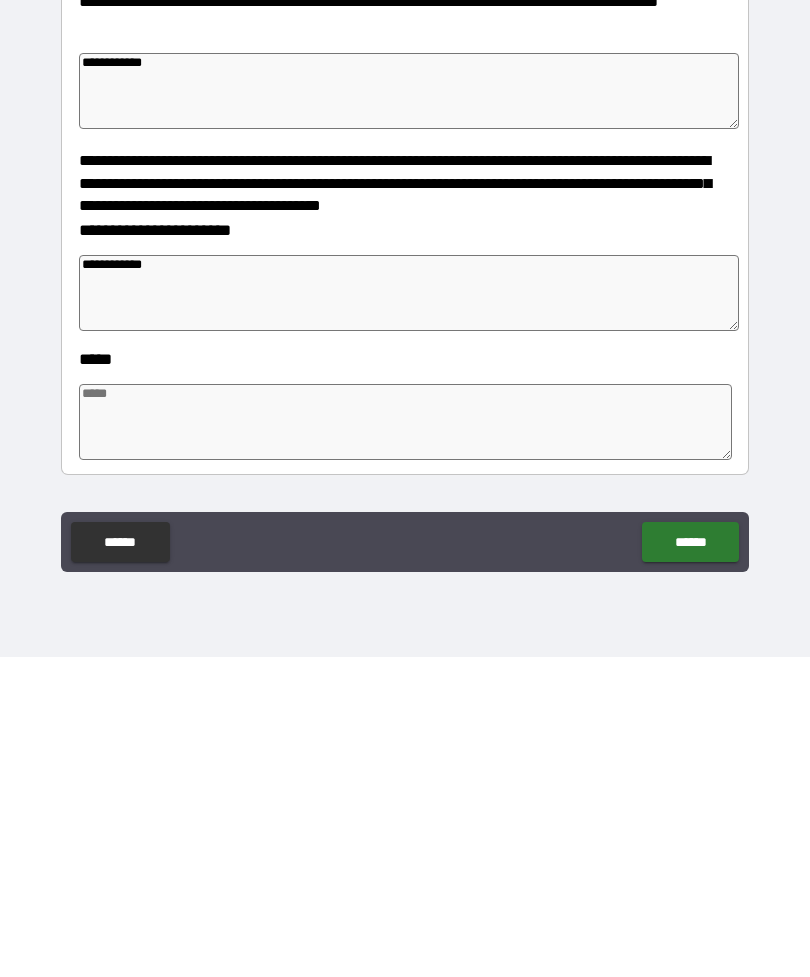 click at bounding box center [405, 742] 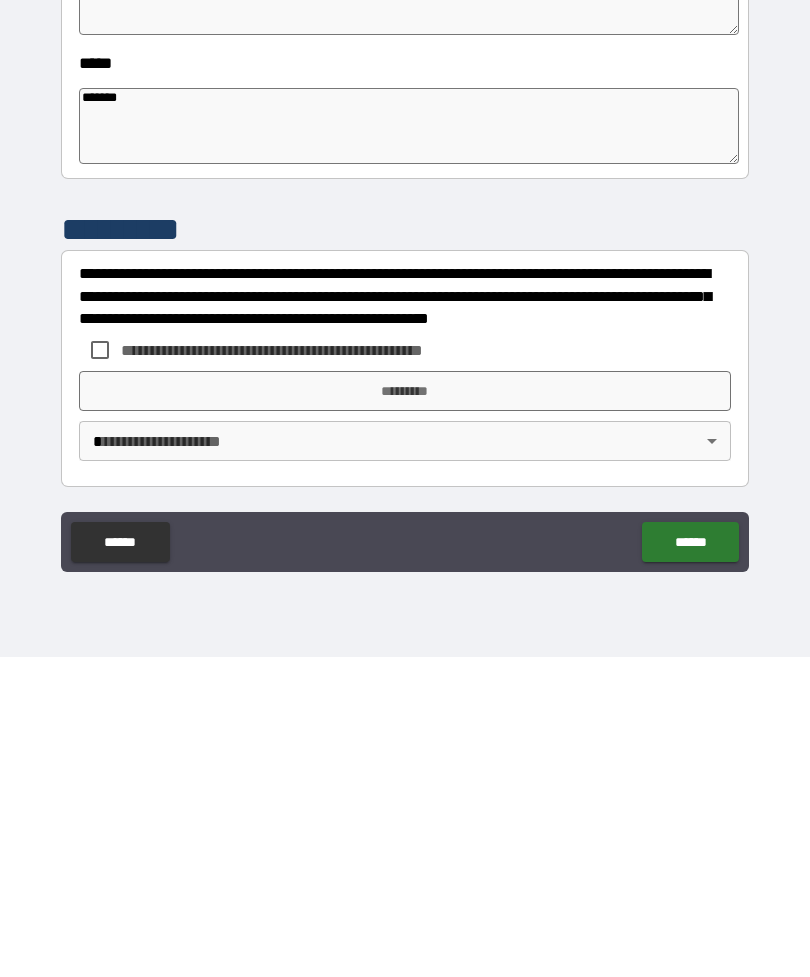 scroll, scrollTop: 607, scrollLeft: 0, axis: vertical 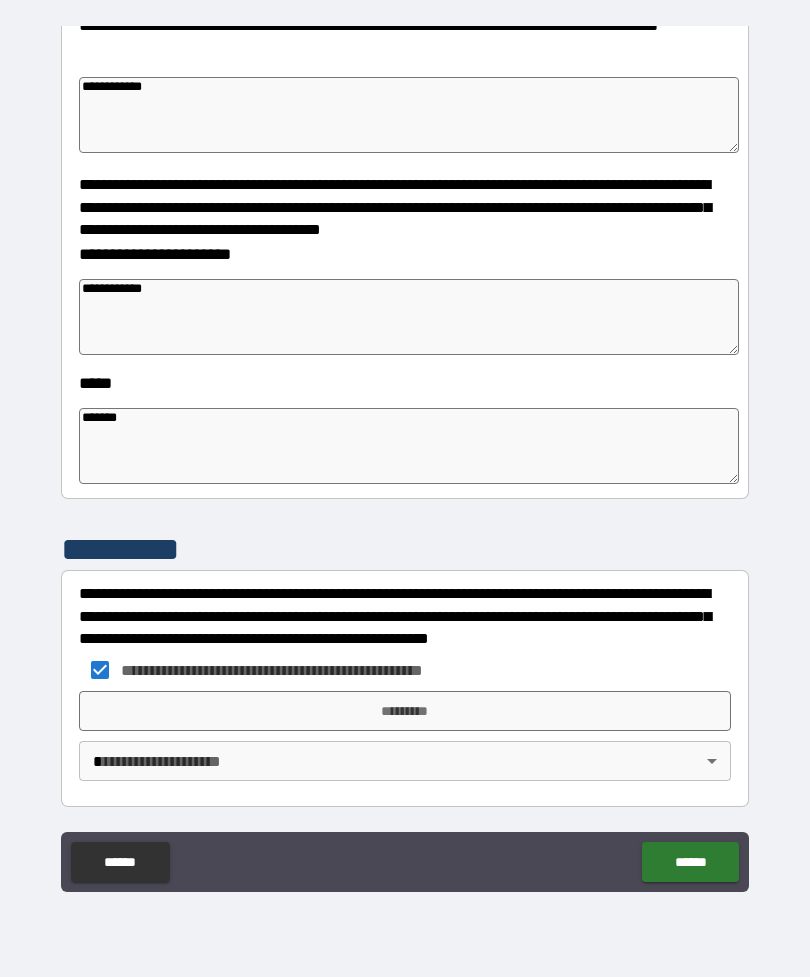 click on "*********" at bounding box center (405, 711) 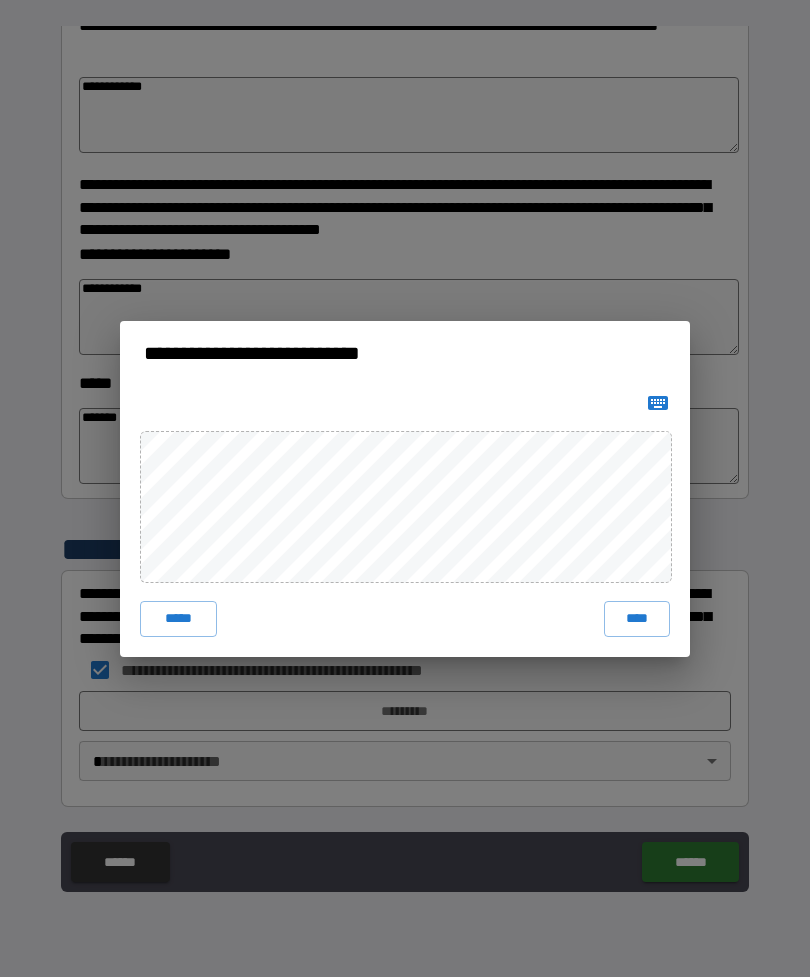 click on "****" at bounding box center (637, 619) 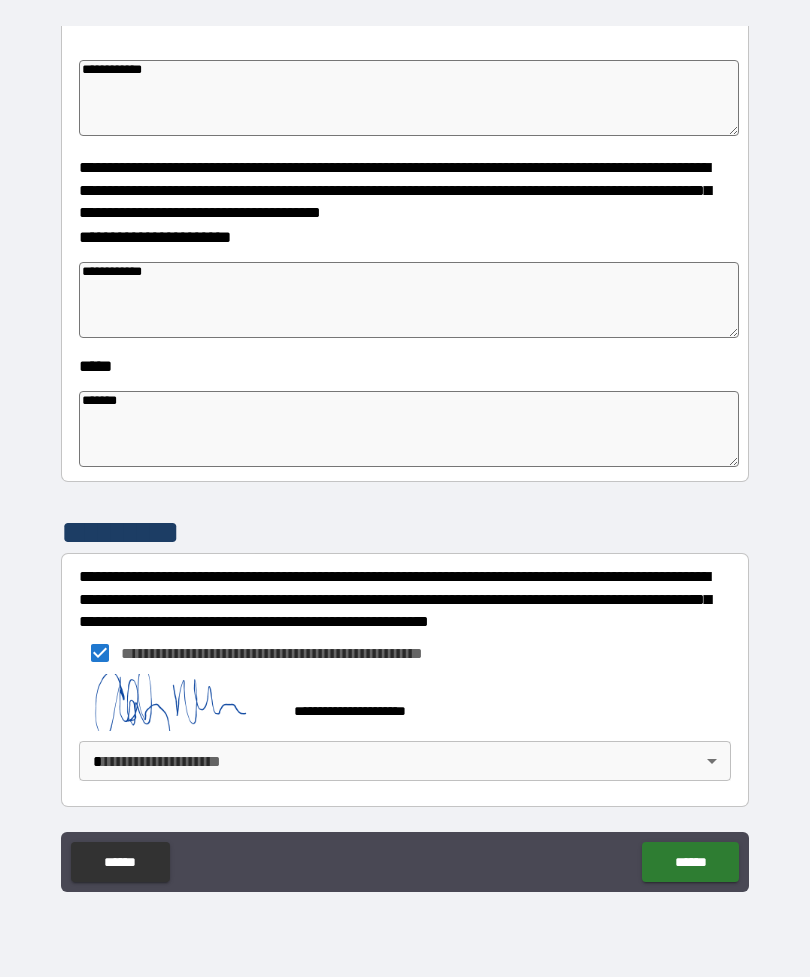 scroll, scrollTop: 624, scrollLeft: 0, axis: vertical 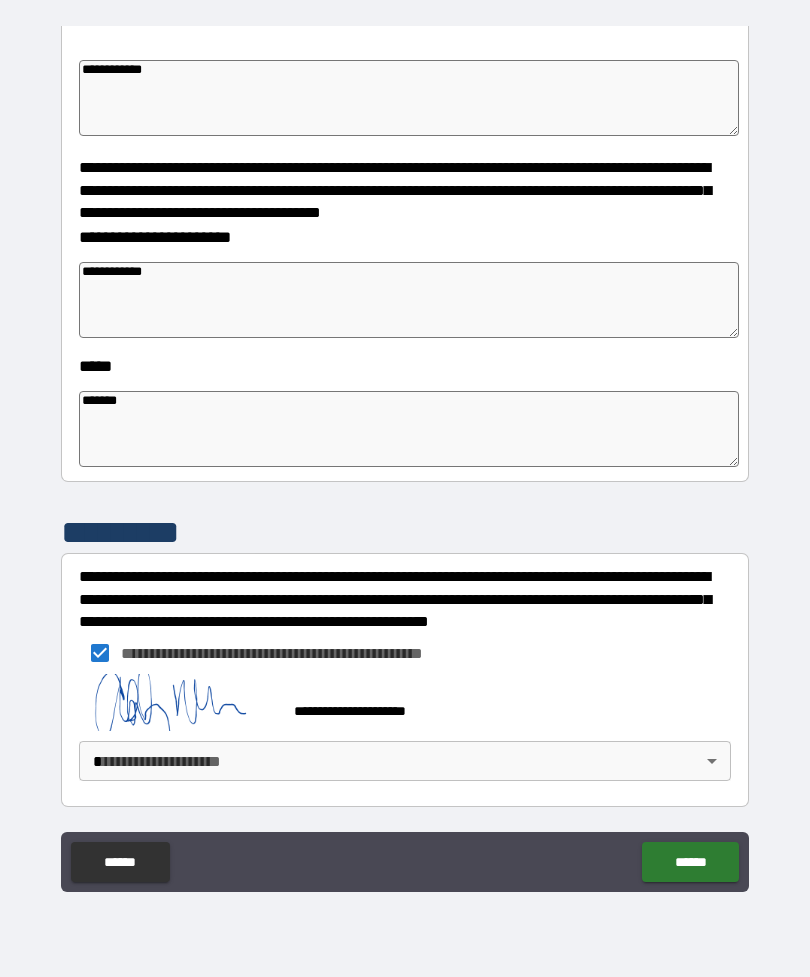 click on "**********" at bounding box center [405, 456] 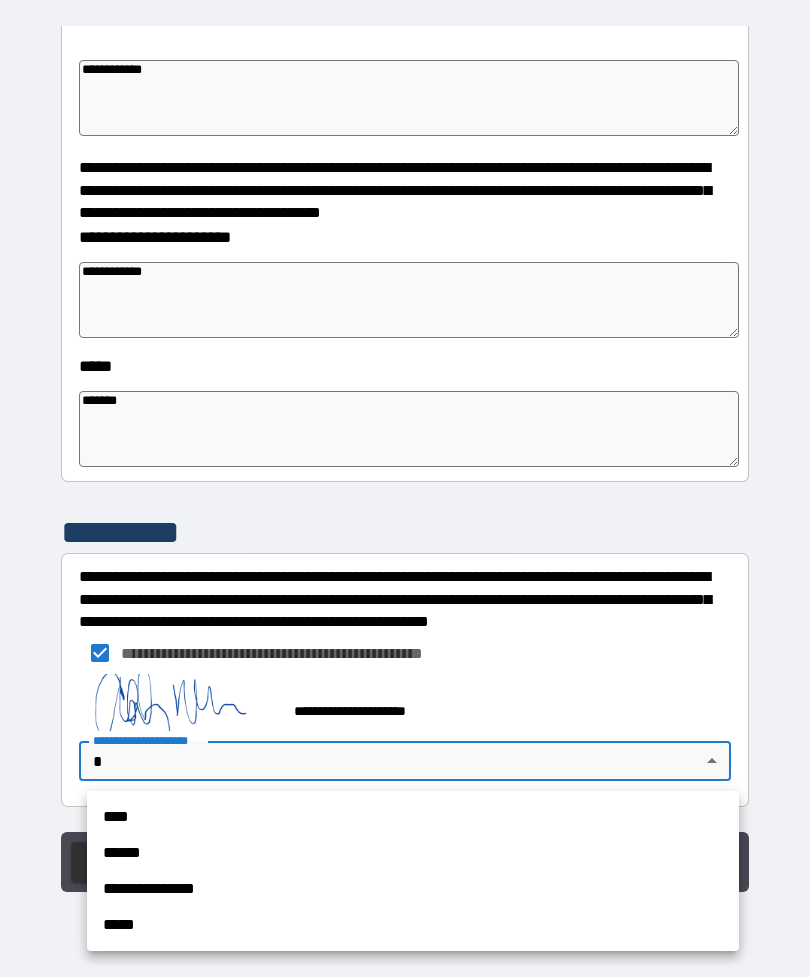 click on "**********" at bounding box center [413, 889] 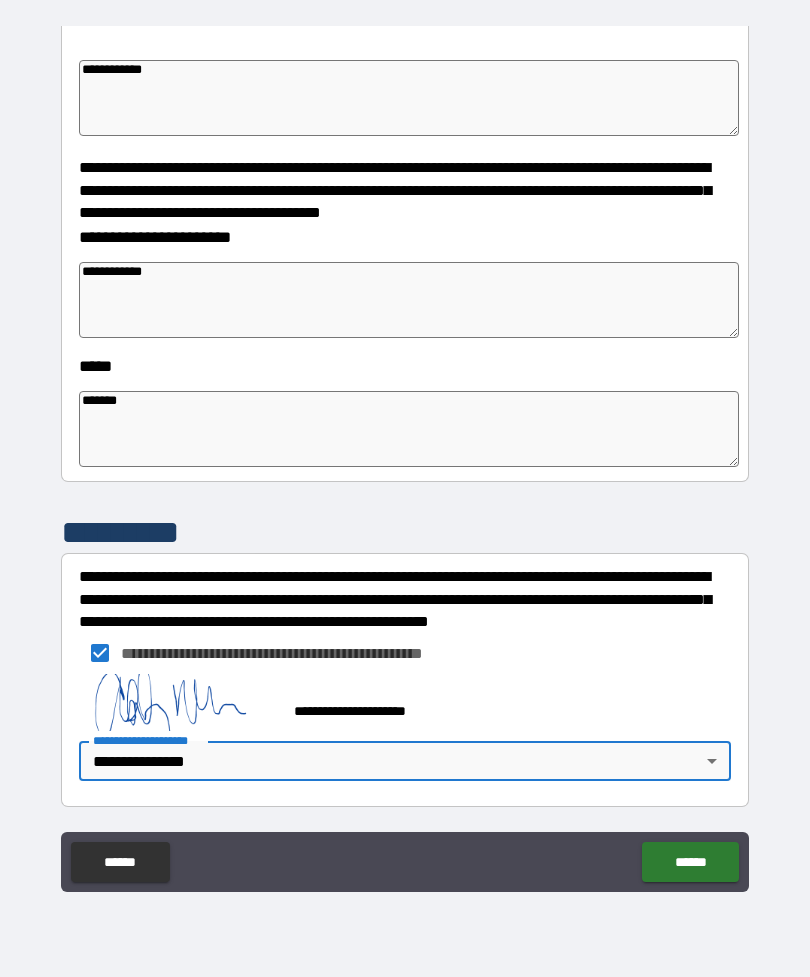 scroll, scrollTop: 624, scrollLeft: 0, axis: vertical 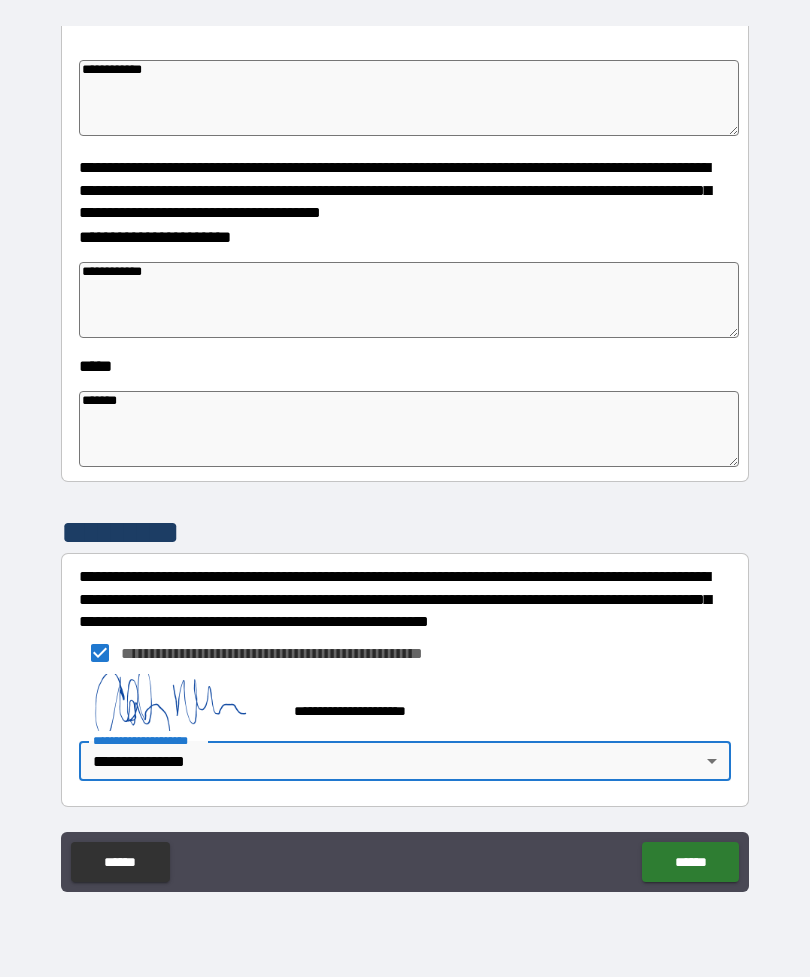 click on "******" at bounding box center (690, 862) 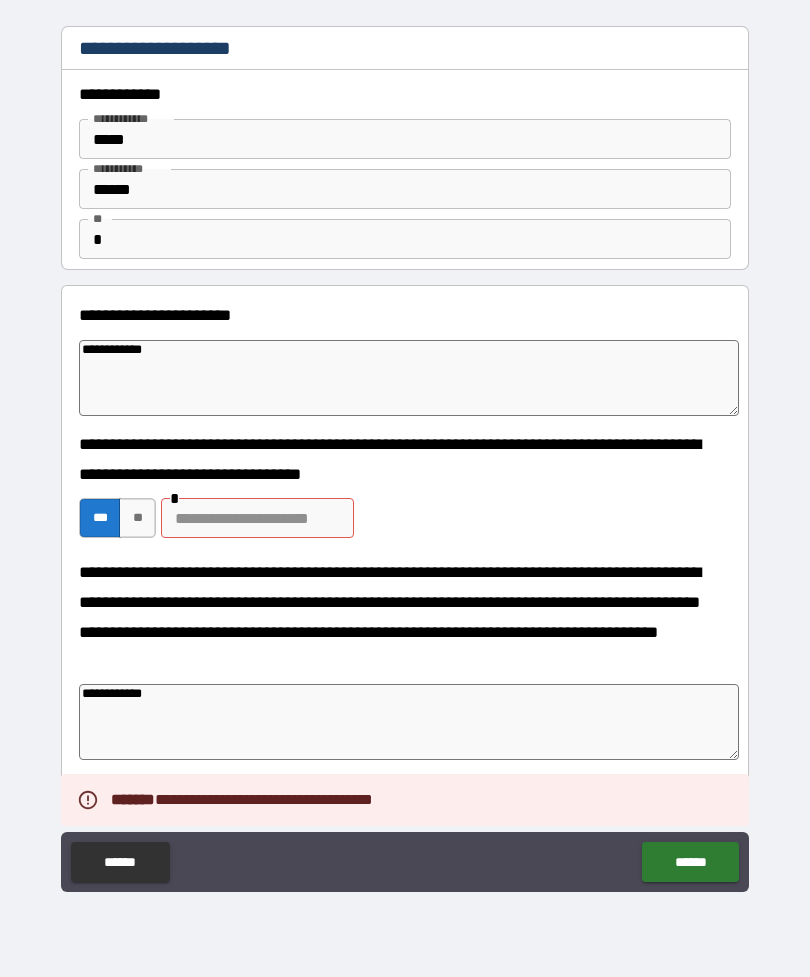 scroll, scrollTop: 0, scrollLeft: 0, axis: both 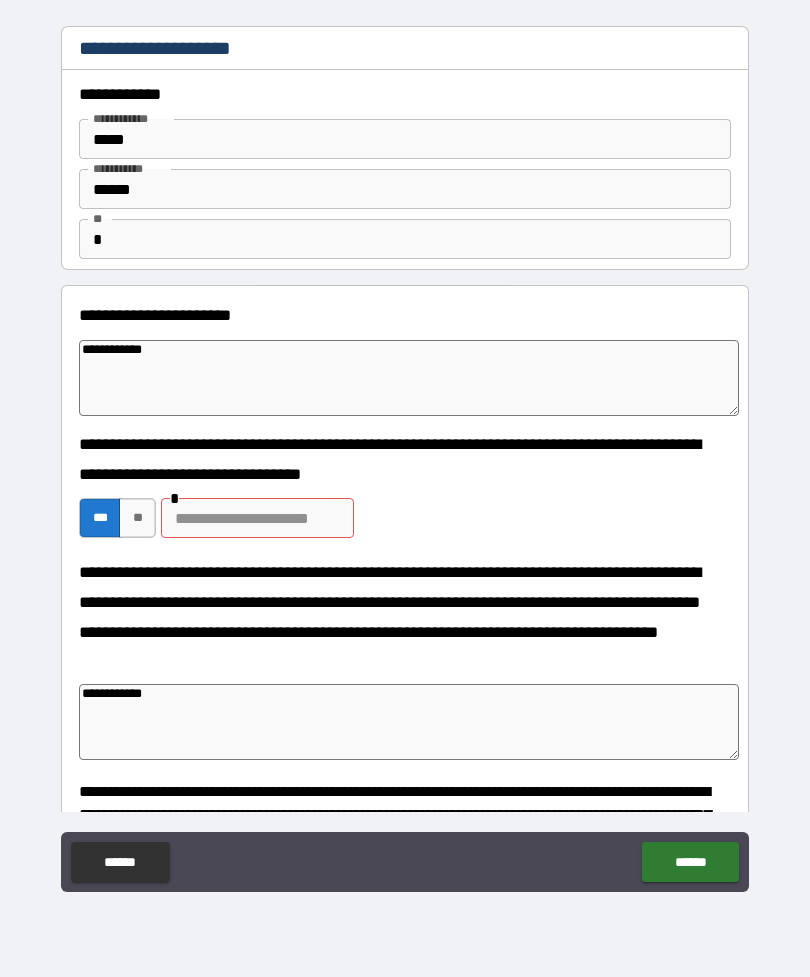 click at bounding box center [257, 518] 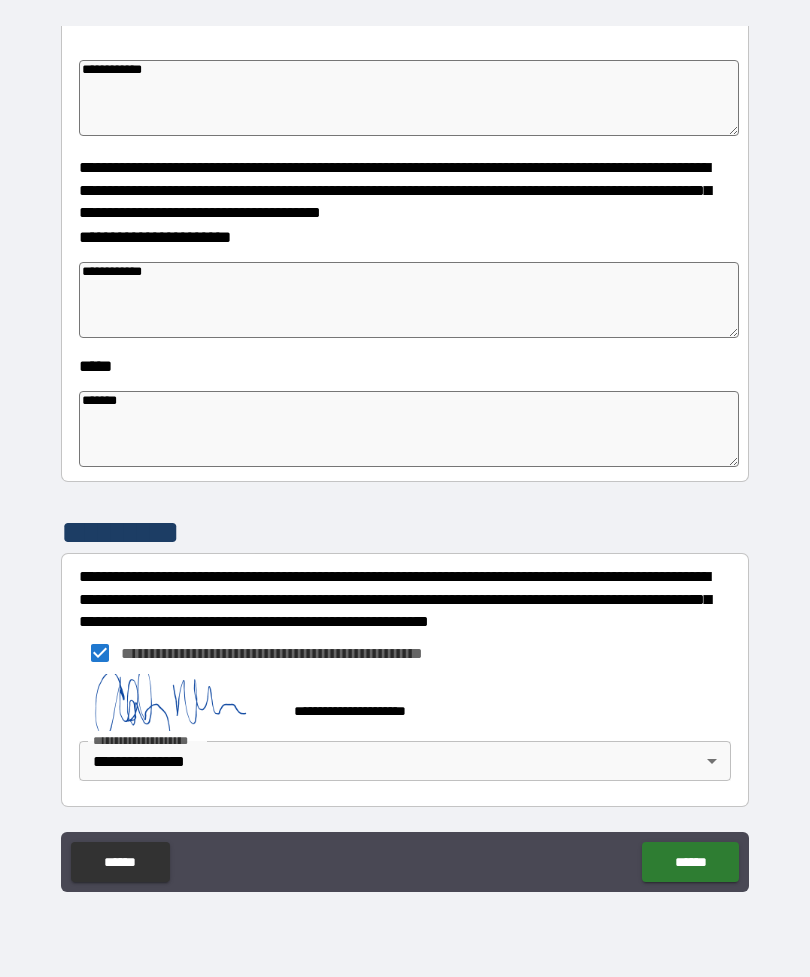 scroll, scrollTop: 624, scrollLeft: 0, axis: vertical 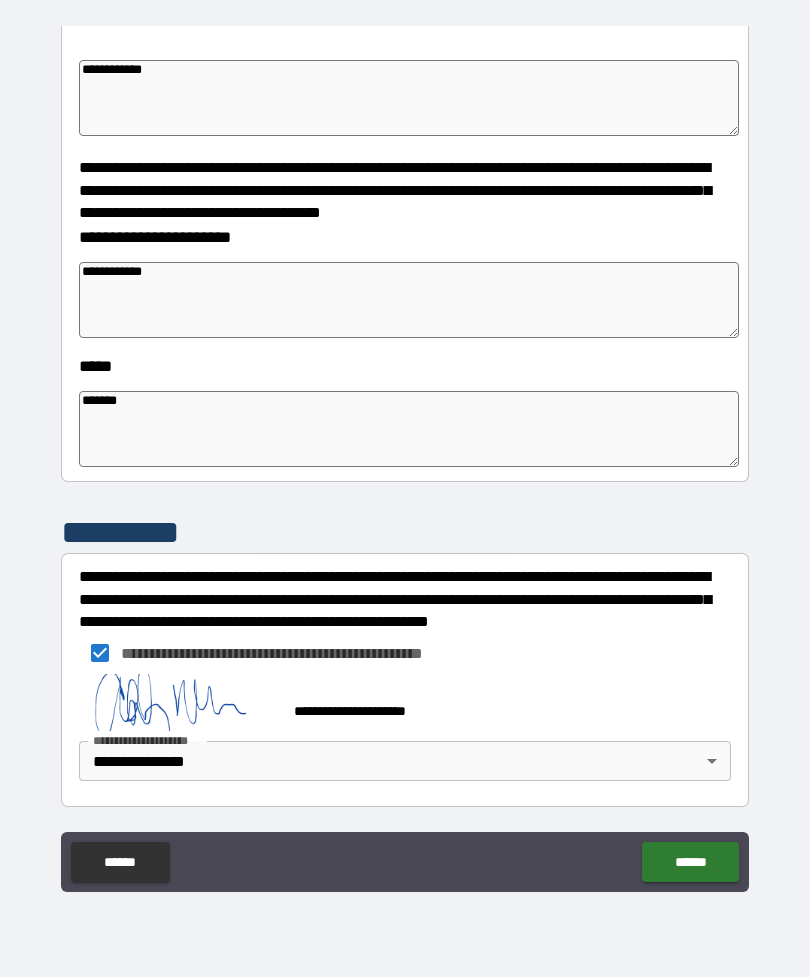 click on "**********" at bounding box center (405, 599) 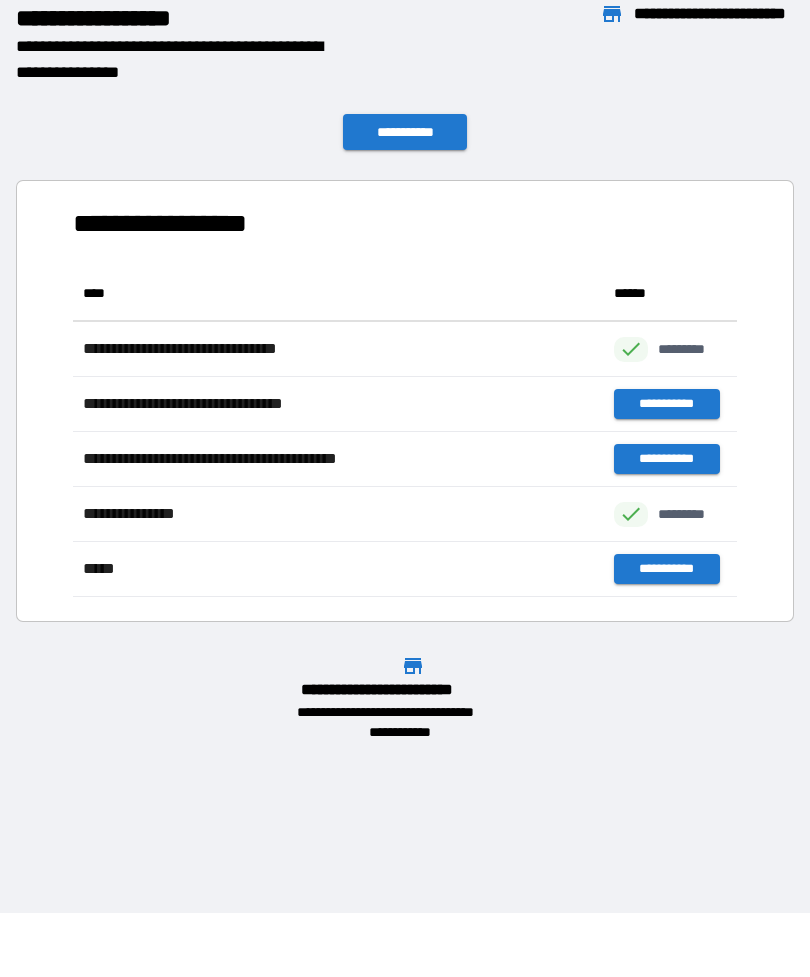 scroll, scrollTop: 1, scrollLeft: 1, axis: both 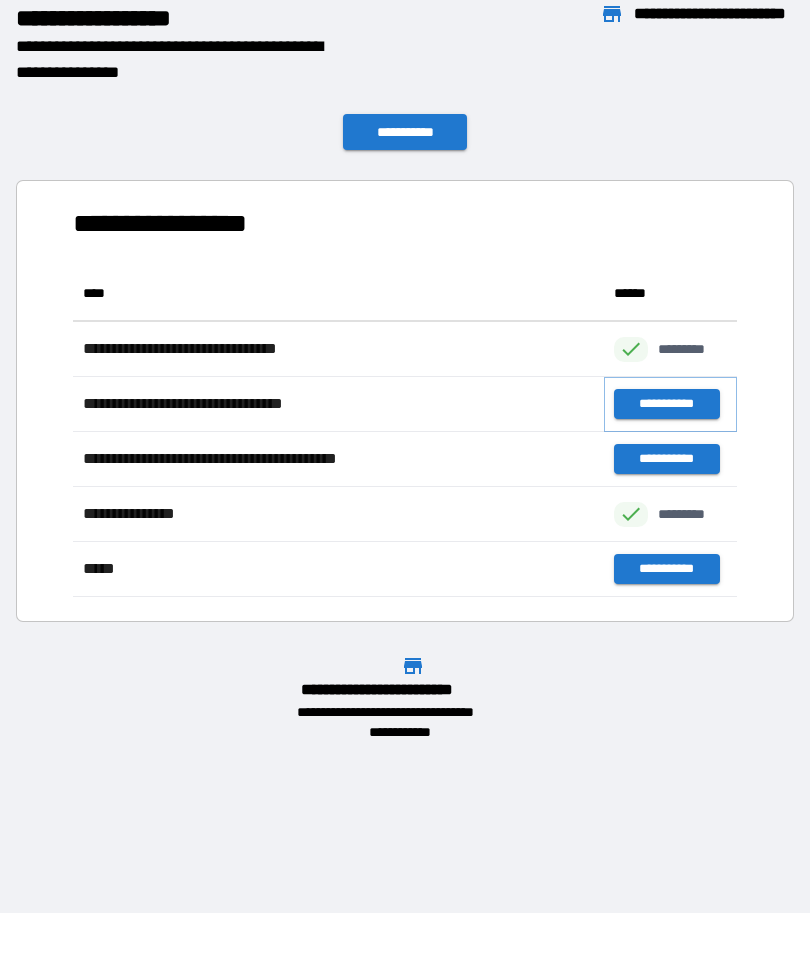 click on "**********" at bounding box center (666, 404) 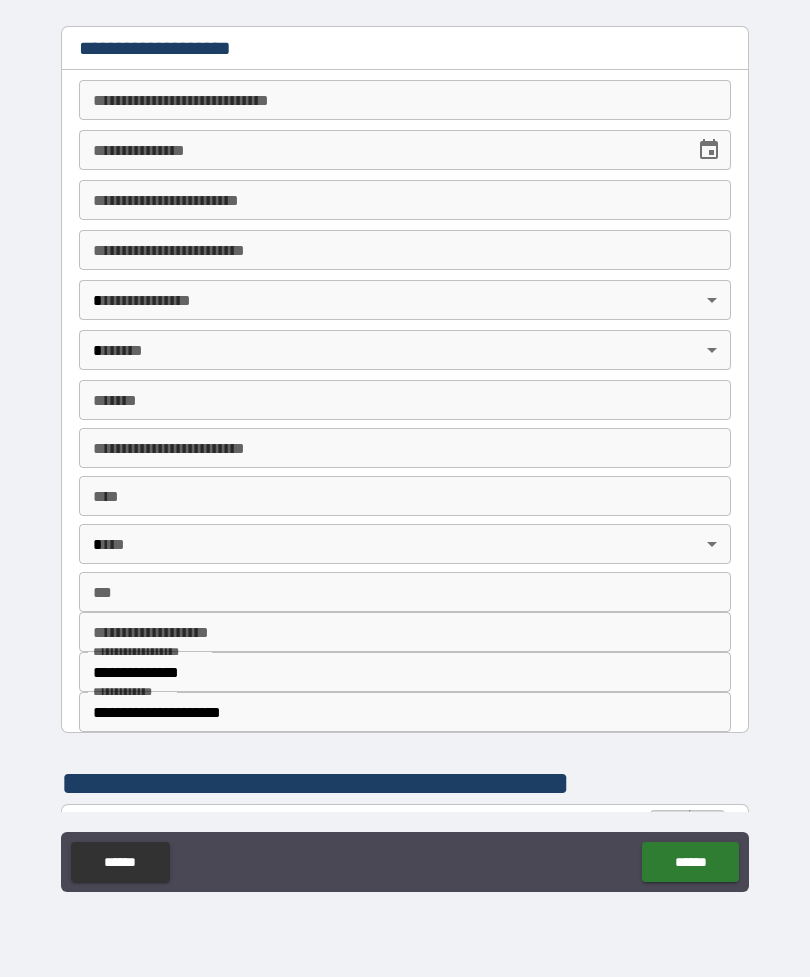 click on "**********" at bounding box center (405, 100) 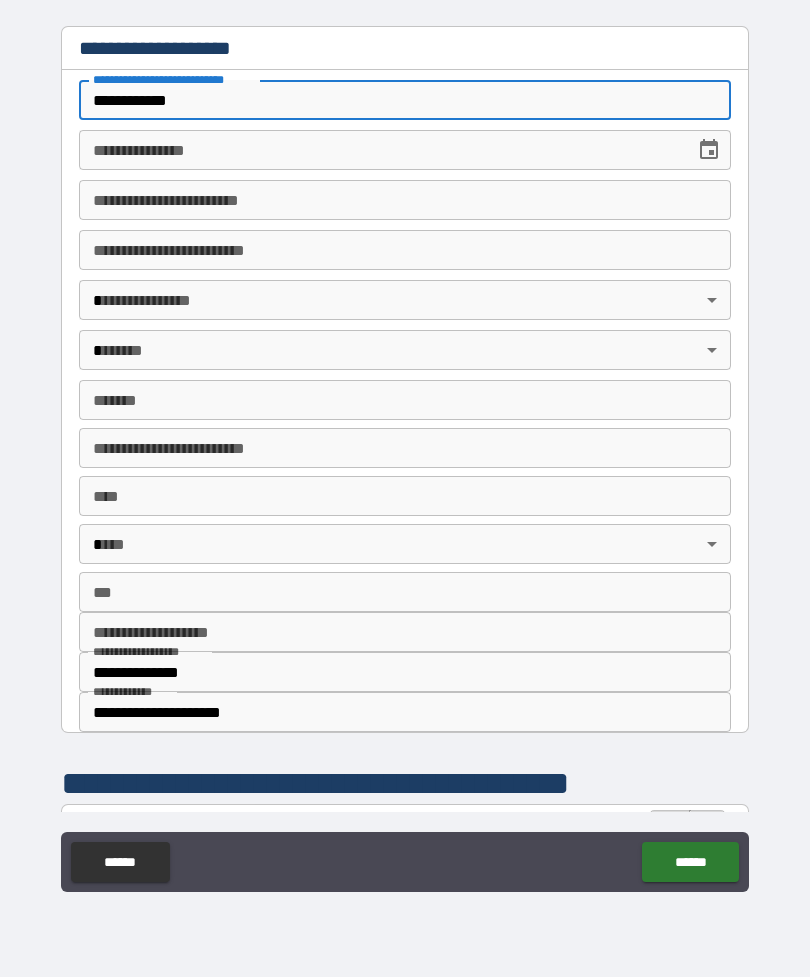 click on "**********" at bounding box center (380, 150) 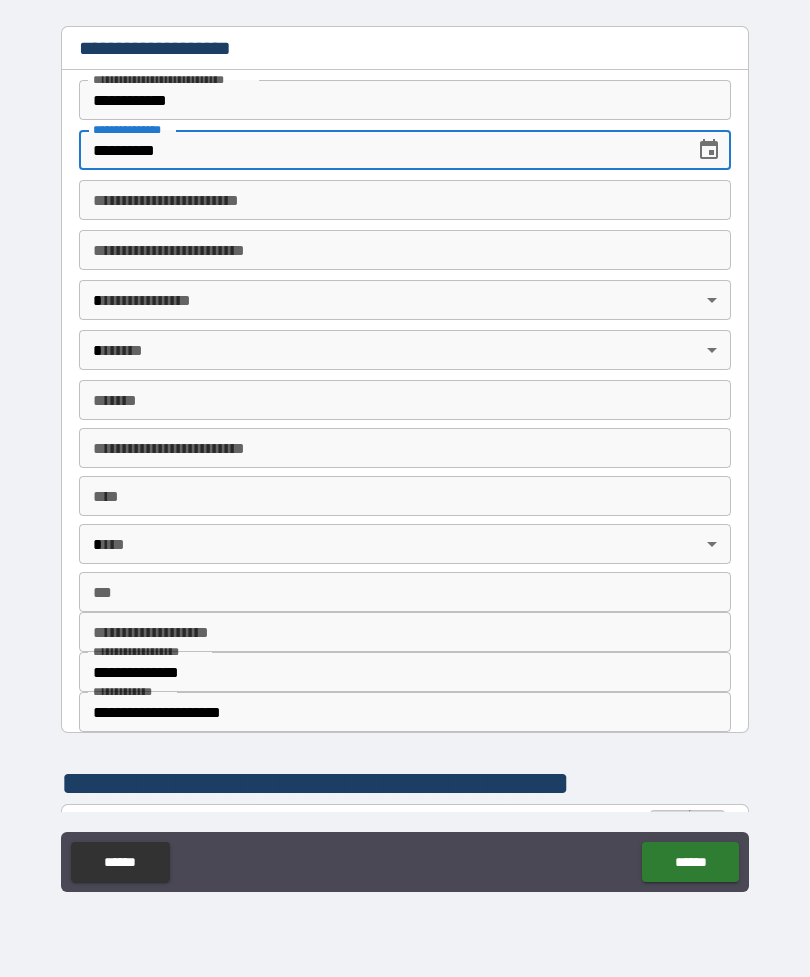click on "**********" at bounding box center (405, 200) 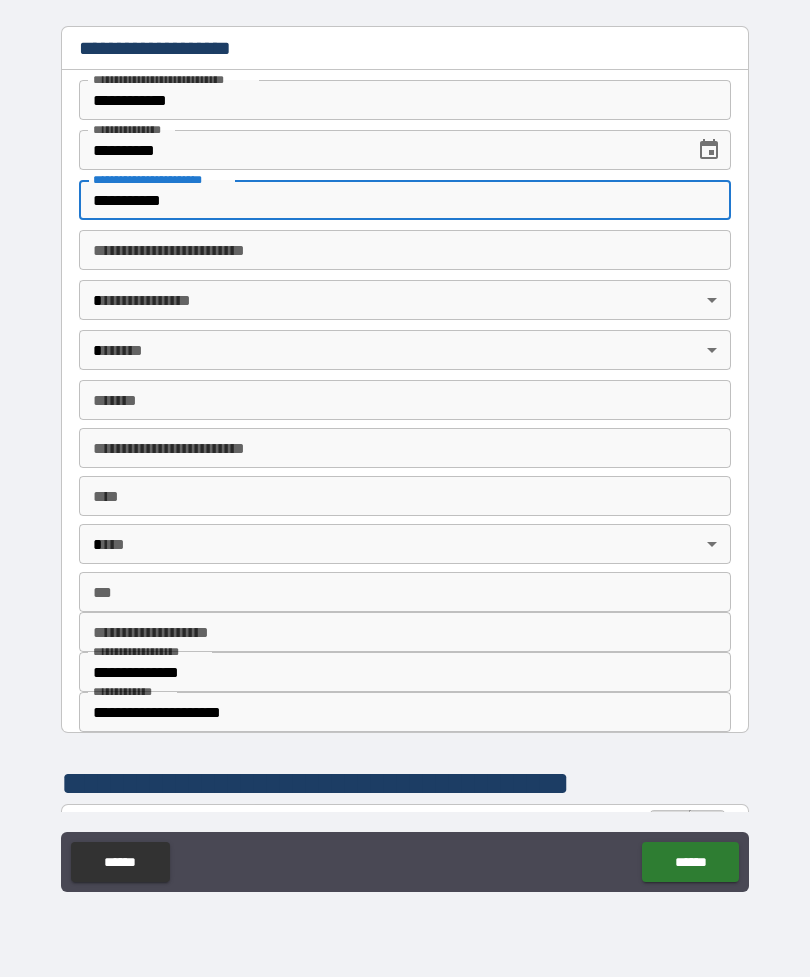 click on "**********" at bounding box center [405, 250] 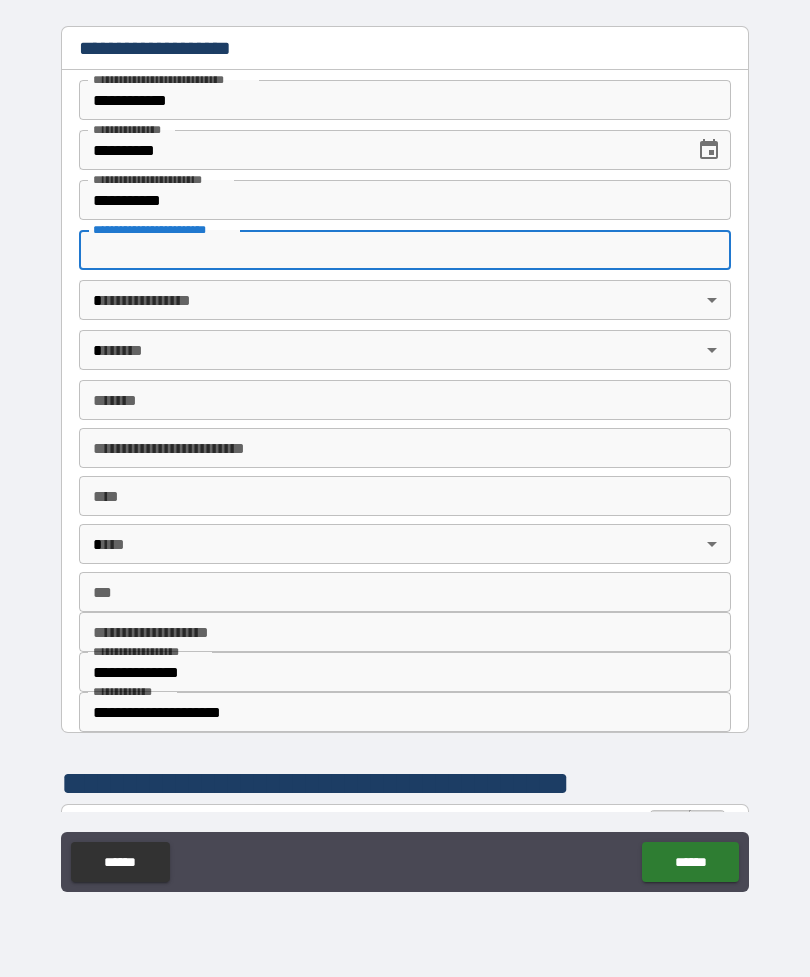 click on "**********" at bounding box center [405, 456] 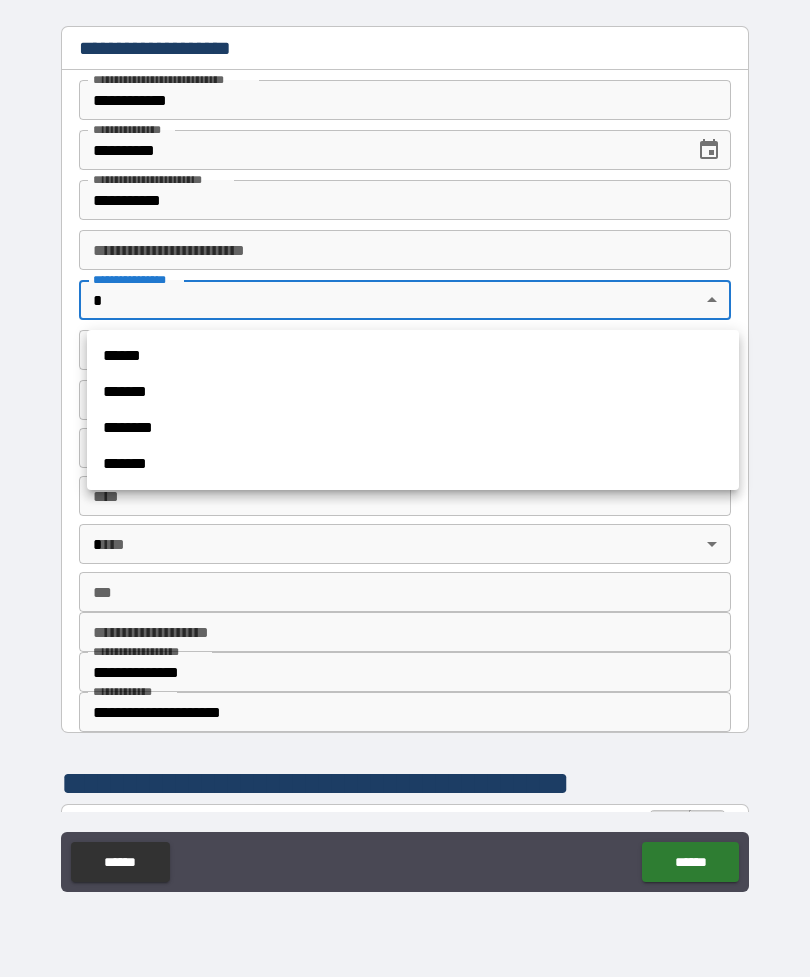 click on "******" at bounding box center [413, 356] 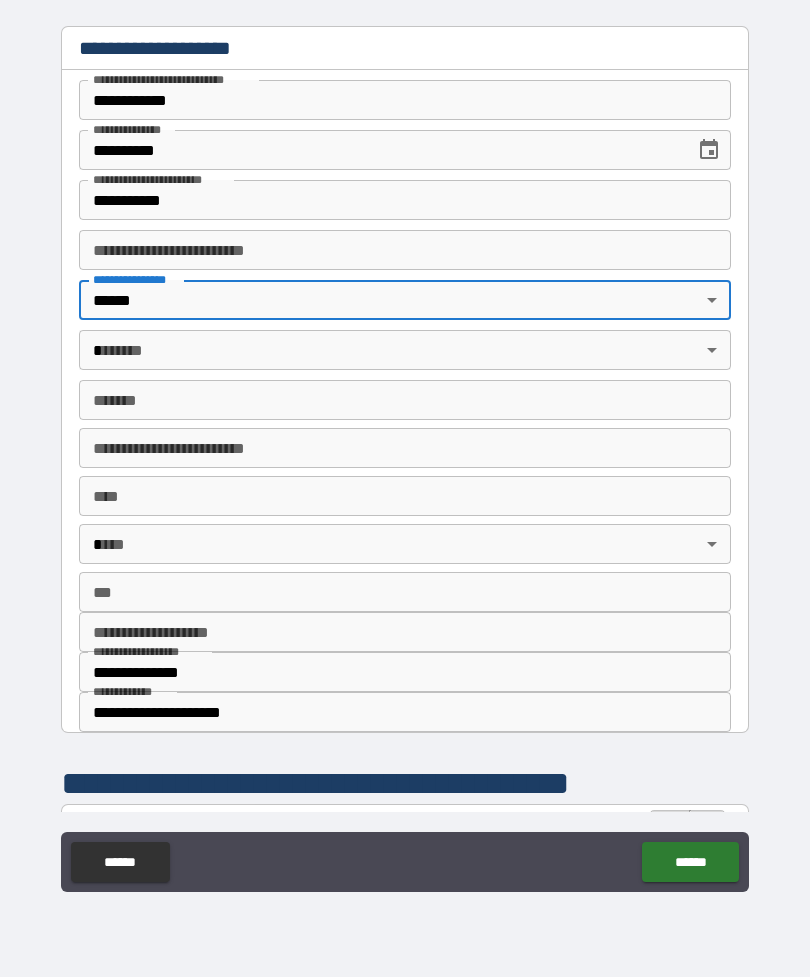 click on "**********" at bounding box center (405, 456) 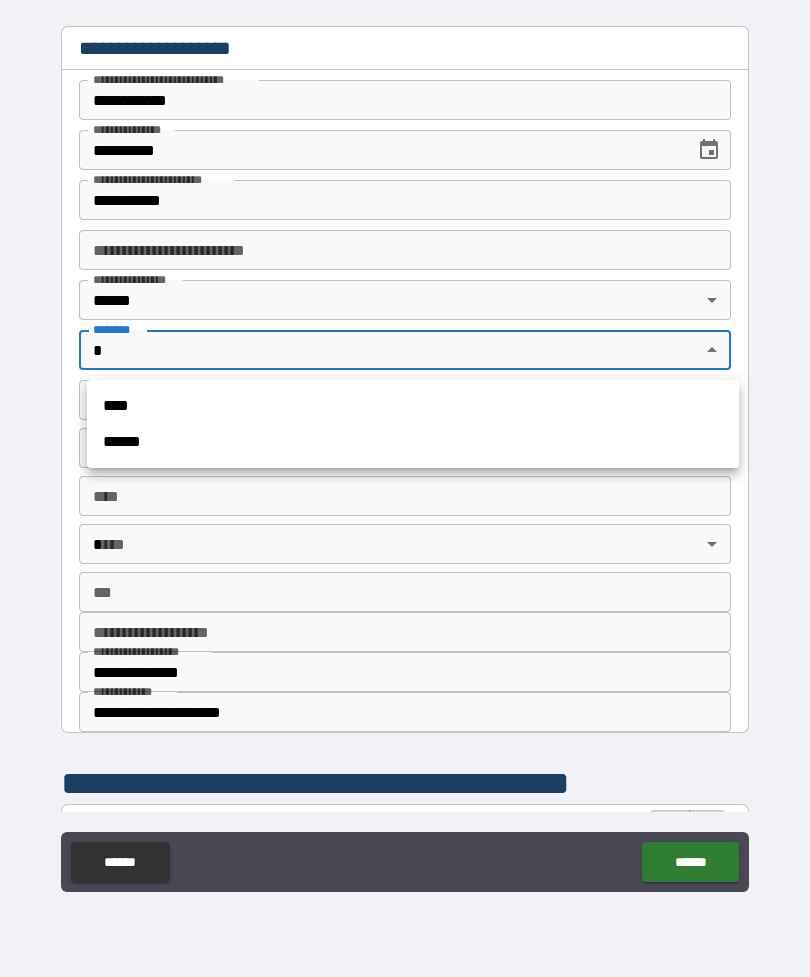 click on "**** ******" at bounding box center [413, 424] 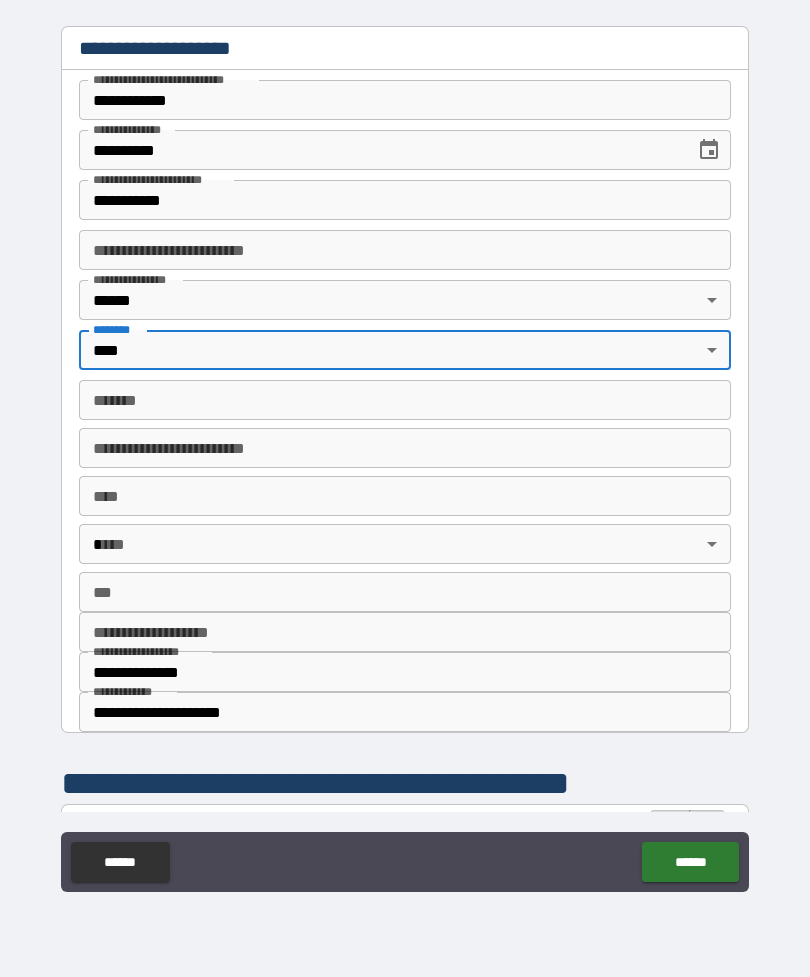 click on "*******" at bounding box center [405, 400] 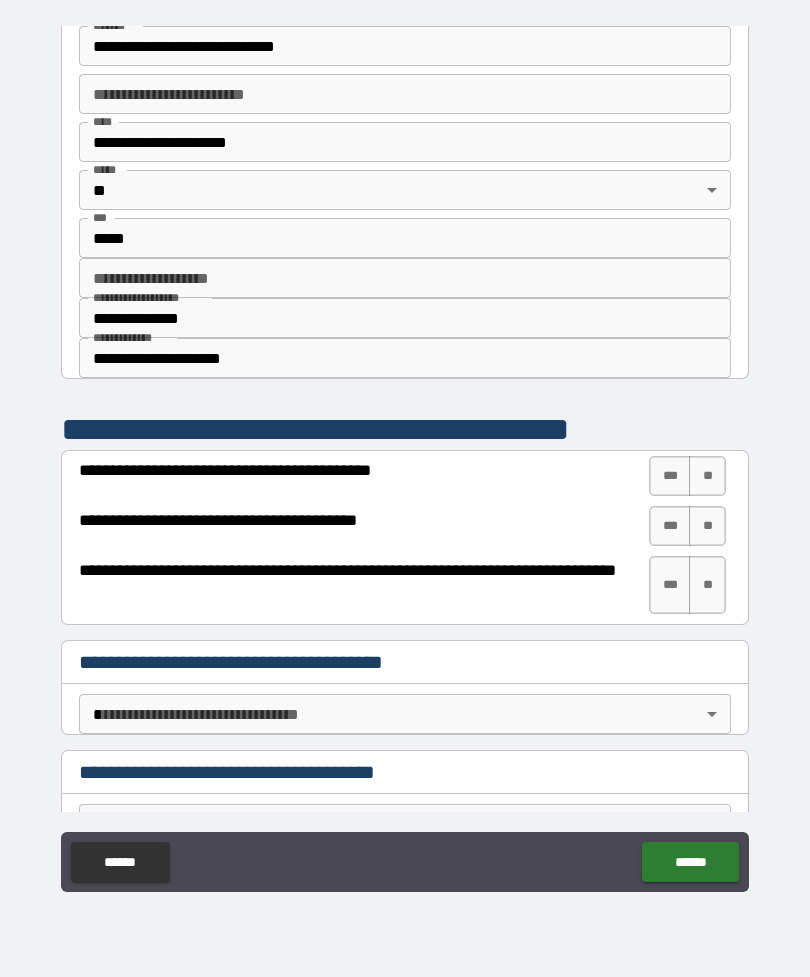 scroll, scrollTop: 357, scrollLeft: 0, axis: vertical 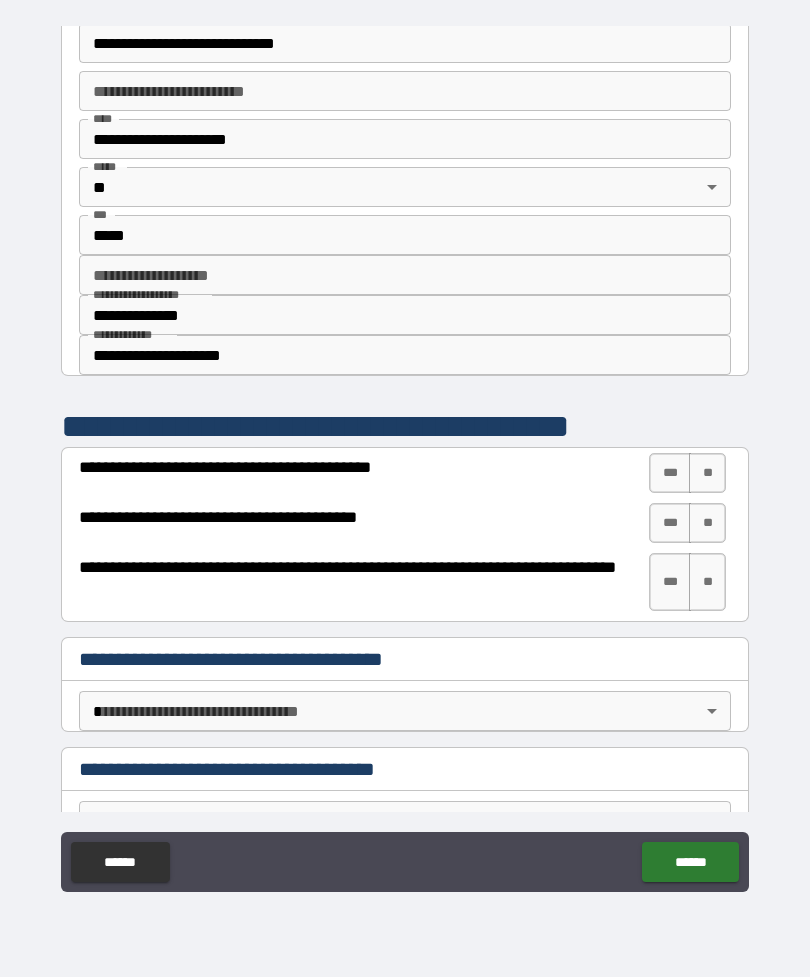 click on "***" at bounding box center [670, 473] 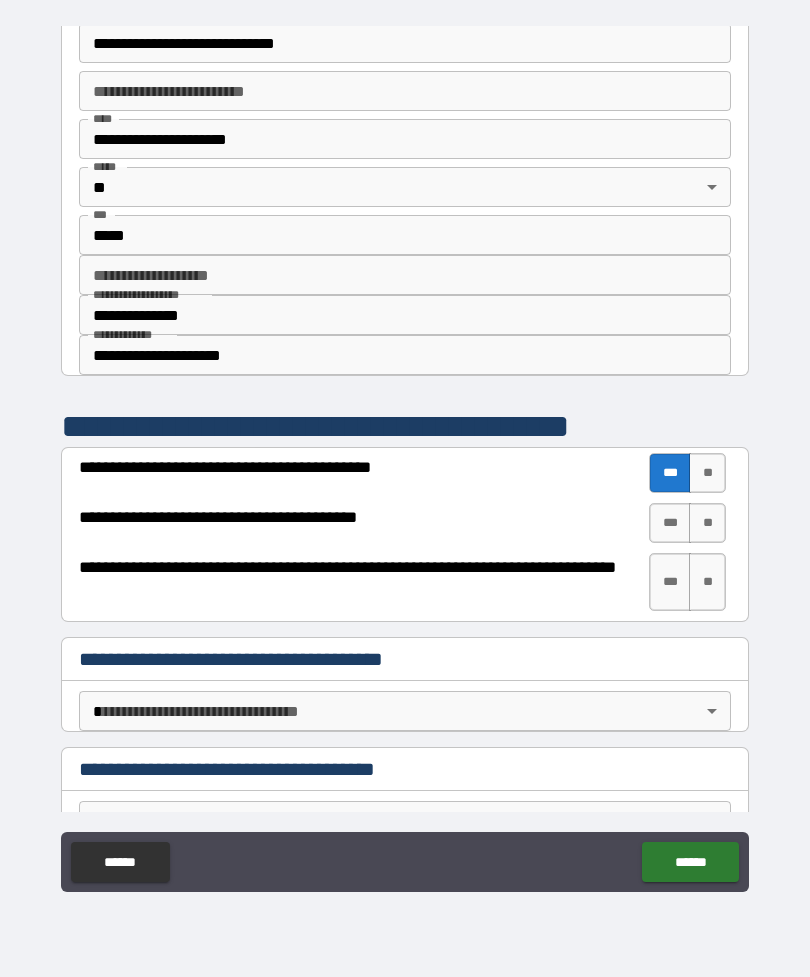 click on "***" at bounding box center (670, 523) 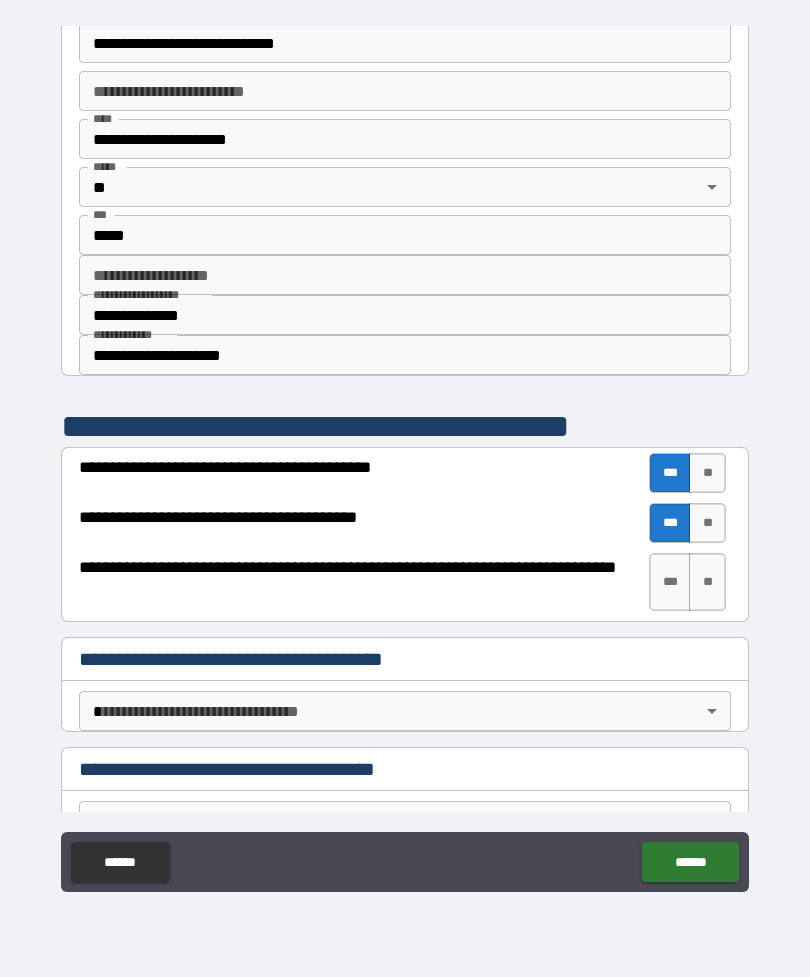 click on "***" at bounding box center [670, 582] 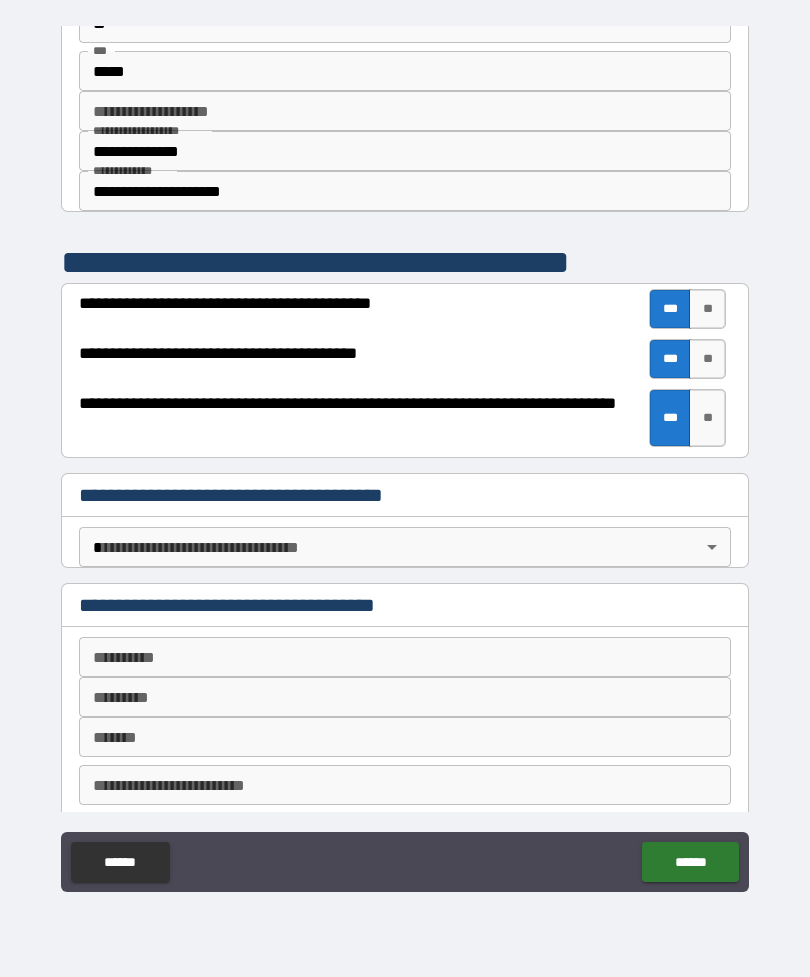 scroll, scrollTop: 531, scrollLeft: 0, axis: vertical 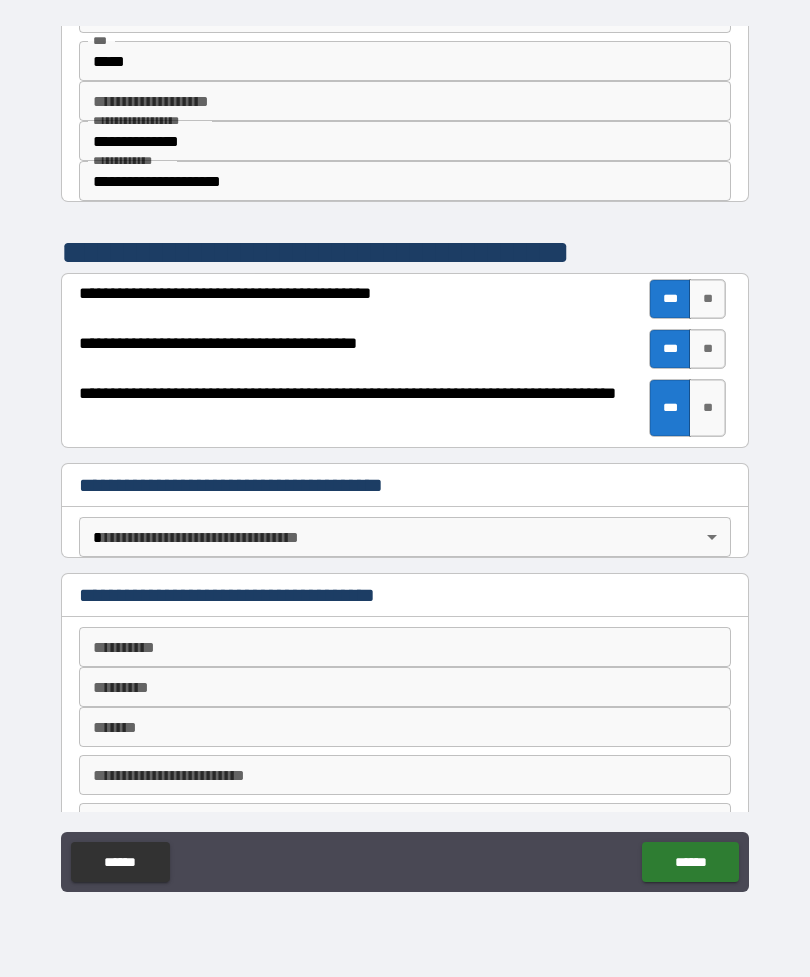 click on "**********" at bounding box center [405, 456] 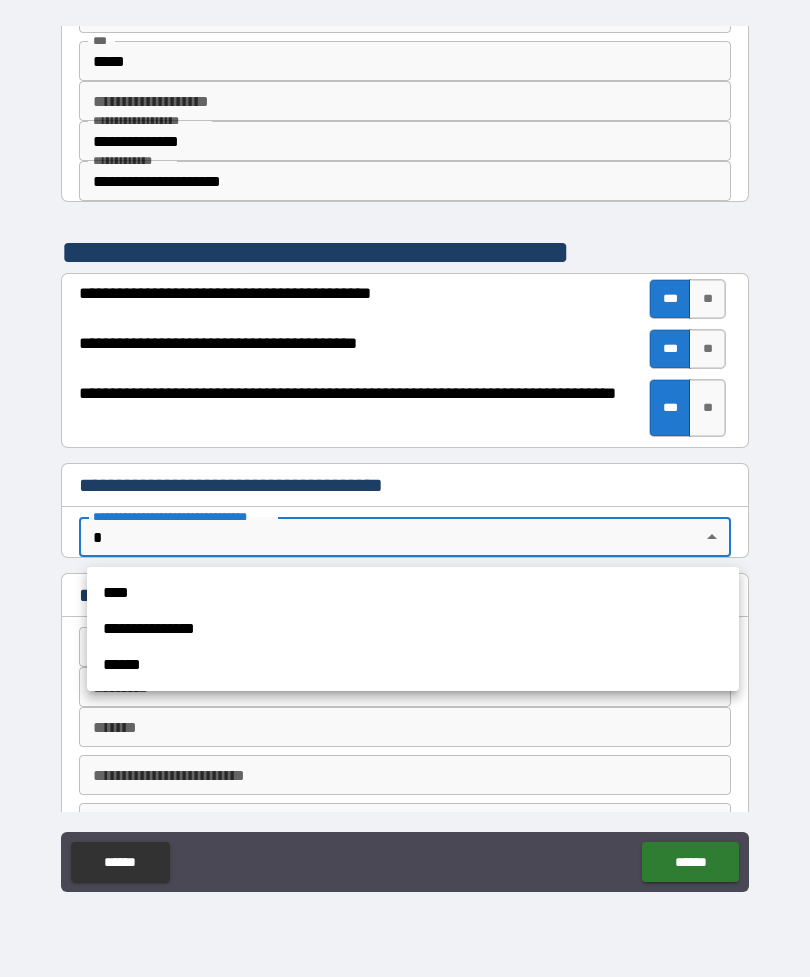 click on "**********" at bounding box center [413, 629] 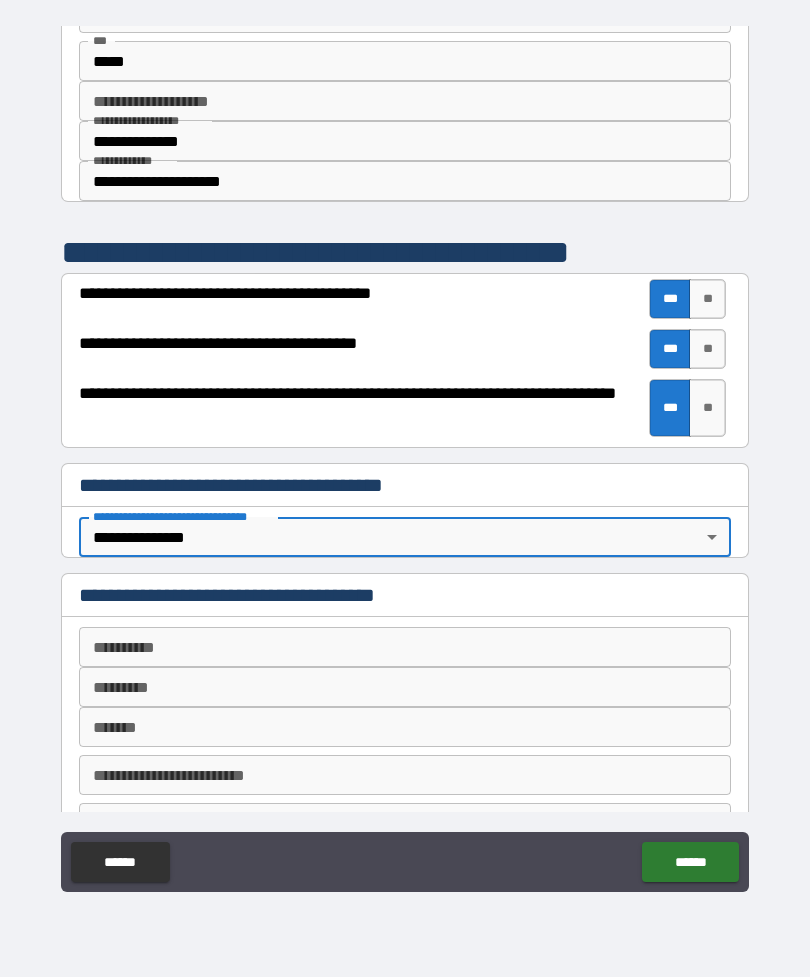 click on "**********" at bounding box center (405, 647) 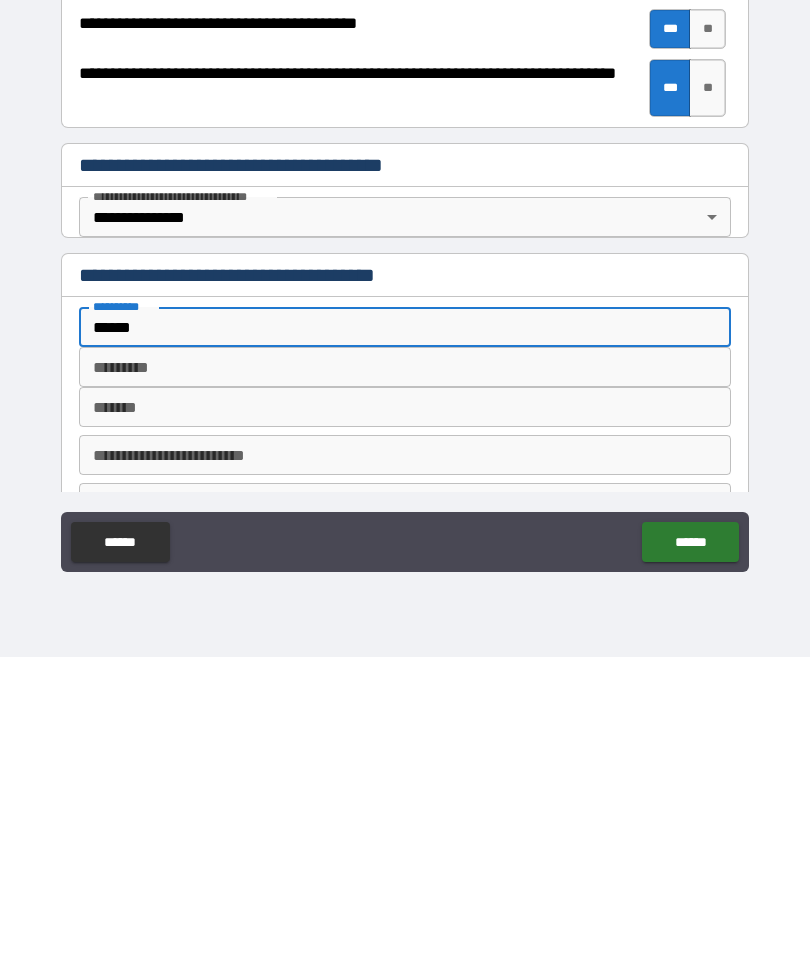 click on "********* *********" at bounding box center [405, 687] 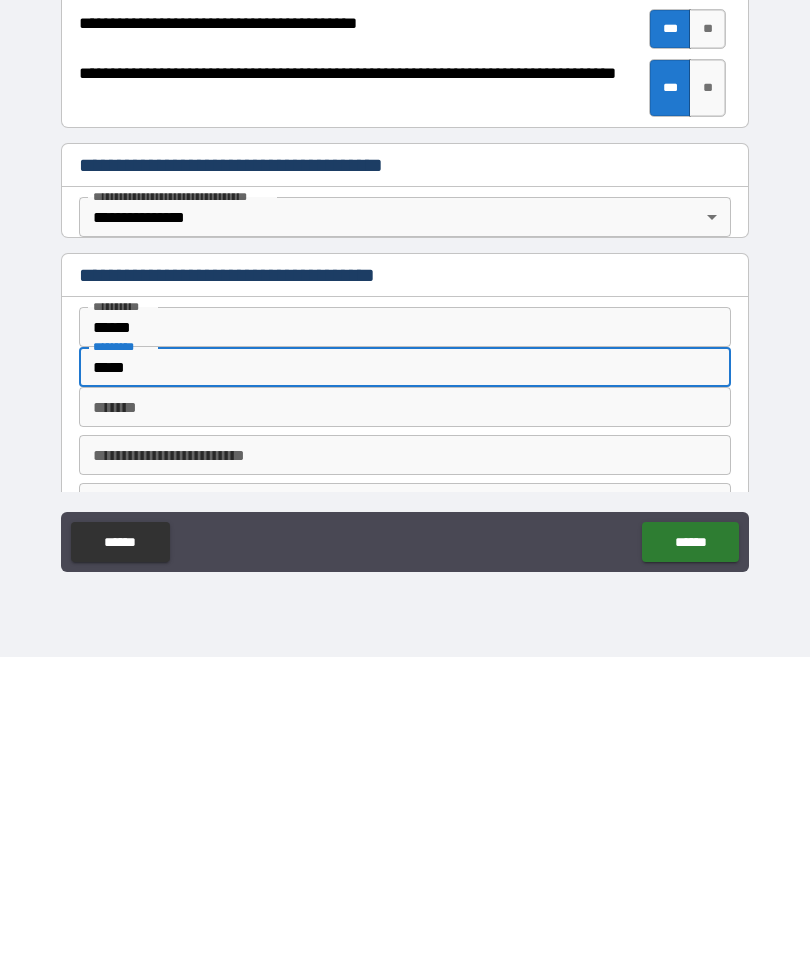 click on "*******" at bounding box center [405, 727] 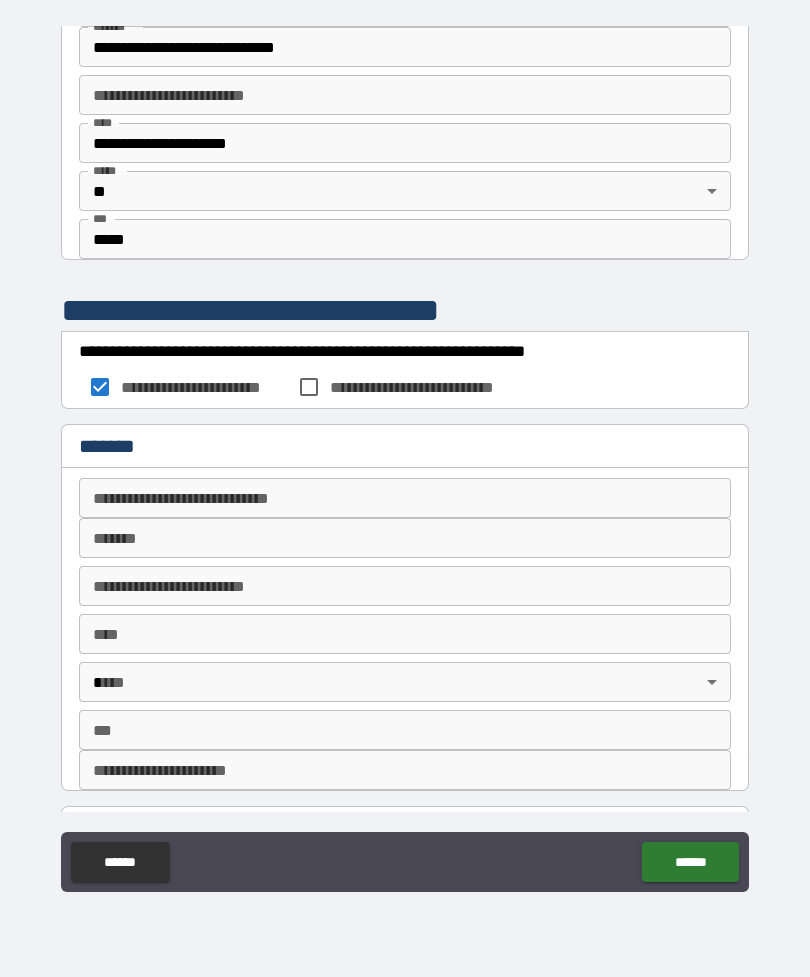 scroll, scrollTop: 1213, scrollLeft: 0, axis: vertical 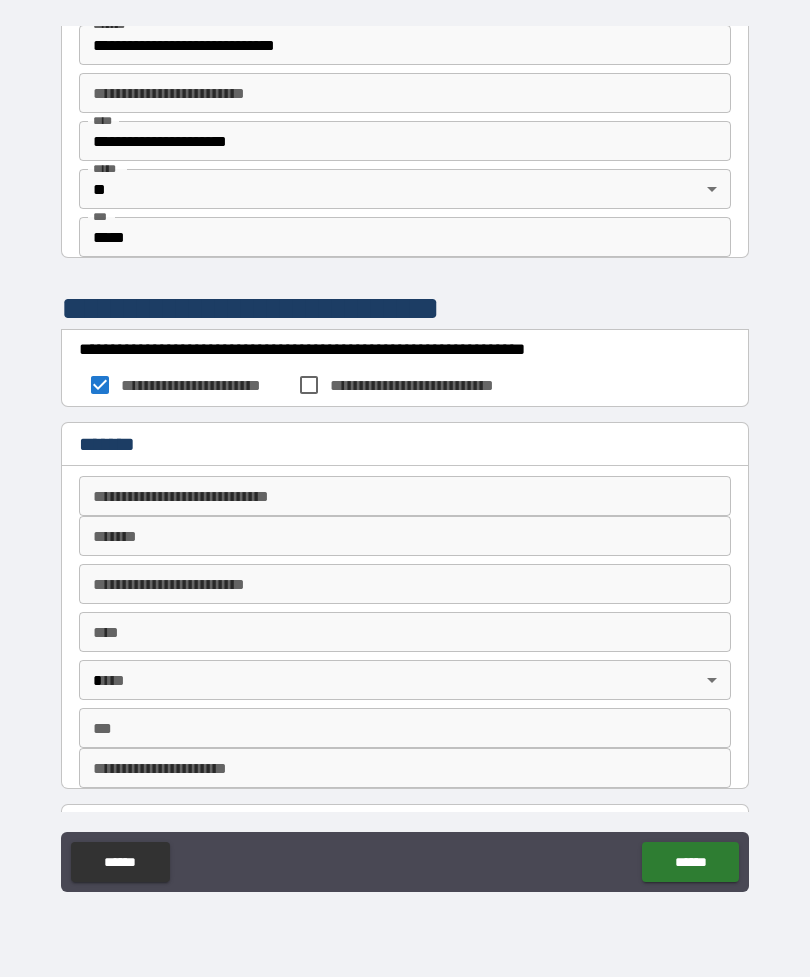 click on "**********" at bounding box center (405, 496) 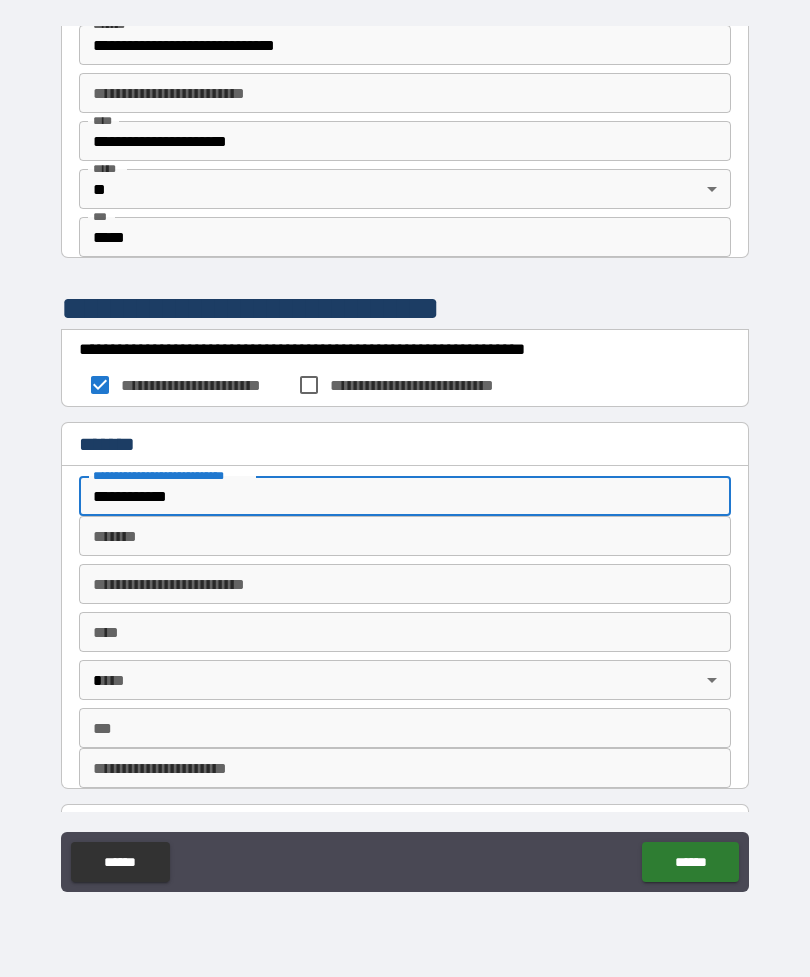 click on "*******" at bounding box center (405, 536) 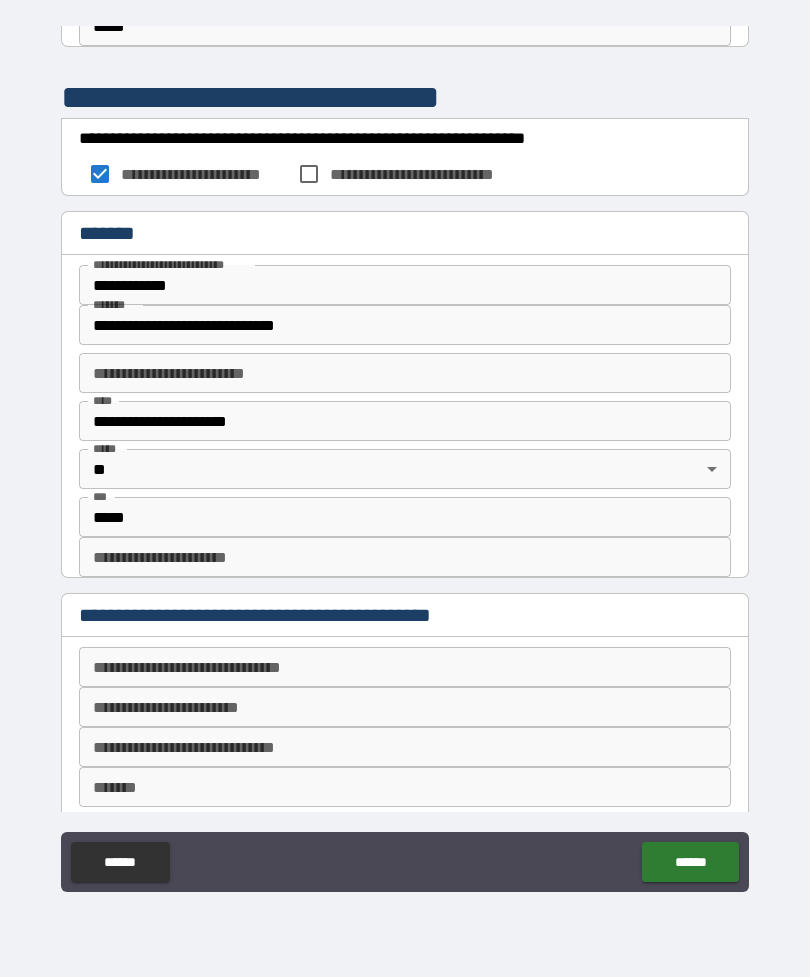 scroll, scrollTop: 1431, scrollLeft: 0, axis: vertical 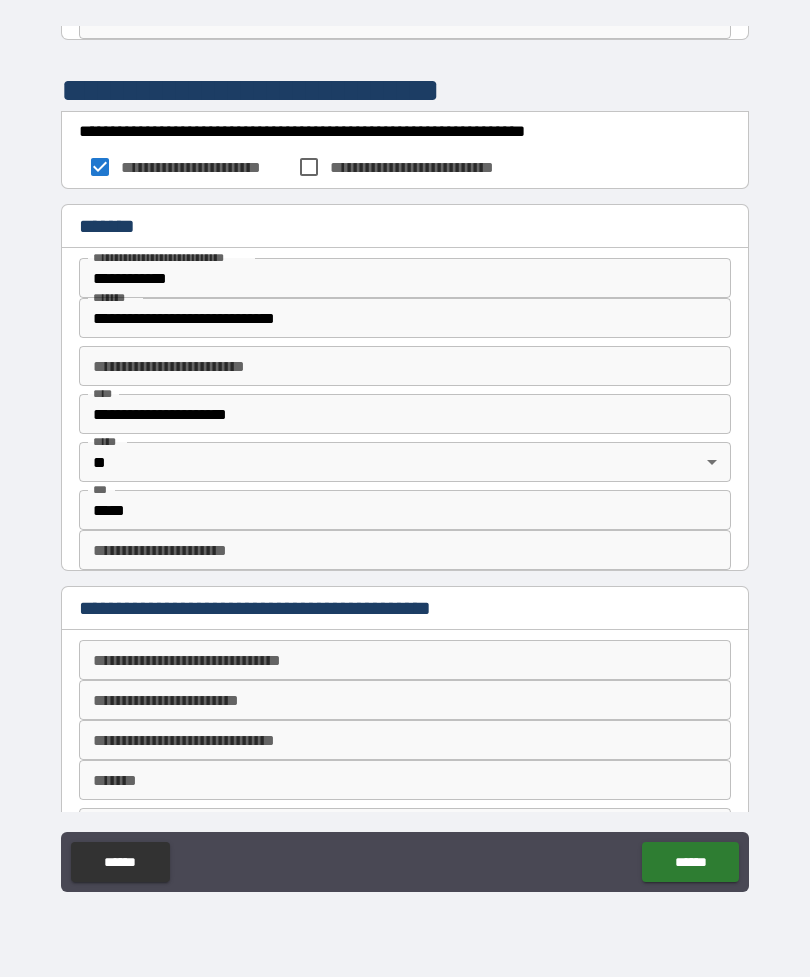 click on "**********" at bounding box center (405, 550) 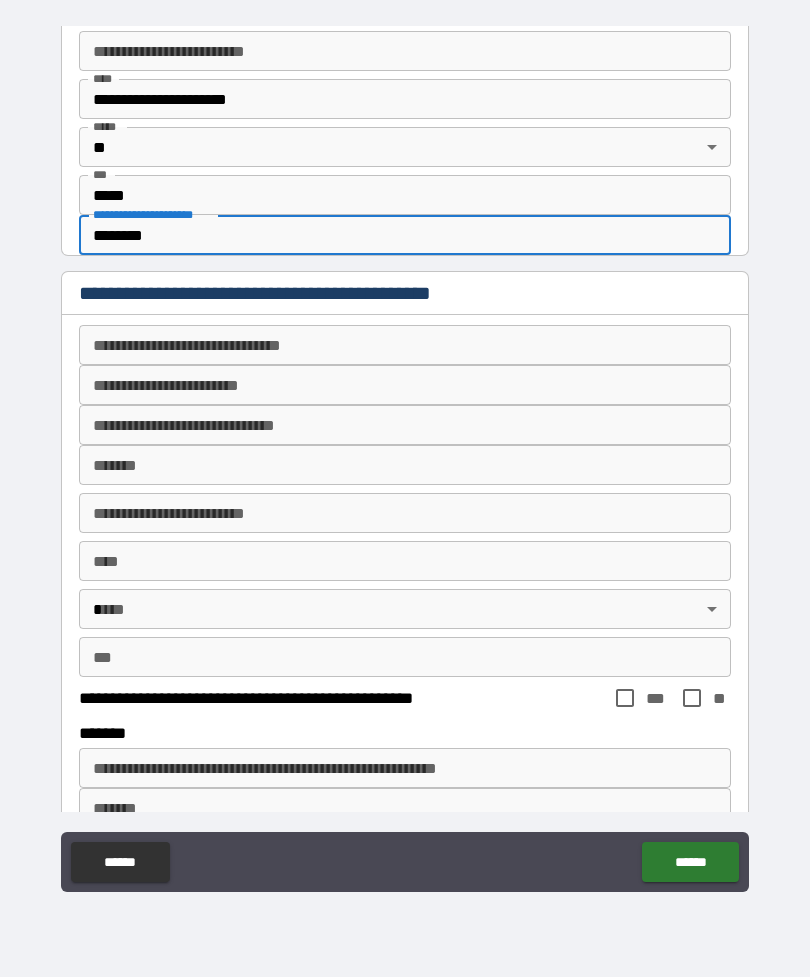 scroll, scrollTop: 1749, scrollLeft: 0, axis: vertical 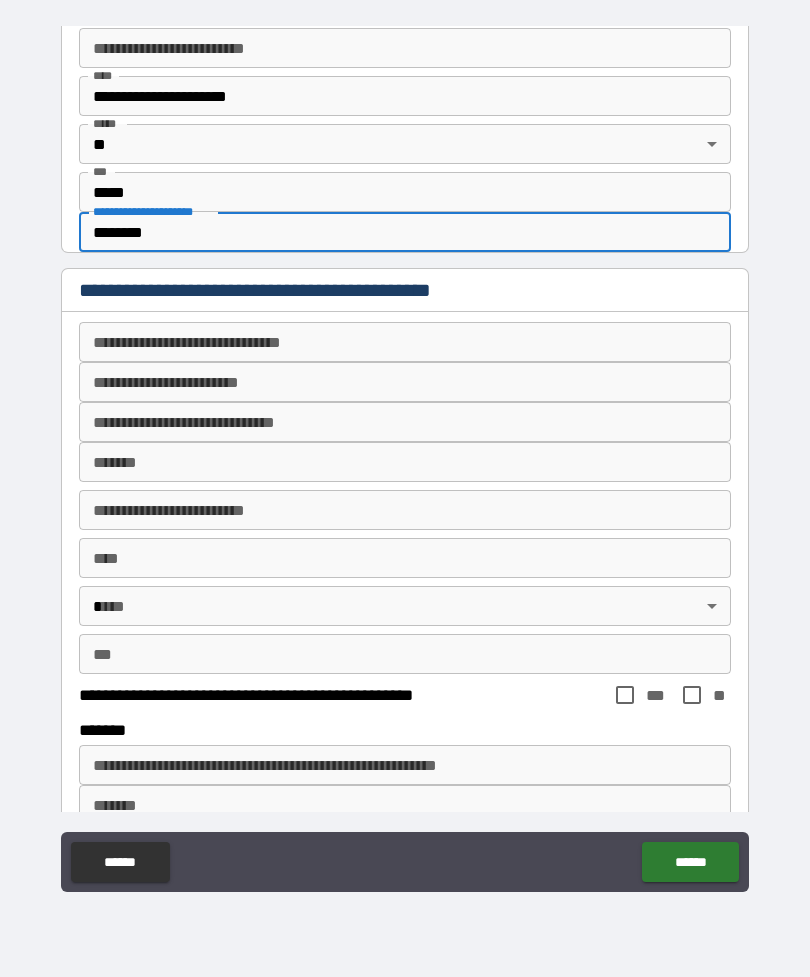 click on "**********" at bounding box center (405, 342) 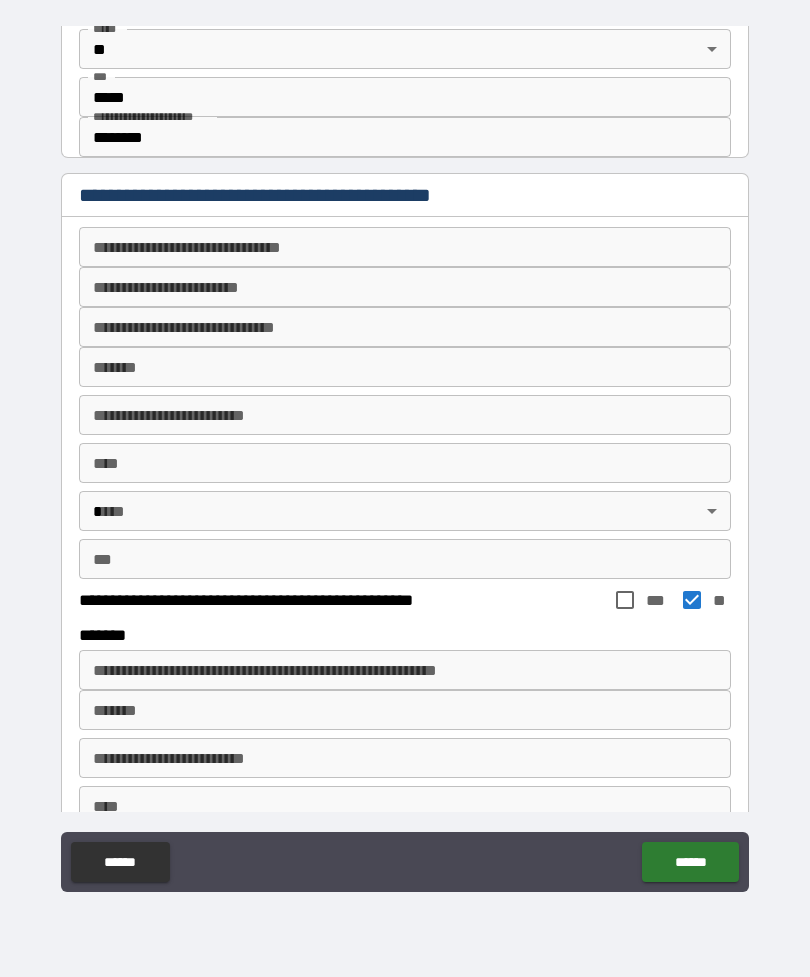 scroll, scrollTop: 1842, scrollLeft: 0, axis: vertical 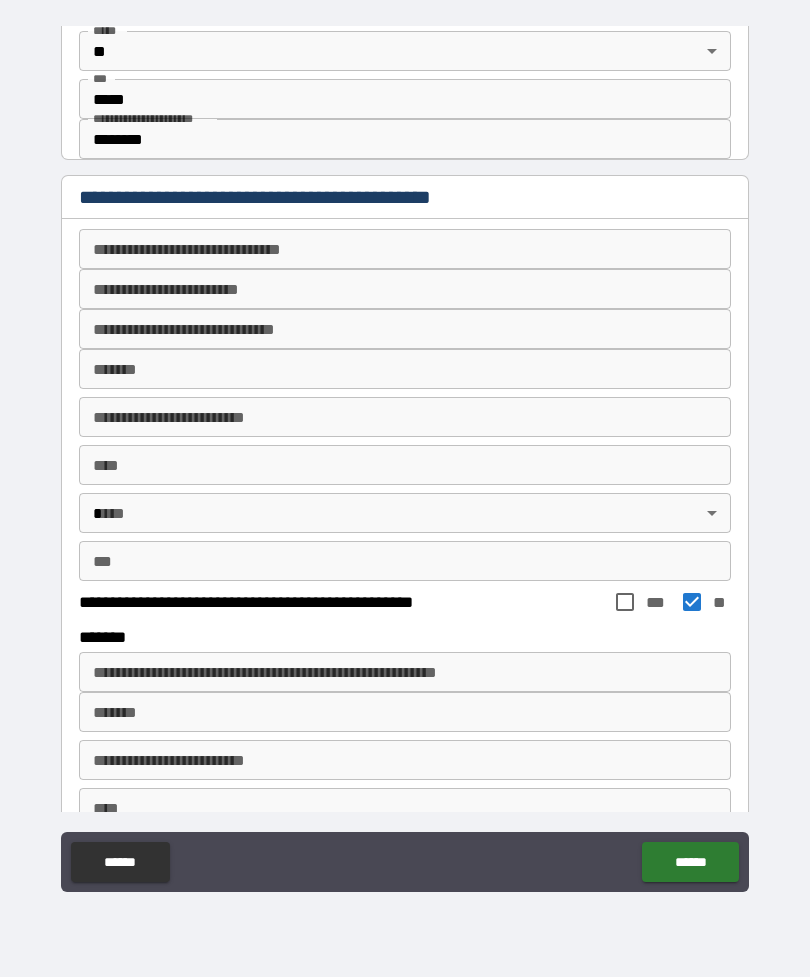 click on "**********" at bounding box center (405, 289) 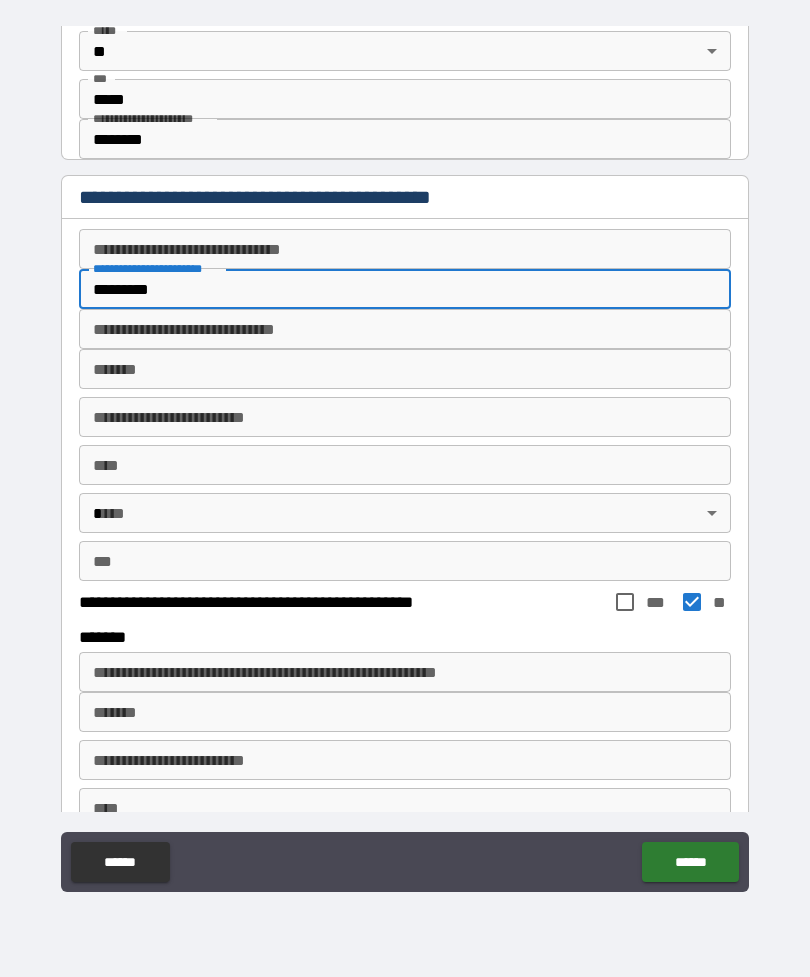 click on "*********" at bounding box center [405, 289] 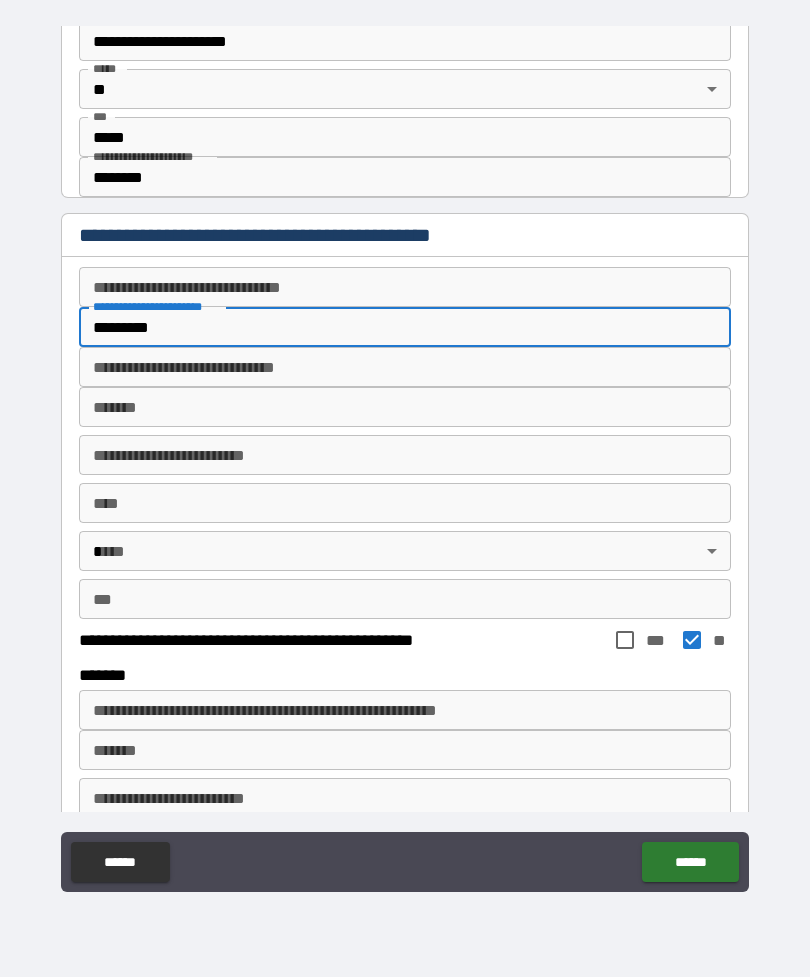 scroll, scrollTop: 1811, scrollLeft: 0, axis: vertical 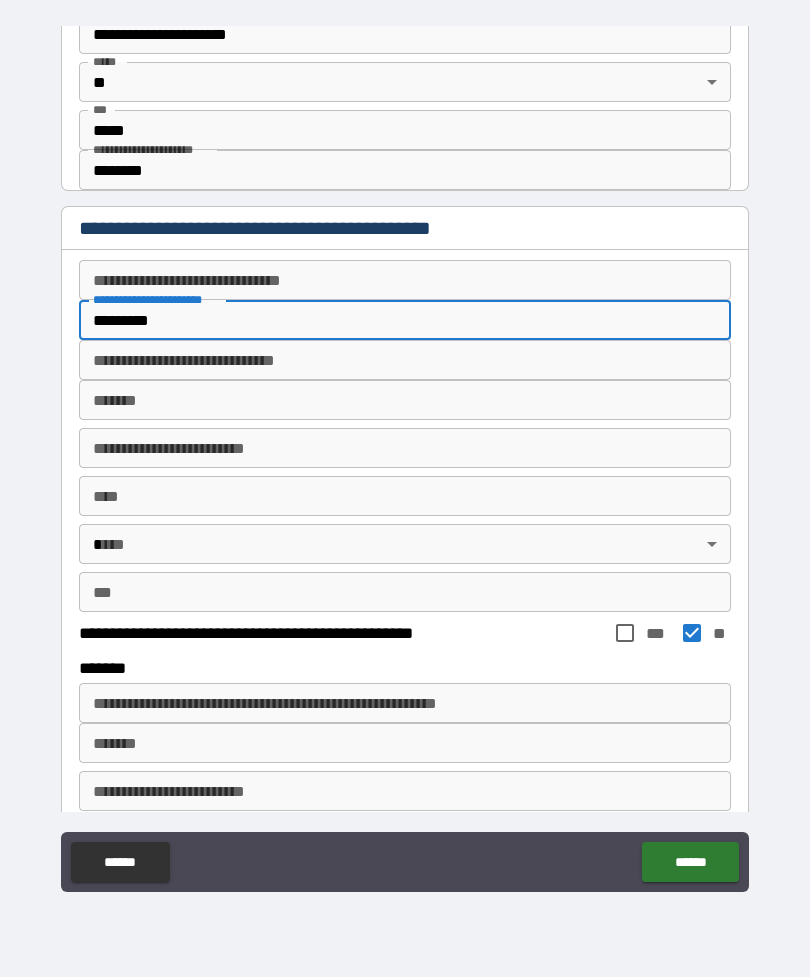 click on "**********" at bounding box center (405, 360) 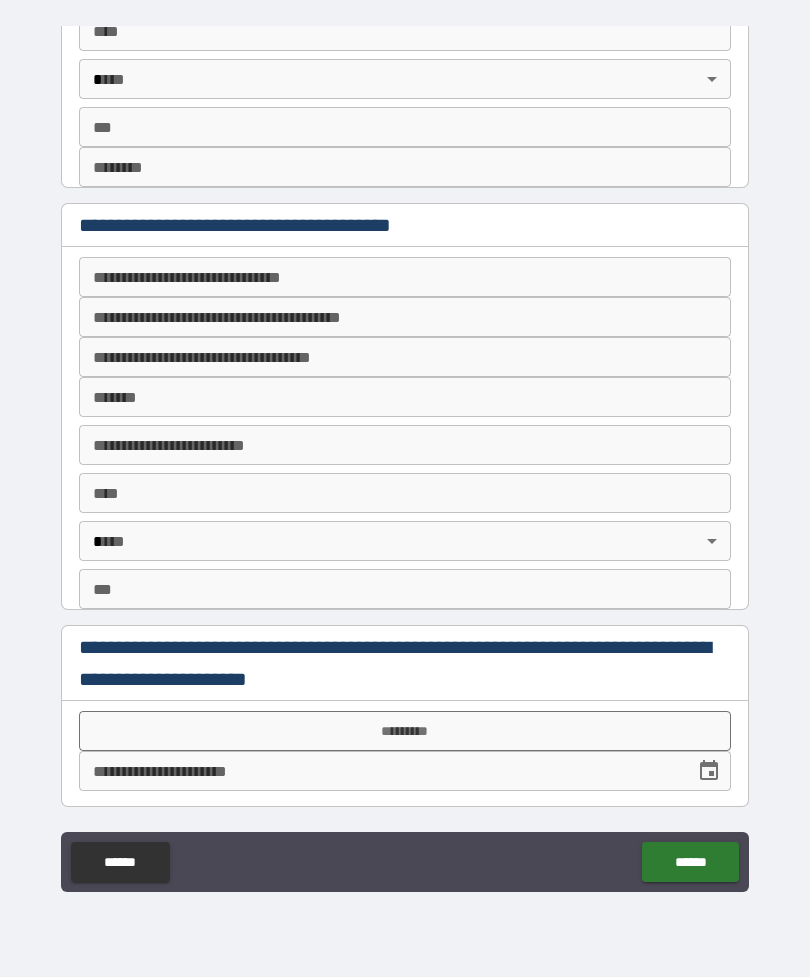 scroll, scrollTop: 2619, scrollLeft: 0, axis: vertical 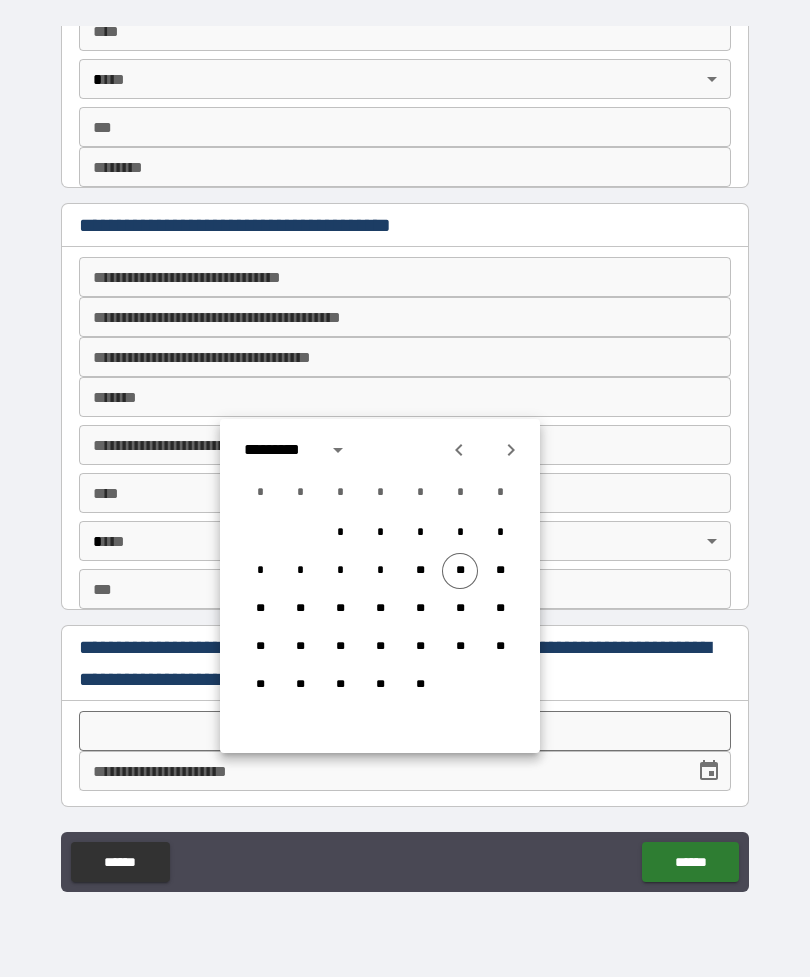 click on "**" at bounding box center [460, 571] 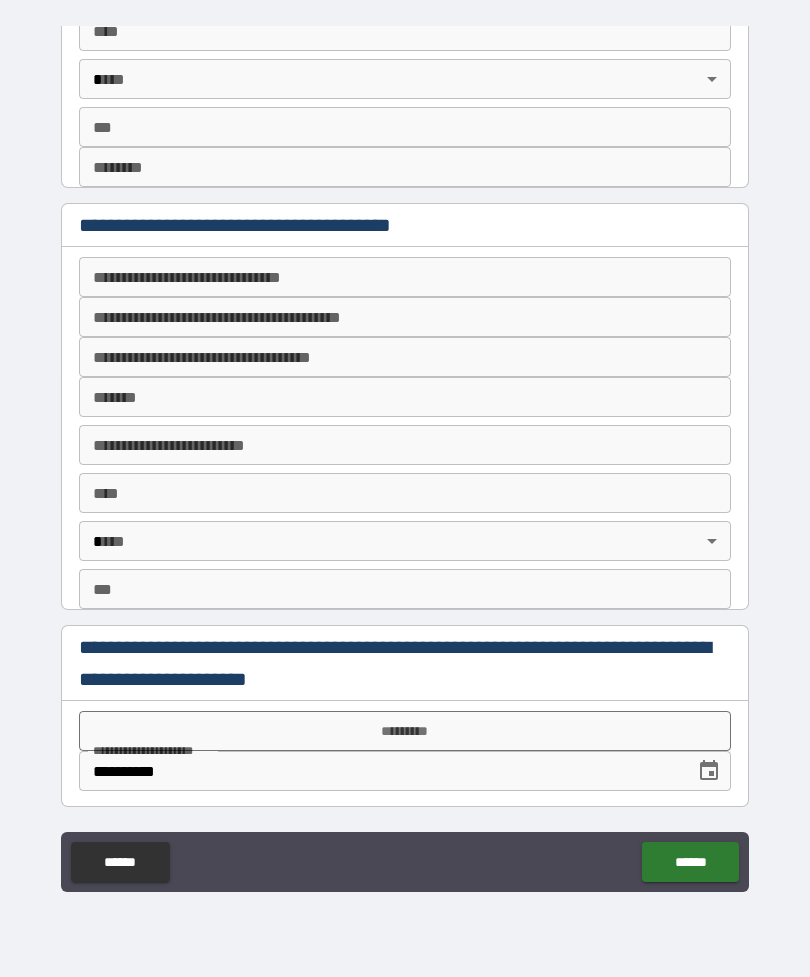 click on "*********" at bounding box center [405, 731] 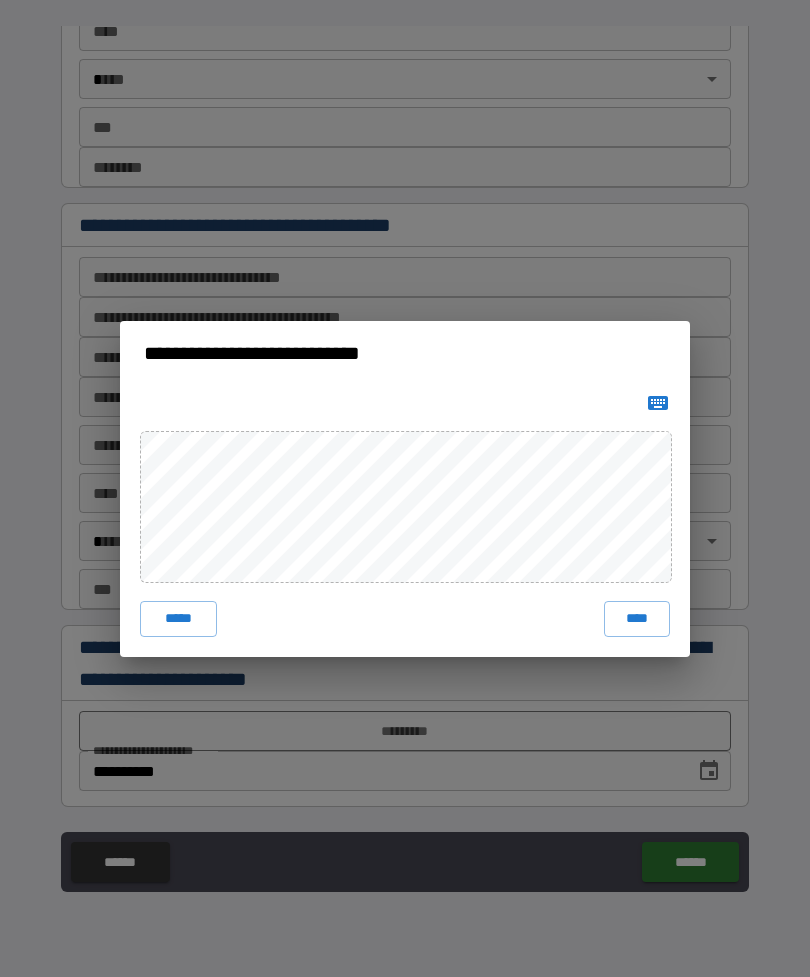 click on "****" at bounding box center [637, 619] 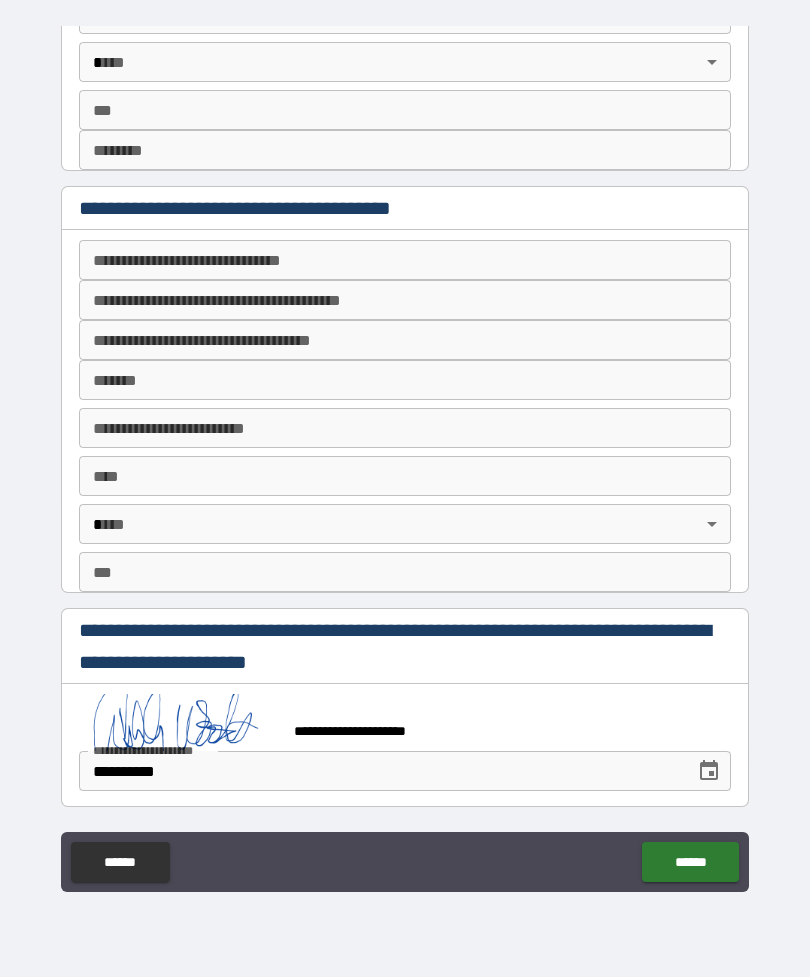 scroll, scrollTop: 2636, scrollLeft: 0, axis: vertical 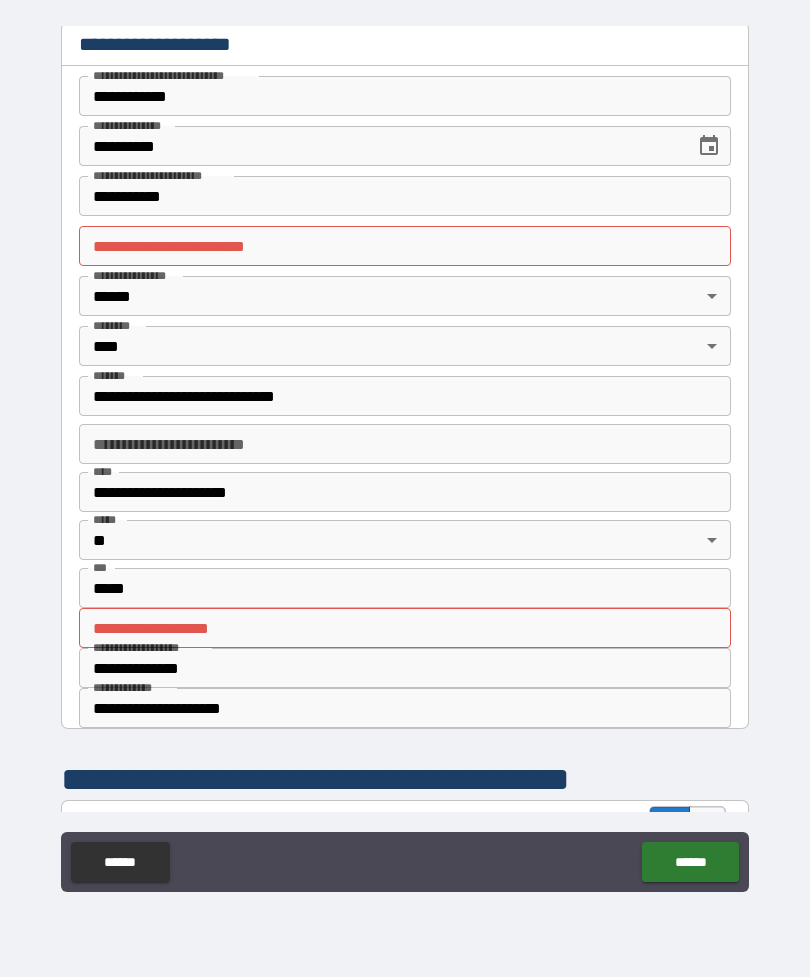 click on "**********" at bounding box center (405, 246) 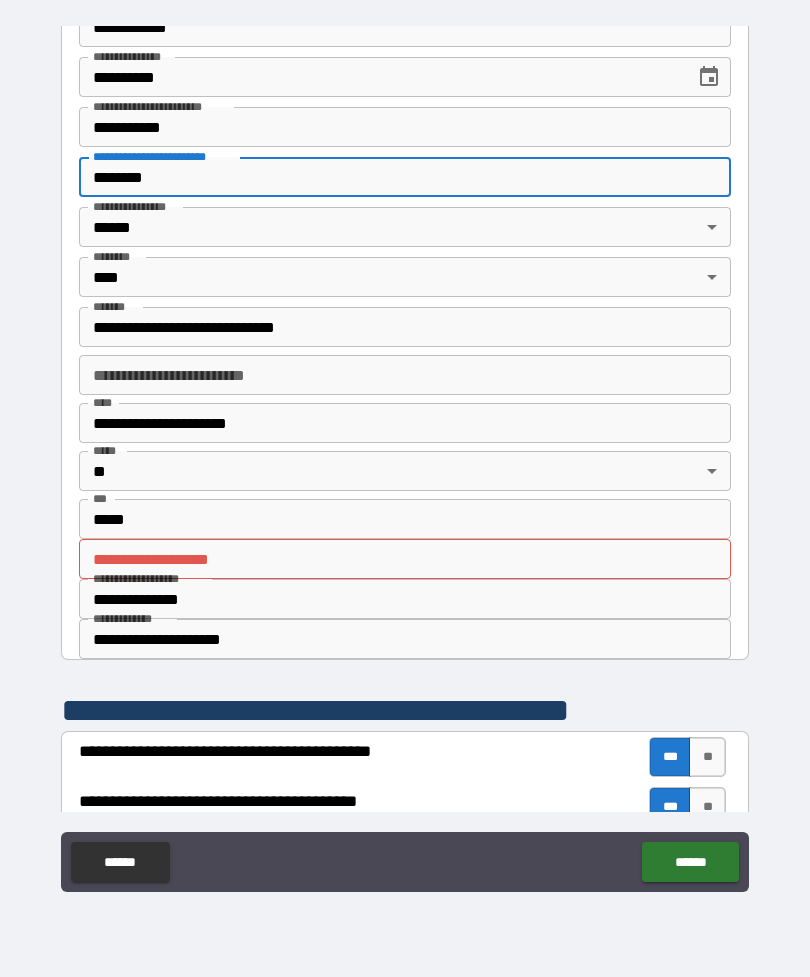 scroll, scrollTop: 79, scrollLeft: 0, axis: vertical 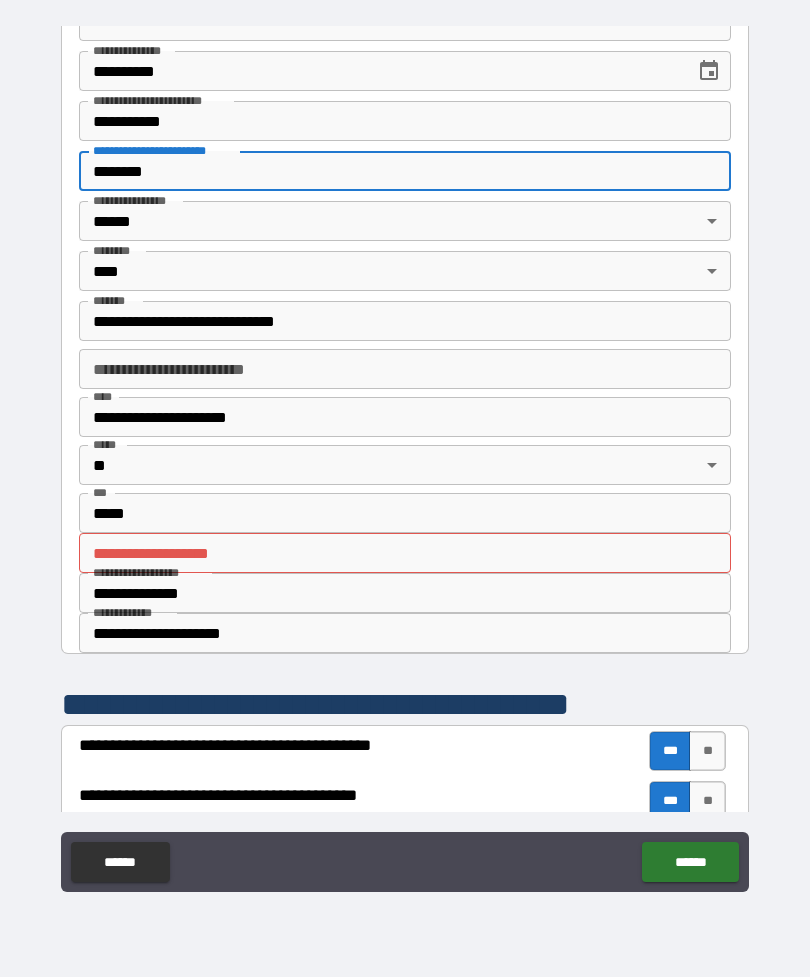 click on "*****" at bounding box center [405, 513] 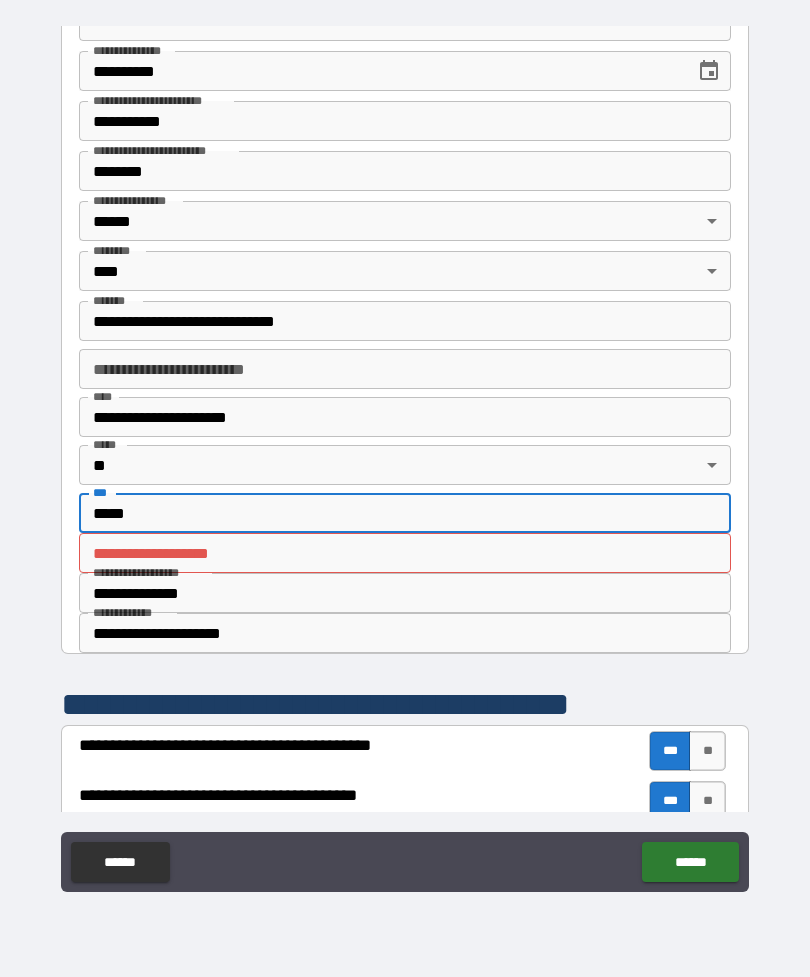 click on "**********" at bounding box center [405, 553] 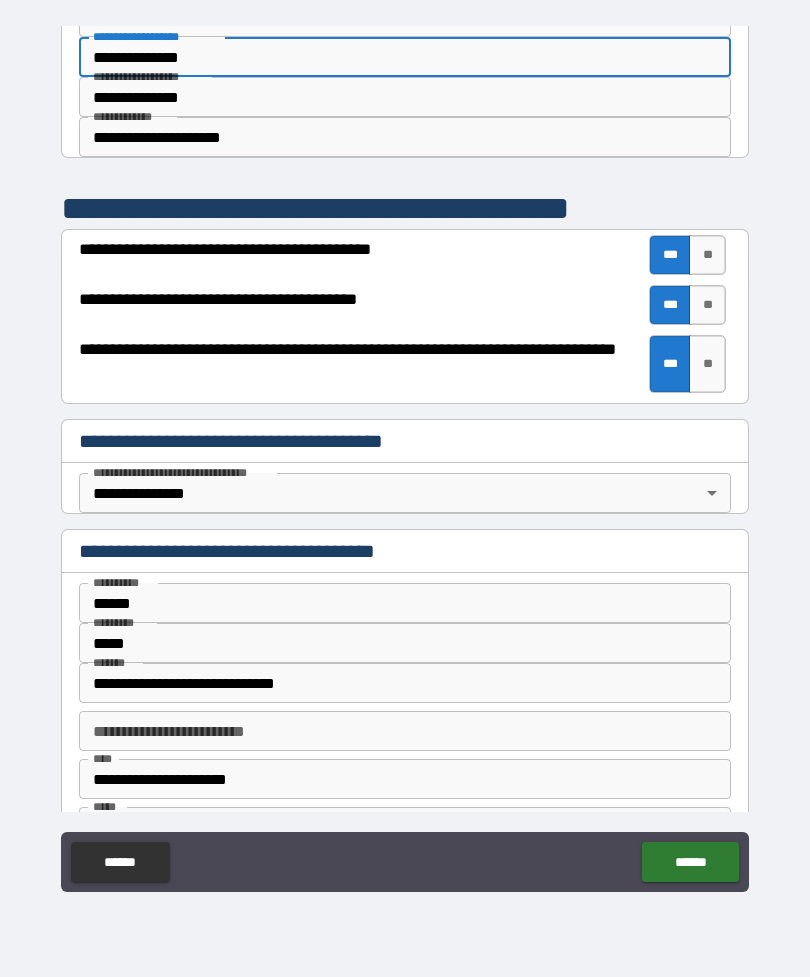 scroll, scrollTop: 586, scrollLeft: 0, axis: vertical 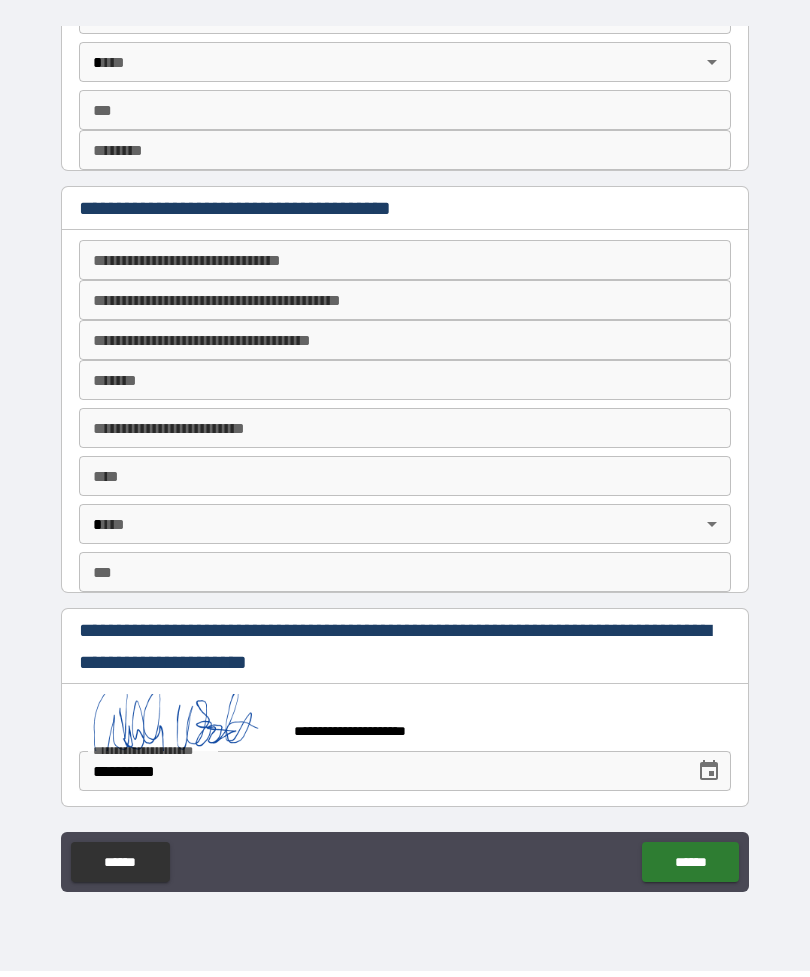 click on "**********" at bounding box center [405, 465] 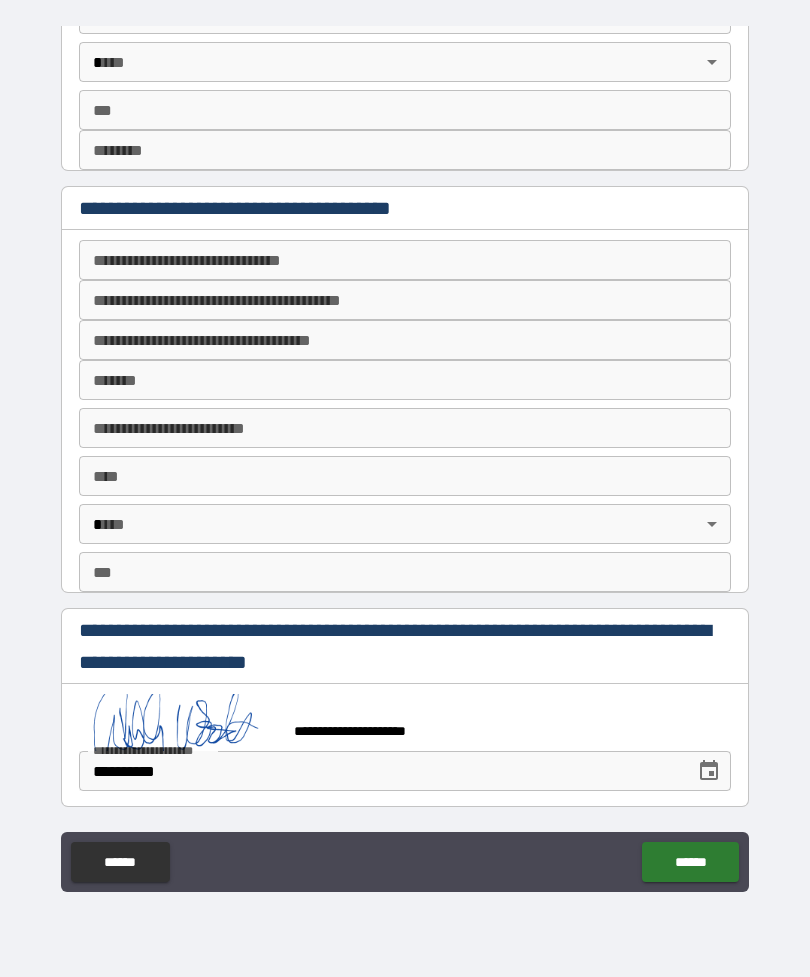 click on "******" at bounding box center (690, 862) 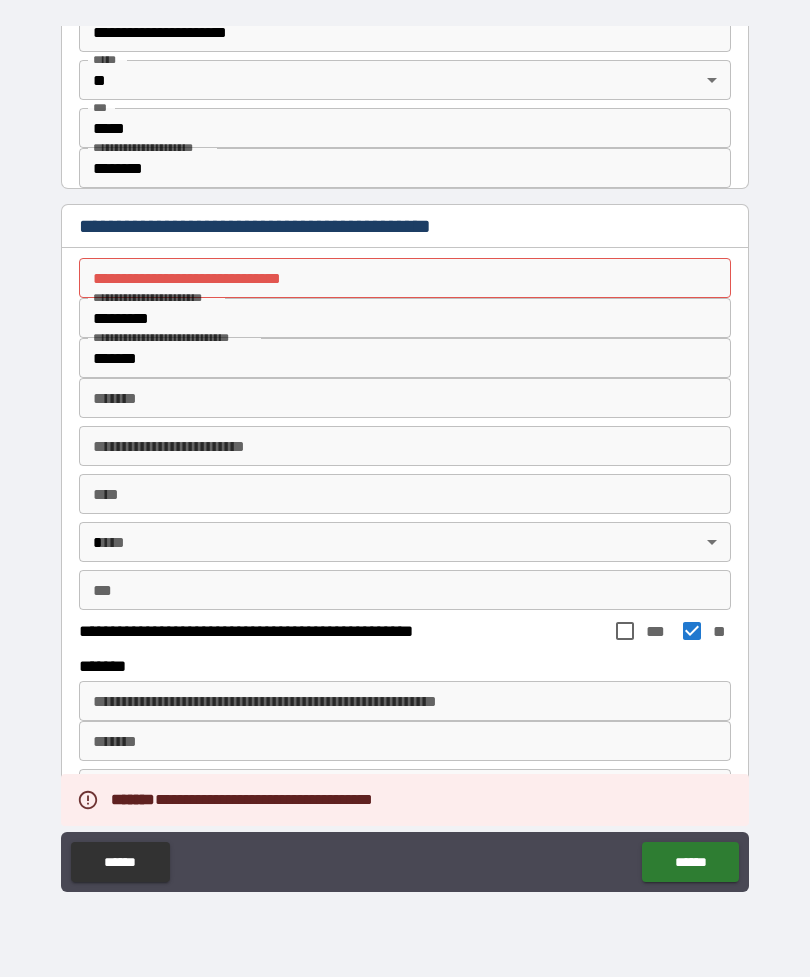 scroll, scrollTop: 1811, scrollLeft: 0, axis: vertical 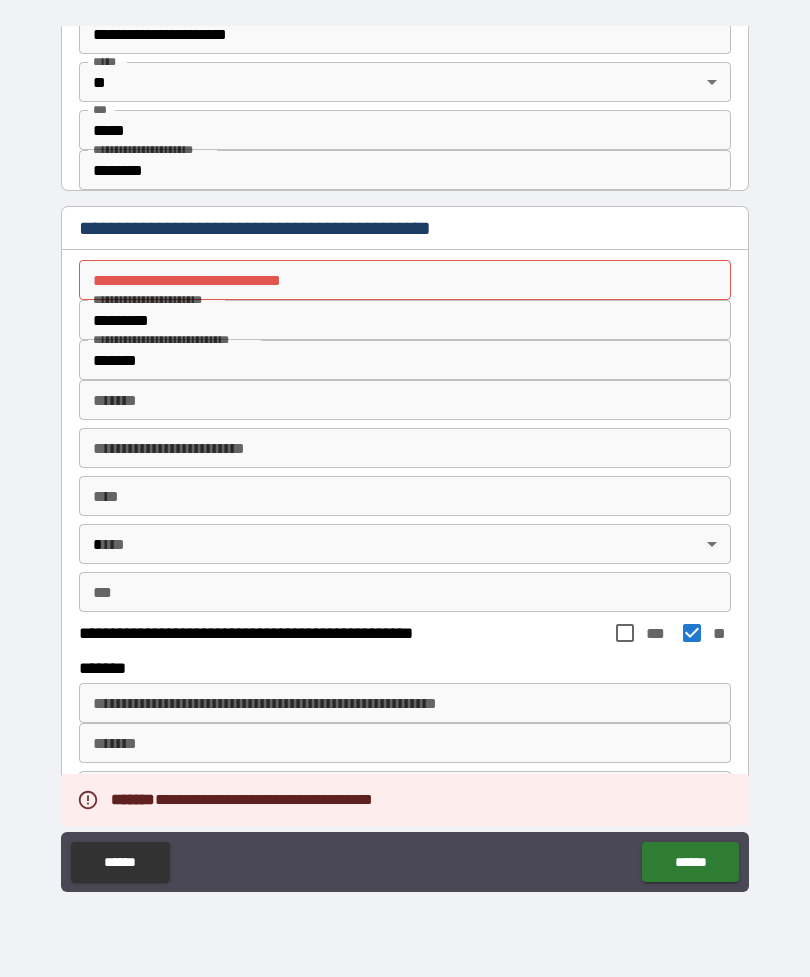 click on "**********" at bounding box center [405, 280] 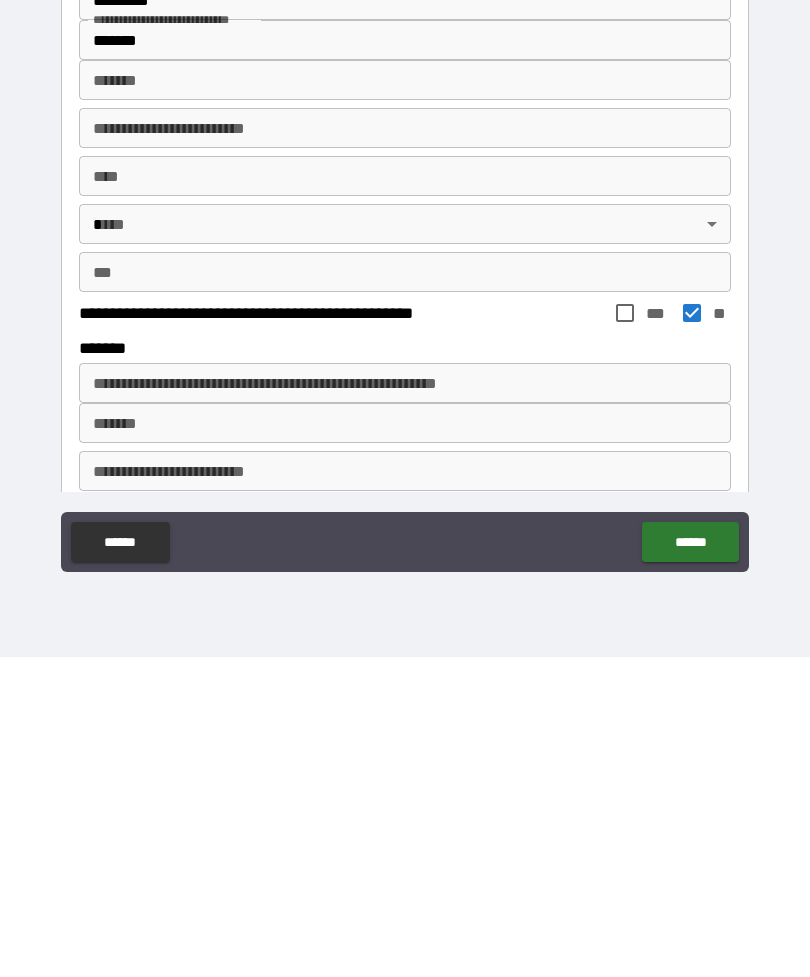 click on "******" at bounding box center (690, 862) 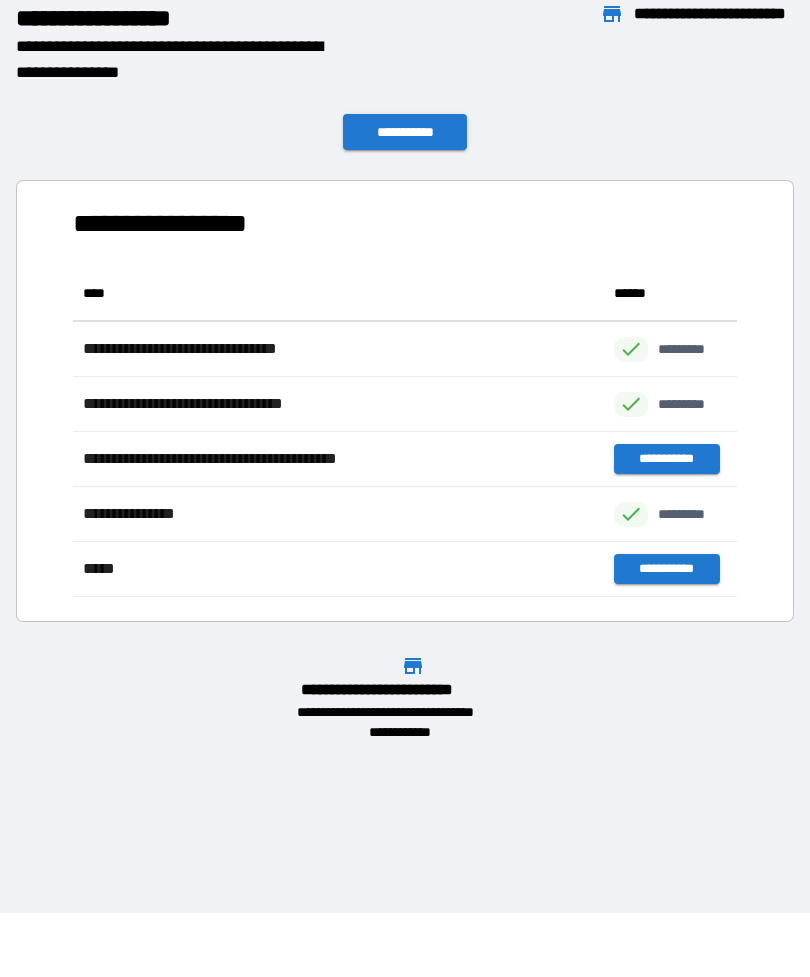 scroll, scrollTop: 1, scrollLeft: 1, axis: both 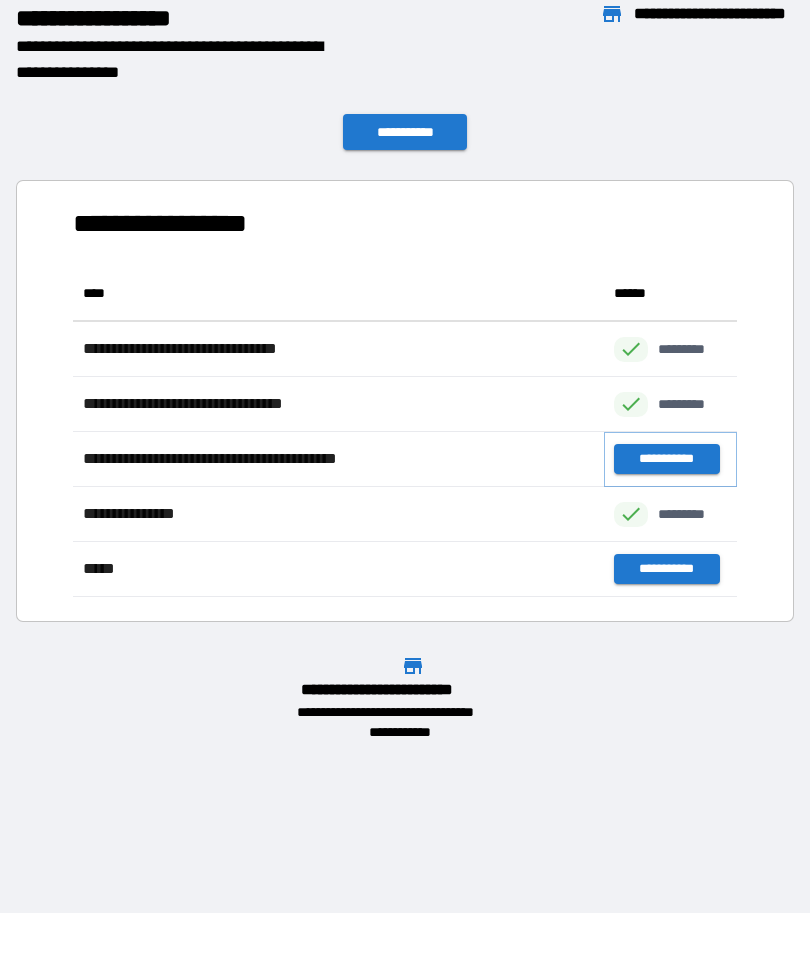click on "**********" at bounding box center [666, 459] 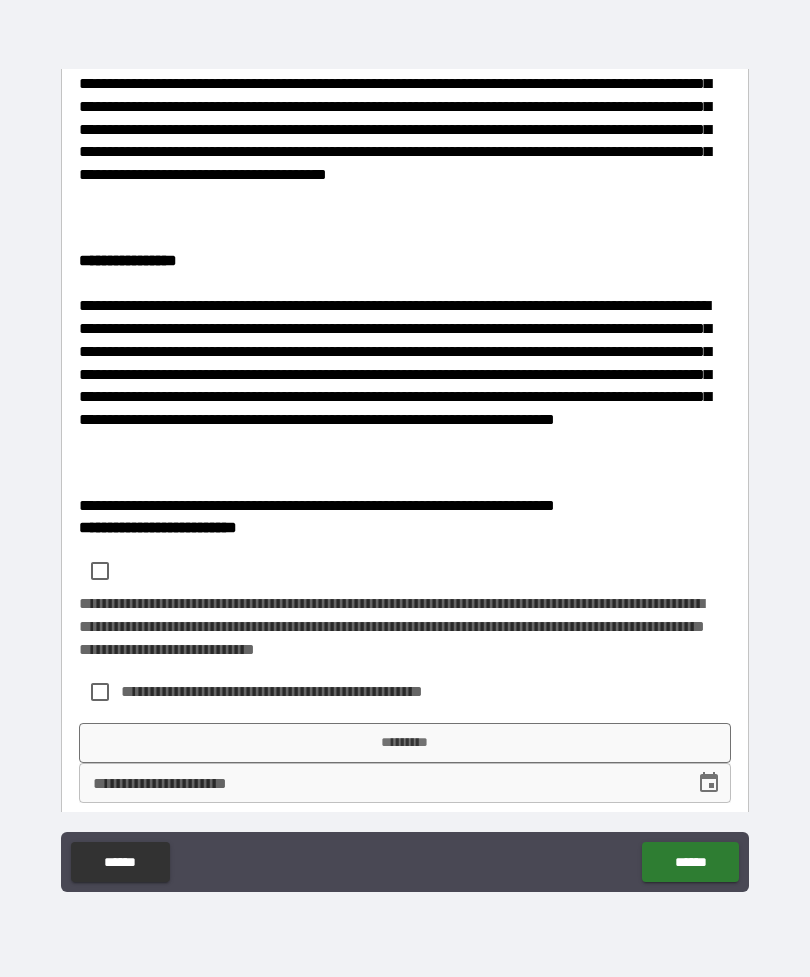 scroll, scrollTop: 407, scrollLeft: 0, axis: vertical 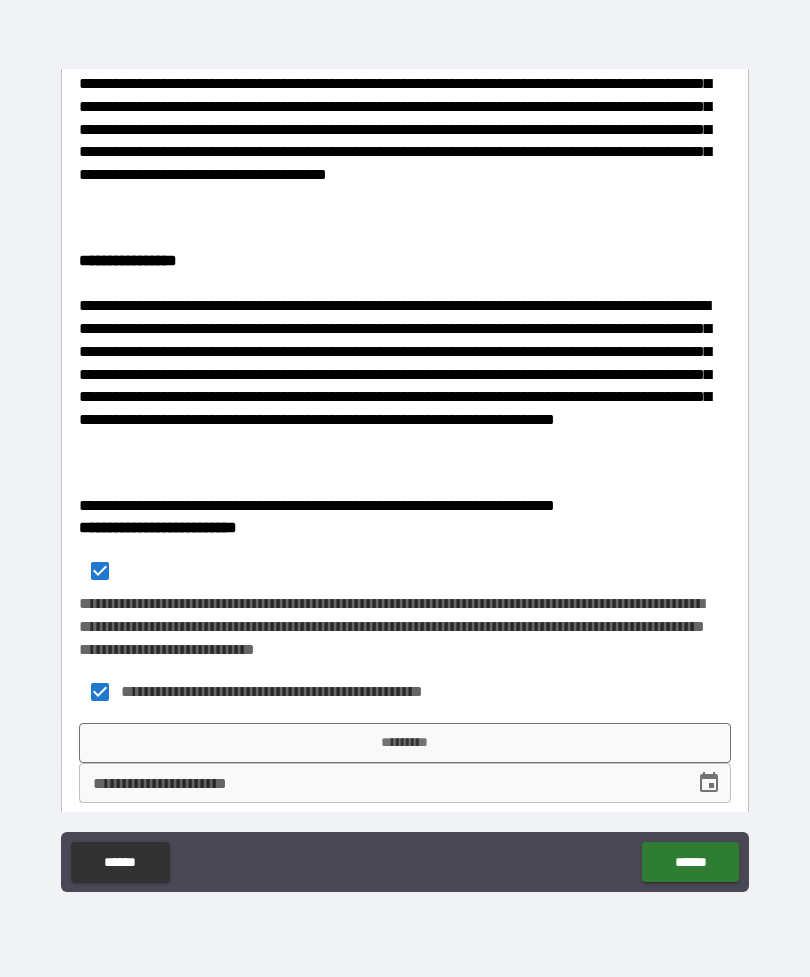 click on "*********" at bounding box center (405, 743) 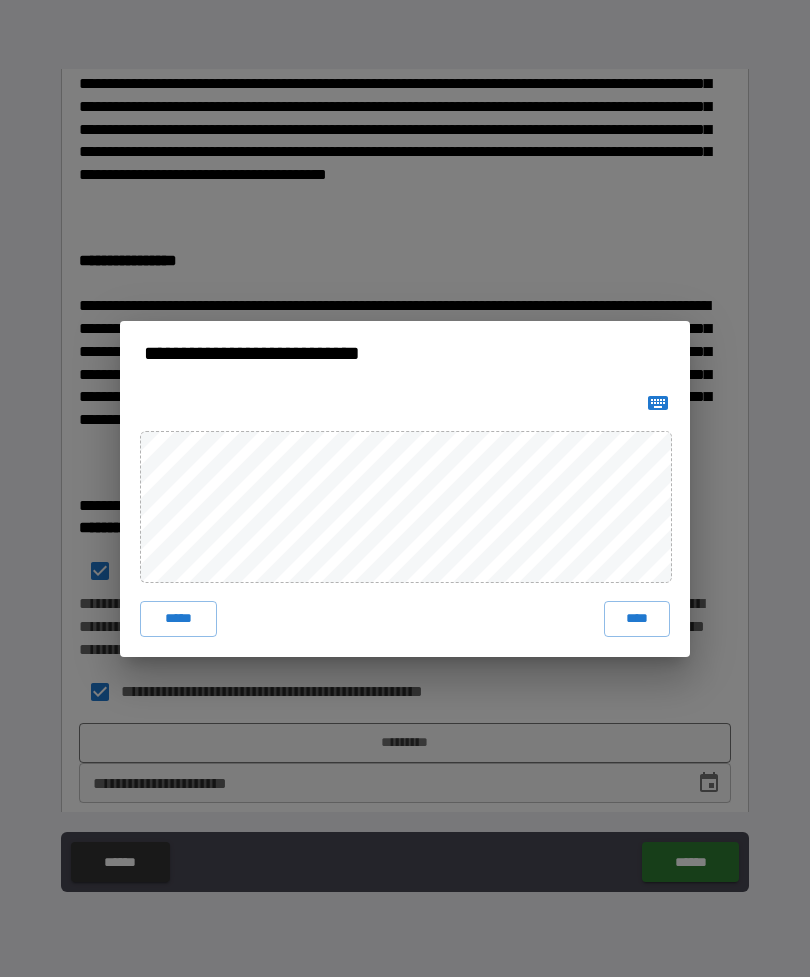 click on "****" at bounding box center [637, 619] 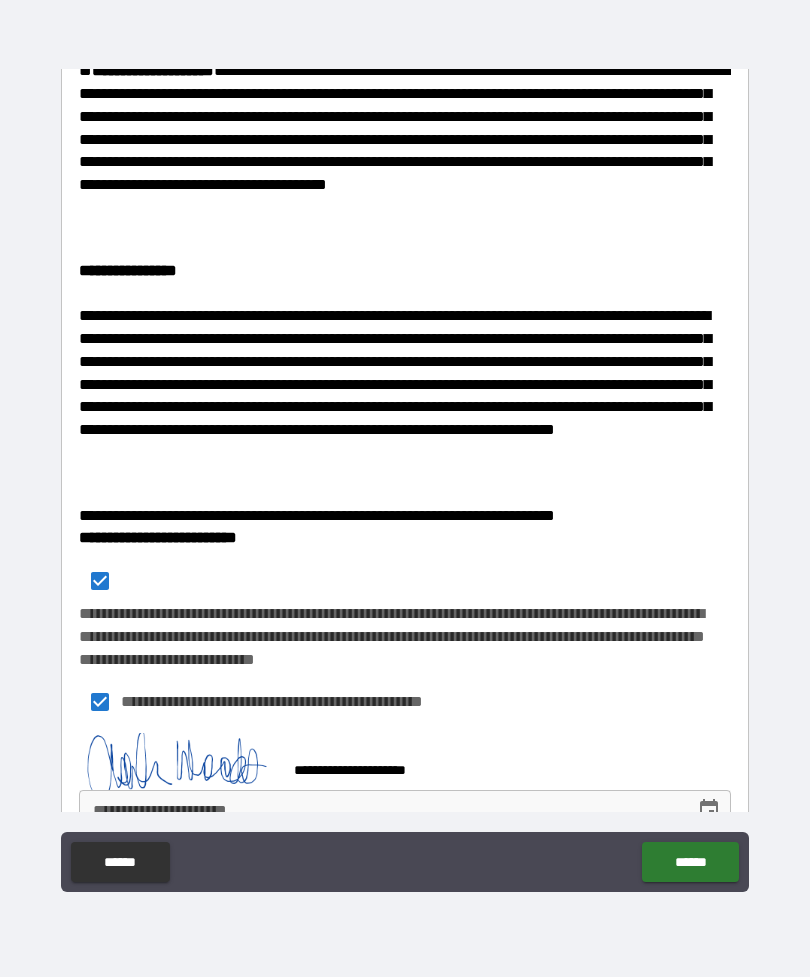 click on "******" at bounding box center [690, 862] 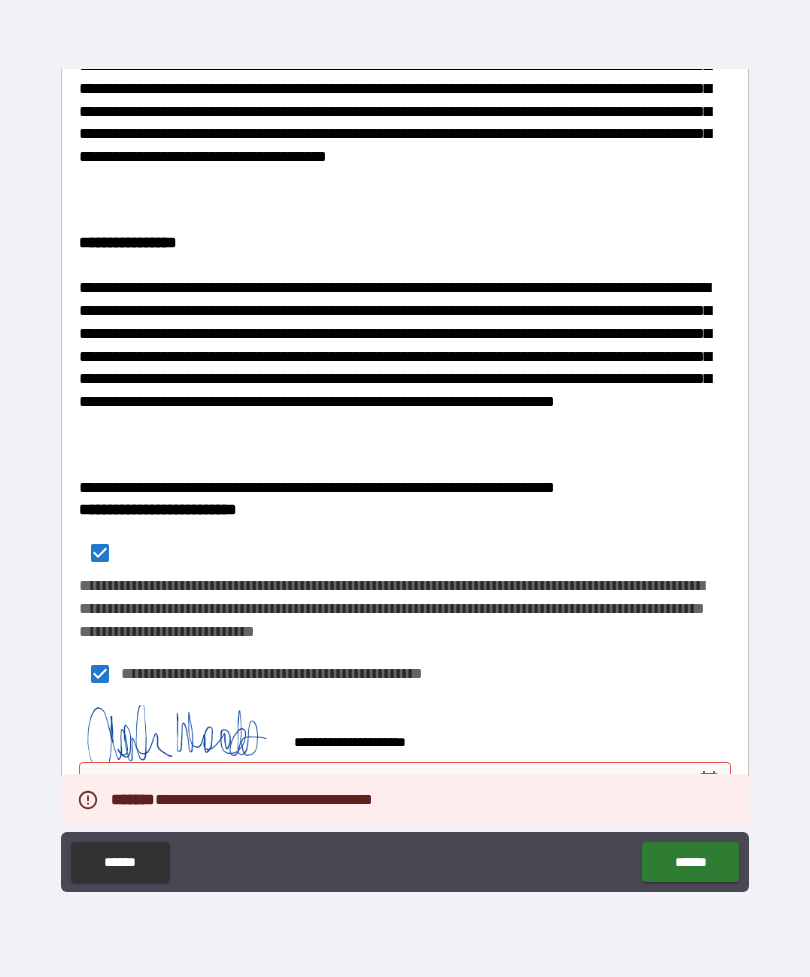 scroll, scrollTop: 424, scrollLeft: 0, axis: vertical 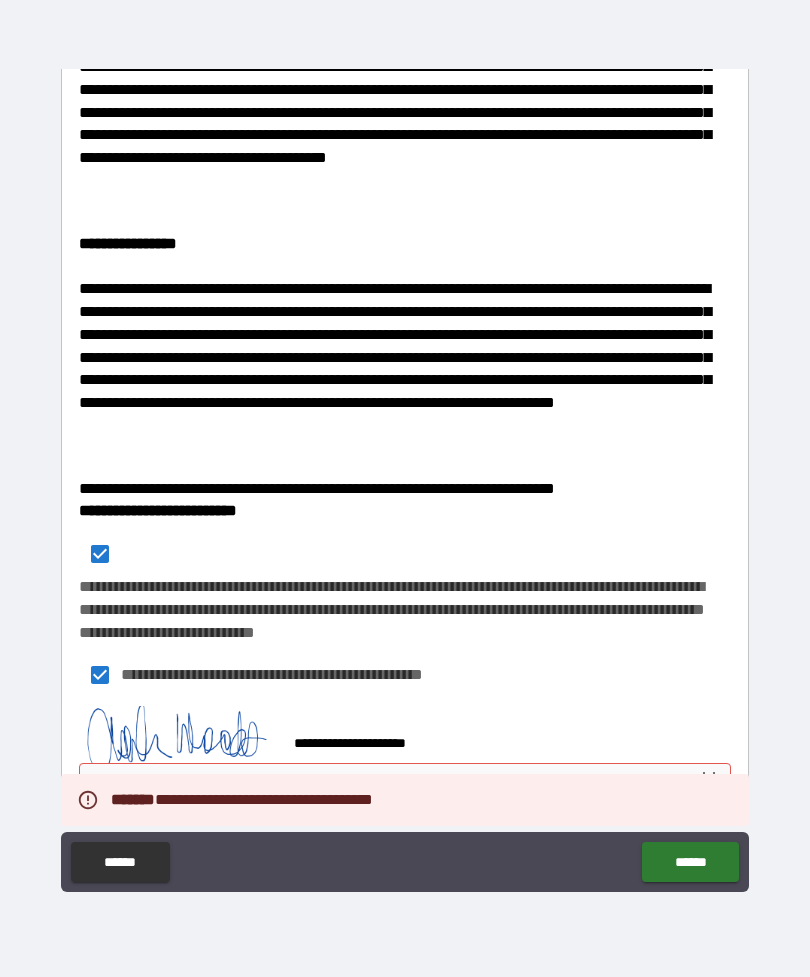 click on "**********" at bounding box center (380, 783) 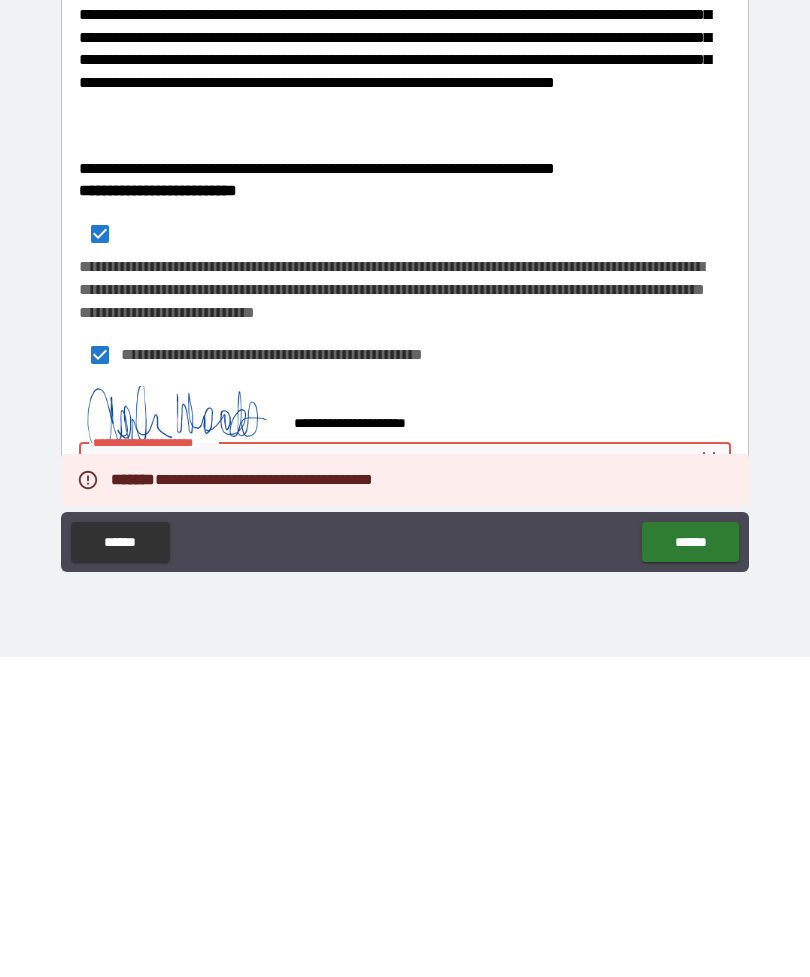 click 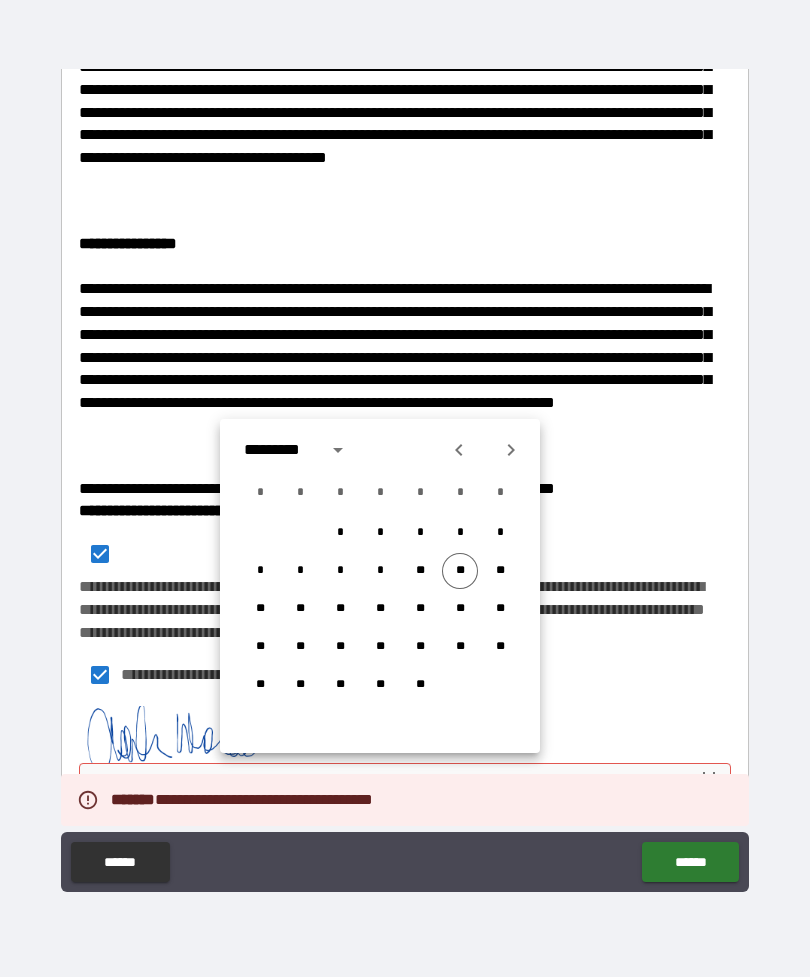 click on "**" at bounding box center [460, 571] 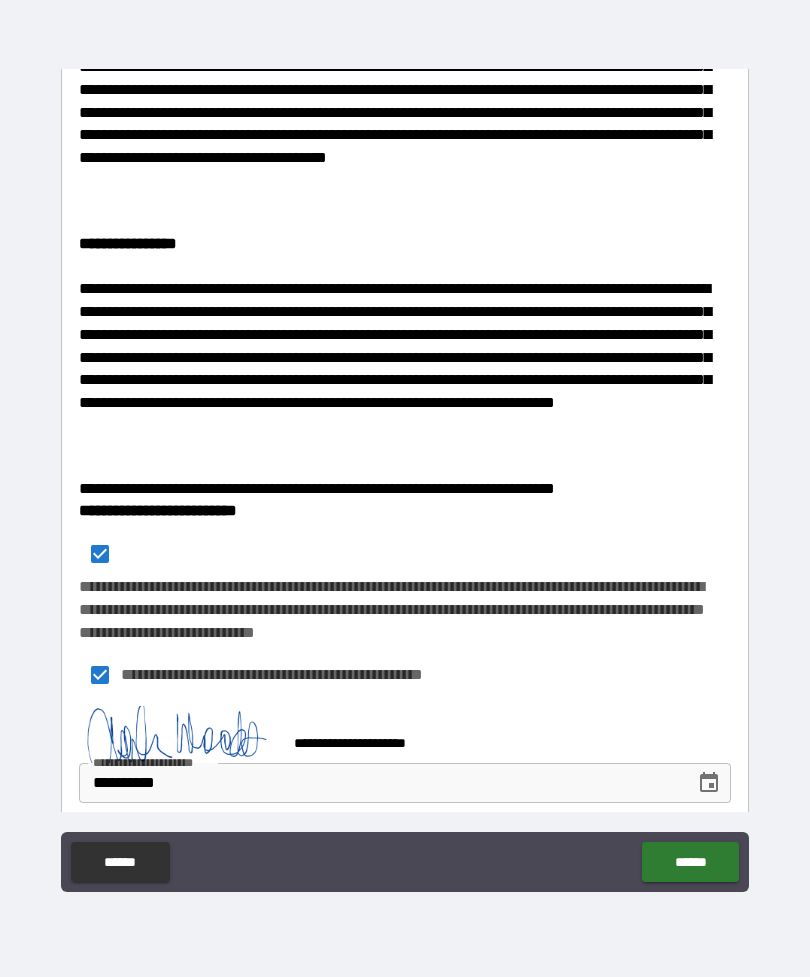 click on "******" at bounding box center [690, 862] 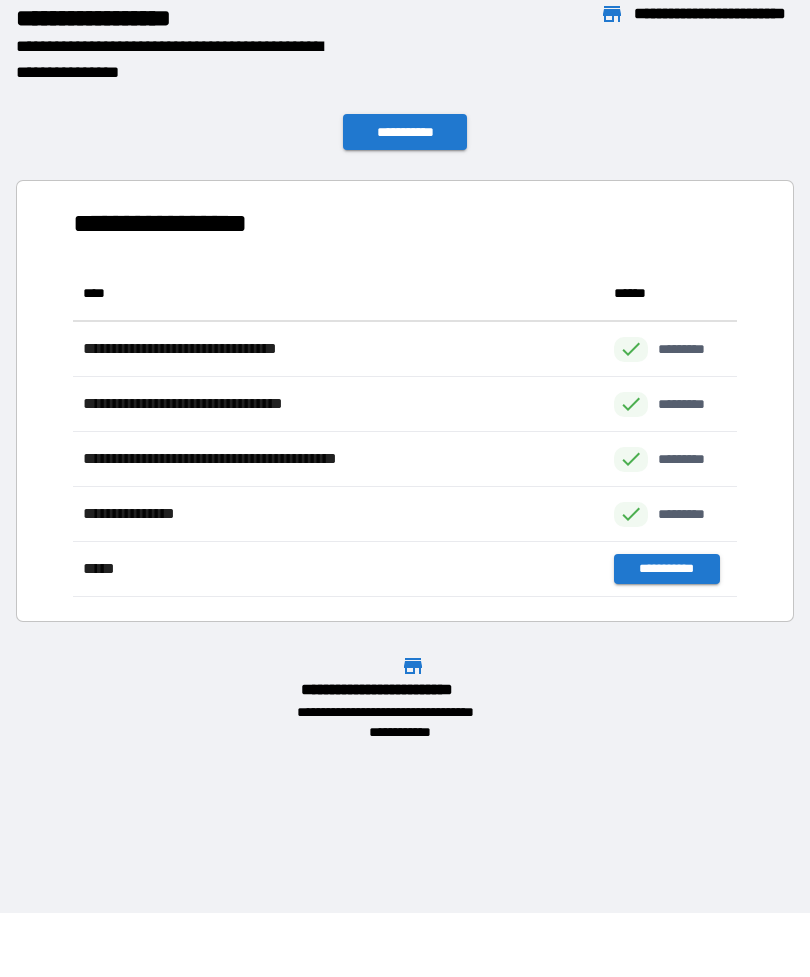 scroll, scrollTop: 331, scrollLeft: 664, axis: both 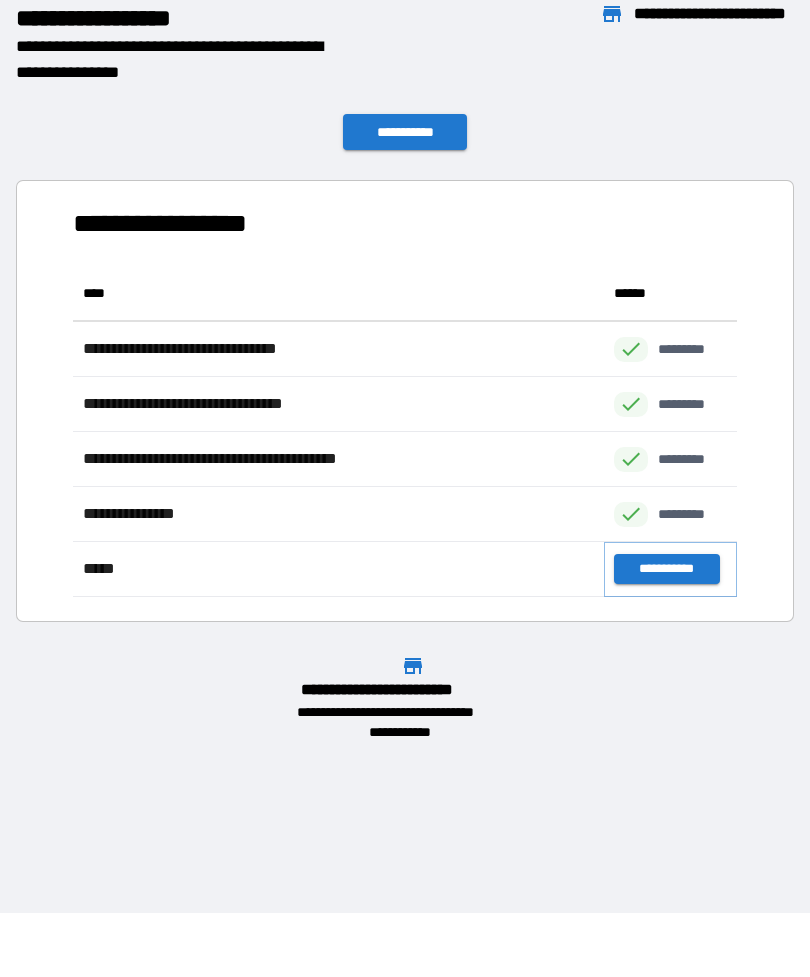 click on "**********" at bounding box center [666, 569] 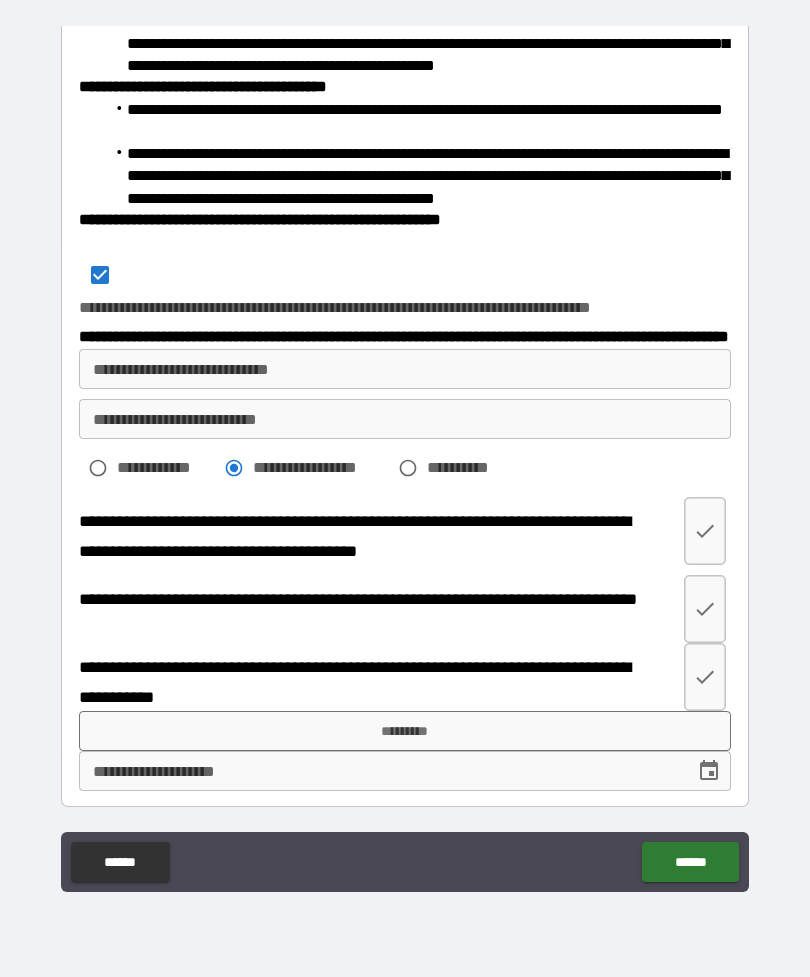 scroll, scrollTop: 857, scrollLeft: 0, axis: vertical 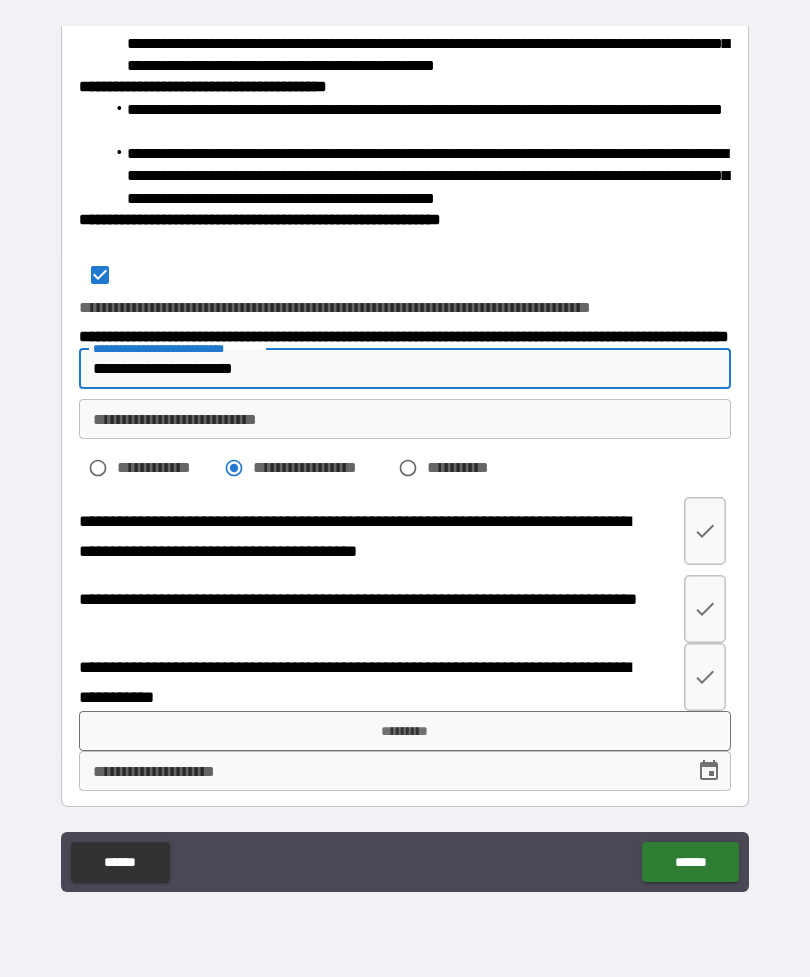 click on "**********" at bounding box center (405, 419) 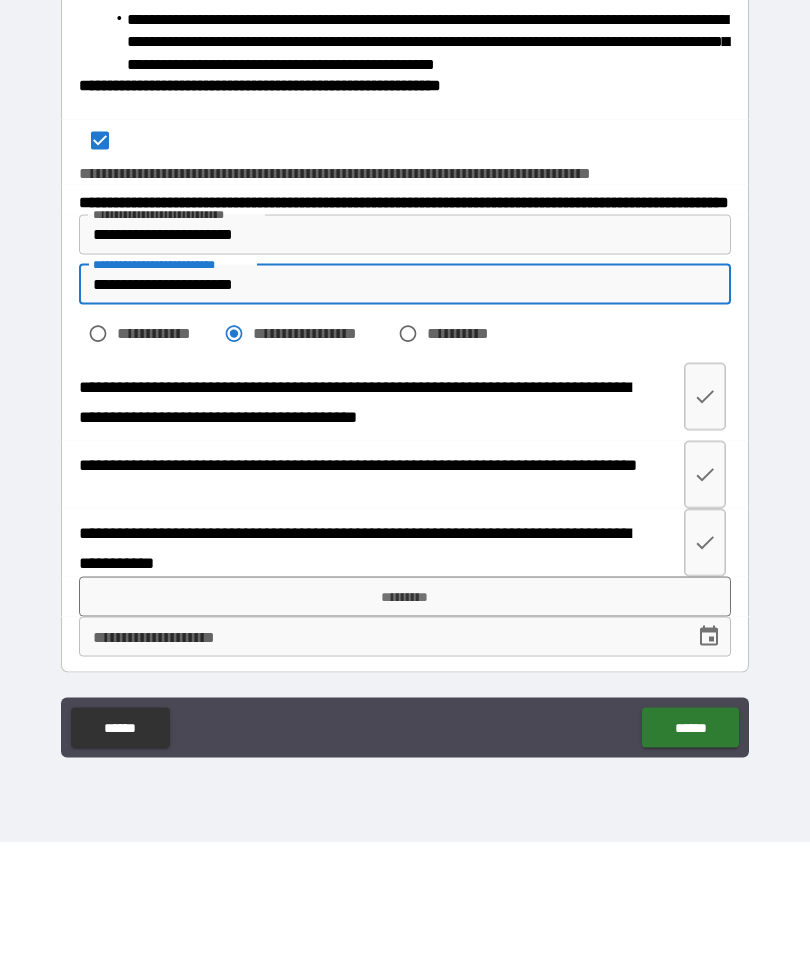 click 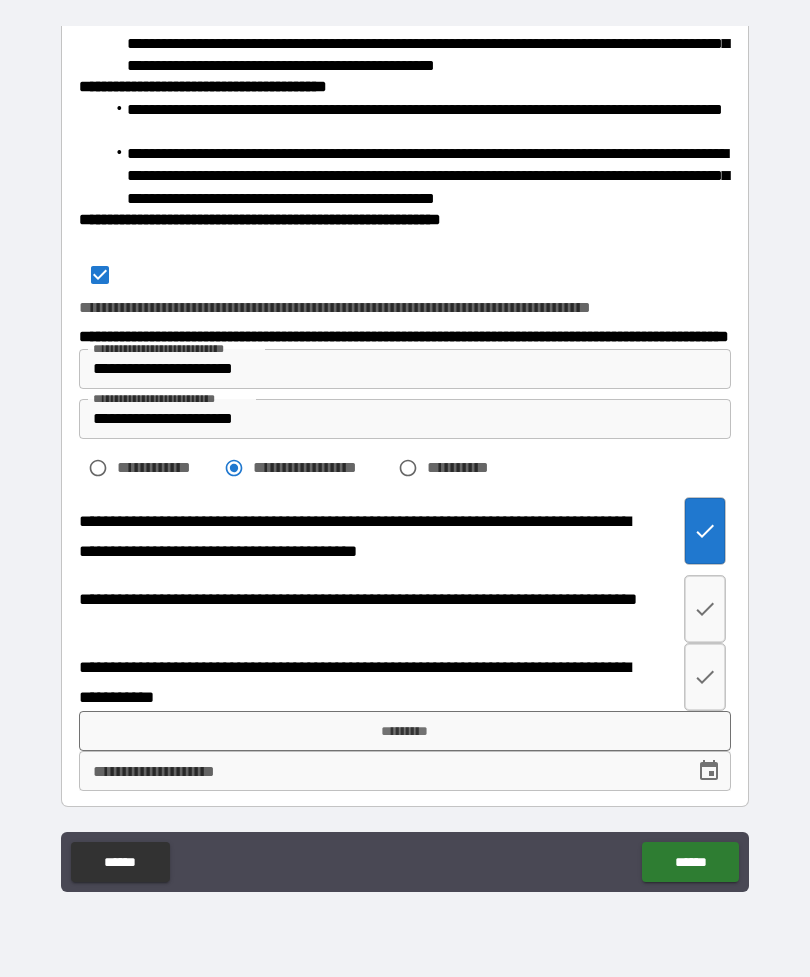 click 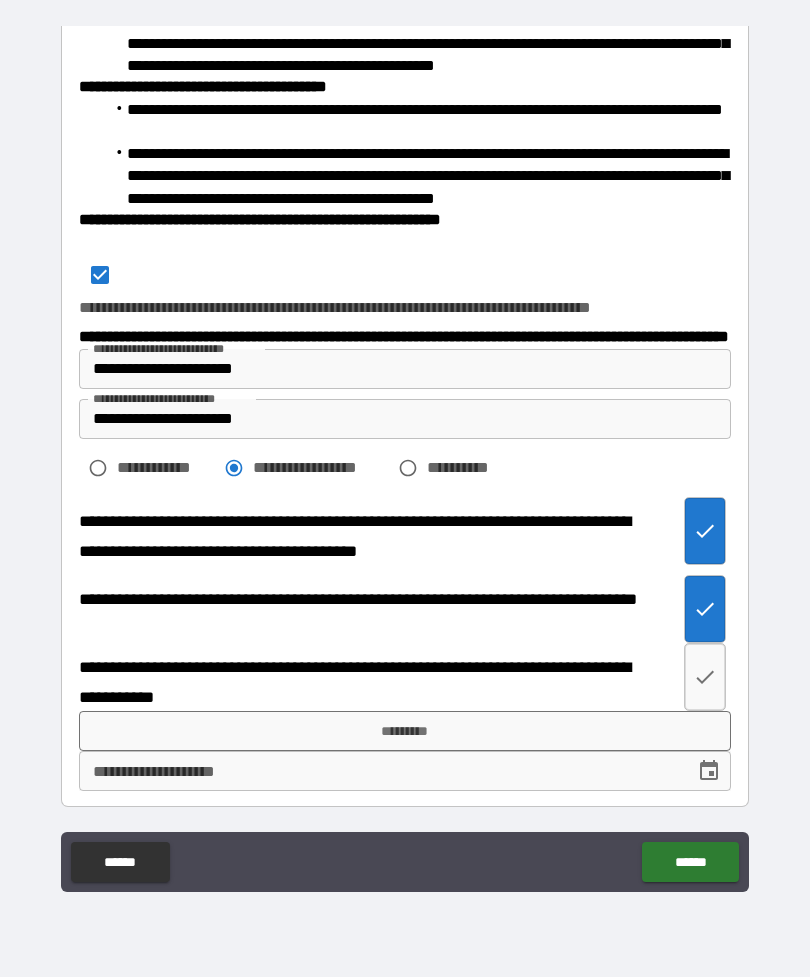 click 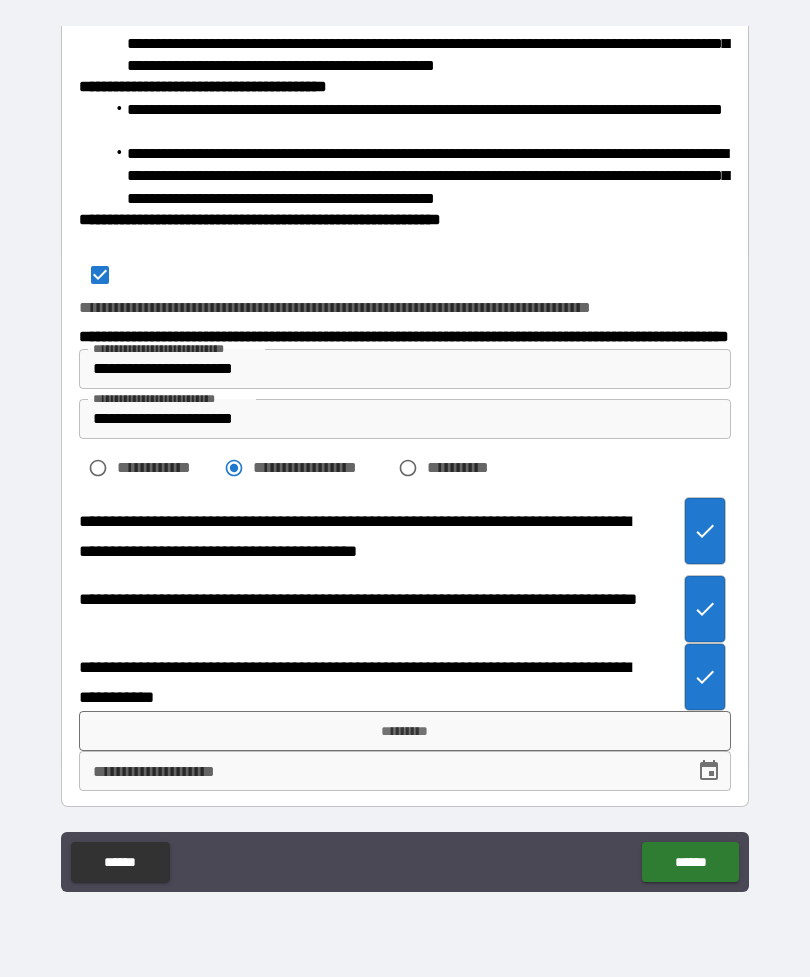 click on "*********" at bounding box center [405, 731] 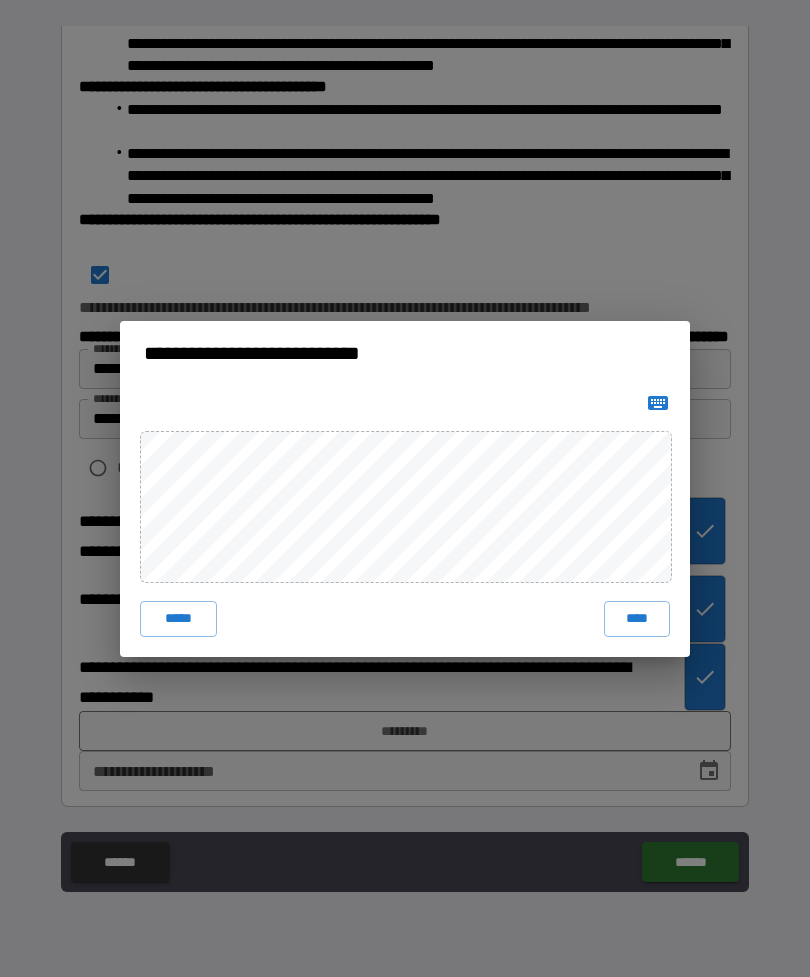 click on "****" at bounding box center (637, 619) 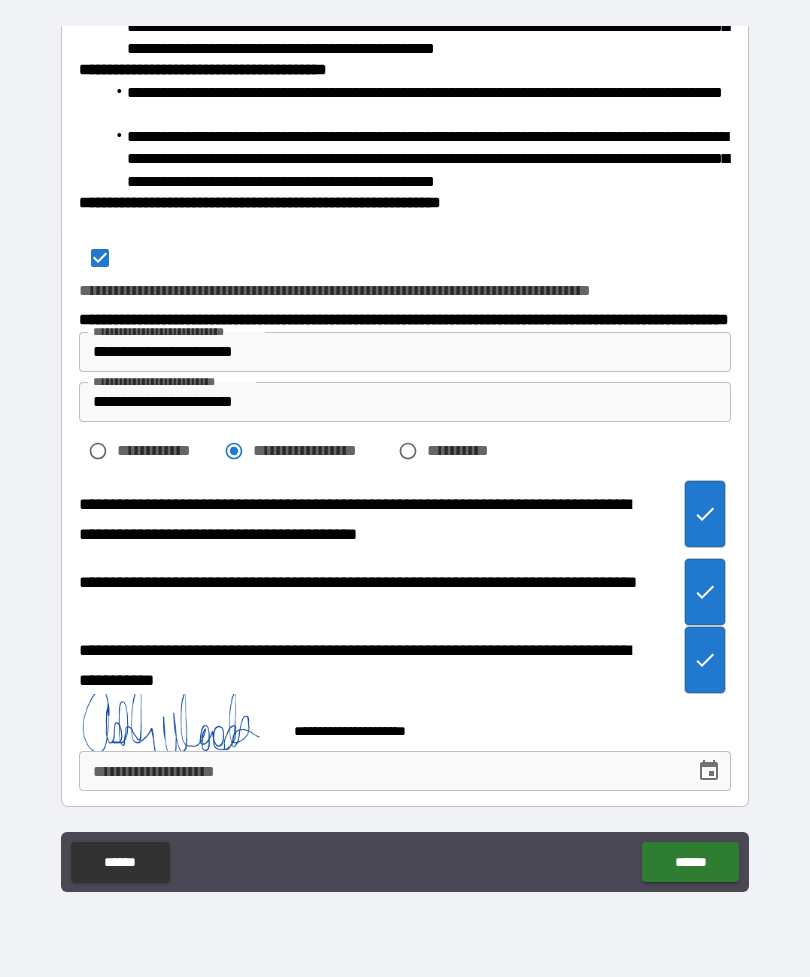 scroll, scrollTop: 847, scrollLeft: 0, axis: vertical 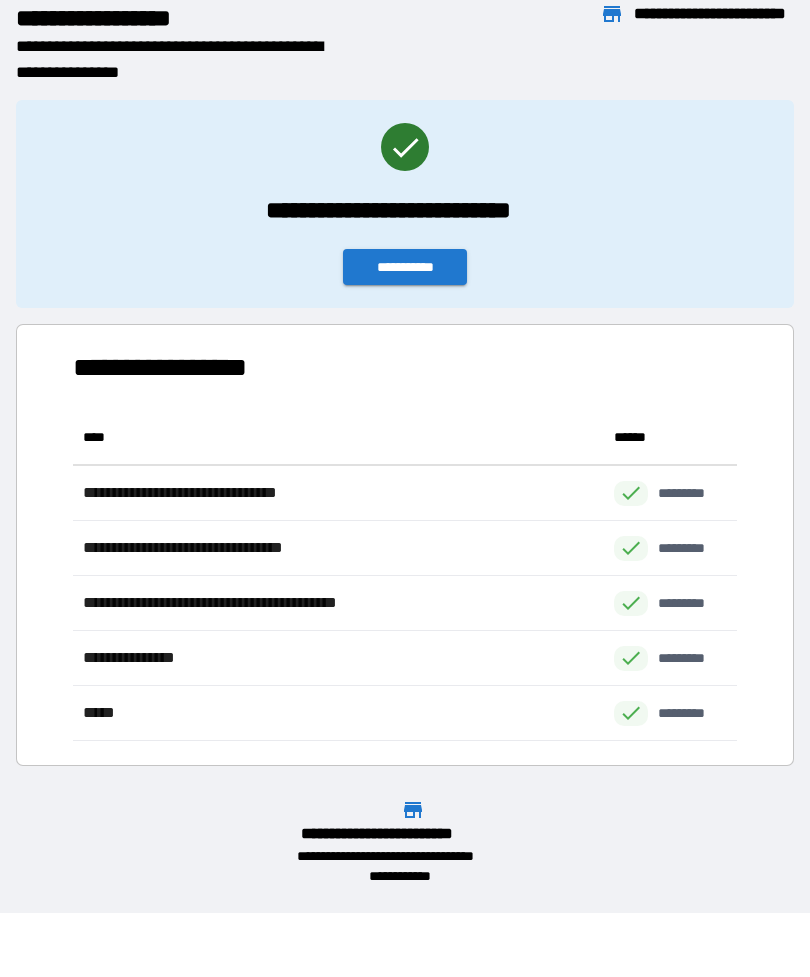 click on "**********" at bounding box center [405, 267] 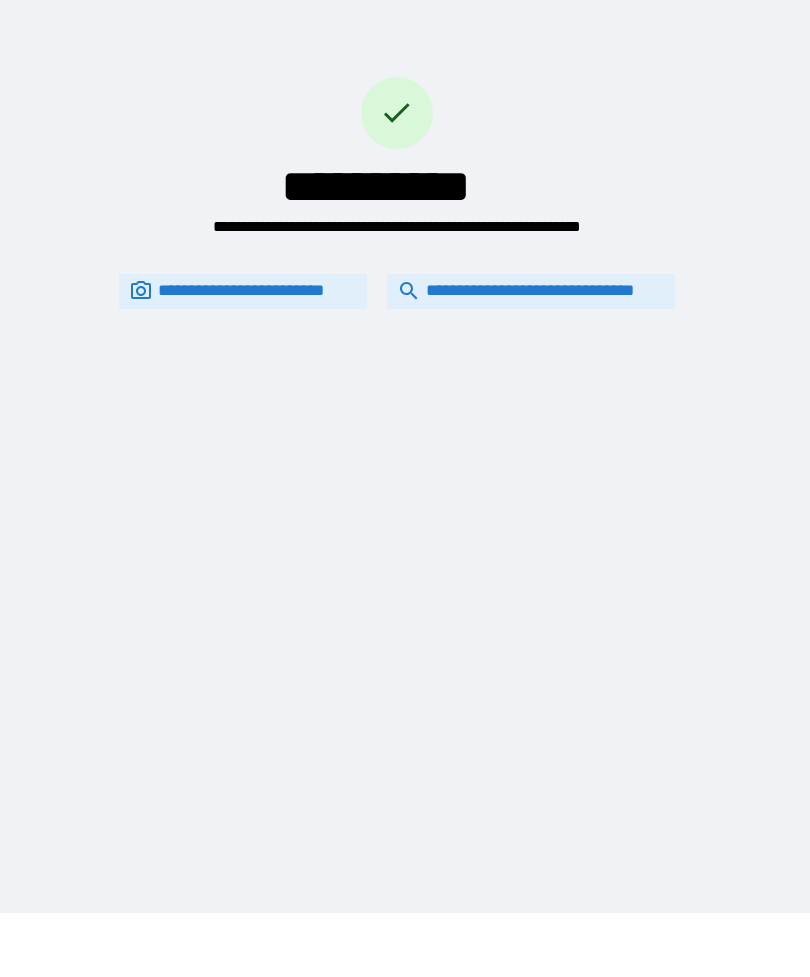 click on "**********" at bounding box center (397, 137) 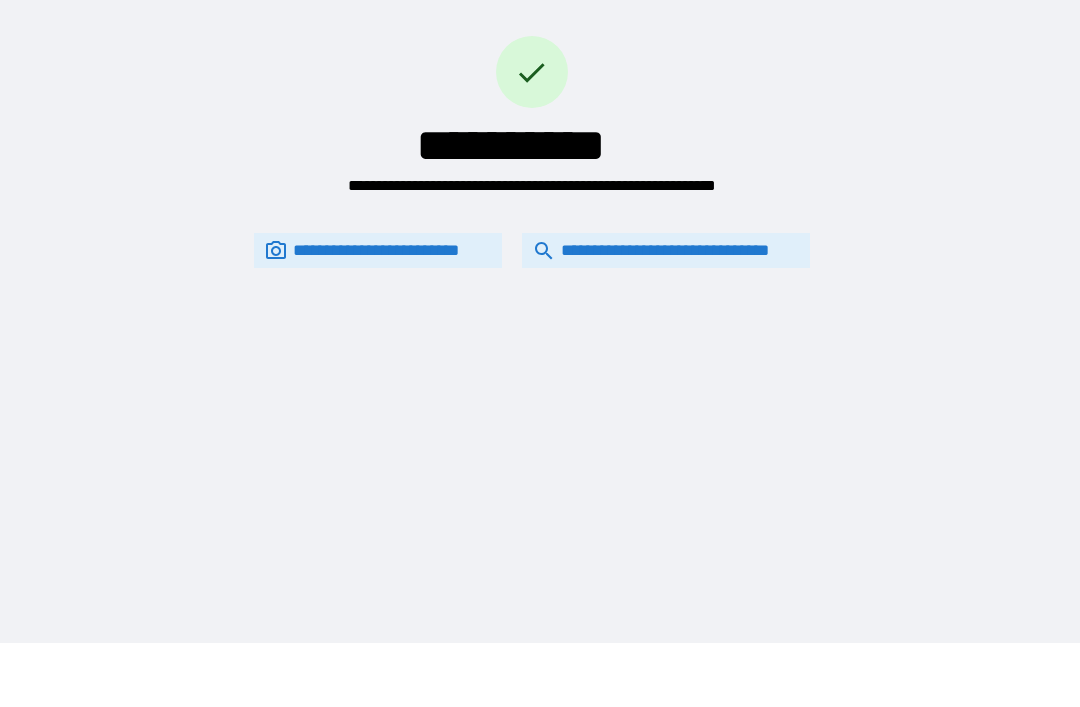 click on "**********" at bounding box center [666, 250] 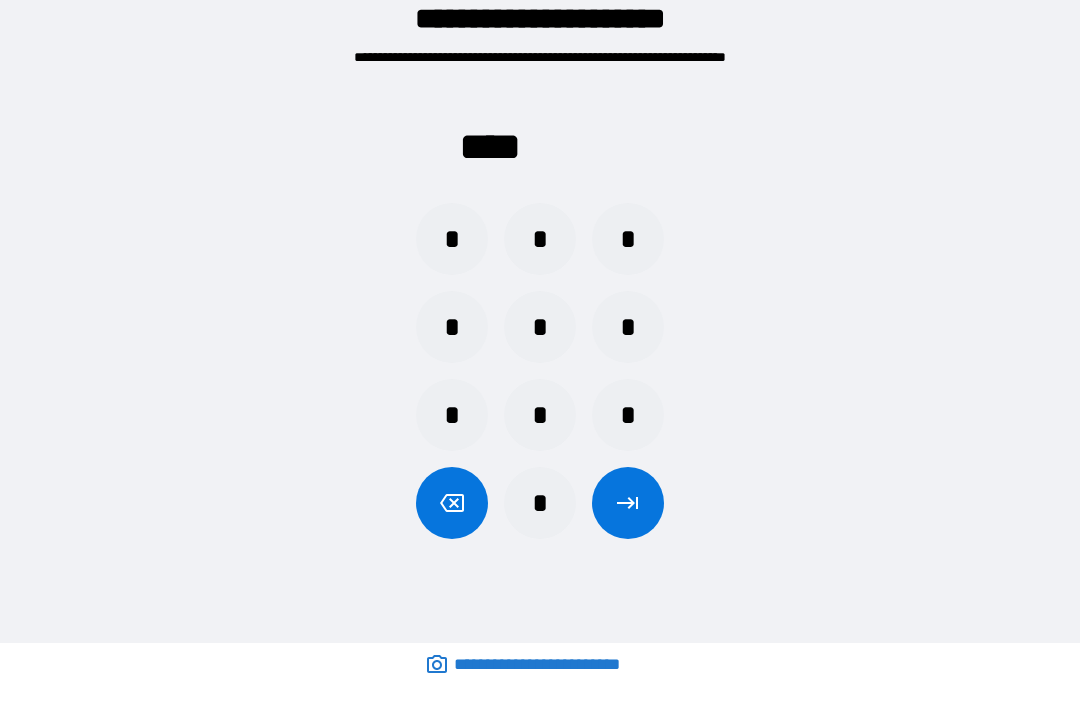 click on "*" at bounding box center (540, 415) 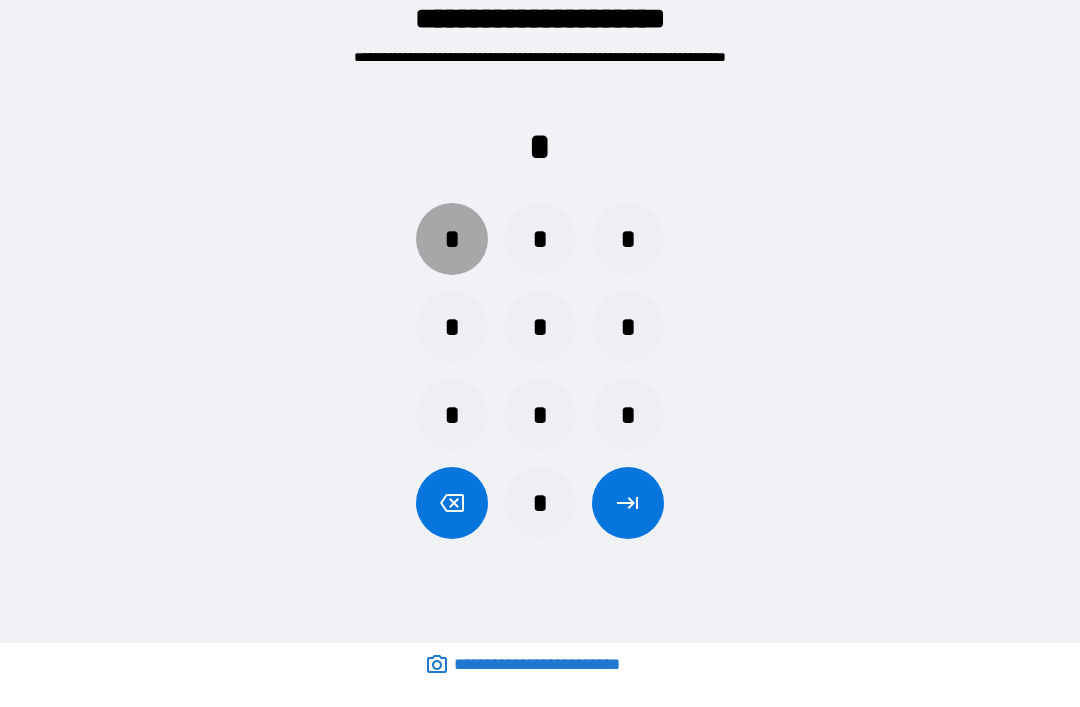 click on "*" at bounding box center [452, 239] 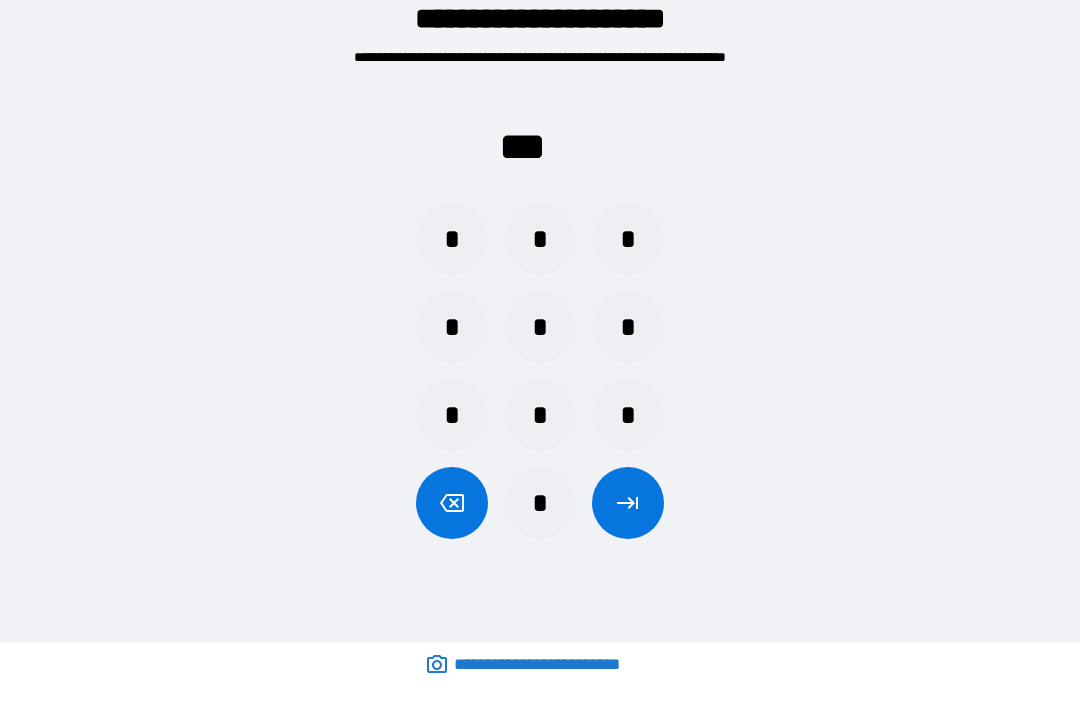 click on "*" at bounding box center (452, 239) 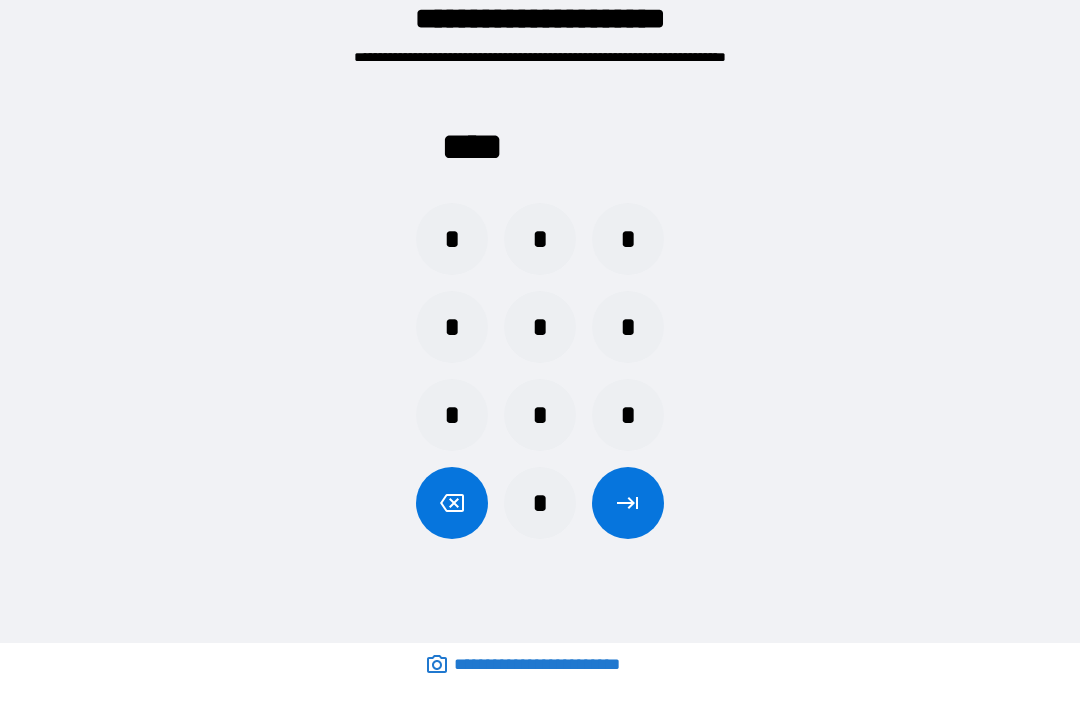 click at bounding box center [628, 503] 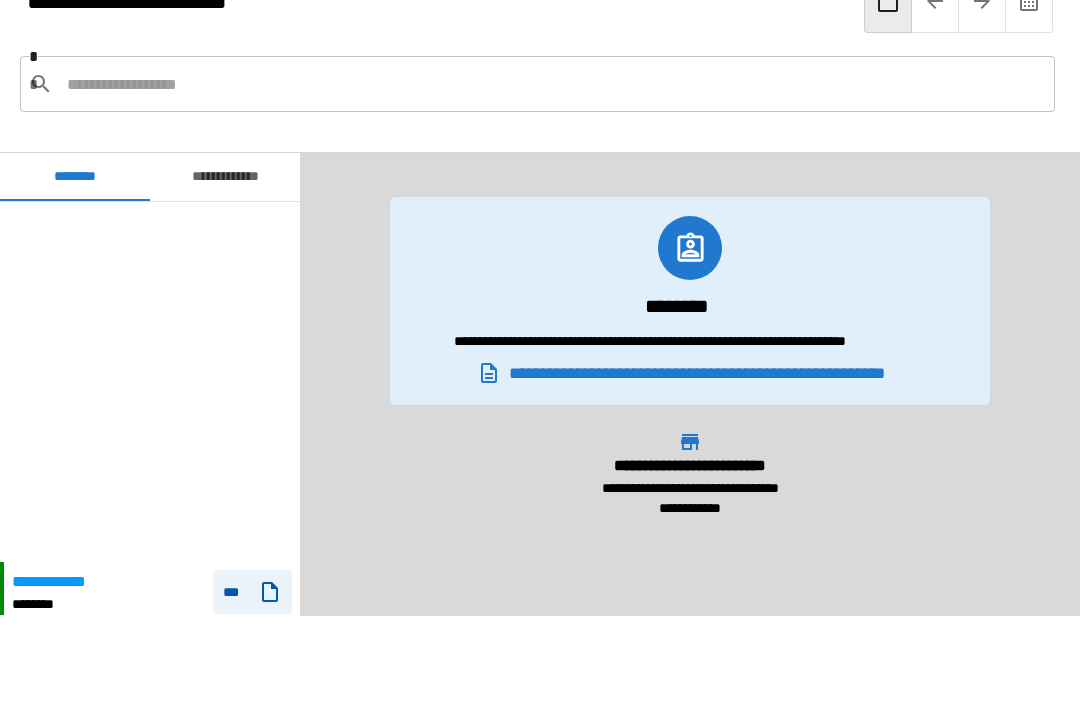 scroll, scrollTop: 360, scrollLeft: 0, axis: vertical 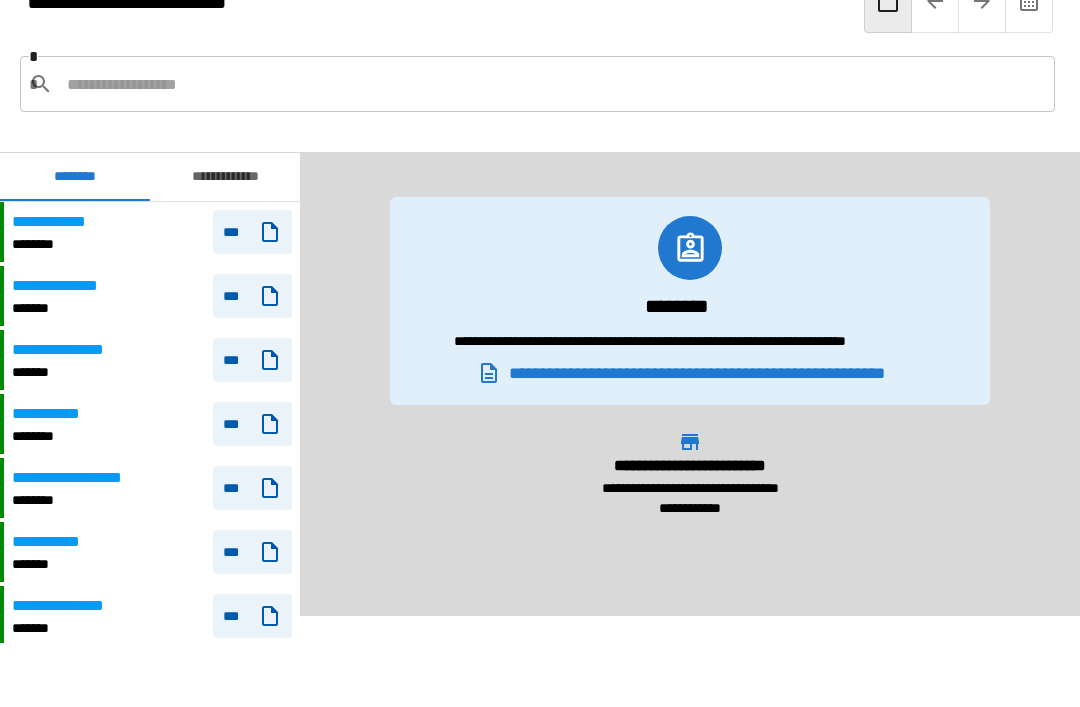 click at bounding box center (553, 84) 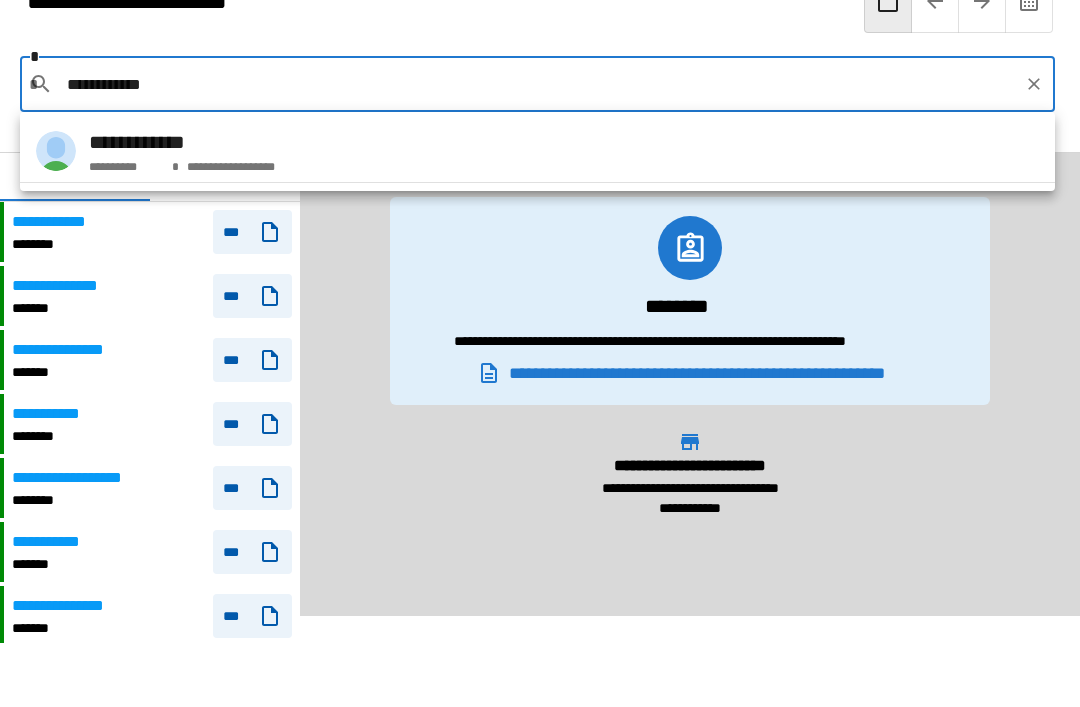 click on "**********" at bounding box center (537, 151) 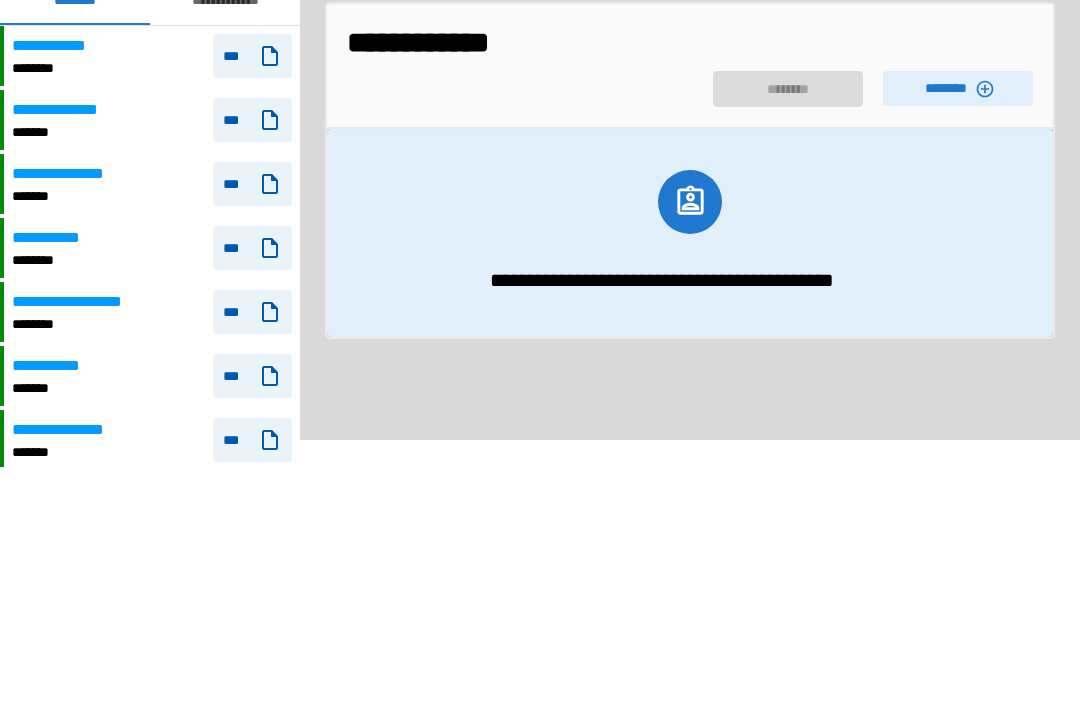 click on "********" at bounding box center (958, 264) 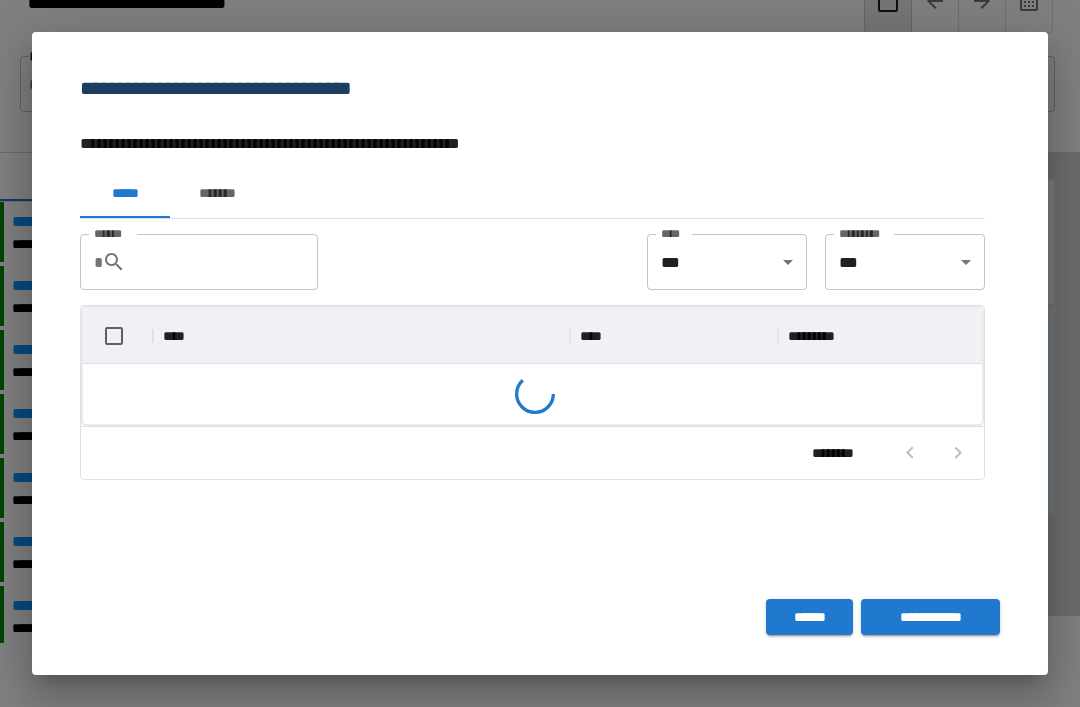 scroll, scrollTop: 1, scrollLeft: 1, axis: both 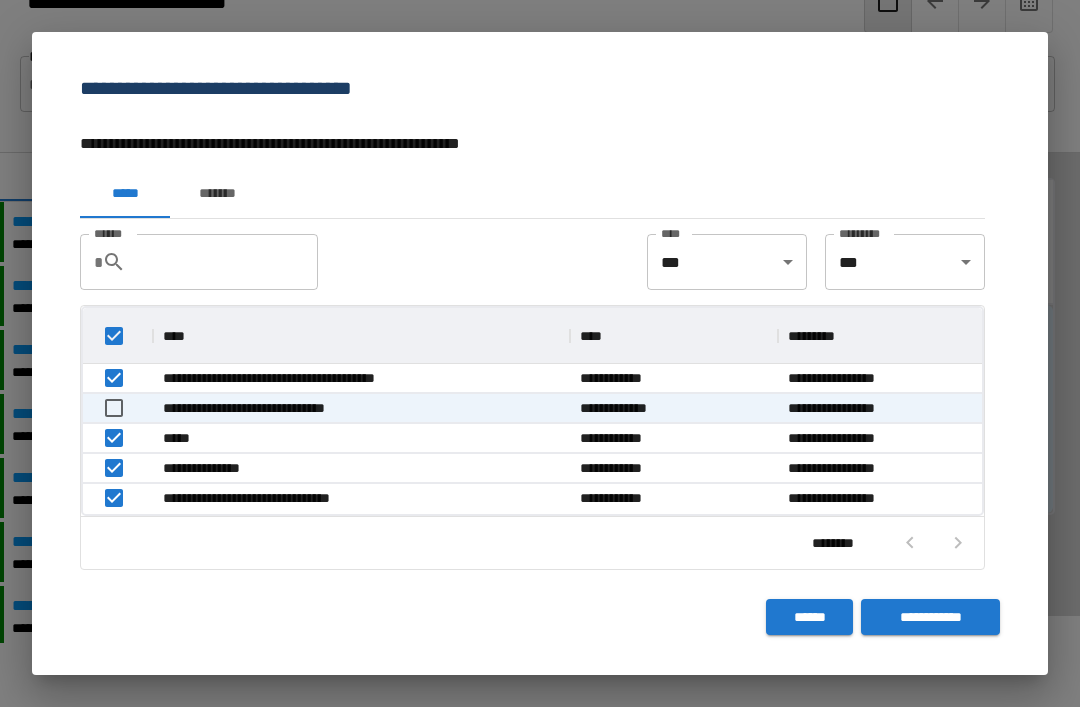 click on "**********" at bounding box center [930, 617] 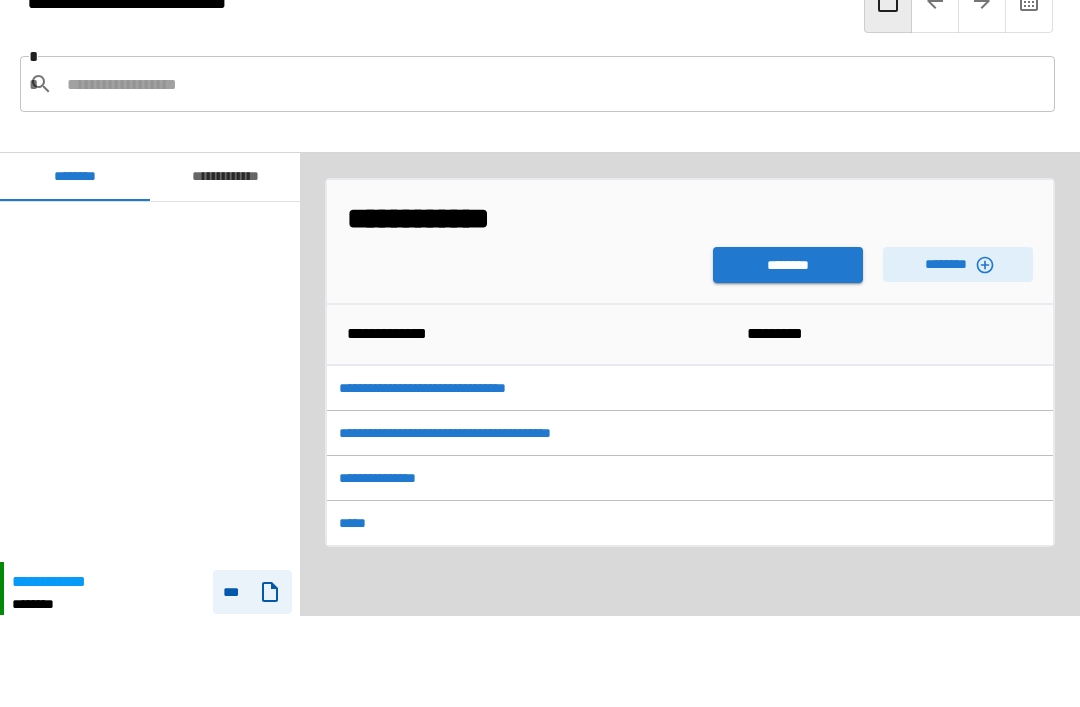 scroll, scrollTop: 360, scrollLeft: 0, axis: vertical 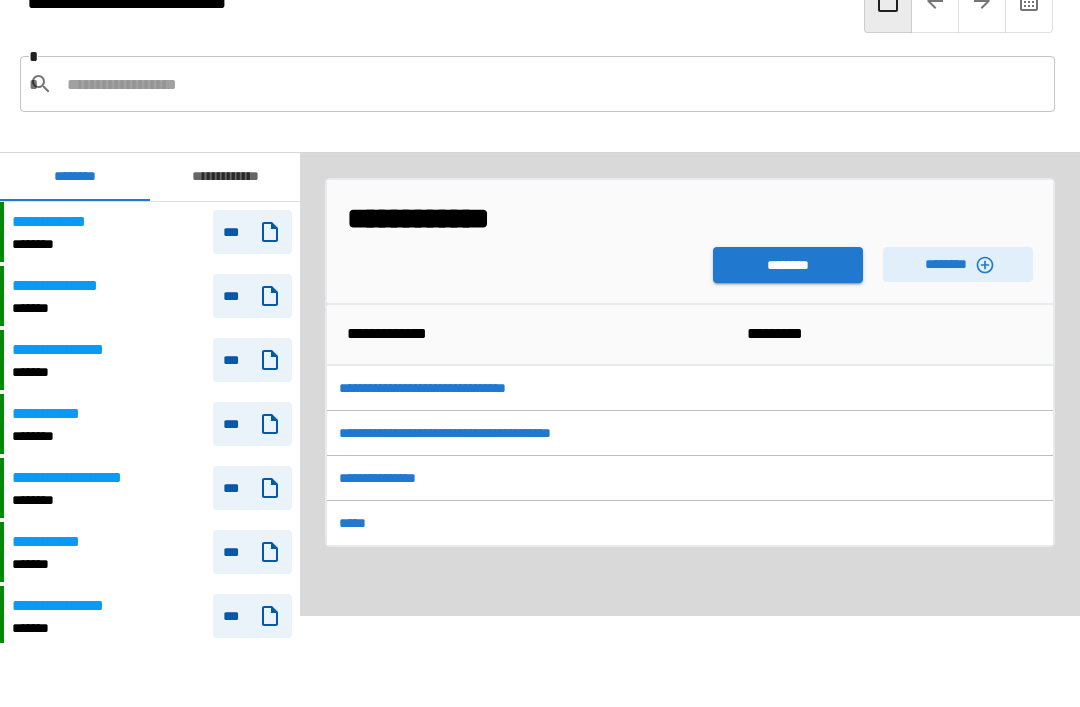 click on "********" at bounding box center [788, 265] 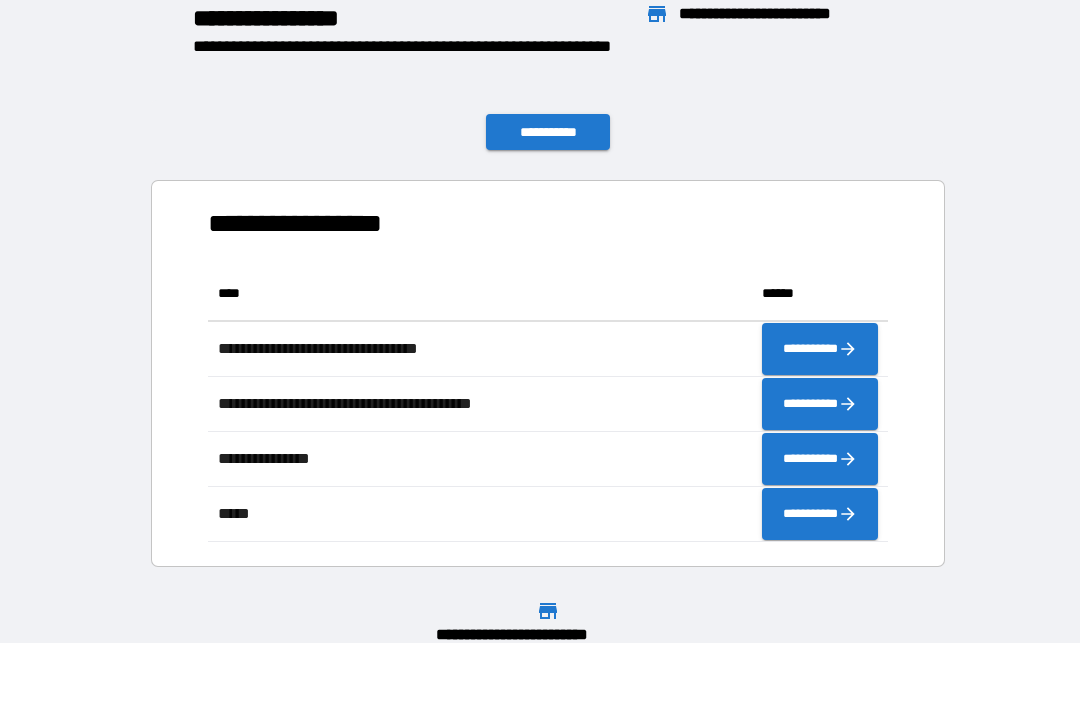 scroll, scrollTop: 1, scrollLeft: 1, axis: both 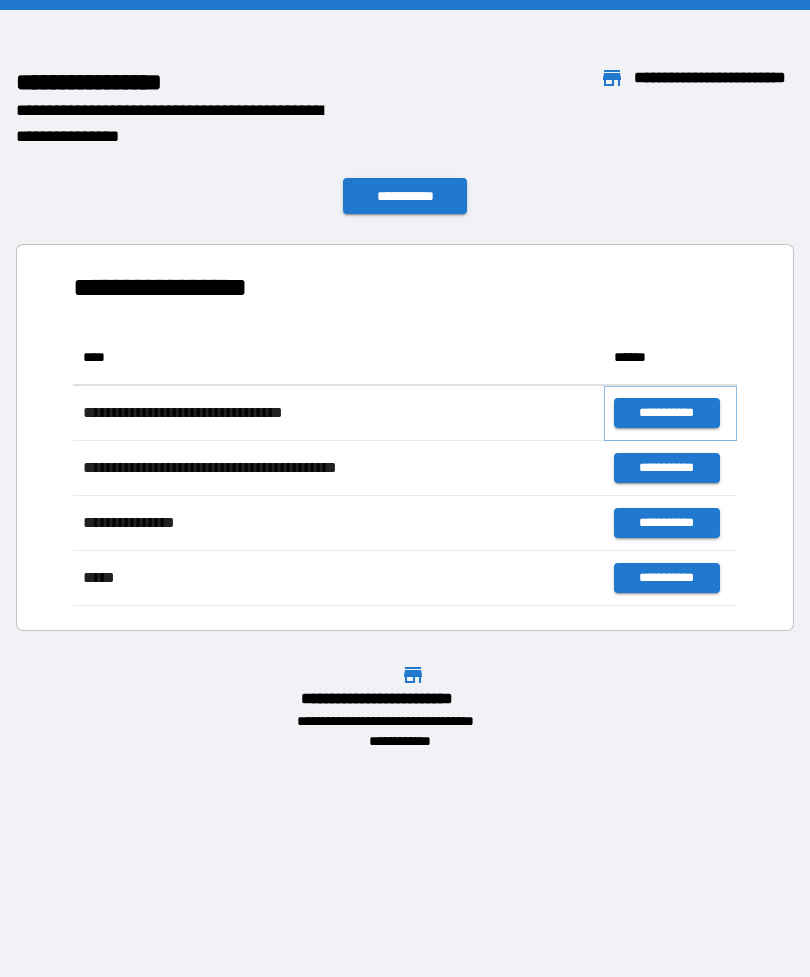 click on "**********" at bounding box center [666, 413] 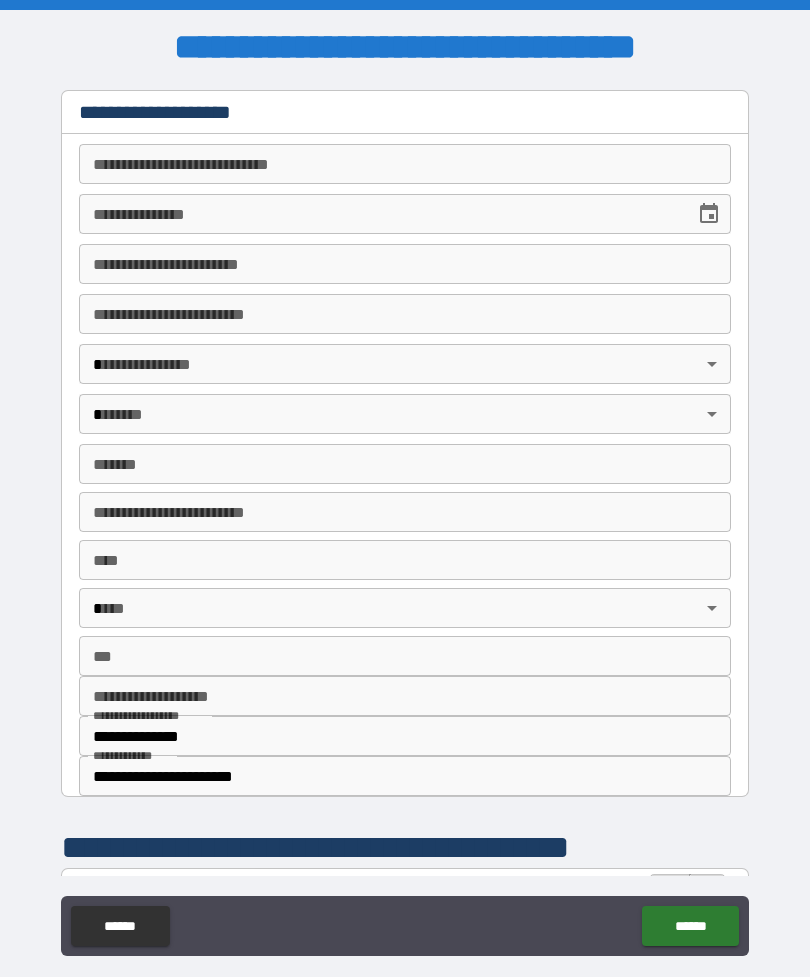 click on "**********" at bounding box center [405, 164] 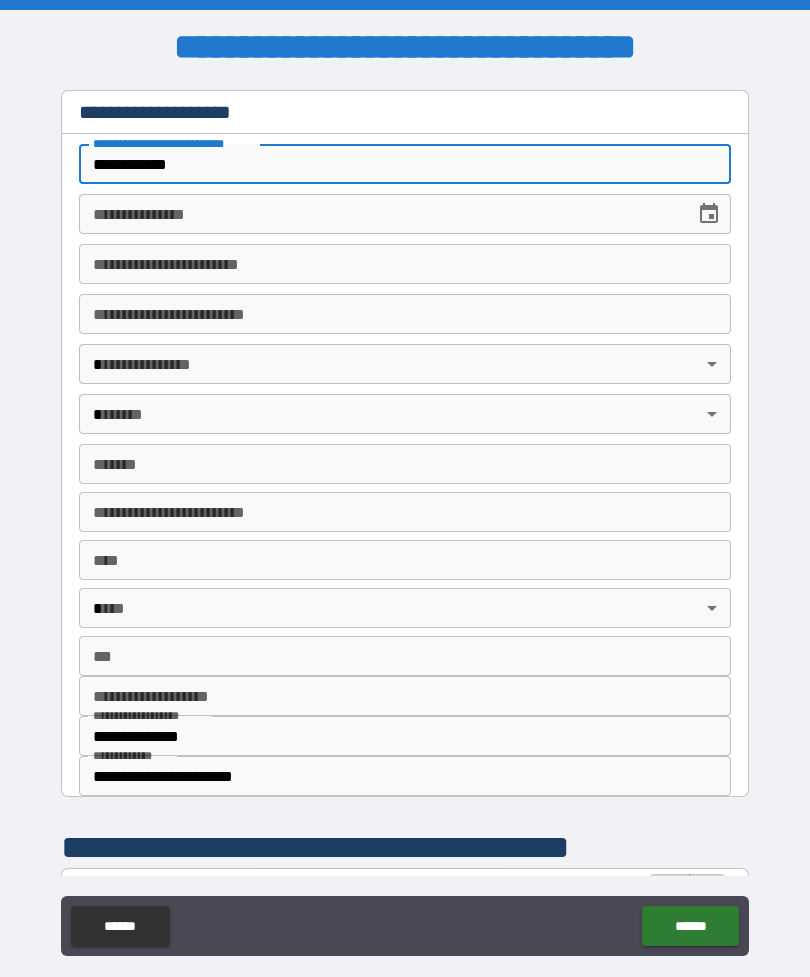 click on "**********" at bounding box center [380, 214] 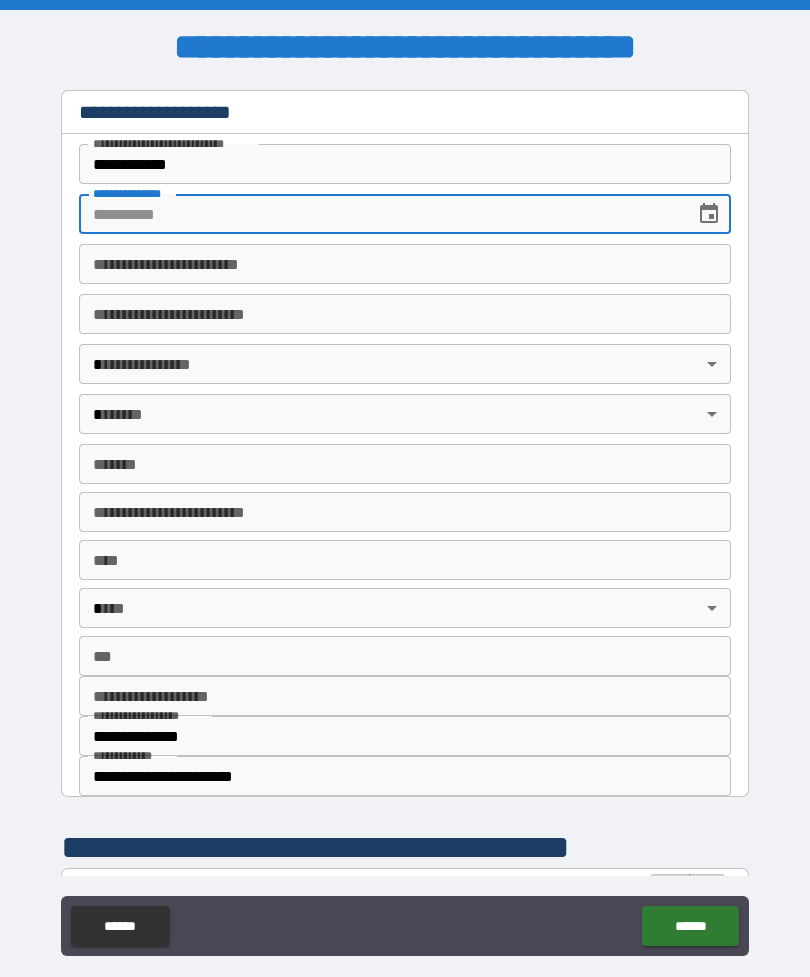 click on "**********" at bounding box center [405, 164] 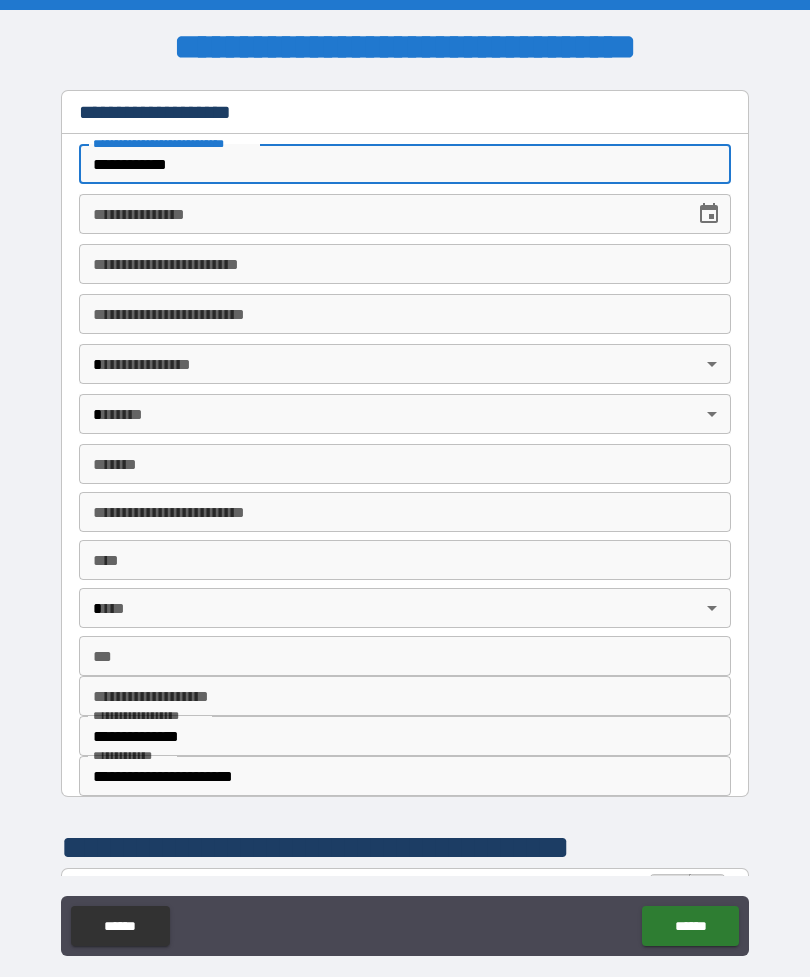 click on "**********" at bounding box center [380, 214] 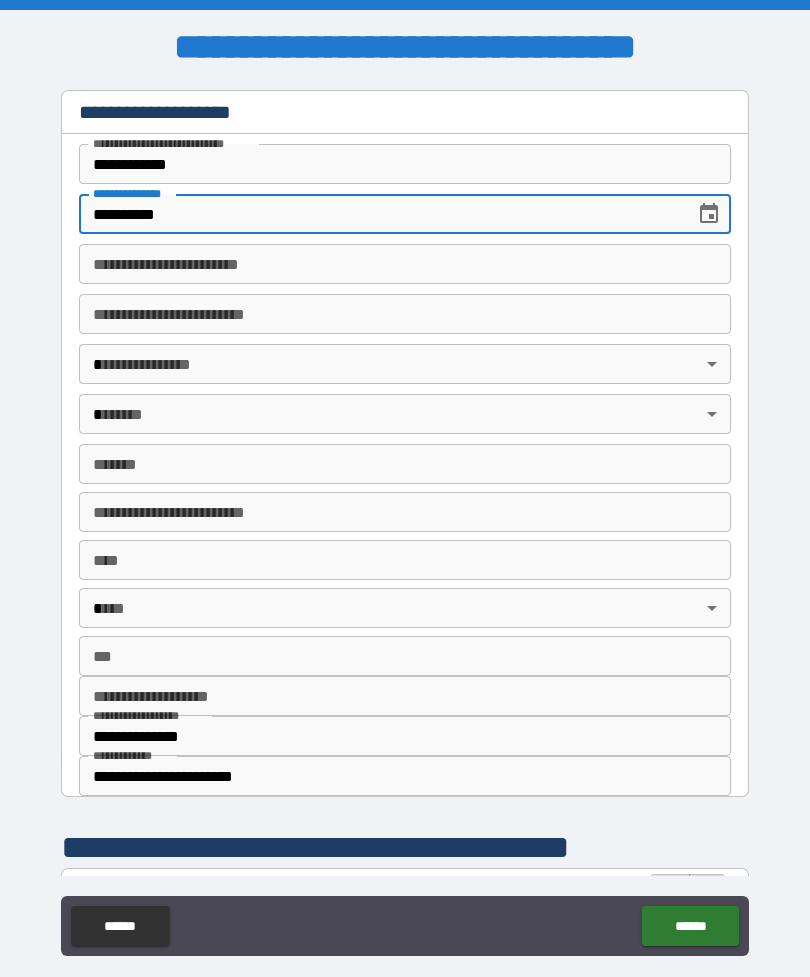 click on "**********" at bounding box center [405, 264] 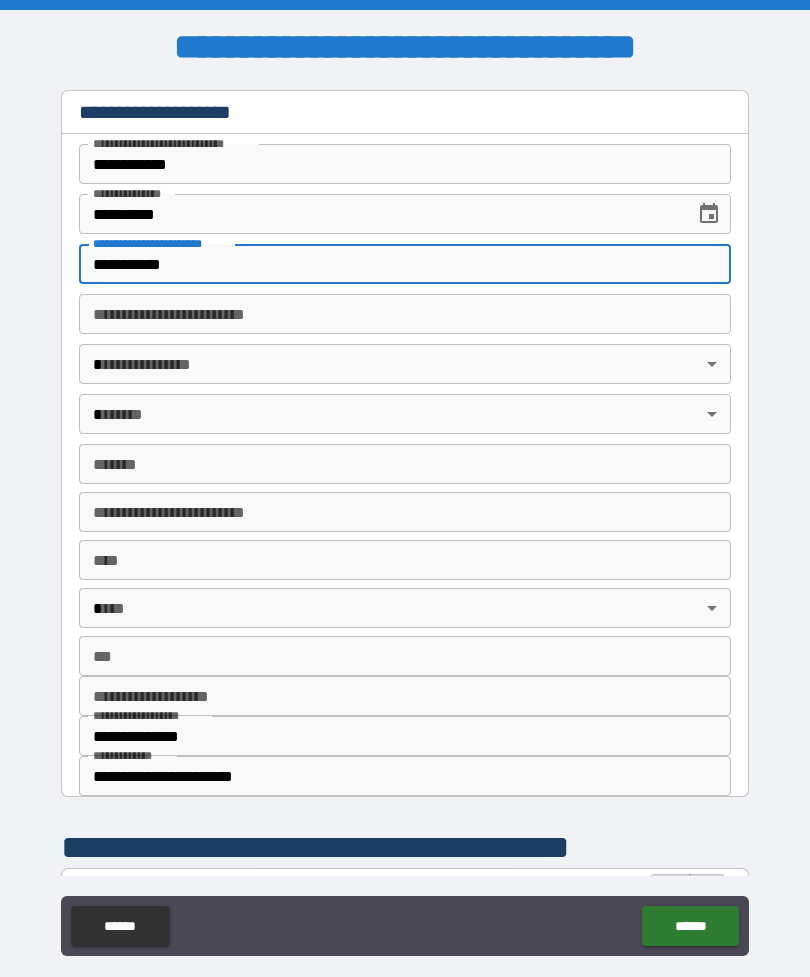 click on "**********" at bounding box center [405, 314] 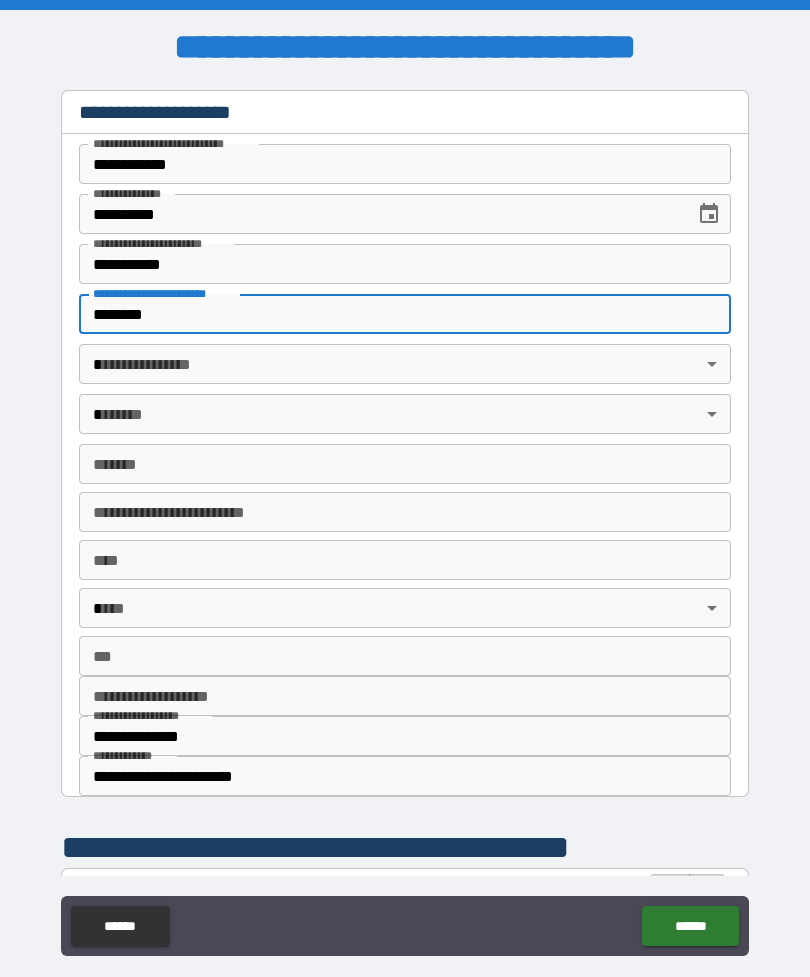 click on "**********" at bounding box center [405, 520] 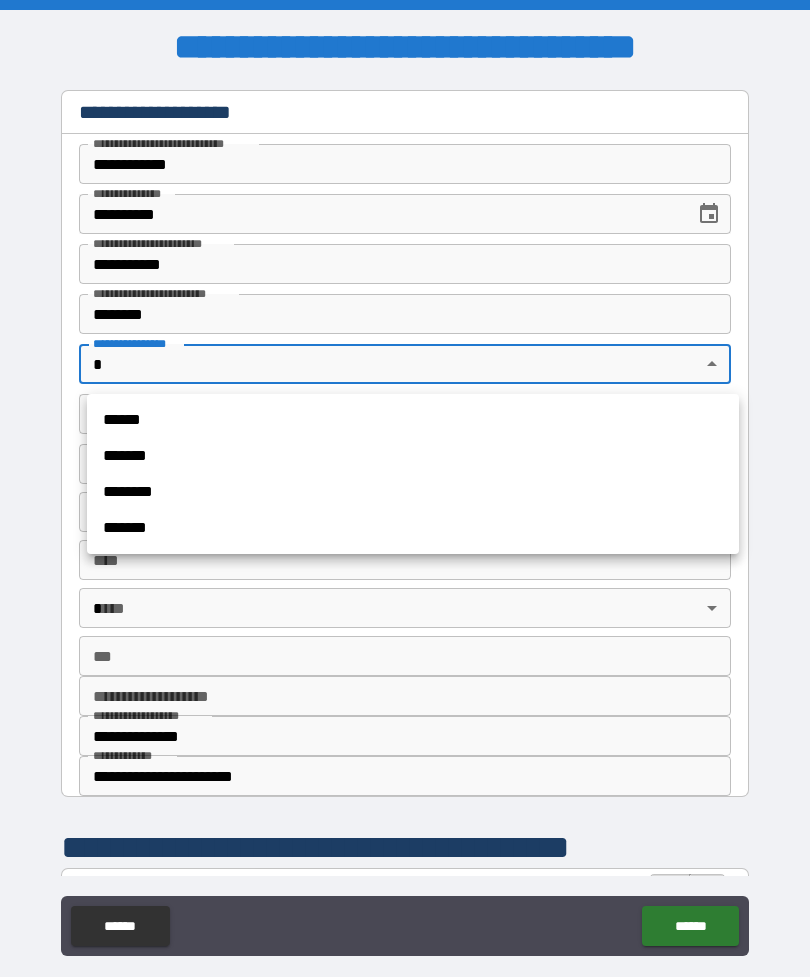 click on "*******" at bounding box center [413, 456] 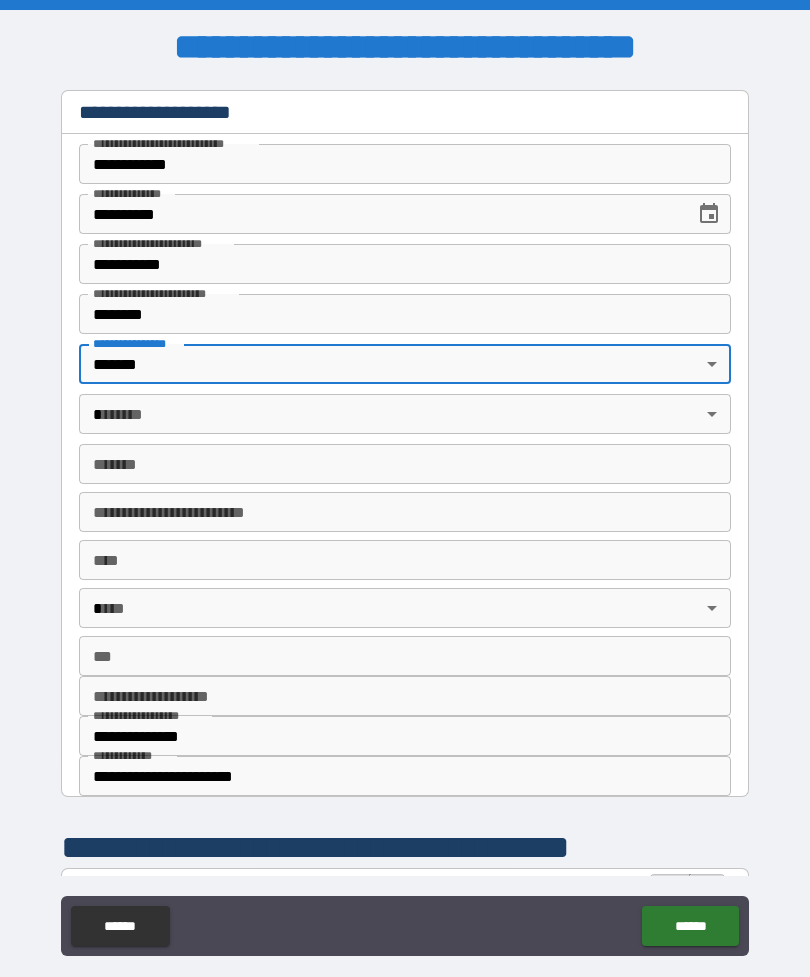 click on "**********" at bounding box center [405, 520] 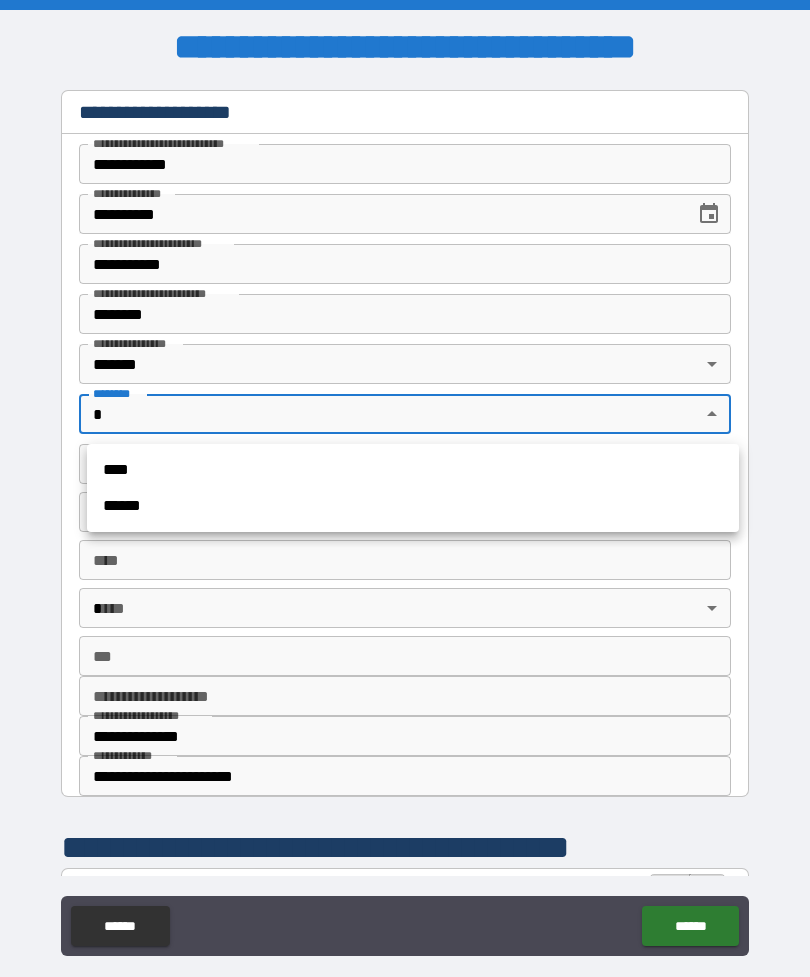 click on "****" at bounding box center [413, 470] 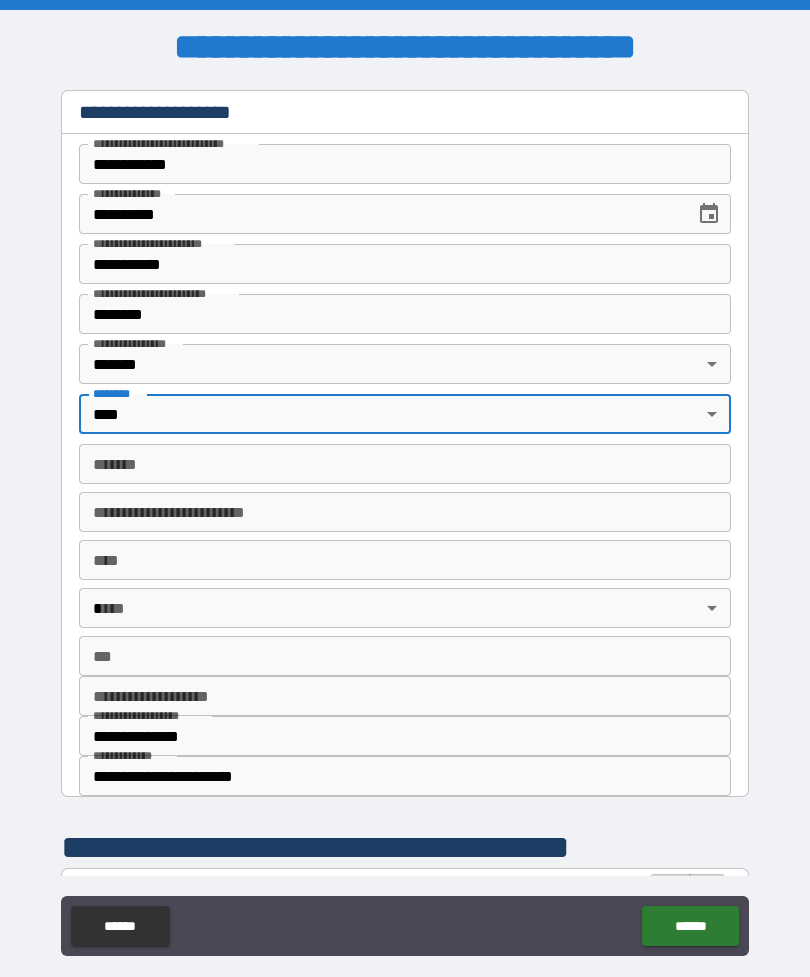 click on "*******" at bounding box center [405, 464] 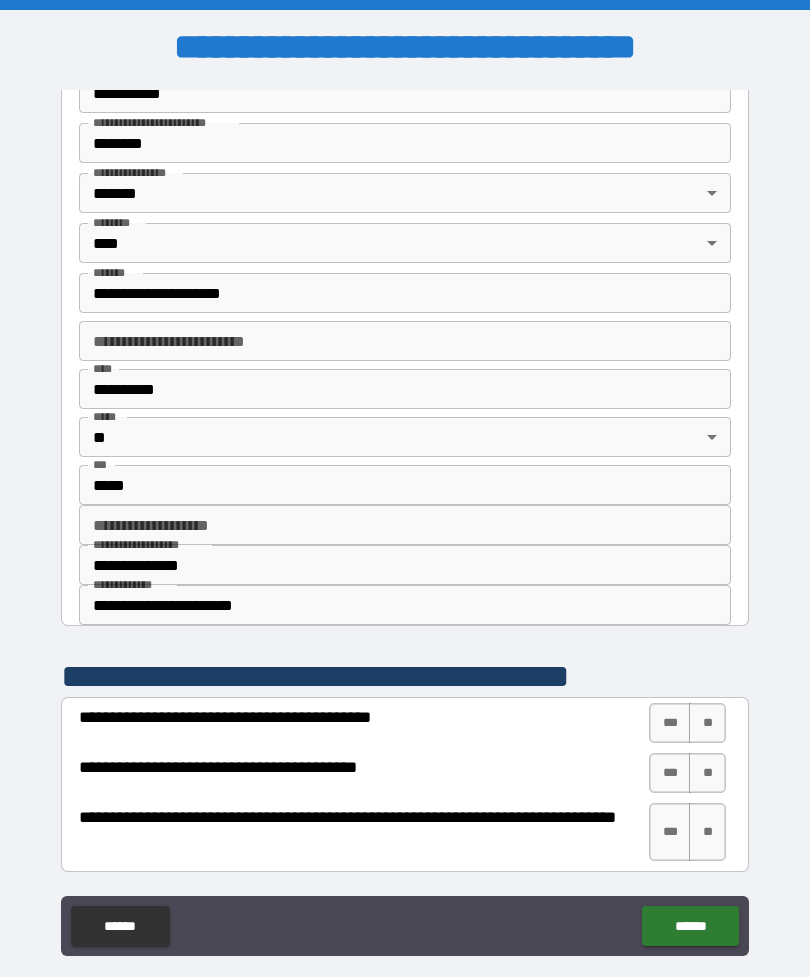scroll, scrollTop: 183, scrollLeft: 0, axis: vertical 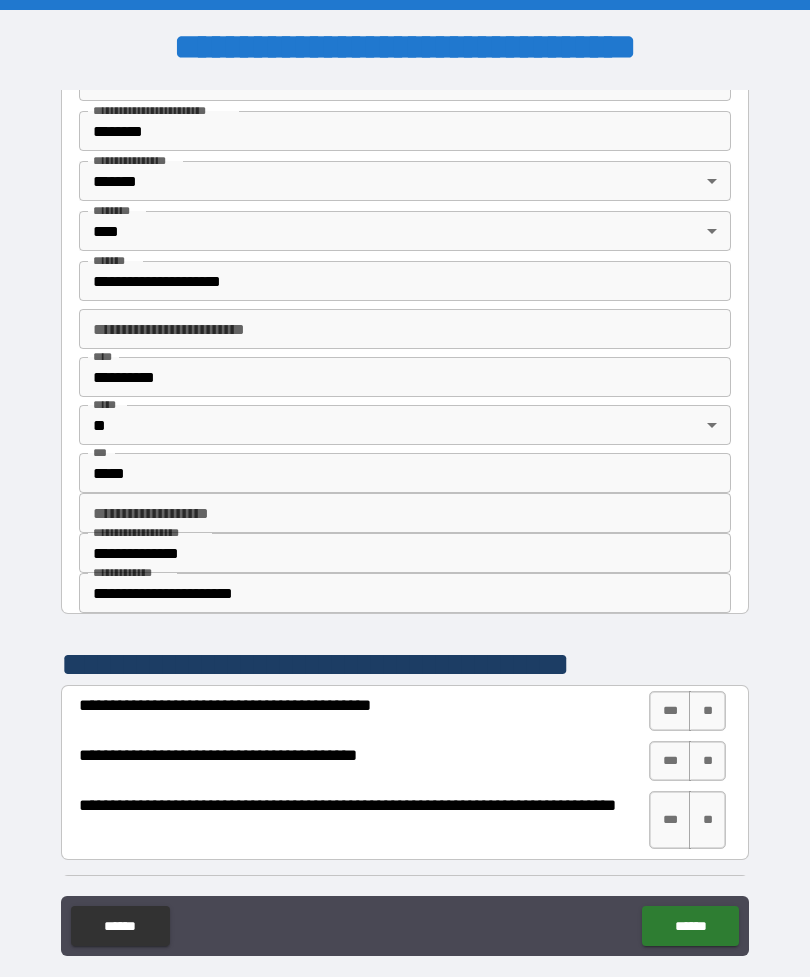 click on "**" at bounding box center [707, 711] 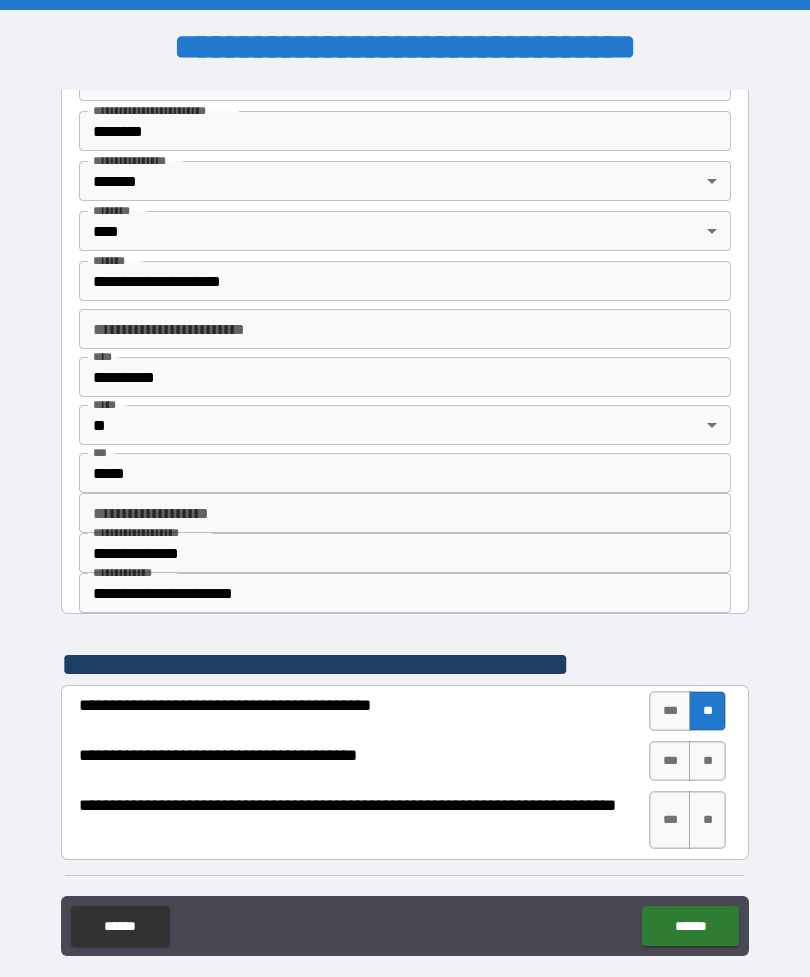 click on "***" at bounding box center [670, 761] 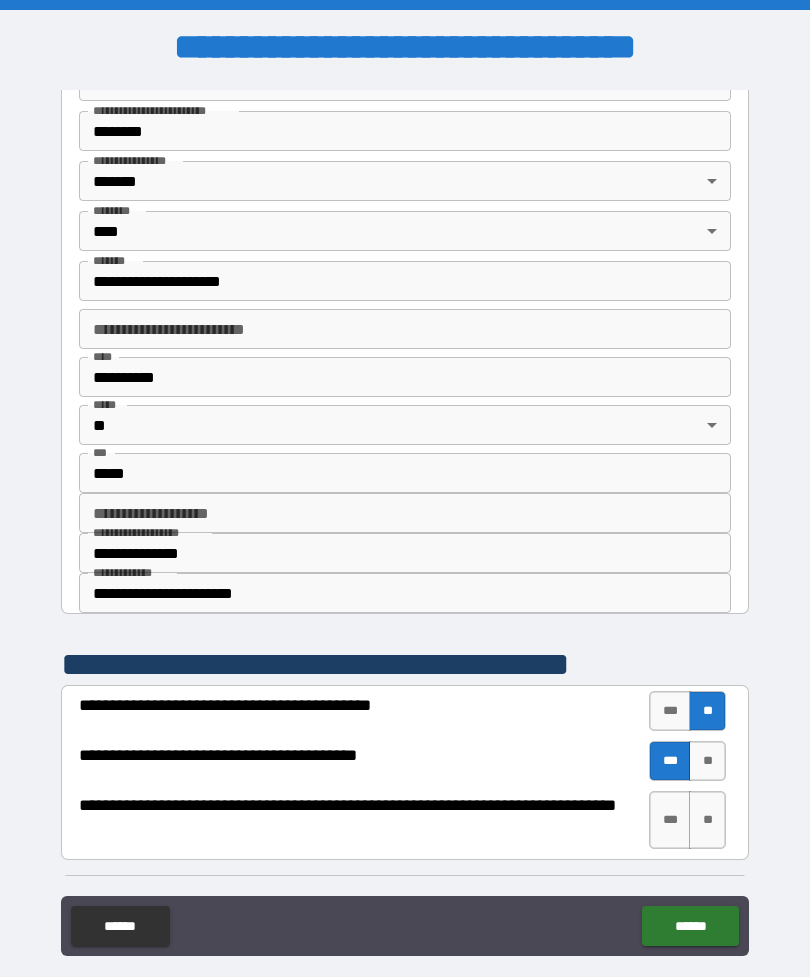 click on "**" at bounding box center [707, 820] 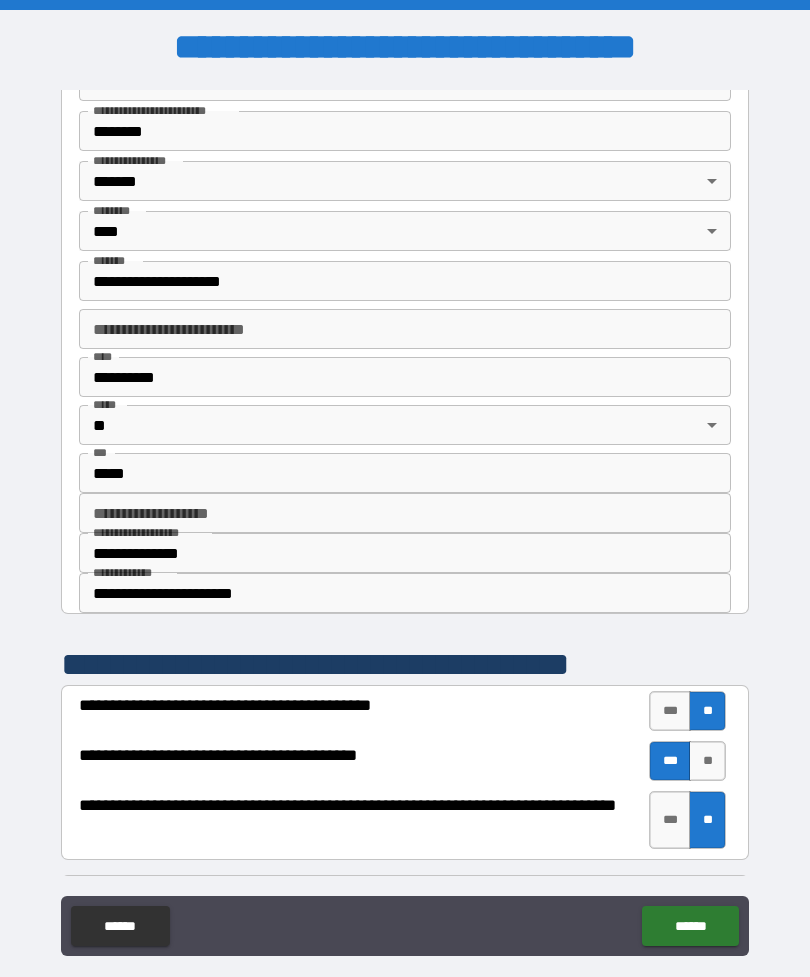 click on "******" at bounding box center [690, 926] 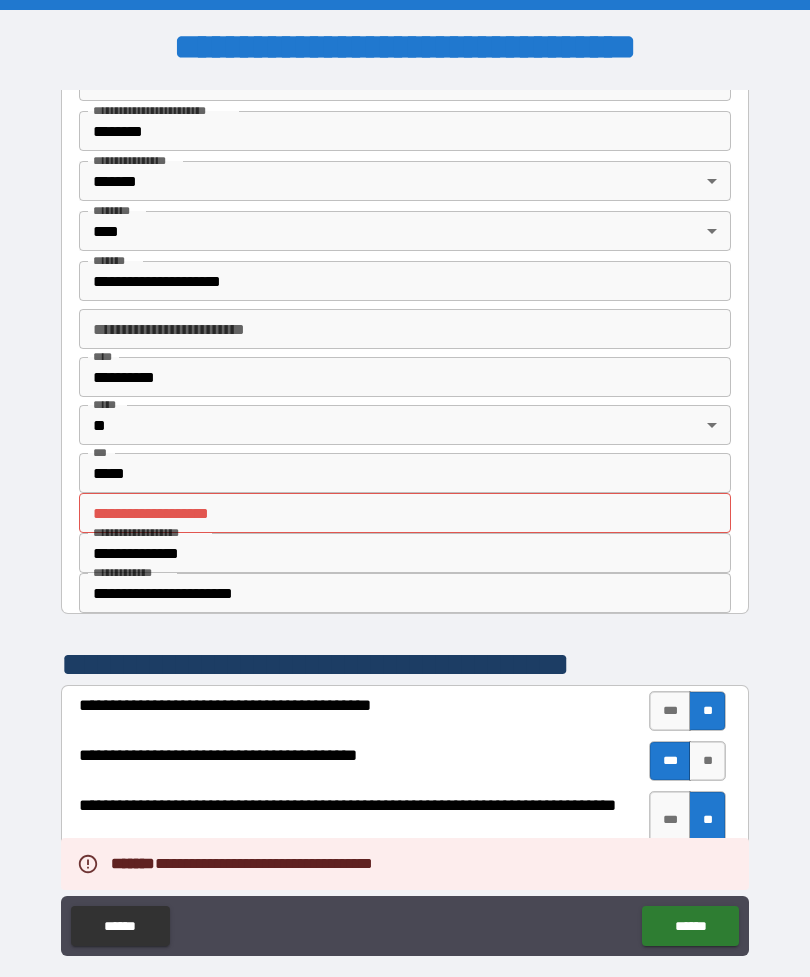 click on "**********" at bounding box center [405, 513] 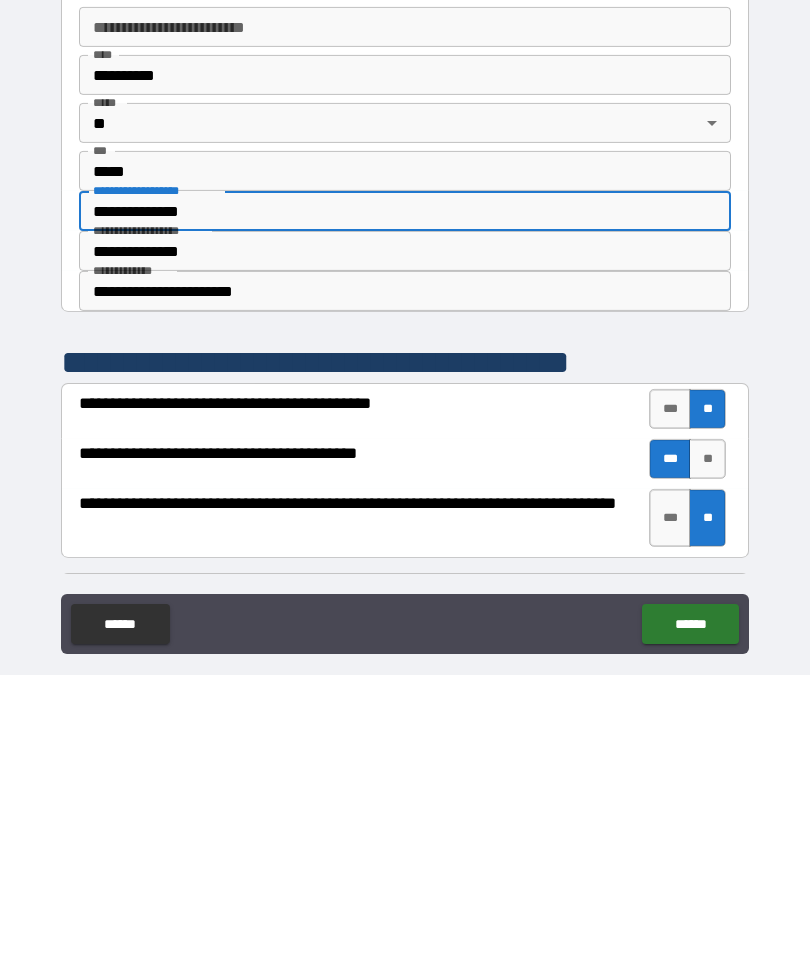 scroll, scrollTop: 64, scrollLeft: 0, axis: vertical 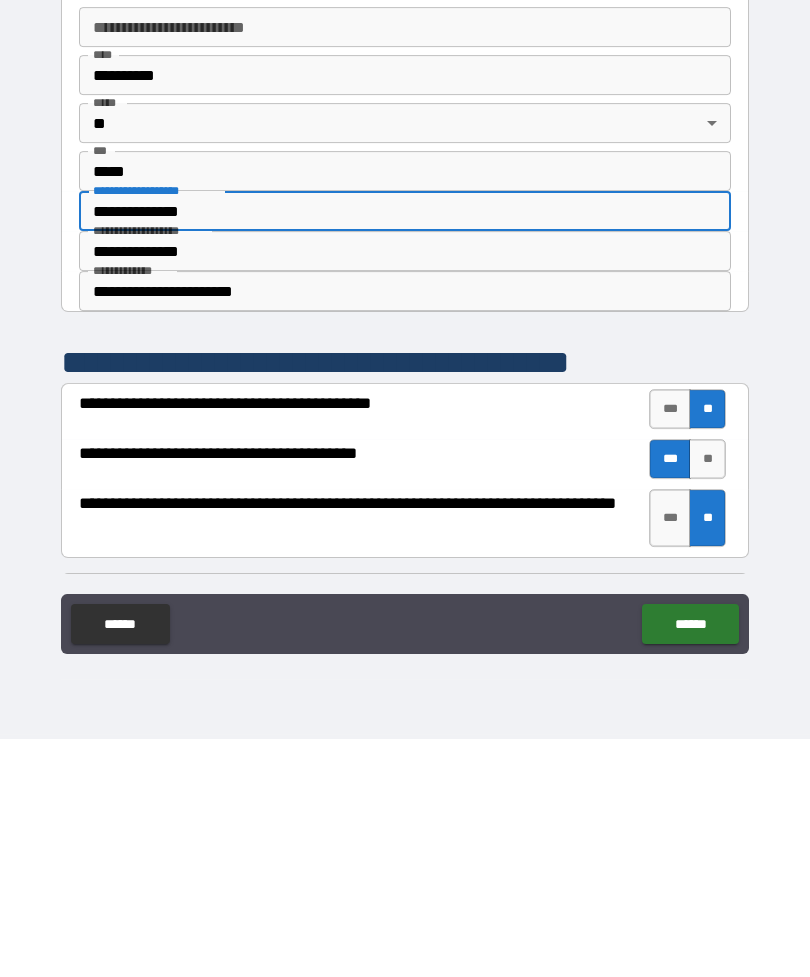 click on "******" at bounding box center (690, 862) 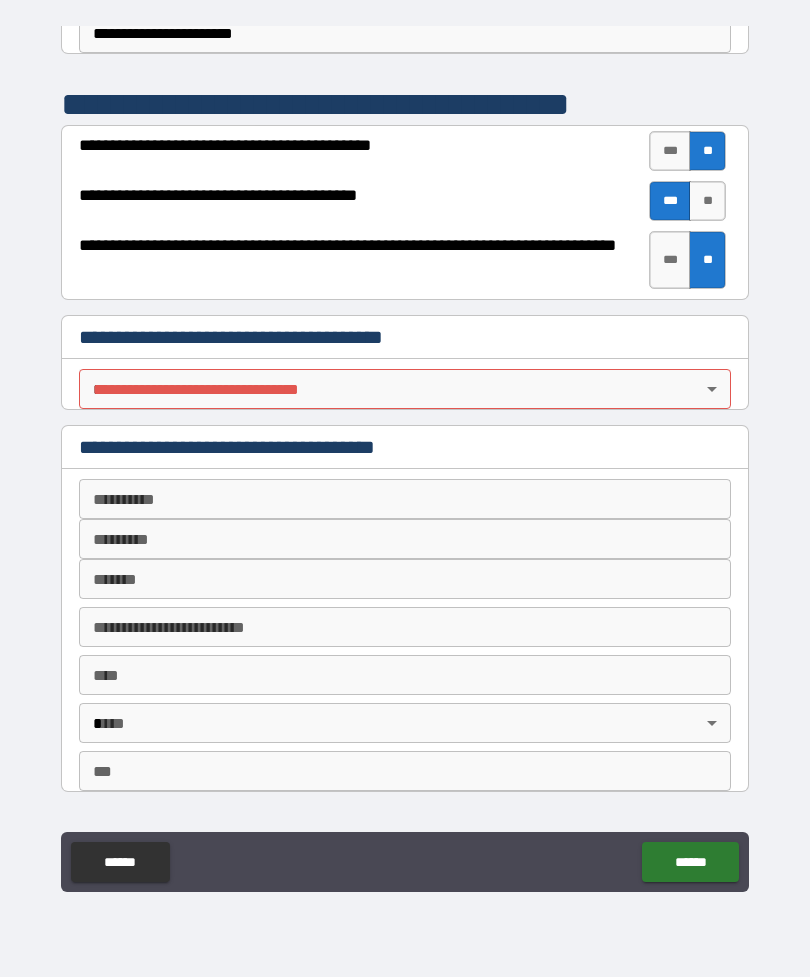 scroll, scrollTop: 684, scrollLeft: 0, axis: vertical 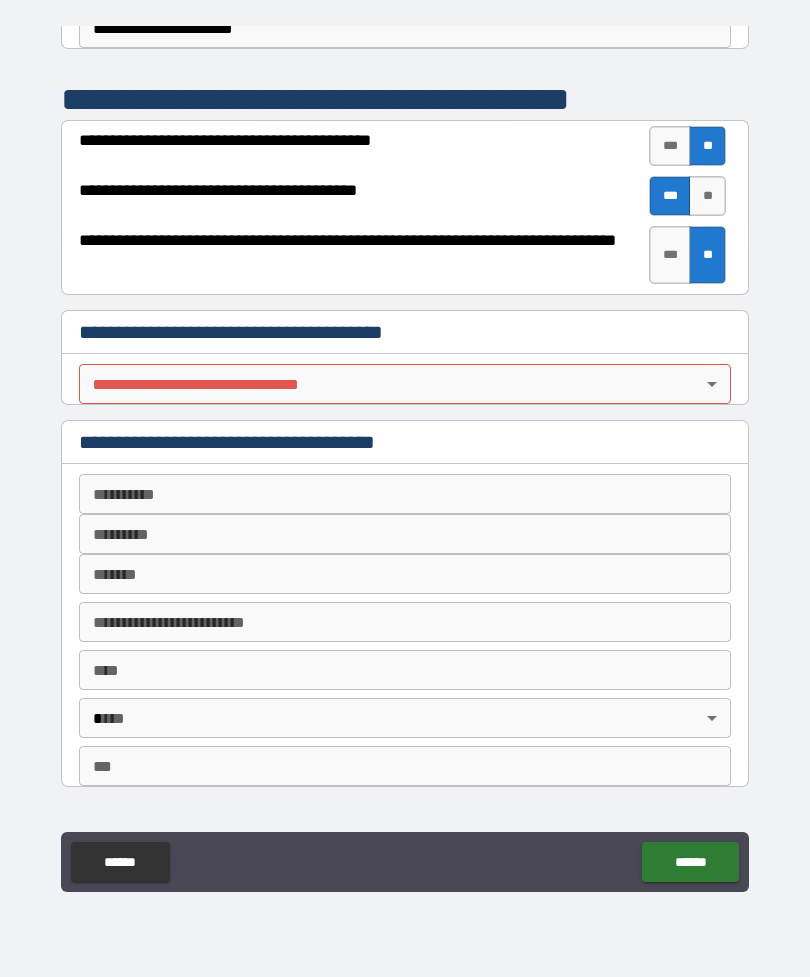 click on "**********" at bounding box center [405, 456] 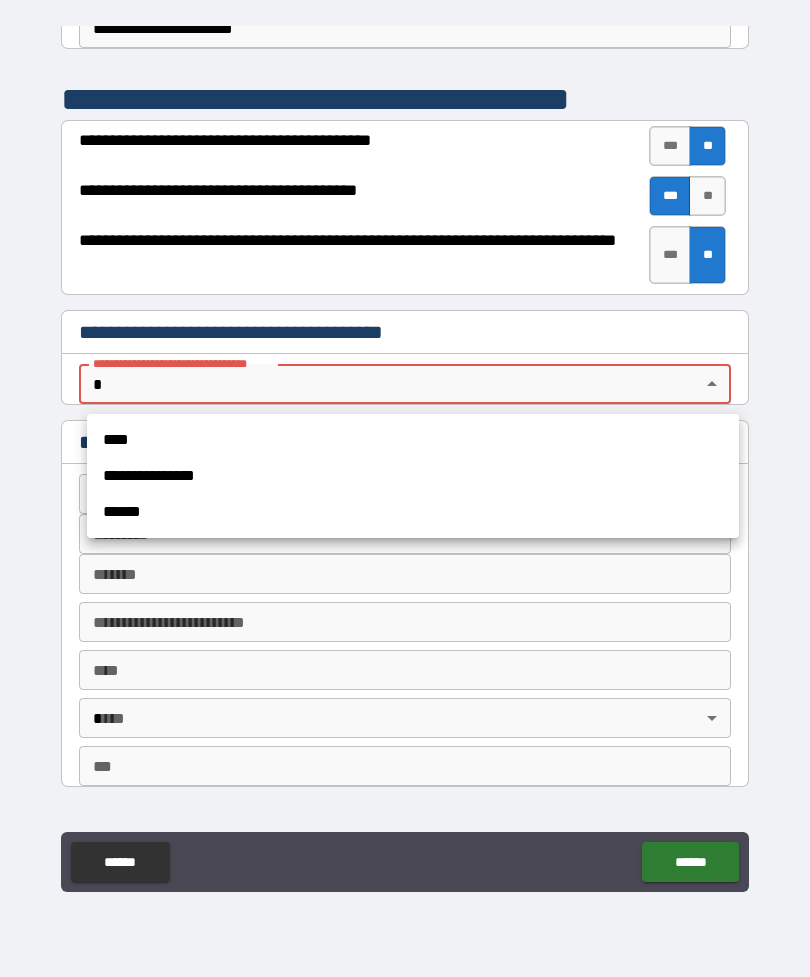 click on "****" at bounding box center (413, 440) 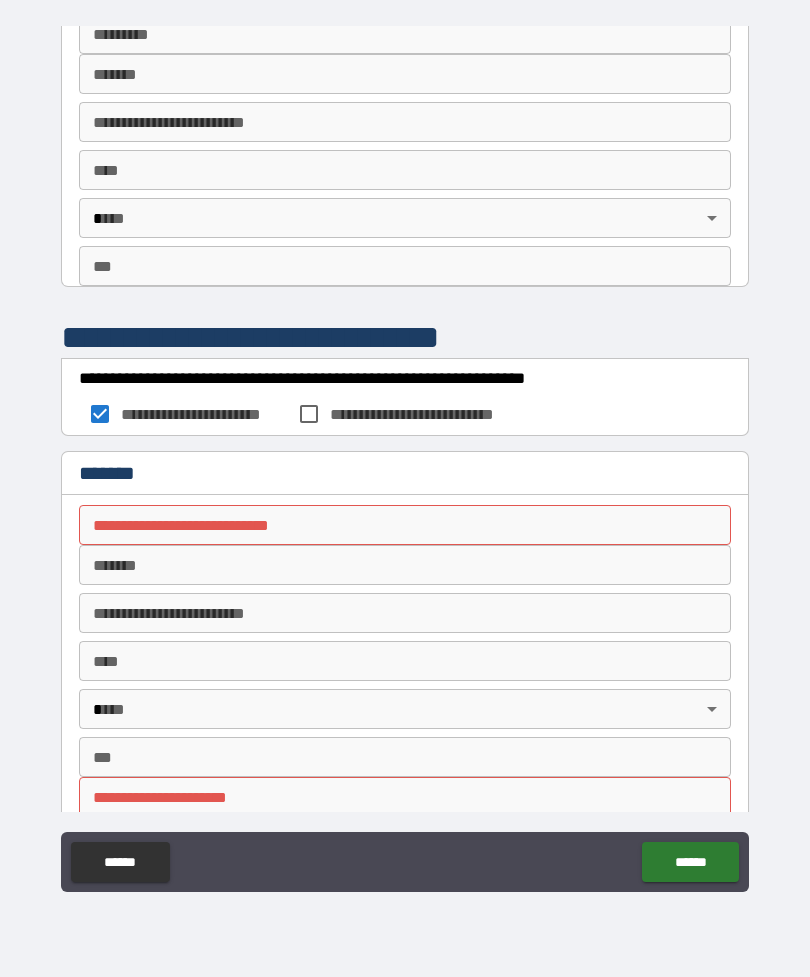 scroll, scrollTop: 1187, scrollLeft: 0, axis: vertical 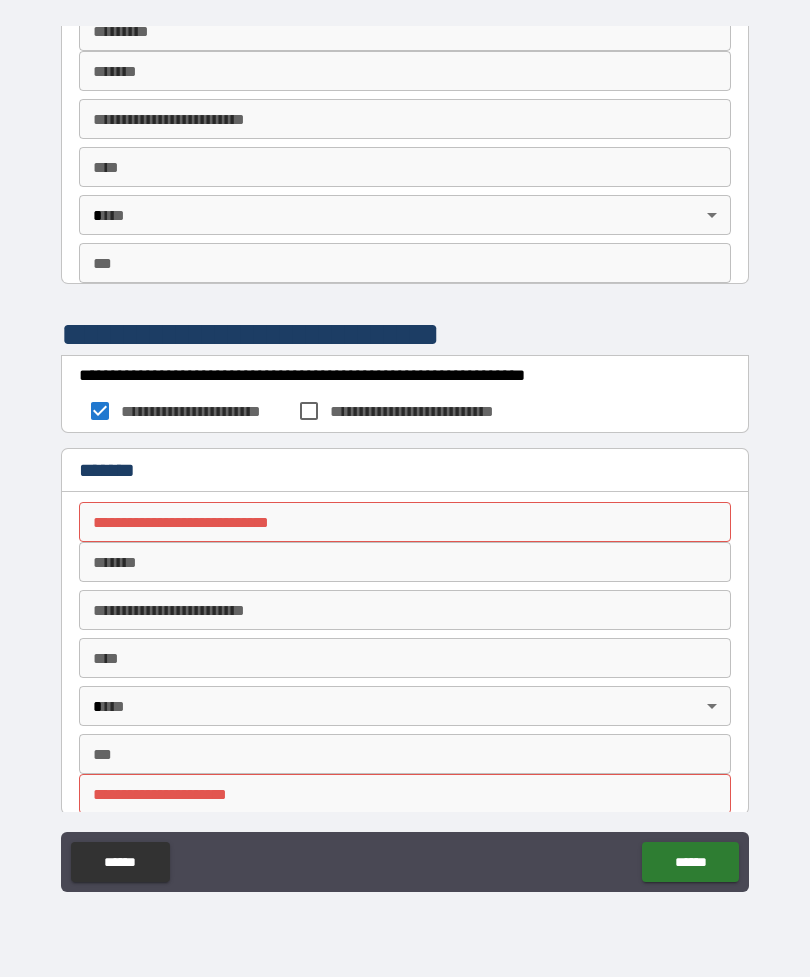 click on "**********" at bounding box center [405, 522] 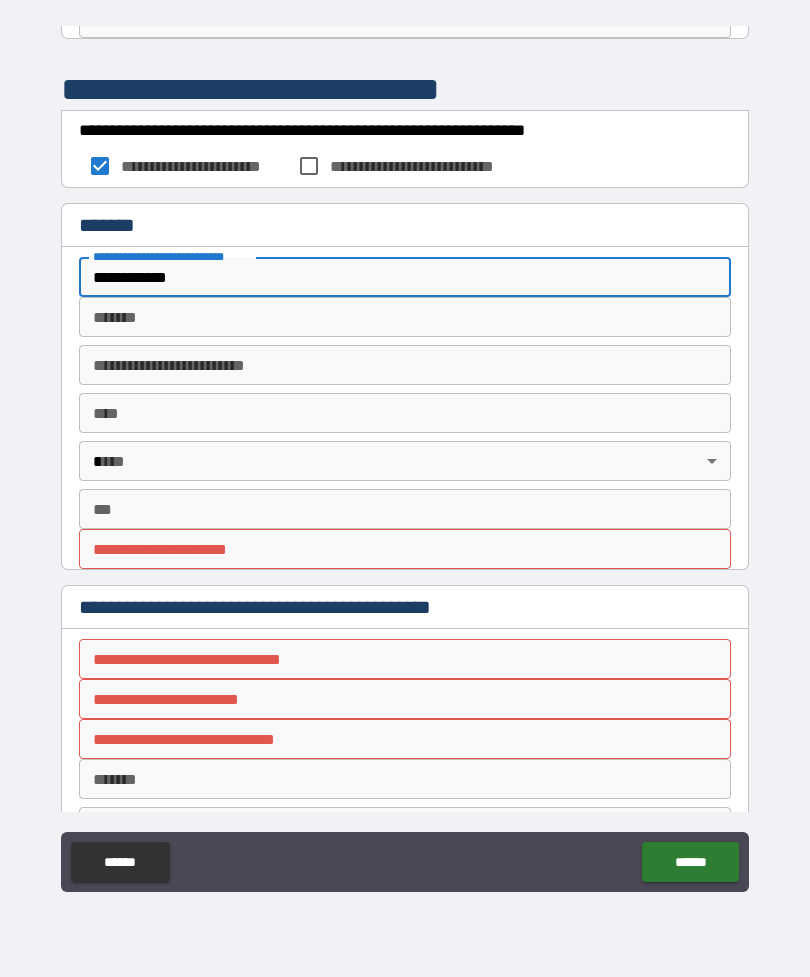 scroll, scrollTop: 1455, scrollLeft: 0, axis: vertical 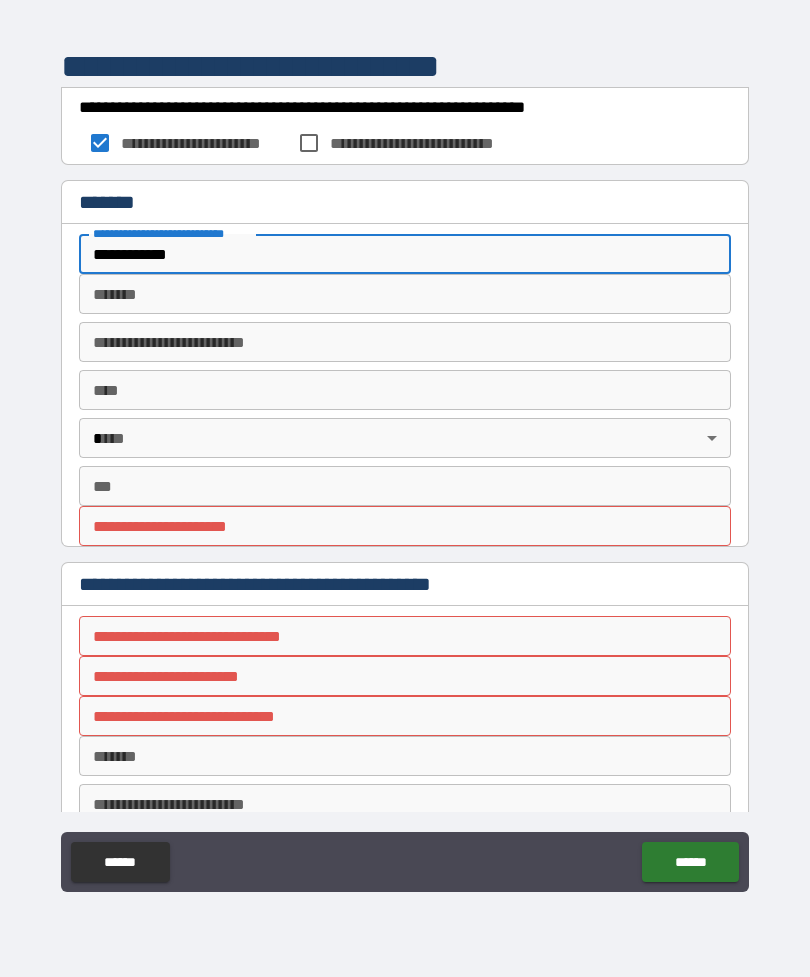 click on "**********" at bounding box center (405, 526) 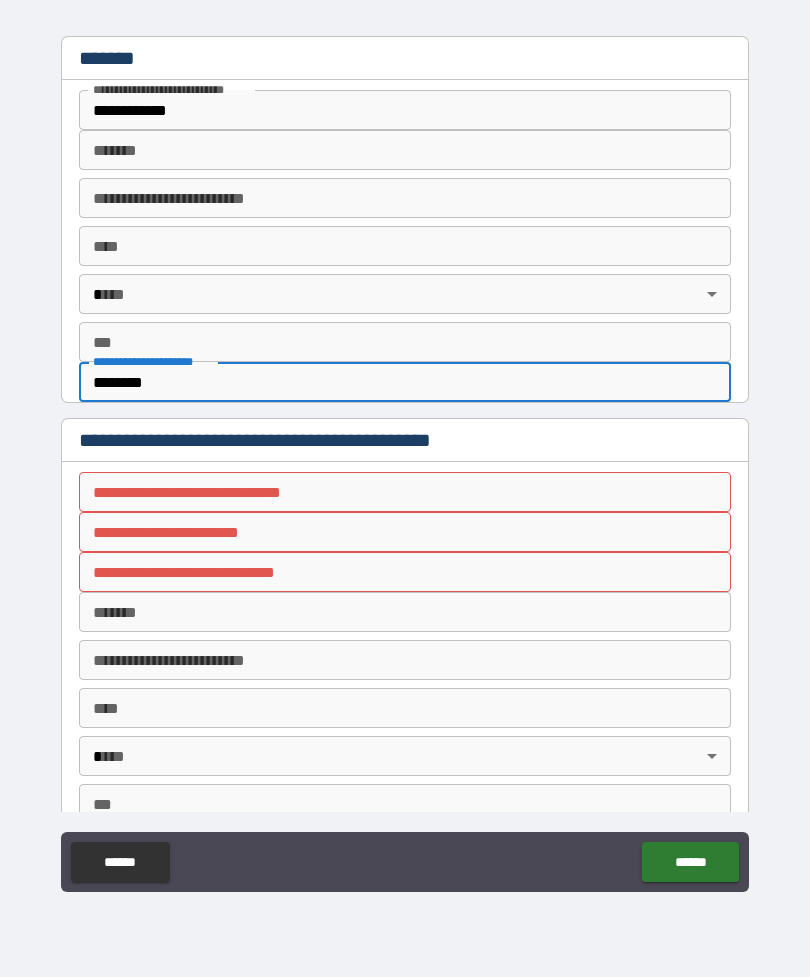 scroll, scrollTop: 1600, scrollLeft: 0, axis: vertical 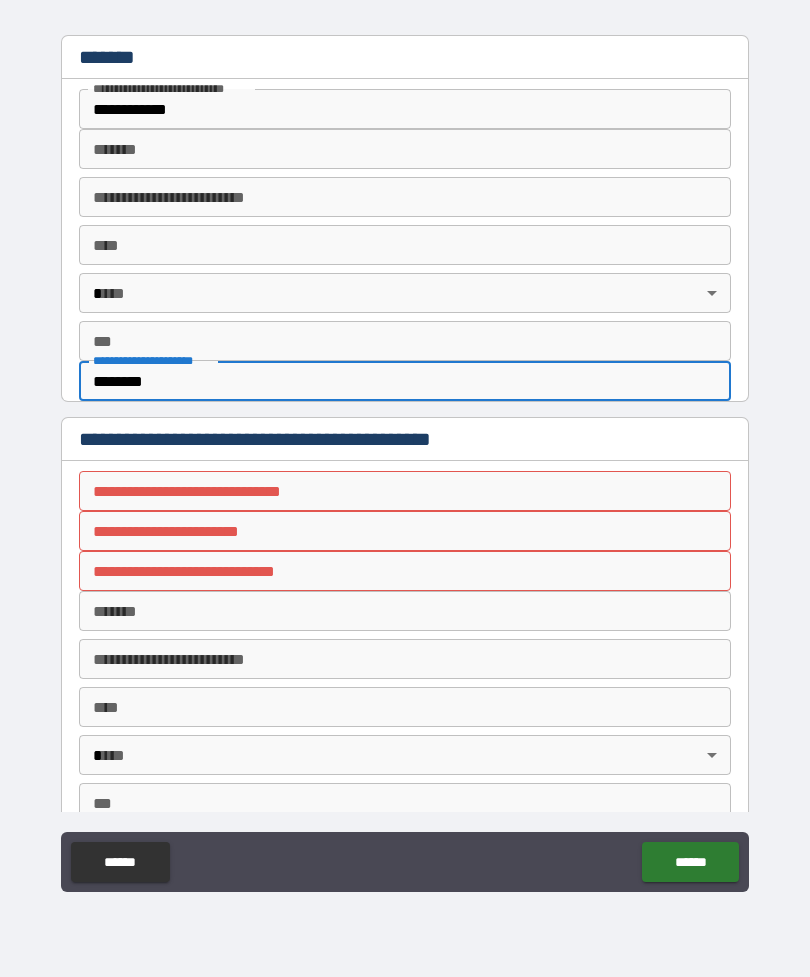 click on "**********" at bounding box center [405, 109] 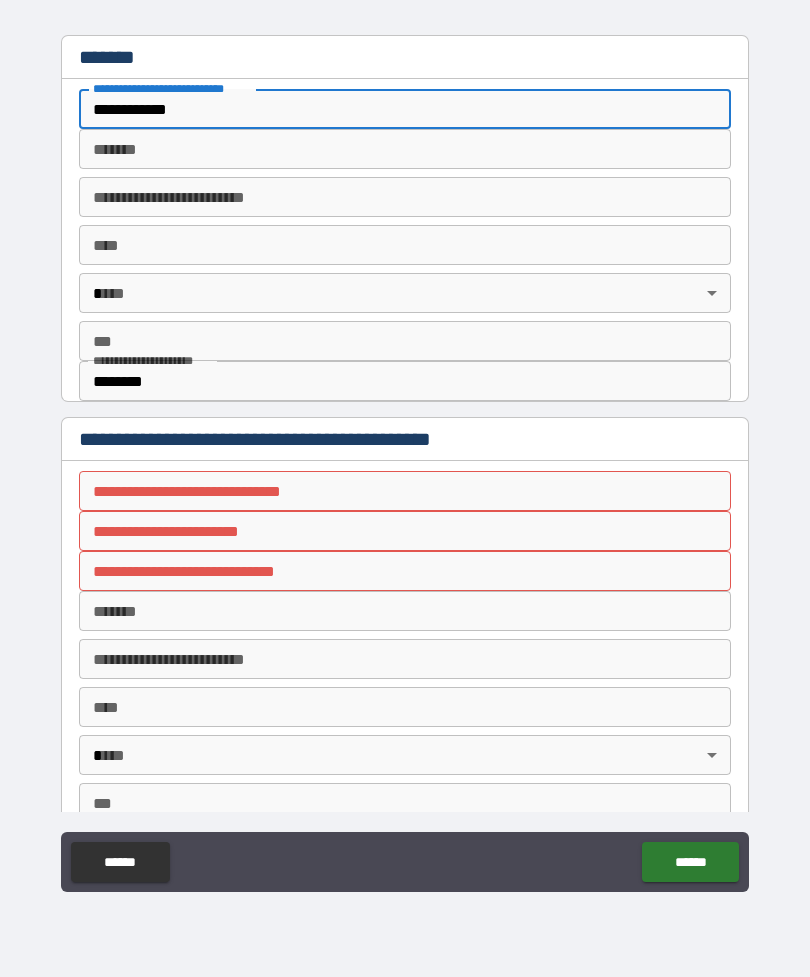 click on "********" at bounding box center [405, 381] 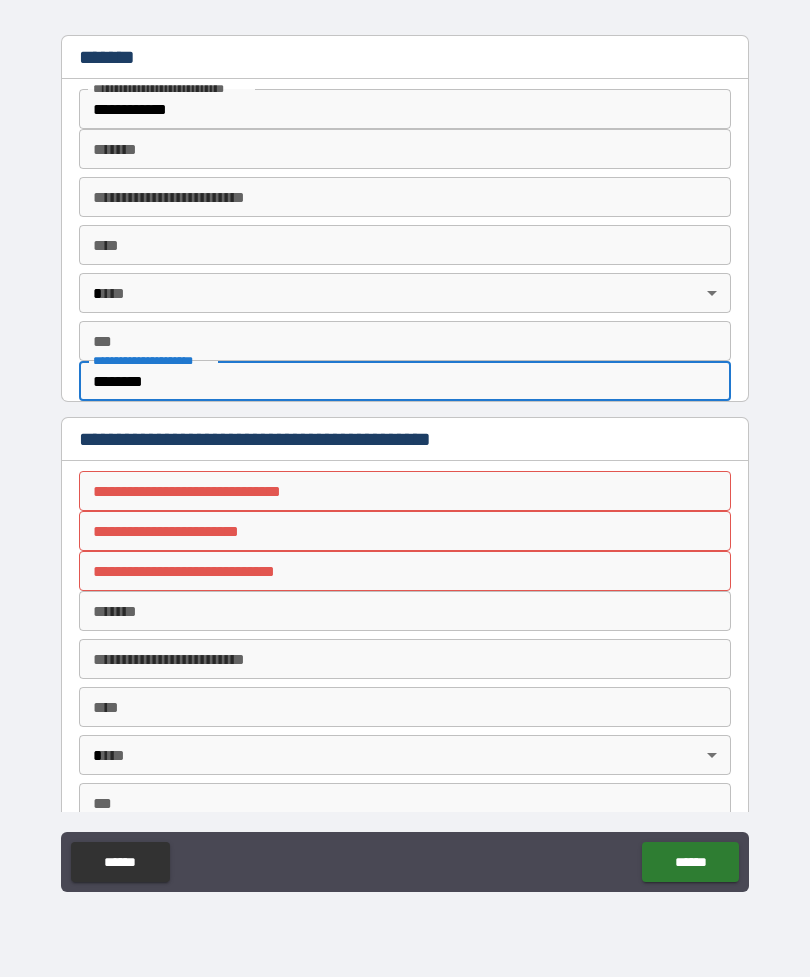 click on "********" at bounding box center [405, 381] 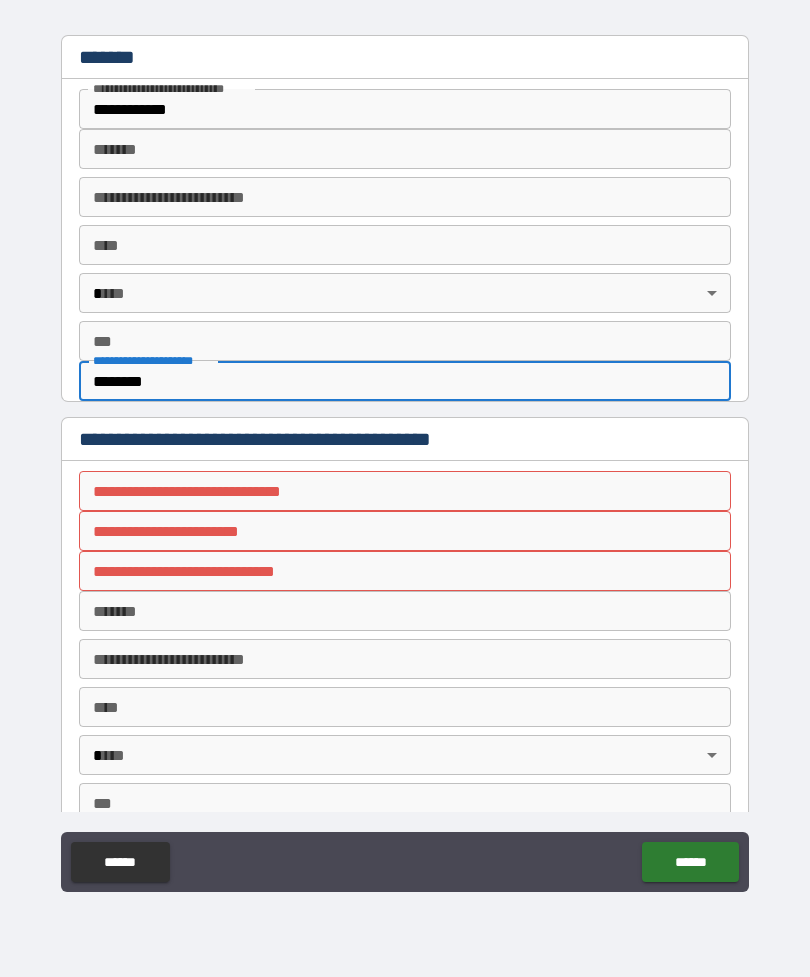 click on "**********" at bounding box center [405, 491] 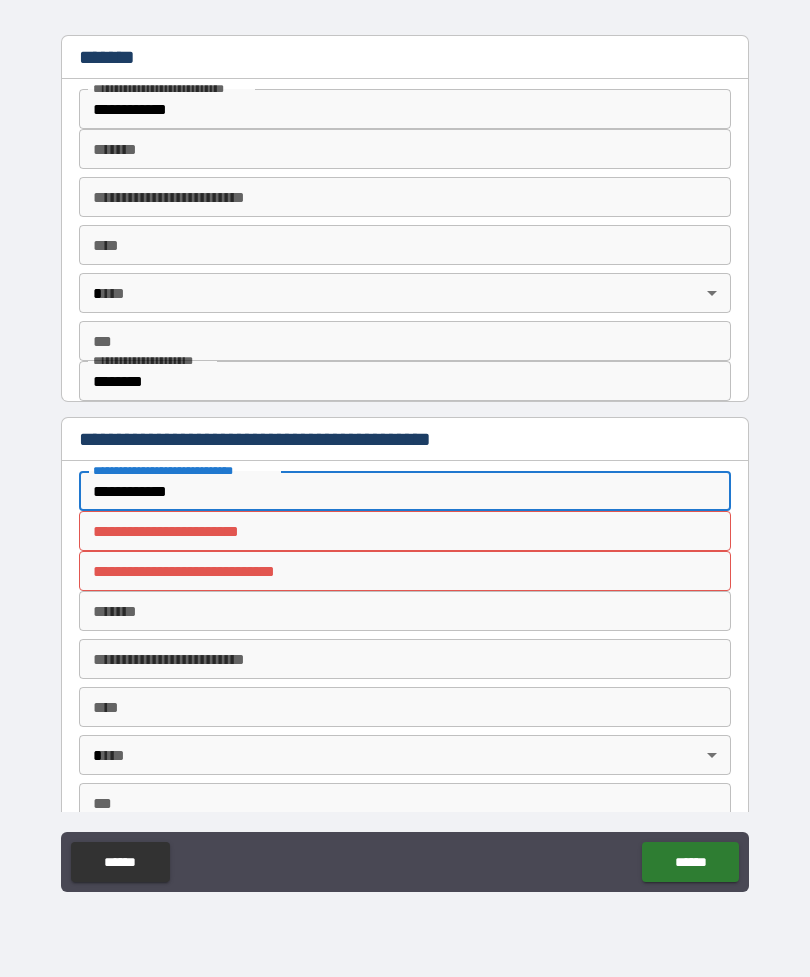 click on "**********" at bounding box center (405, 531) 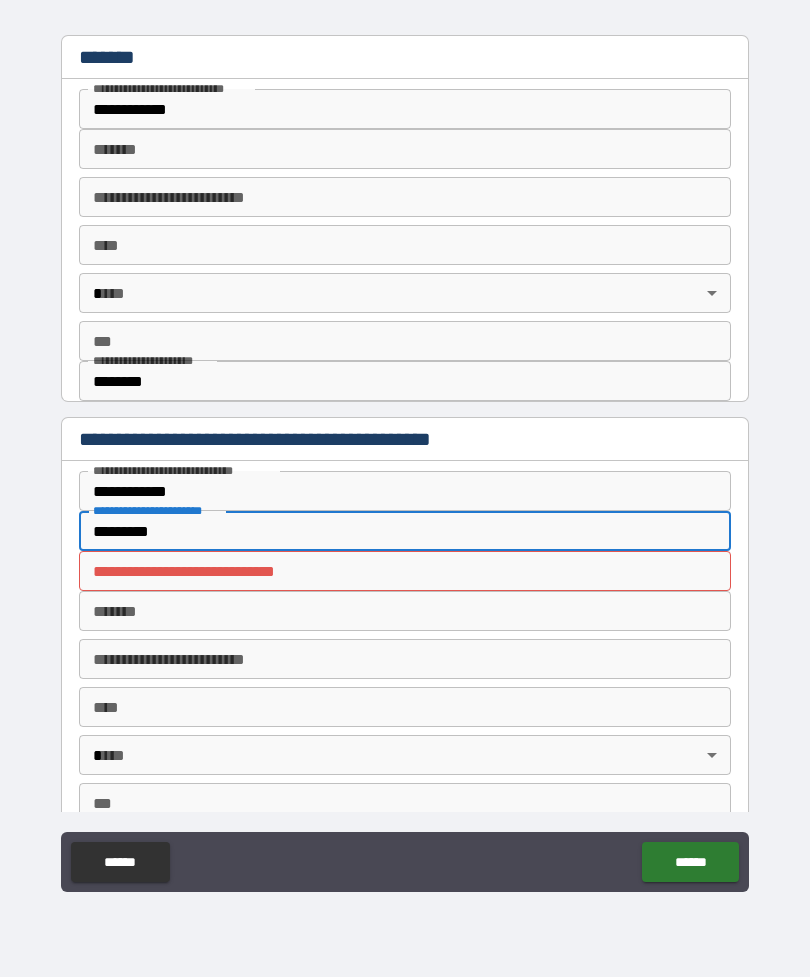 click on "*******" at bounding box center [405, 611] 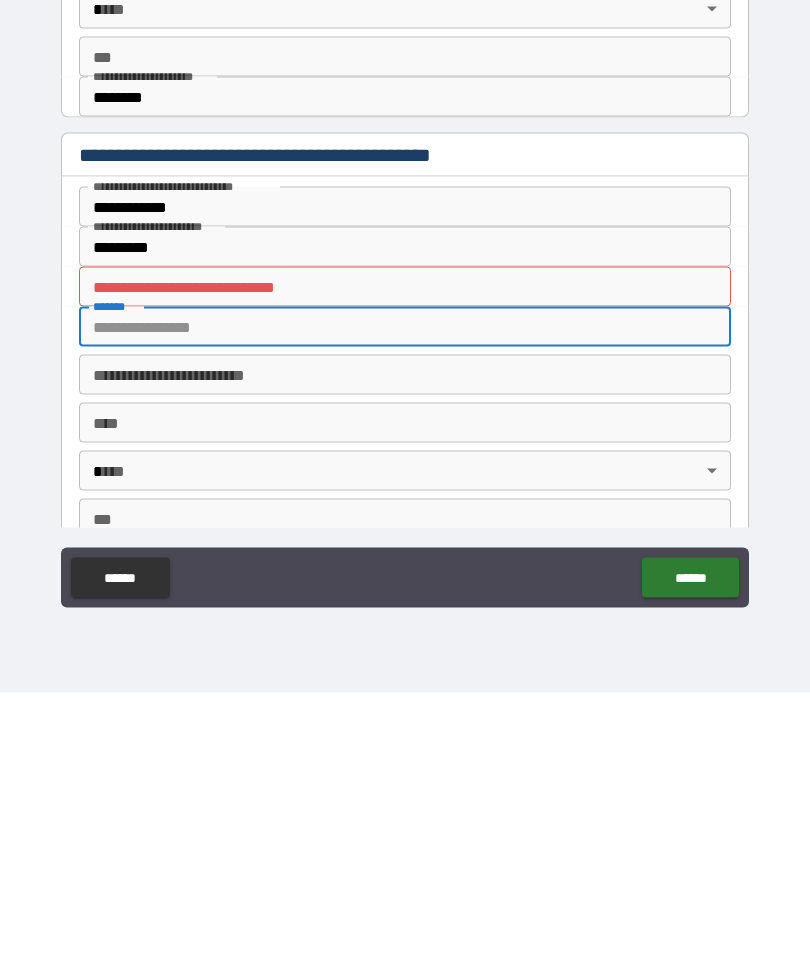 click on "**********" at bounding box center [405, 571] 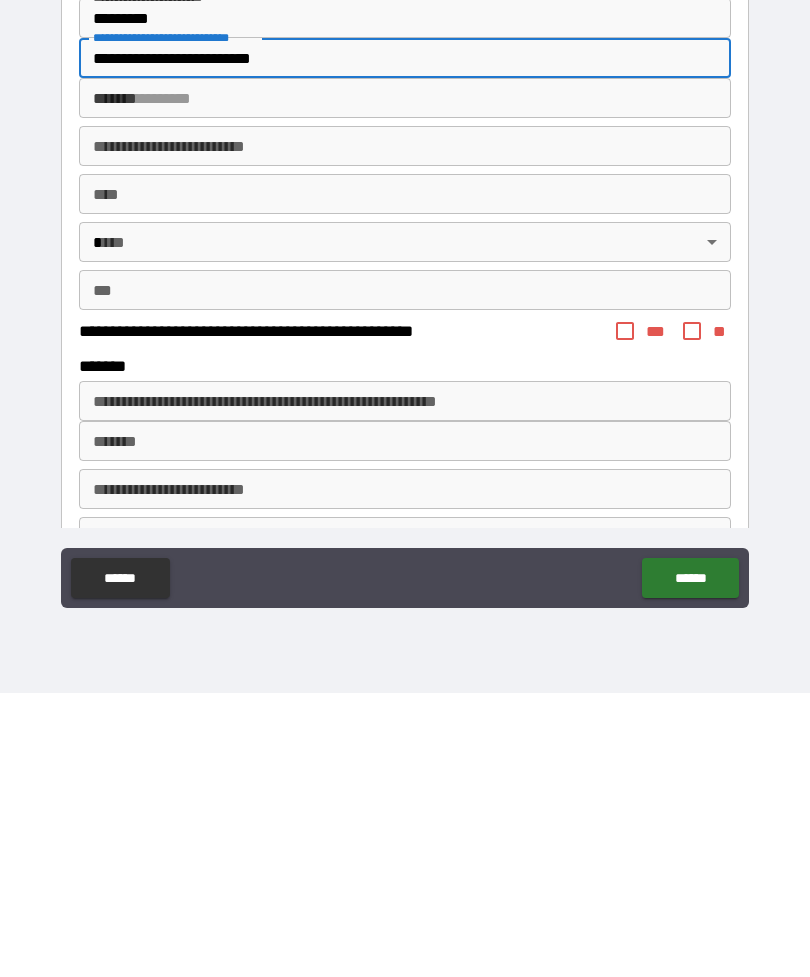 scroll, scrollTop: 1838, scrollLeft: 0, axis: vertical 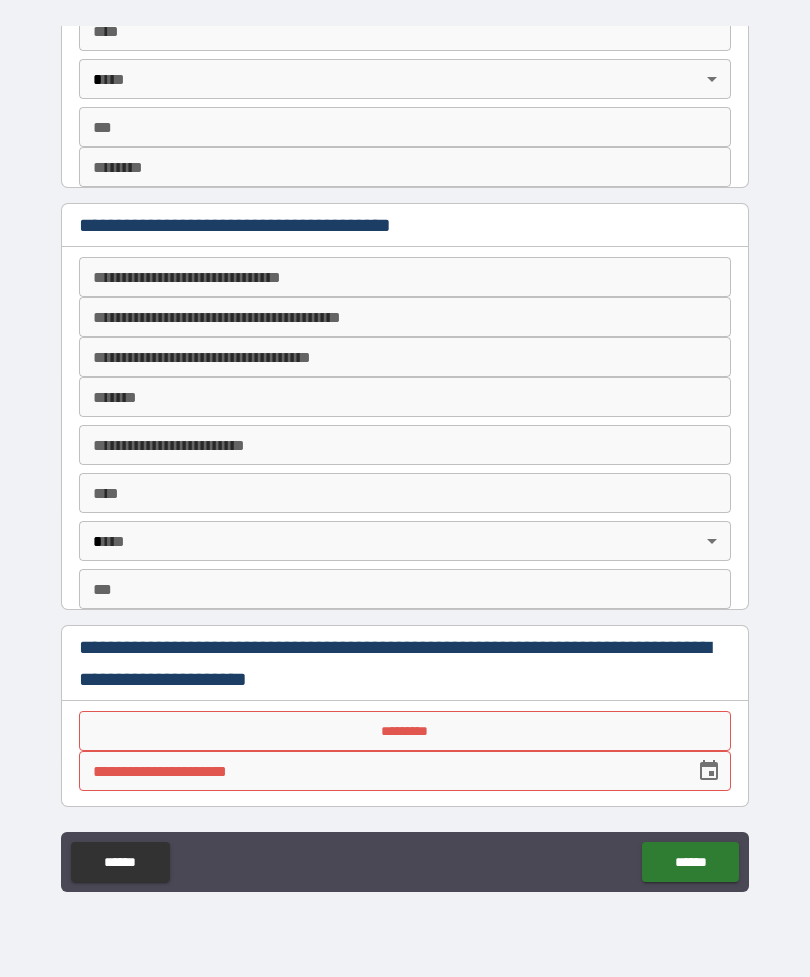 click on "**********" at bounding box center (405, 459) 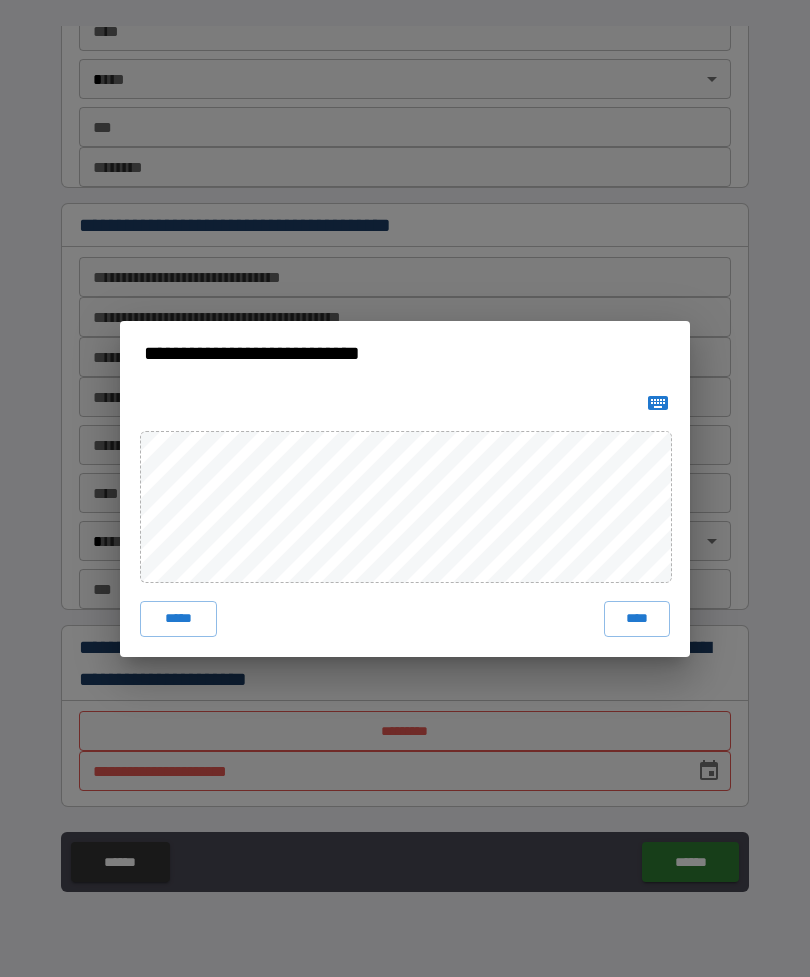 click on "****" at bounding box center (637, 619) 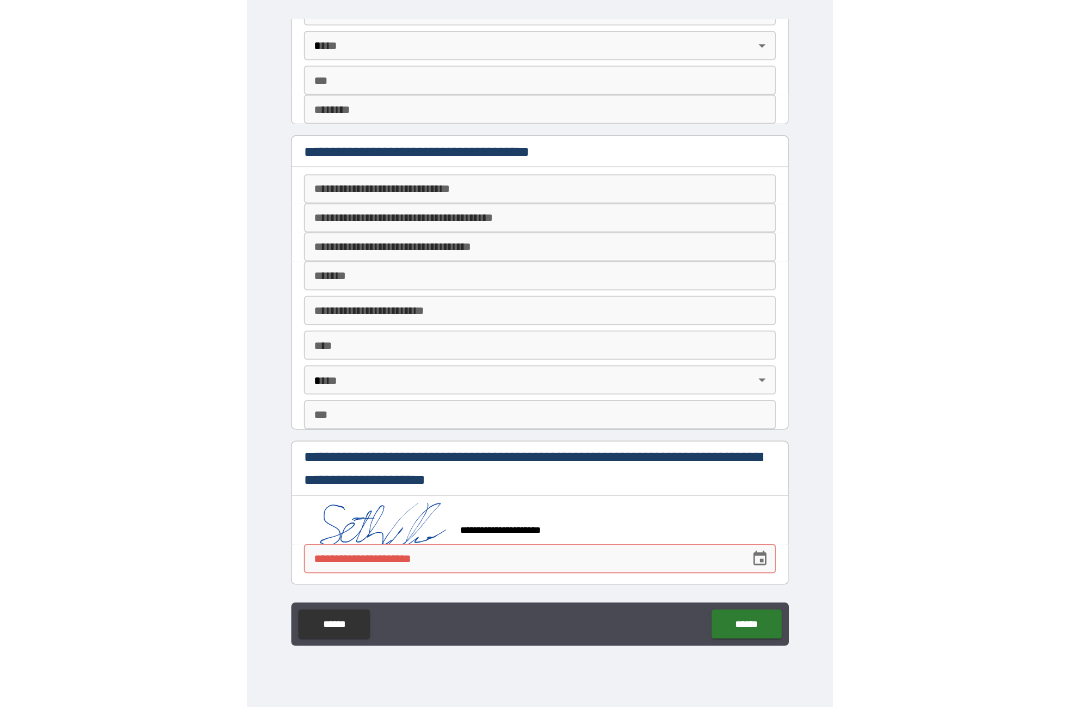 scroll, scrollTop: 2636, scrollLeft: 0, axis: vertical 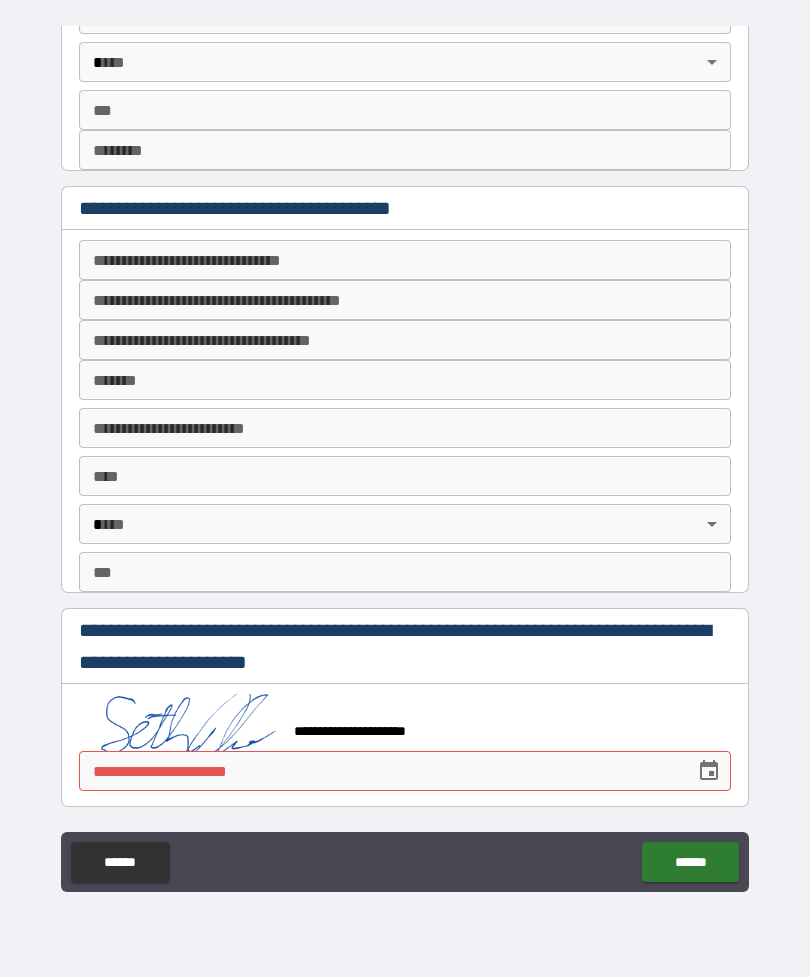 click on "**********" at bounding box center [380, 771] 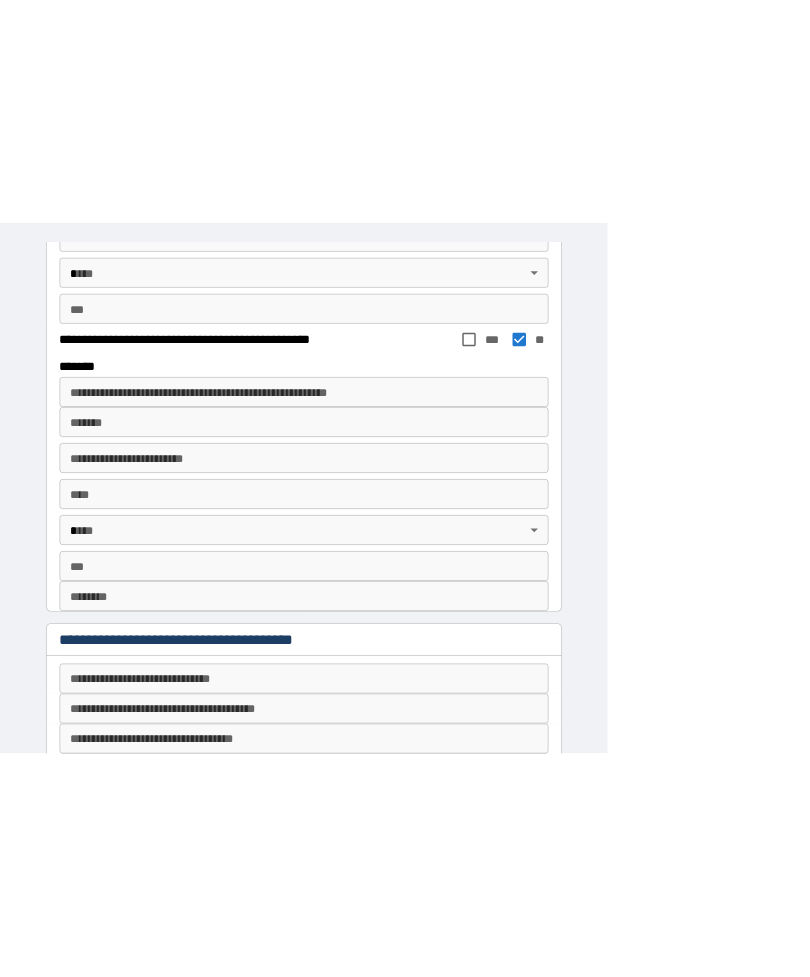scroll, scrollTop: 2636, scrollLeft: 0, axis: vertical 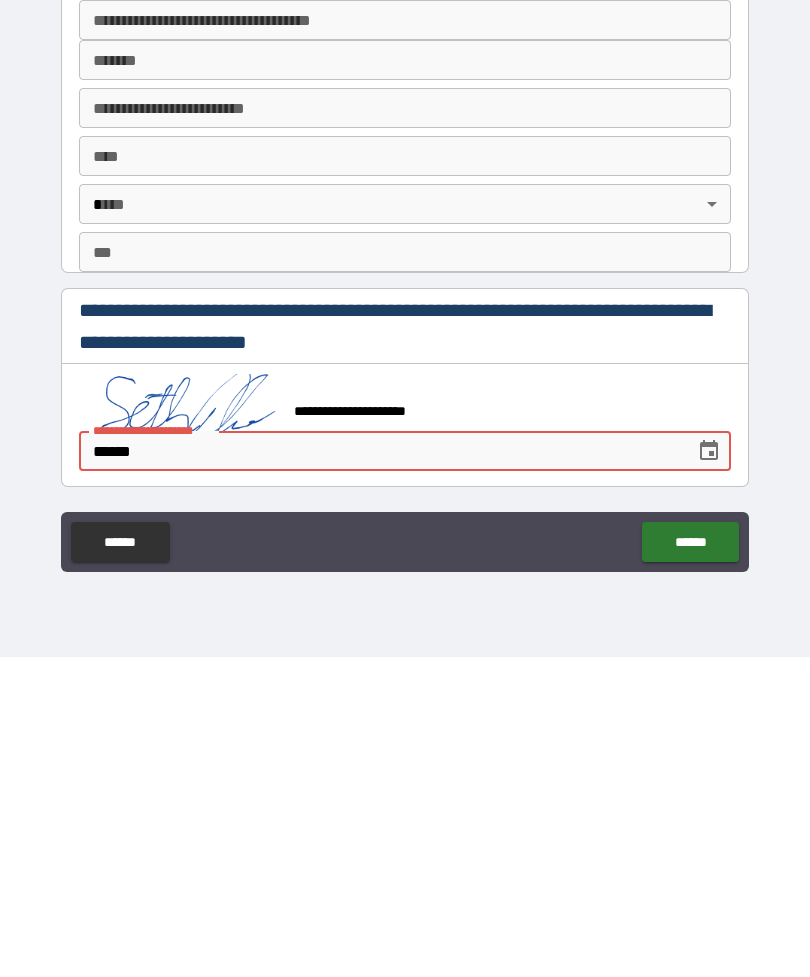 click on "******" at bounding box center (380, 771) 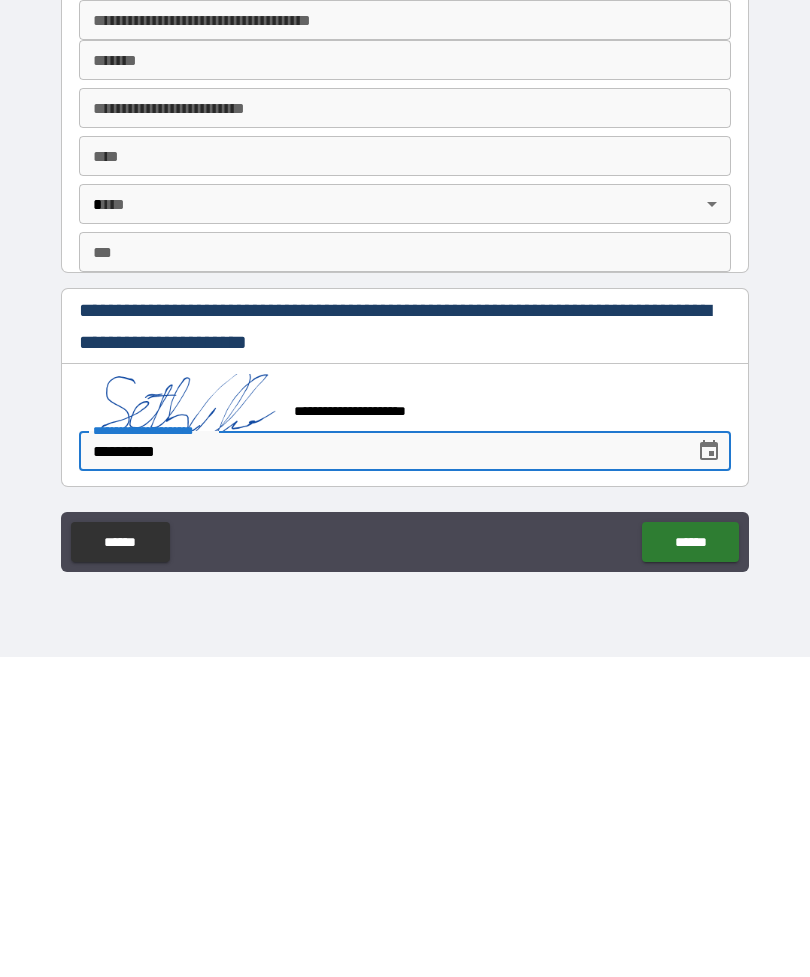 click on "******" at bounding box center [690, 862] 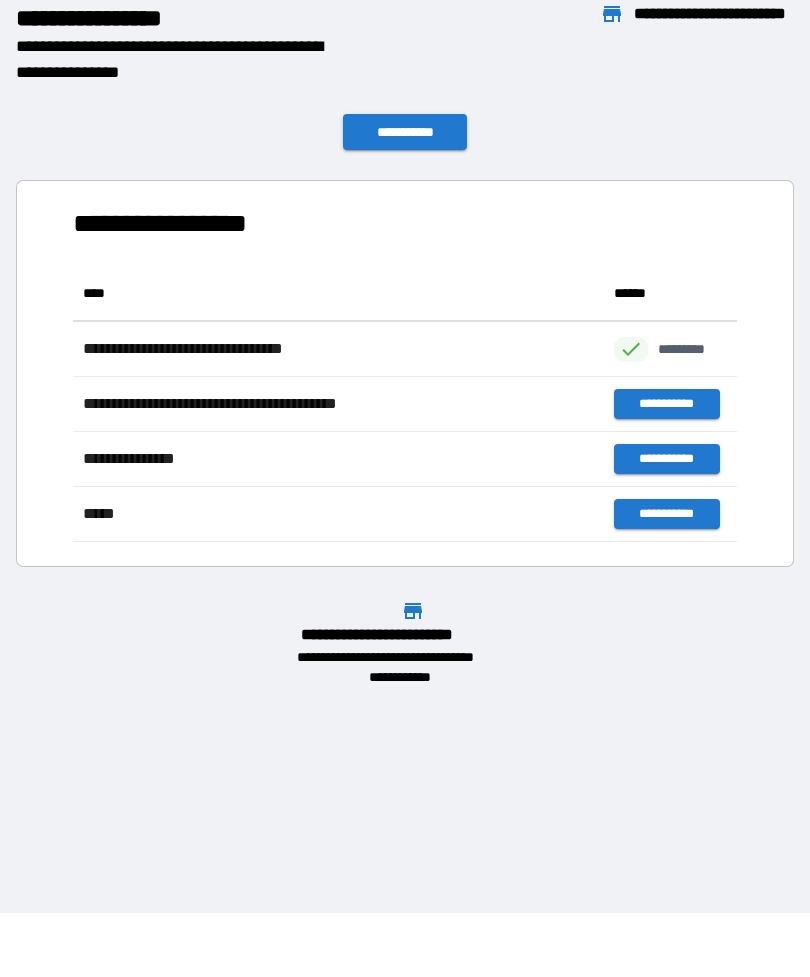 scroll, scrollTop: 1, scrollLeft: 1, axis: both 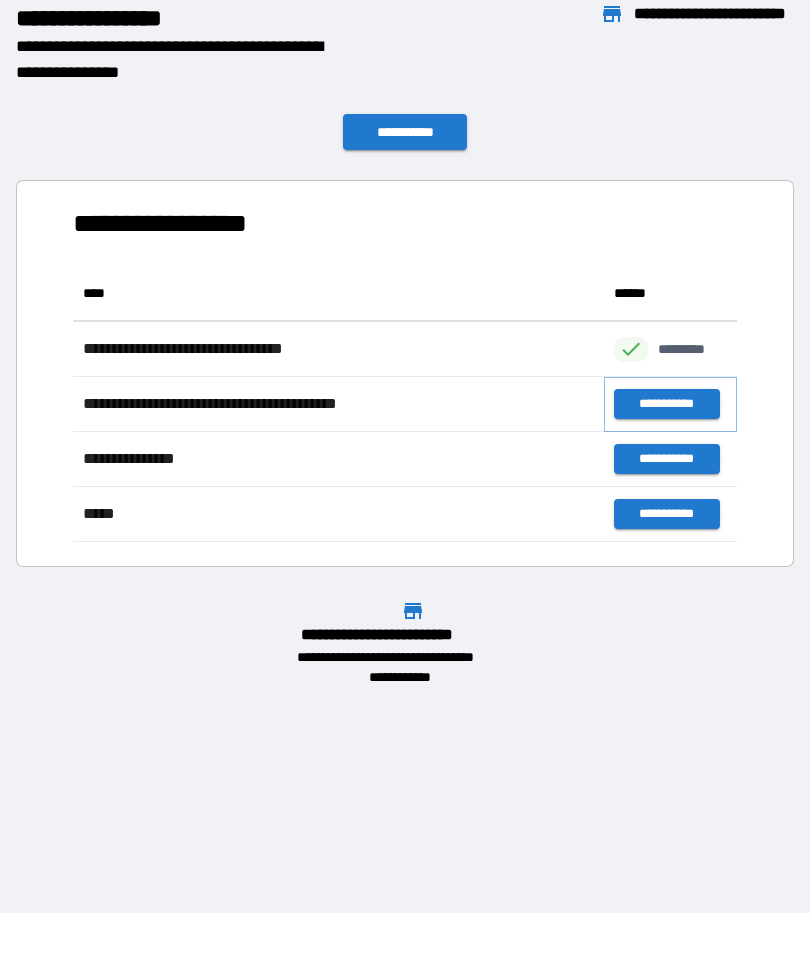 click on "**********" at bounding box center (666, 404) 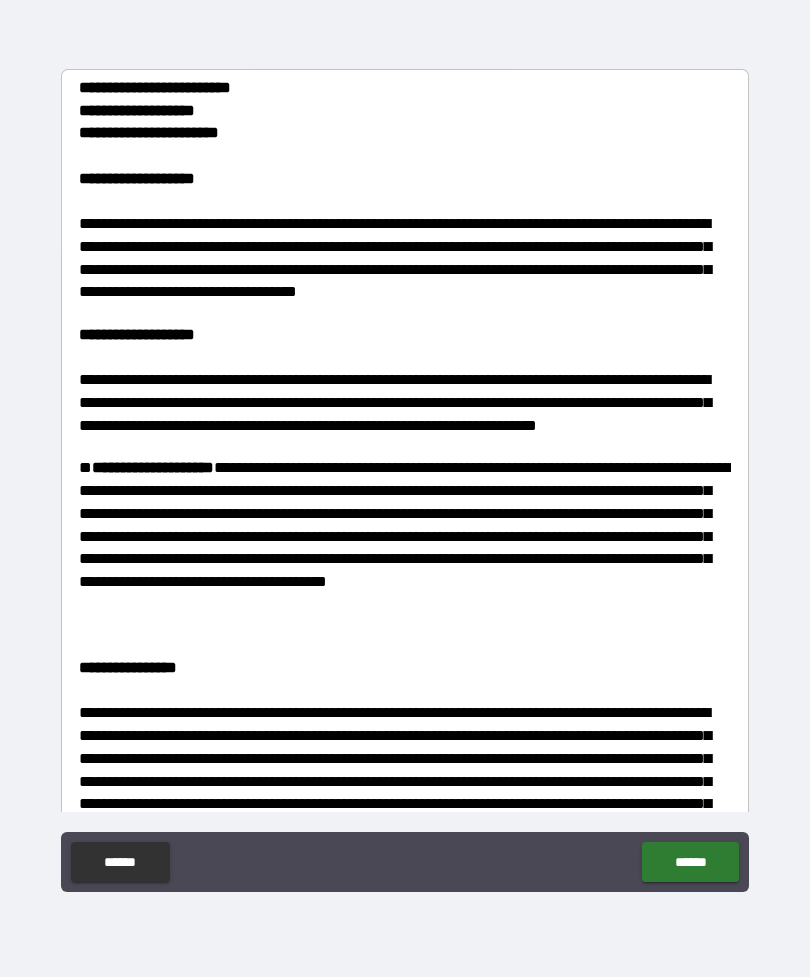click on "******" at bounding box center [690, 862] 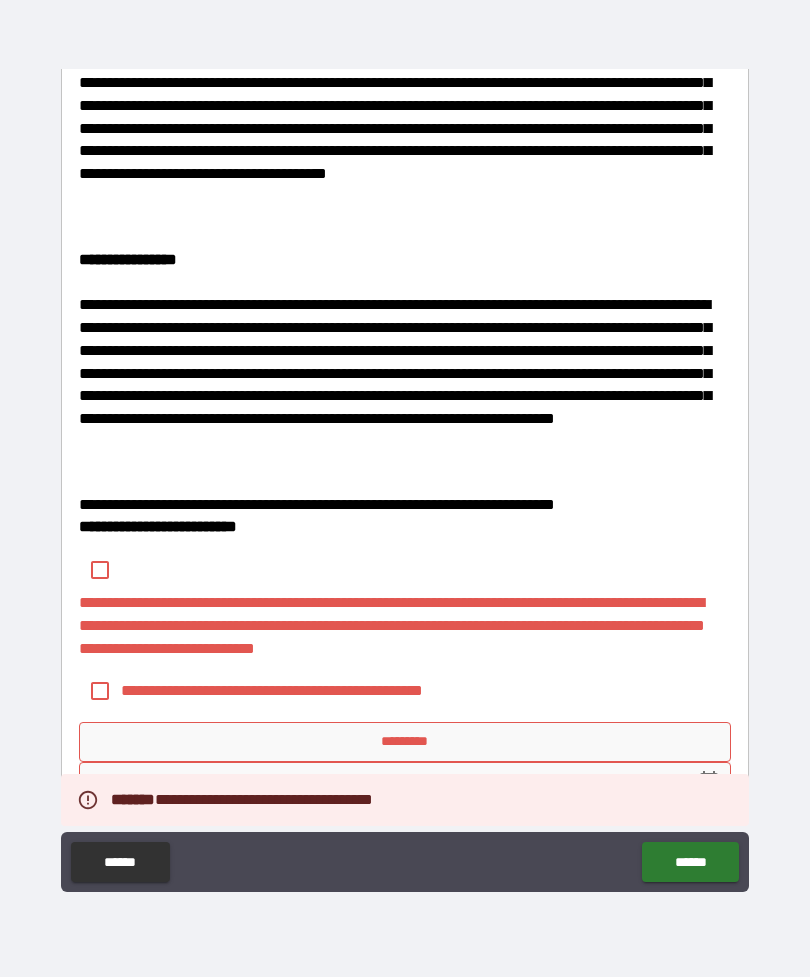 scroll, scrollTop: 407, scrollLeft: 0, axis: vertical 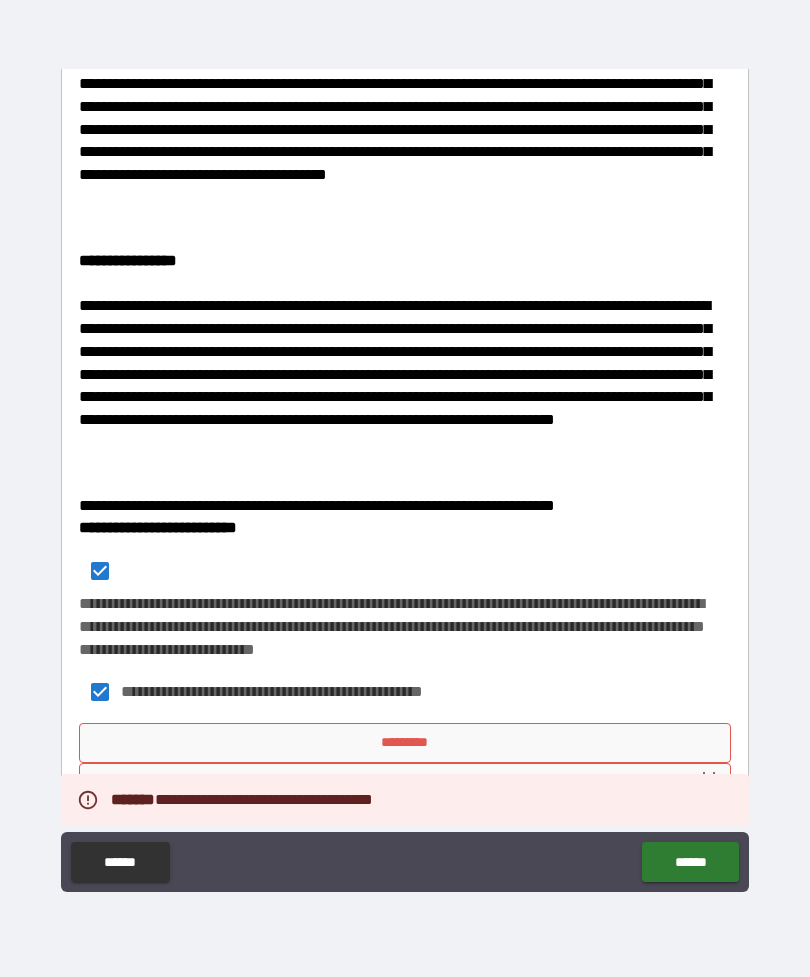 click on "*********" at bounding box center [405, 743] 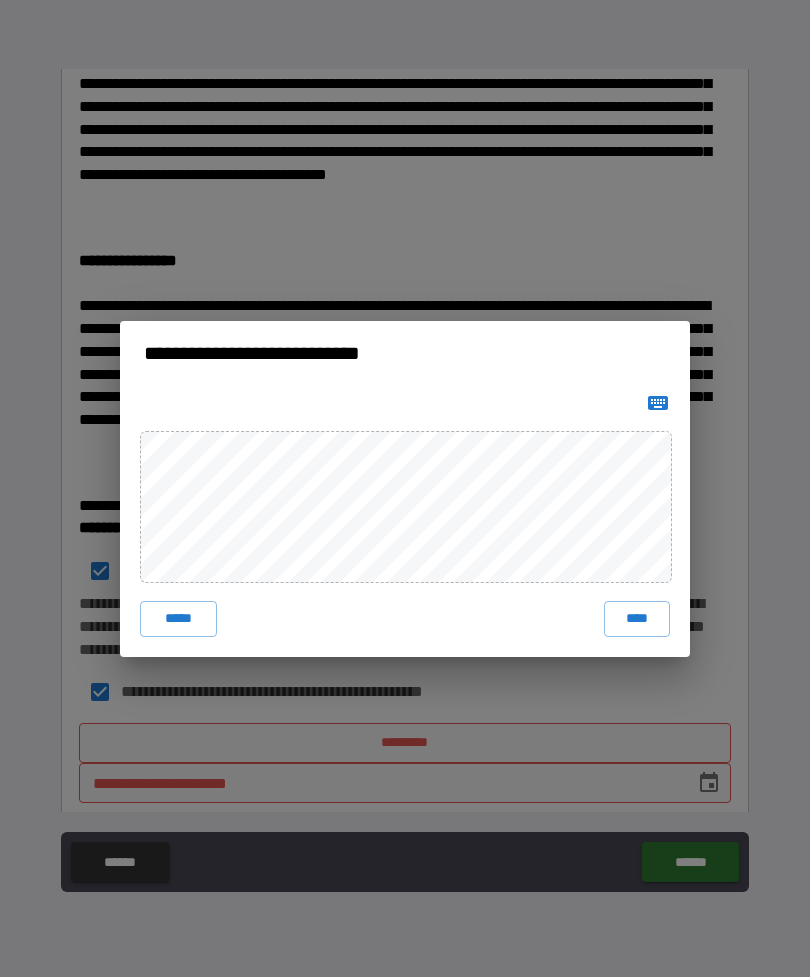 click on "****" at bounding box center [637, 619] 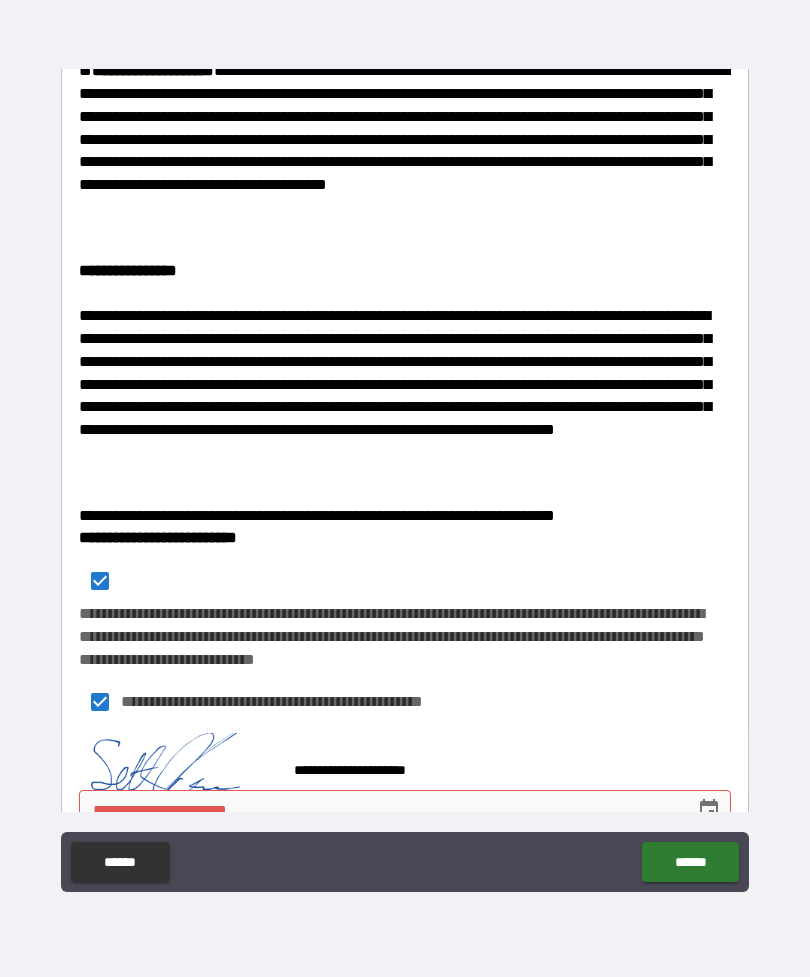 click on "******" at bounding box center [690, 862] 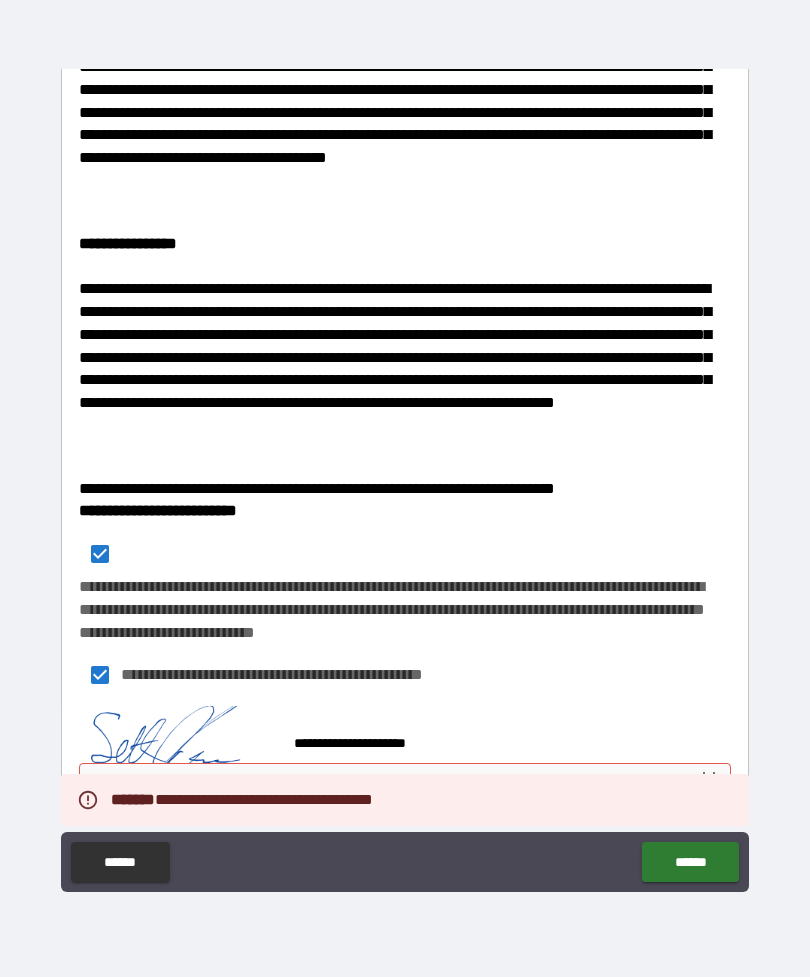 scroll, scrollTop: 424, scrollLeft: 0, axis: vertical 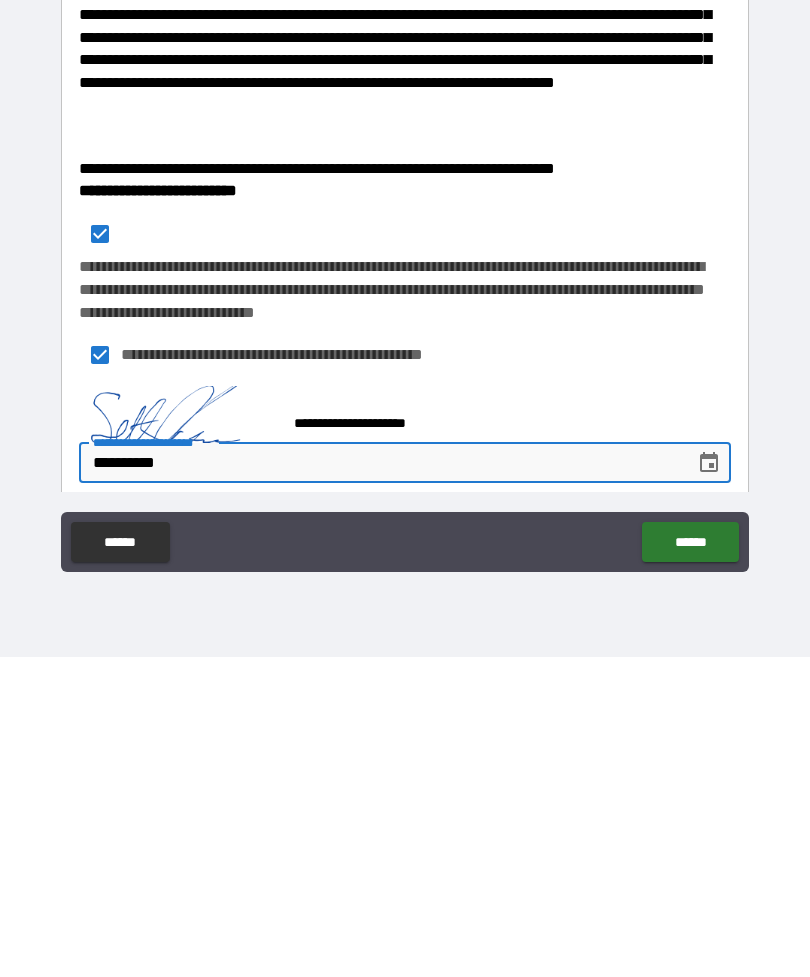 click on "******" at bounding box center (690, 862) 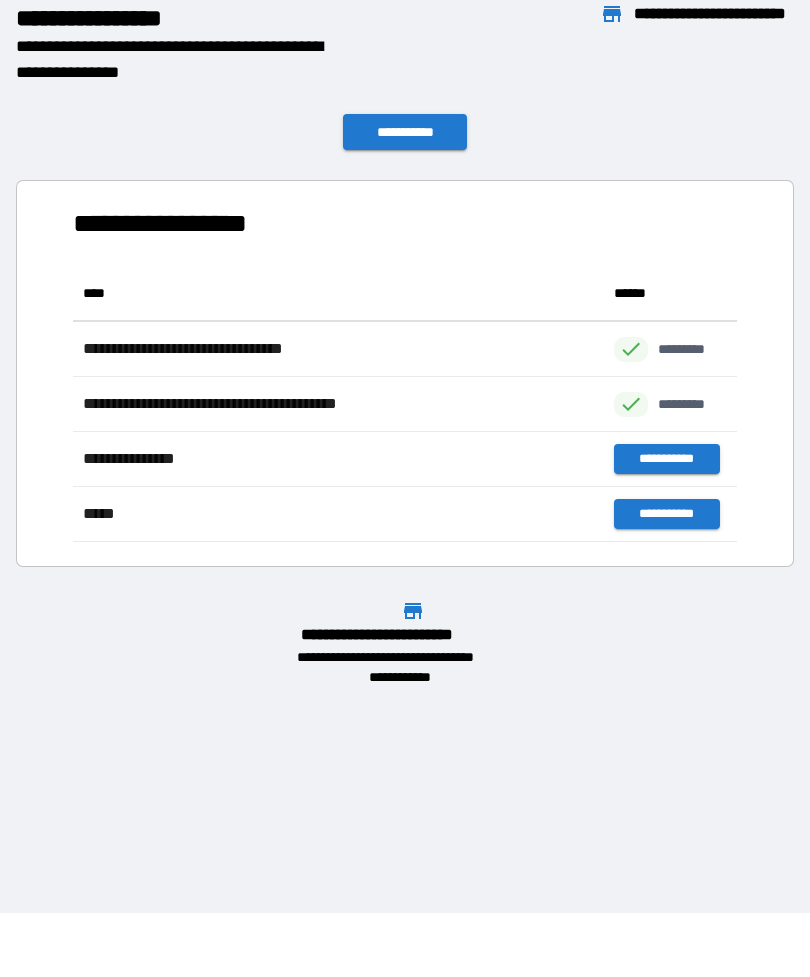 scroll, scrollTop: 1, scrollLeft: 1, axis: both 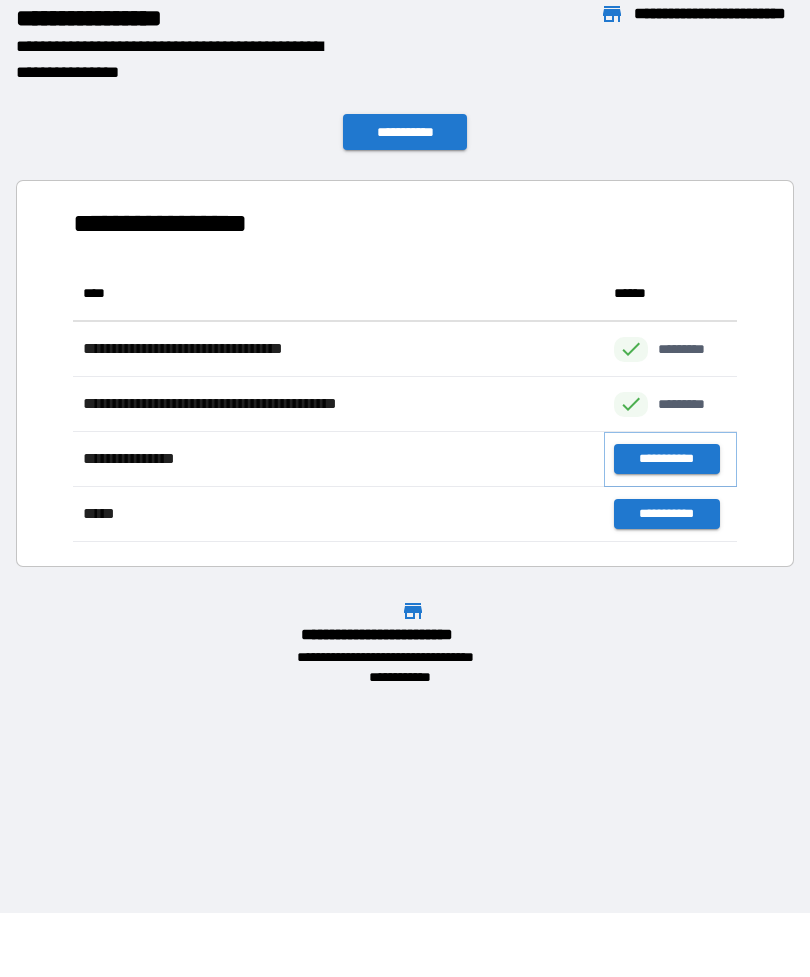 click on "**********" at bounding box center [666, 459] 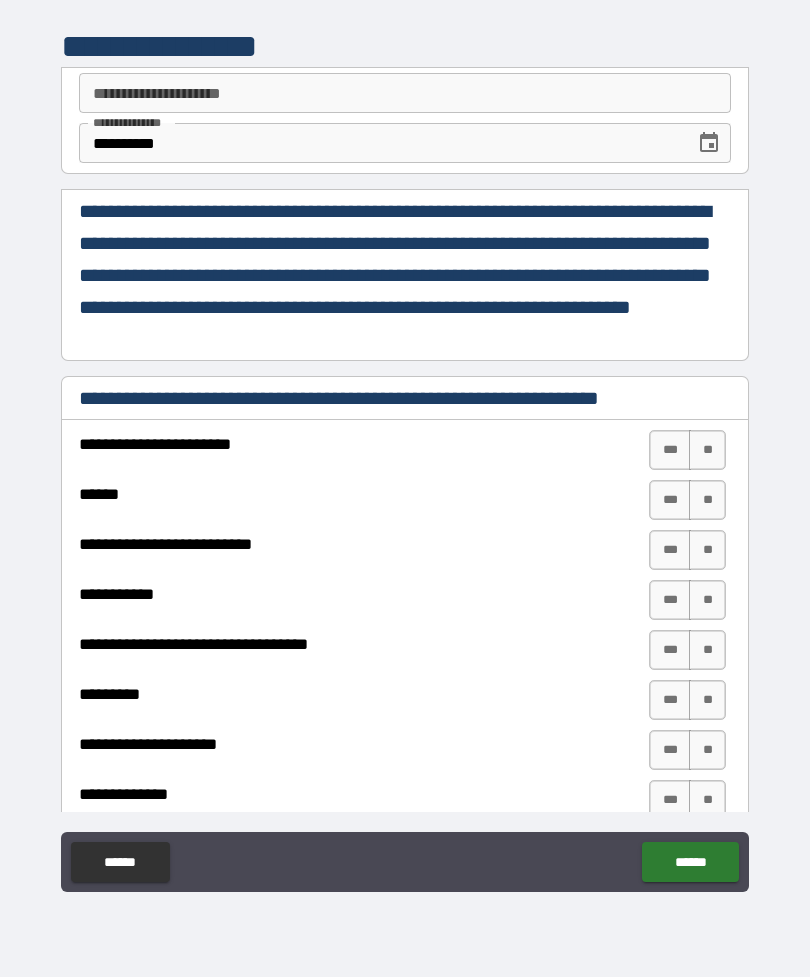 click on "**" at bounding box center (707, 450) 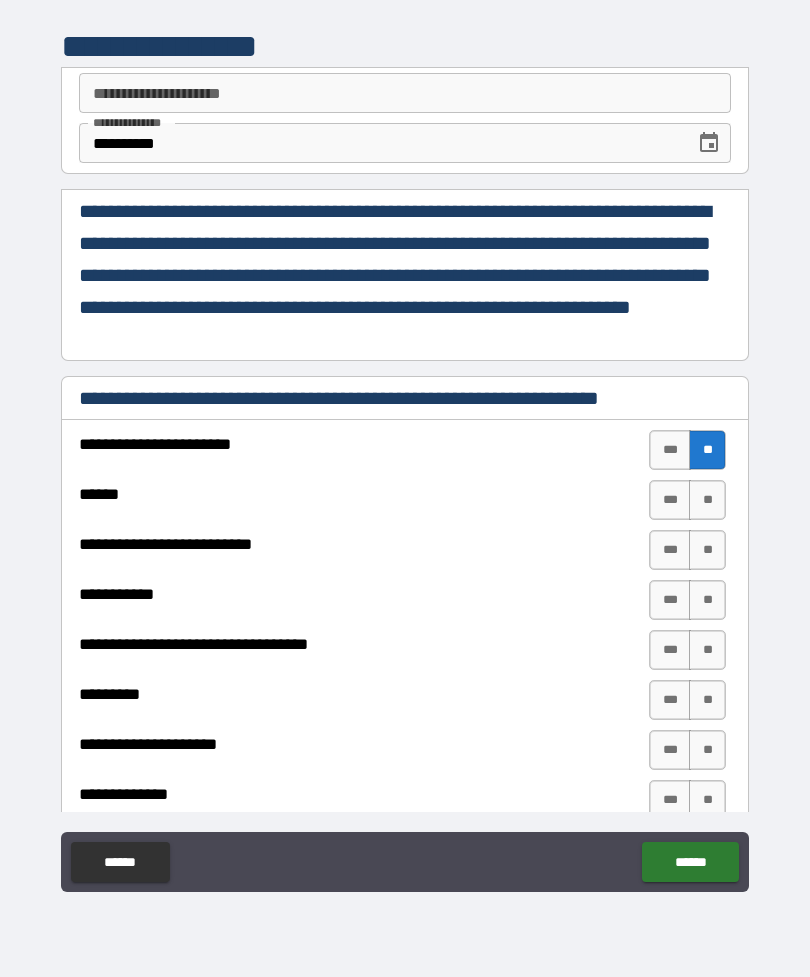 click on "**" at bounding box center (707, 500) 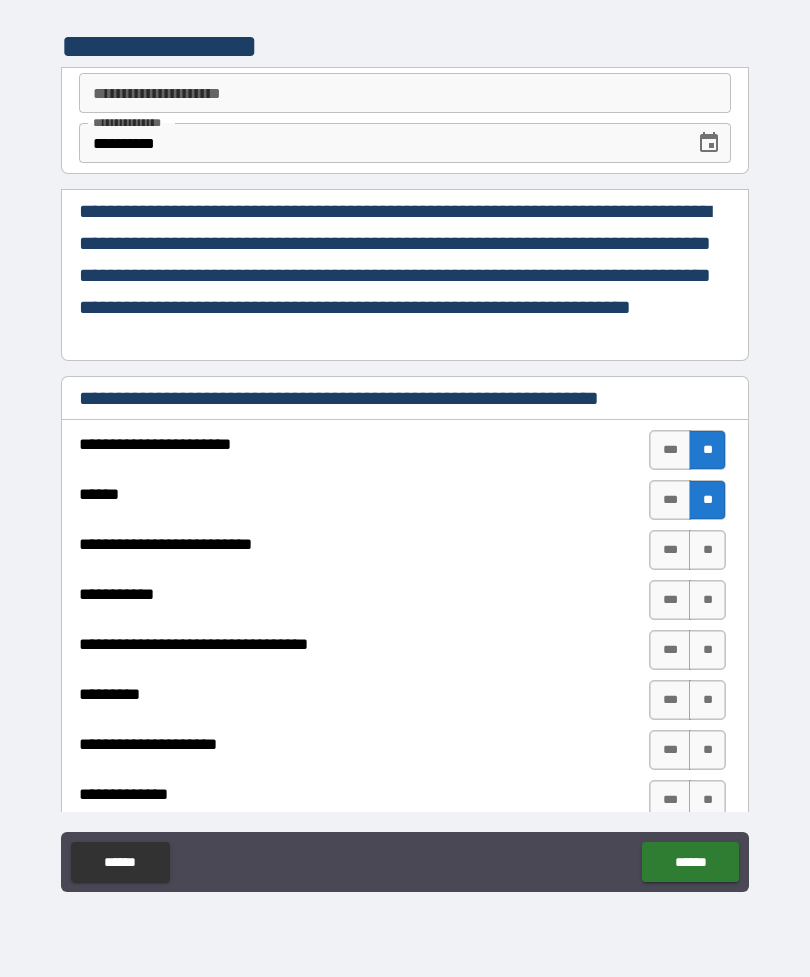 click on "**" at bounding box center (707, 550) 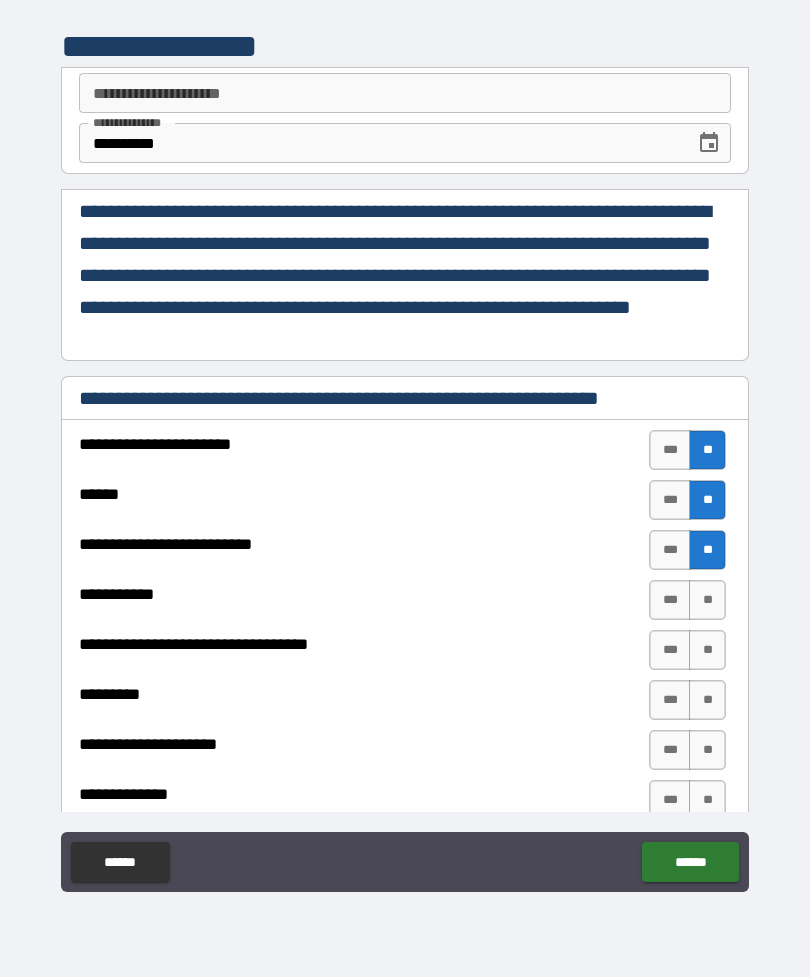 click on "**" at bounding box center (707, 600) 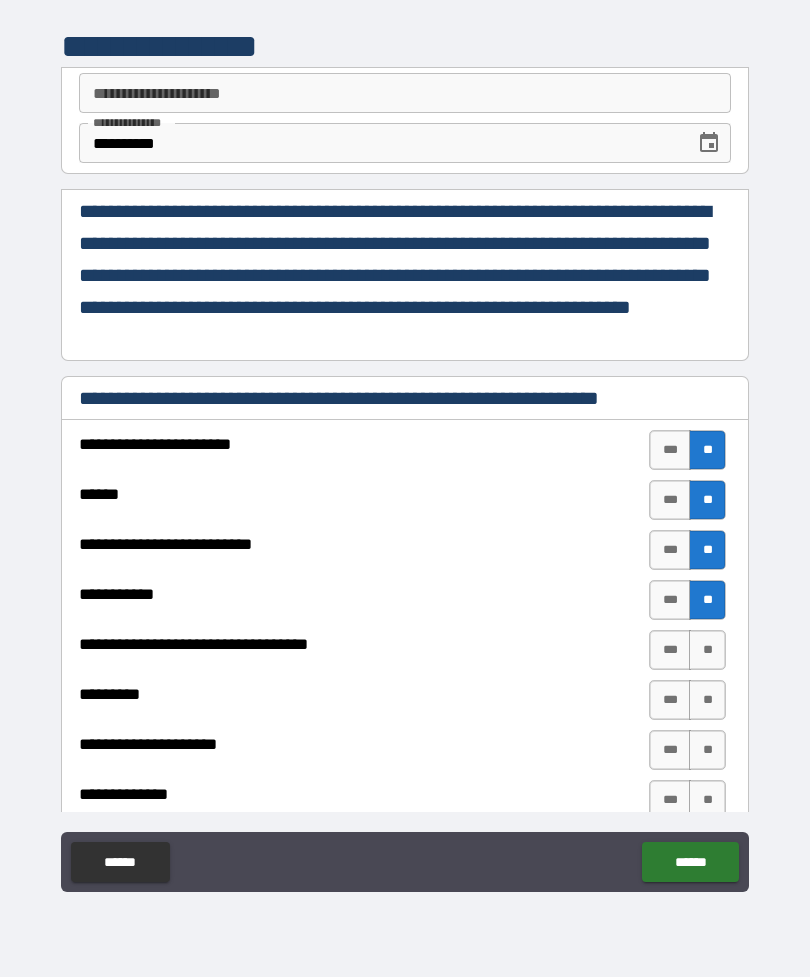 click on "**" at bounding box center (707, 650) 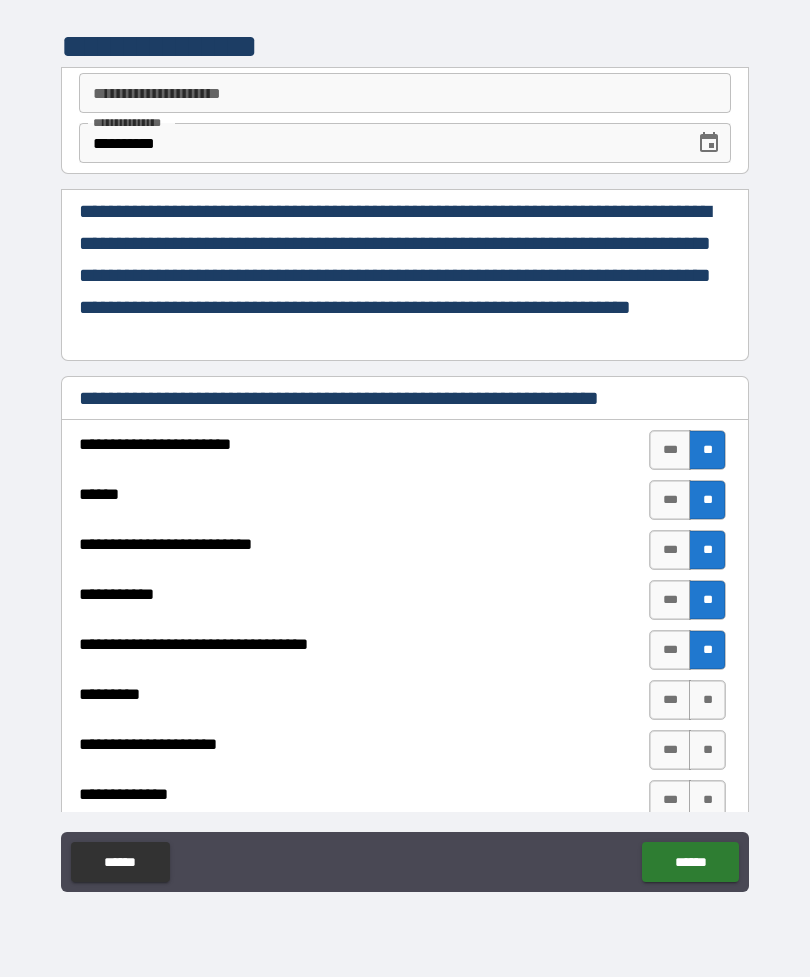 click on "**" at bounding box center (707, 700) 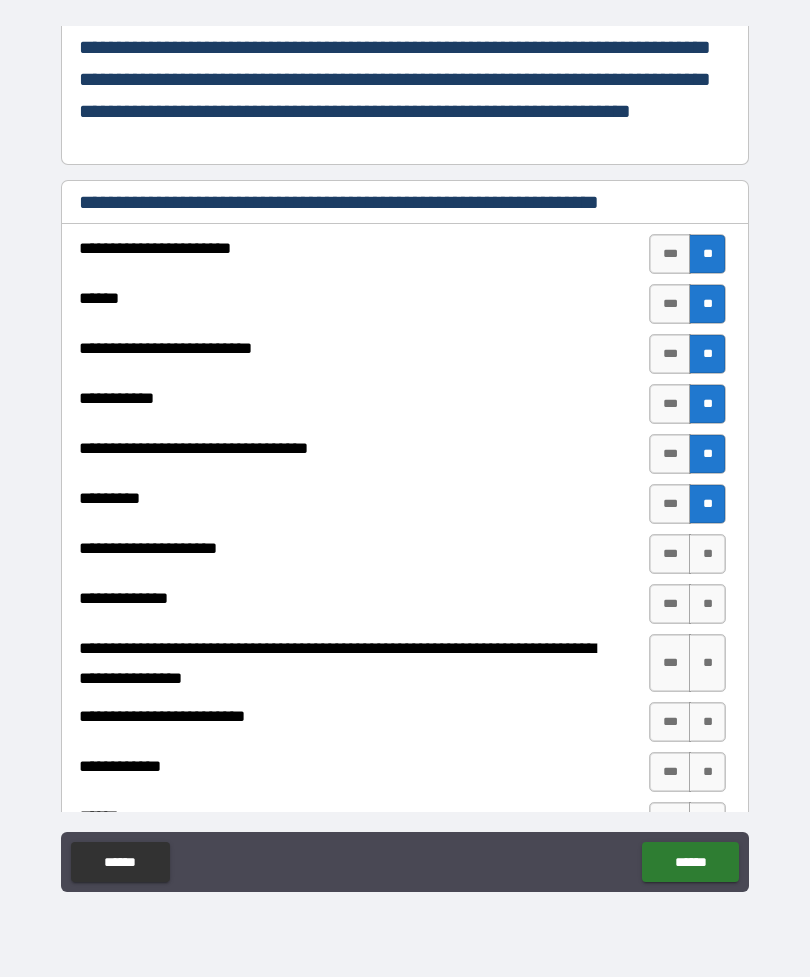 scroll, scrollTop: 245, scrollLeft: 0, axis: vertical 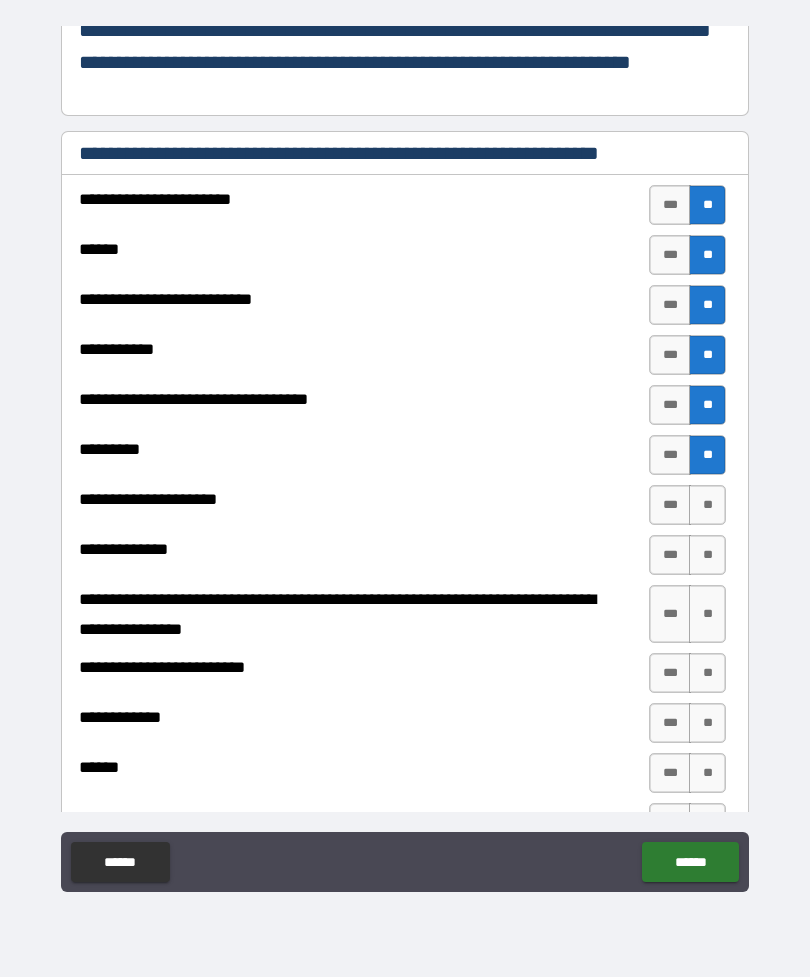click on "**" at bounding box center (707, 505) 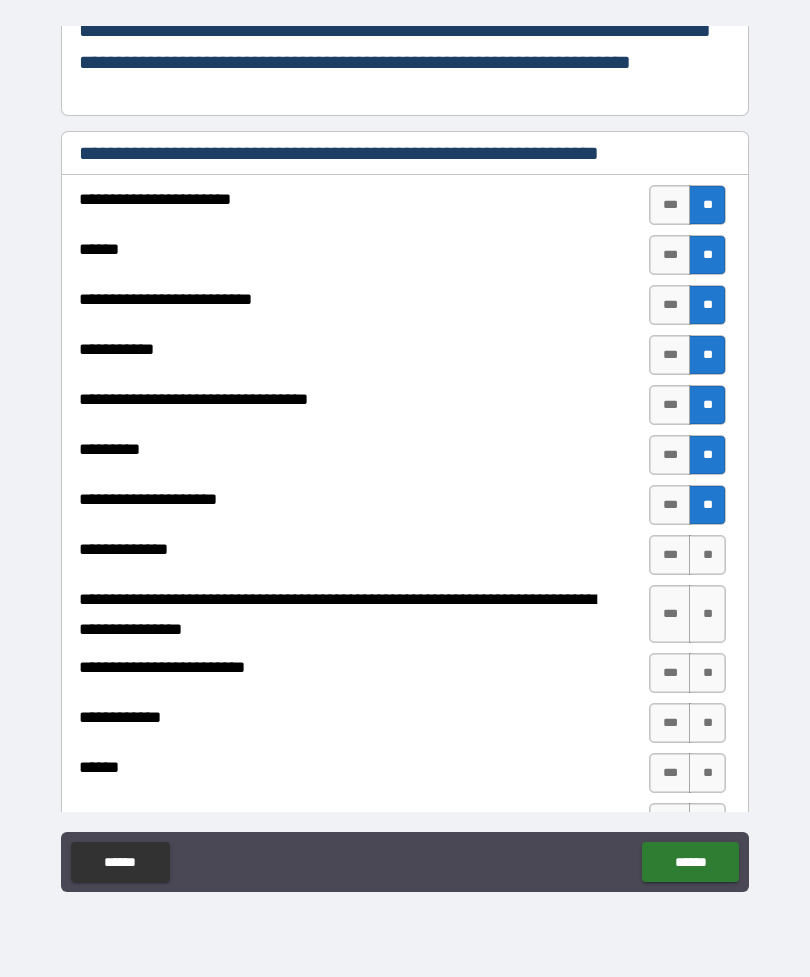 click on "**" at bounding box center [707, 555] 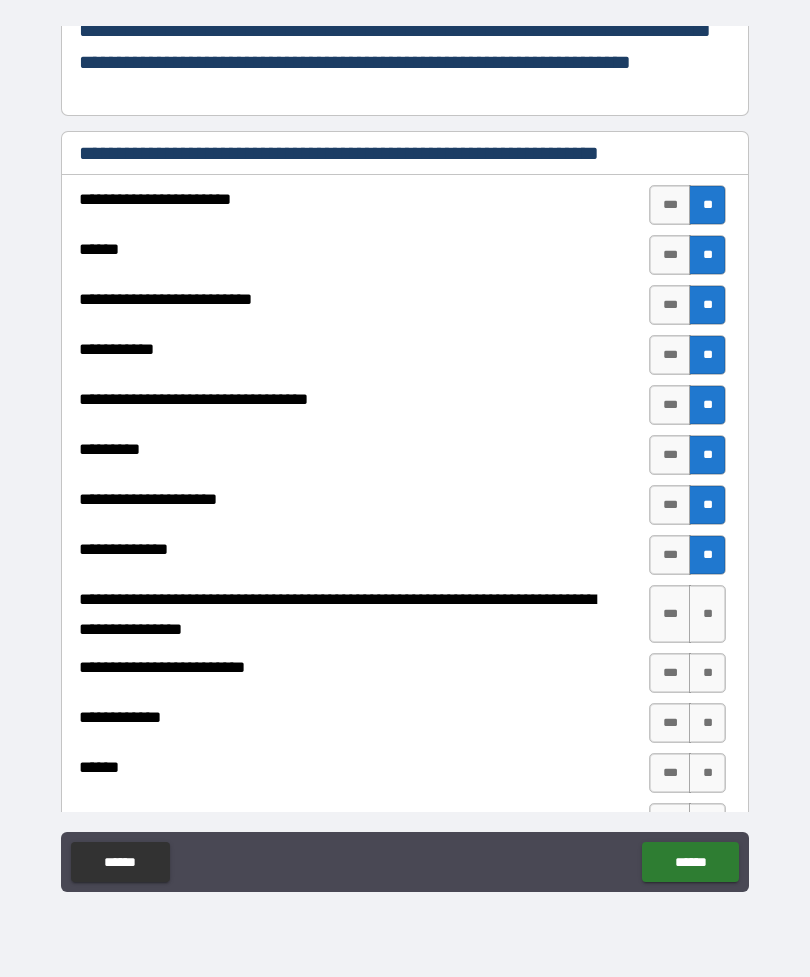 click on "**" at bounding box center [707, 614] 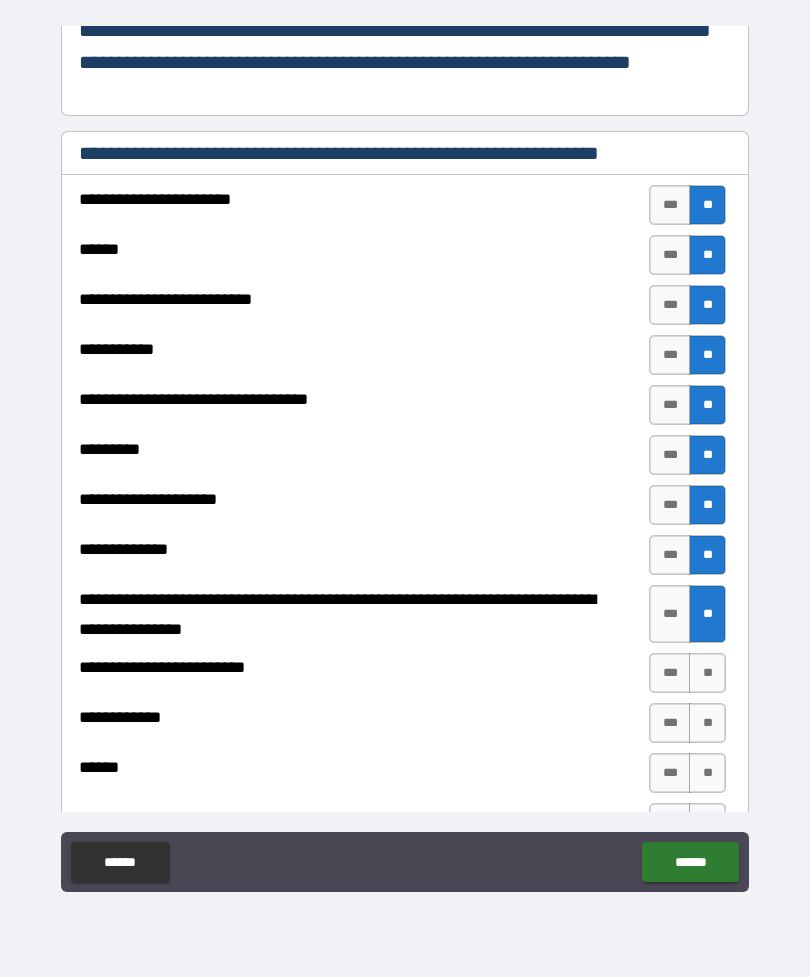 click on "**" at bounding box center (707, 673) 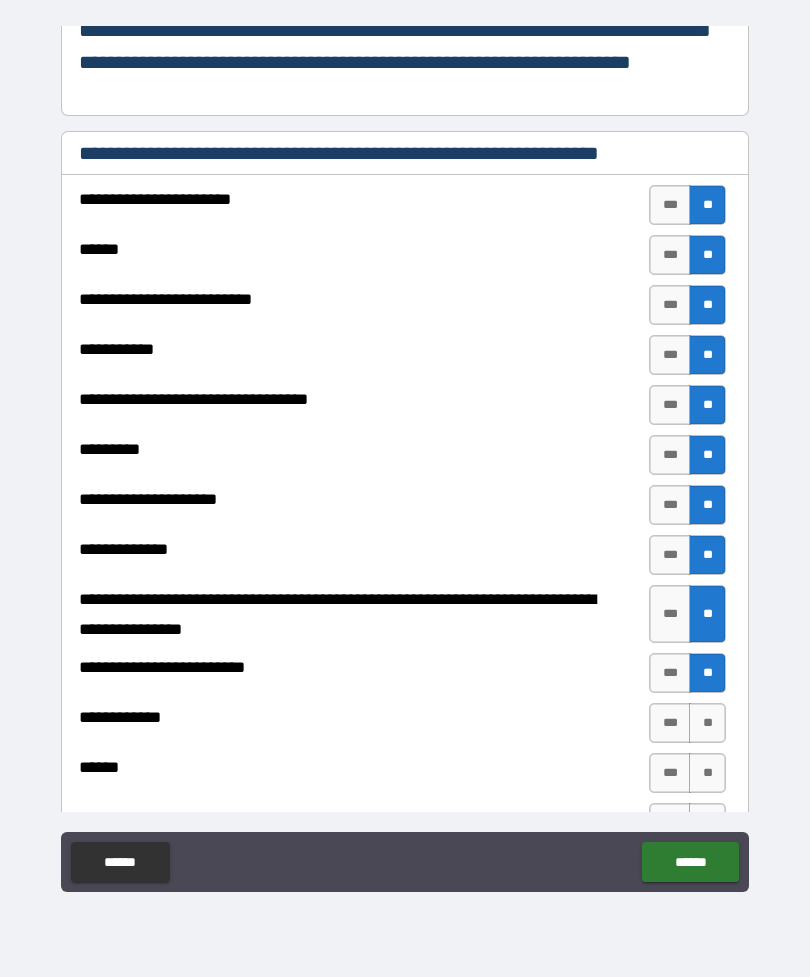click on "**" at bounding box center [707, 673] 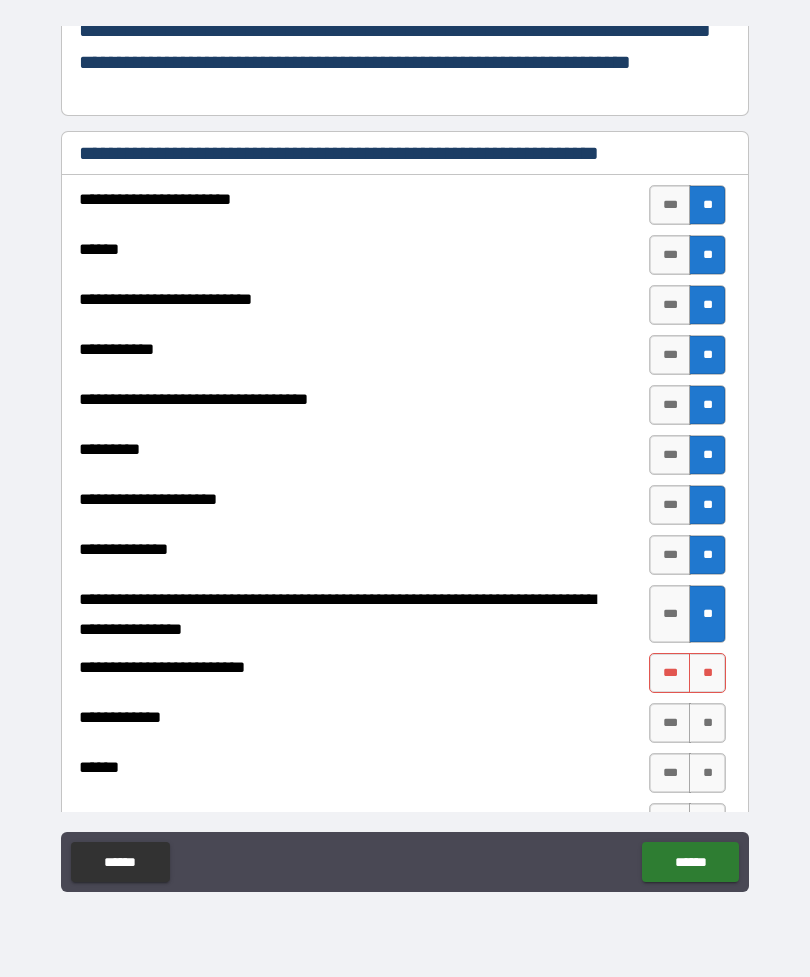 click on "**" at bounding box center [707, 773] 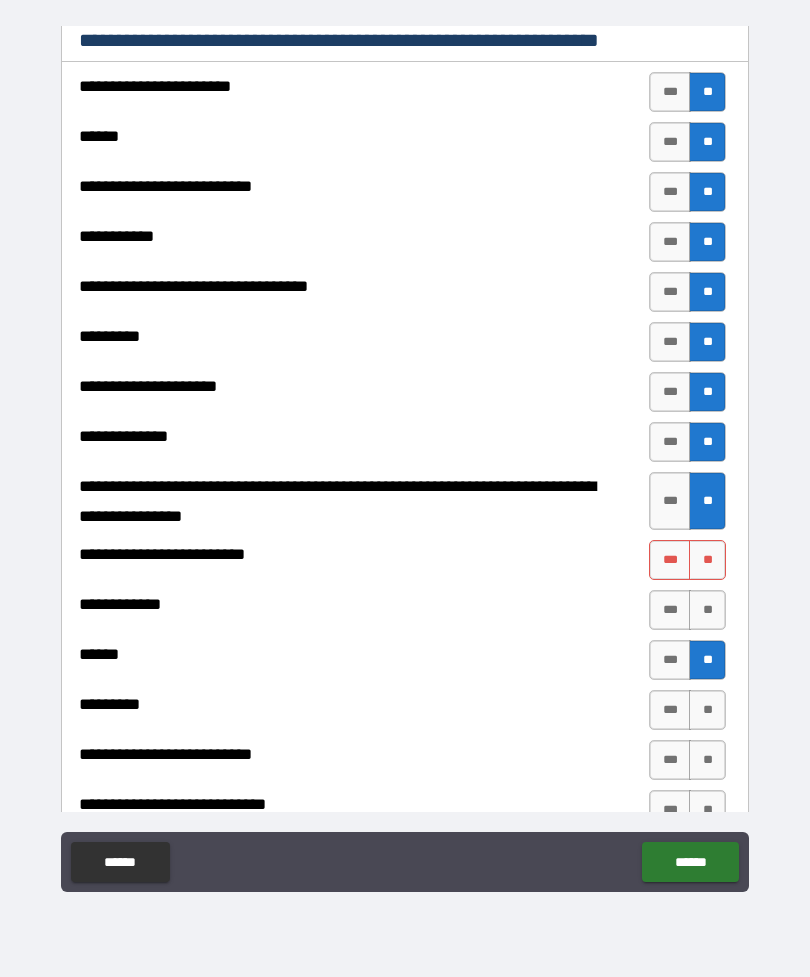 scroll, scrollTop: 375, scrollLeft: 0, axis: vertical 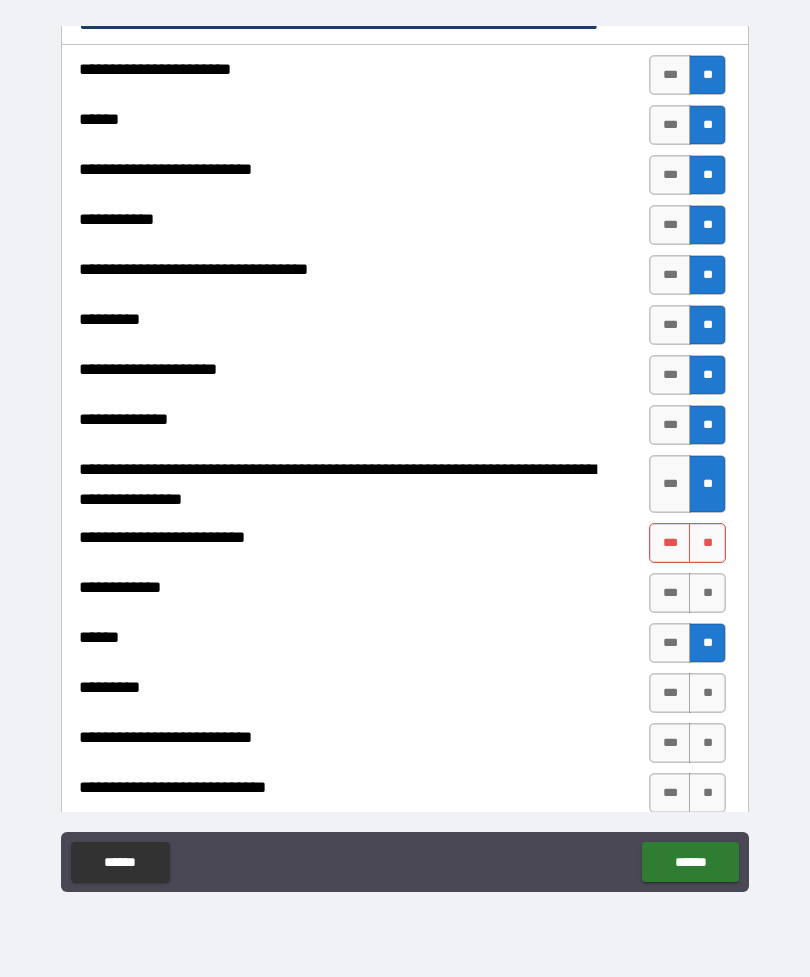 click on "**" at bounding box center (707, 543) 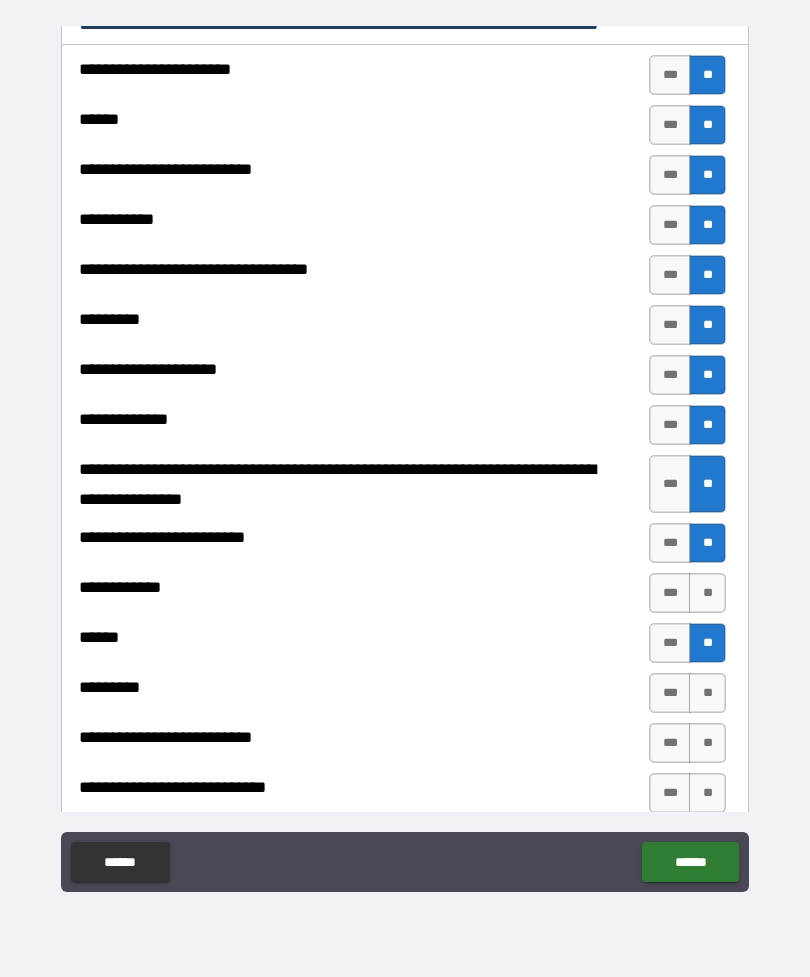 click on "**" at bounding box center (707, 543) 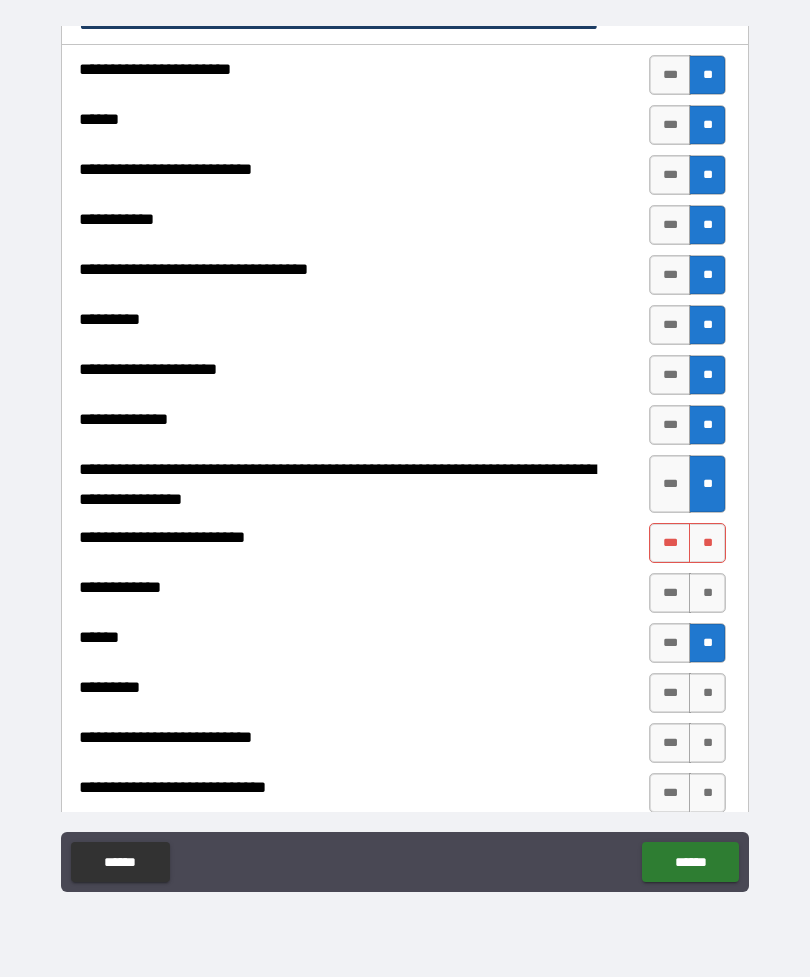 click on "**" at bounding box center [707, 593] 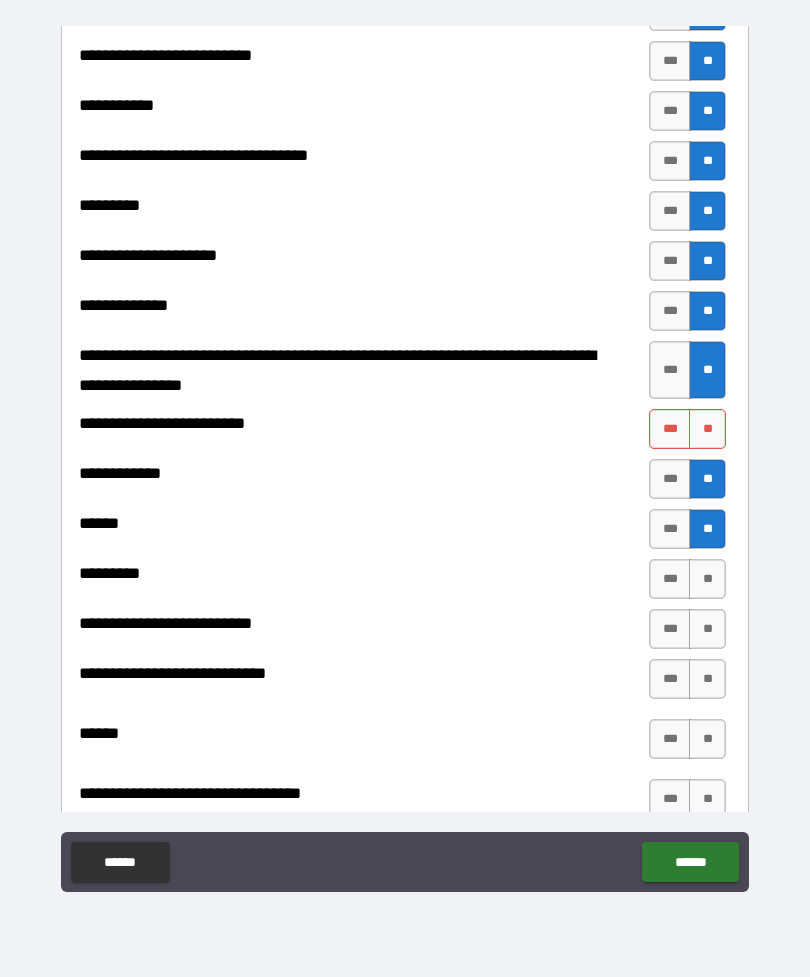 scroll, scrollTop: 487, scrollLeft: 0, axis: vertical 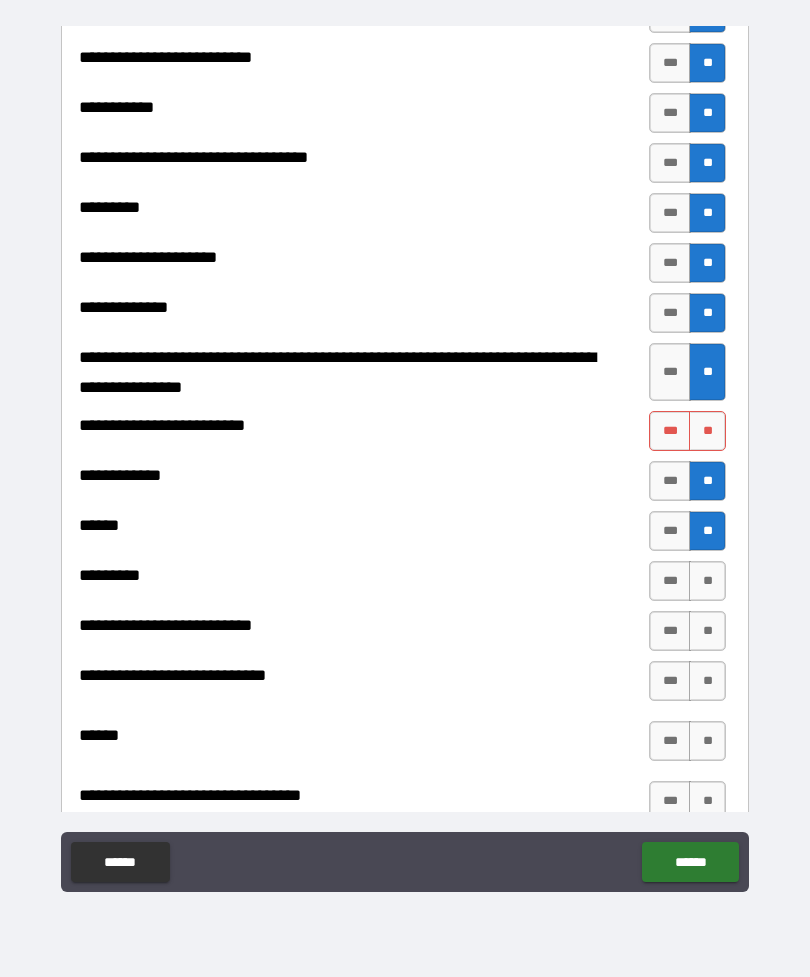 click on "**" at bounding box center [707, 581] 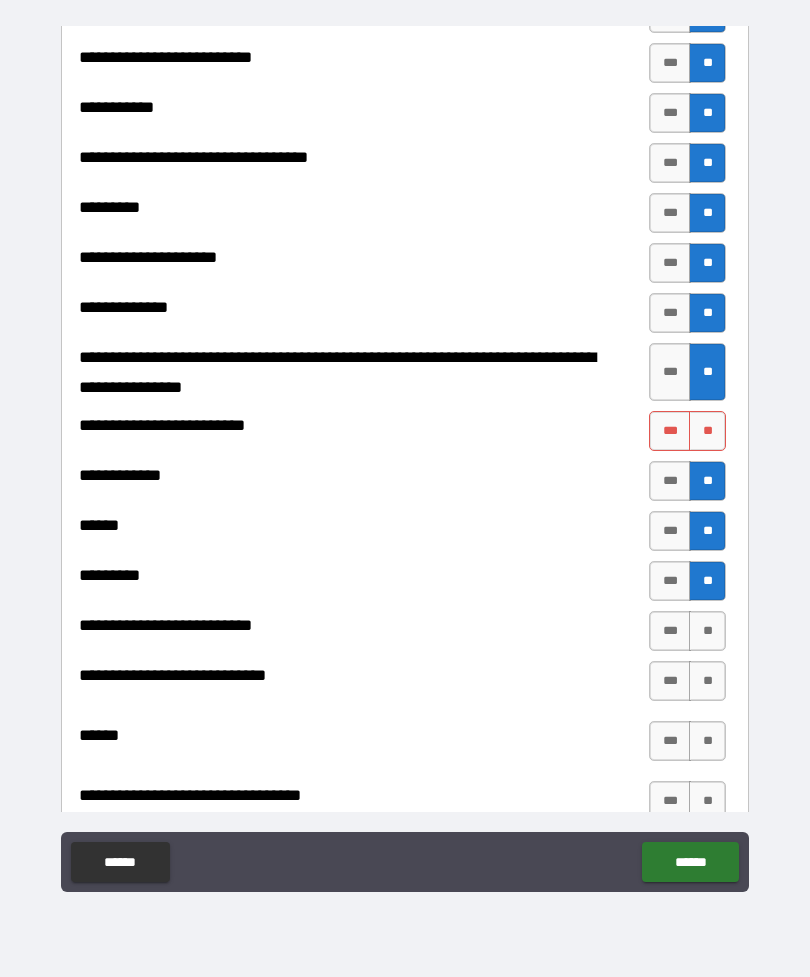 click on "**" at bounding box center (707, 631) 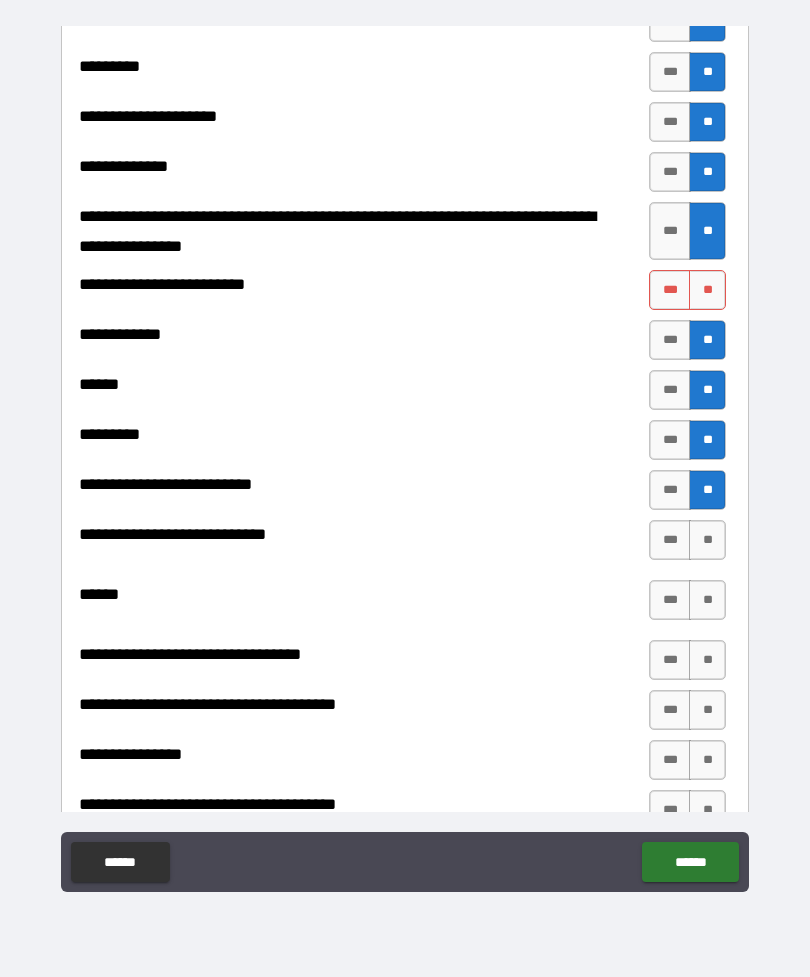scroll, scrollTop: 633, scrollLeft: 0, axis: vertical 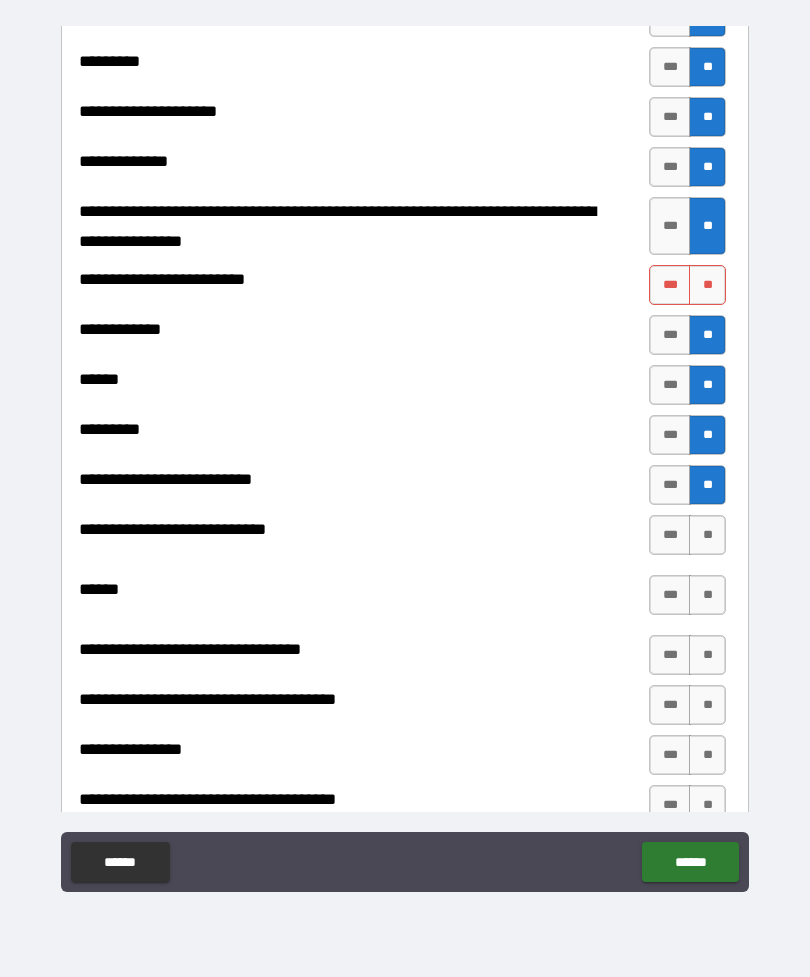 click on "**" at bounding box center (707, 535) 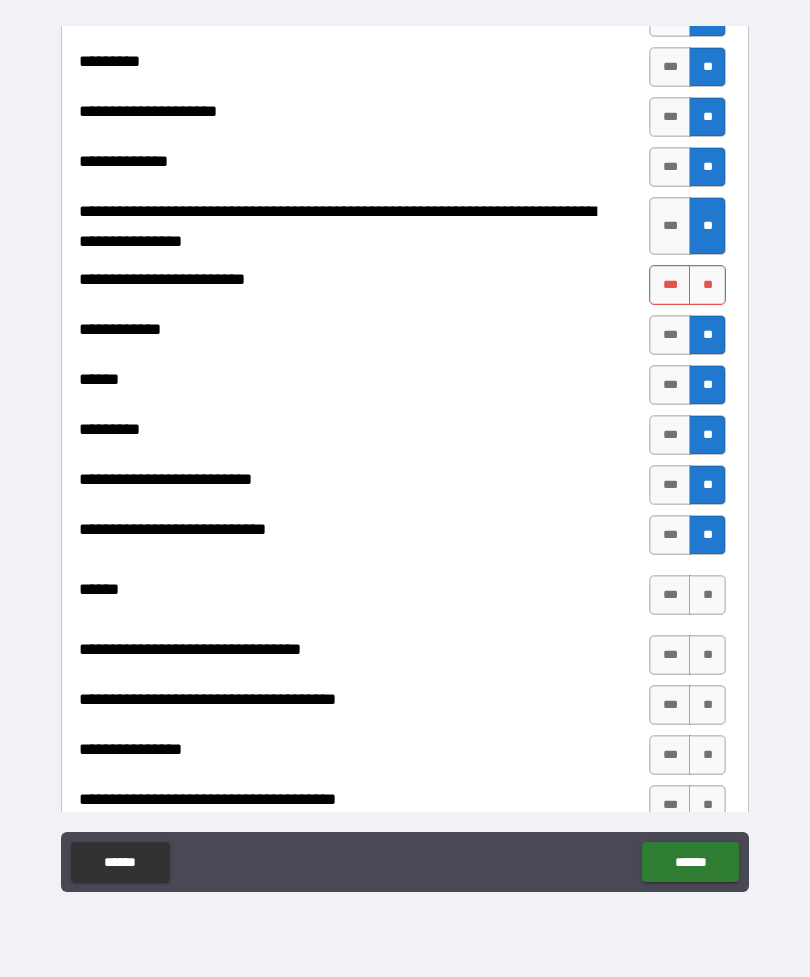 click on "**" at bounding box center [707, 655] 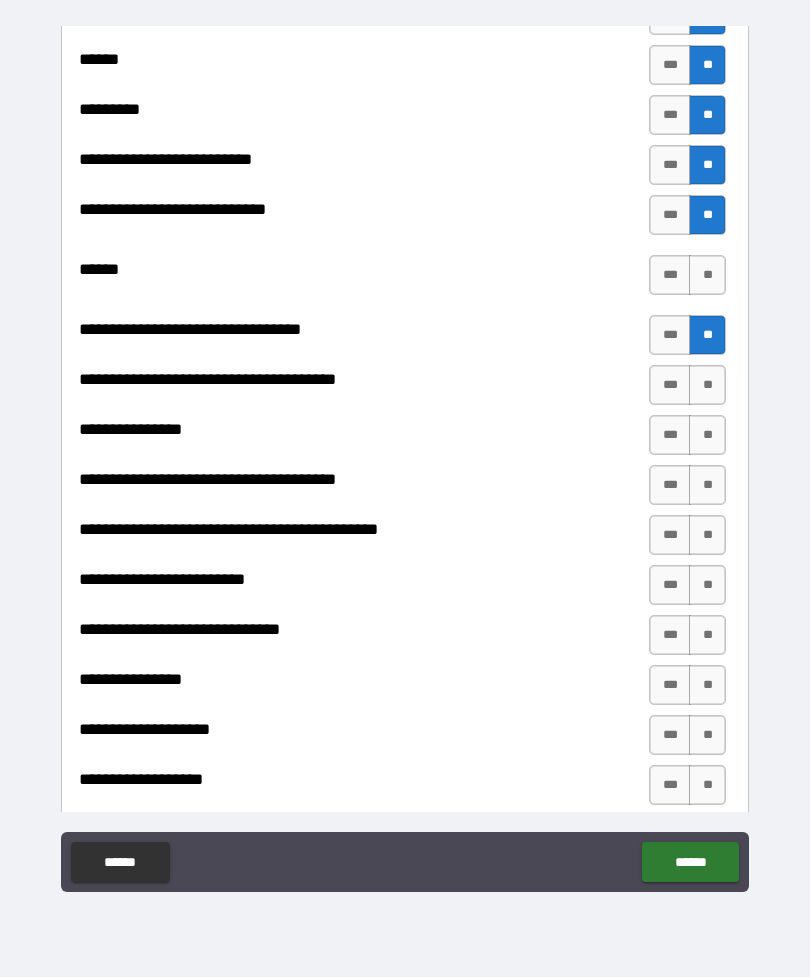 scroll, scrollTop: 960, scrollLeft: 0, axis: vertical 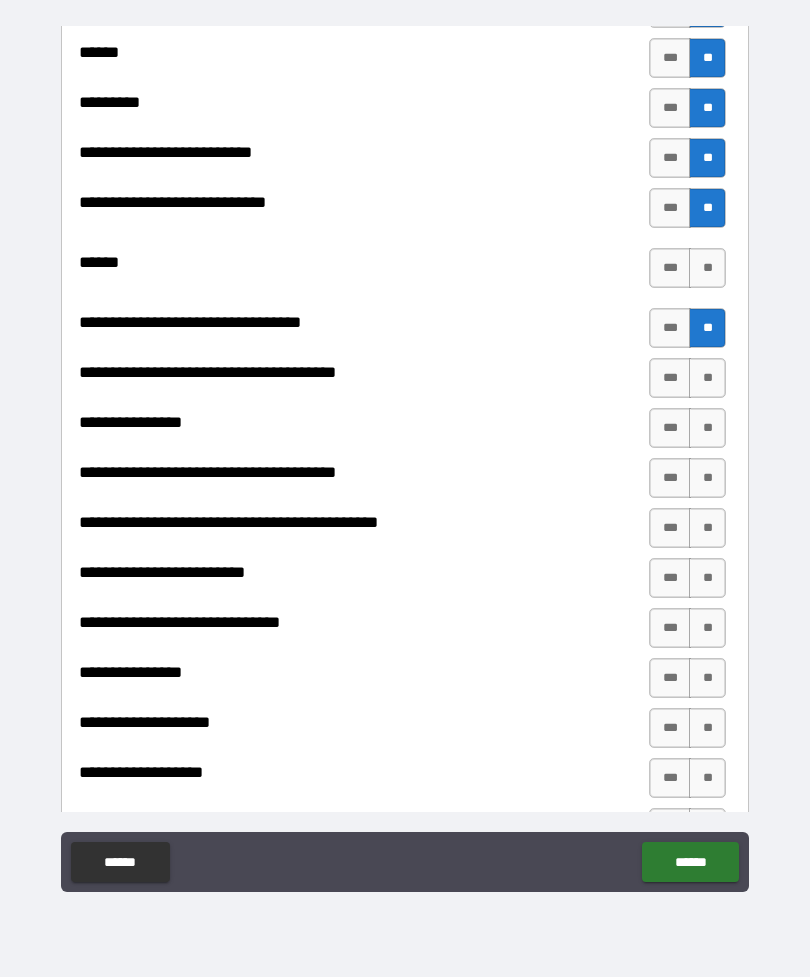 click on "**" at bounding box center (707, 378) 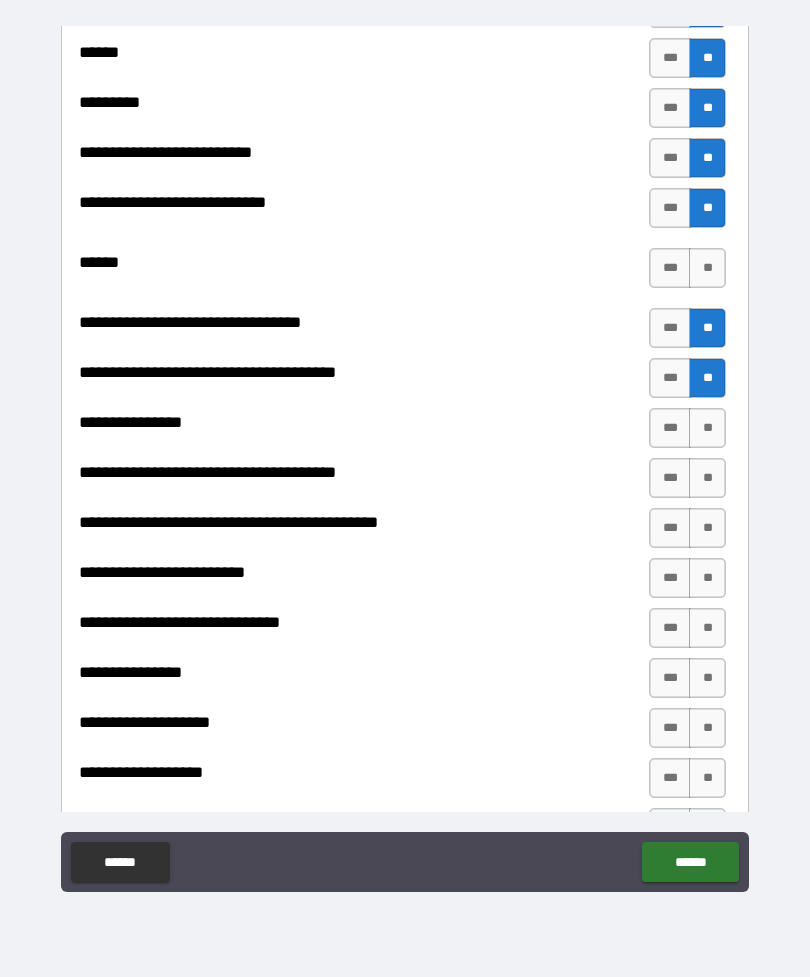 click on "**" at bounding box center [707, 428] 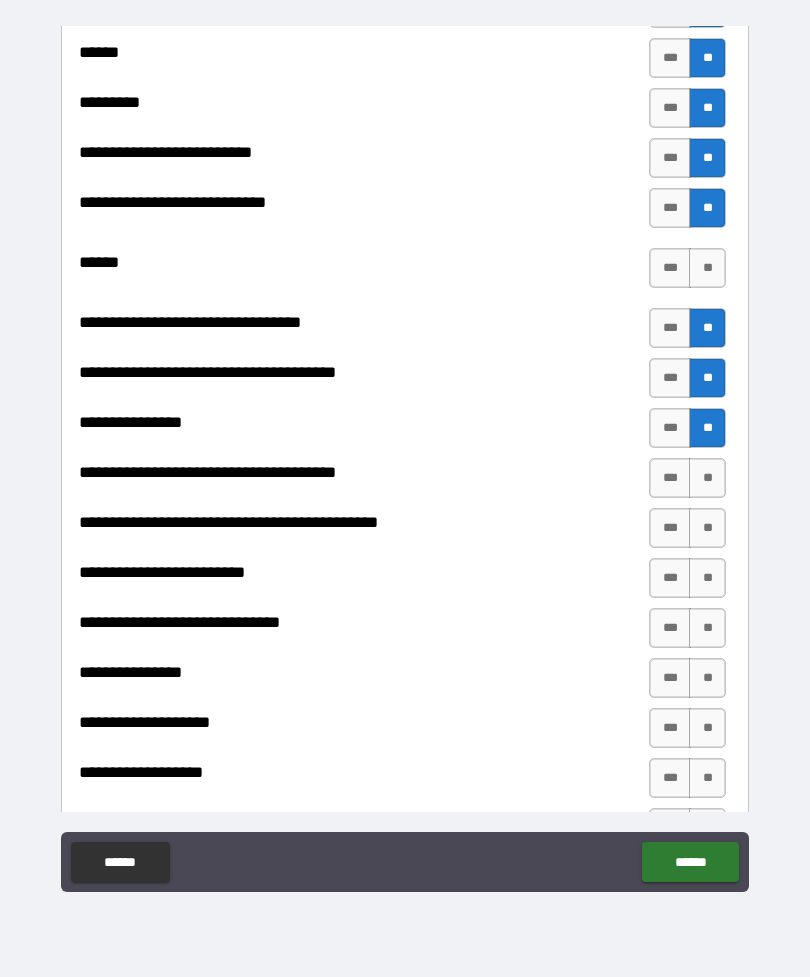 click on "**" at bounding box center (707, 478) 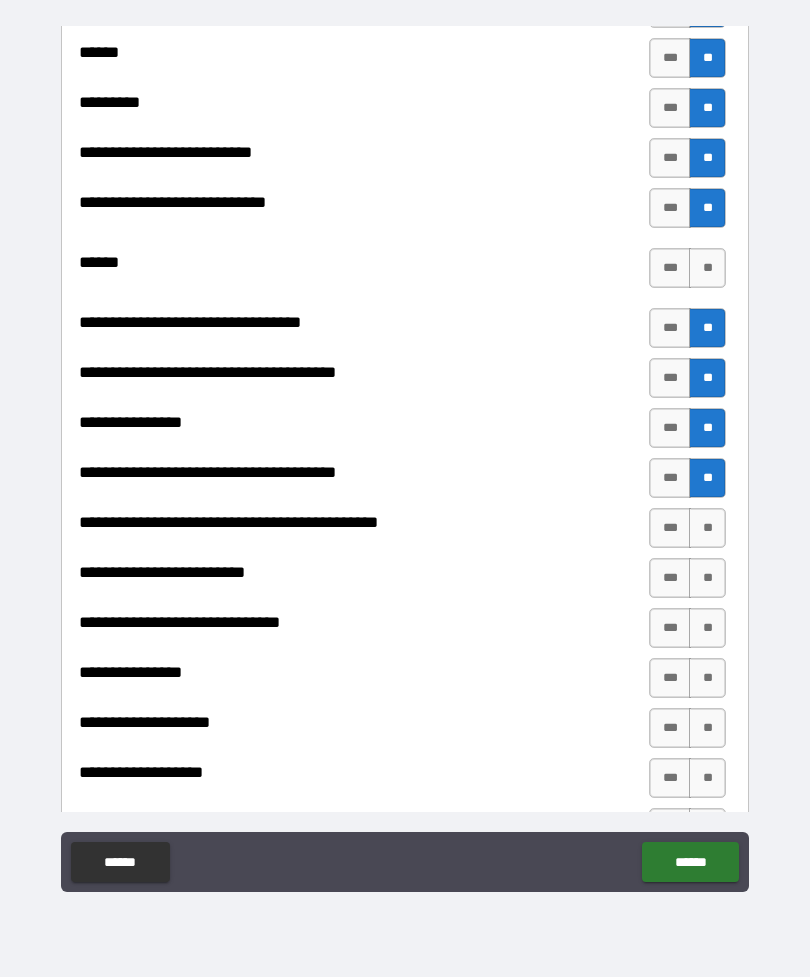 click on "**" at bounding box center [707, 528] 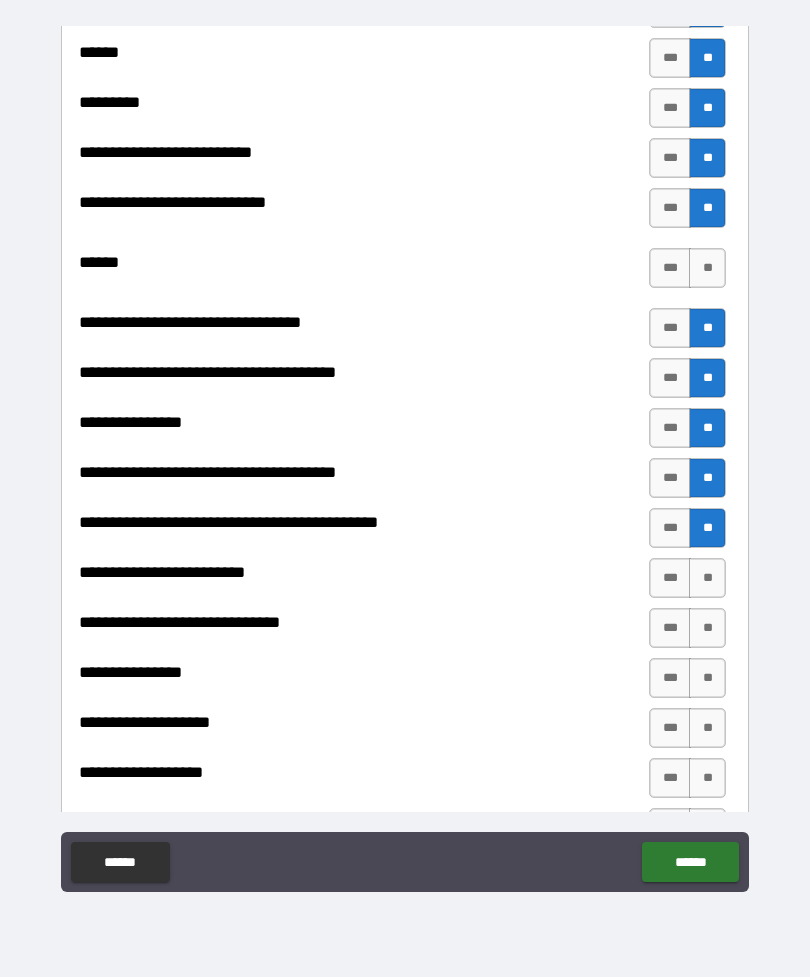 click on "**" at bounding box center [707, 578] 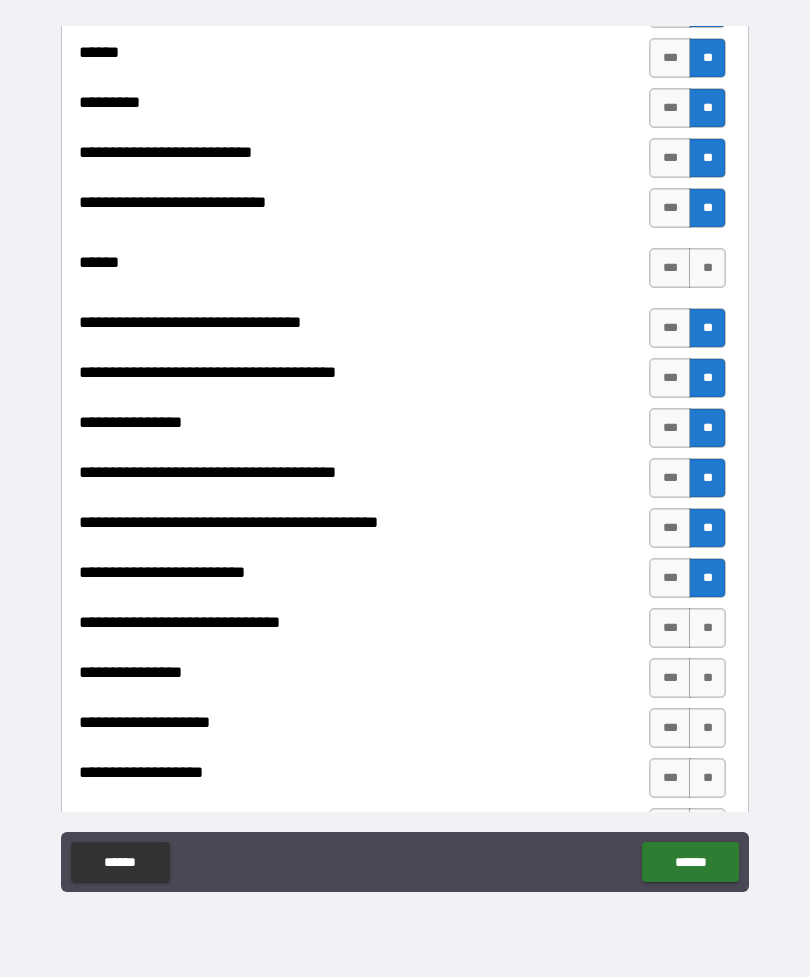 click on "**" at bounding box center [707, 578] 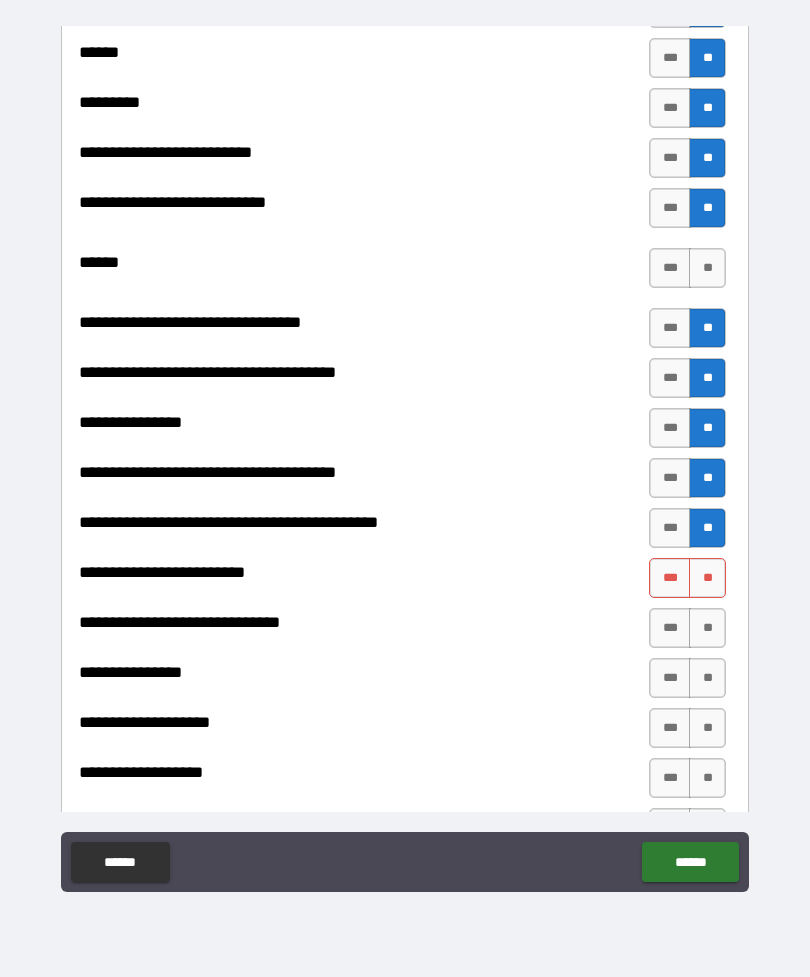 click on "**" at bounding box center [707, 628] 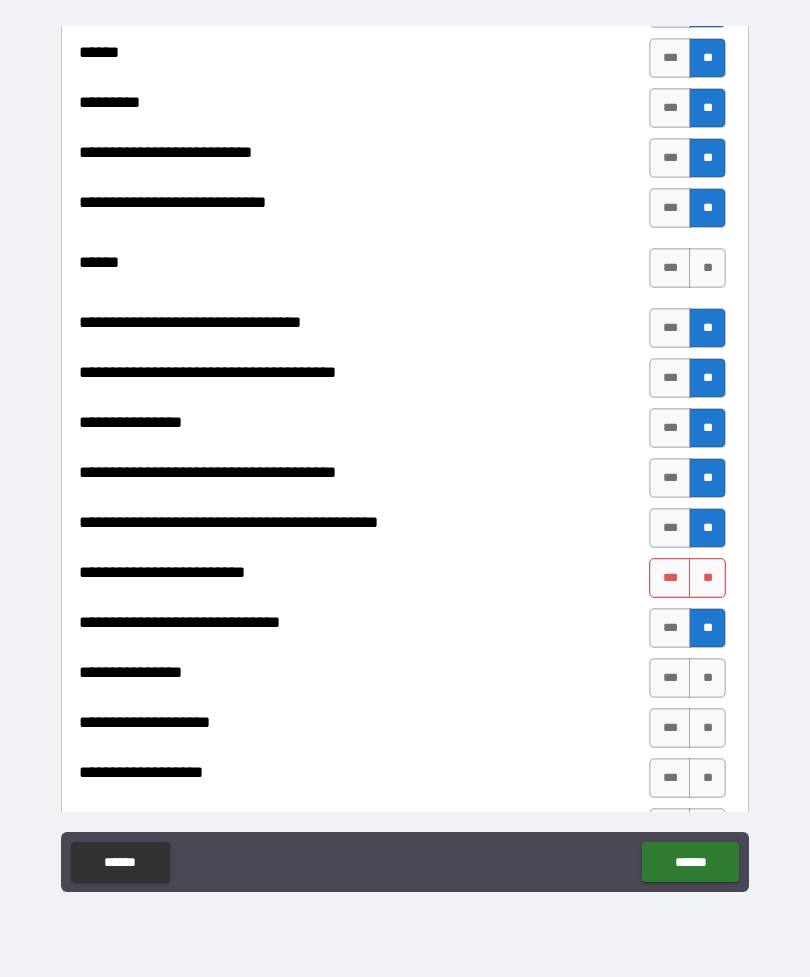 click on "**" at bounding box center [707, 628] 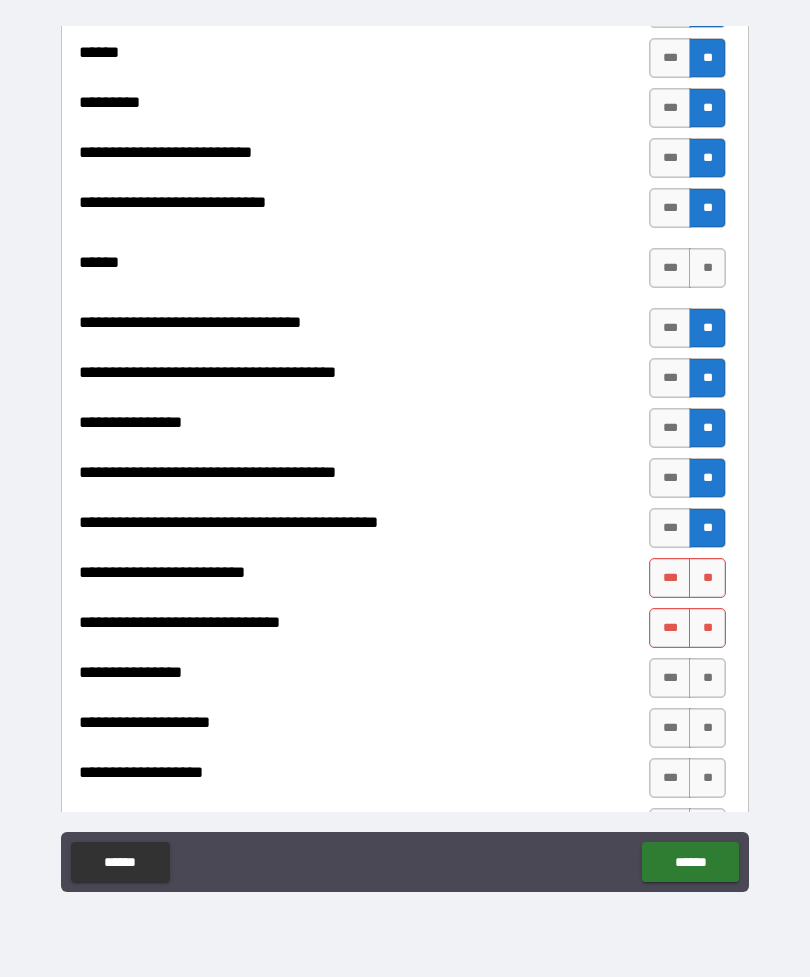 click on "**" at bounding box center (707, 728) 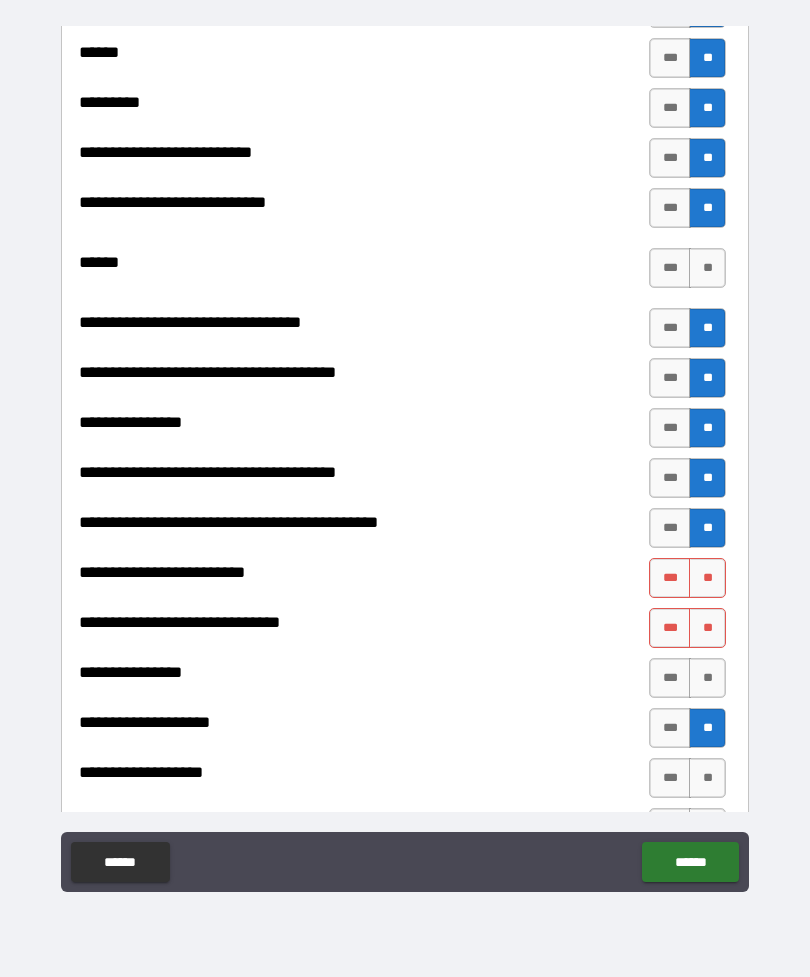 click on "**" at bounding box center (707, 678) 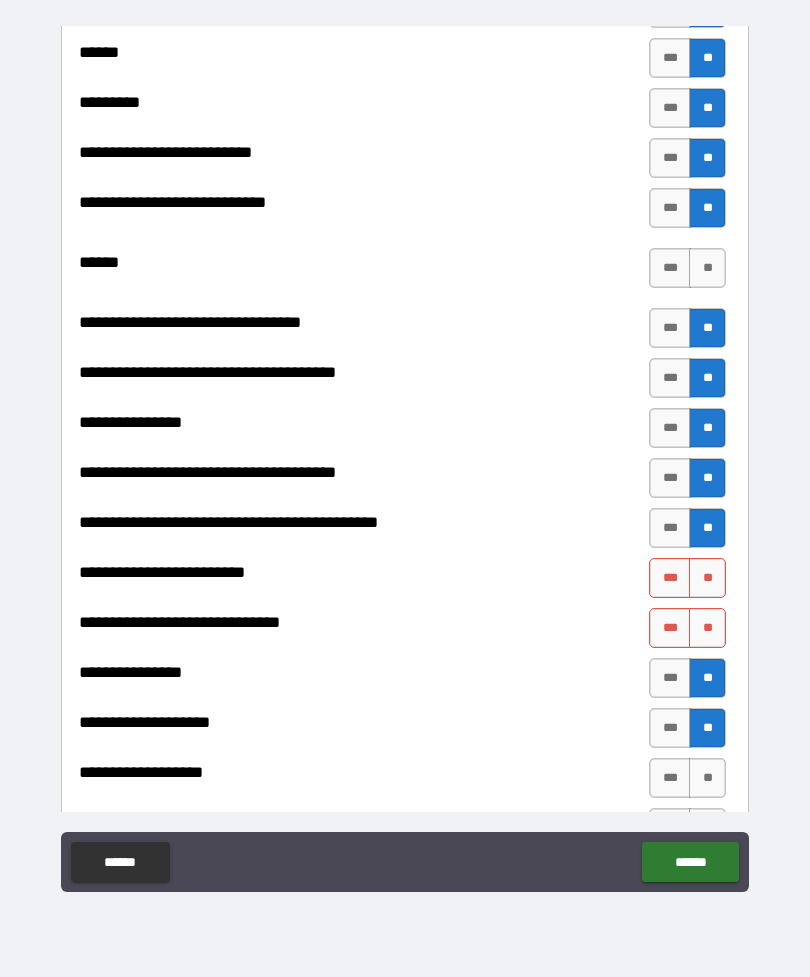 click on "**" at bounding box center [707, 778] 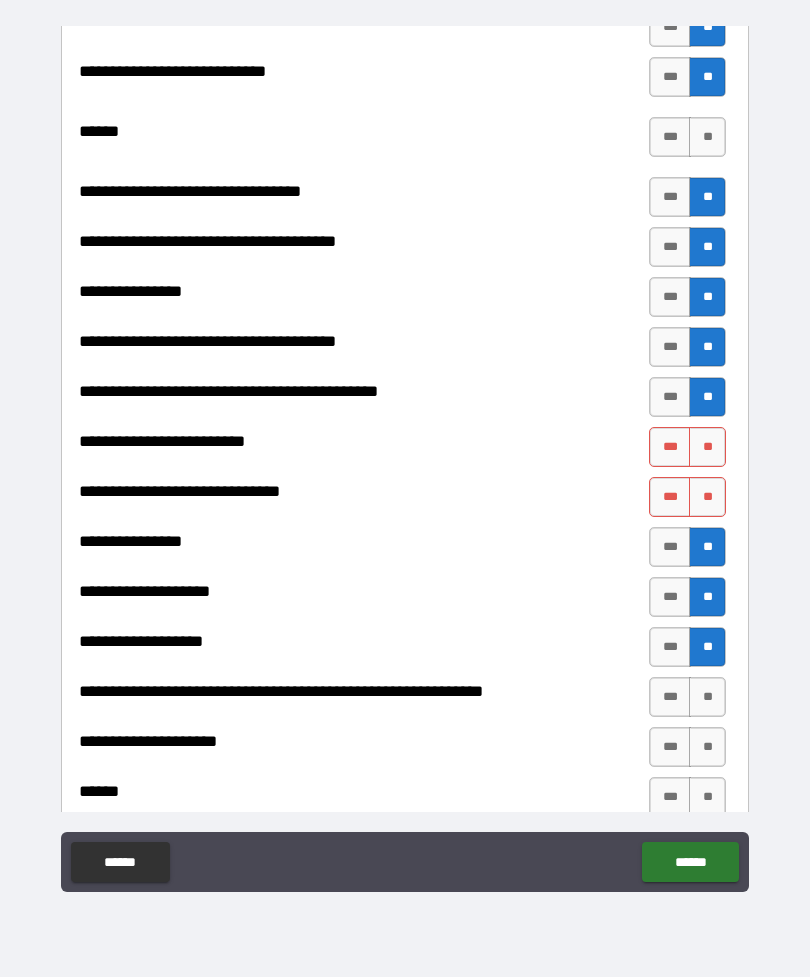 scroll, scrollTop: 1114, scrollLeft: 0, axis: vertical 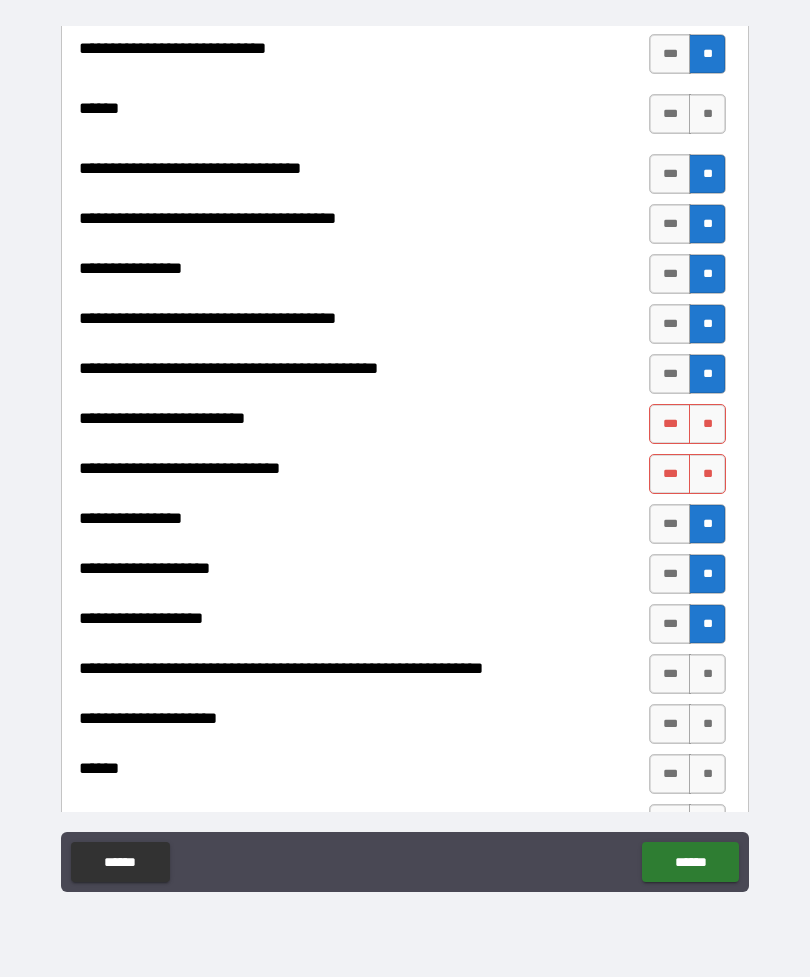 click on "**" at bounding box center [707, 424] 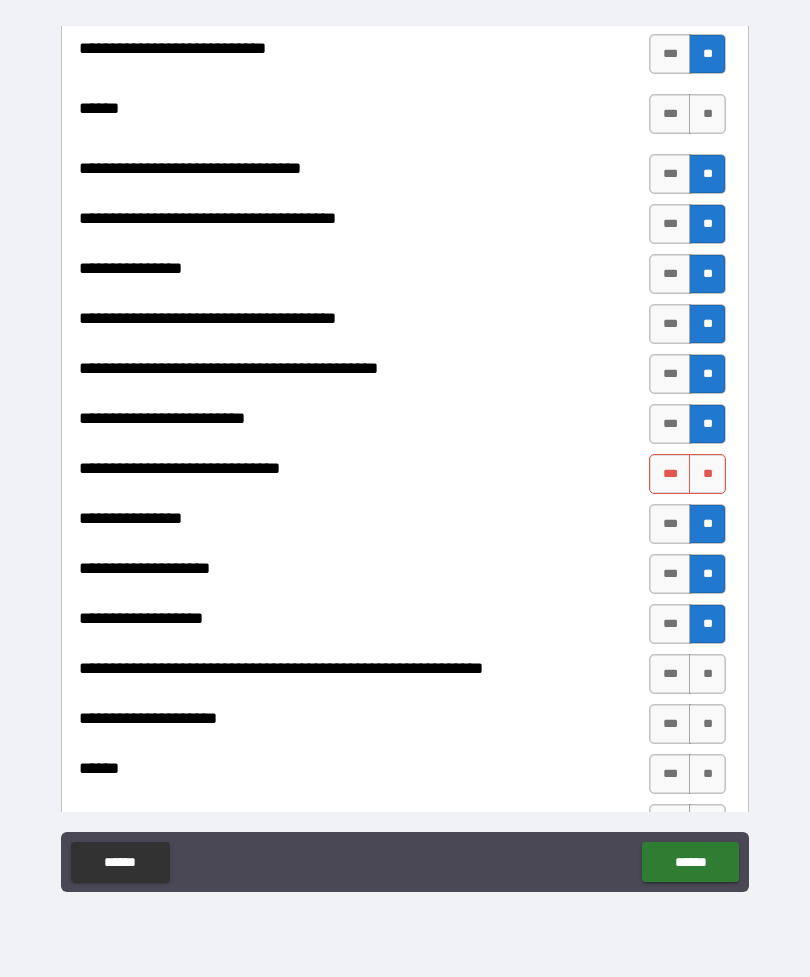 click on "**" at bounding box center (707, 474) 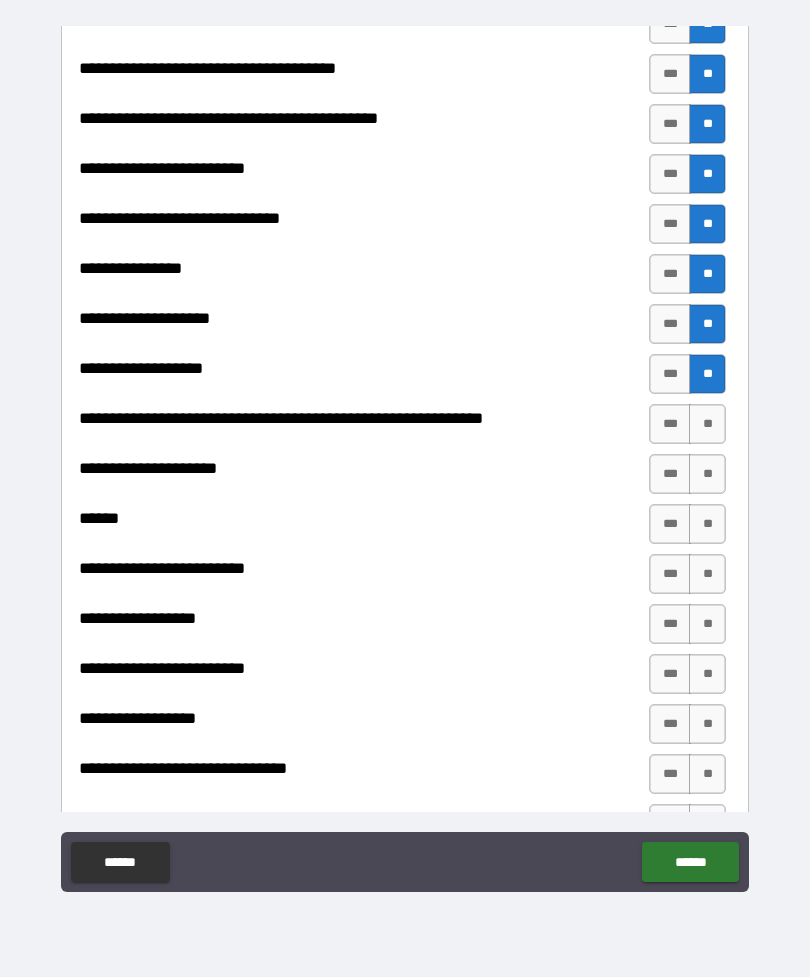 scroll, scrollTop: 1365, scrollLeft: 0, axis: vertical 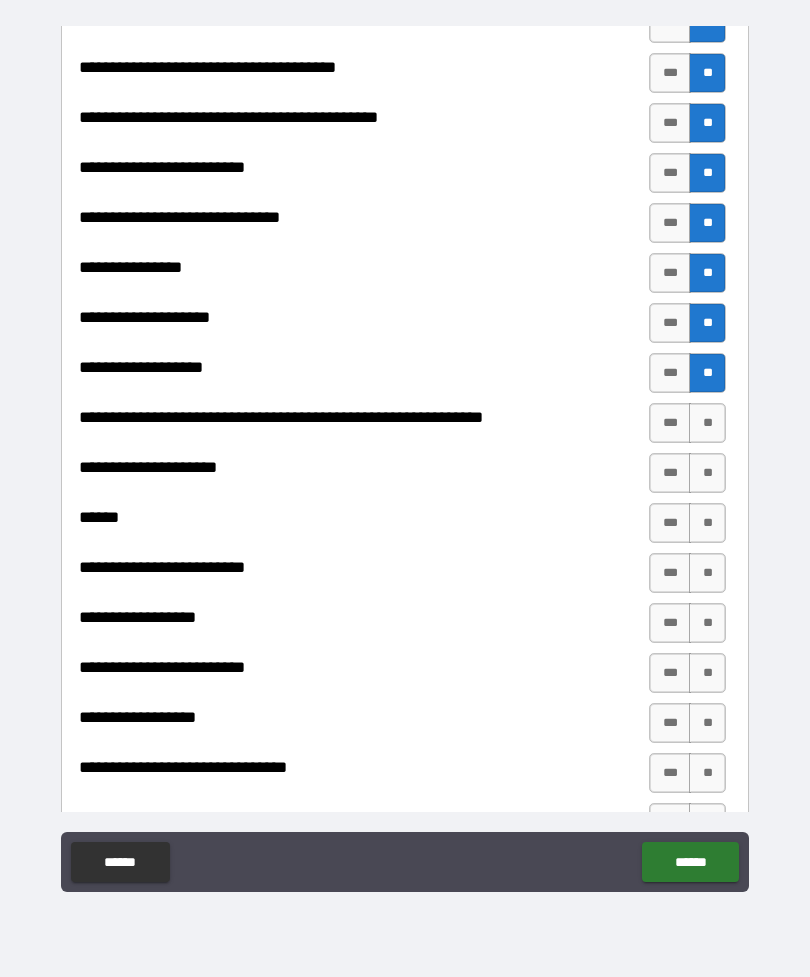 click on "**" at bounding box center [707, 423] 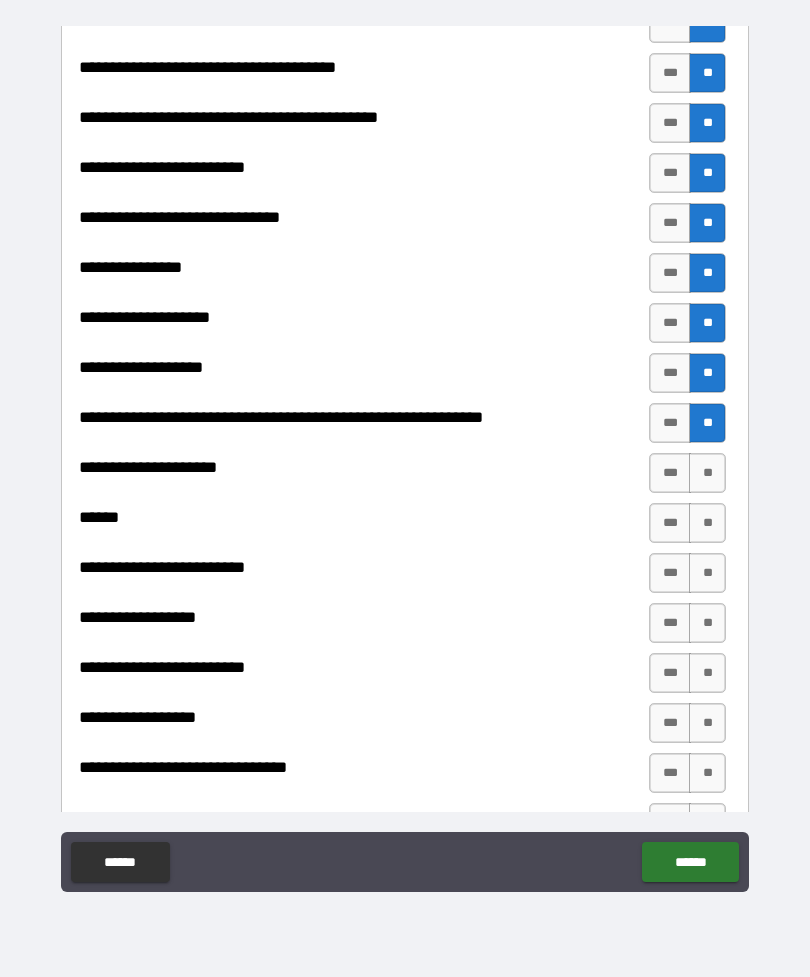 click on "**" at bounding box center [707, 473] 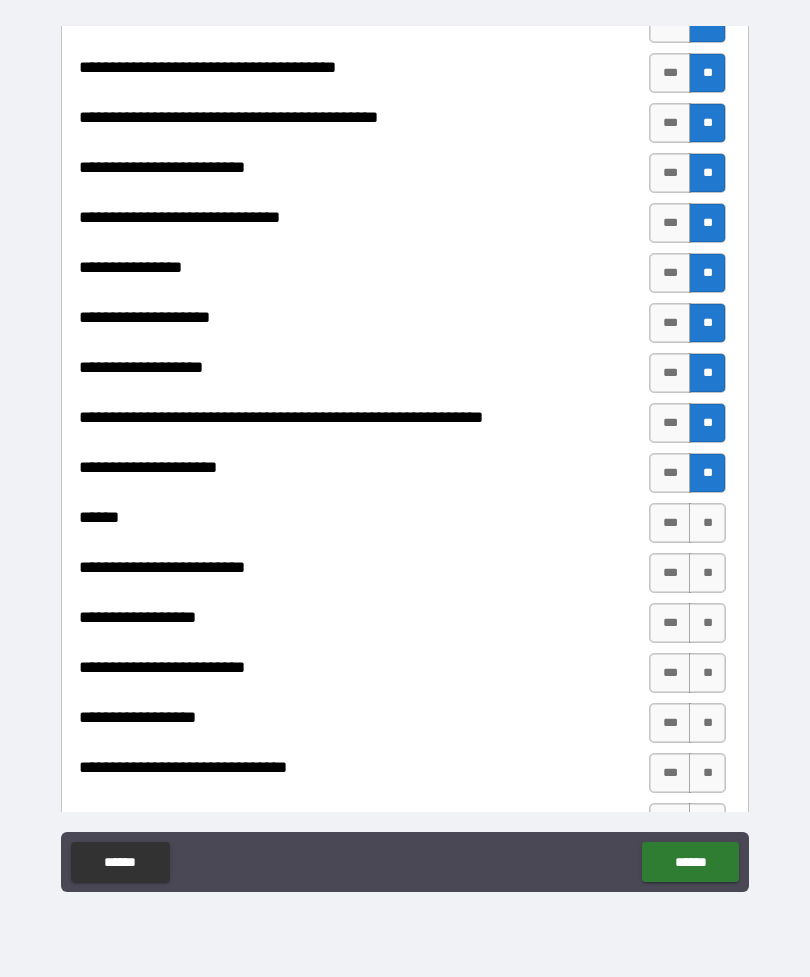 click on "**" at bounding box center [707, 523] 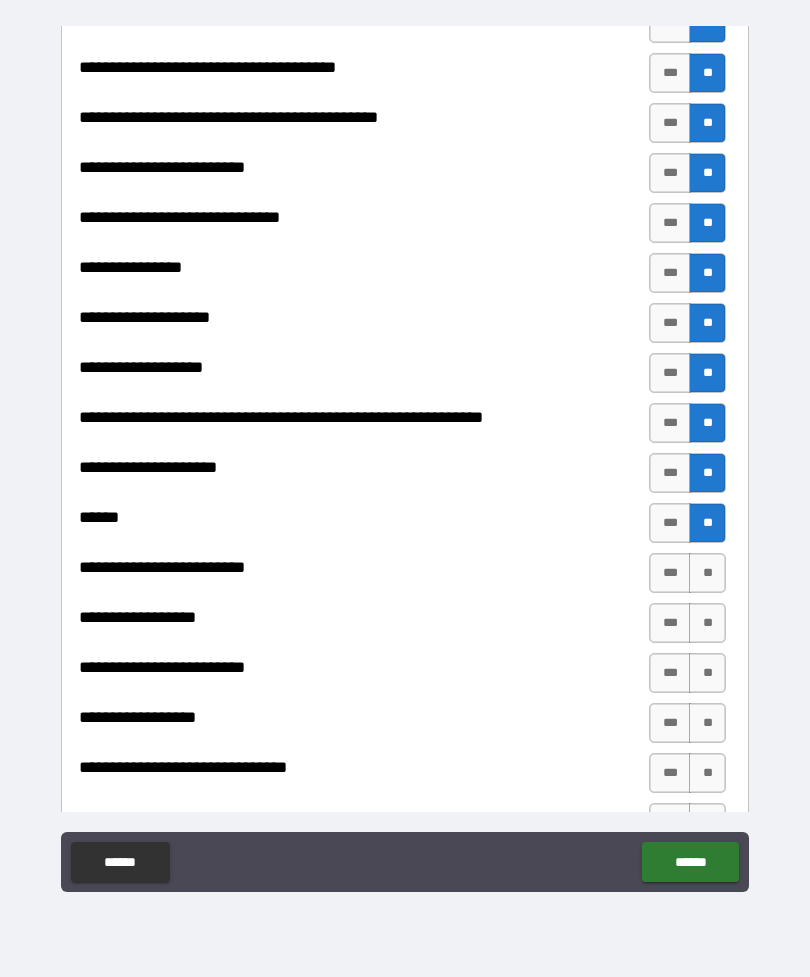 click on "**" at bounding box center [707, 523] 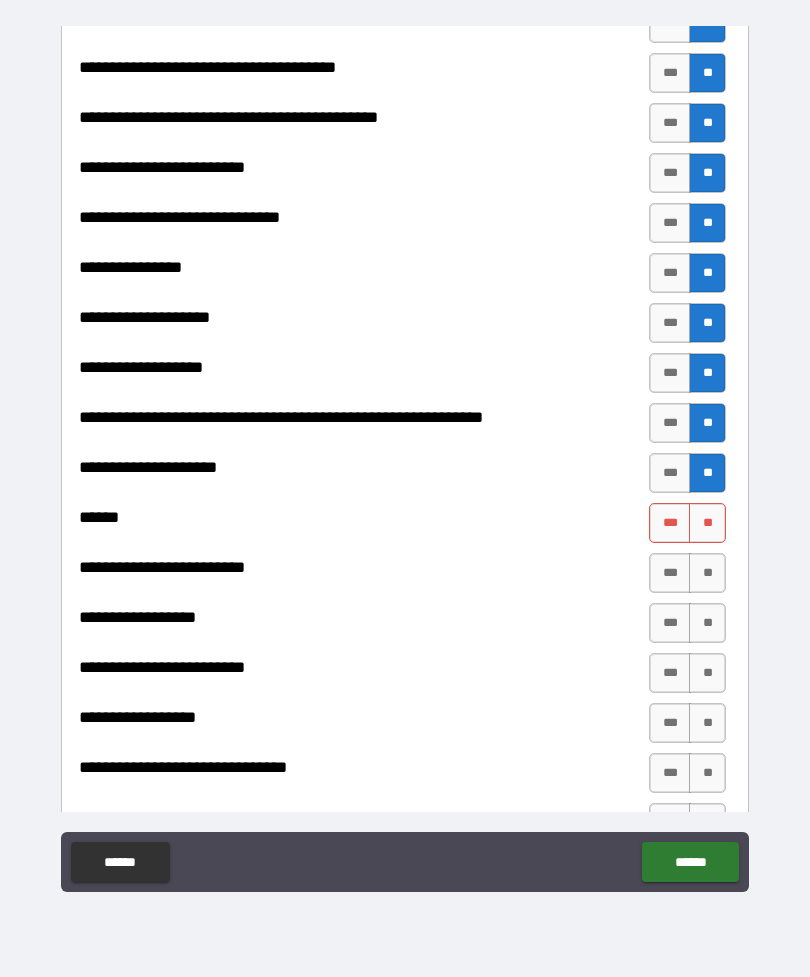click on "**" at bounding box center (707, 623) 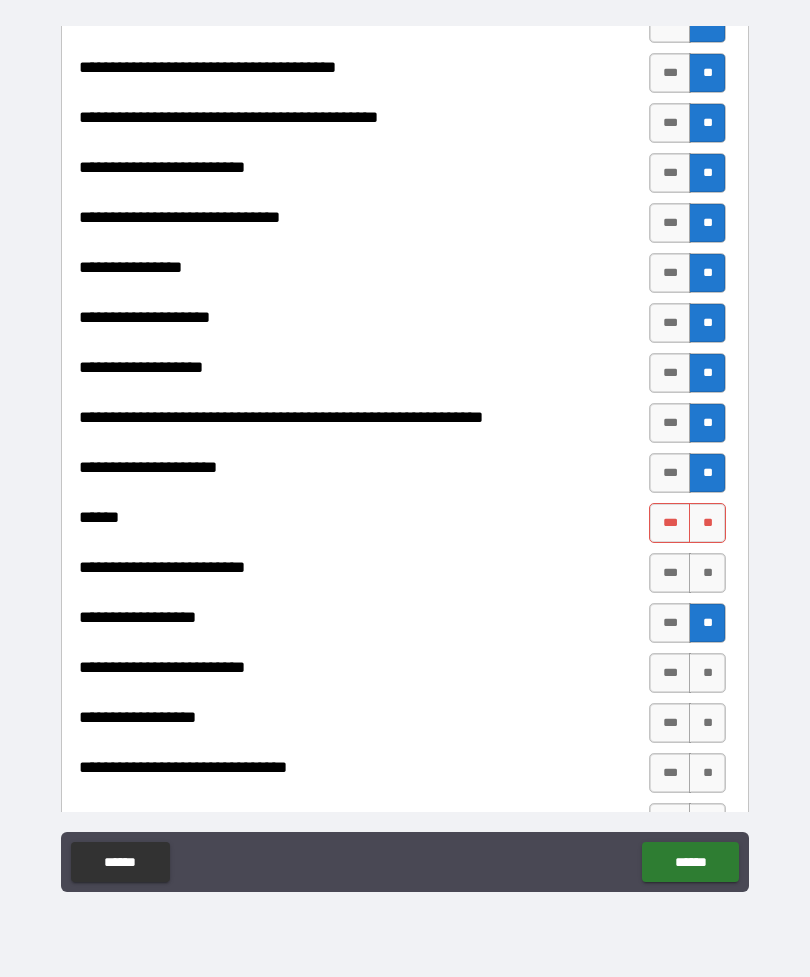 click on "**" at bounding box center [707, 573] 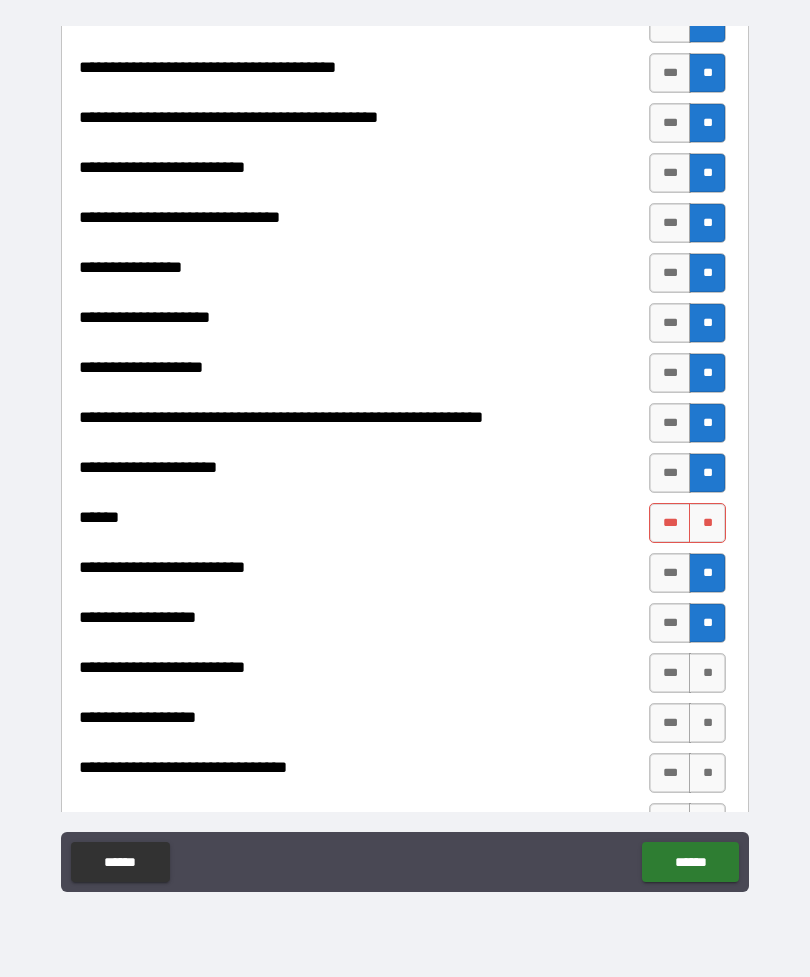 click on "**" at bounding box center [707, 523] 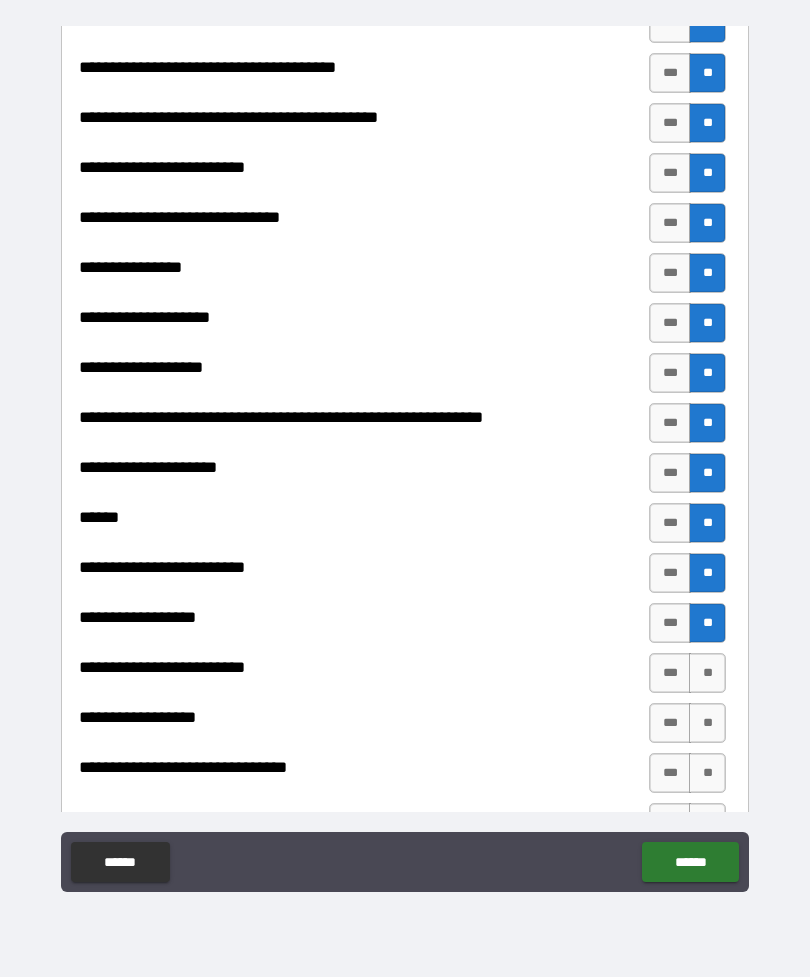 click on "**" at bounding box center (707, 673) 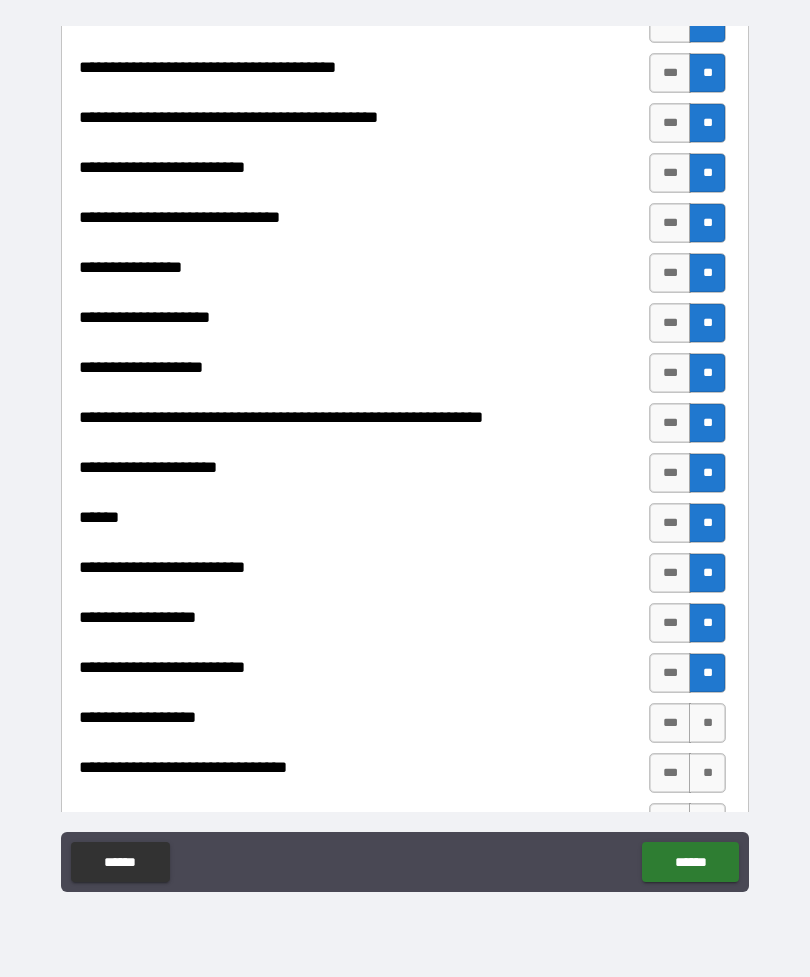 click on "**" at bounding box center [707, 723] 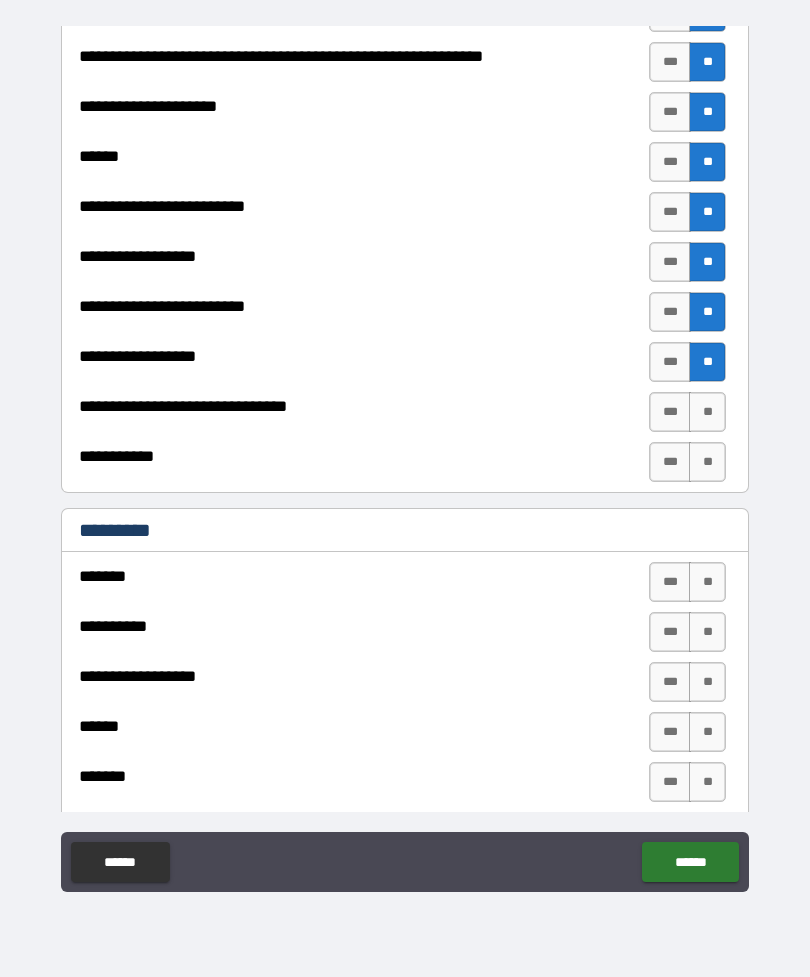 scroll, scrollTop: 1728, scrollLeft: 0, axis: vertical 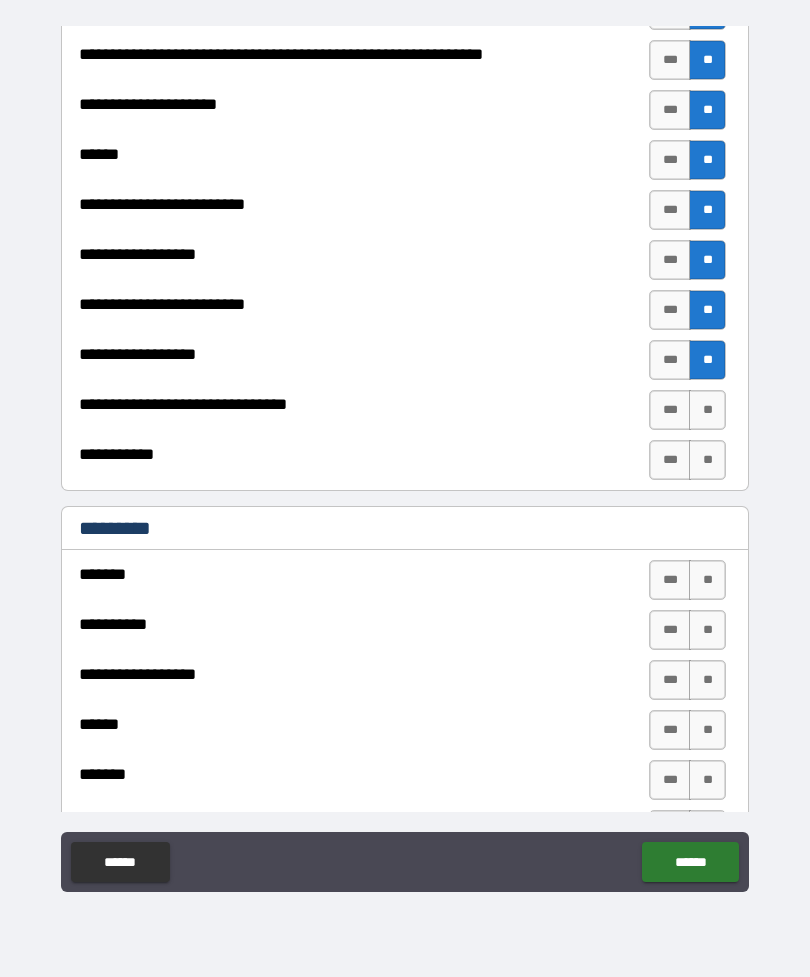 click on "**" at bounding box center [707, 410] 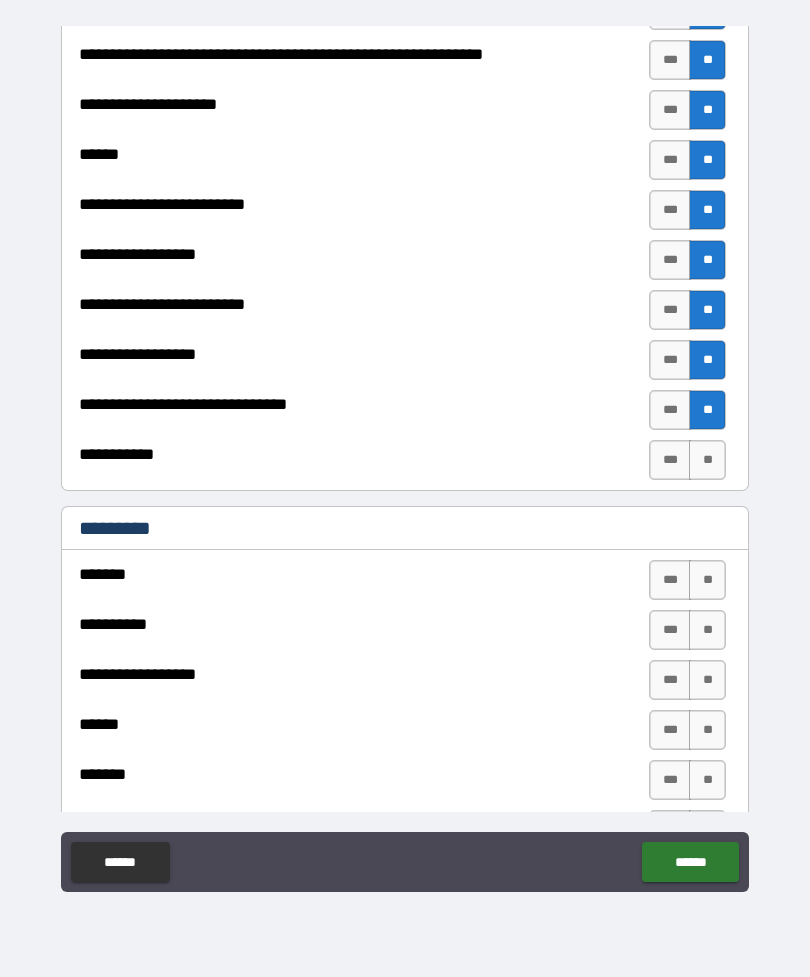 click on "**" at bounding box center (707, 460) 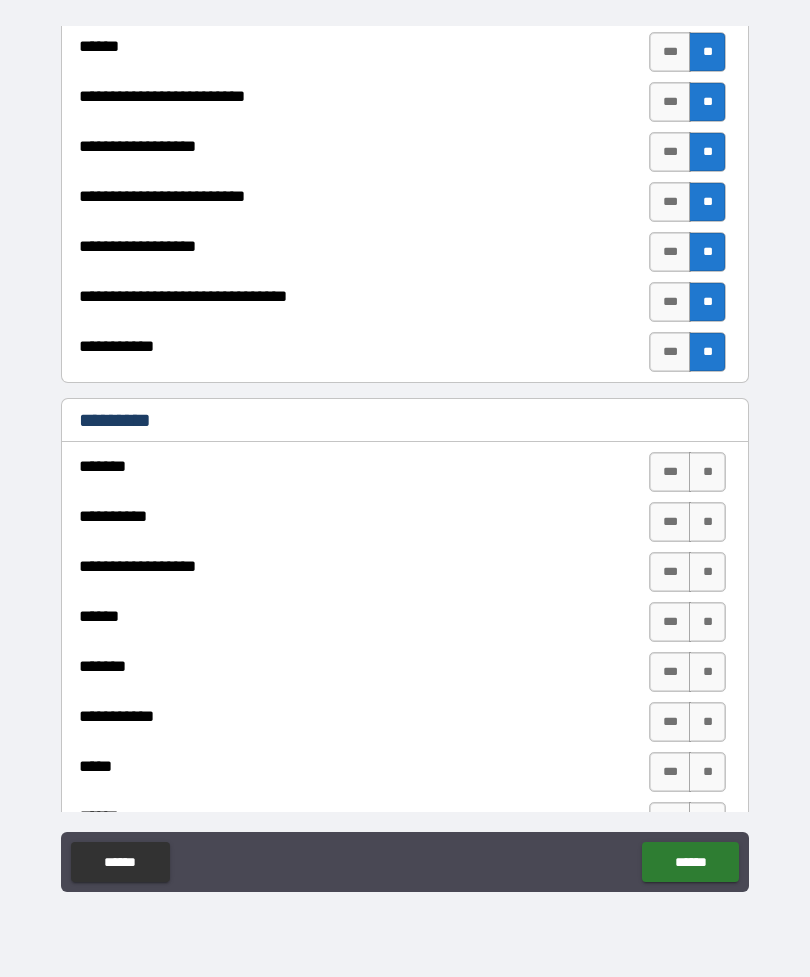 scroll, scrollTop: 1850, scrollLeft: 0, axis: vertical 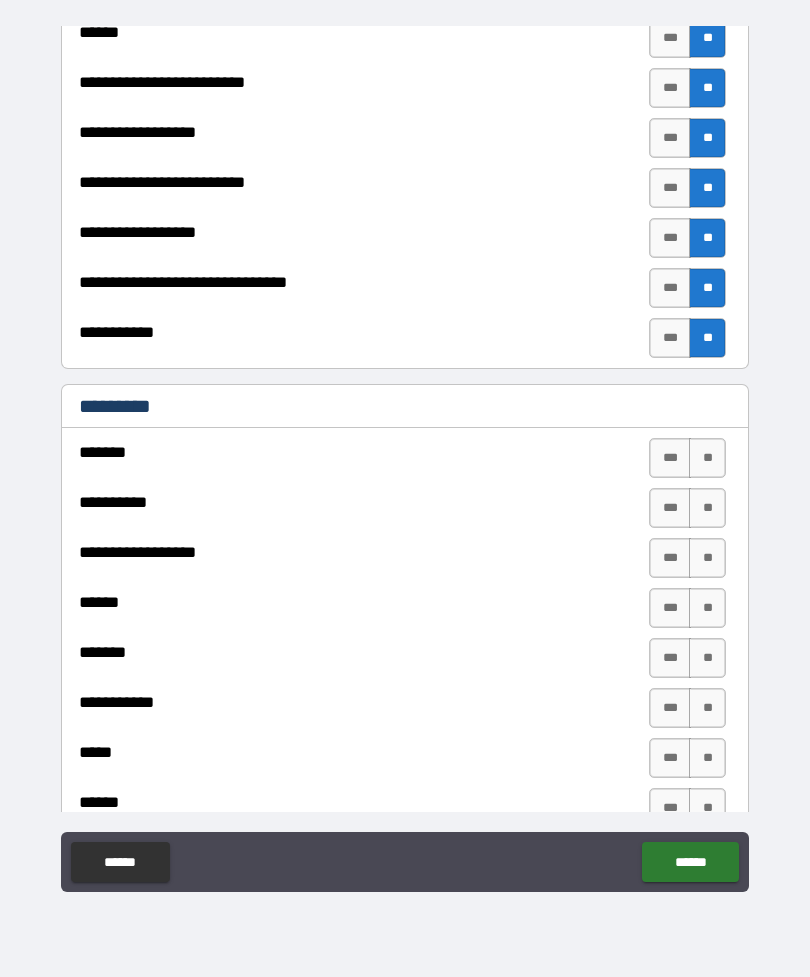 click on "***" at bounding box center [670, 508] 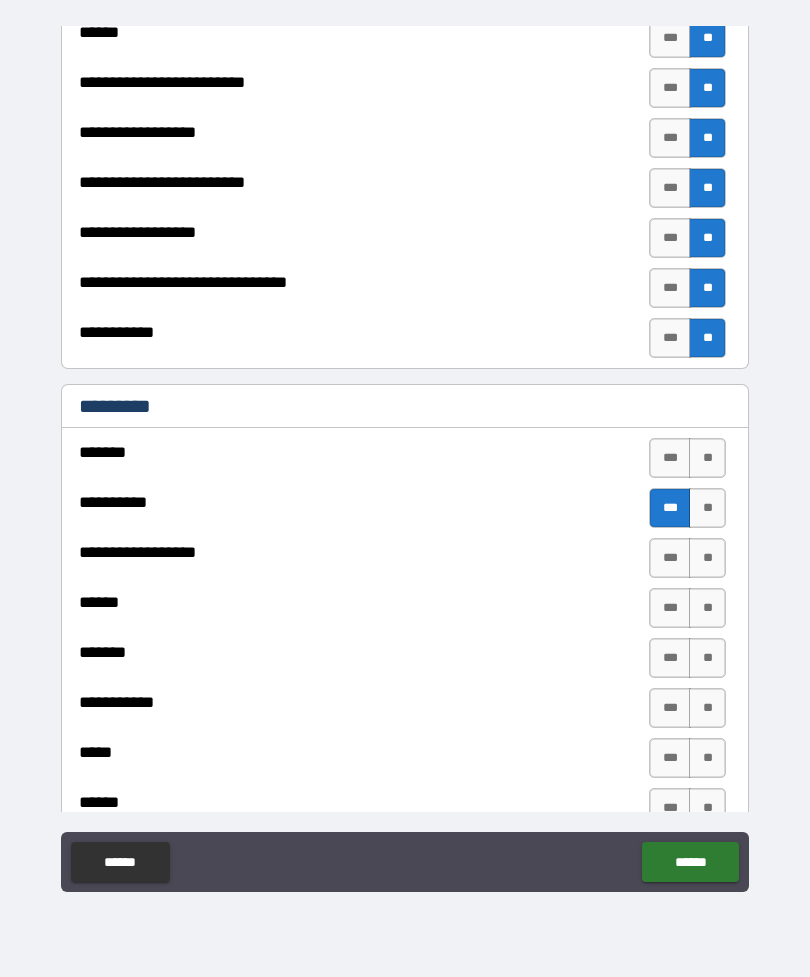 click on "**" at bounding box center (707, 458) 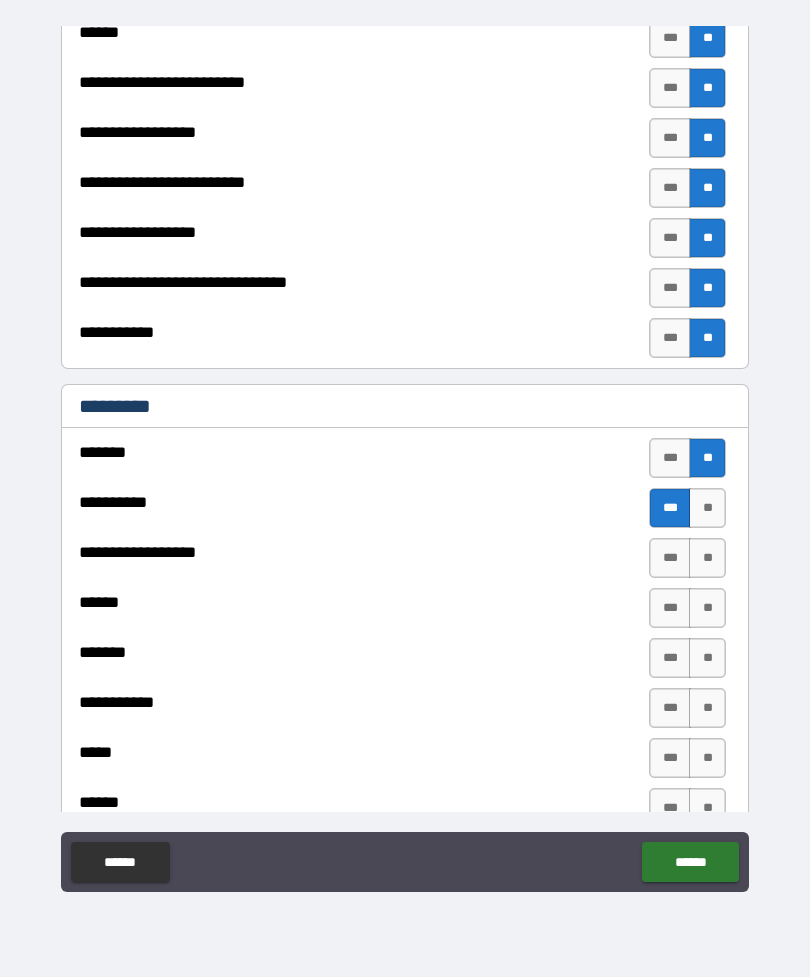 click on "**" at bounding box center [707, 558] 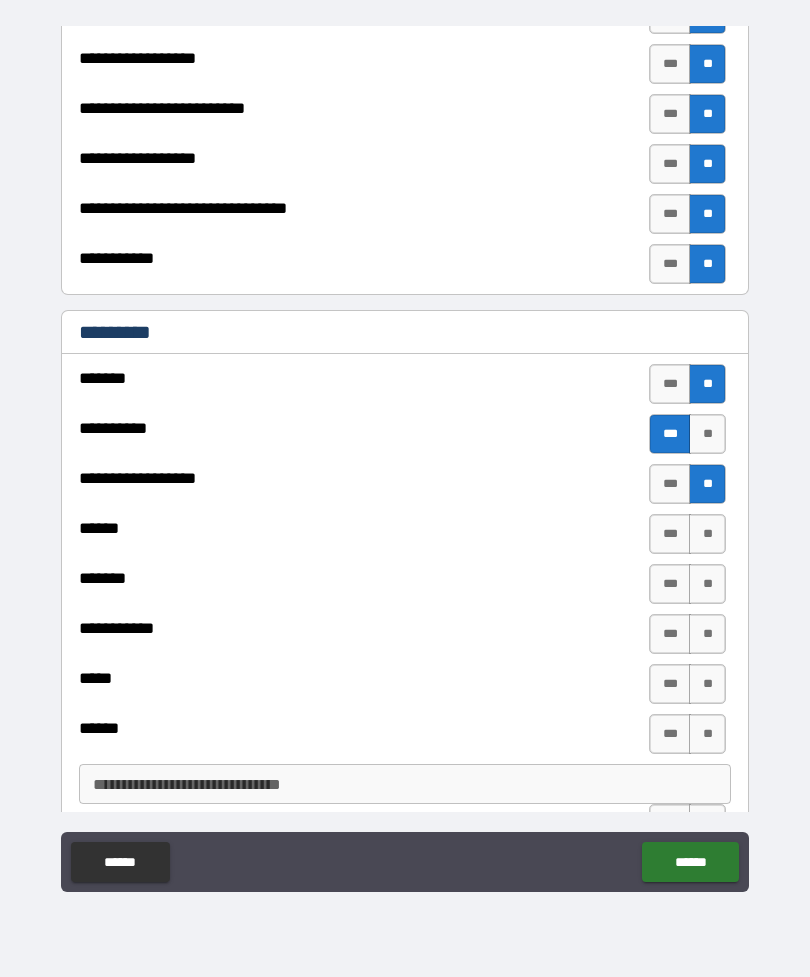 scroll, scrollTop: 1949, scrollLeft: 0, axis: vertical 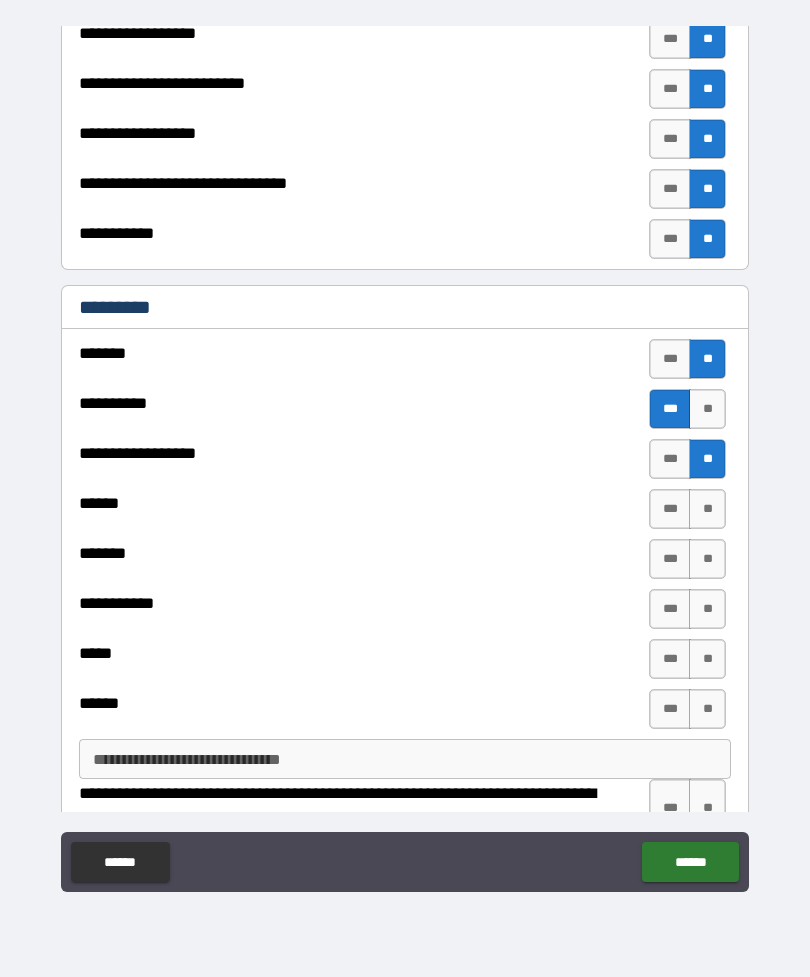 click on "**" at bounding box center (707, 559) 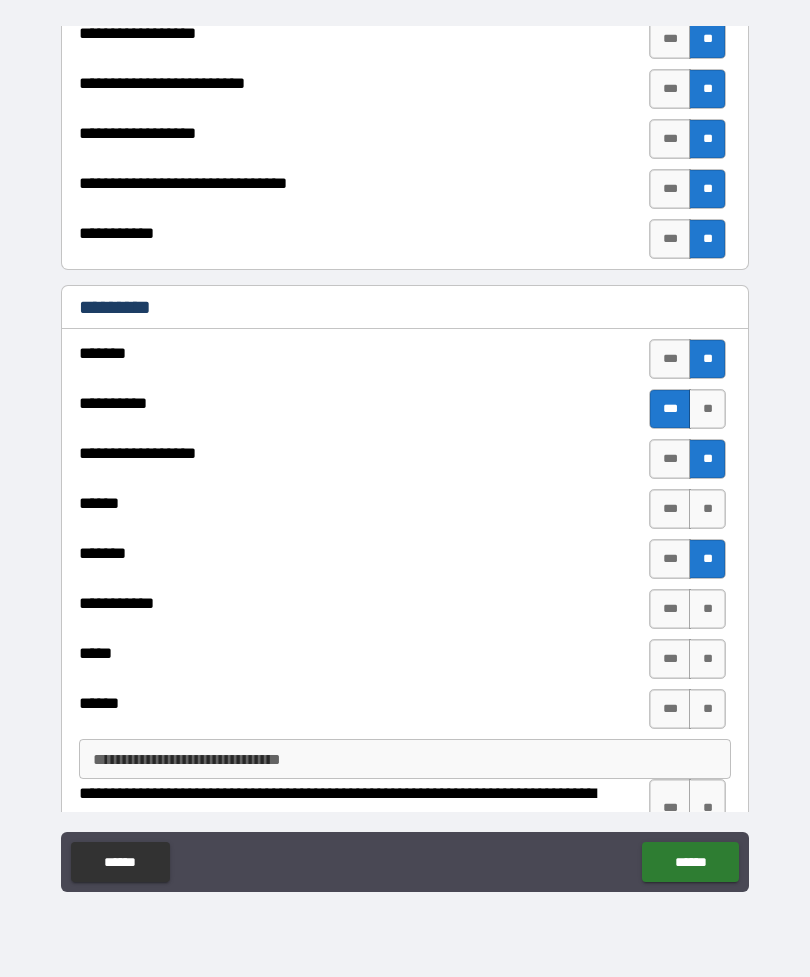 click on "**" at bounding box center [707, 609] 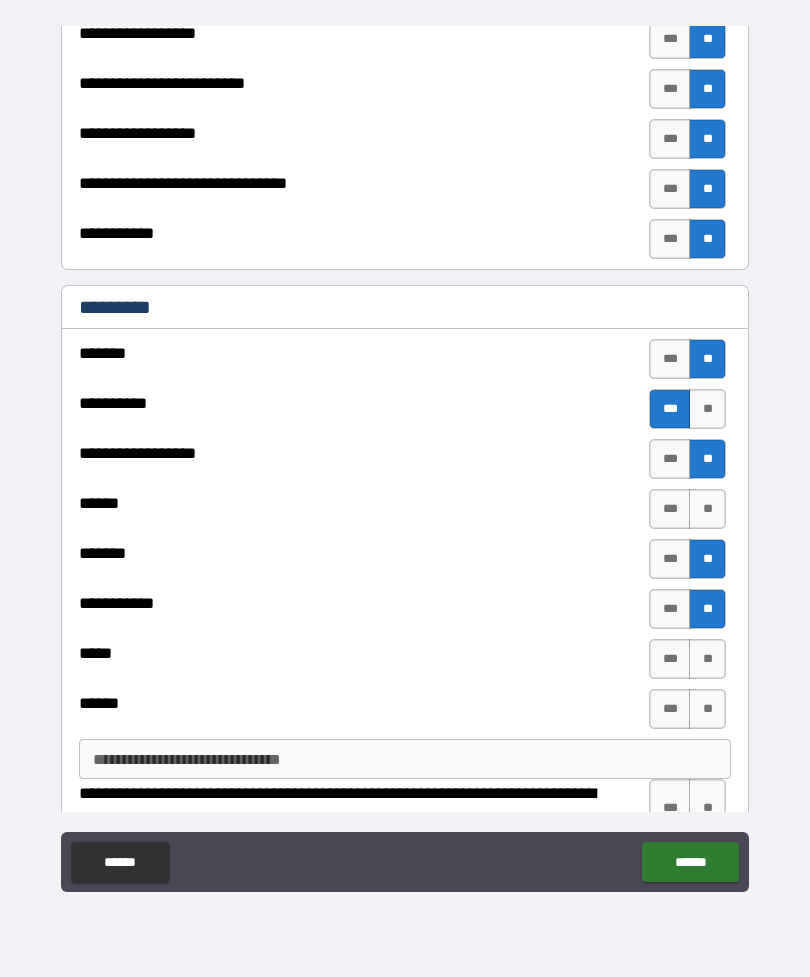 click on "**" at bounding box center [707, 659] 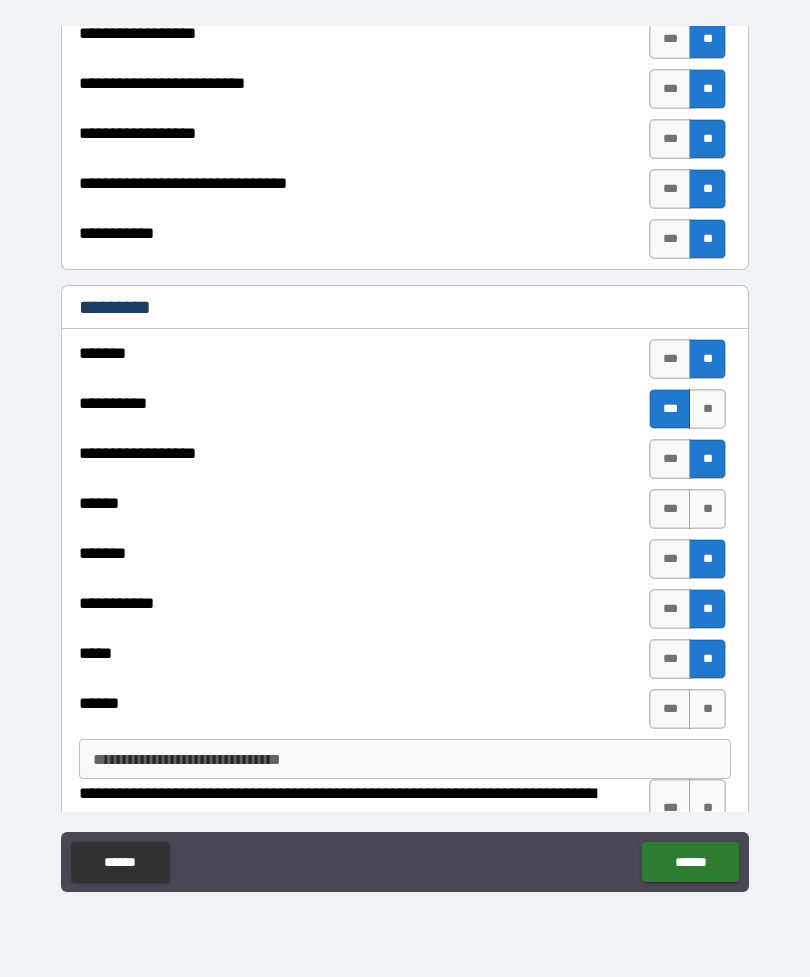 click on "**" at bounding box center [707, 709] 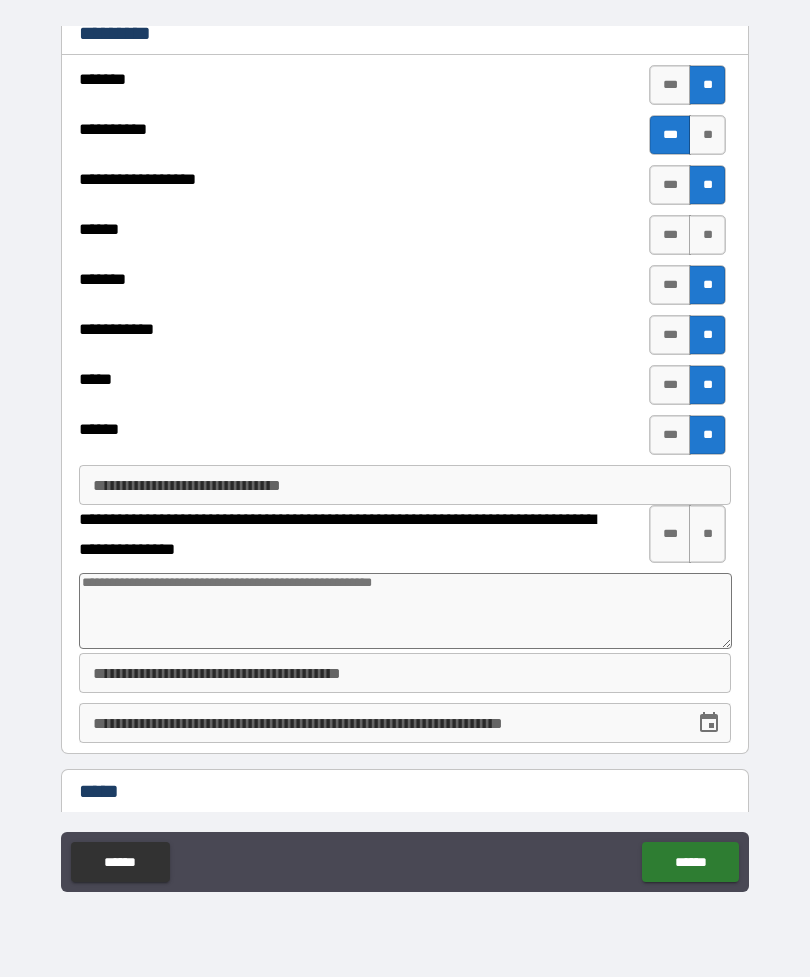 scroll, scrollTop: 2225, scrollLeft: 0, axis: vertical 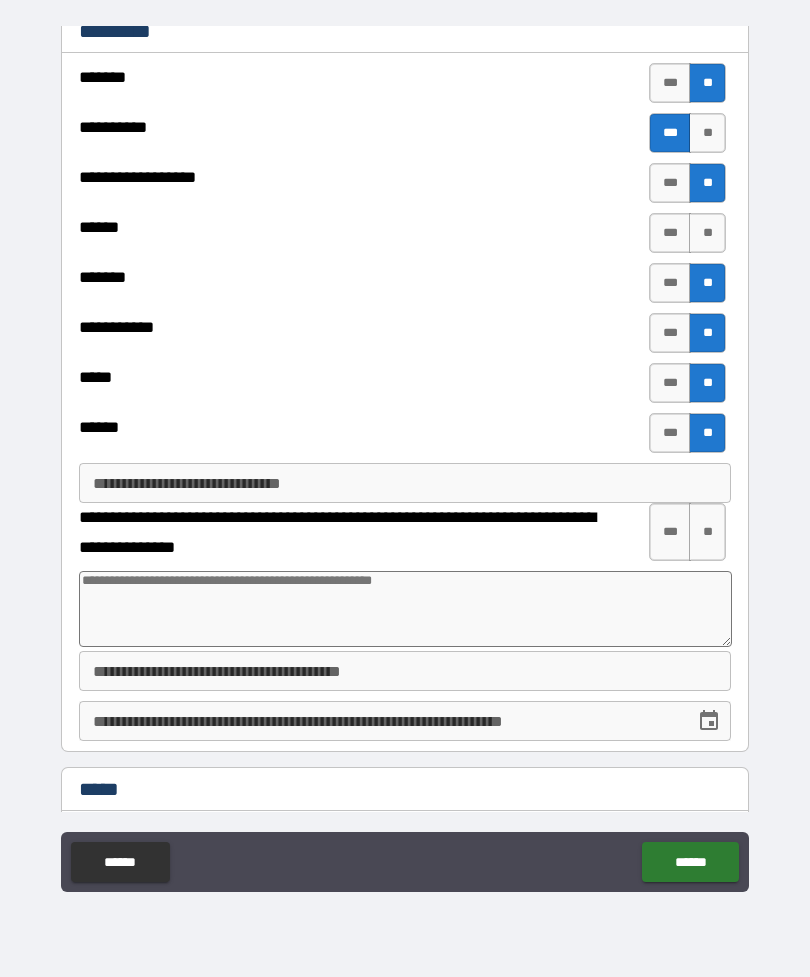 click on "**" at bounding box center (707, 532) 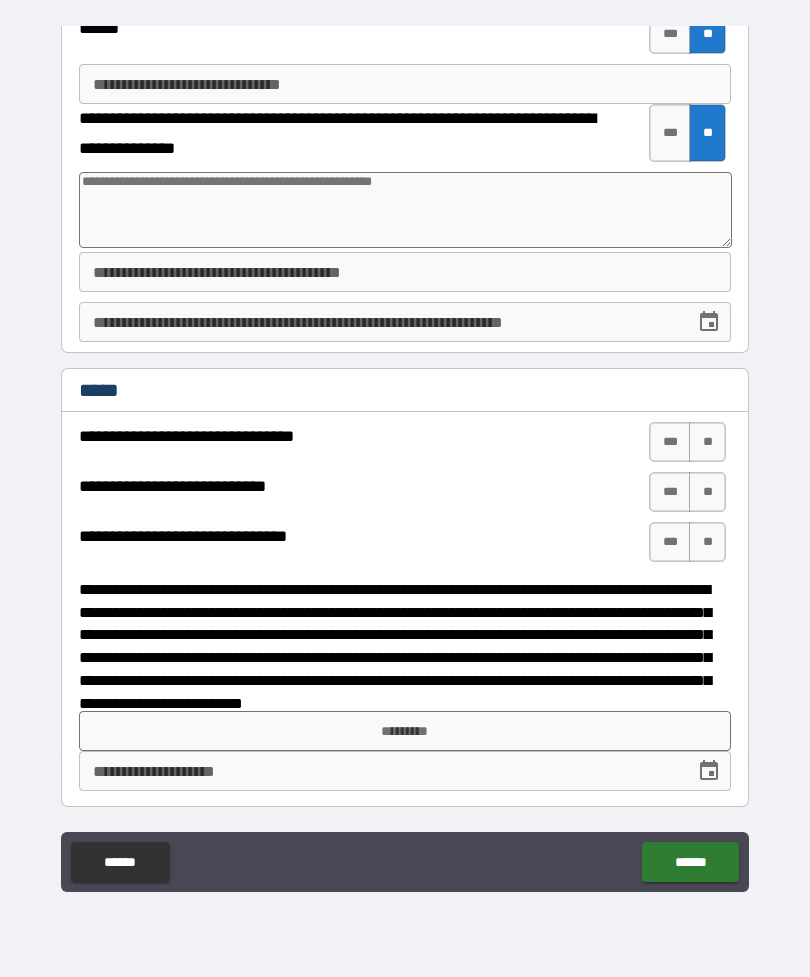 scroll, scrollTop: 2624, scrollLeft: 0, axis: vertical 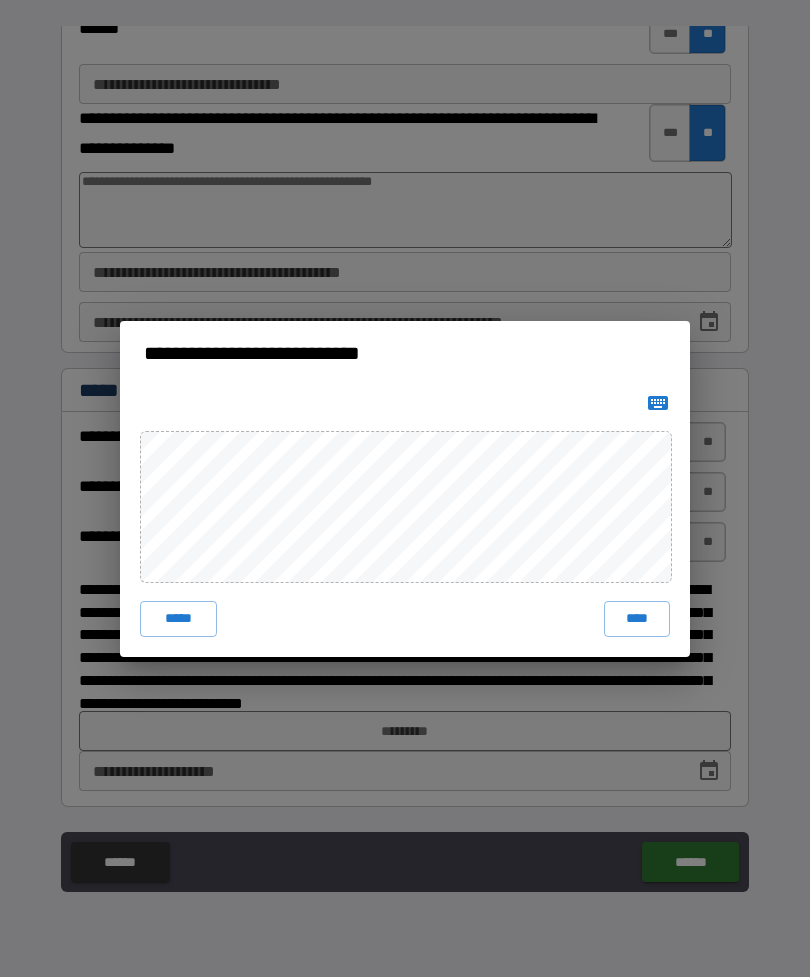 click on "****" at bounding box center (637, 619) 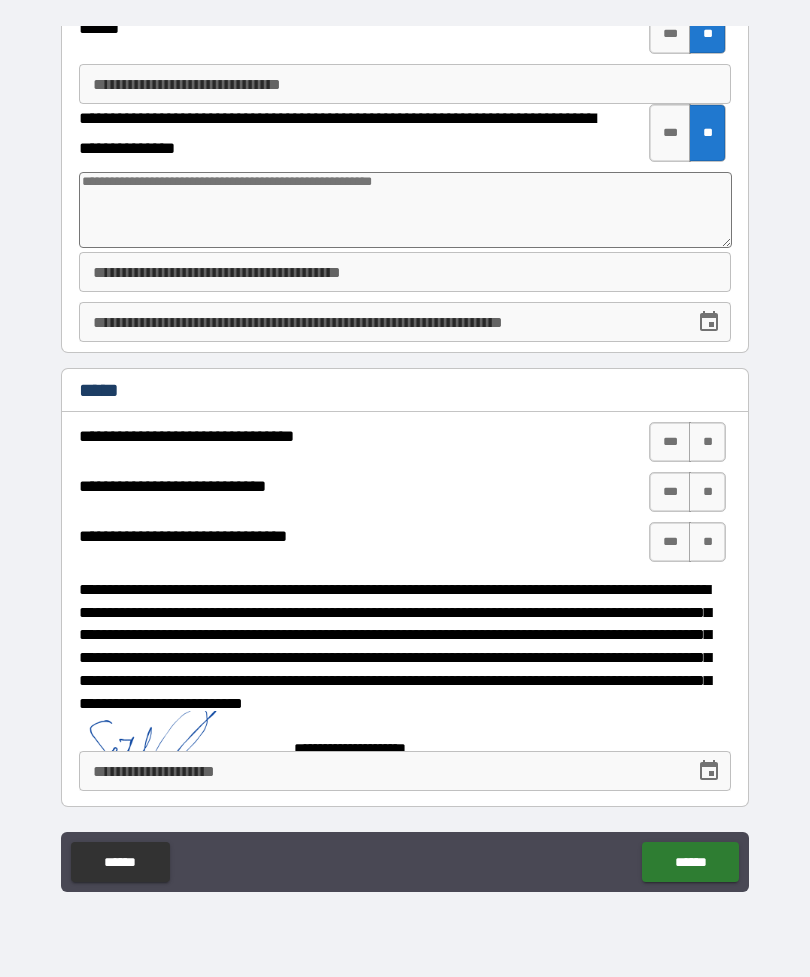 scroll, scrollTop: 2614, scrollLeft: 0, axis: vertical 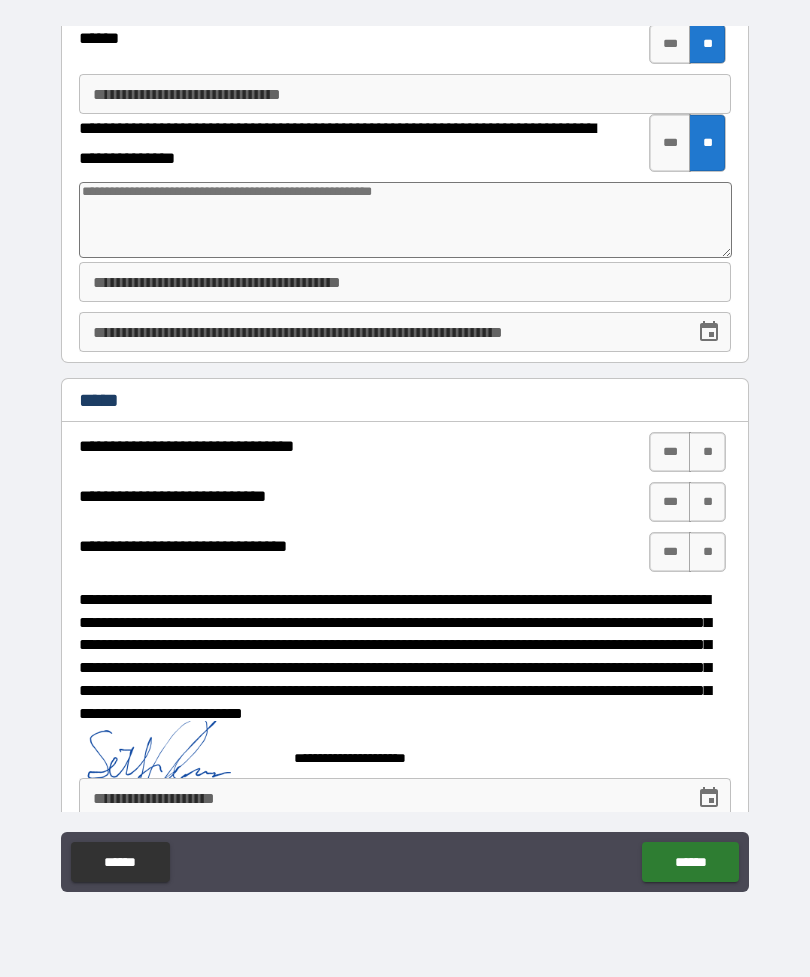 click on "**********" at bounding box center [380, 798] 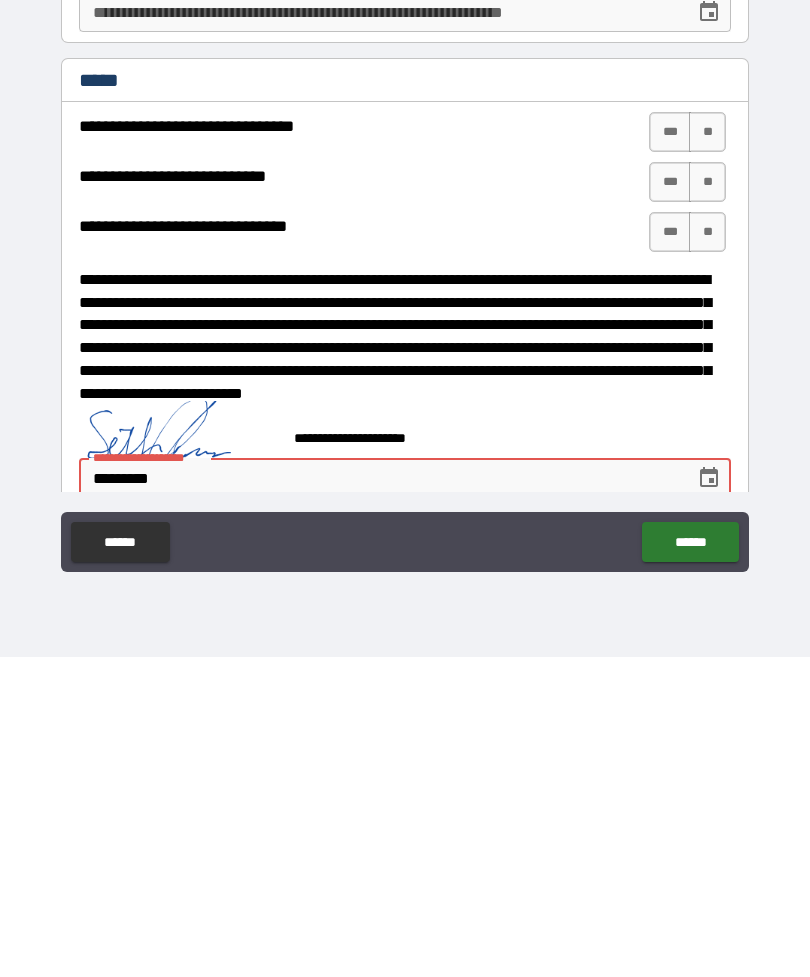 click on "******" at bounding box center (690, 862) 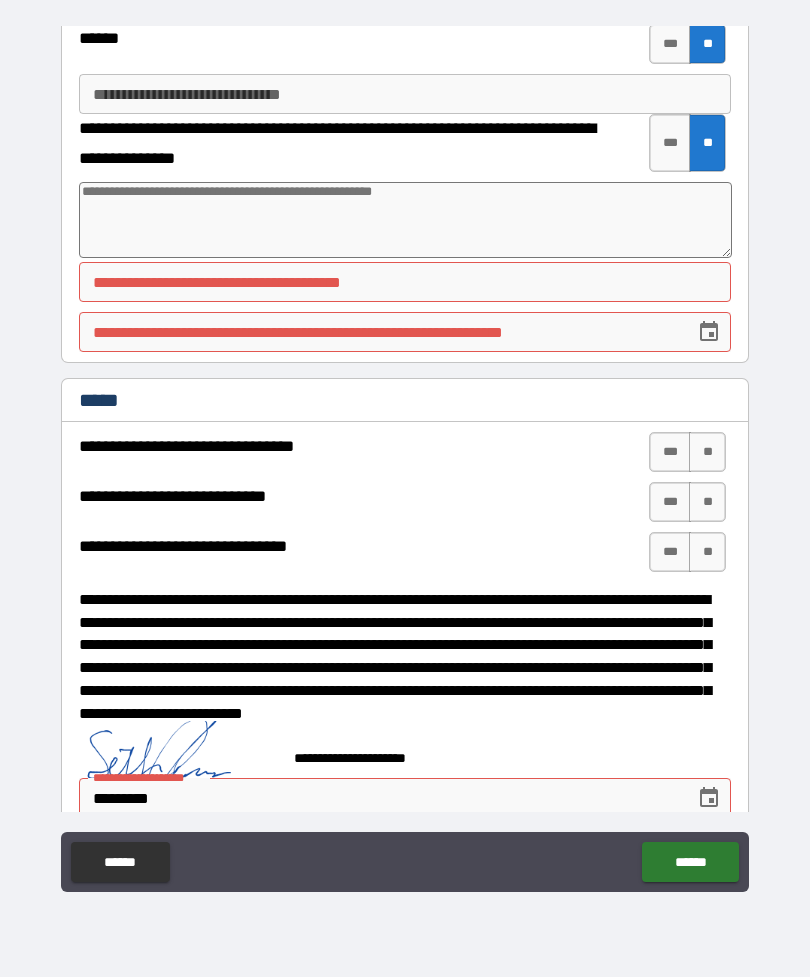 click on "**********" at bounding box center (405, 282) 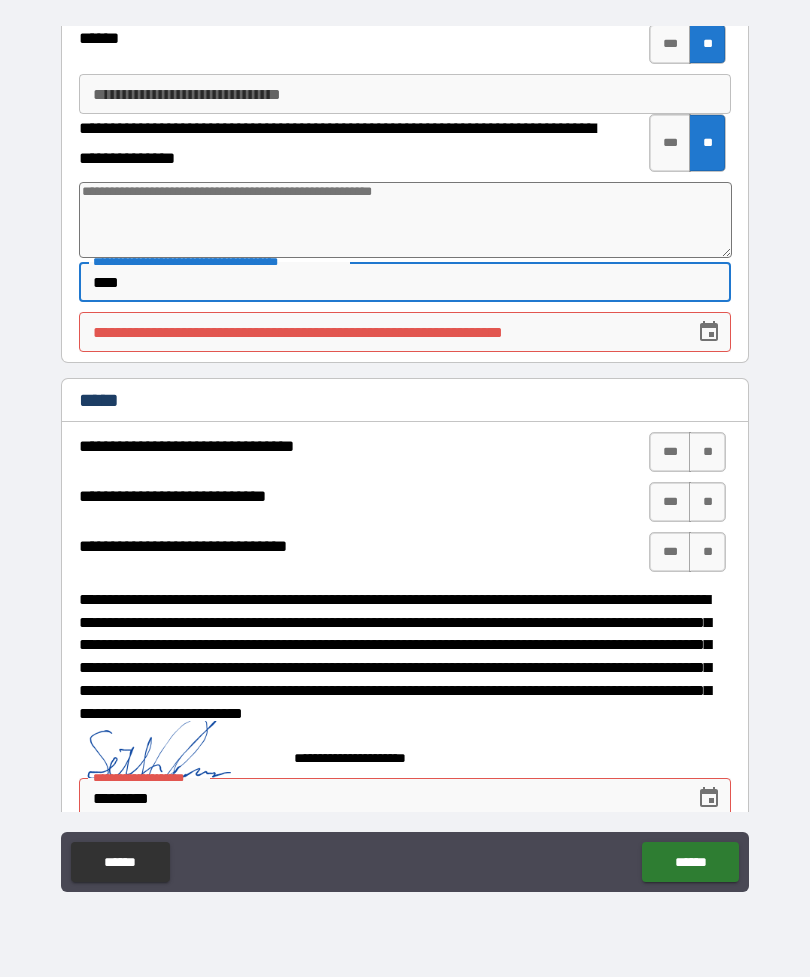 click on "**********" at bounding box center (380, 332) 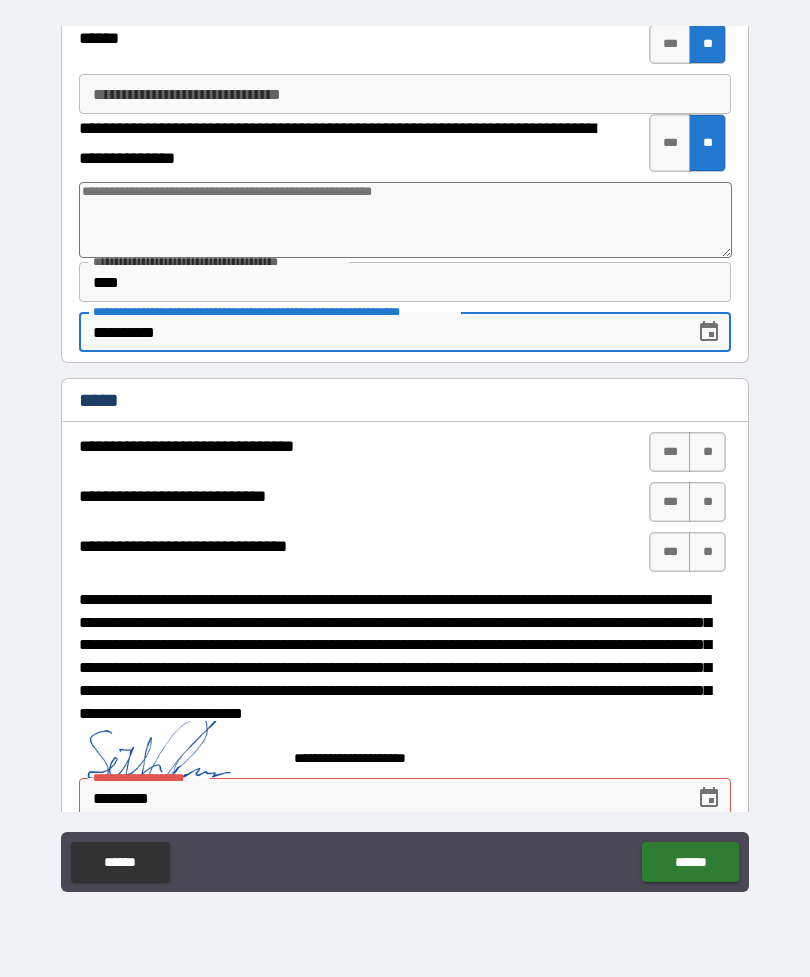 click on "**********" at bounding box center (405, 459) 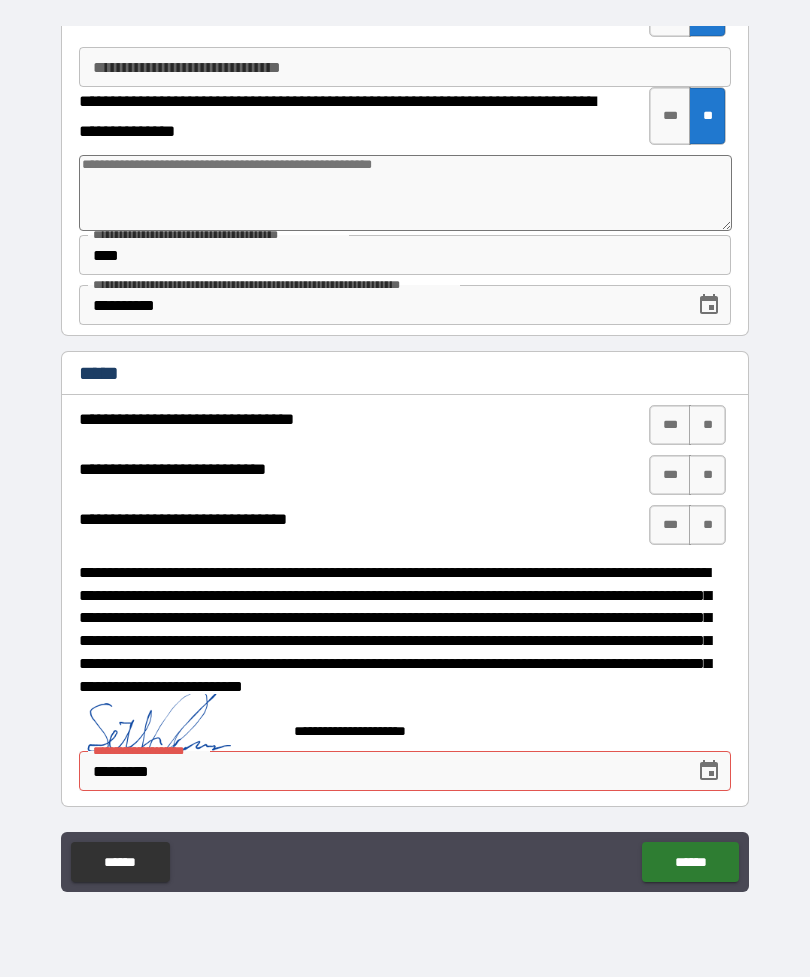 click on "******" at bounding box center [690, 862] 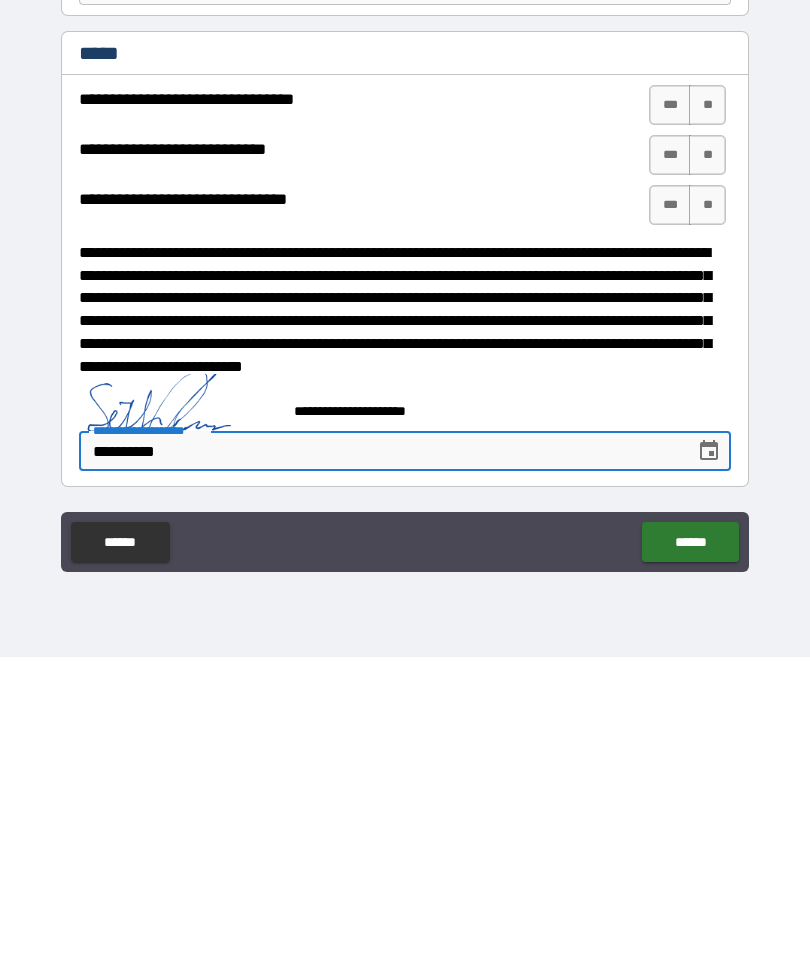 click on "******" at bounding box center (690, 862) 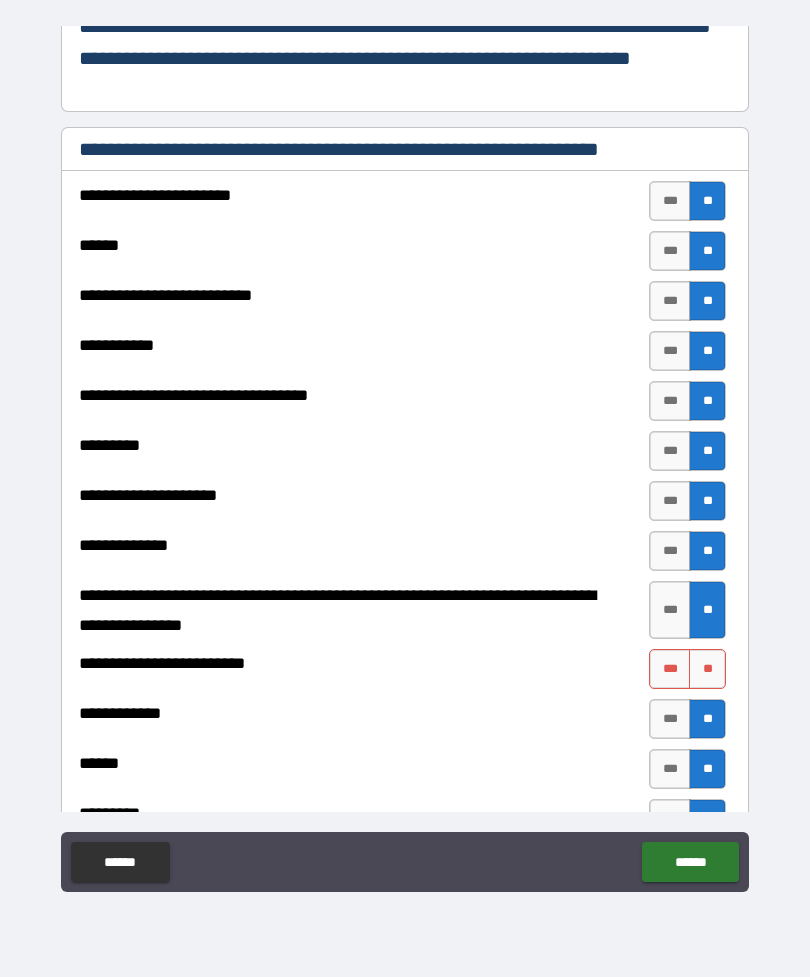 scroll, scrollTop: 282, scrollLeft: 0, axis: vertical 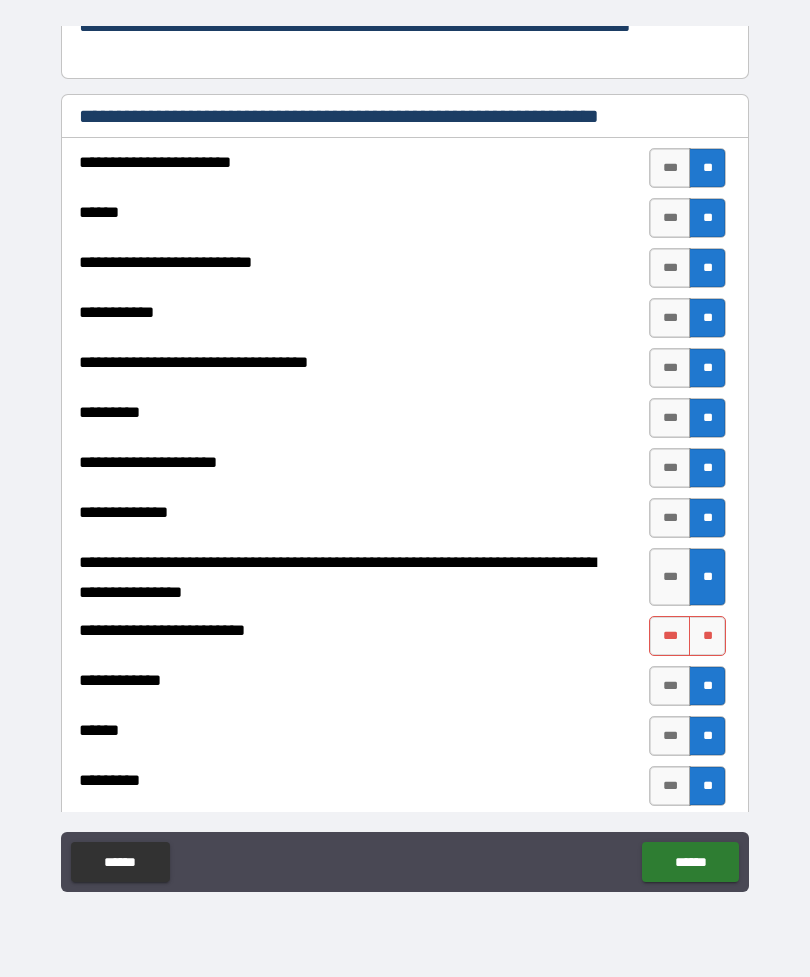 click on "**" at bounding box center [707, 636] 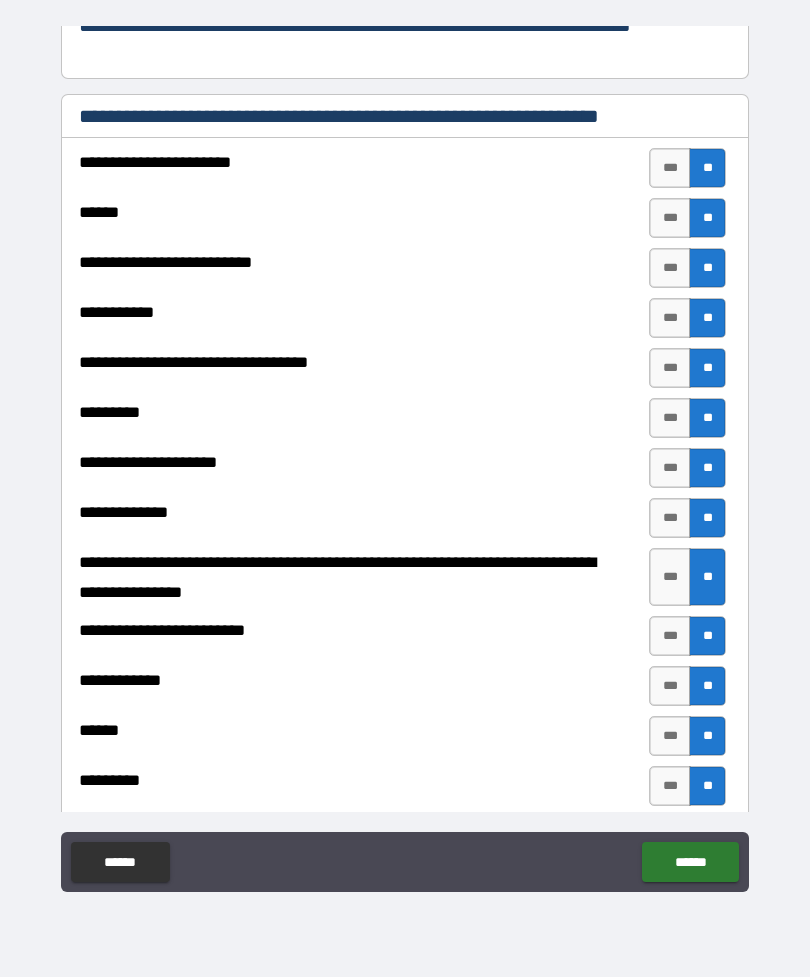 click on "******" at bounding box center (690, 862) 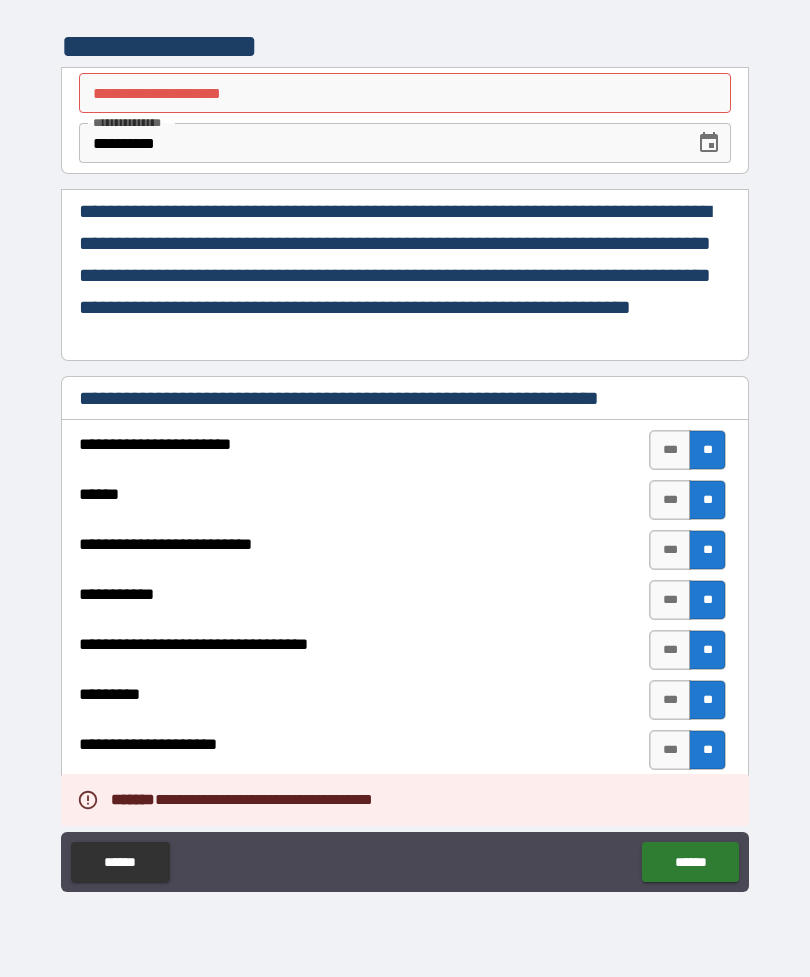 scroll, scrollTop: 0, scrollLeft: 0, axis: both 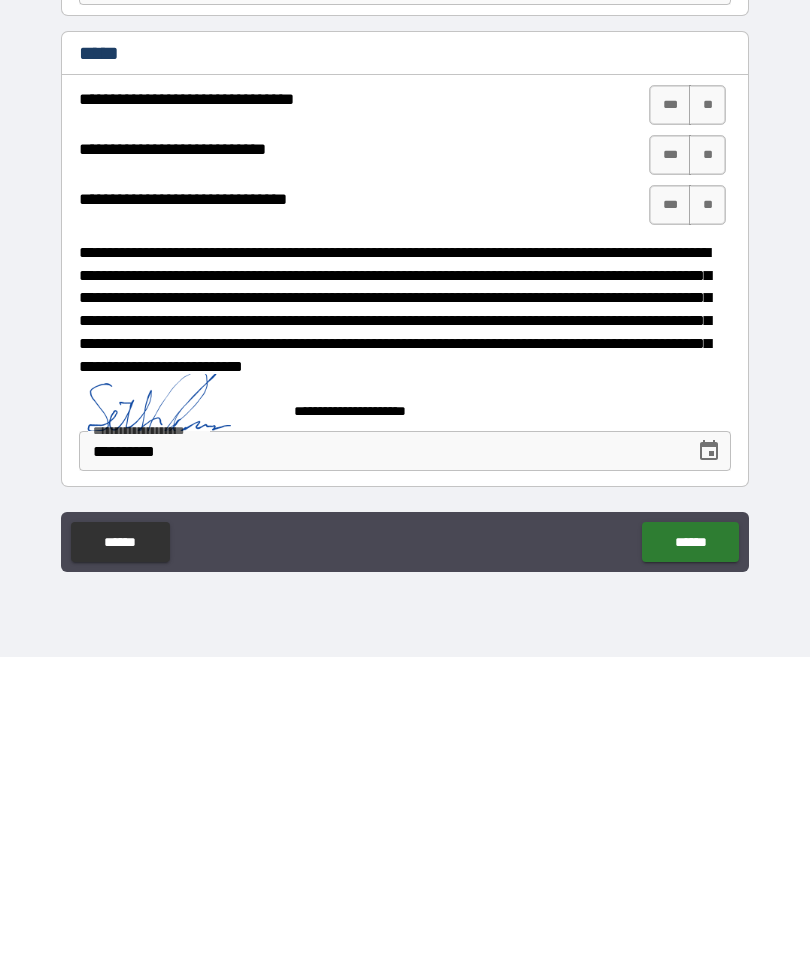click on "******" at bounding box center (690, 862) 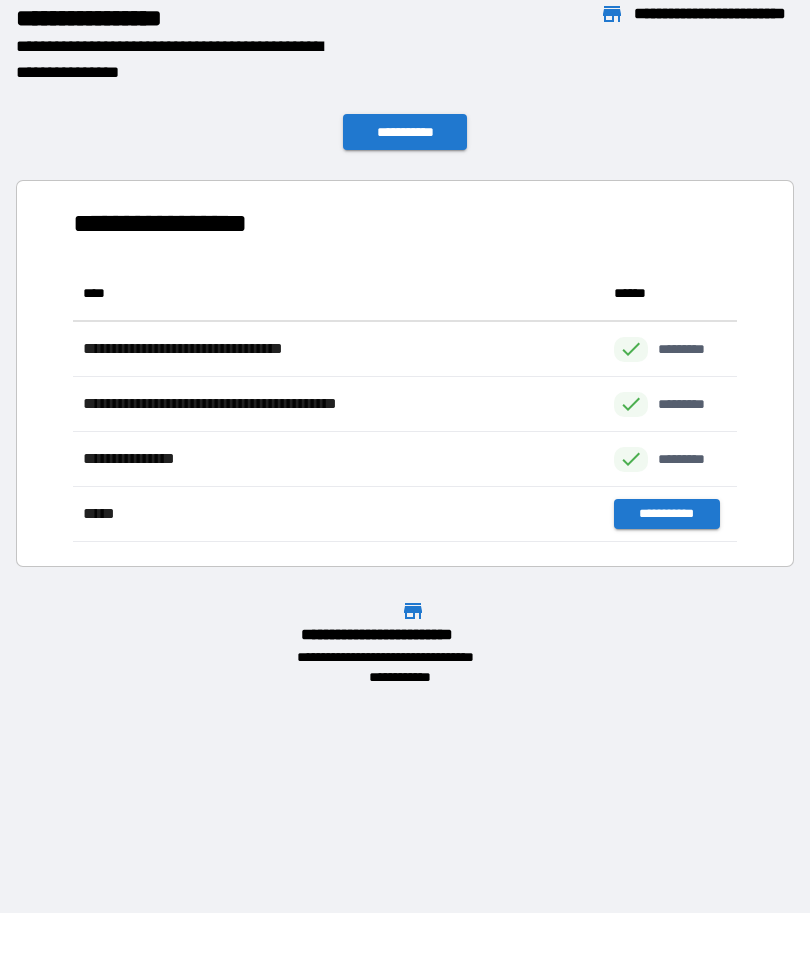 scroll, scrollTop: 1, scrollLeft: 1, axis: both 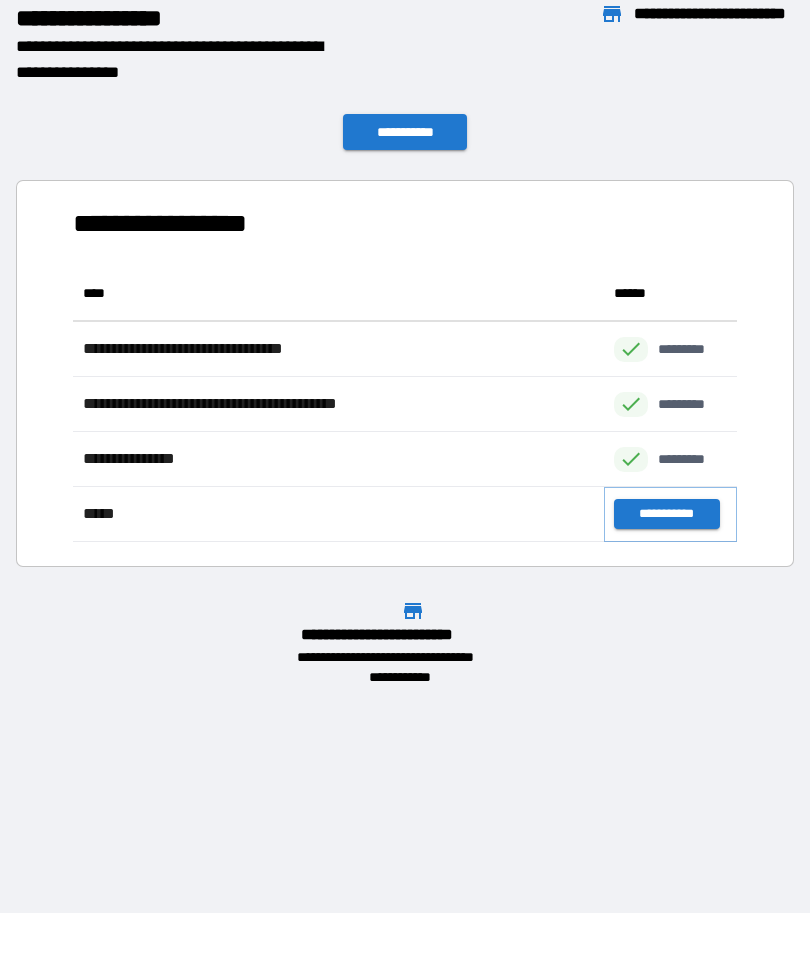 click on "**********" at bounding box center (666, 514) 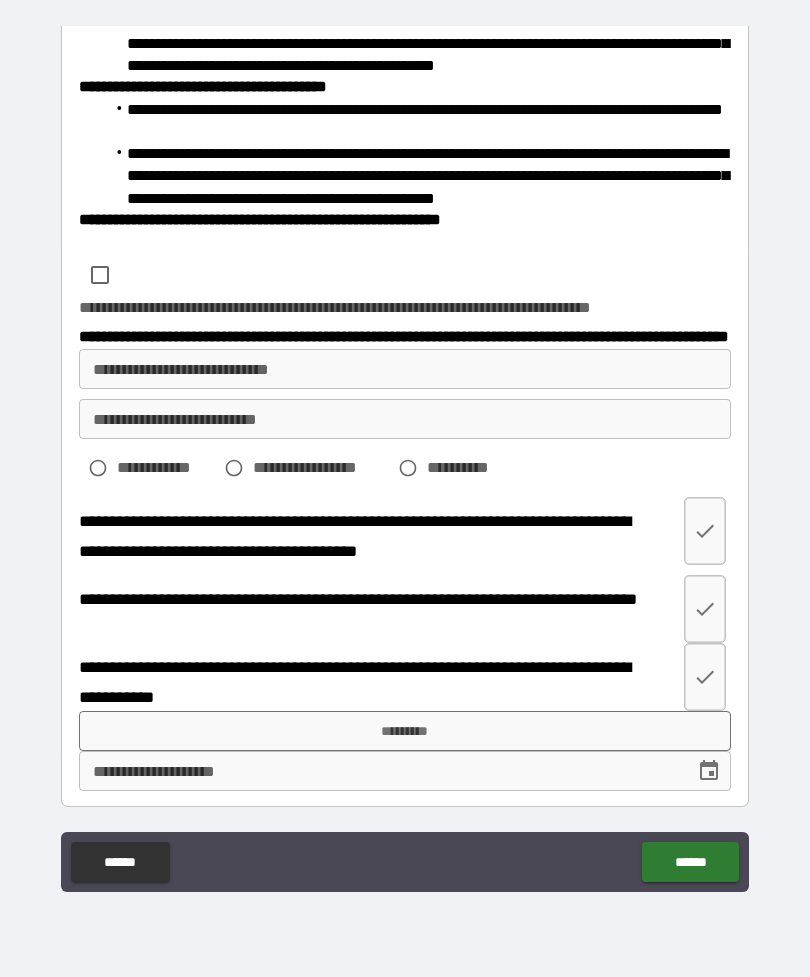 scroll, scrollTop: 857, scrollLeft: 0, axis: vertical 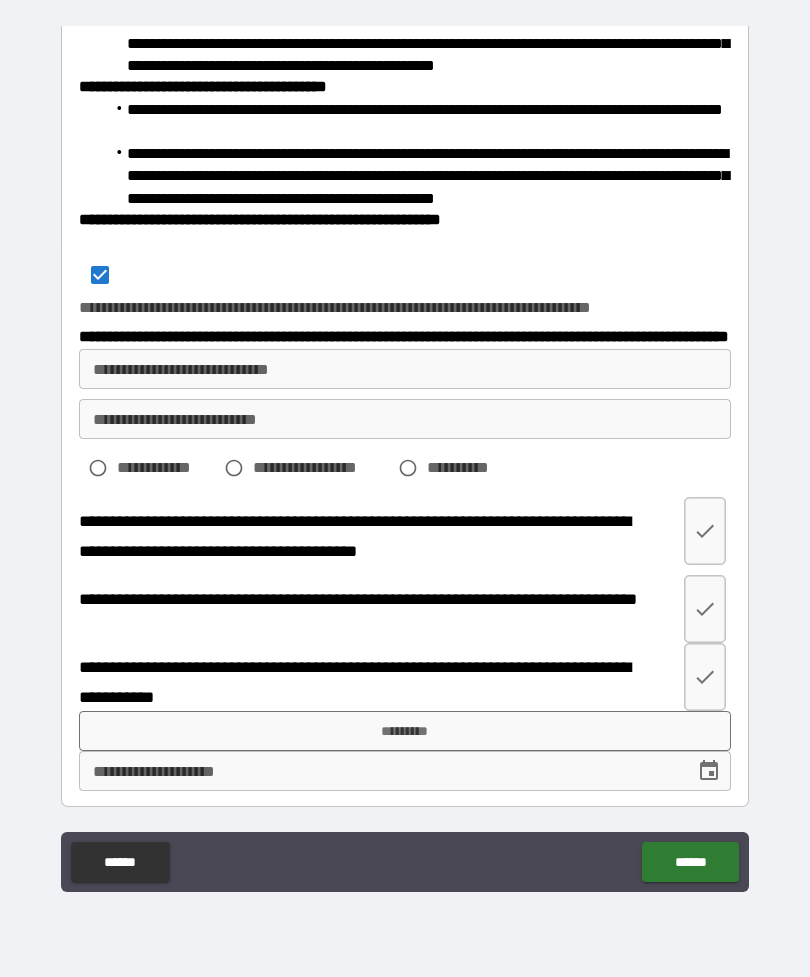 click on "**********" at bounding box center [405, 369] 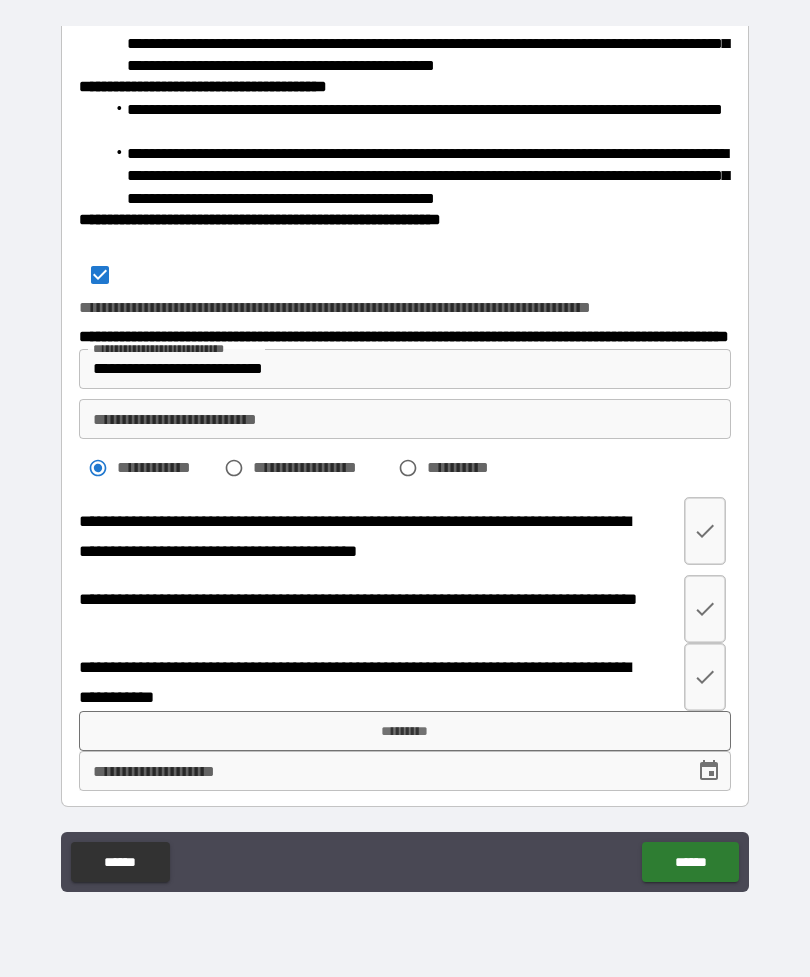 scroll, scrollTop: 857, scrollLeft: 0, axis: vertical 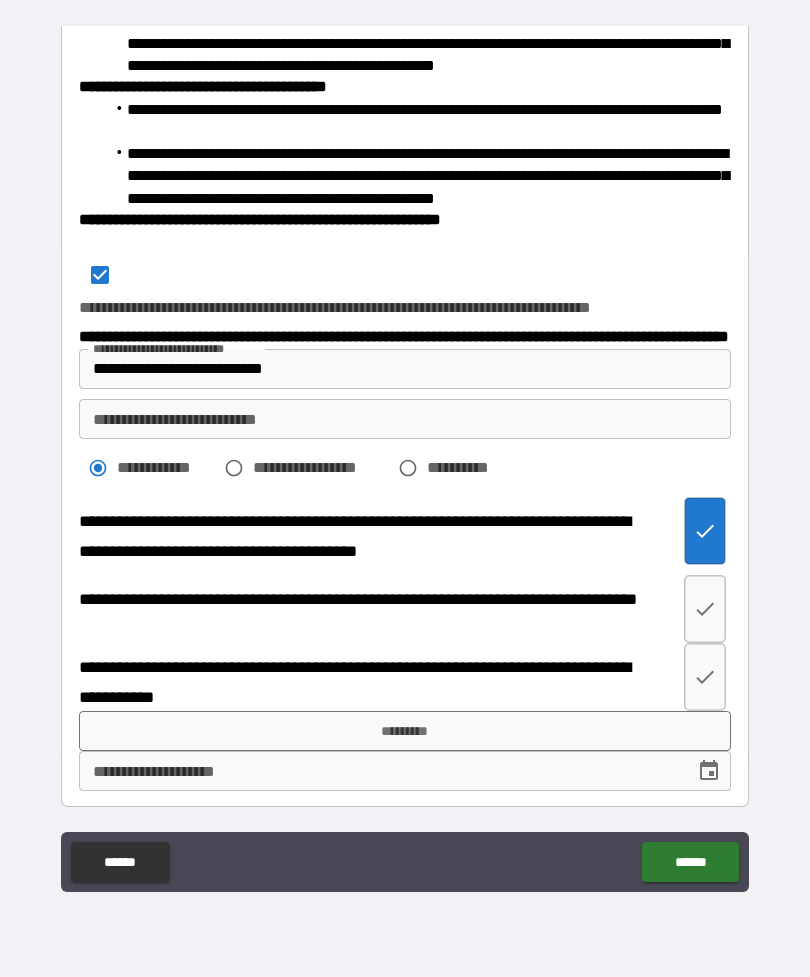 click 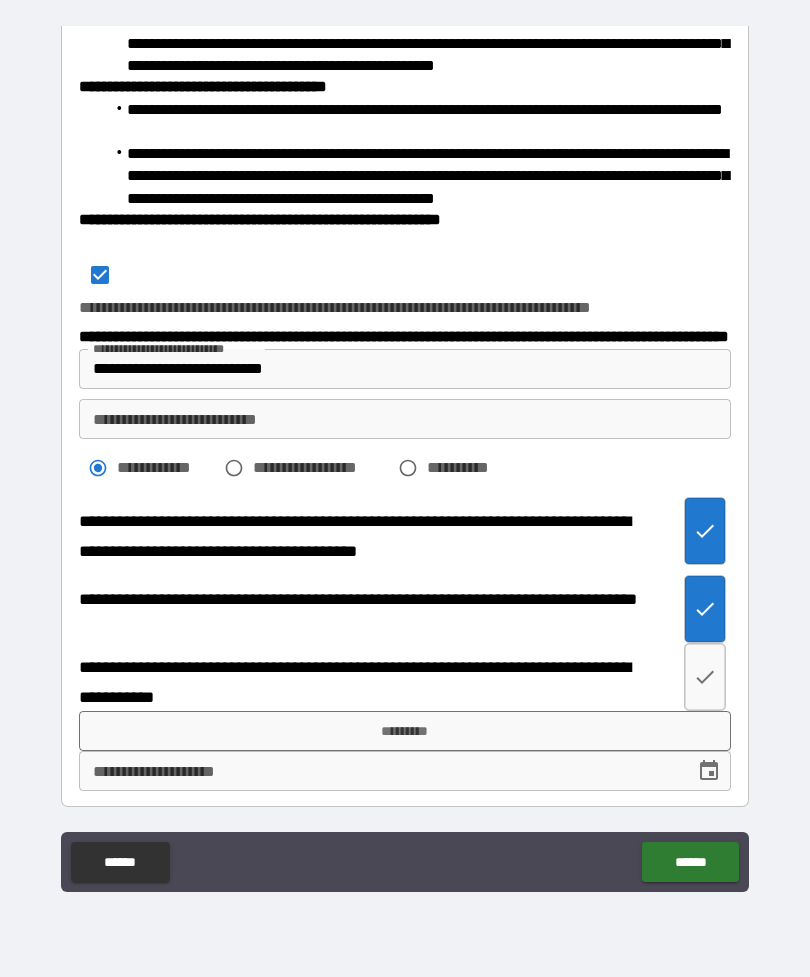 click 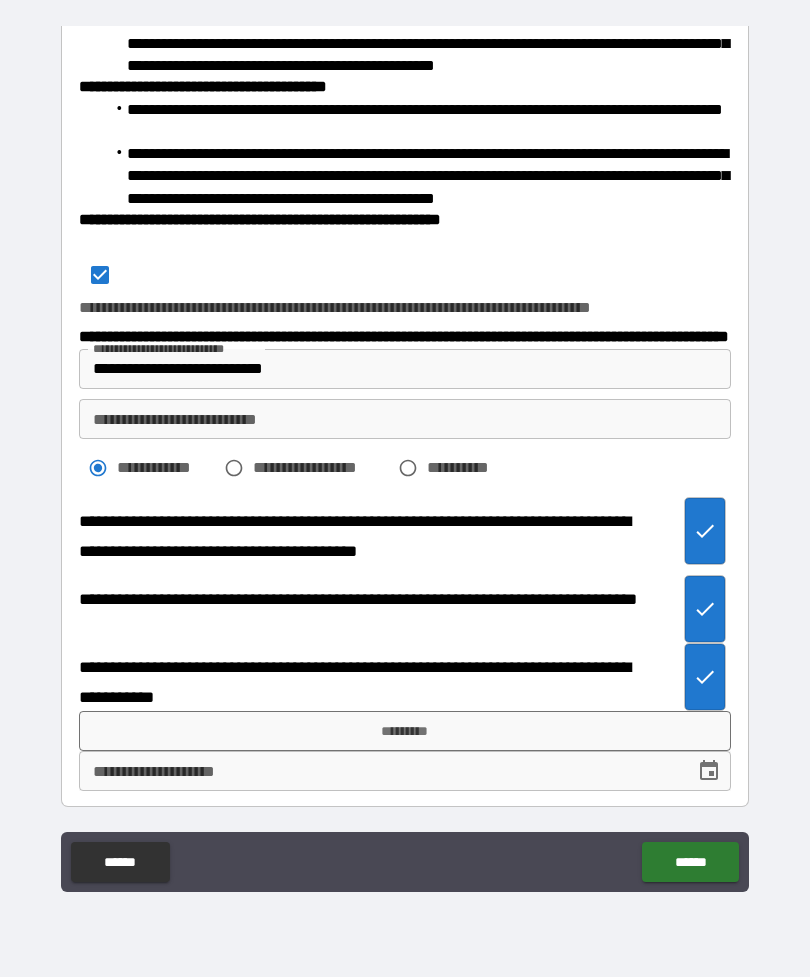 click on "*********" at bounding box center [405, 731] 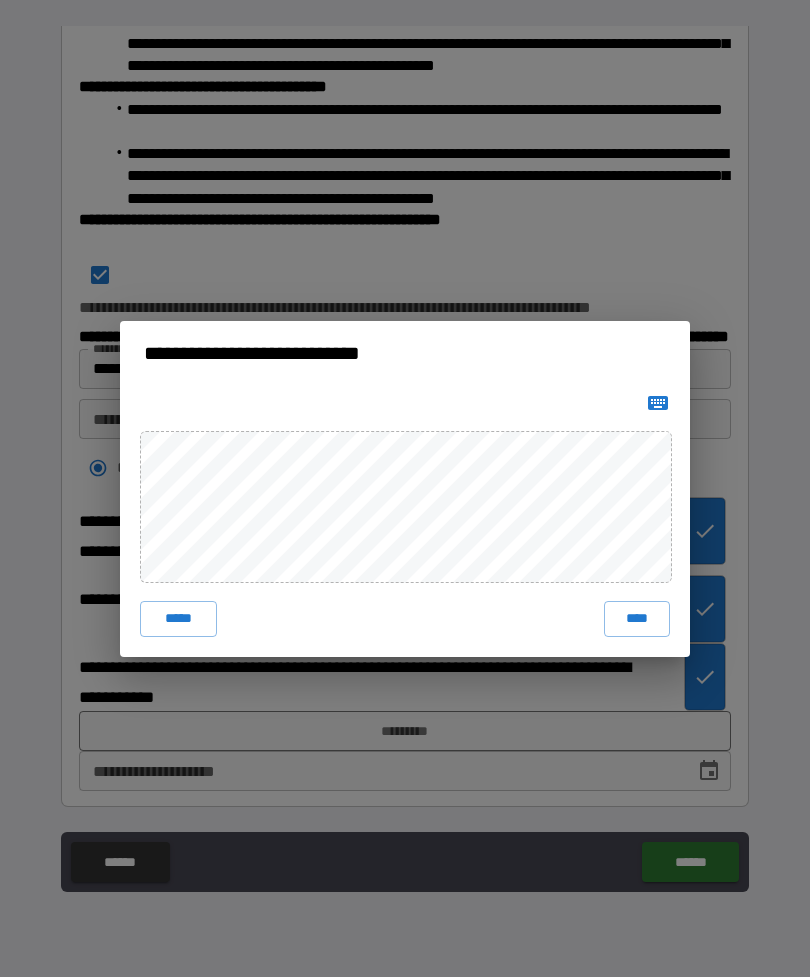 click on "****" at bounding box center (637, 619) 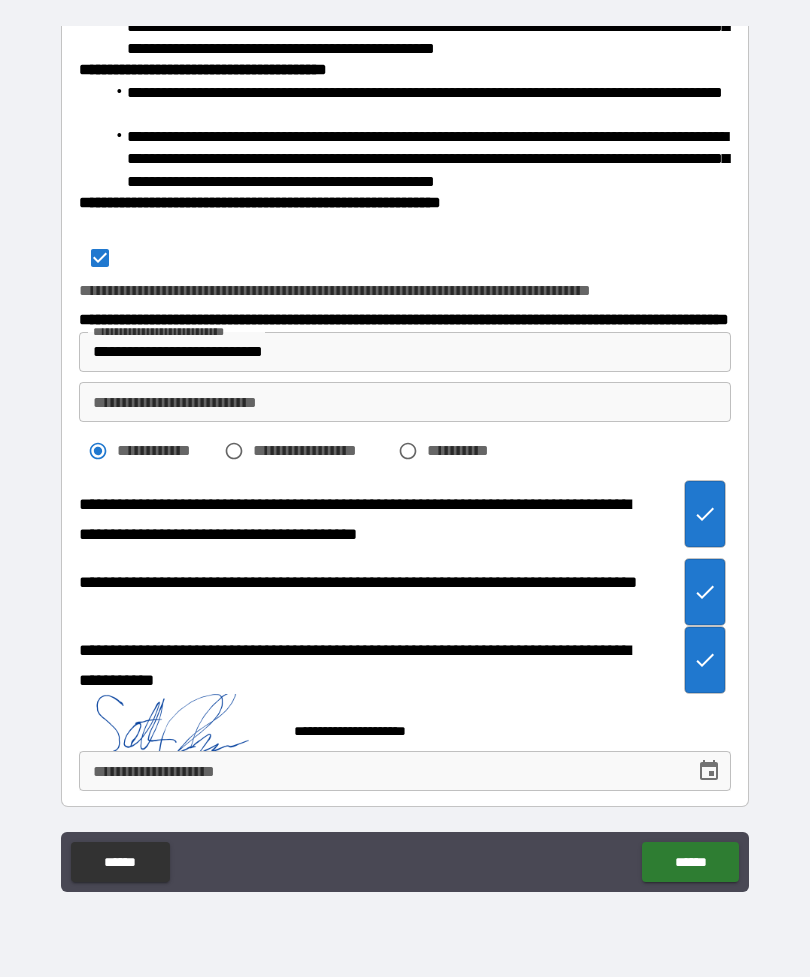 click on "**********" at bounding box center (380, 771) 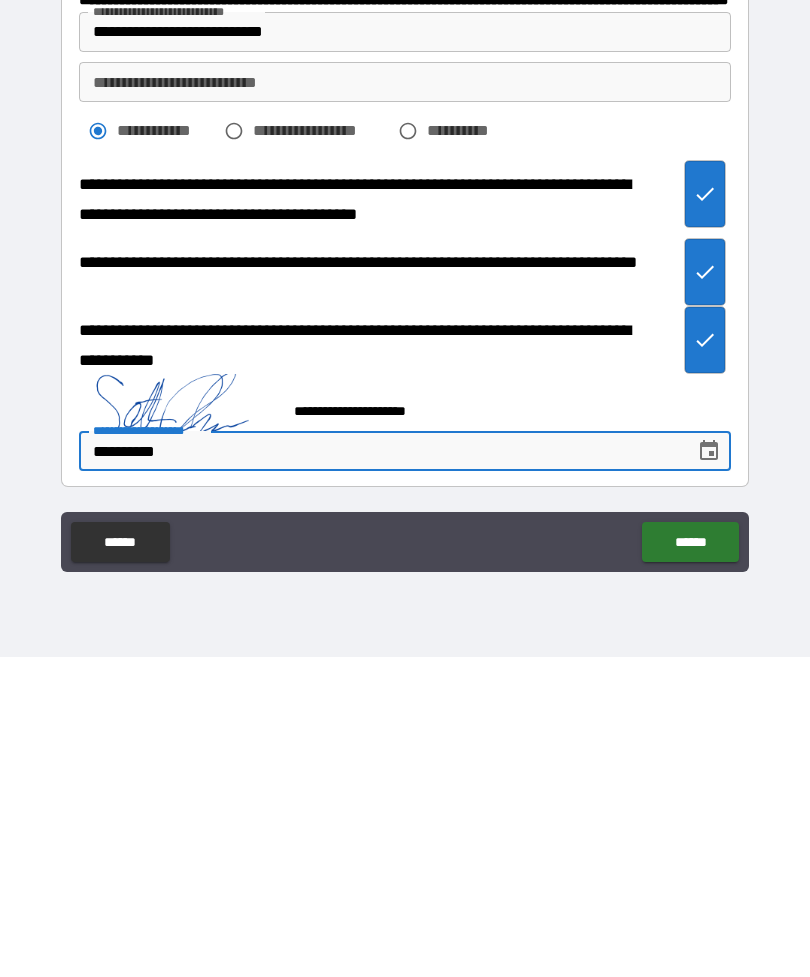 click on "******" at bounding box center [690, 862] 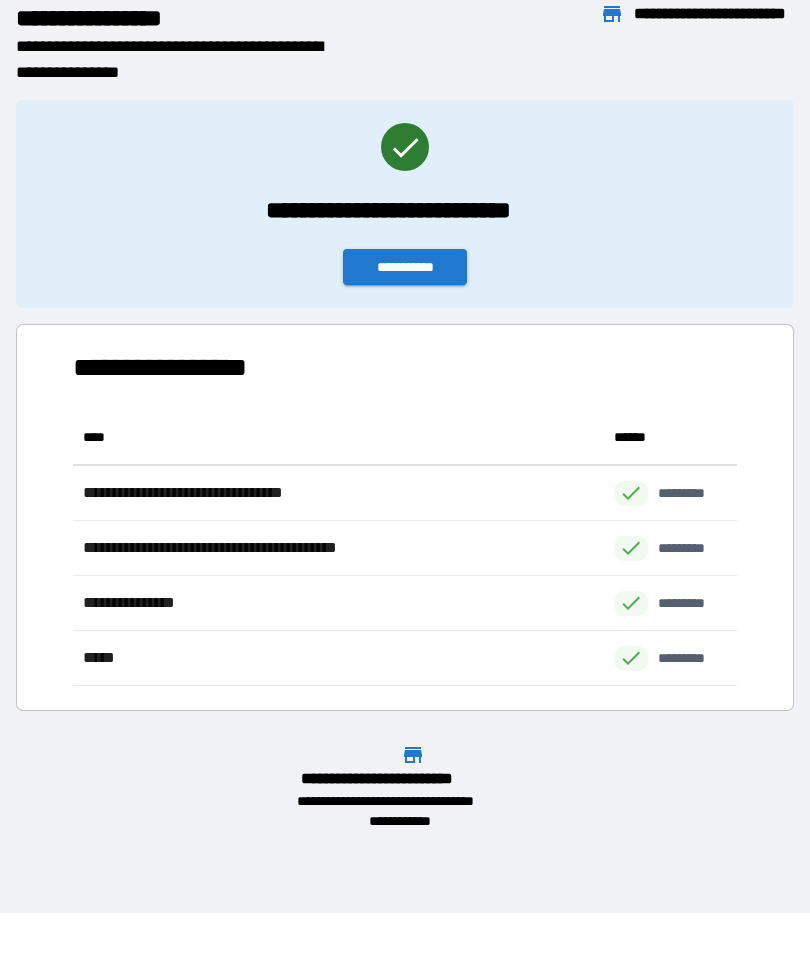 scroll, scrollTop: 1, scrollLeft: 1, axis: both 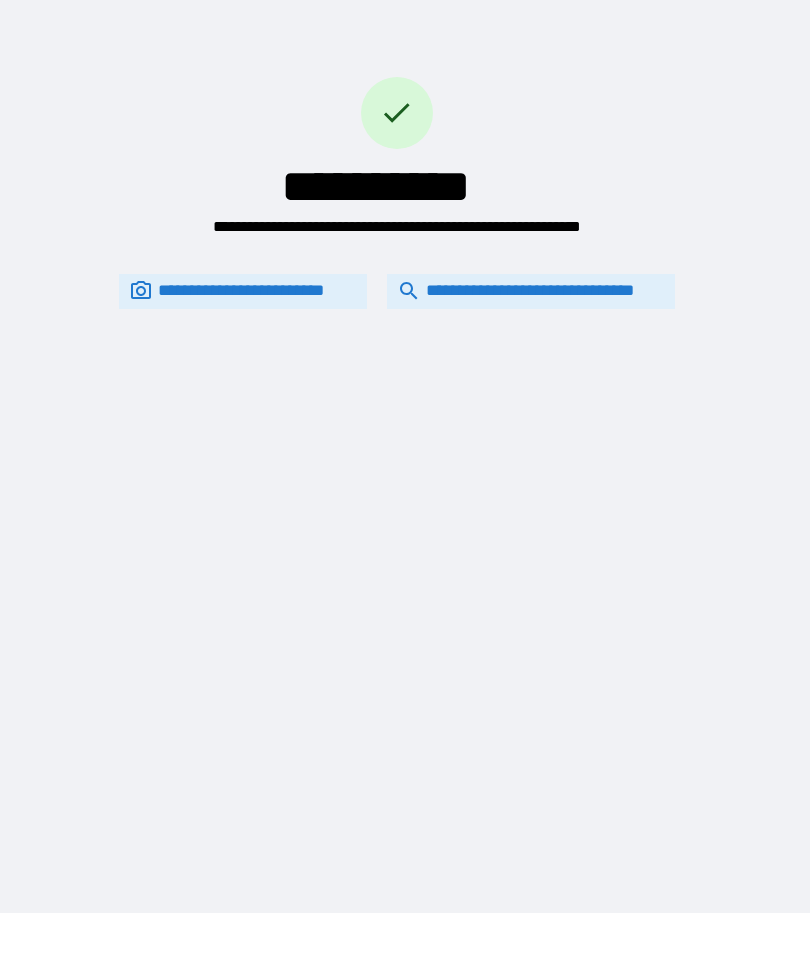 click on "**********" at bounding box center [531, 291] 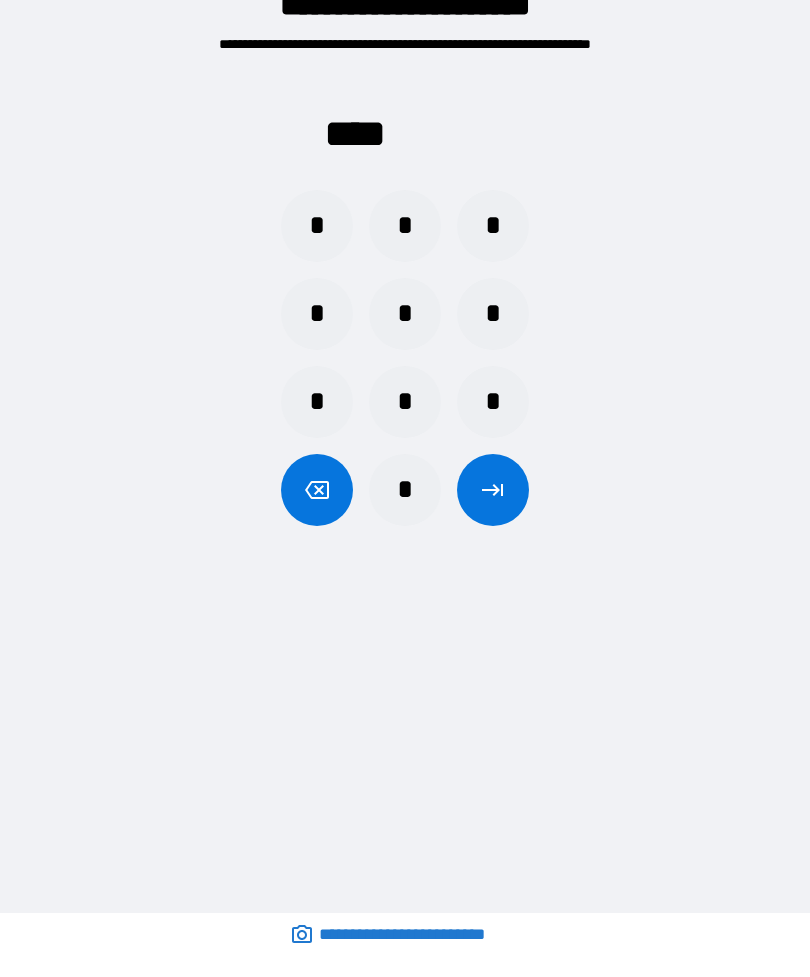 click on "*" at bounding box center (405, 402) 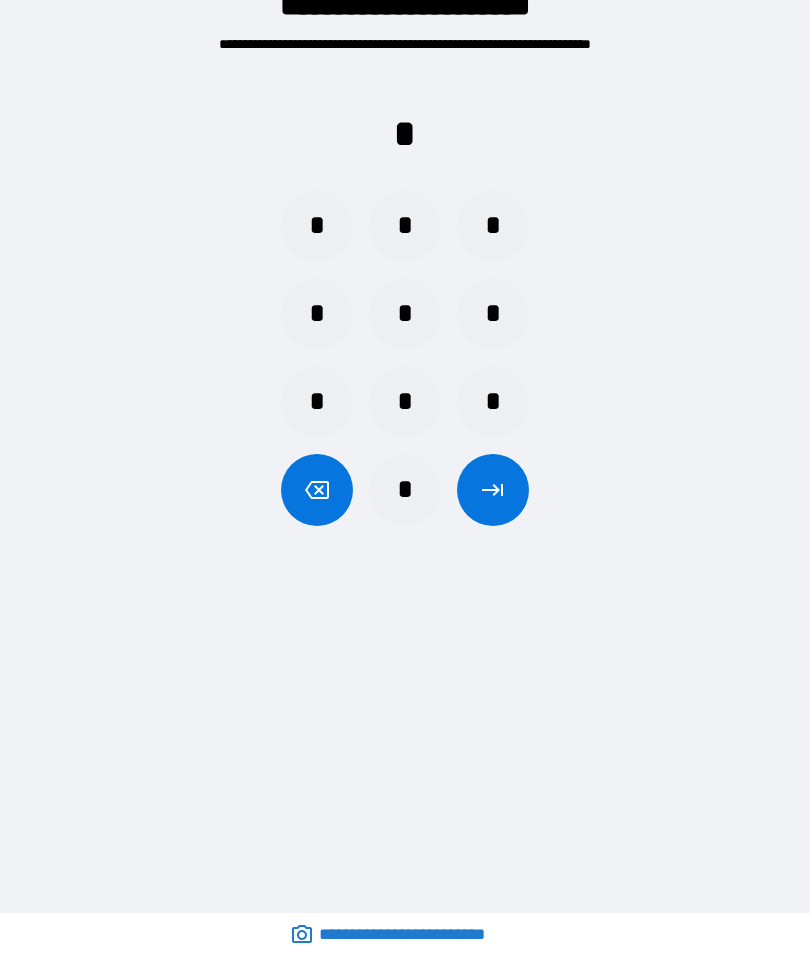 click on "*" at bounding box center [317, 226] 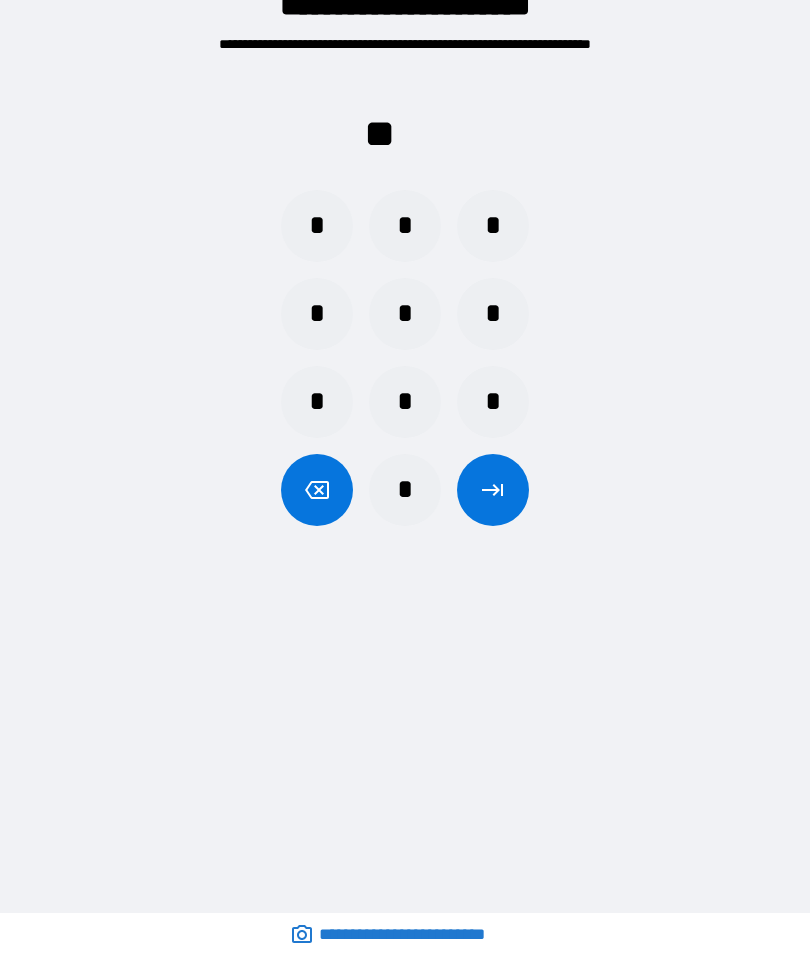 click on "*" at bounding box center [493, 226] 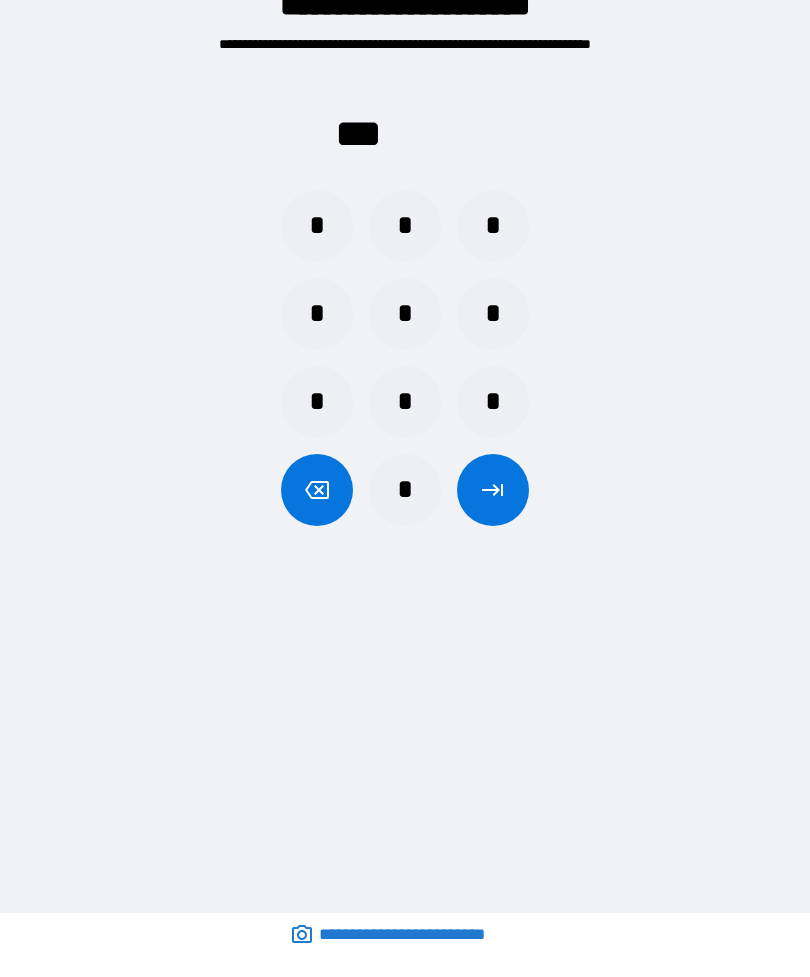 click on "*" at bounding box center [317, 226] 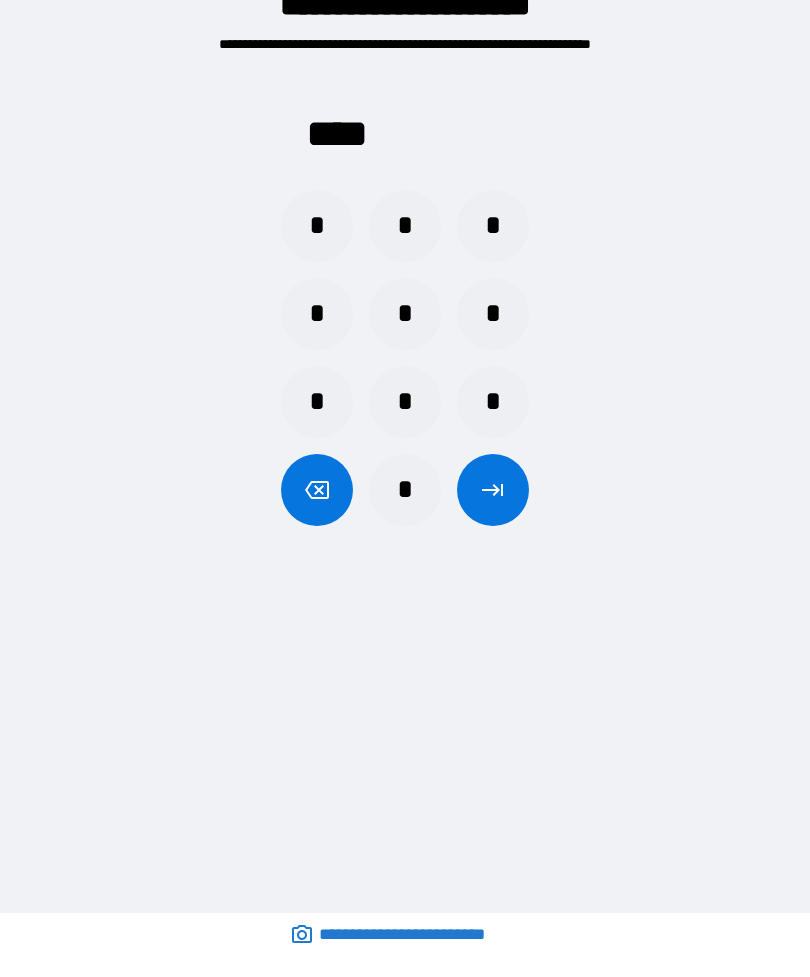 click at bounding box center [493, 490] 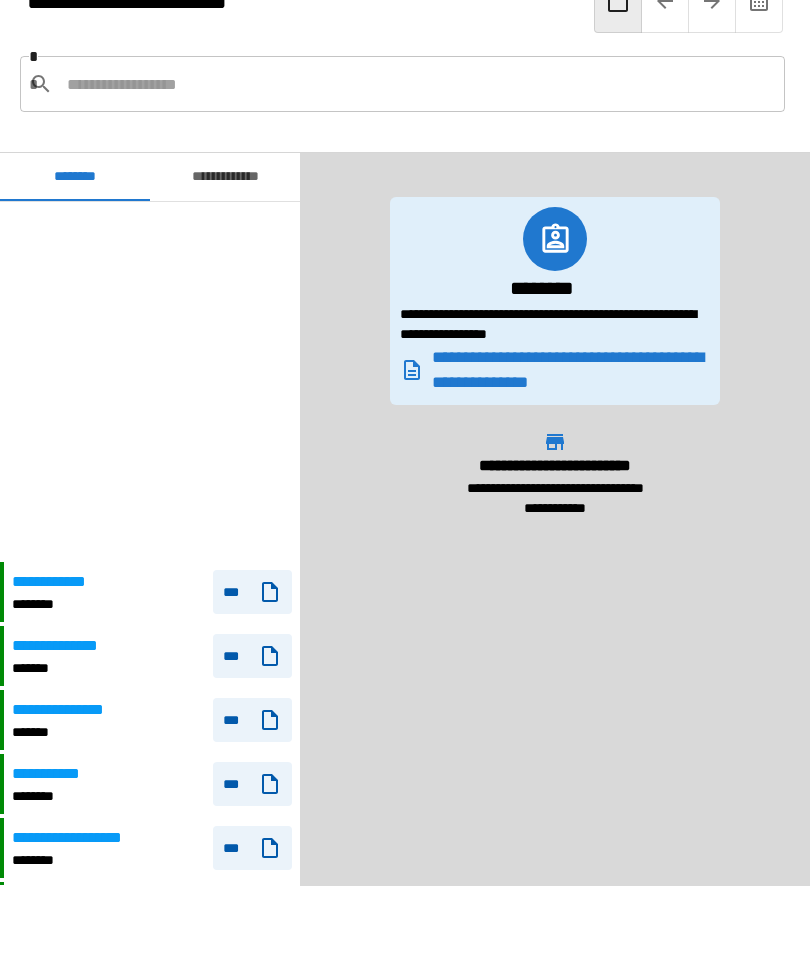 scroll, scrollTop: 360, scrollLeft: 0, axis: vertical 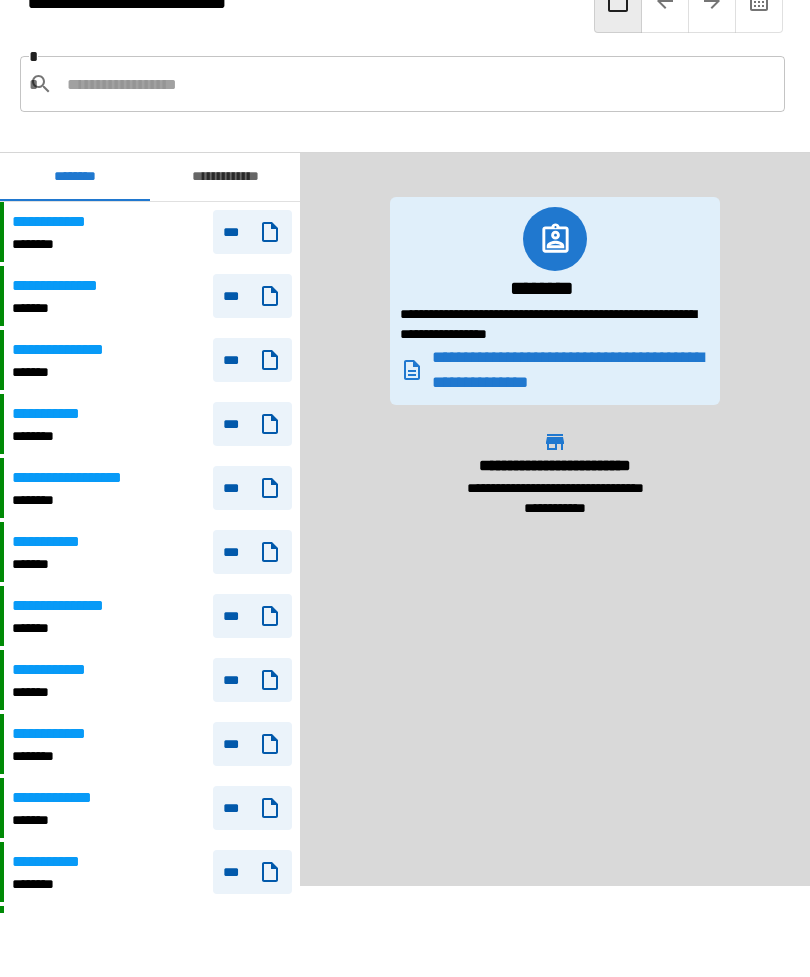 click on "**********" at bounding box center [152, 360] 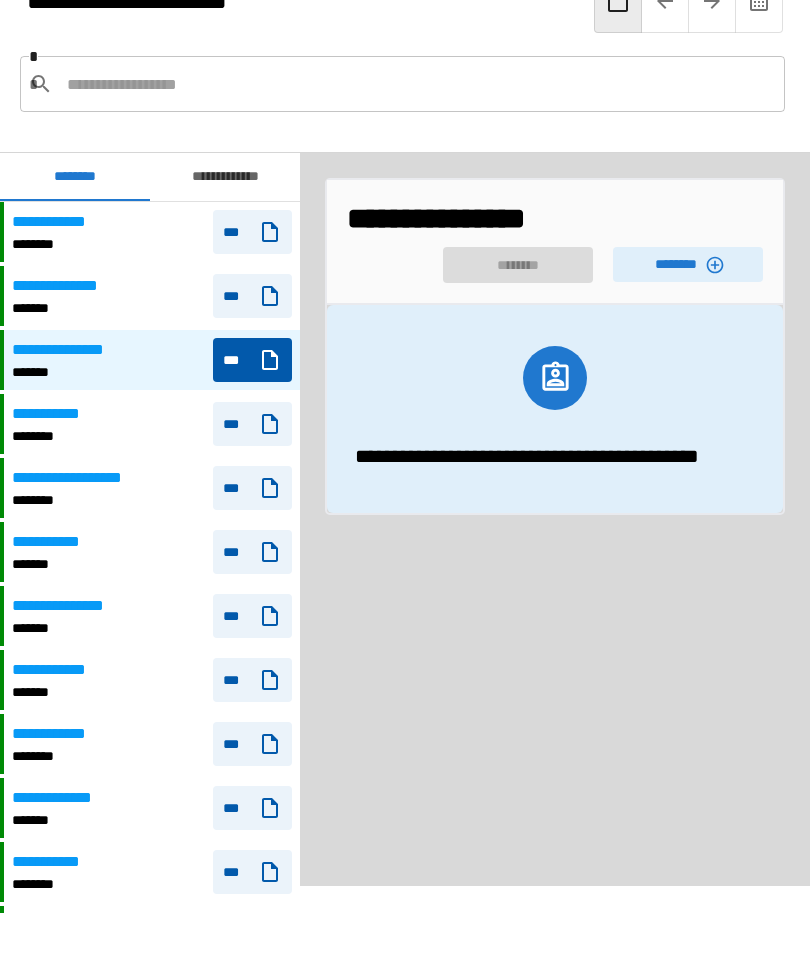 click on "********" at bounding box center (688, 264) 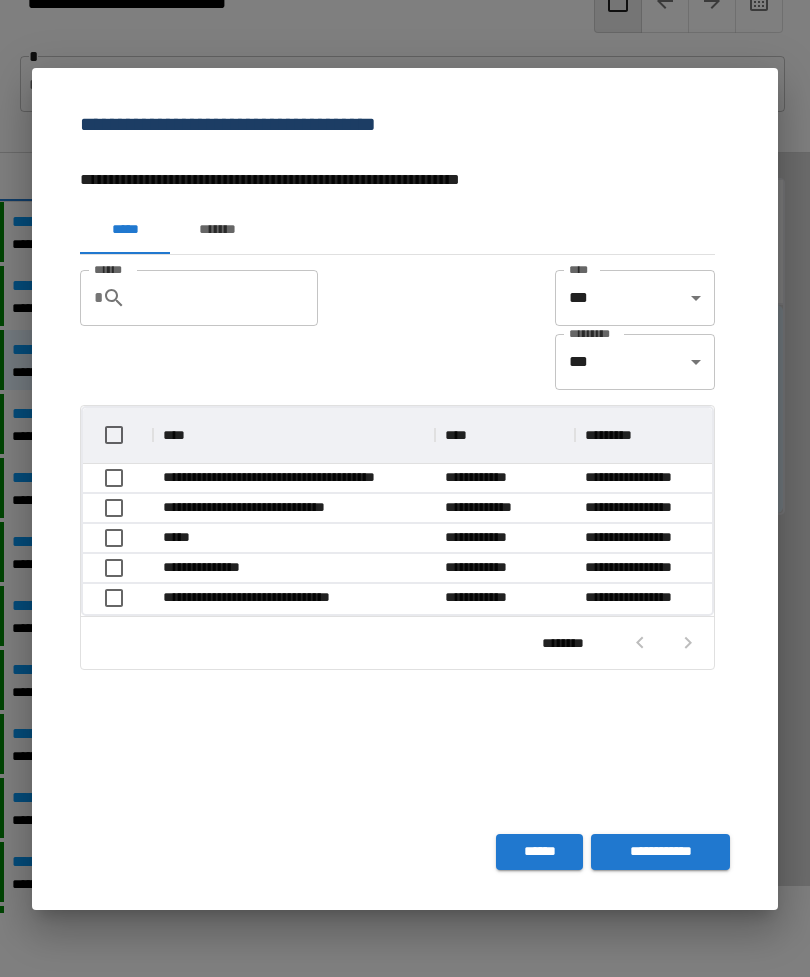 scroll, scrollTop: 206, scrollLeft: 629, axis: both 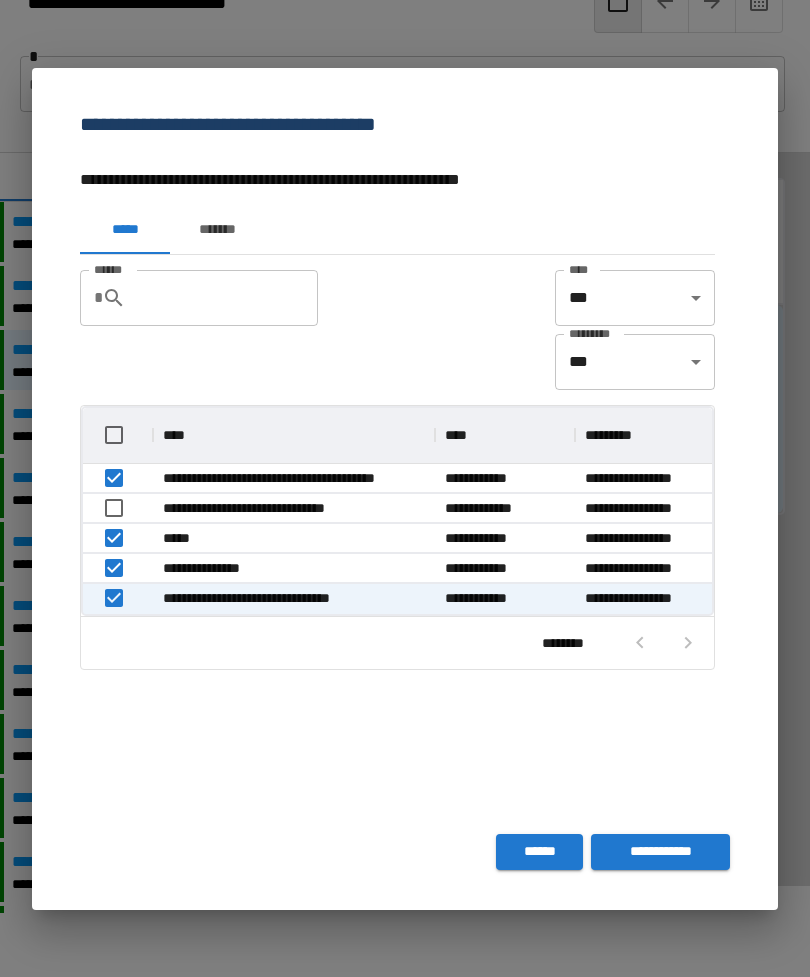 click on "**********" at bounding box center (660, 852) 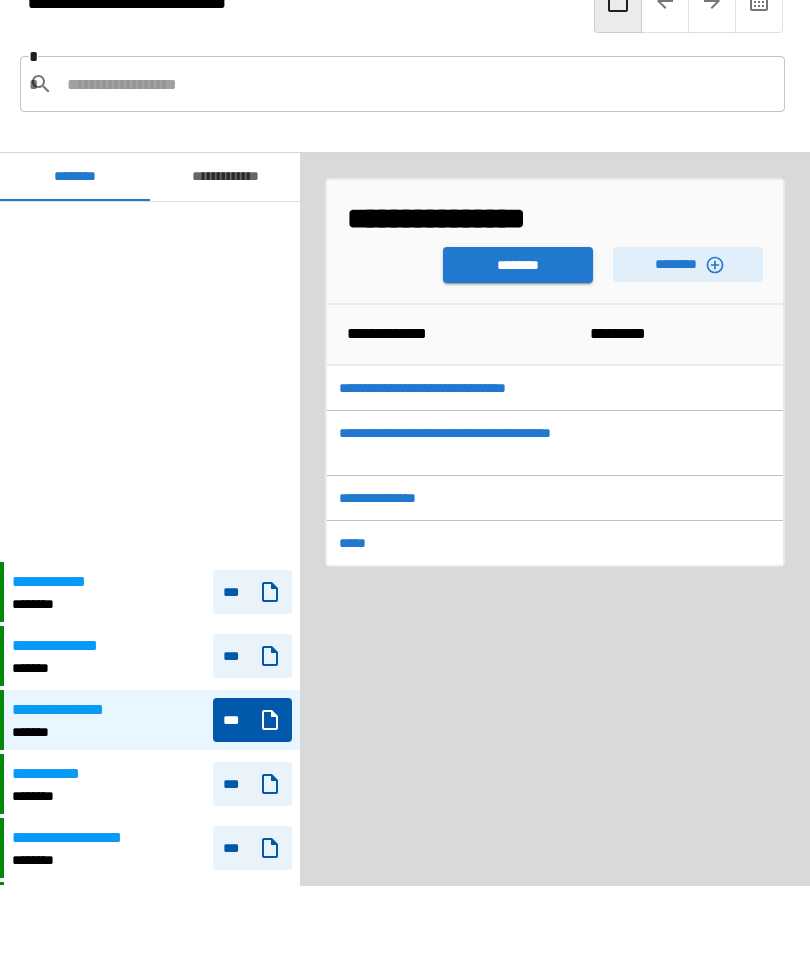 scroll, scrollTop: 360, scrollLeft: 0, axis: vertical 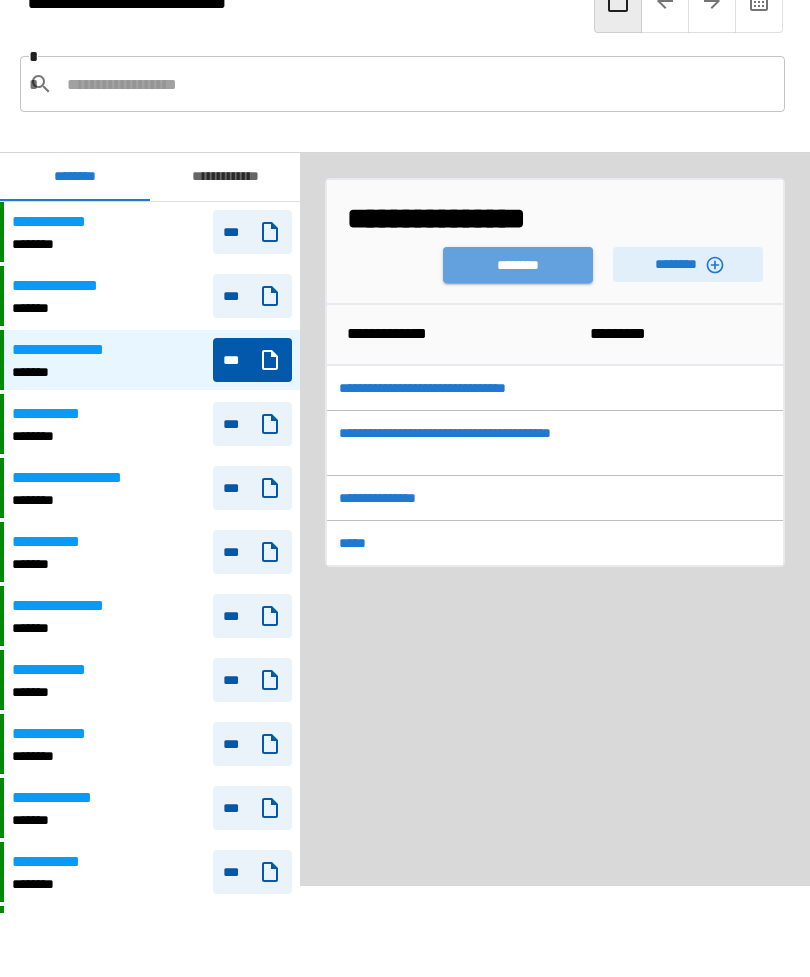 click on "********" at bounding box center [518, 265] 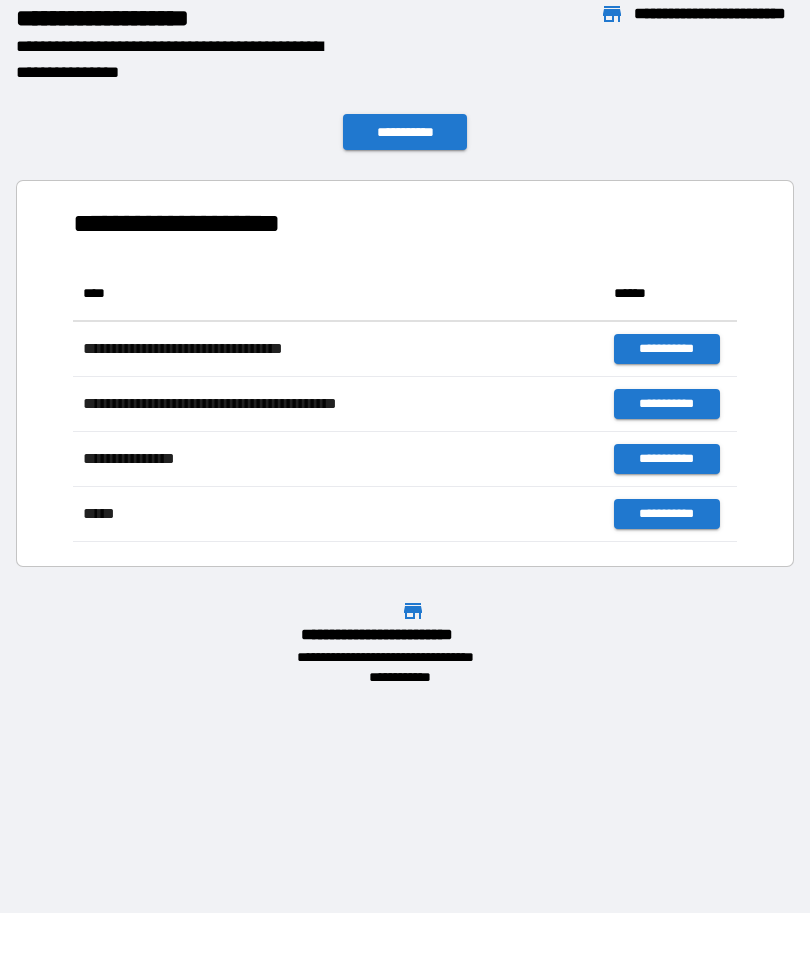 scroll, scrollTop: 1, scrollLeft: 1, axis: both 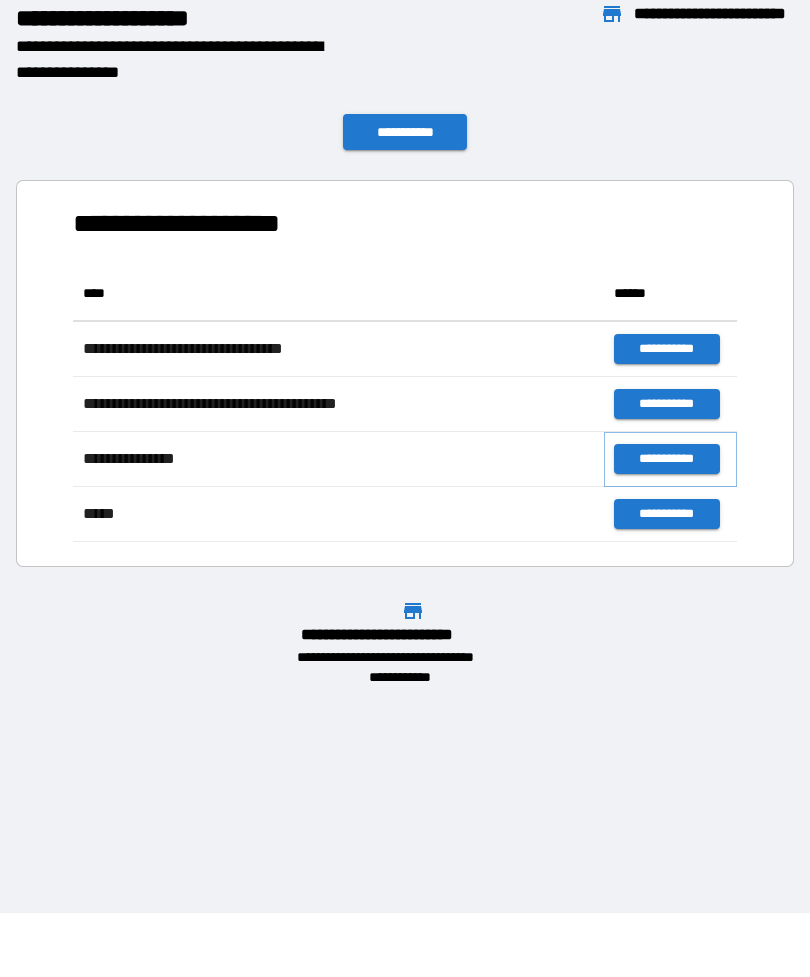 click on "**********" at bounding box center [666, 459] 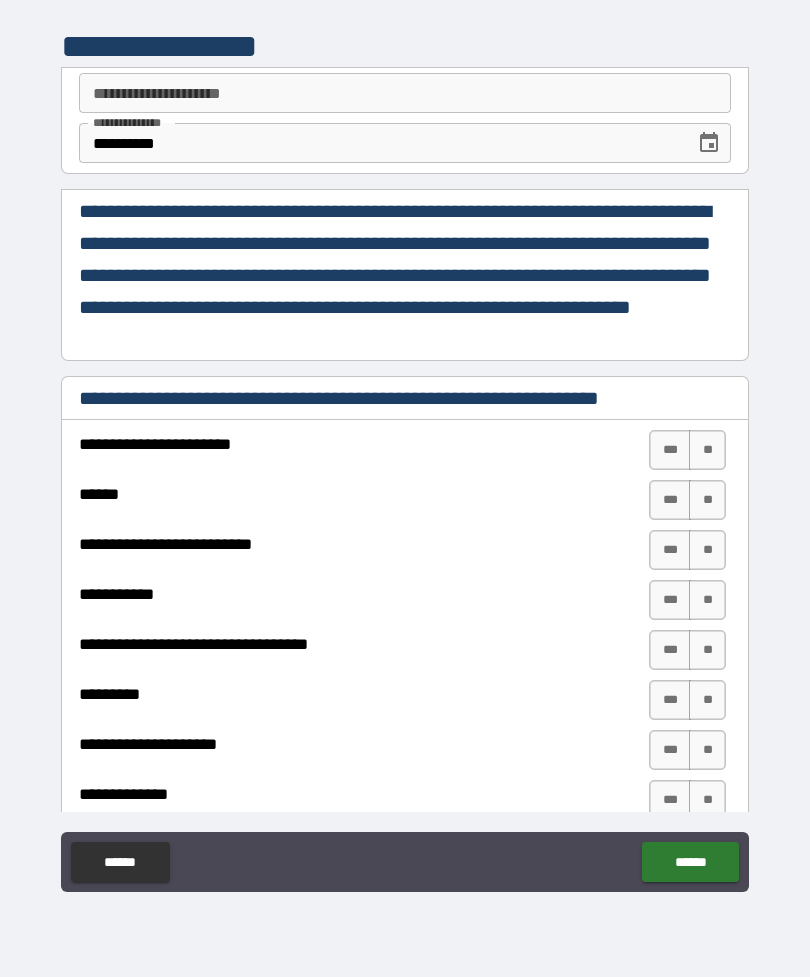 click on "**********" at bounding box center [405, 93] 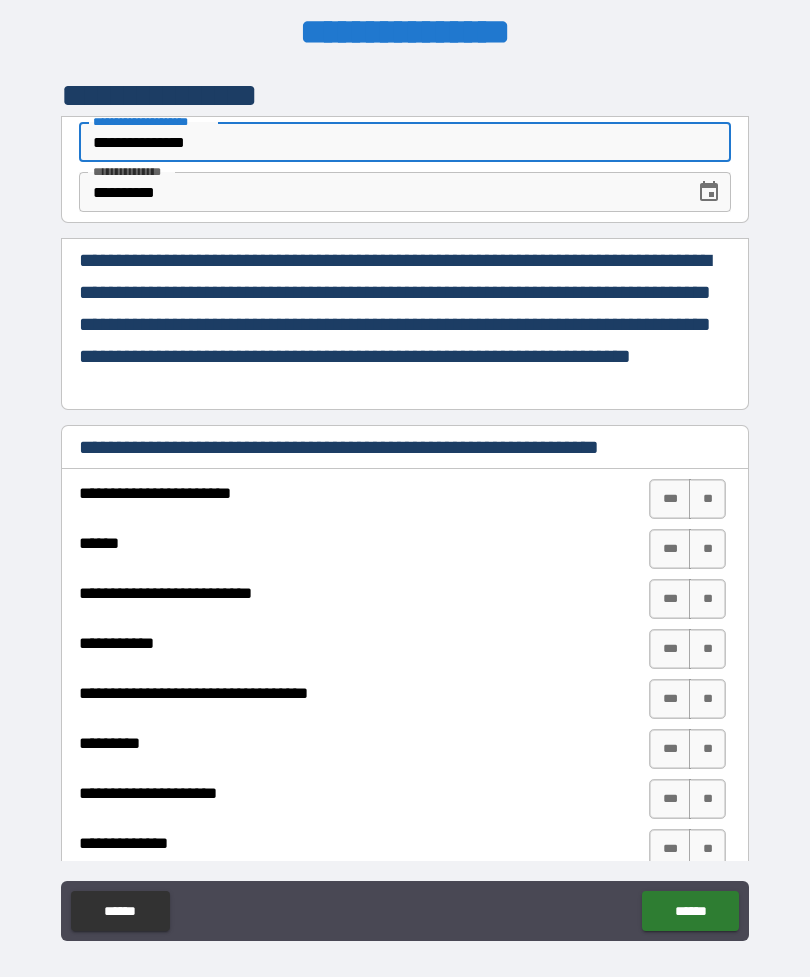 scroll, scrollTop: 8, scrollLeft: 0, axis: vertical 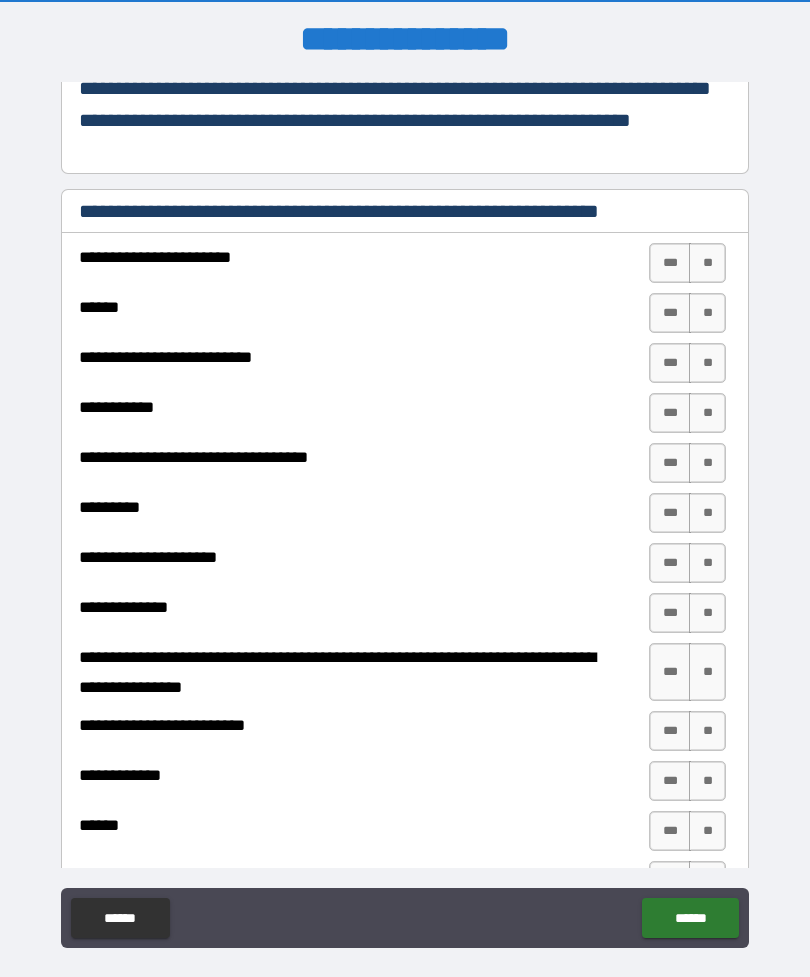 click on "**" at bounding box center (707, 263) 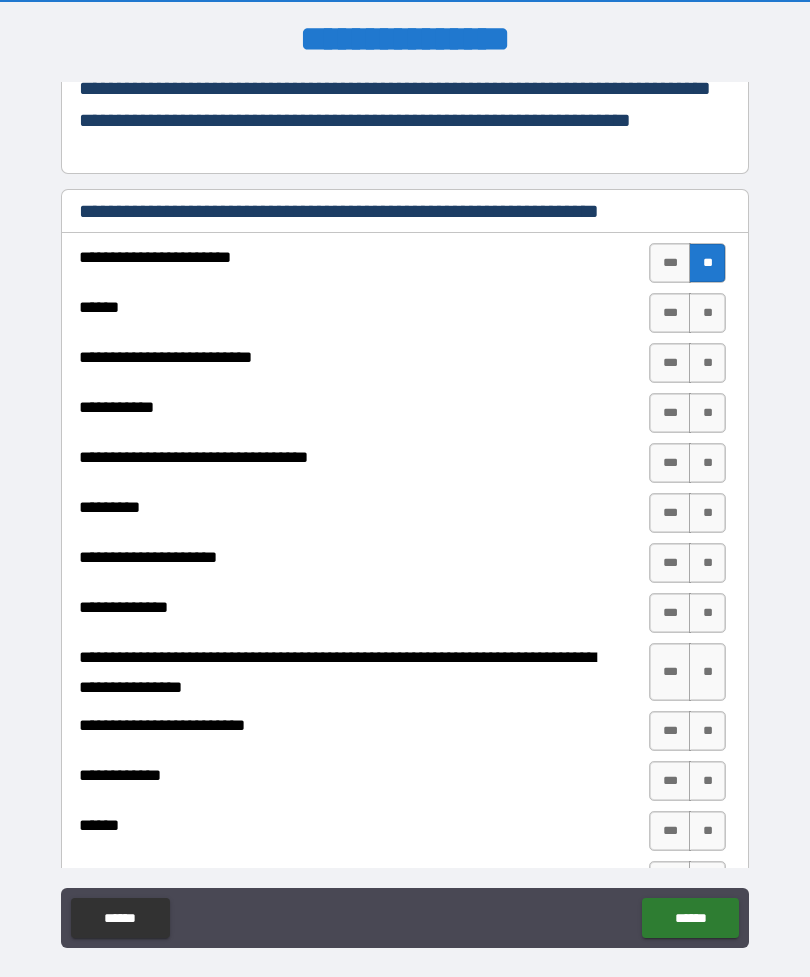 click on "**" at bounding box center [707, 313] 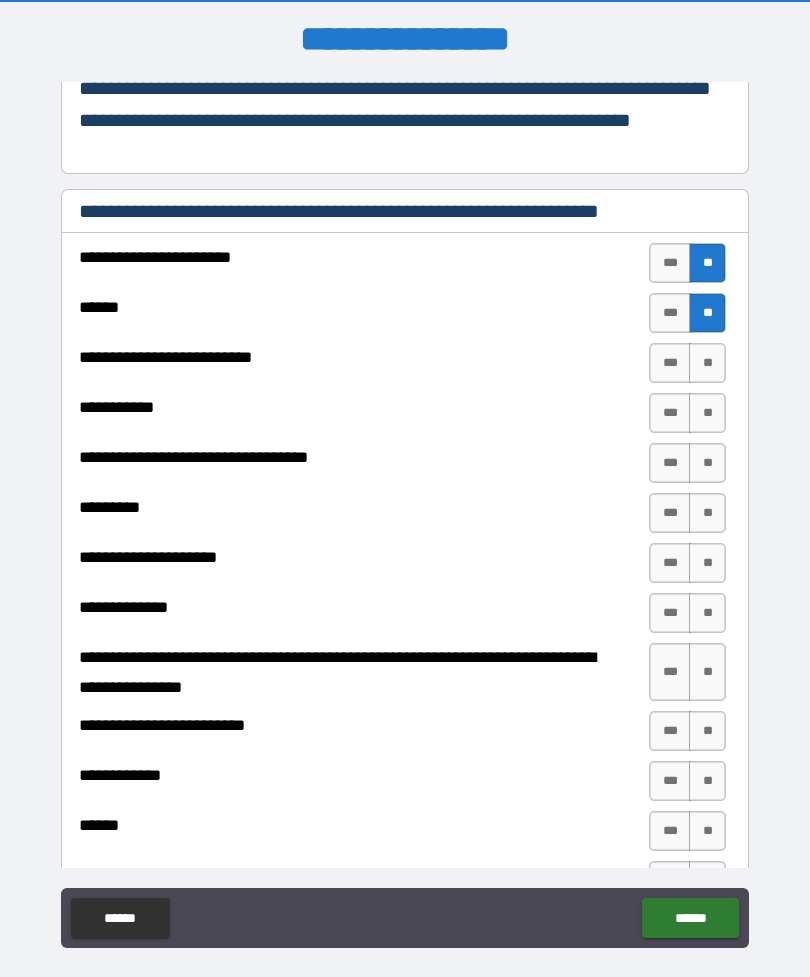 click on "**" at bounding box center [707, 363] 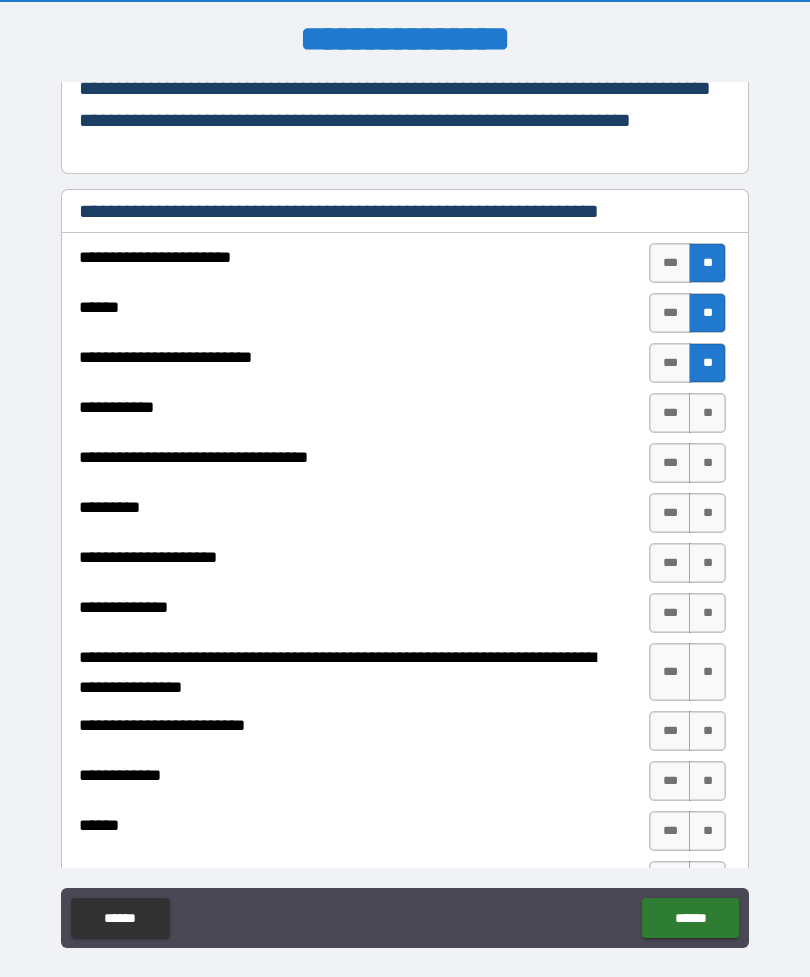 click on "**" at bounding box center [707, 413] 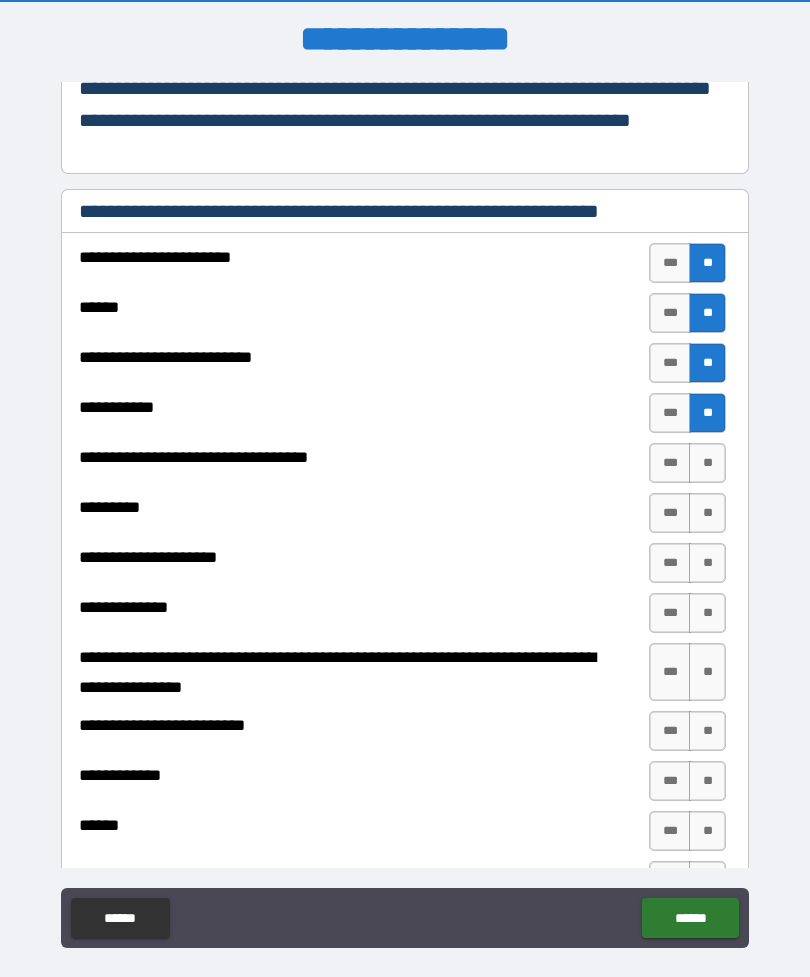 click on "**" at bounding box center (707, 463) 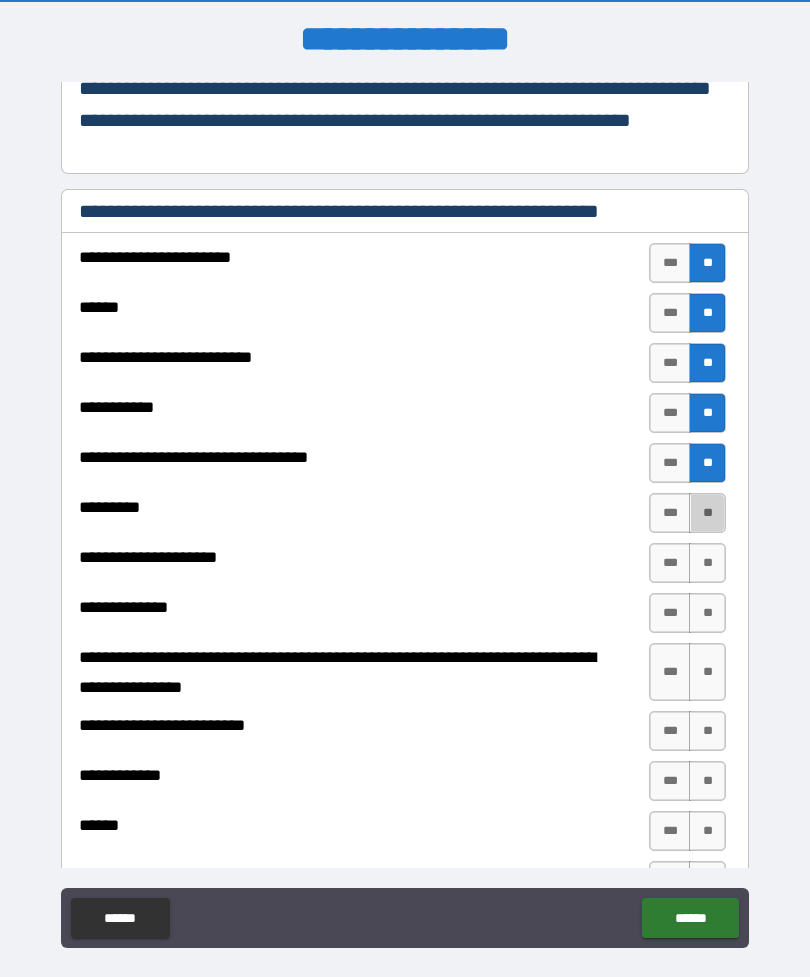 click on "**" at bounding box center [707, 513] 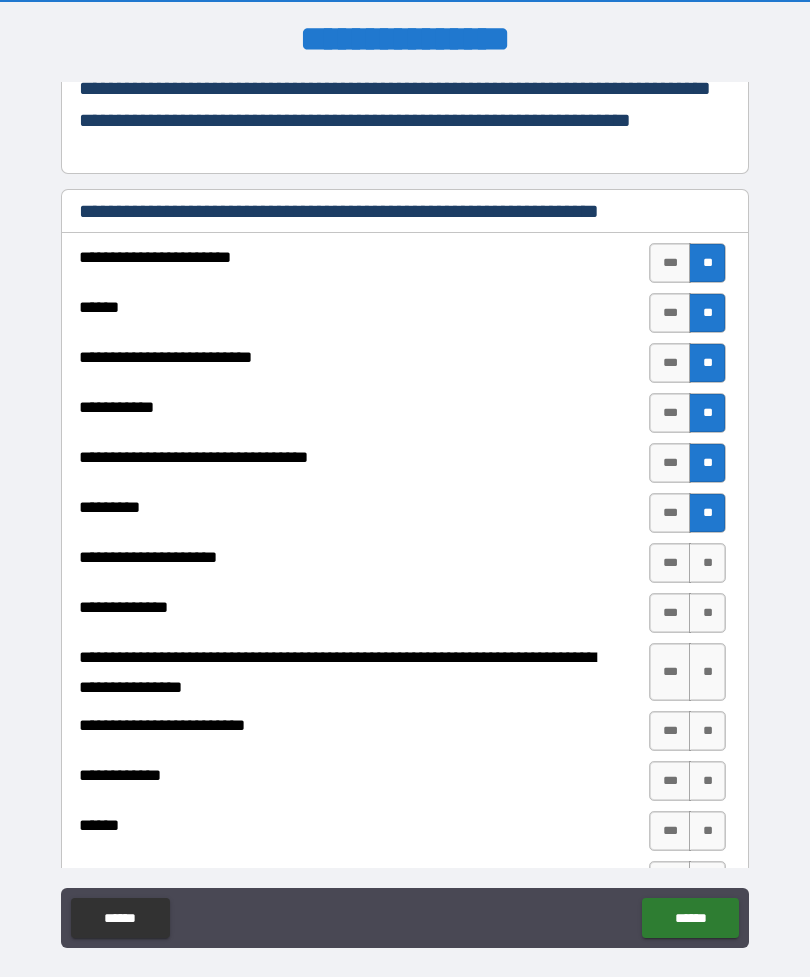 click on "**" at bounding box center [707, 563] 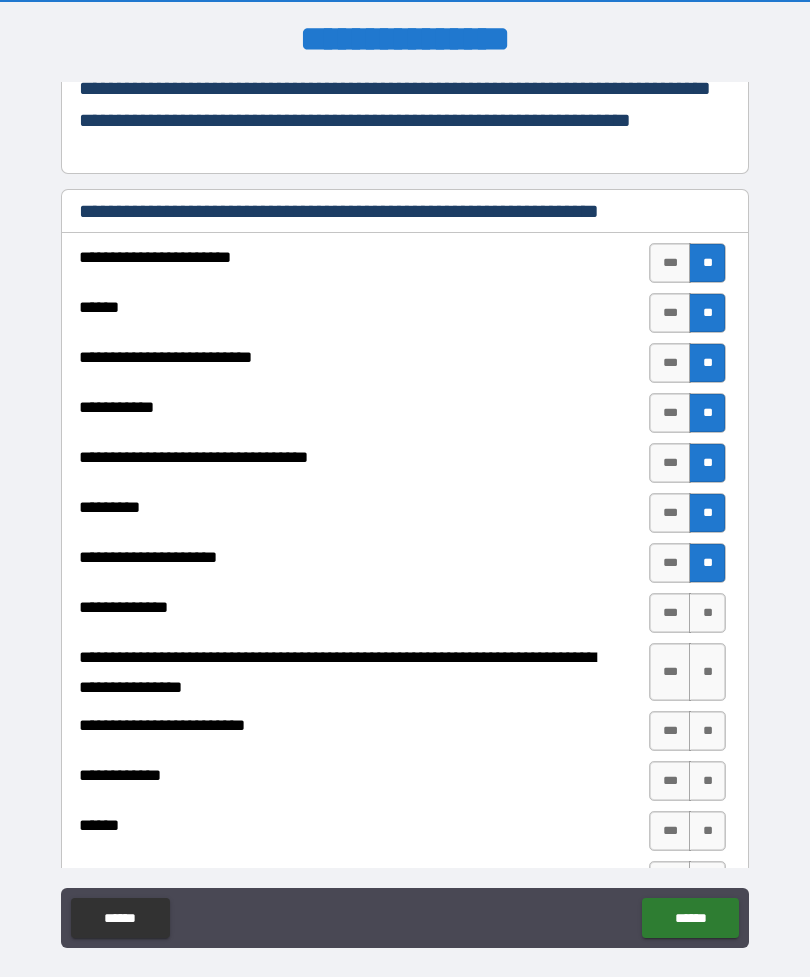click on "**" at bounding box center [707, 613] 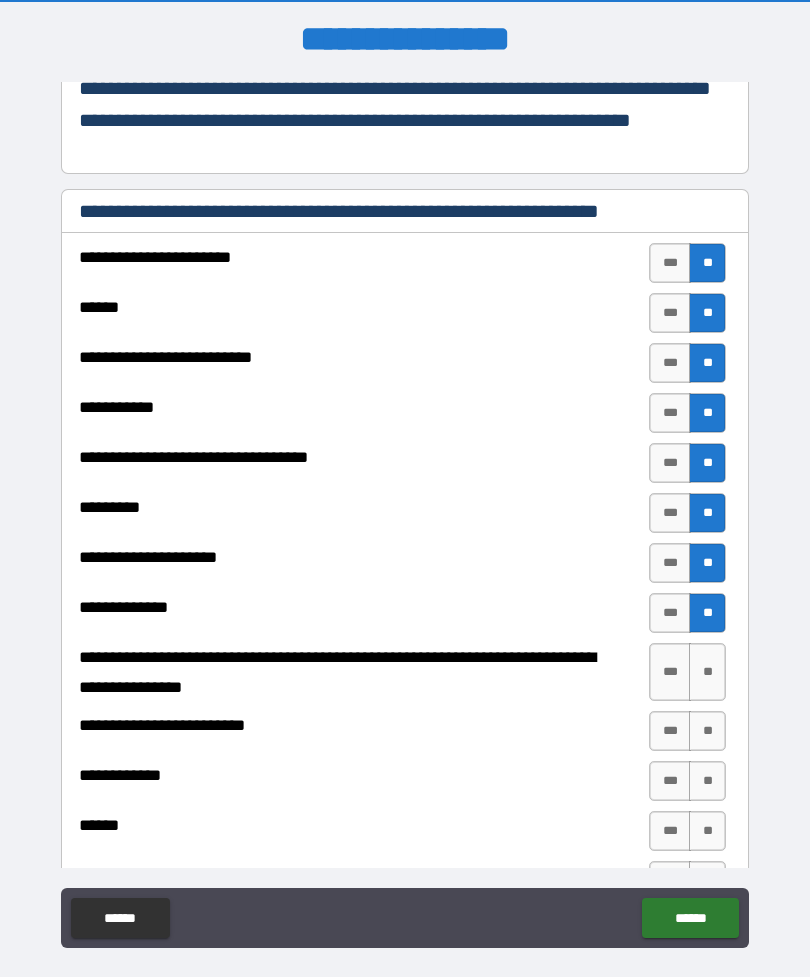 click on "**" at bounding box center [707, 672] 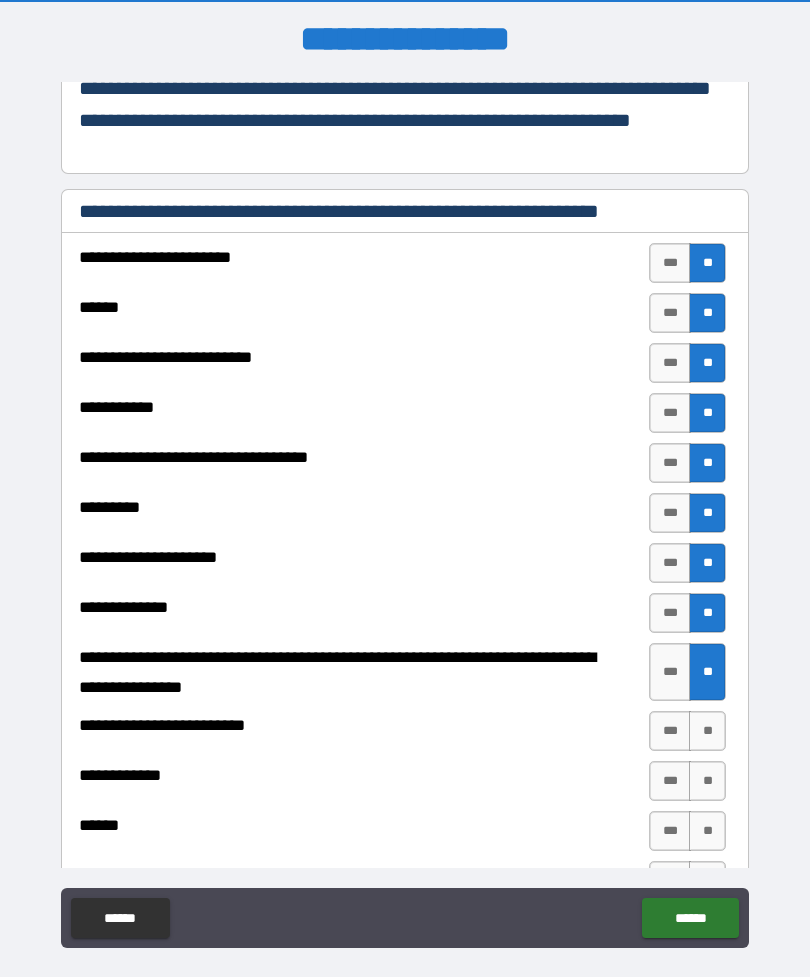 click on "**" at bounding box center [707, 731] 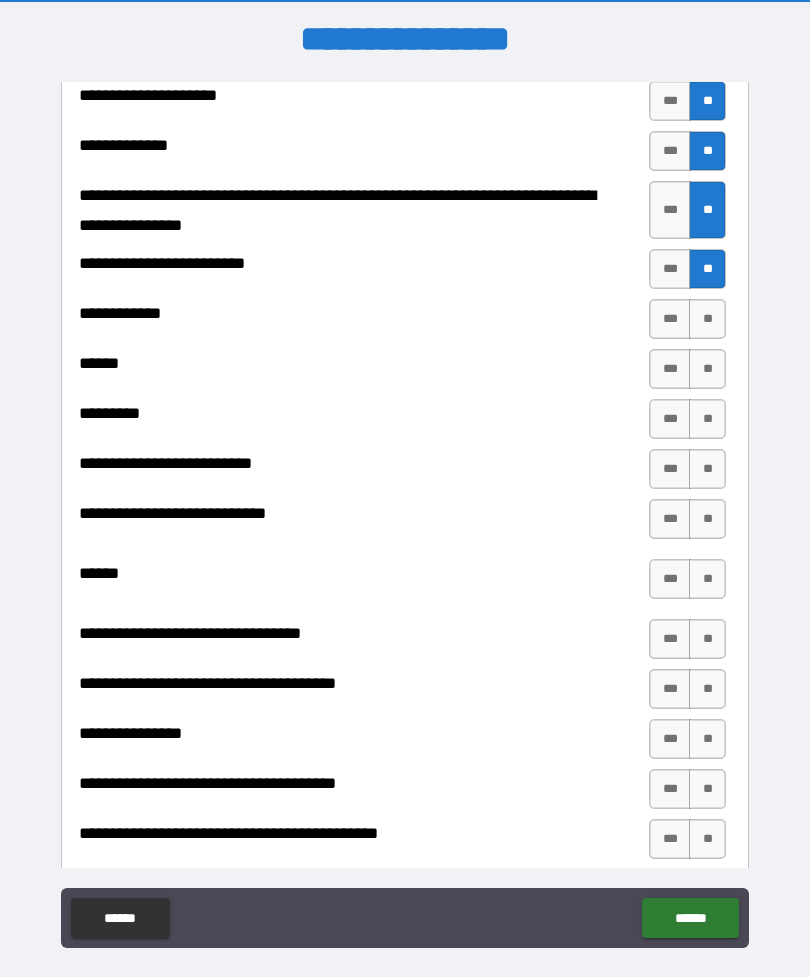 scroll, scrollTop: 706, scrollLeft: 0, axis: vertical 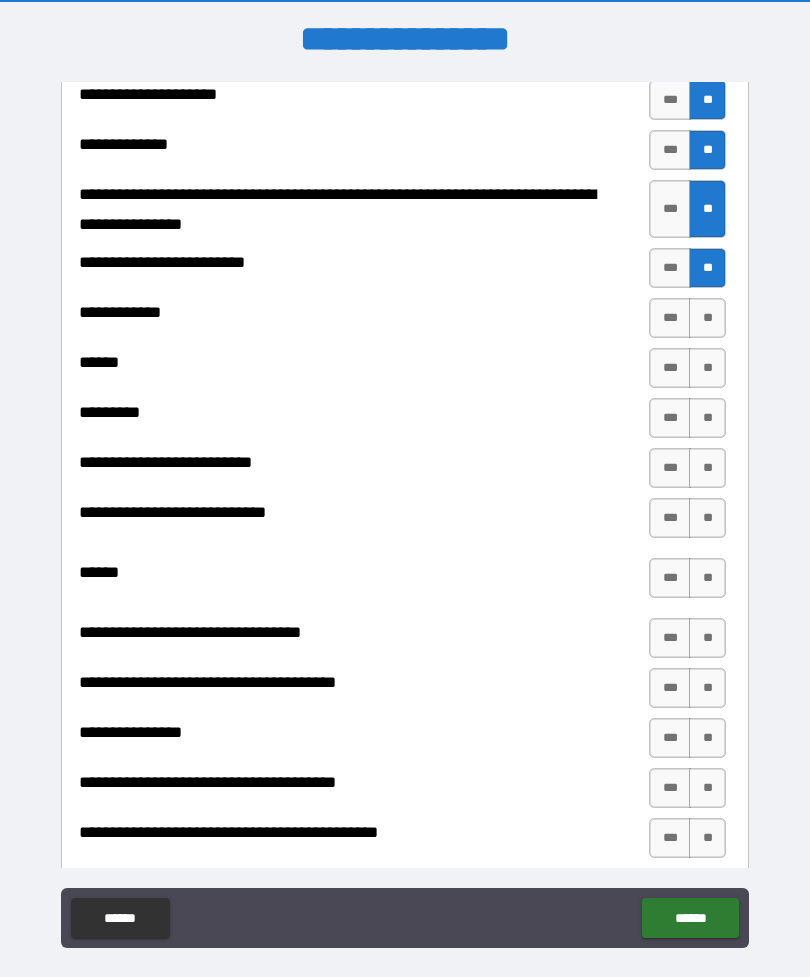 click on "**" at bounding box center [707, 318] 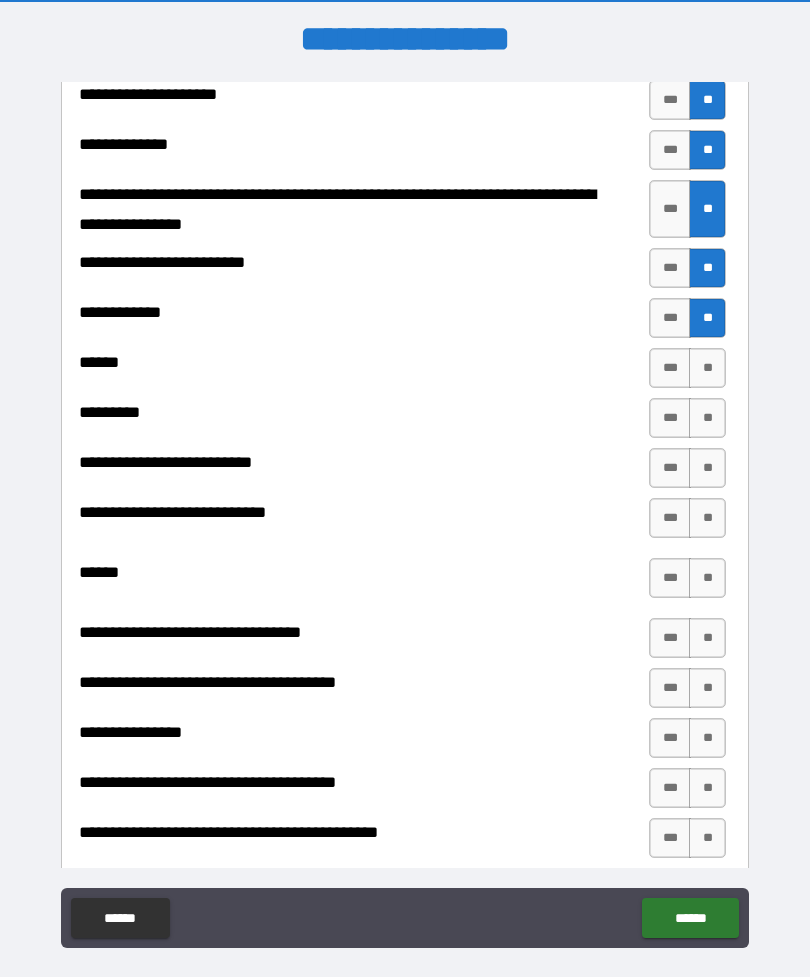 click on "**" at bounding box center [707, 368] 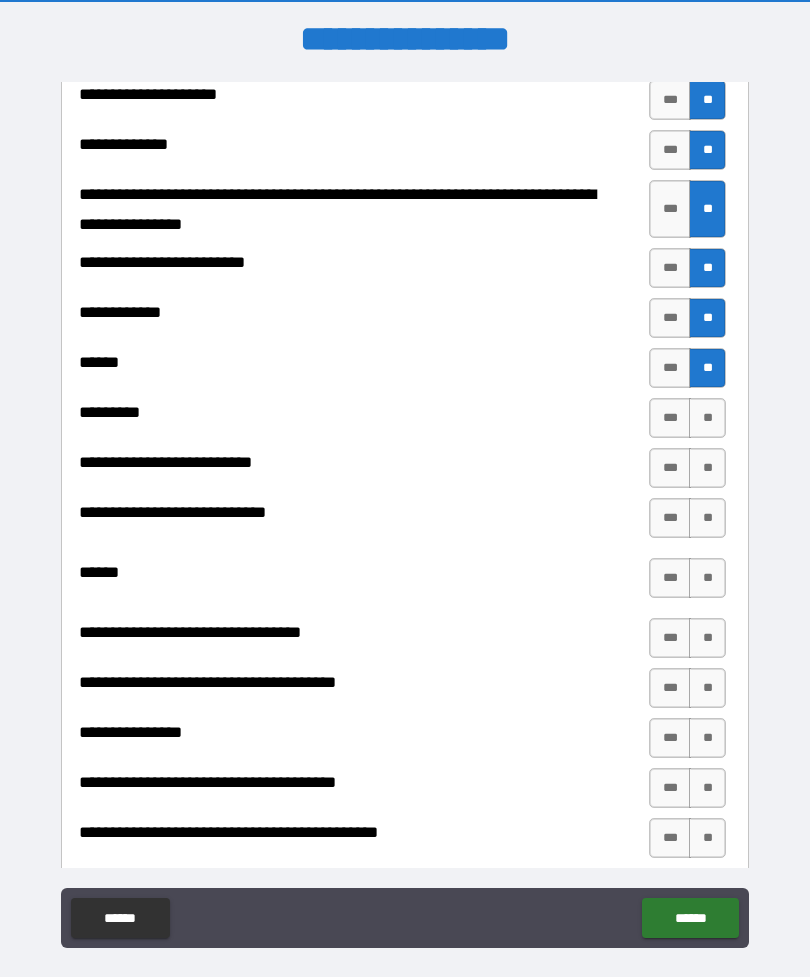 click on "**" at bounding box center (707, 418) 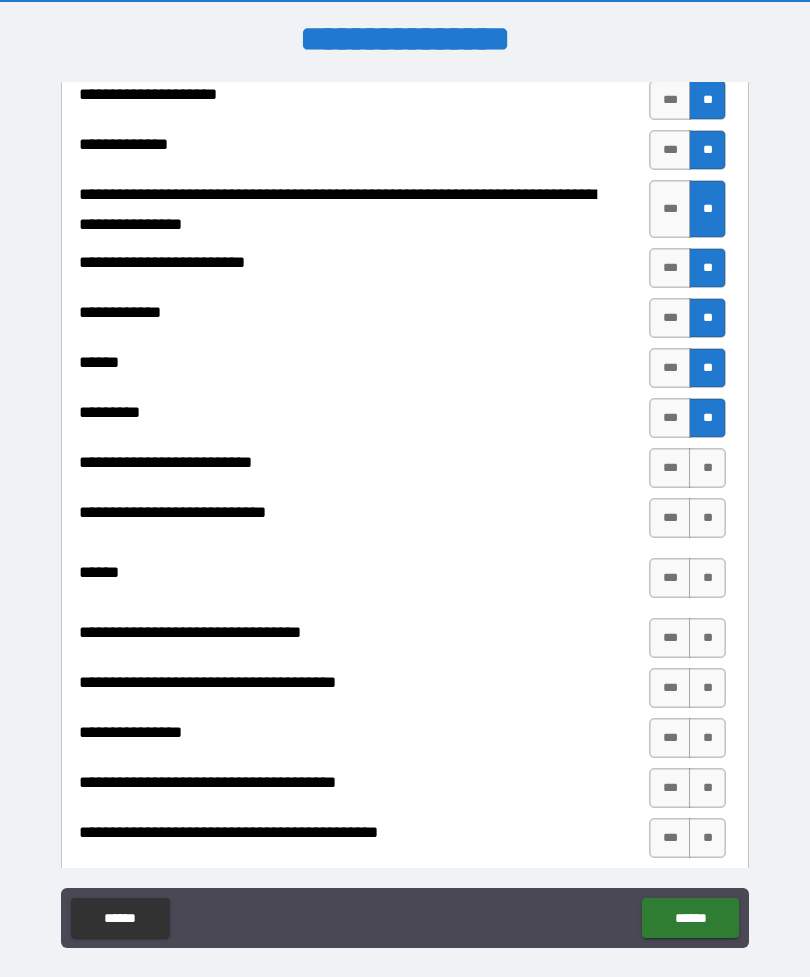 click on "**" at bounding box center [707, 468] 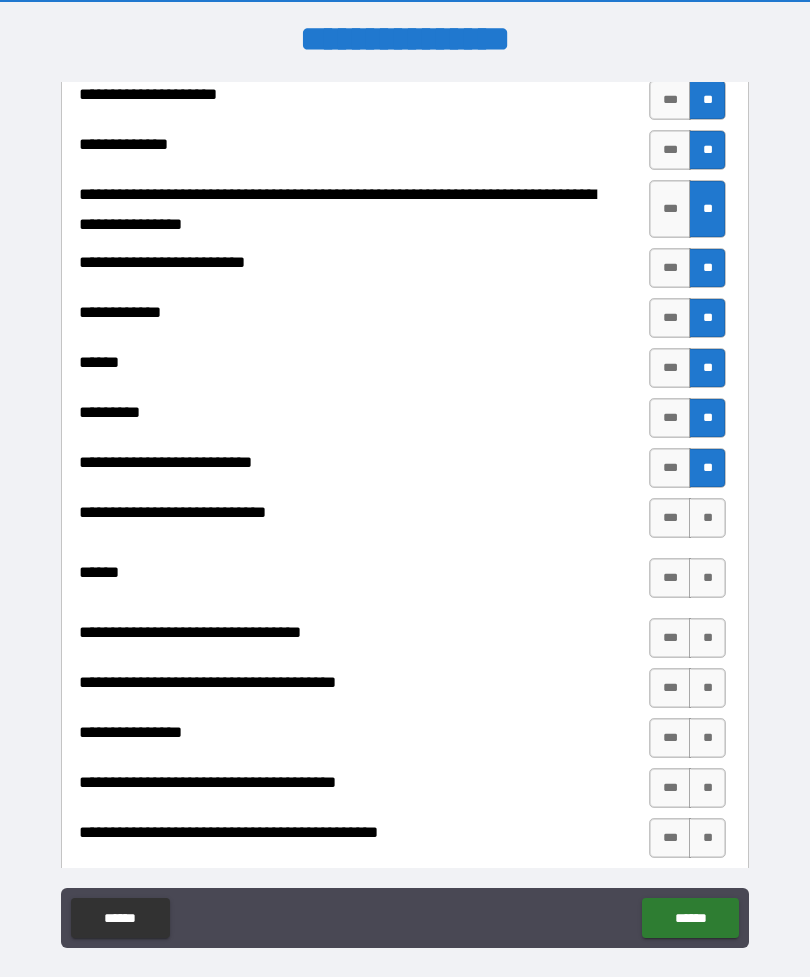click on "**" at bounding box center [707, 518] 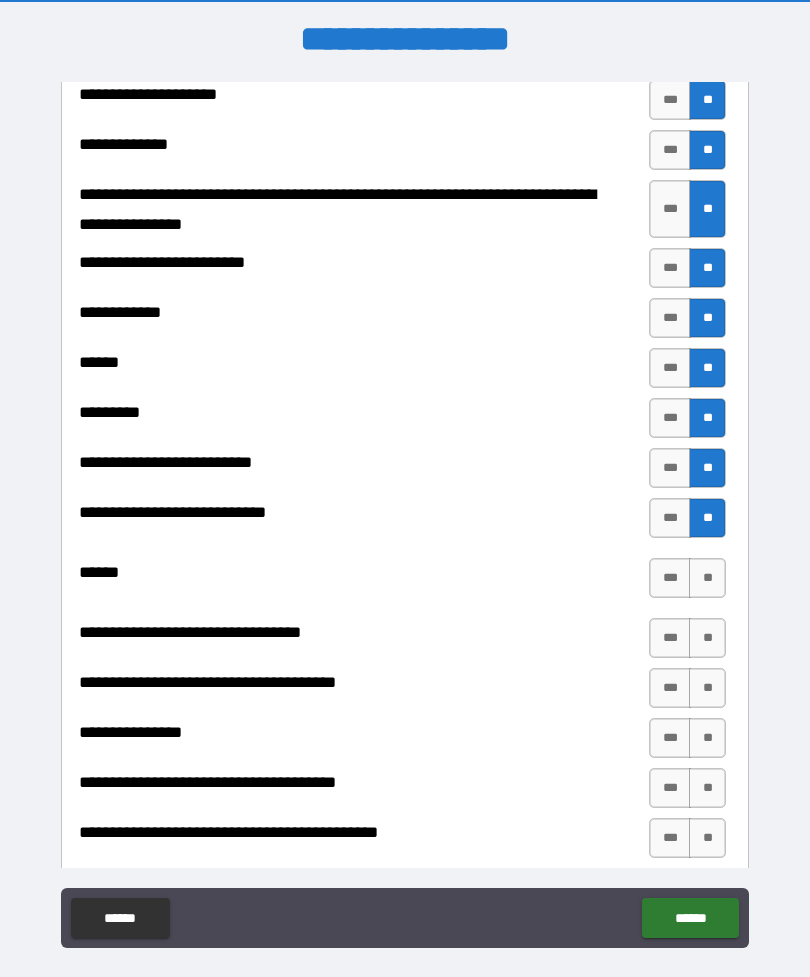 click on "**" at bounding box center (707, 578) 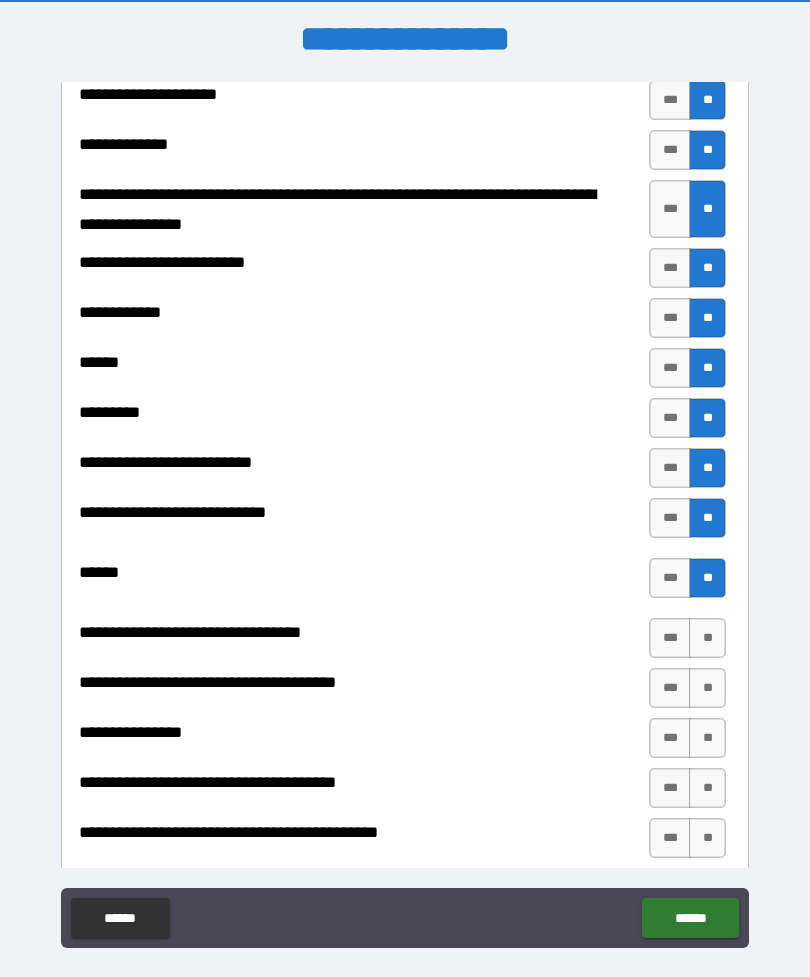 click on "**" at bounding box center (707, 638) 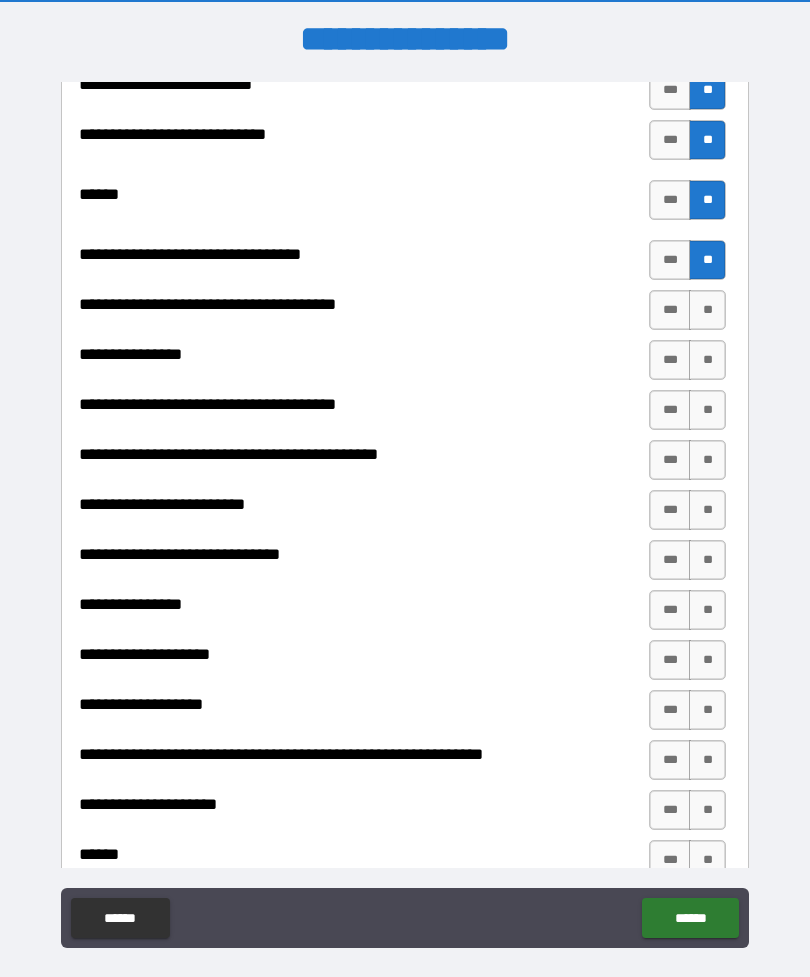 scroll, scrollTop: 1105, scrollLeft: 0, axis: vertical 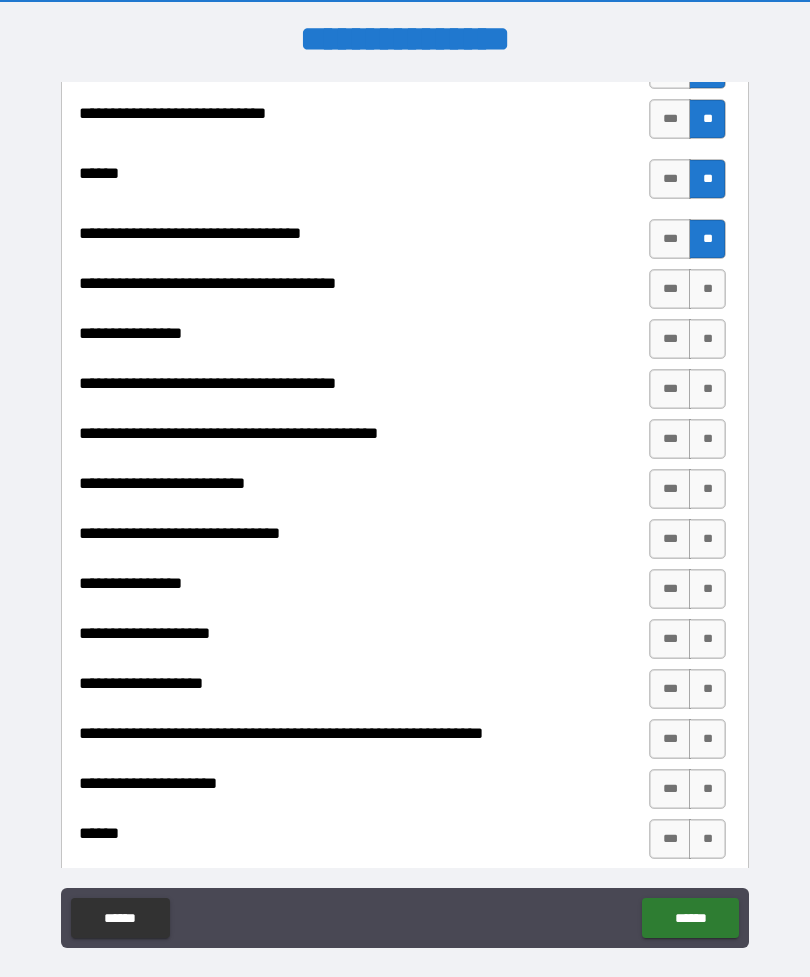 click on "**" at bounding box center (707, 289) 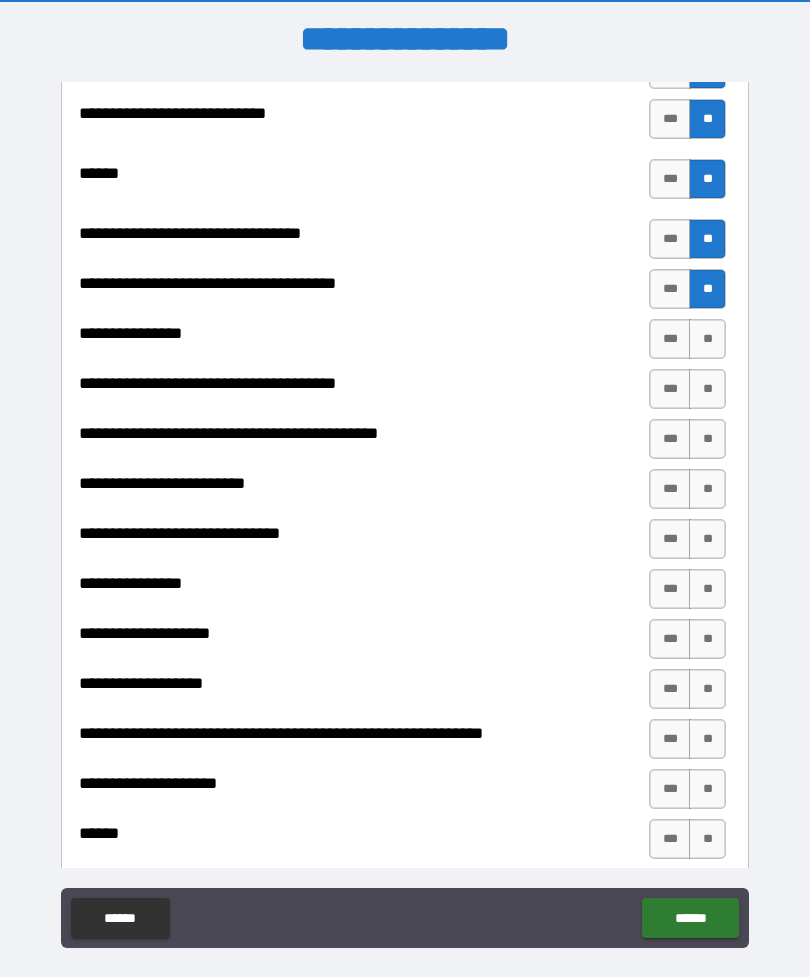 click on "**" at bounding box center (707, 339) 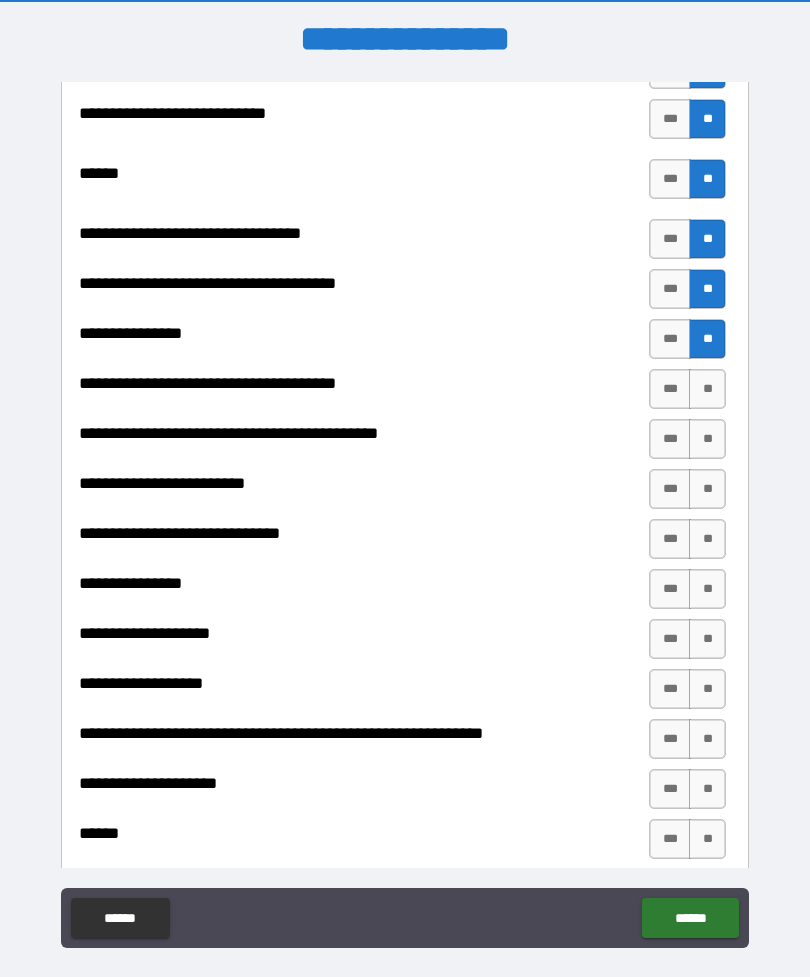 click on "**" at bounding box center [707, 389] 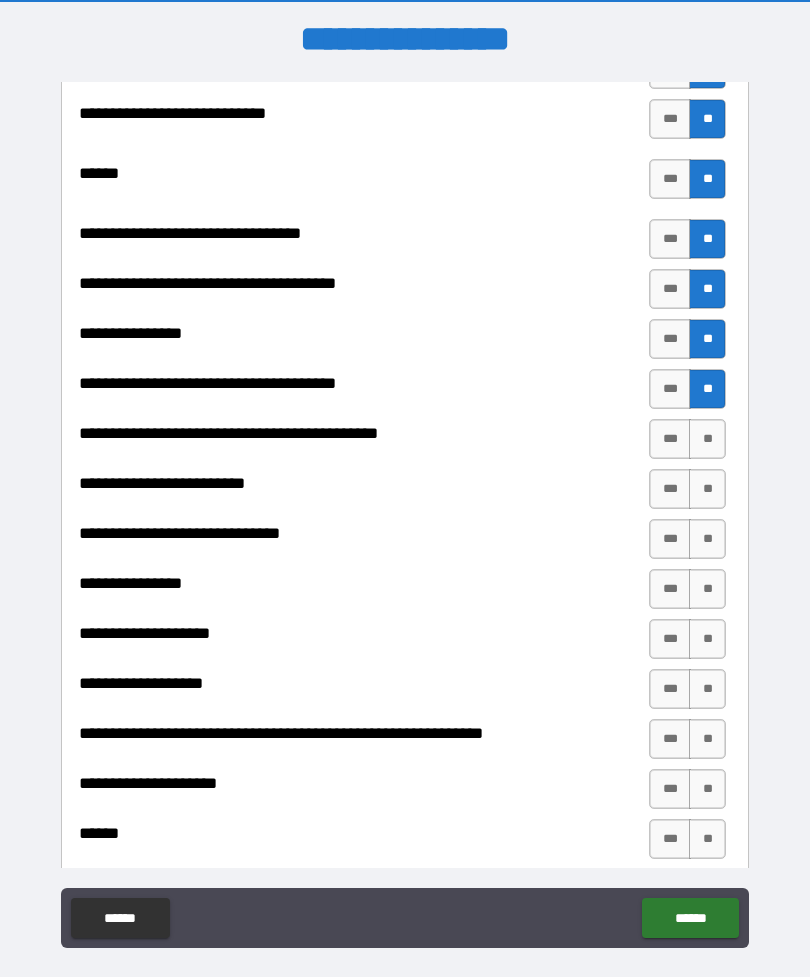 click on "**" at bounding box center (707, 439) 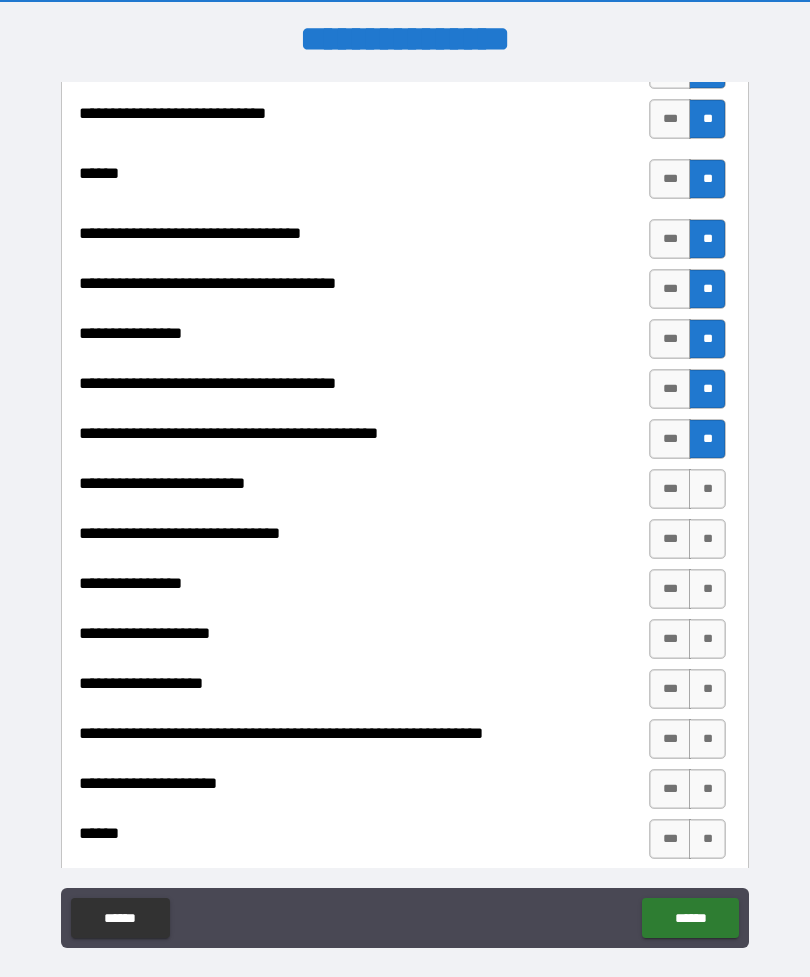 click on "**" at bounding box center [707, 489] 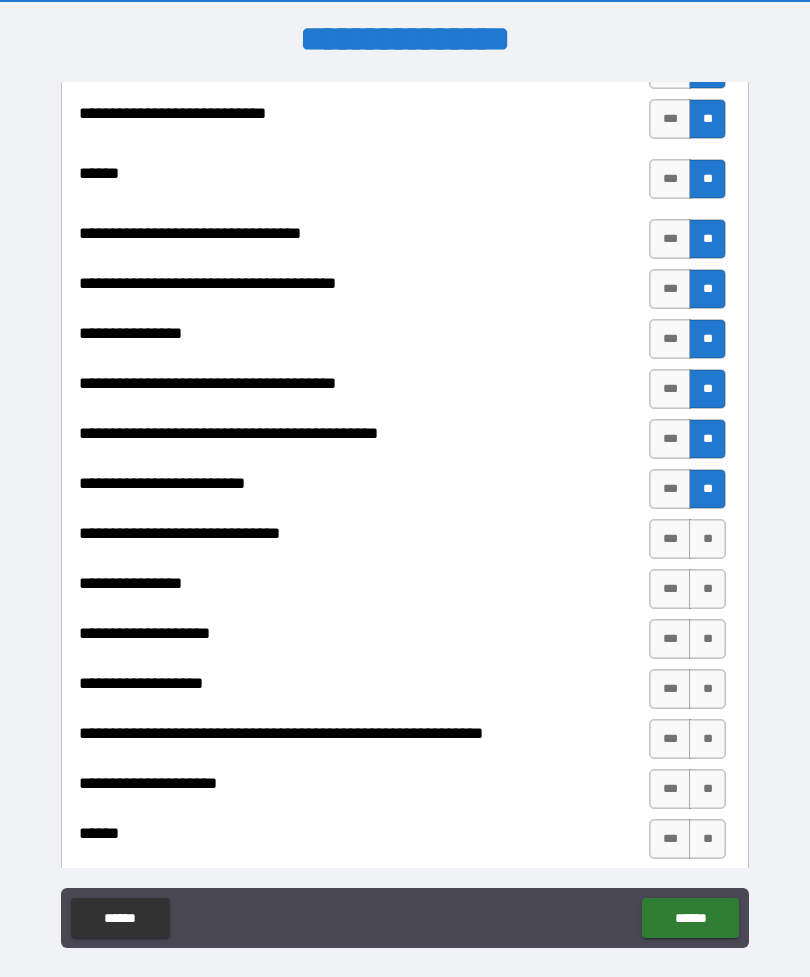 click on "**" at bounding box center (707, 539) 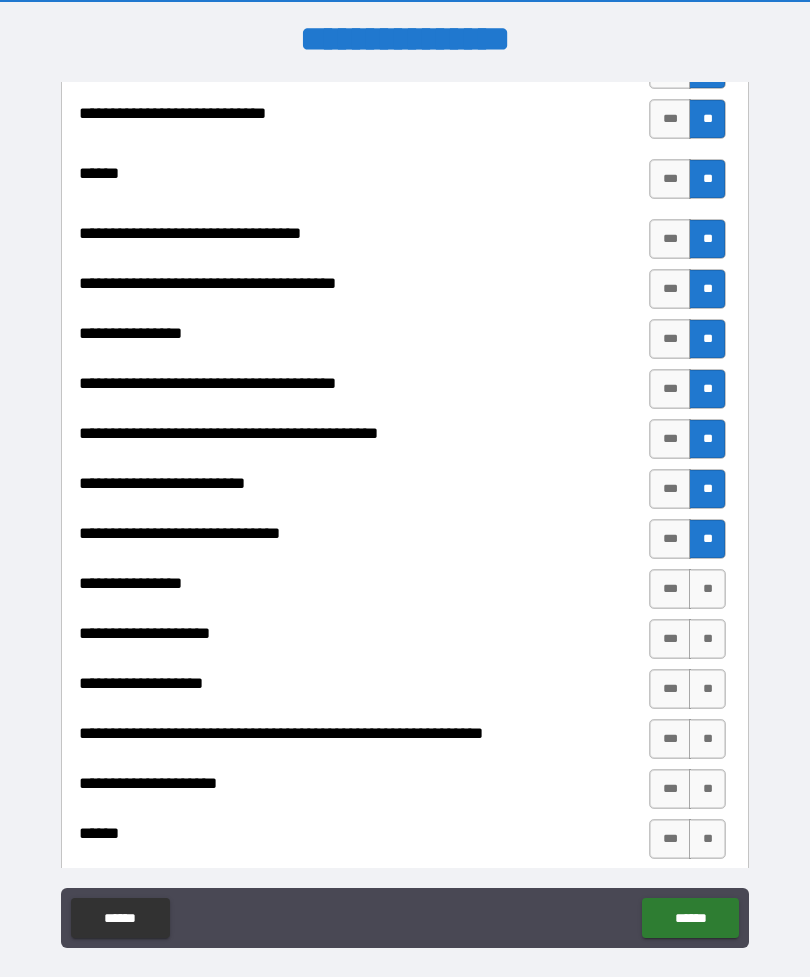 click on "**" at bounding box center [707, 589] 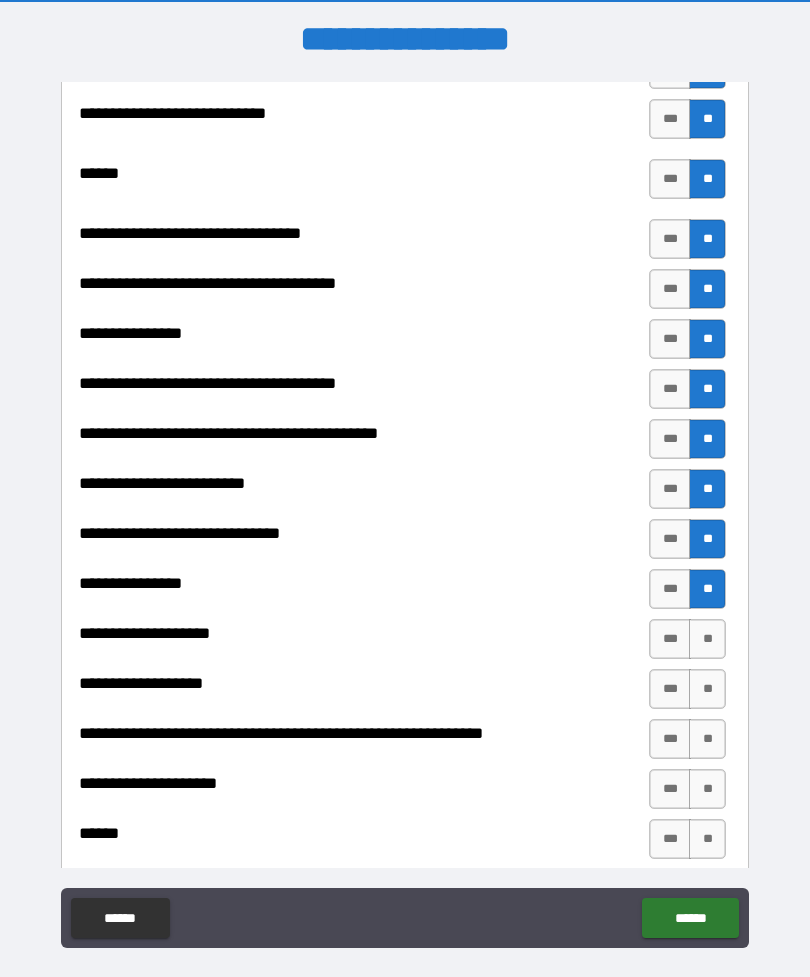 click on "**" at bounding box center [707, 639] 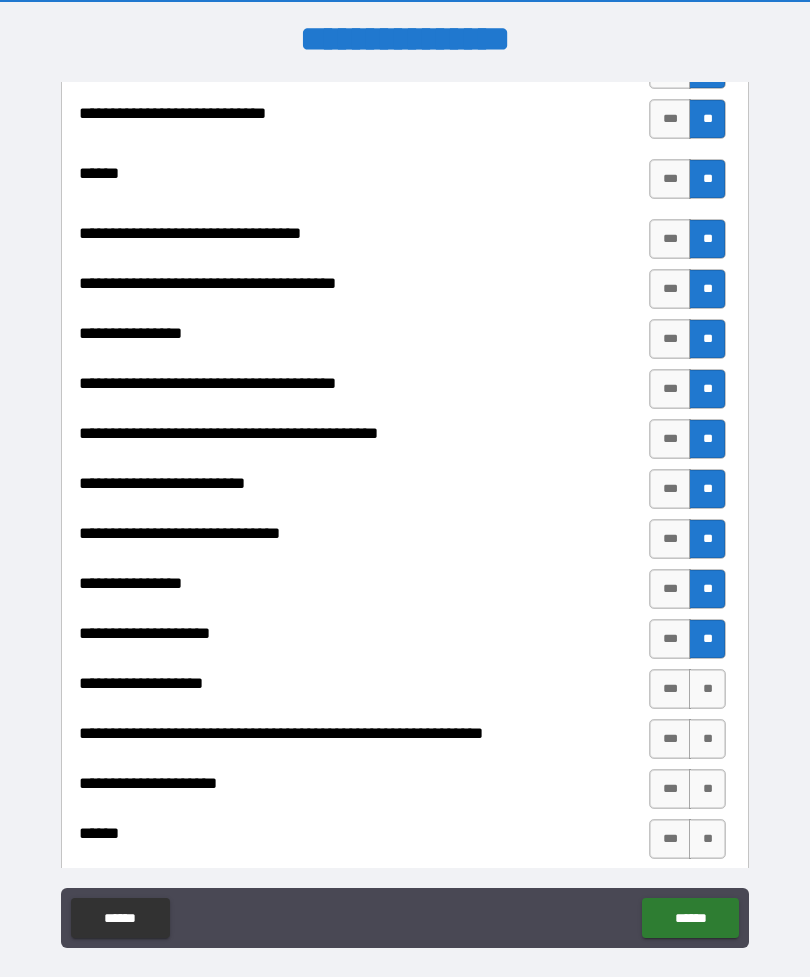 click on "**" at bounding box center [707, 689] 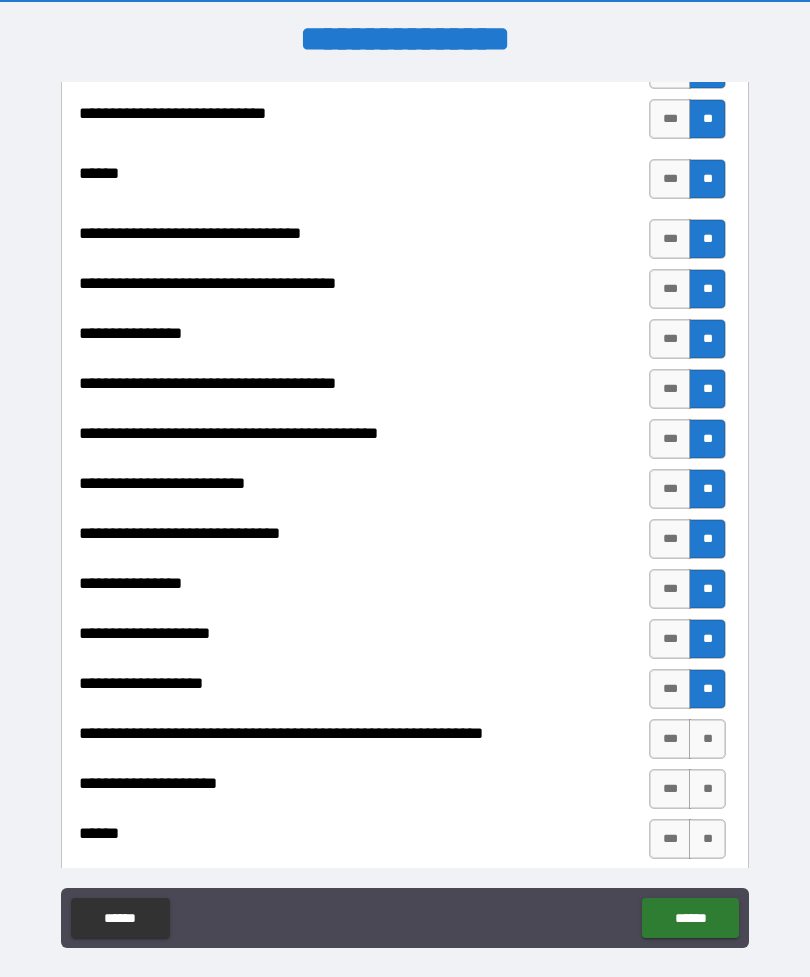click on "**" at bounding box center [707, 739] 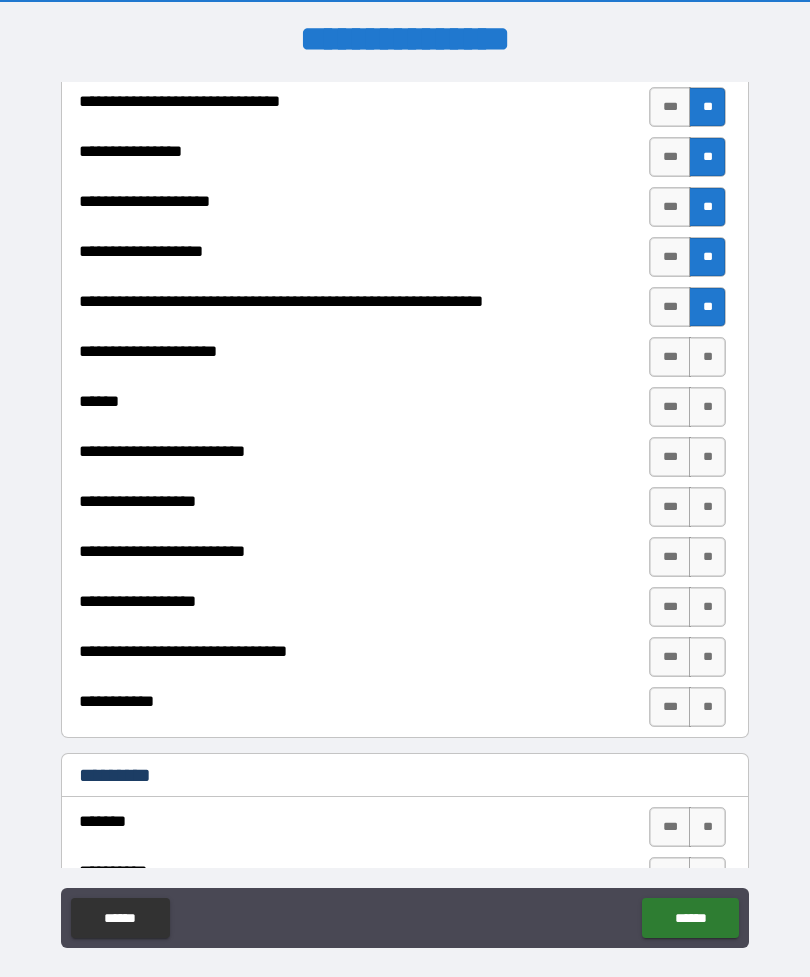 scroll, scrollTop: 1555, scrollLeft: 0, axis: vertical 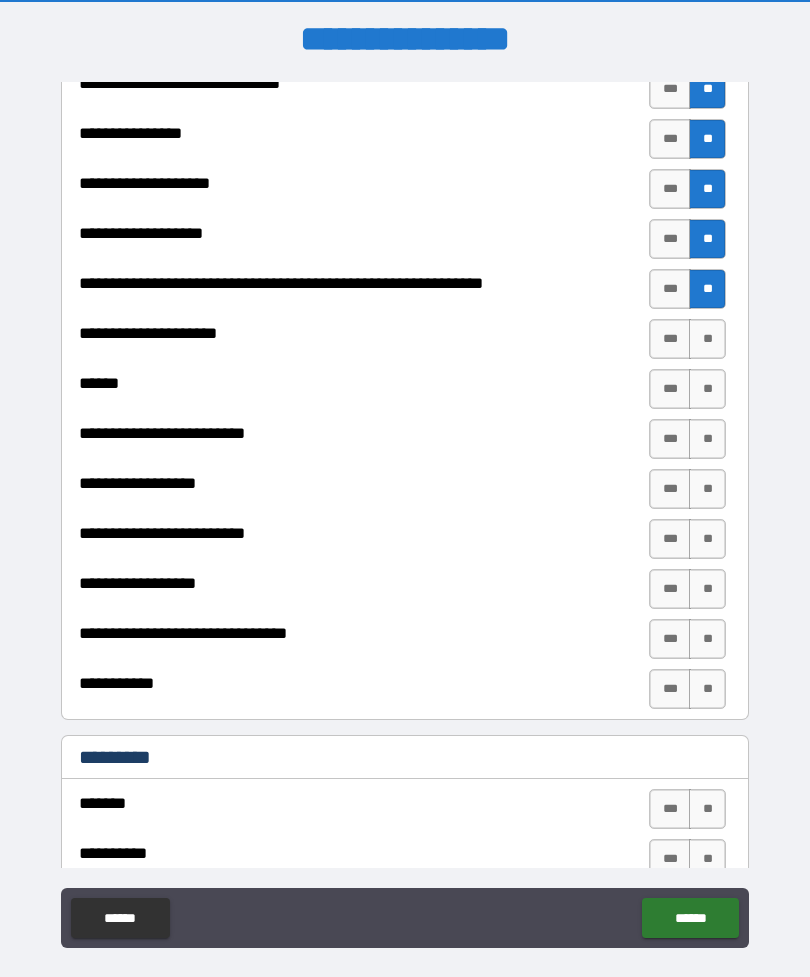 click on "**" at bounding box center [707, 339] 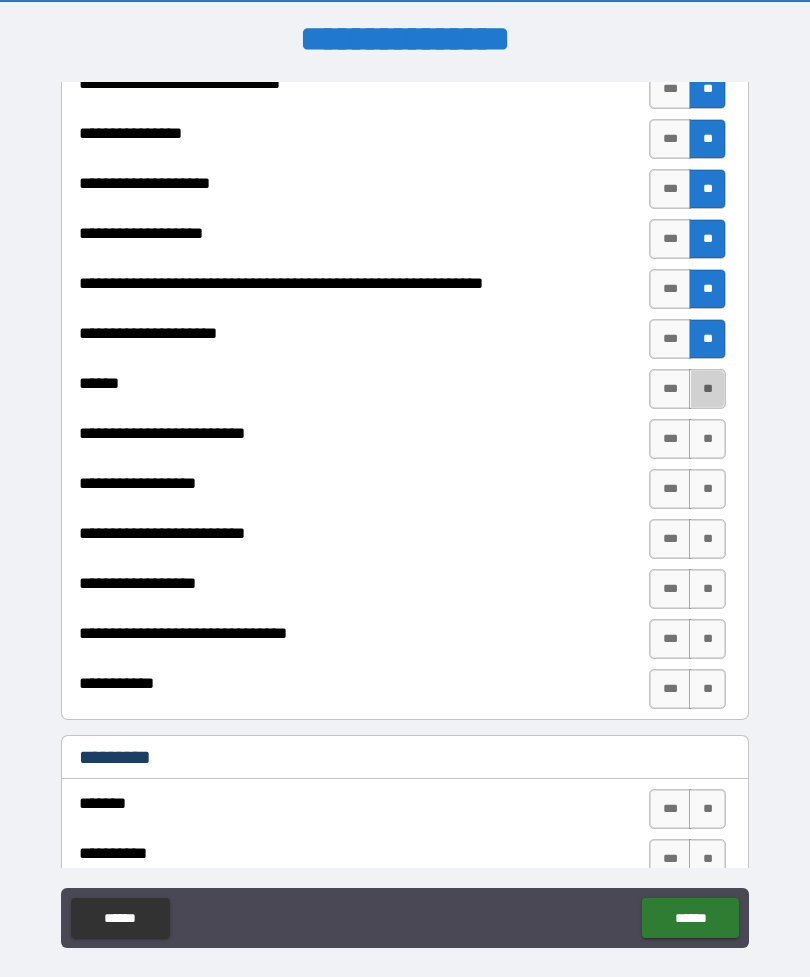 click on "**" at bounding box center [707, 389] 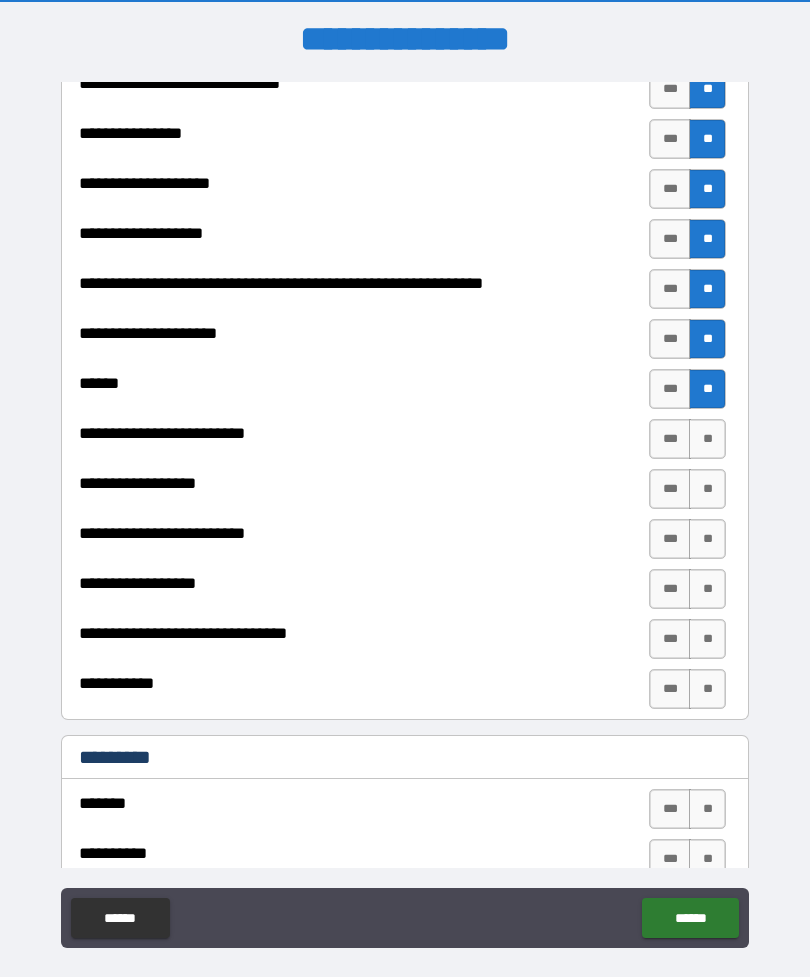 click on "**" at bounding box center [707, 439] 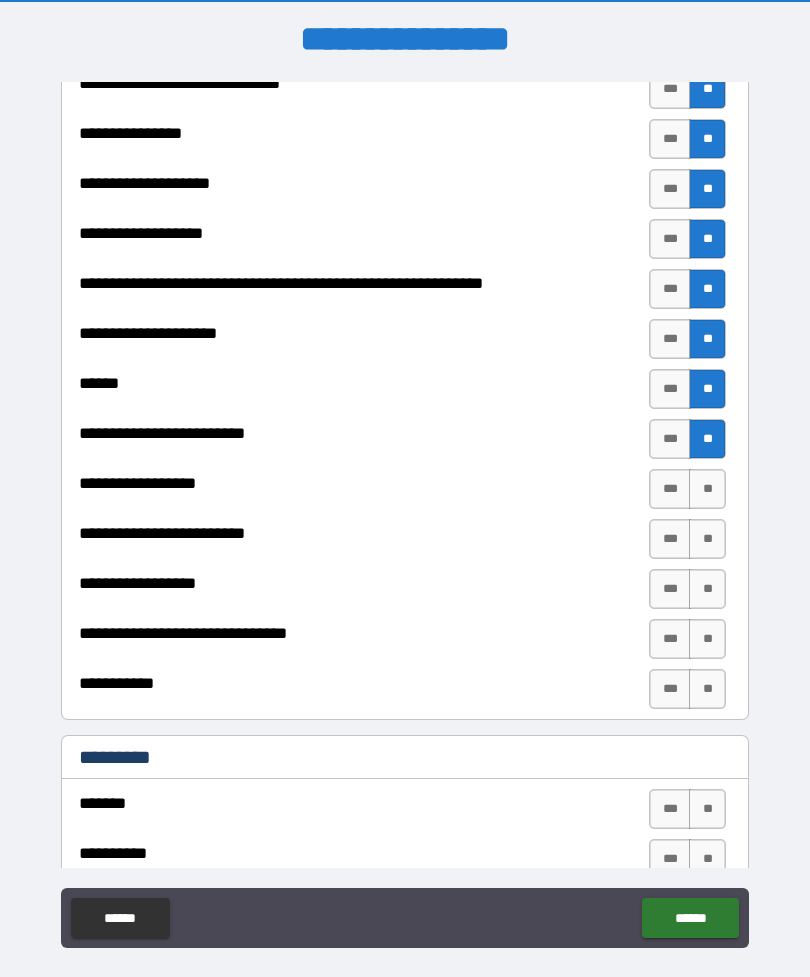click on "**" at bounding box center (707, 489) 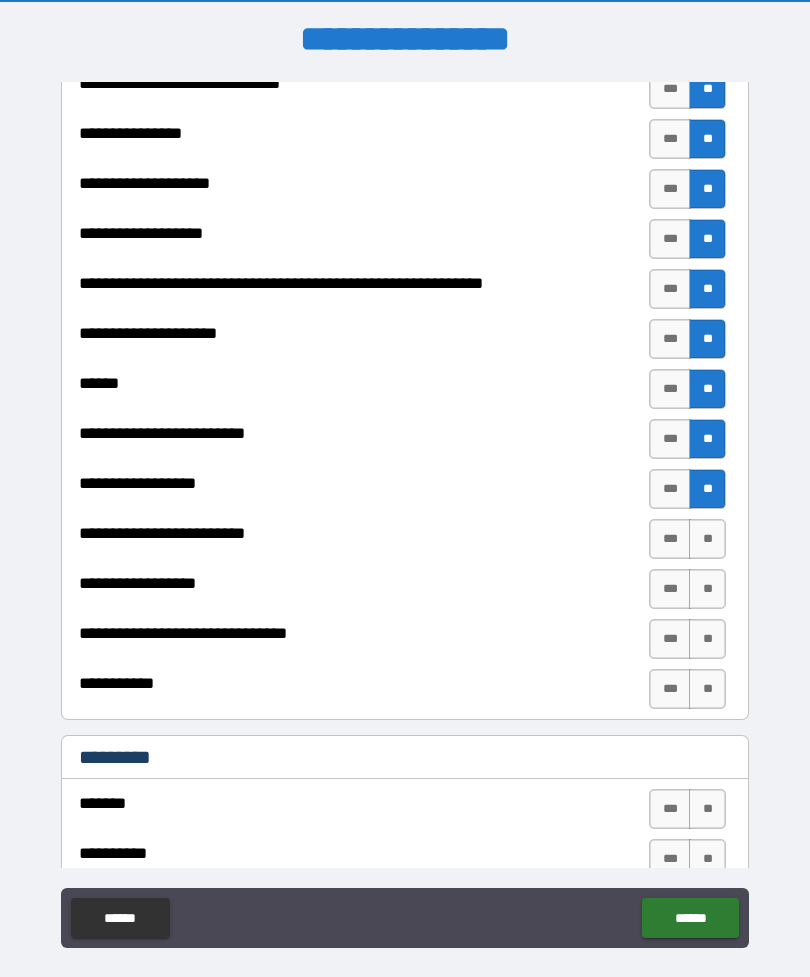 click on "**" at bounding box center [707, 539] 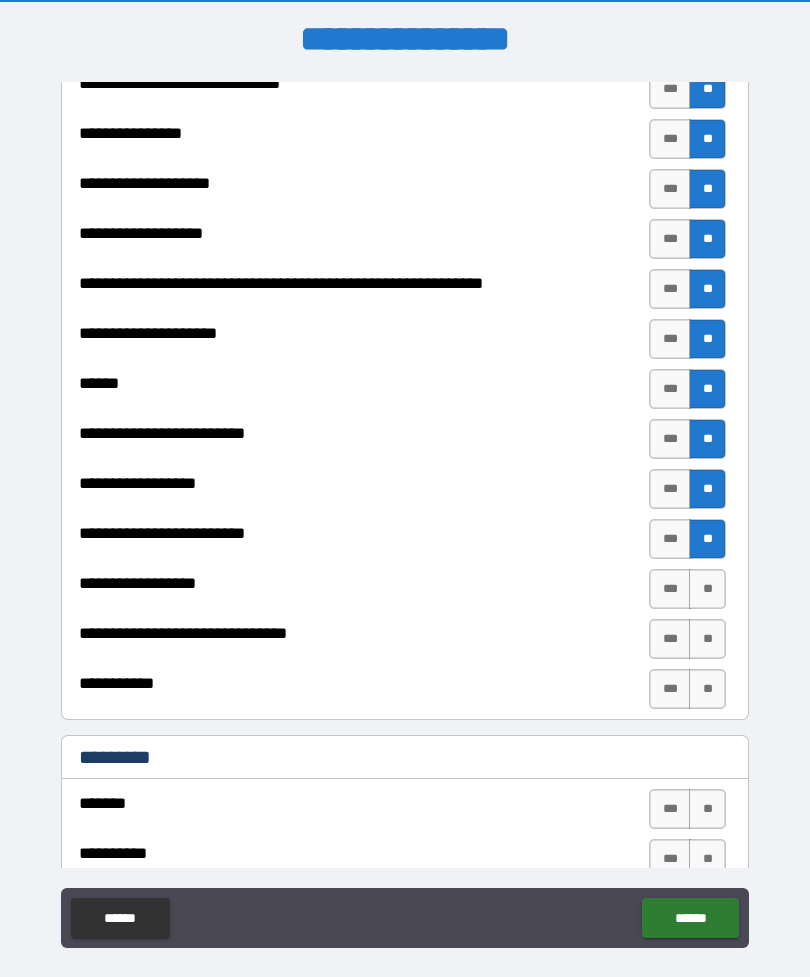 click on "**" at bounding box center (707, 589) 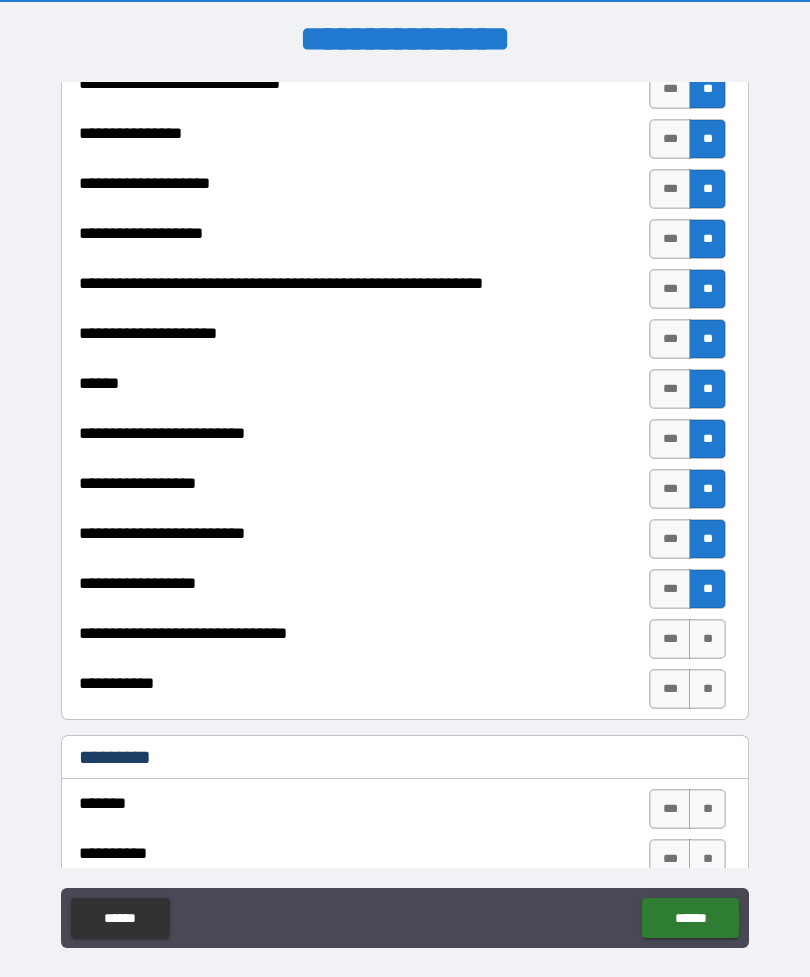 click on "**" at bounding box center (707, 639) 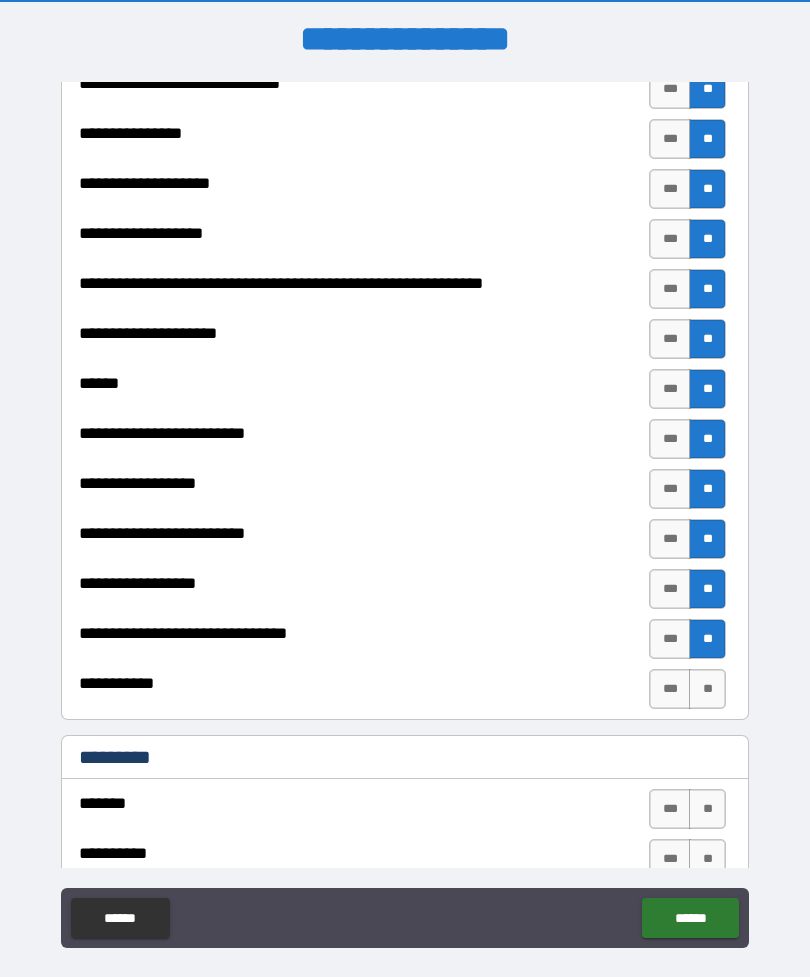 click on "**" at bounding box center [707, 689] 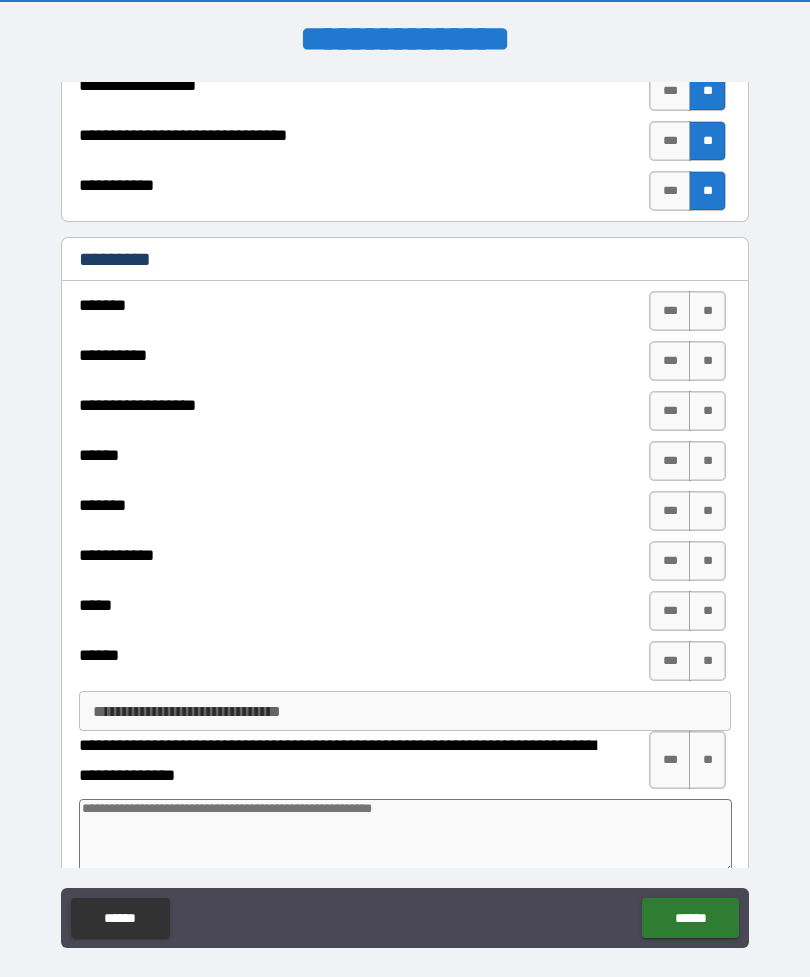 scroll, scrollTop: 2063, scrollLeft: 0, axis: vertical 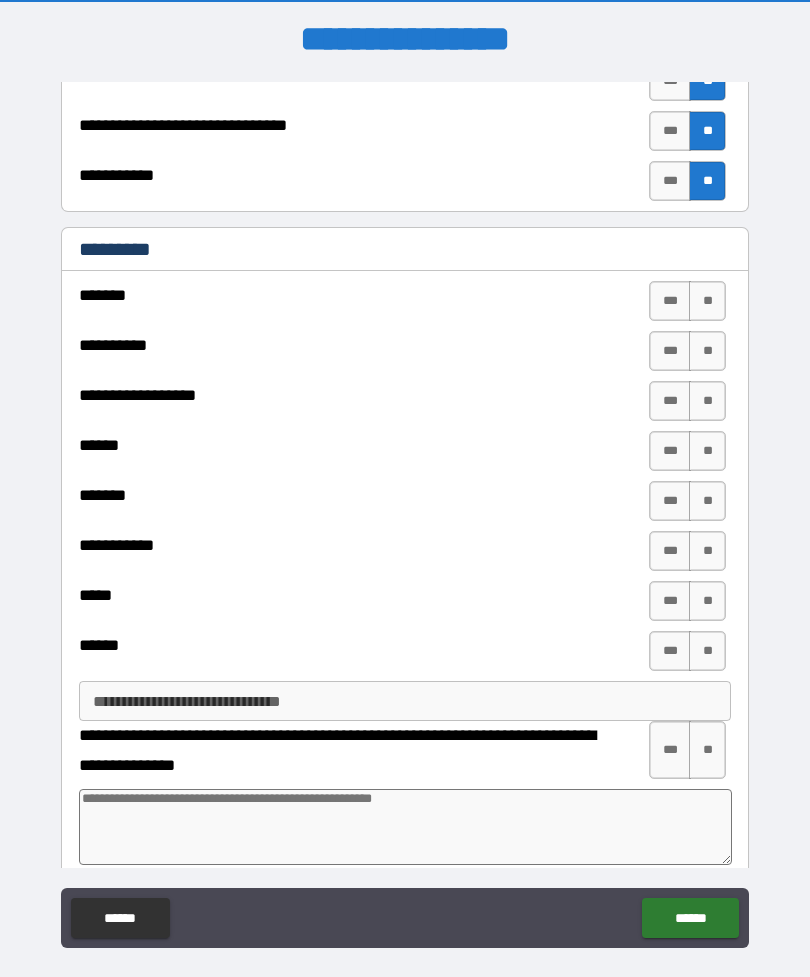 click on "**" at bounding box center [707, 301] 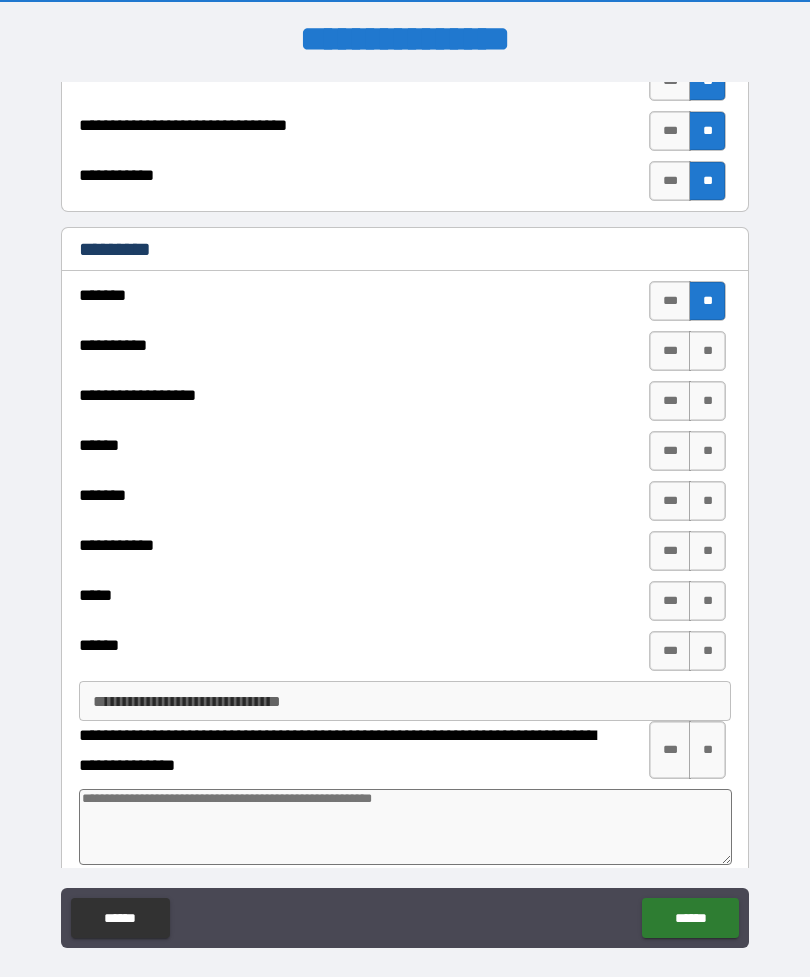 click on "**" at bounding box center (707, 301) 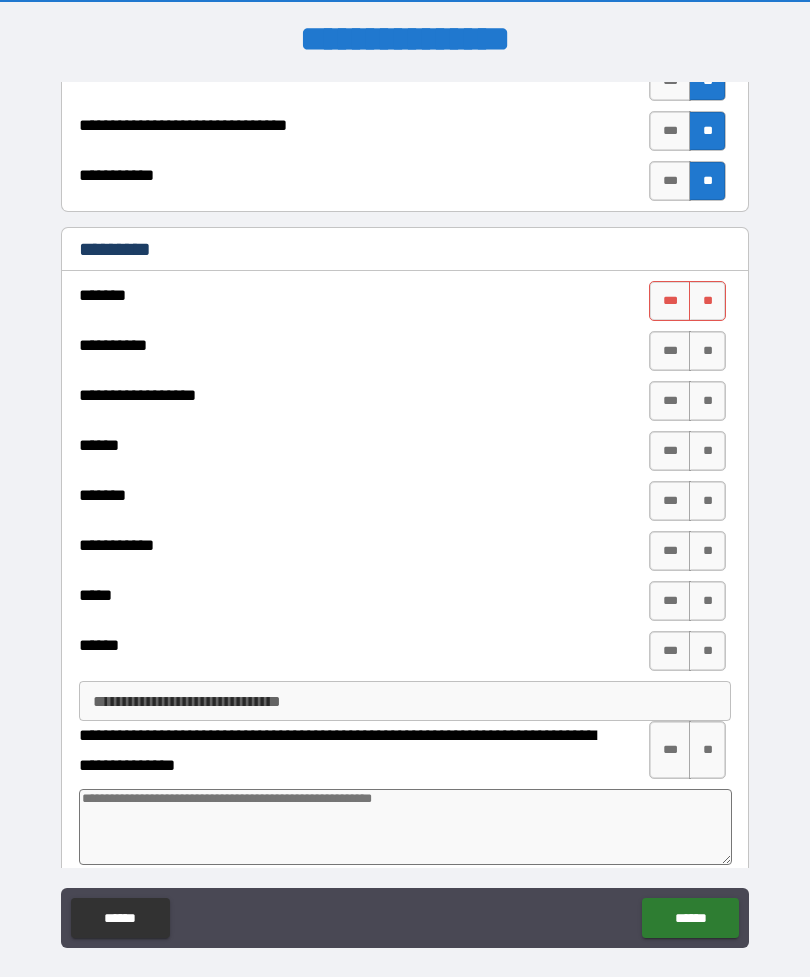click on "**" at bounding box center [707, 401] 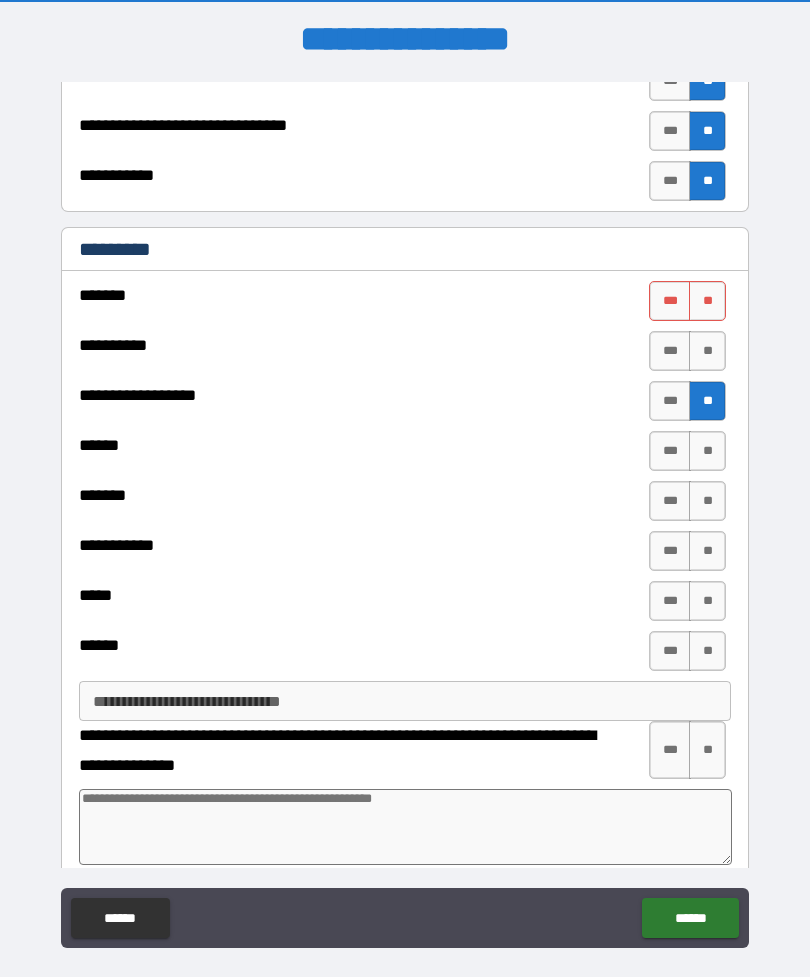 click on "**" at bounding box center (707, 301) 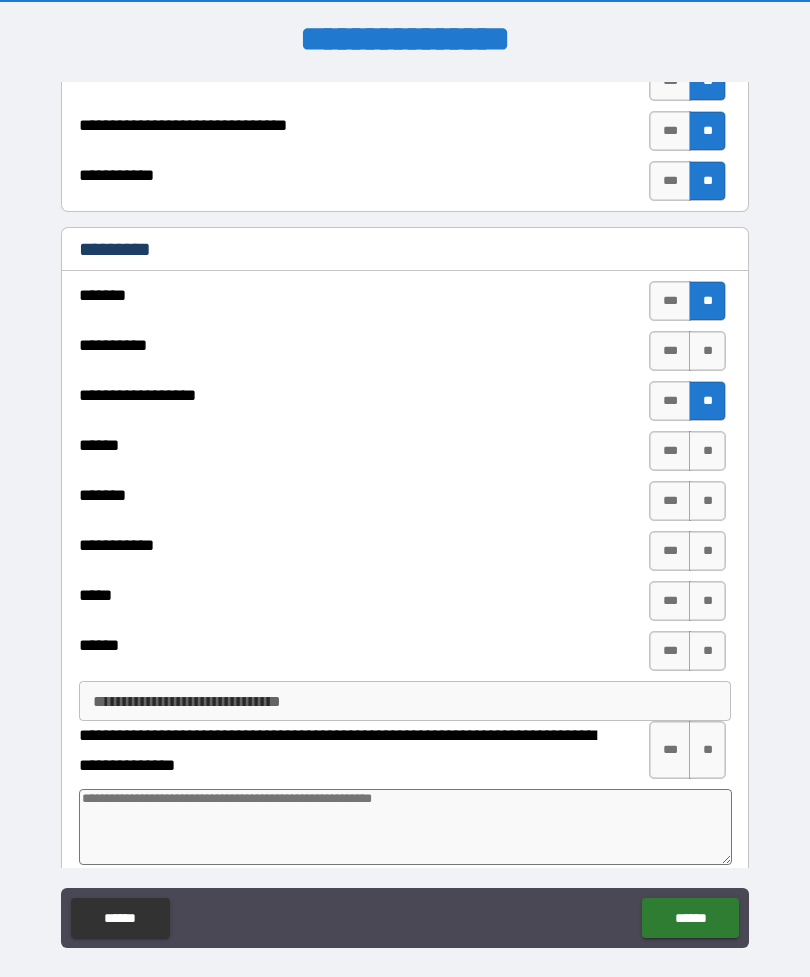 click on "**" at bounding box center [707, 351] 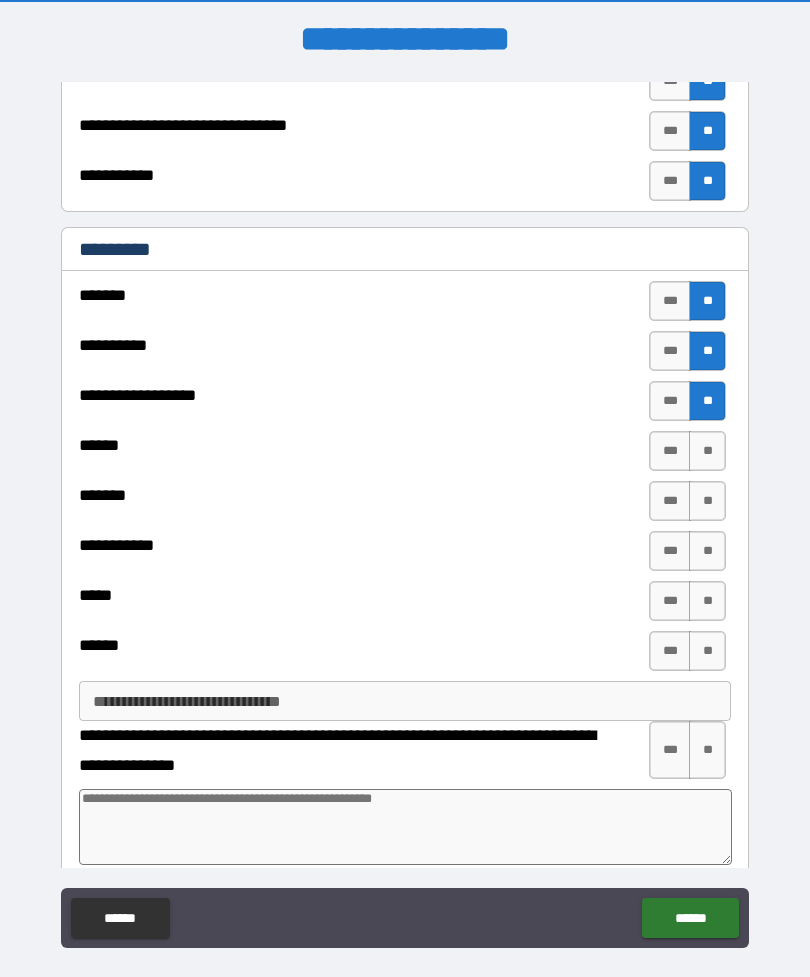 click on "**" at bounding box center (707, 451) 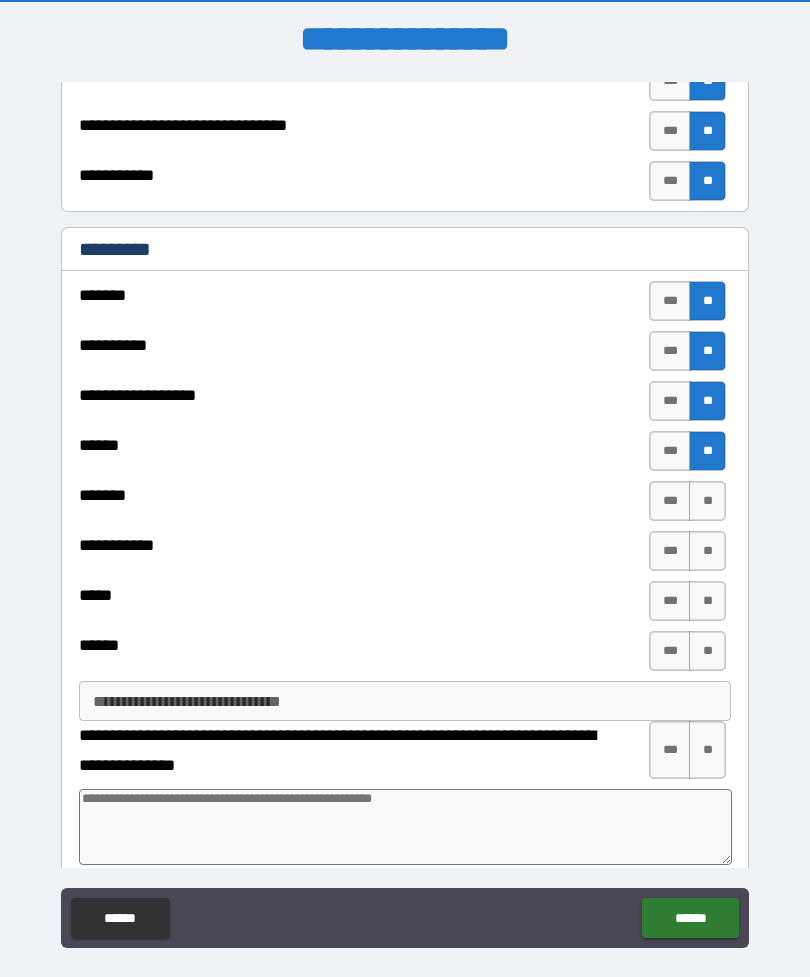 click on "**" at bounding box center [707, 501] 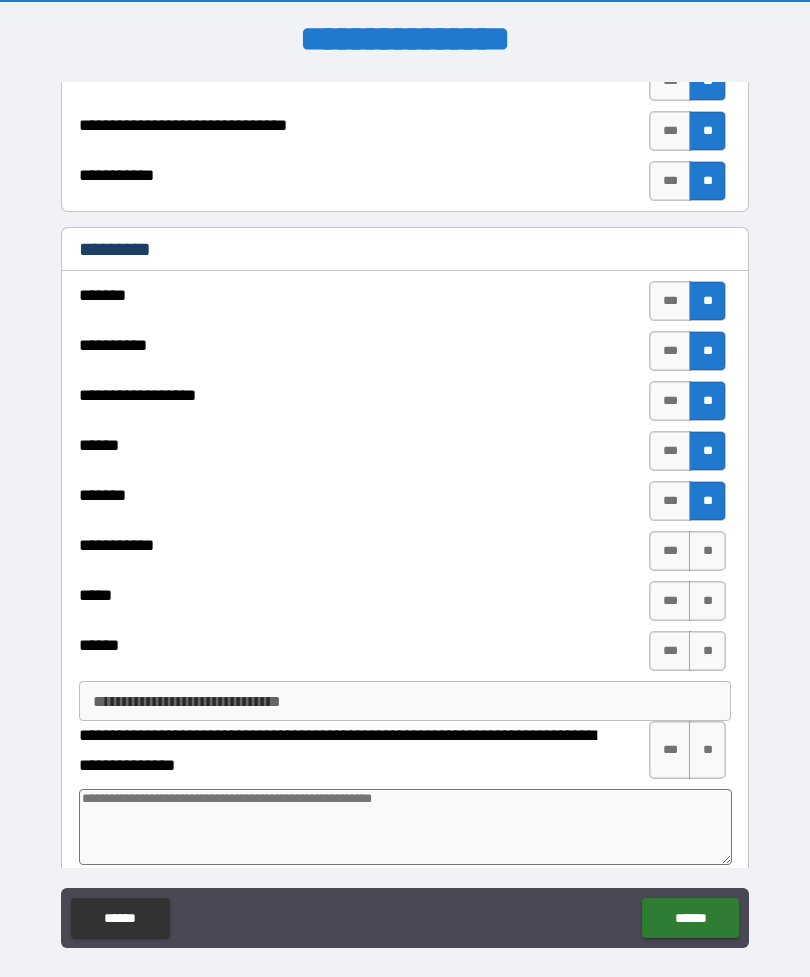 click on "**" at bounding box center [707, 551] 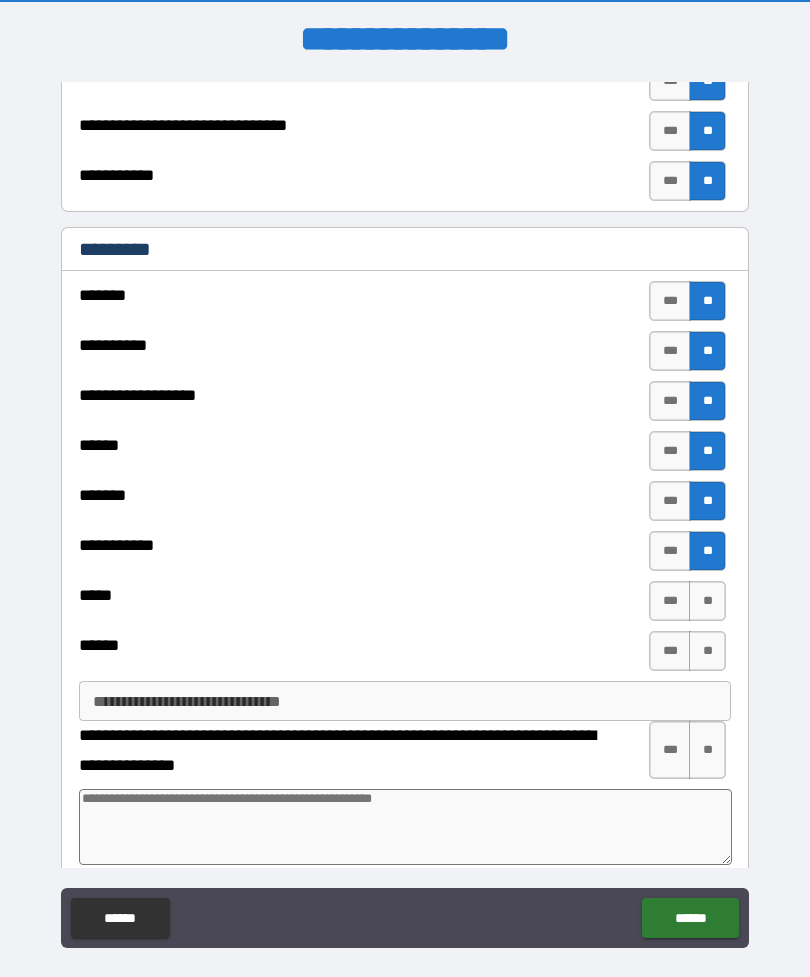 click on "**" at bounding box center [707, 601] 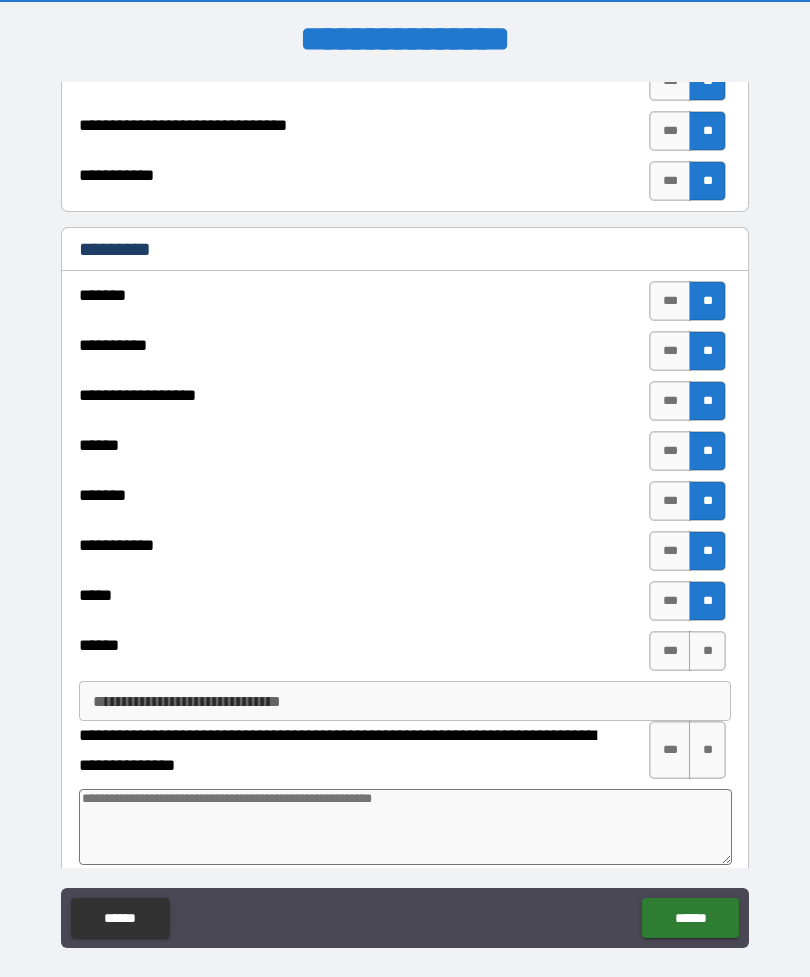 click on "**" at bounding box center [707, 651] 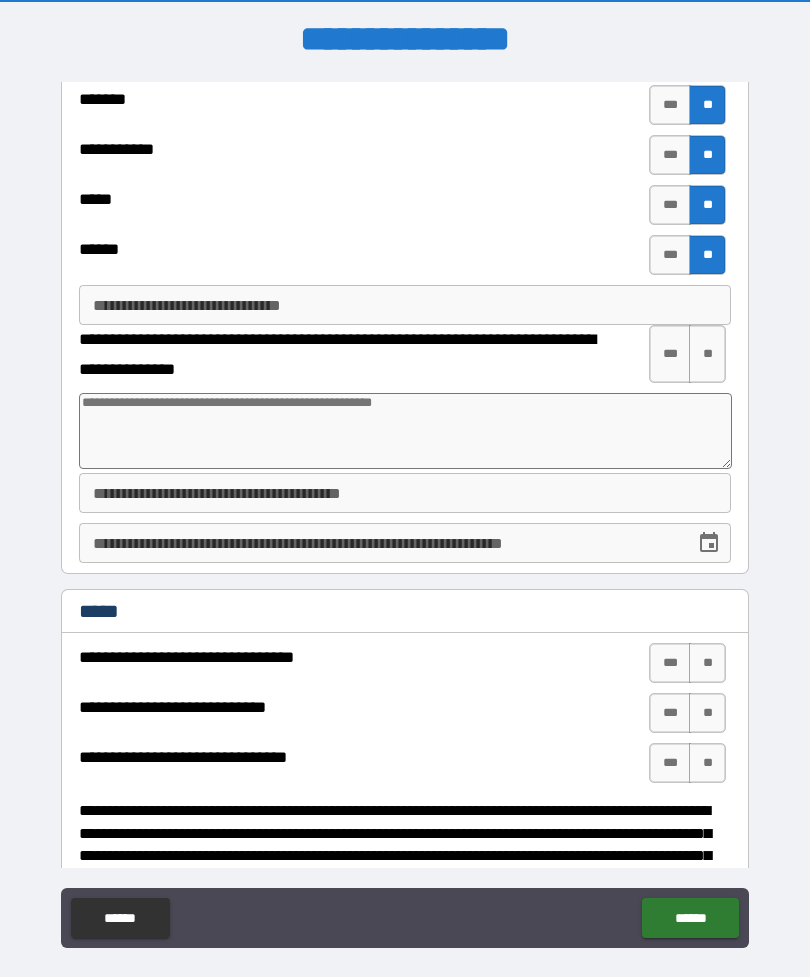 scroll, scrollTop: 2463, scrollLeft: 0, axis: vertical 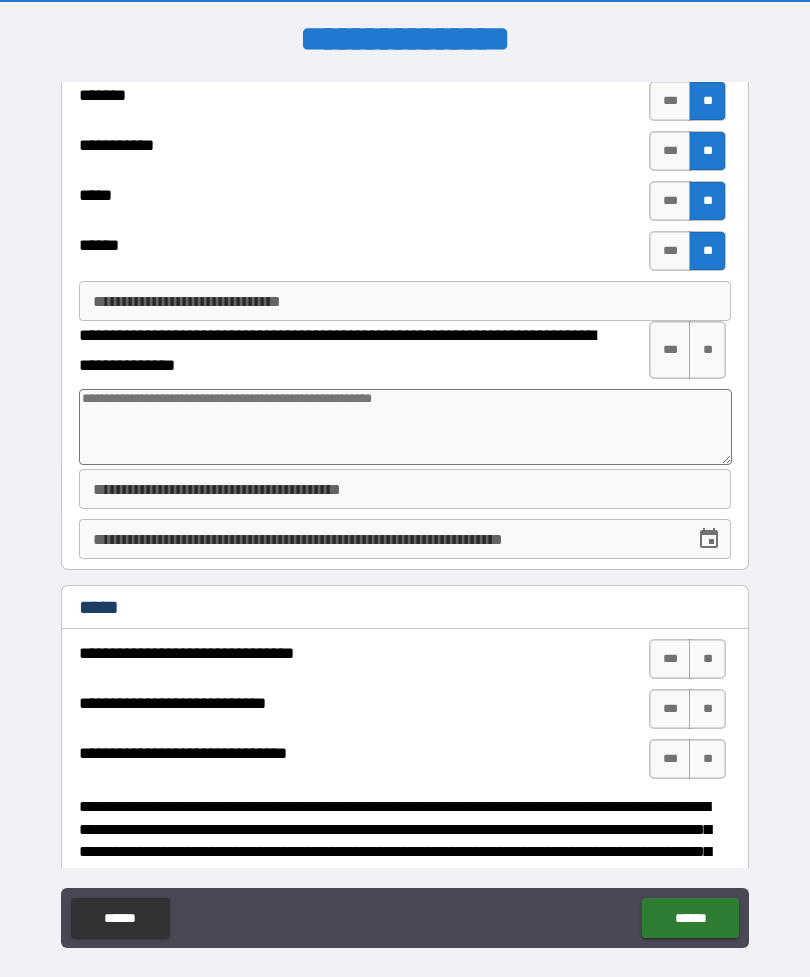 click at bounding box center (405, 427) 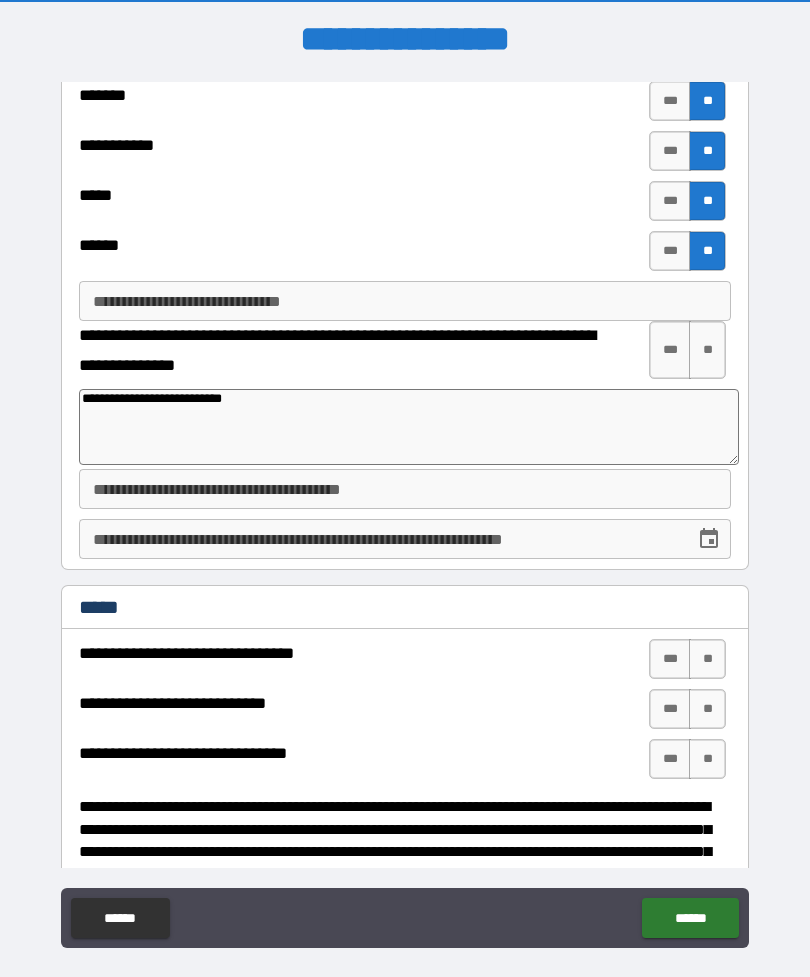 click on "**********" at bounding box center (409, 427) 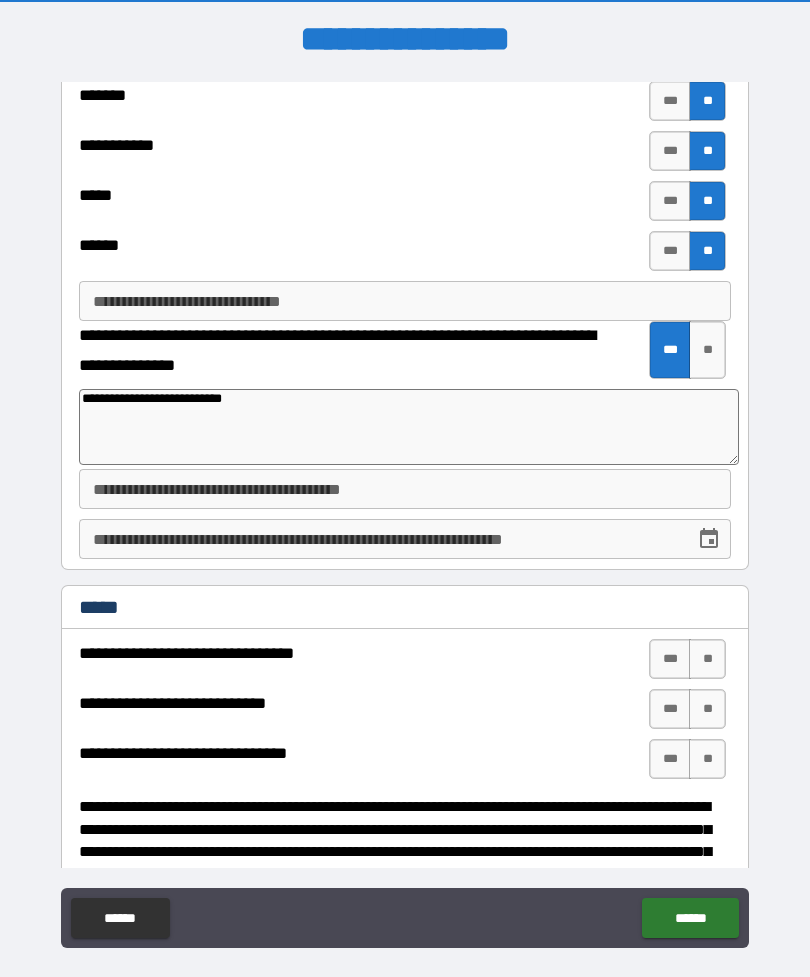 click on "**********" at bounding box center (405, 489) 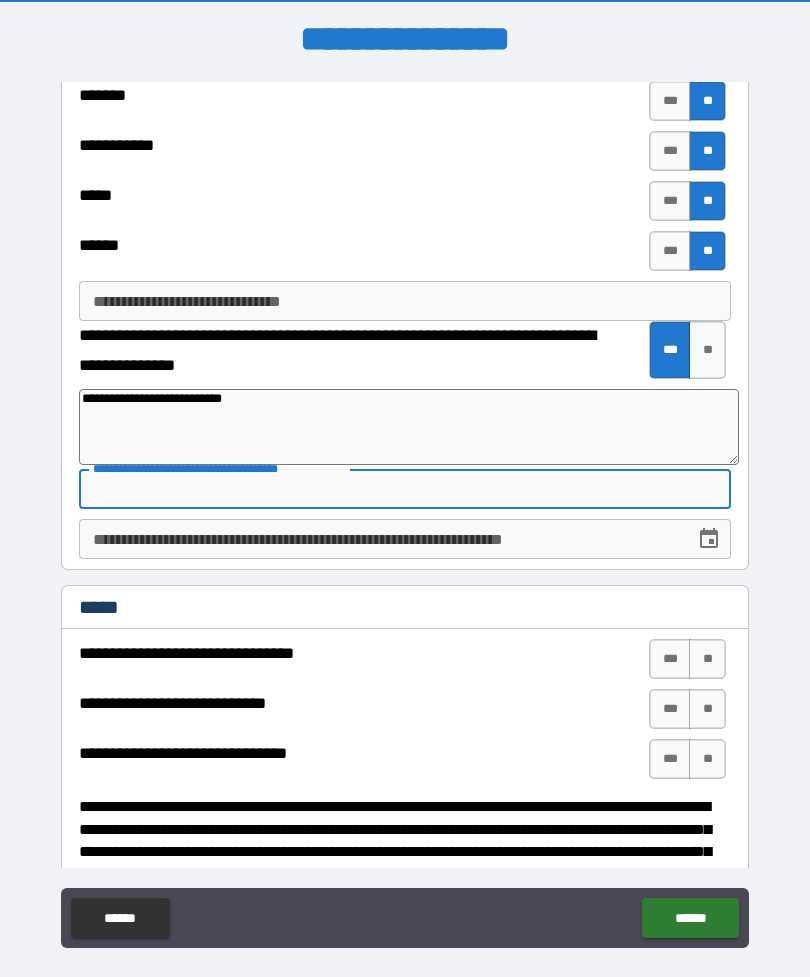 click 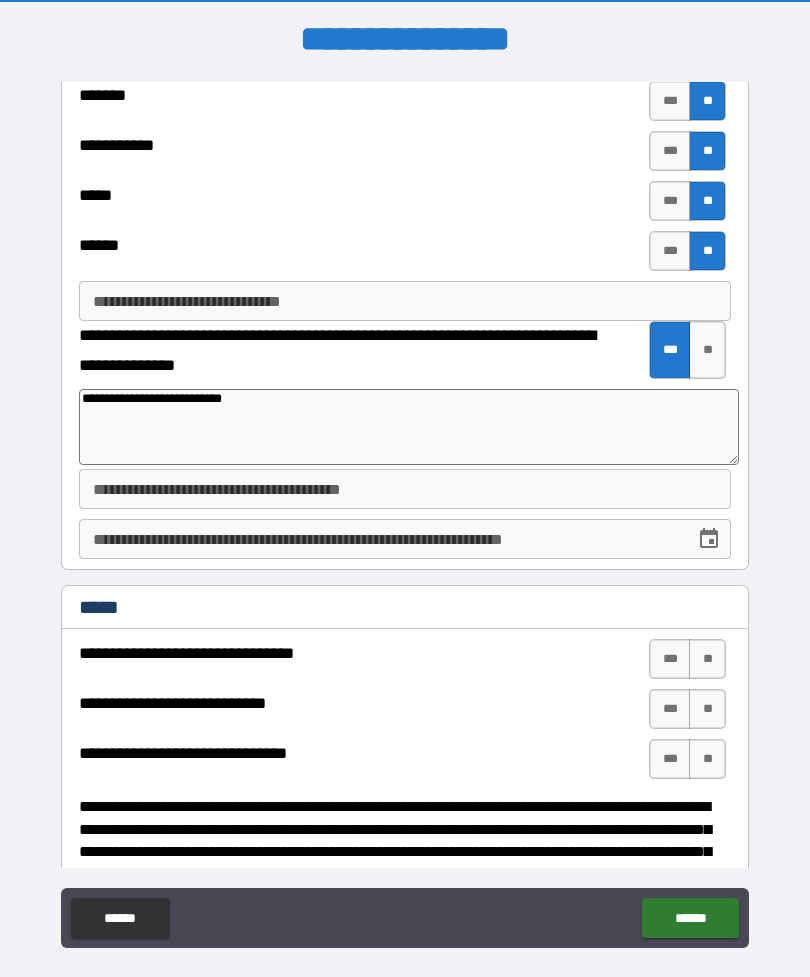 click on "**********" at bounding box center [405, 515] 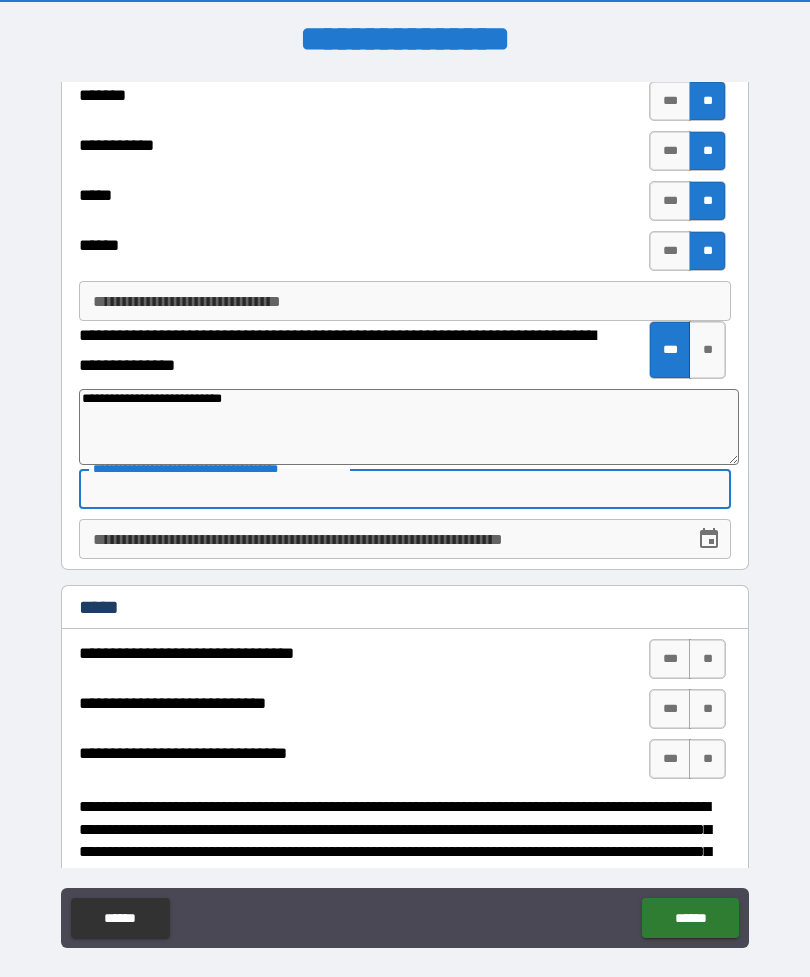click 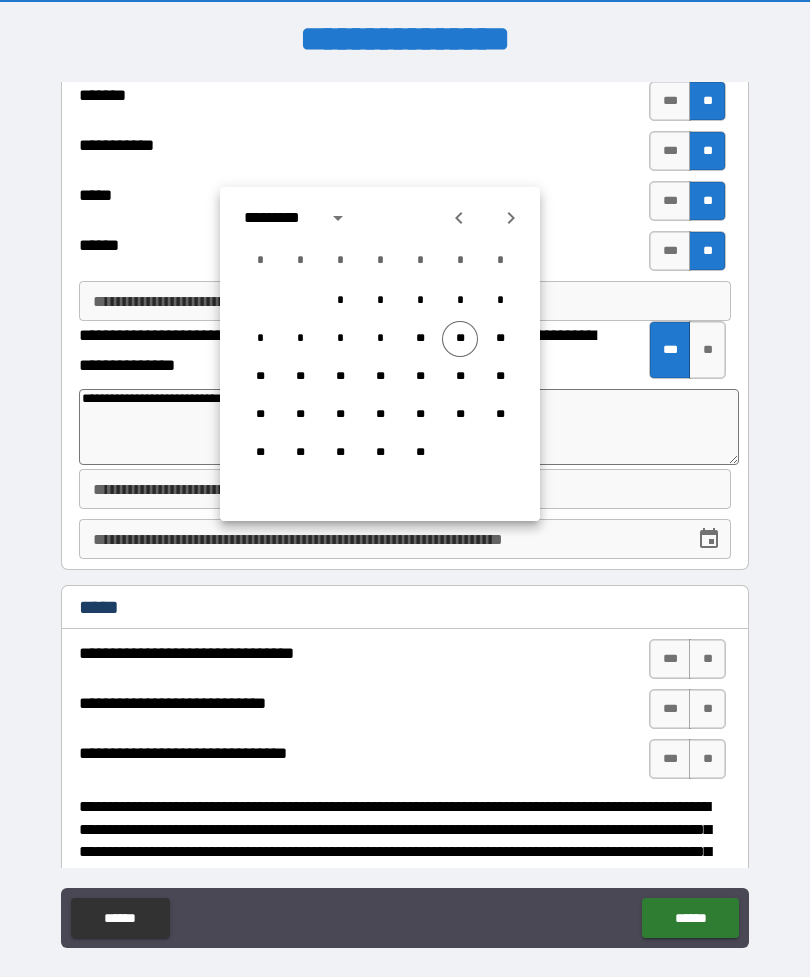 click at bounding box center (338, 218) 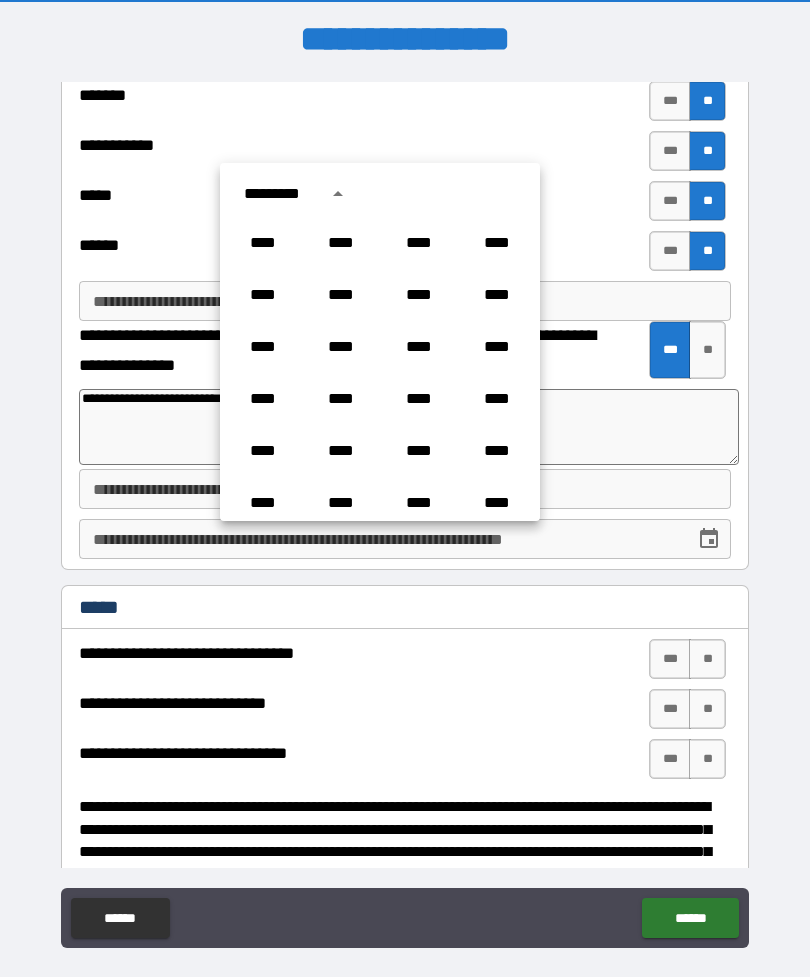 scroll, scrollTop: 1486, scrollLeft: 0, axis: vertical 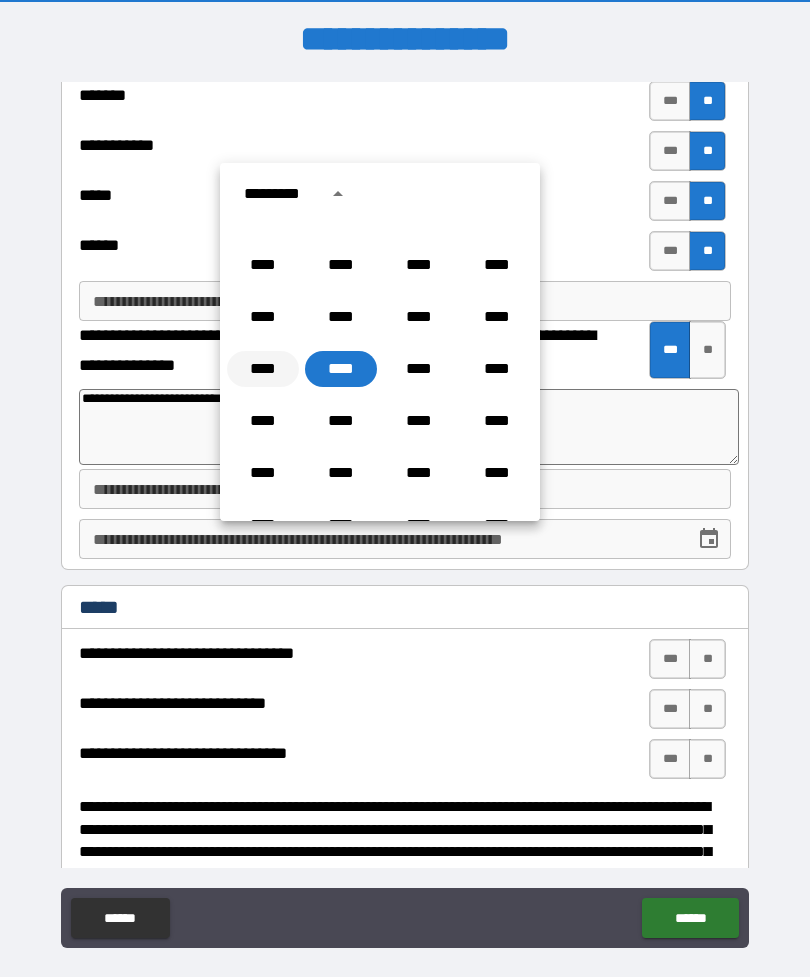 click on "****" at bounding box center [263, 369] 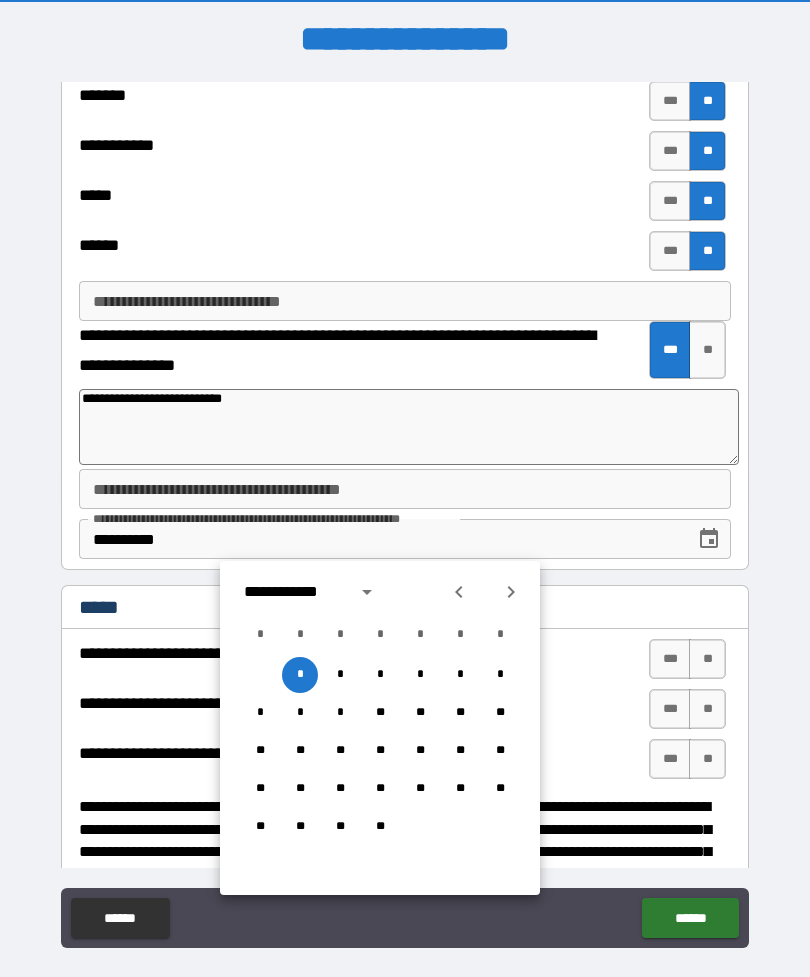 click 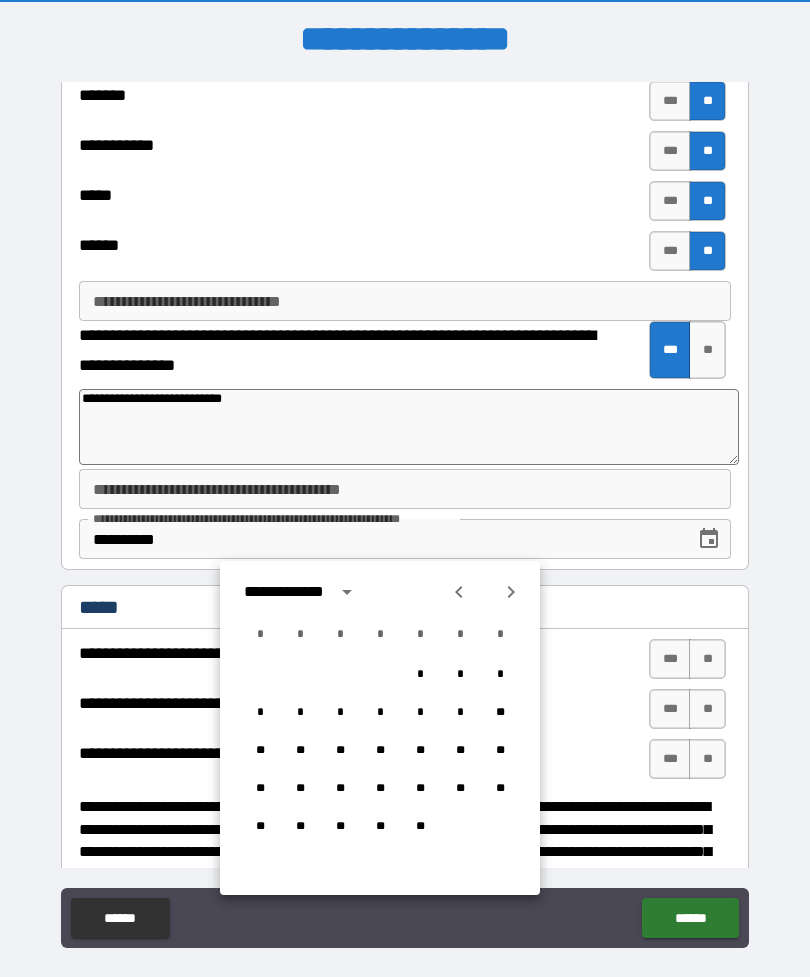 click 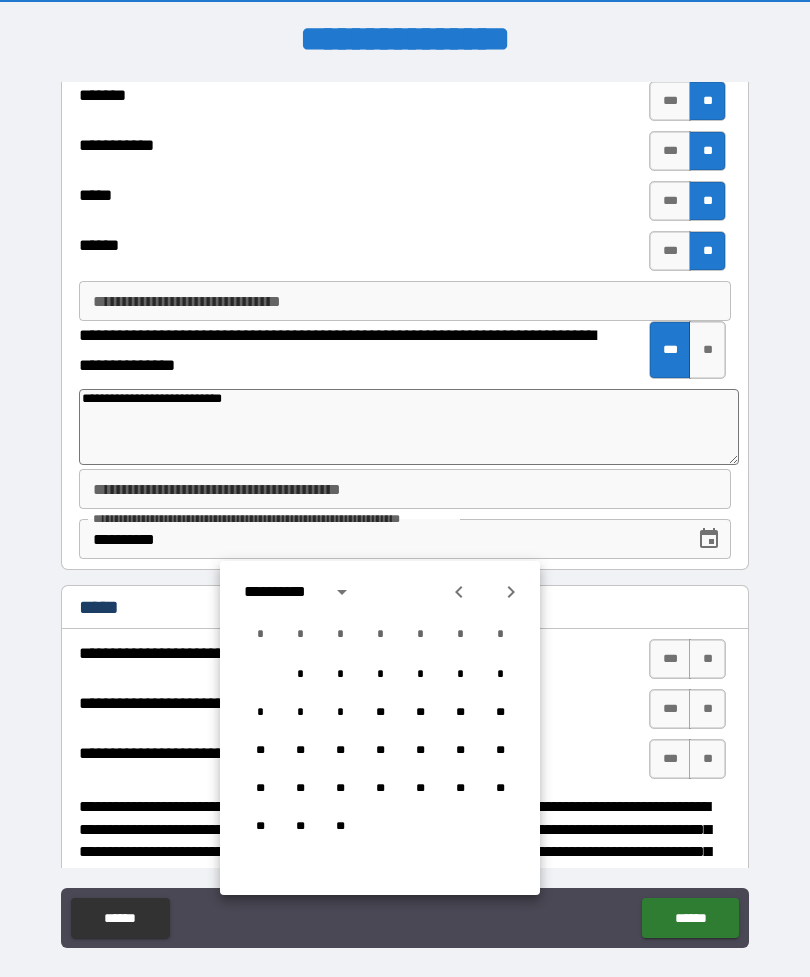 click 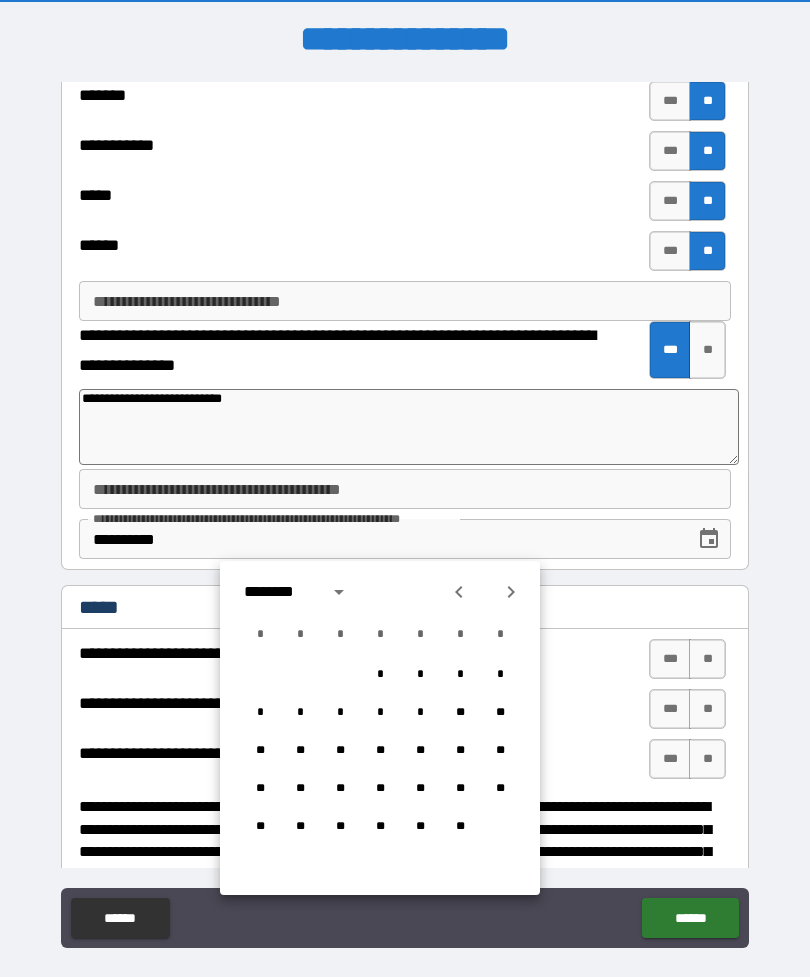 click 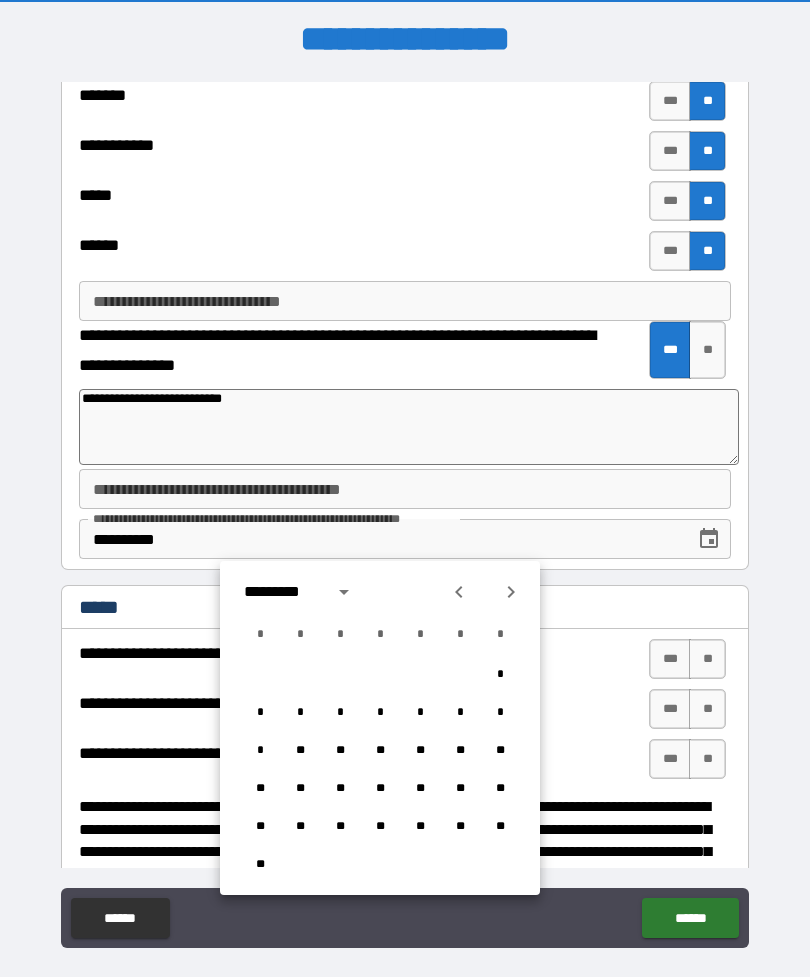 click 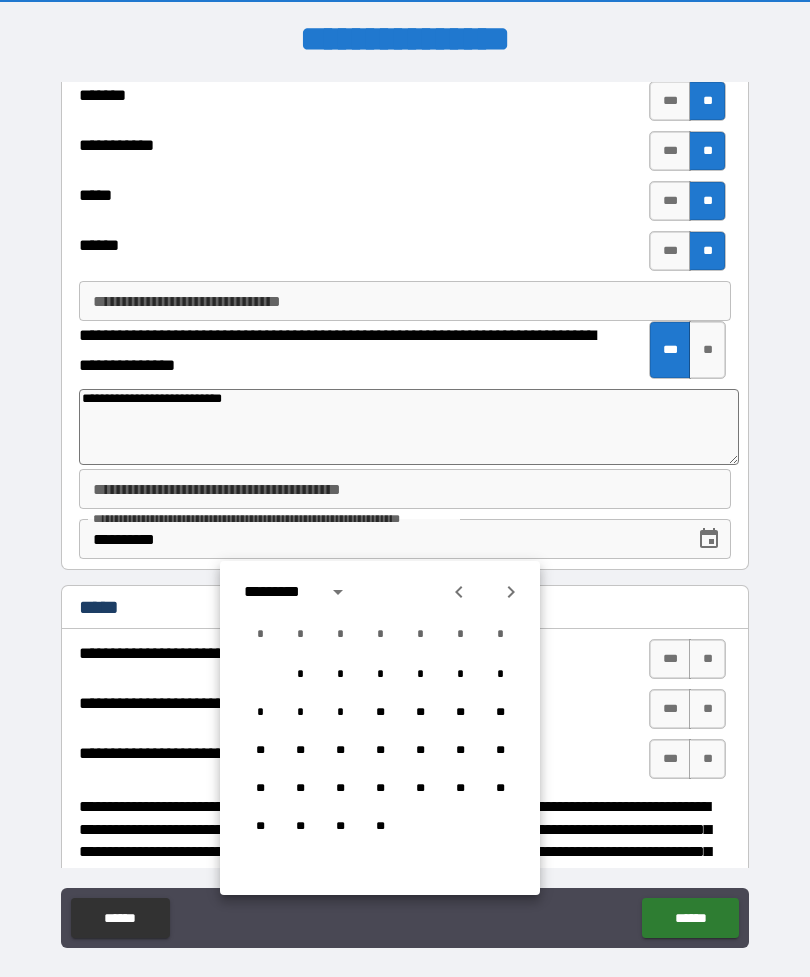 click 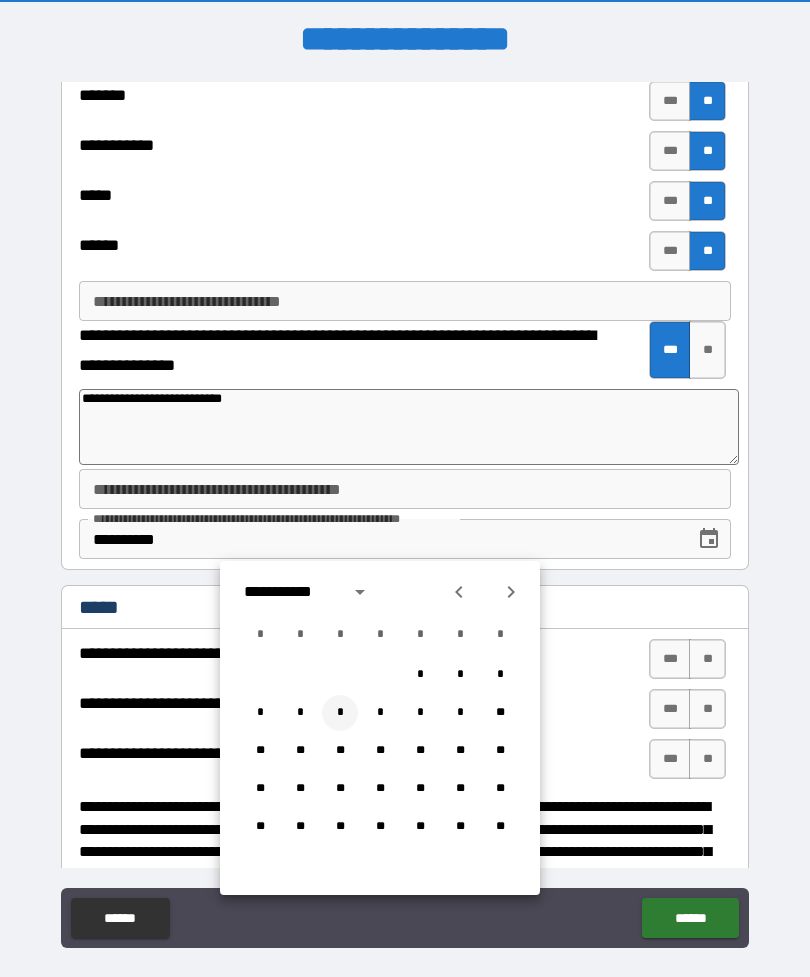 click on "*" at bounding box center [340, 713] 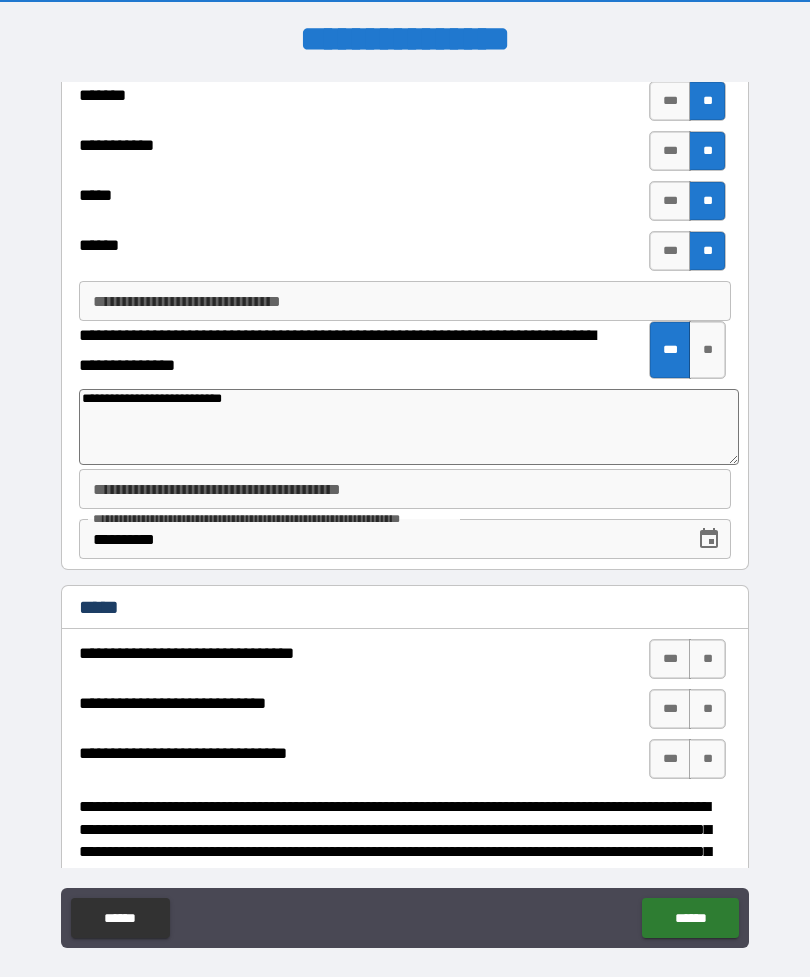 click on "**********" at bounding box center (405, 489) 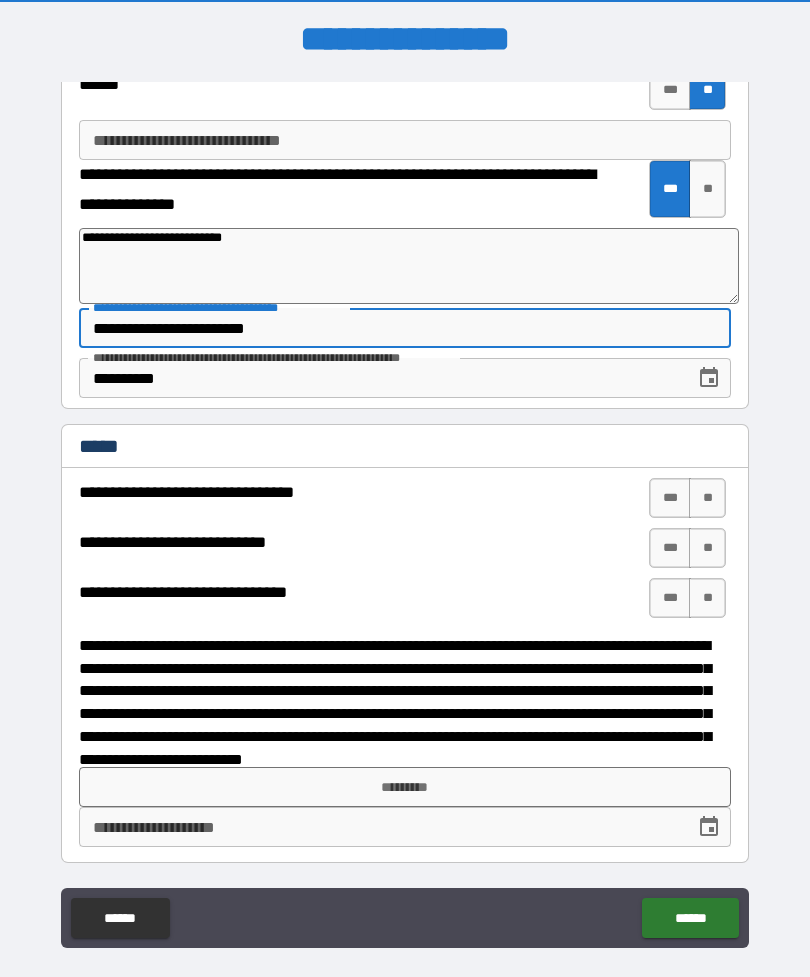 scroll, scrollTop: 2624, scrollLeft: 0, axis: vertical 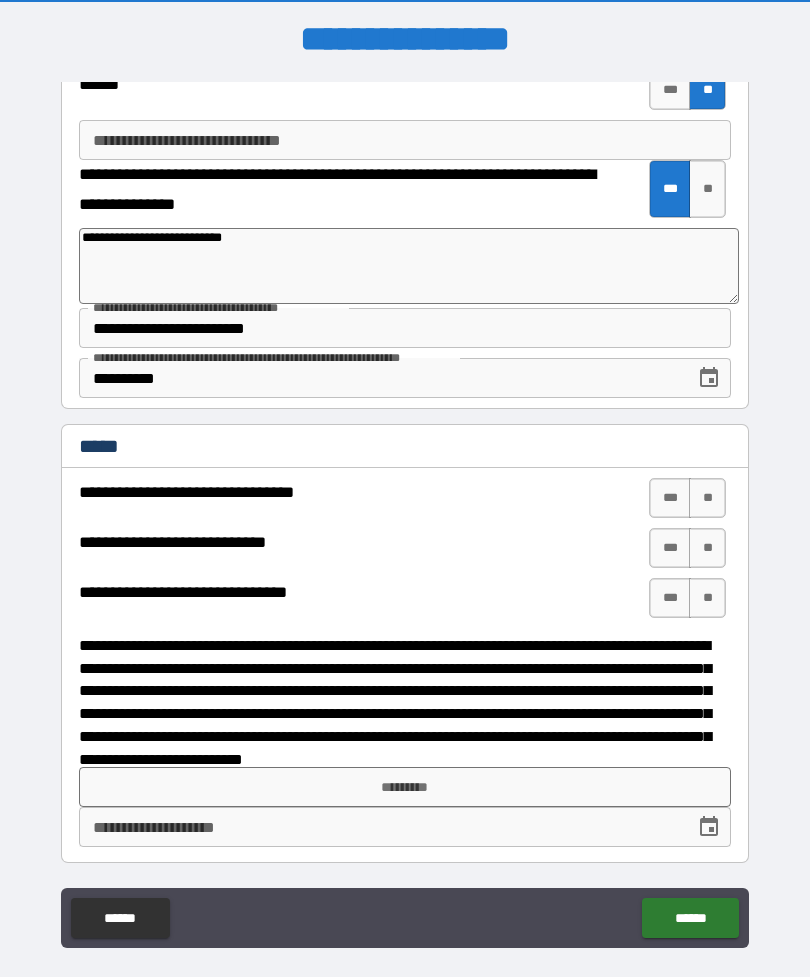 click on "***" at bounding box center [670, 498] 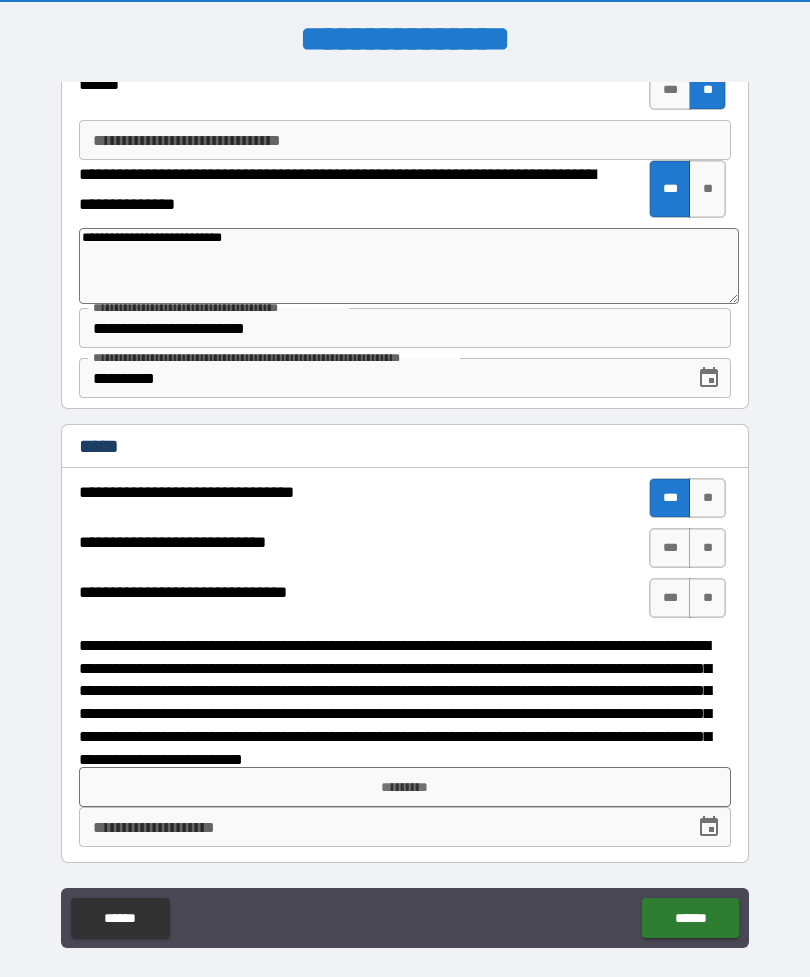 click on "**" at bounding box center (707, 548) 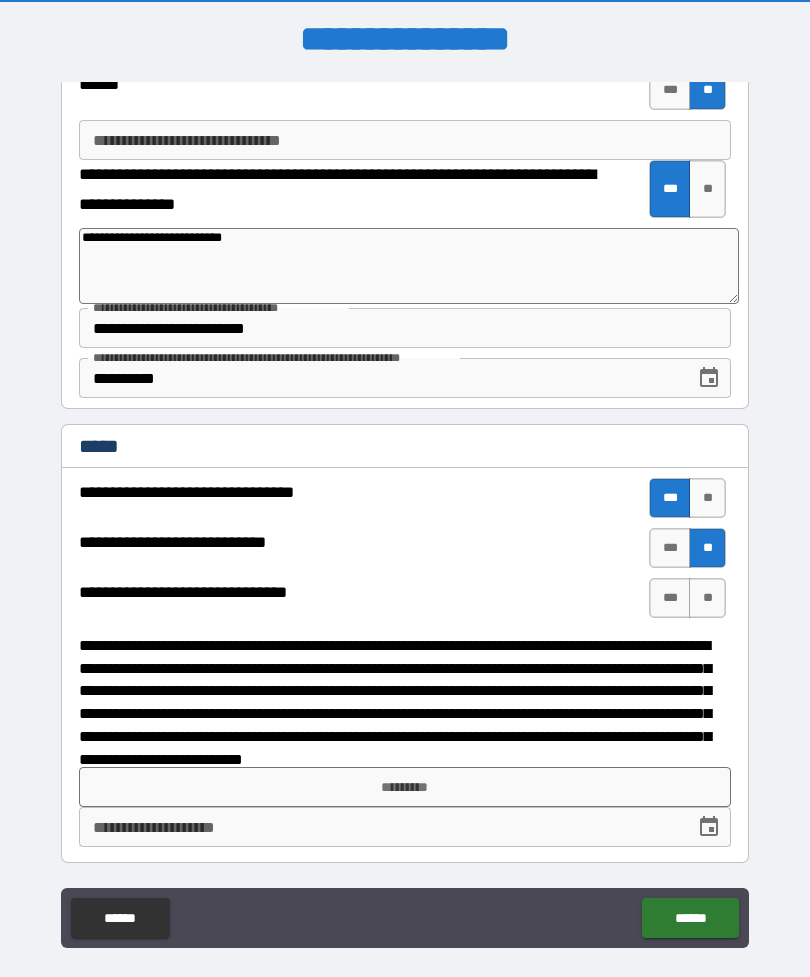 click on "**" at bounding box center [707, 598] 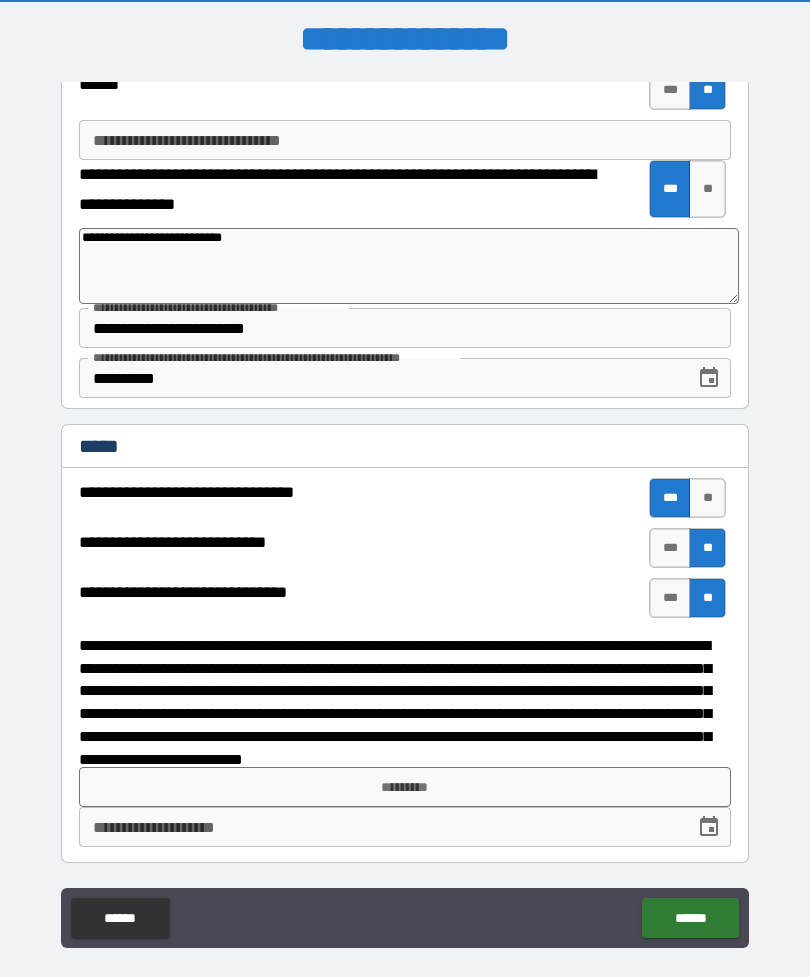 click on "*********" at bounding box center [405, 787] 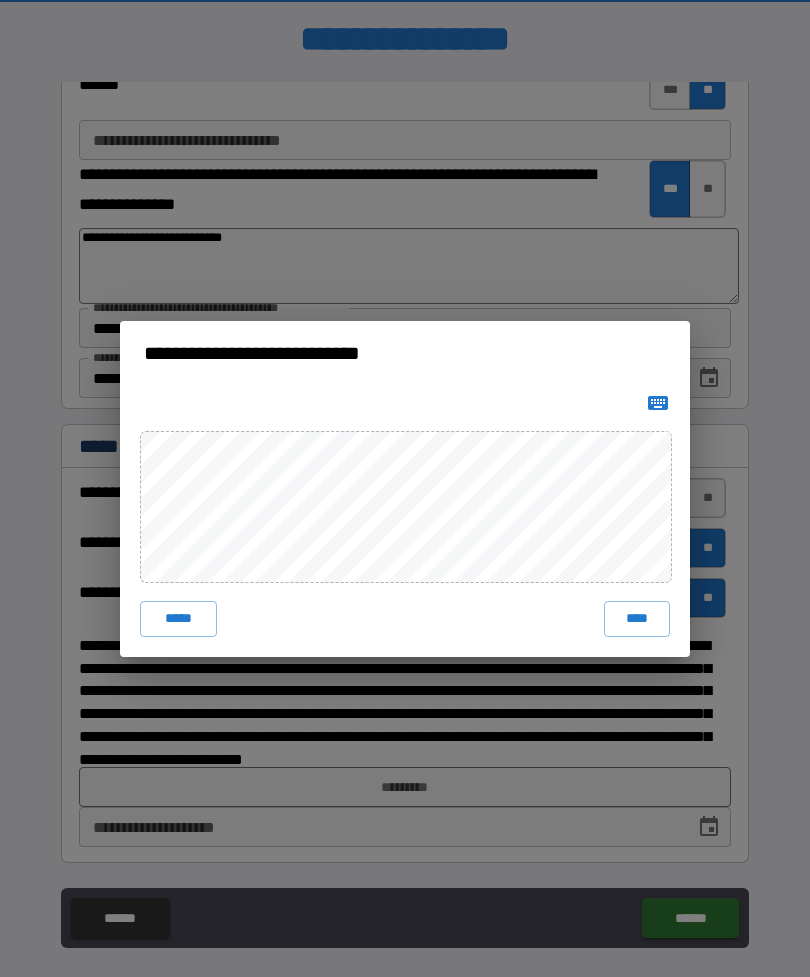 click on "****" at bounding box center [637, 619] 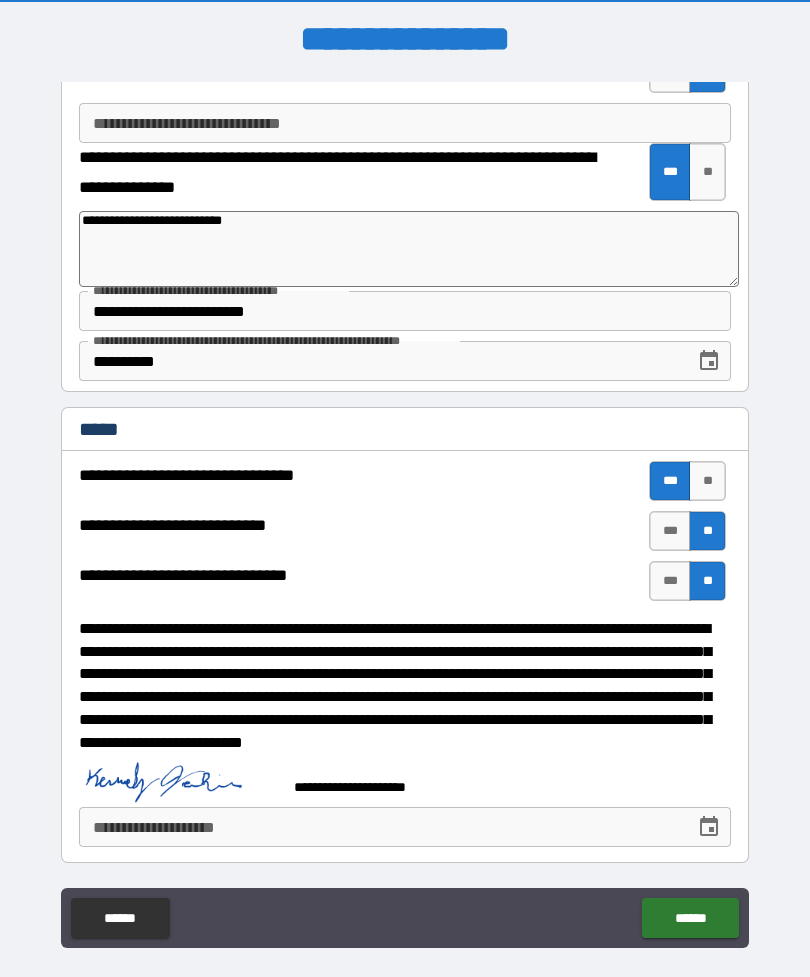 scroll, scrollTop: 2641, scrollLeft: 0, axis: vertical 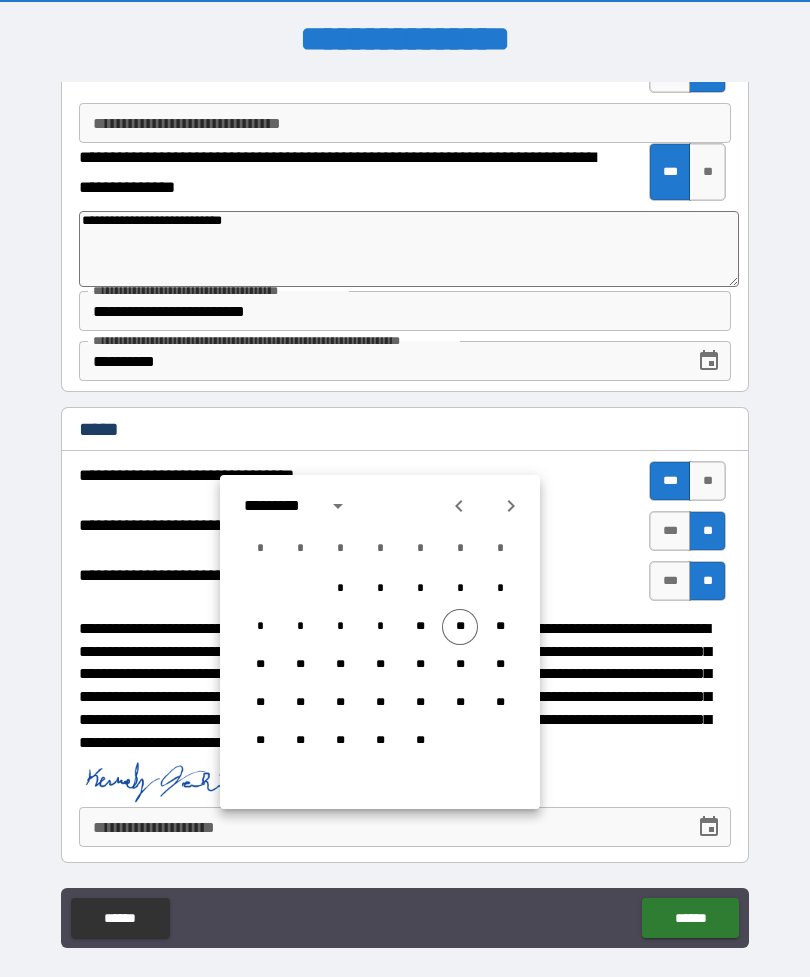 click on "**" at bounding box center (460, 627) 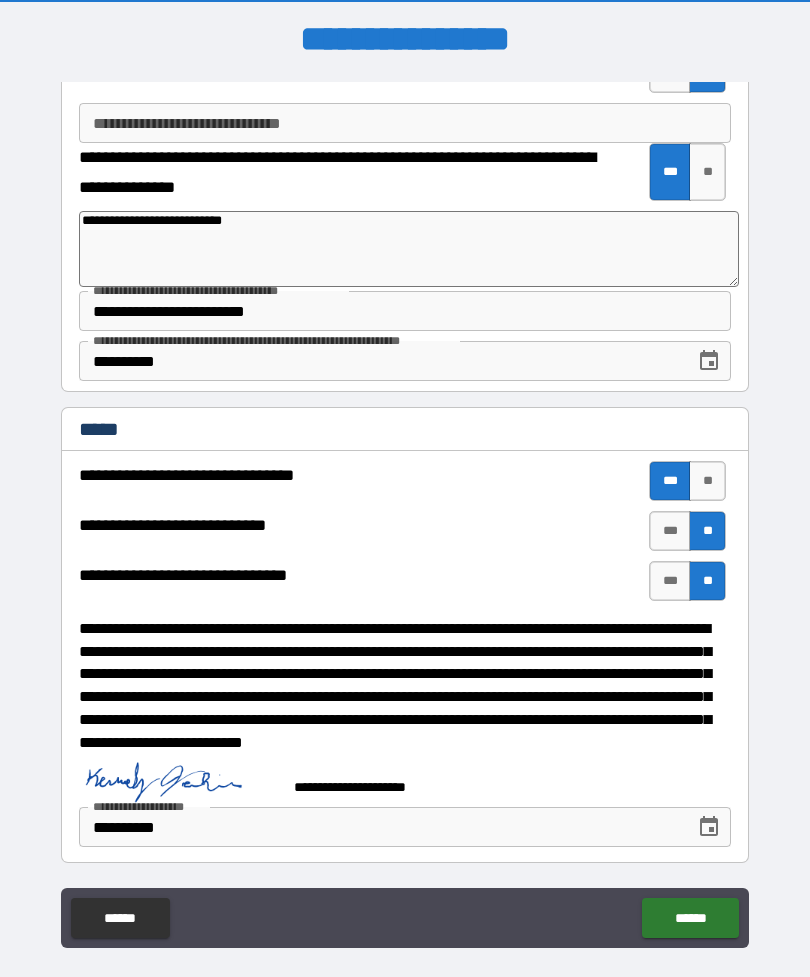 click on "******" at bounding box center [690, 918] 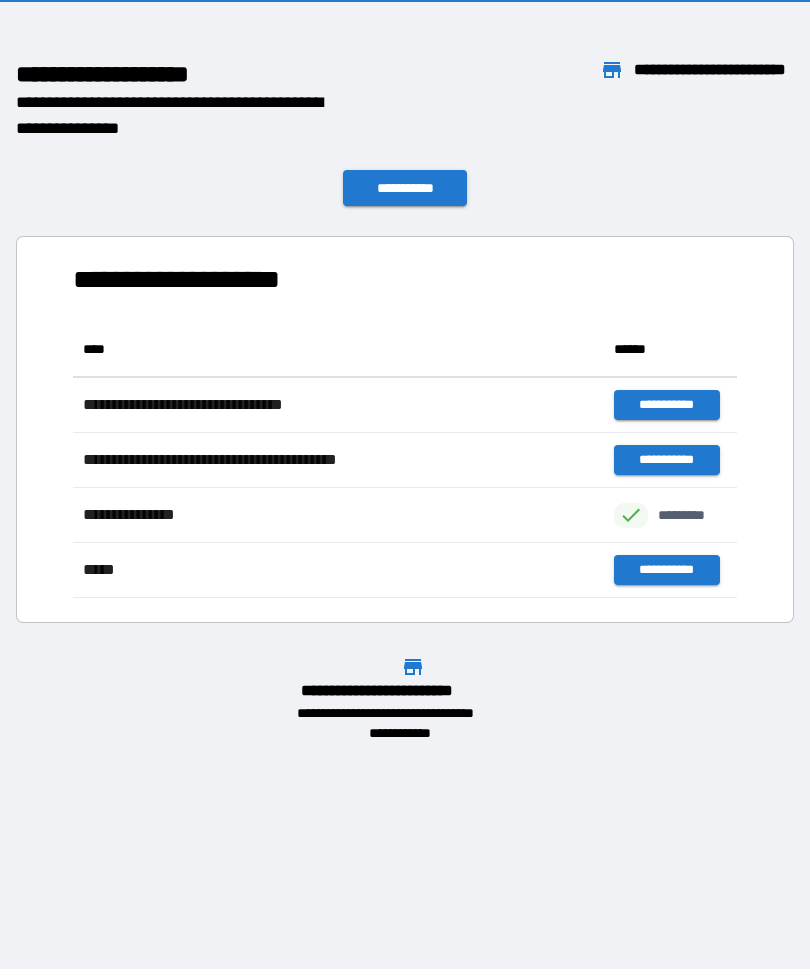 scroll, scrollTop: 1, scrollLeft: 1, axis: both 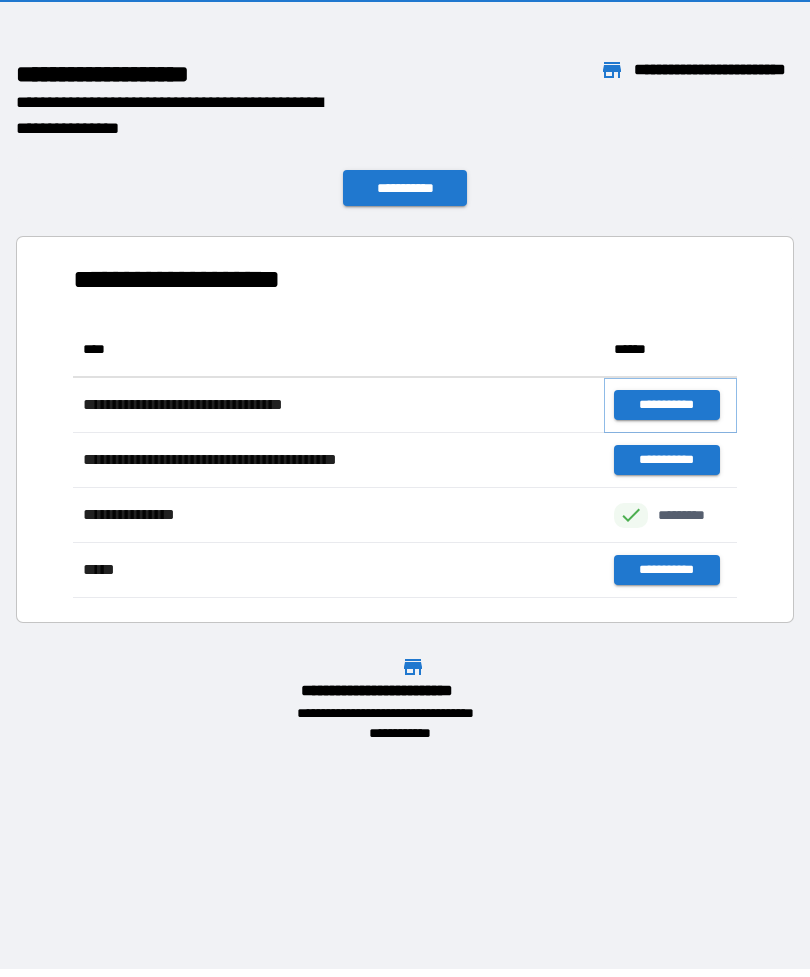 click on "**********" at bounding box center (666, 405) 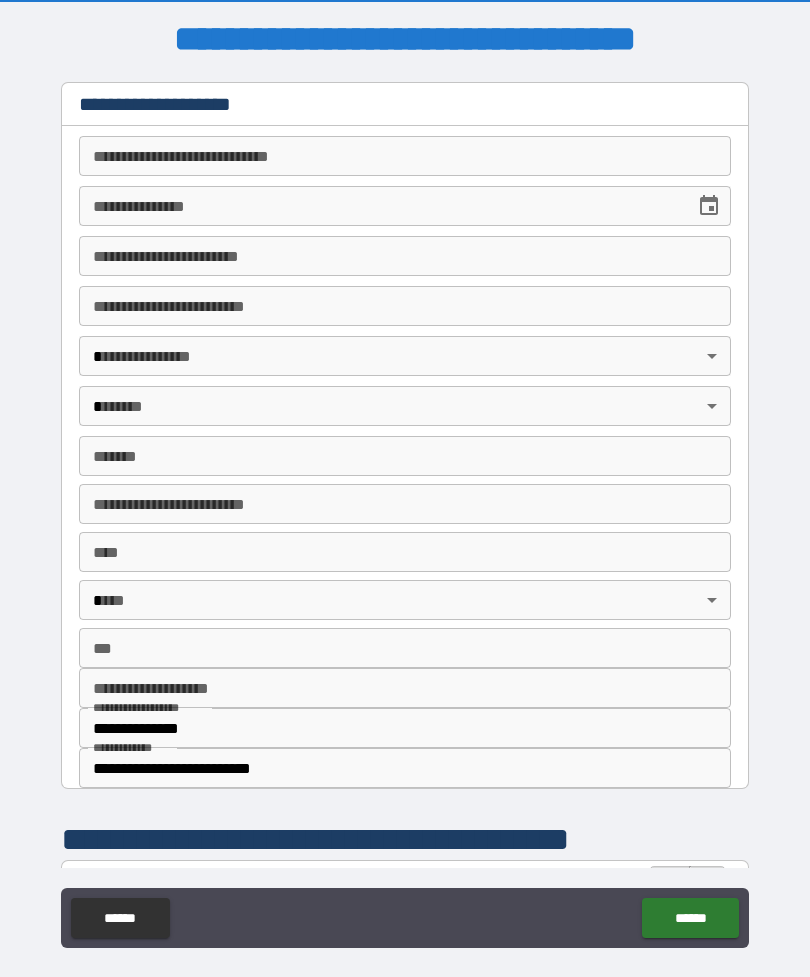 click on "**********" at bounding box center [405, 156] 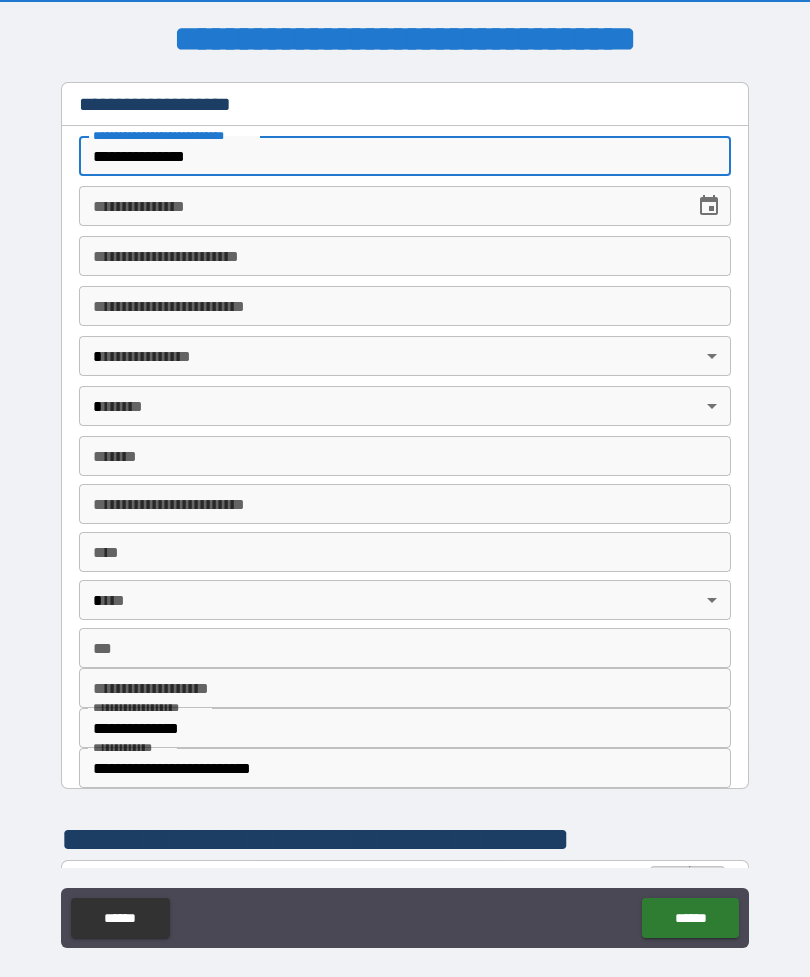 click on "**********" at bounding box center [380, 206] 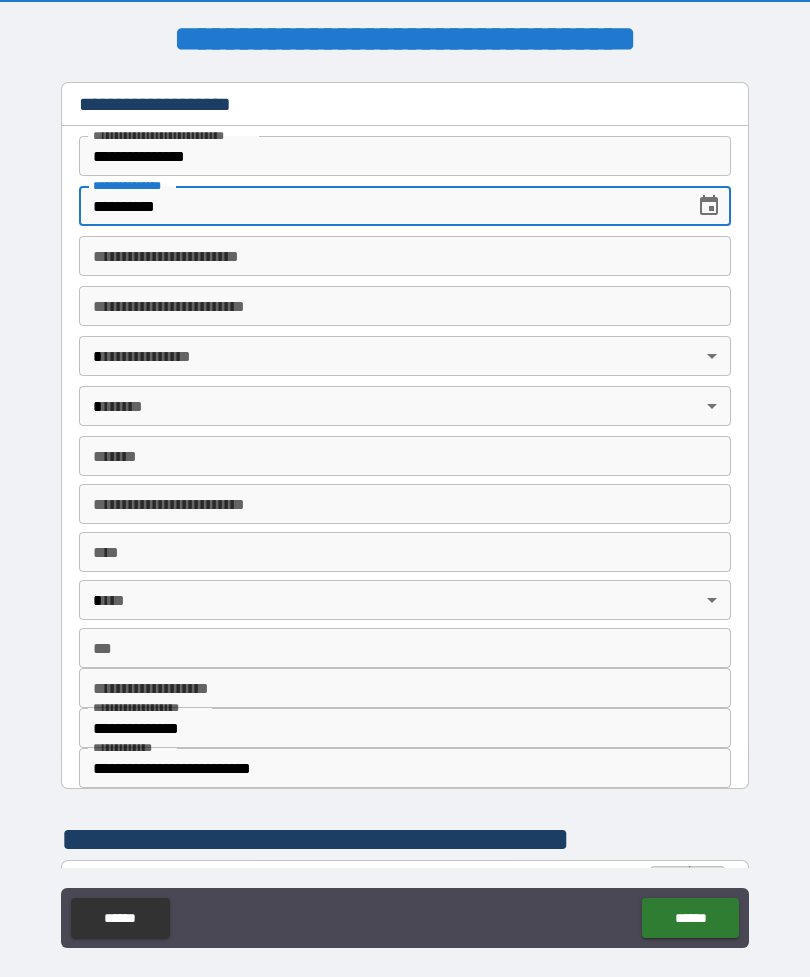 click on "**********" at bounding box center (405, 256) 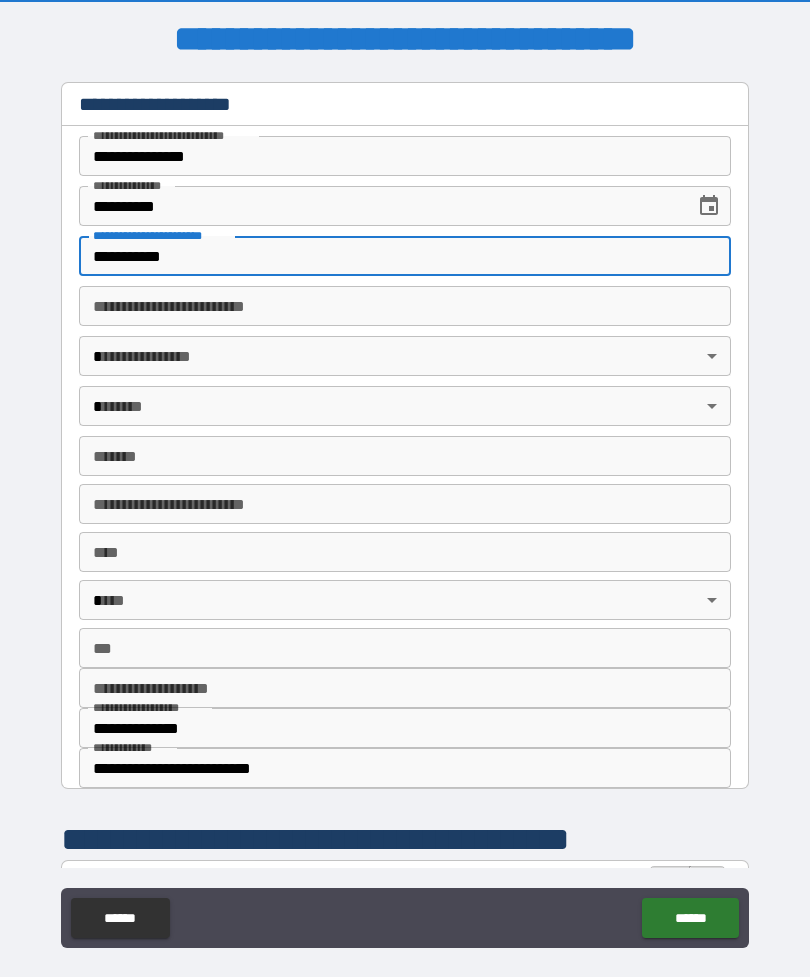 click on "**********" at bounding box center (405, 306) 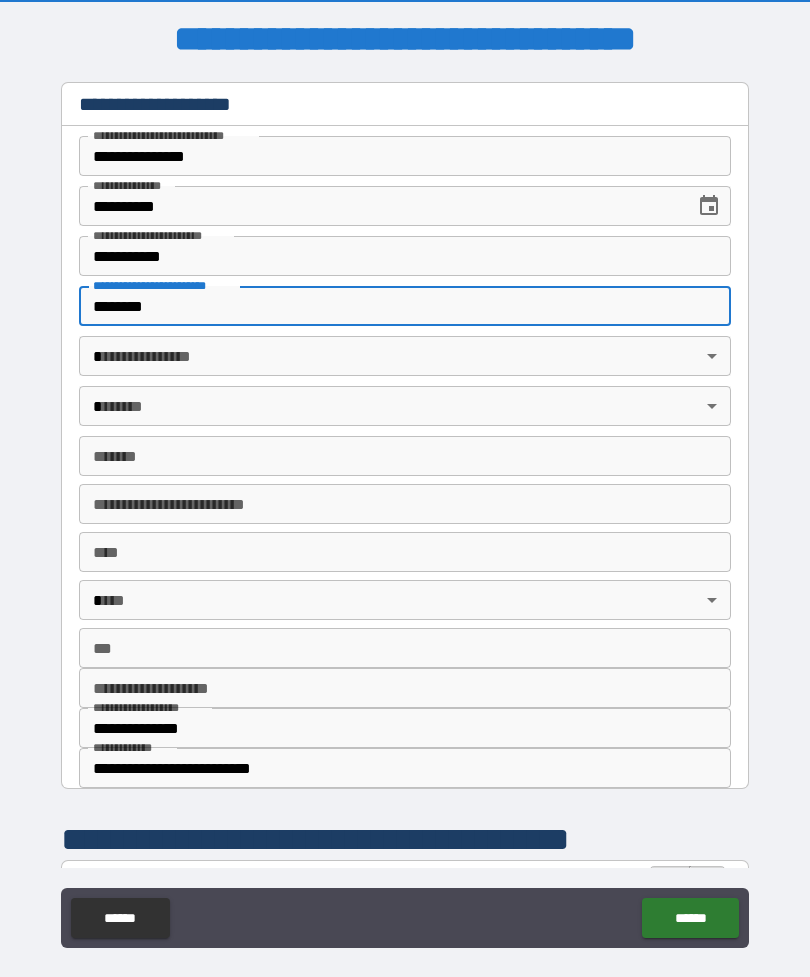 click on "**********" at bounding box center [405, 512] 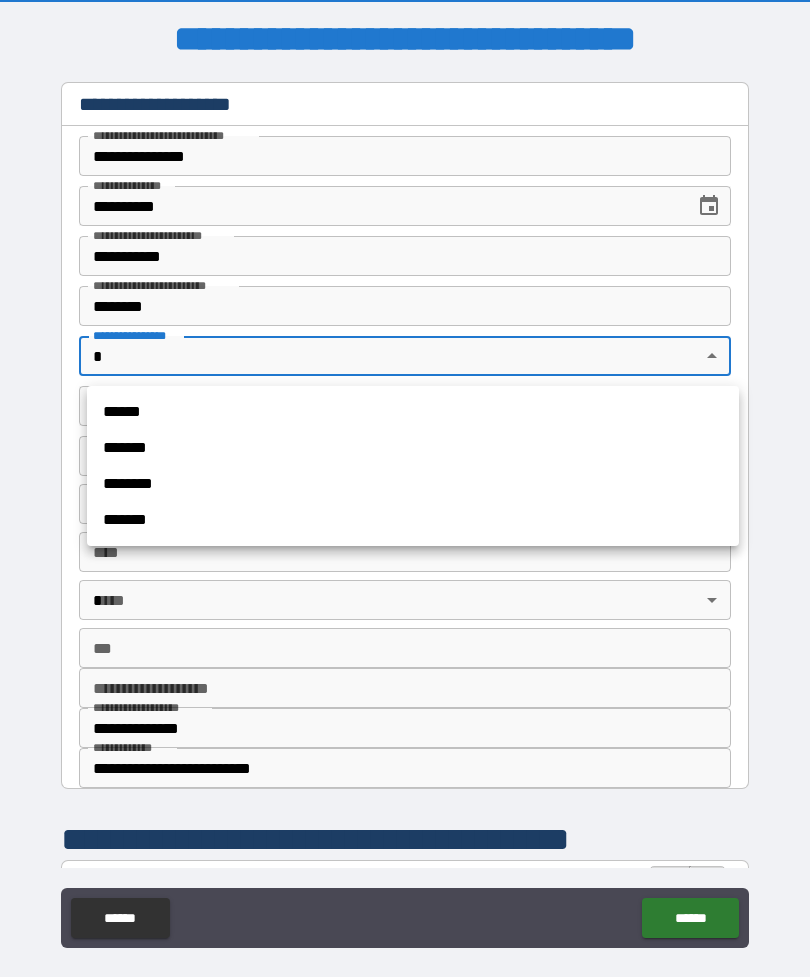 click on "******" at bounding box center [413, 412] 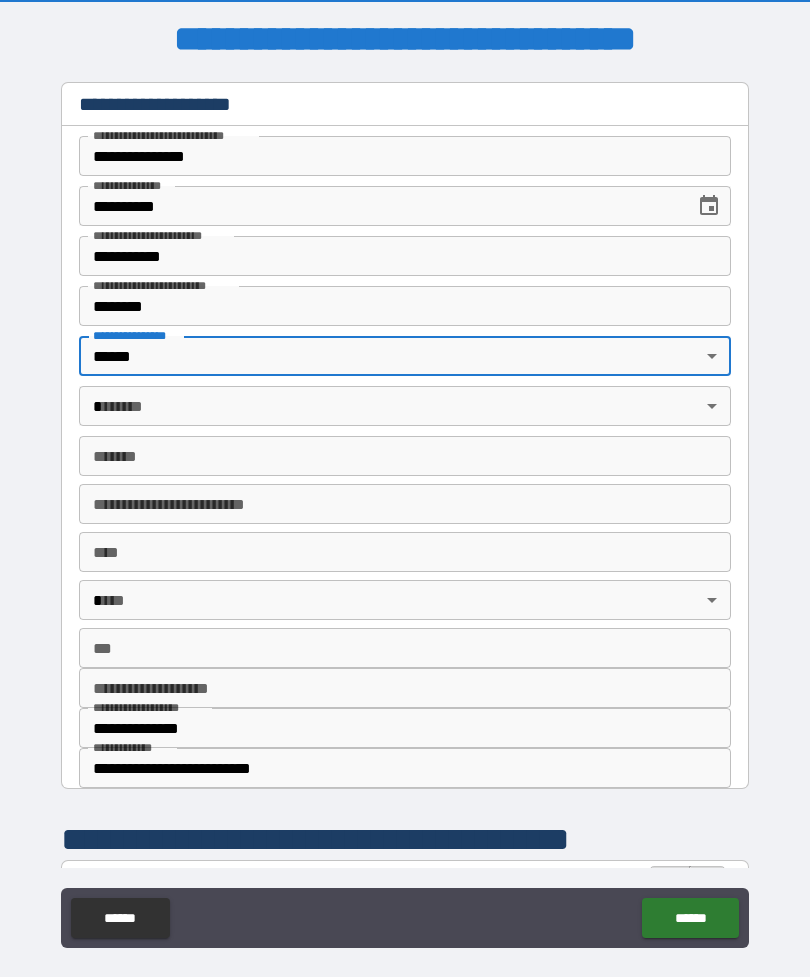 click on "**********" at bounding box center (405, 512) 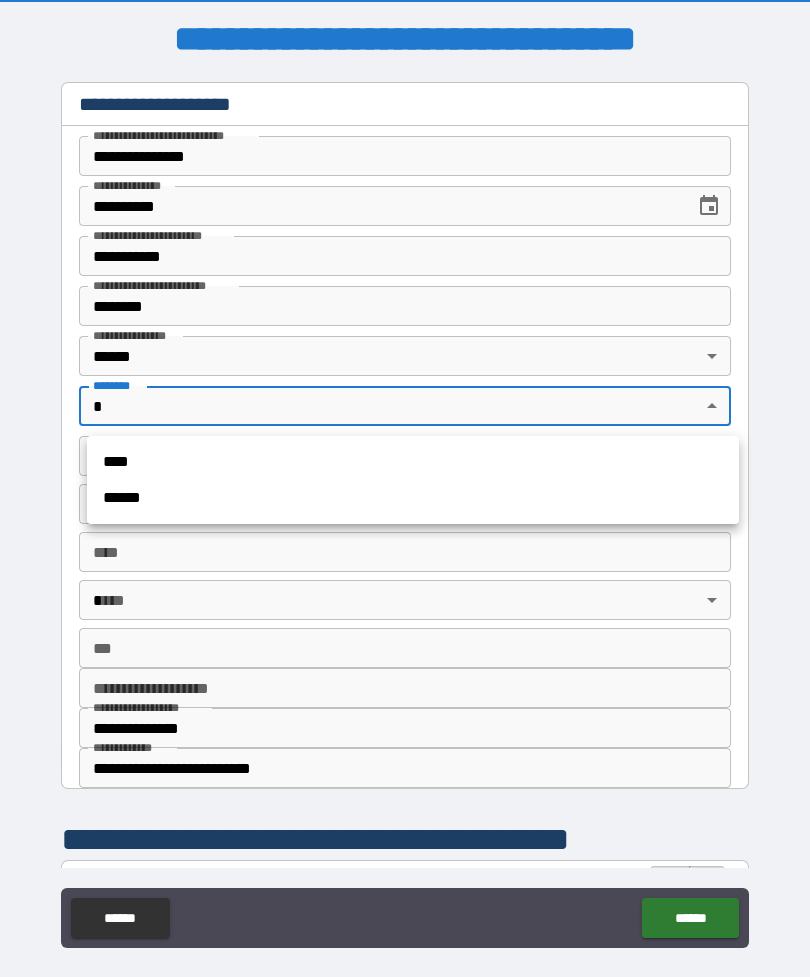 click on "******" at bounding box center [413, 498] 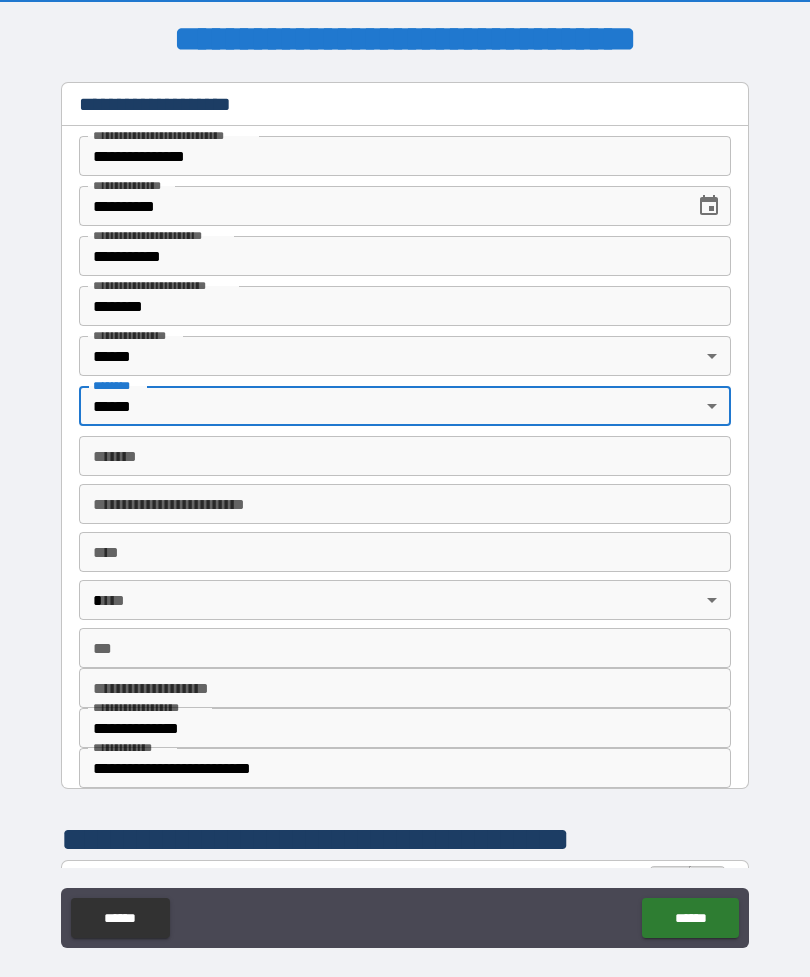 click on "*******" at bounding box center [405, 456] 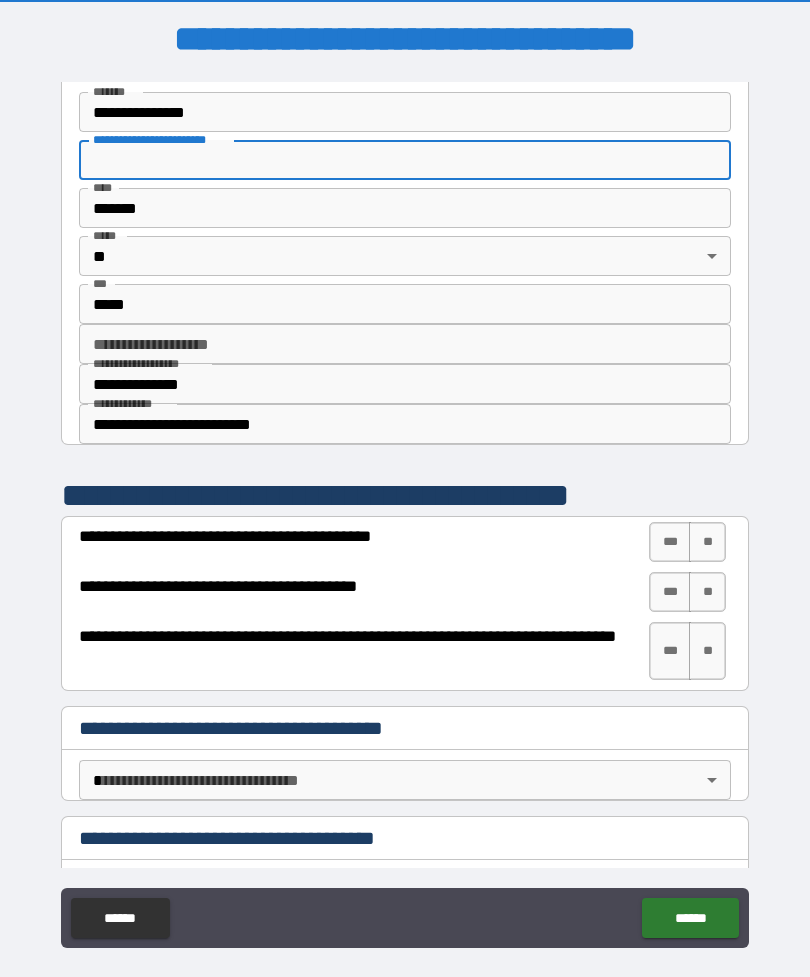 scroll, scrollTop: 375, scrollLeft: 0, axis: vertical 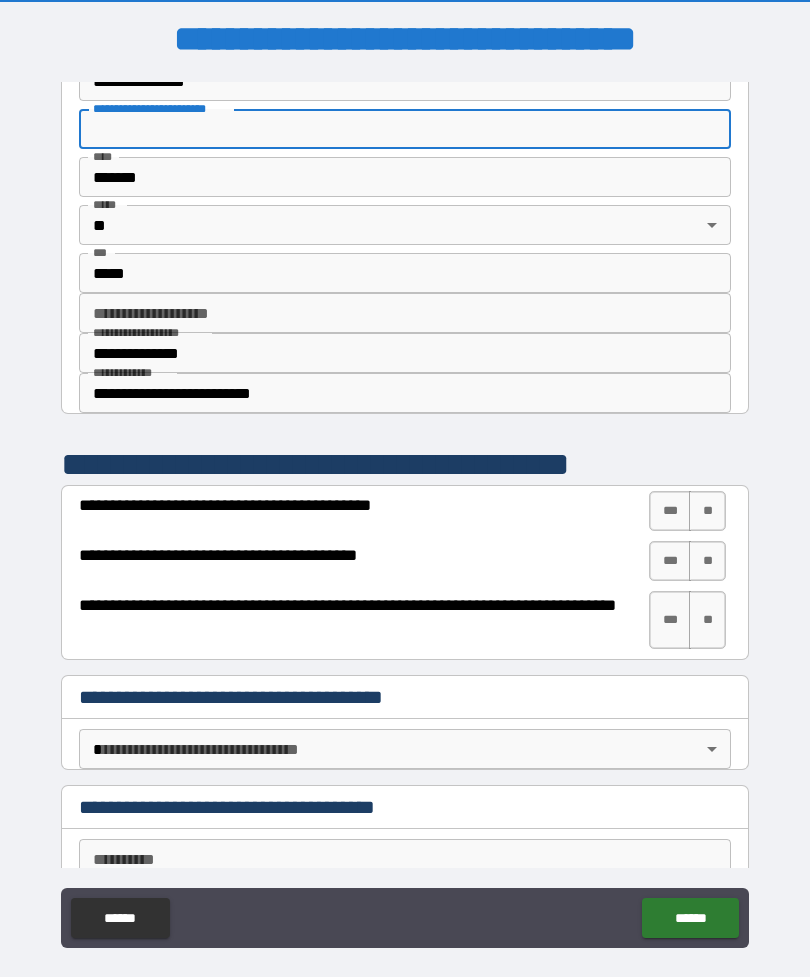 click on "**********" at bounding box center [405, 515] 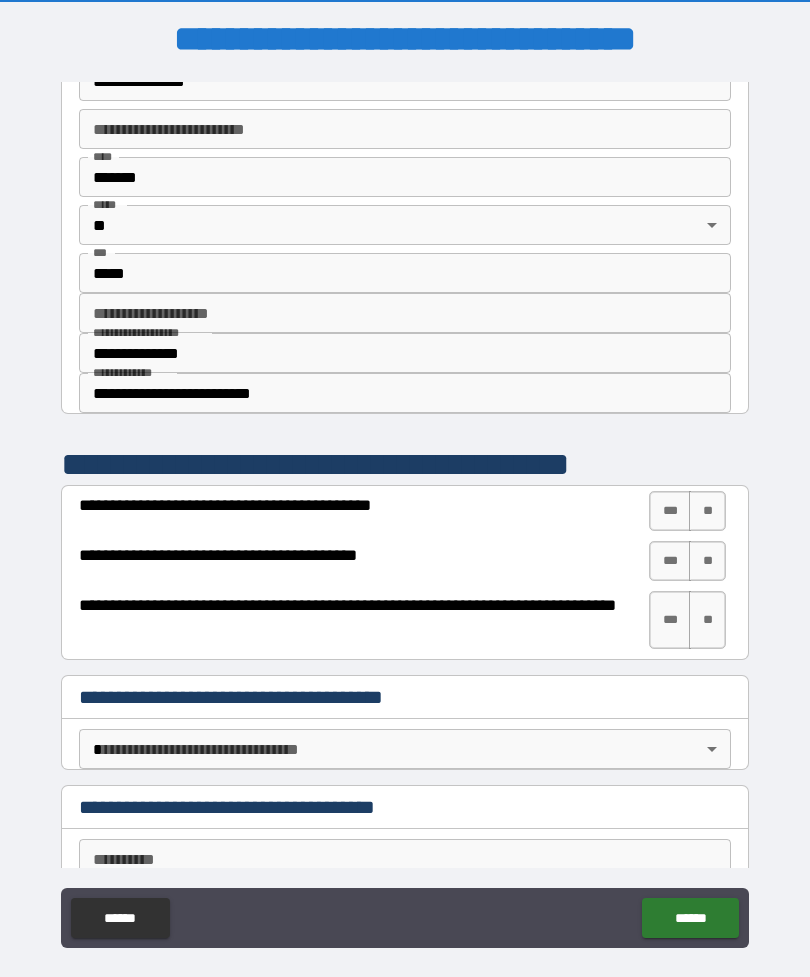 click on "***" at bounding box center (670, 511) 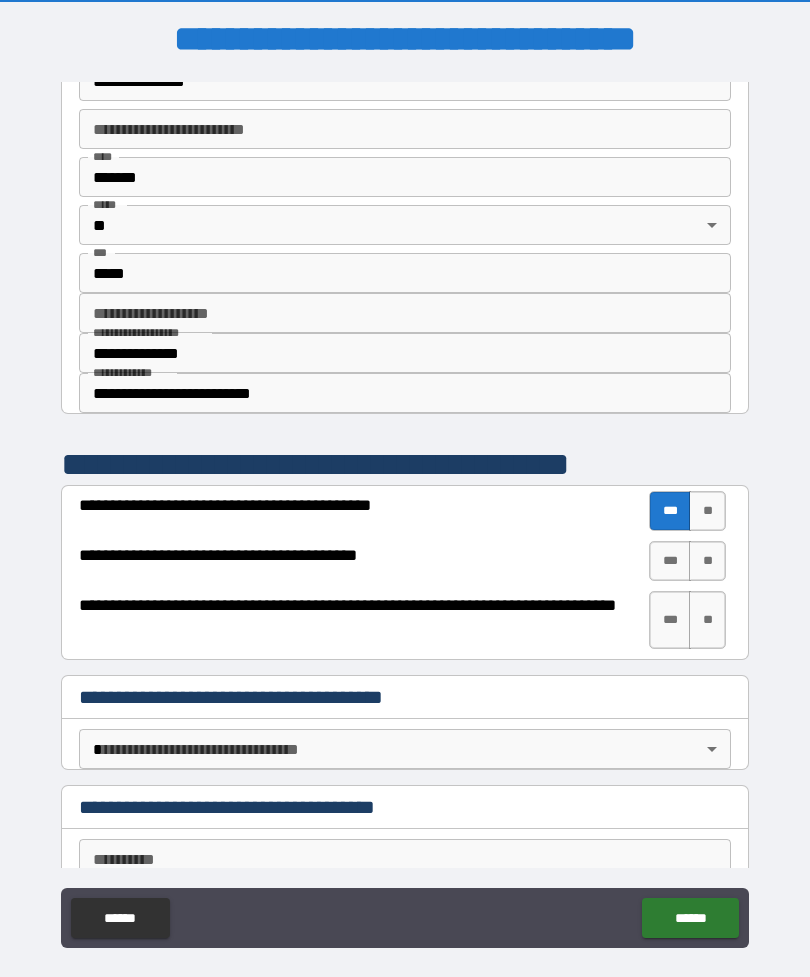 click on "***" at bounding box center [670, 561] 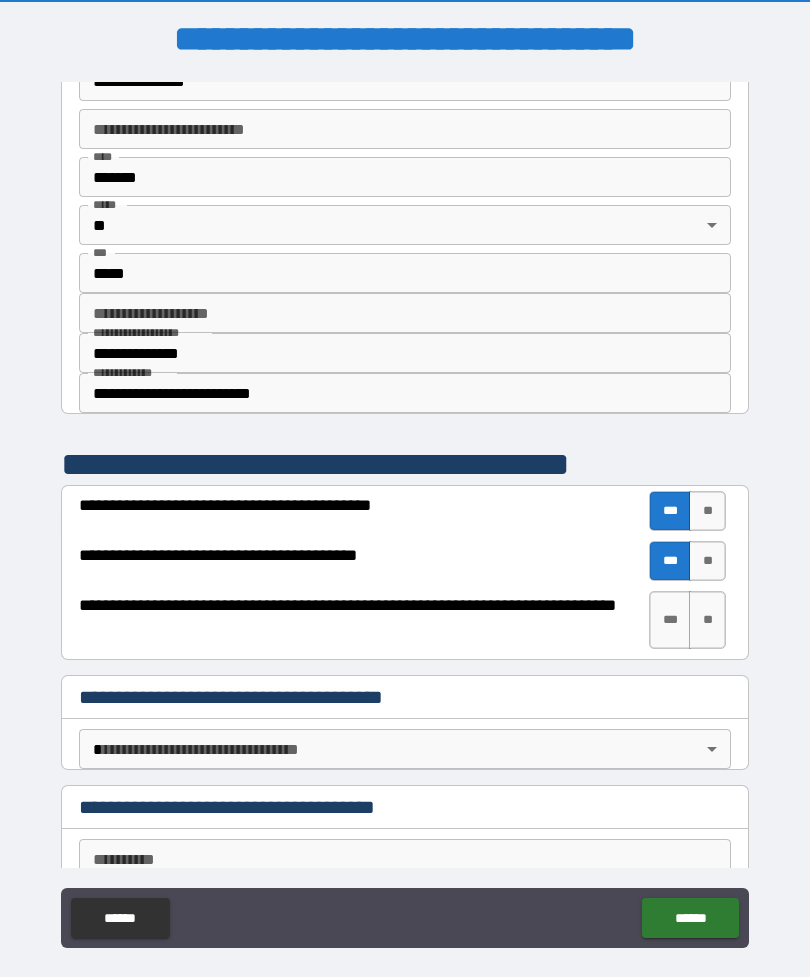 click on "***" at bounding box center [670, 620] 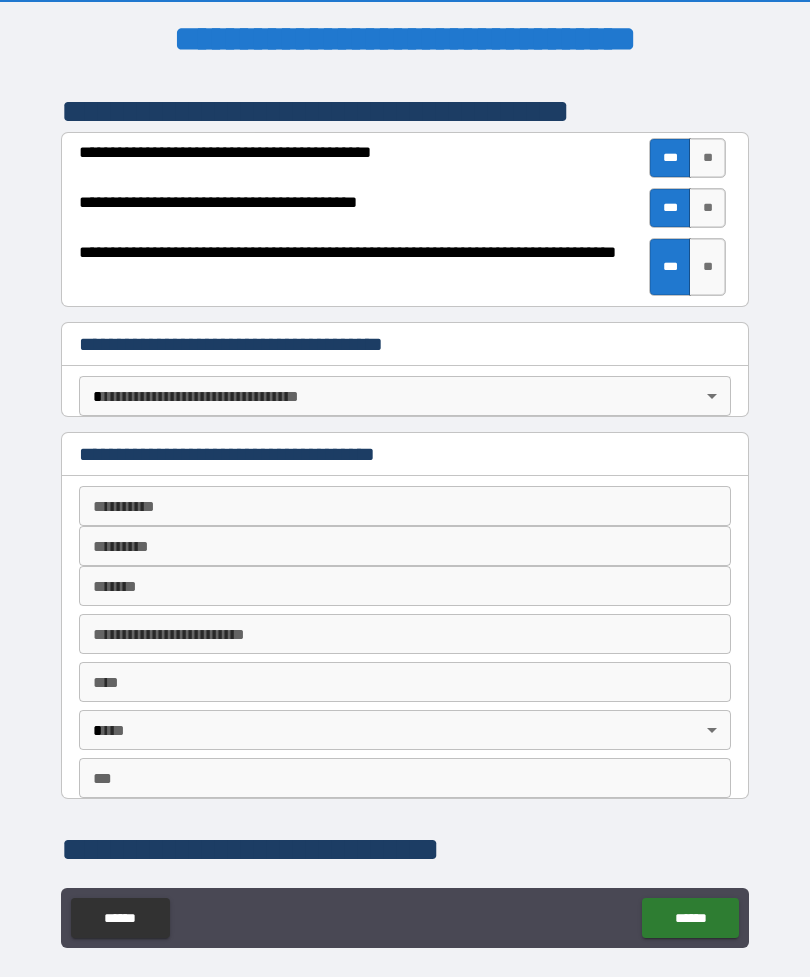 scroll, scrollTop: 730, scrollLeft: 0, axis: vertical 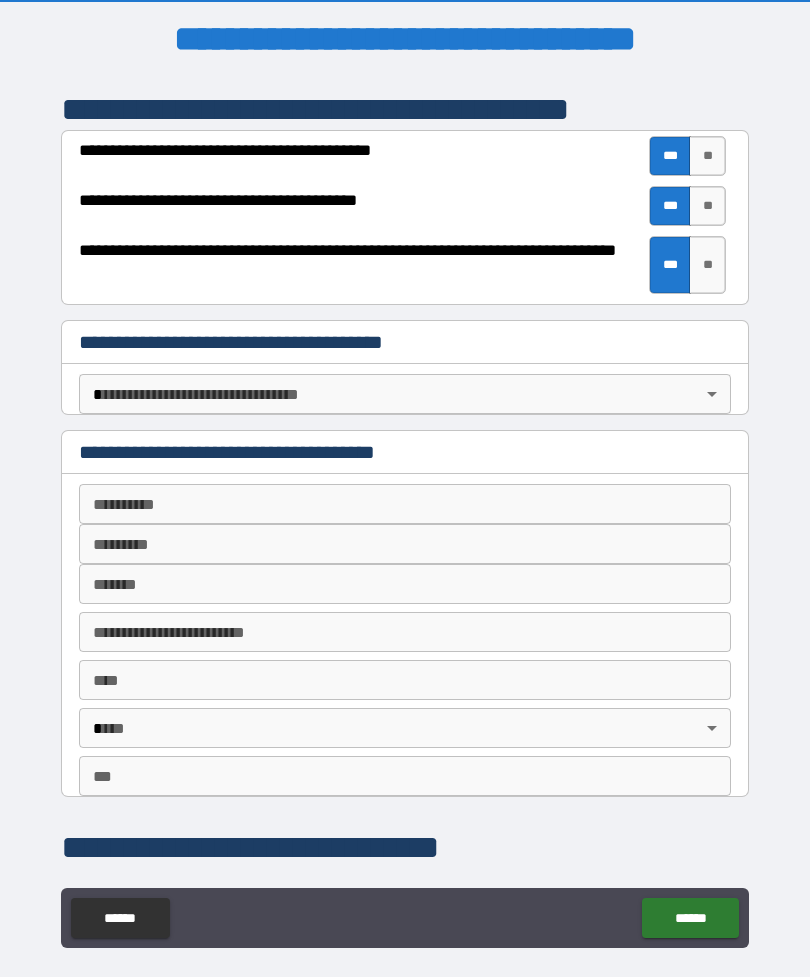 click on "**********" at bounding box center (405, 512) 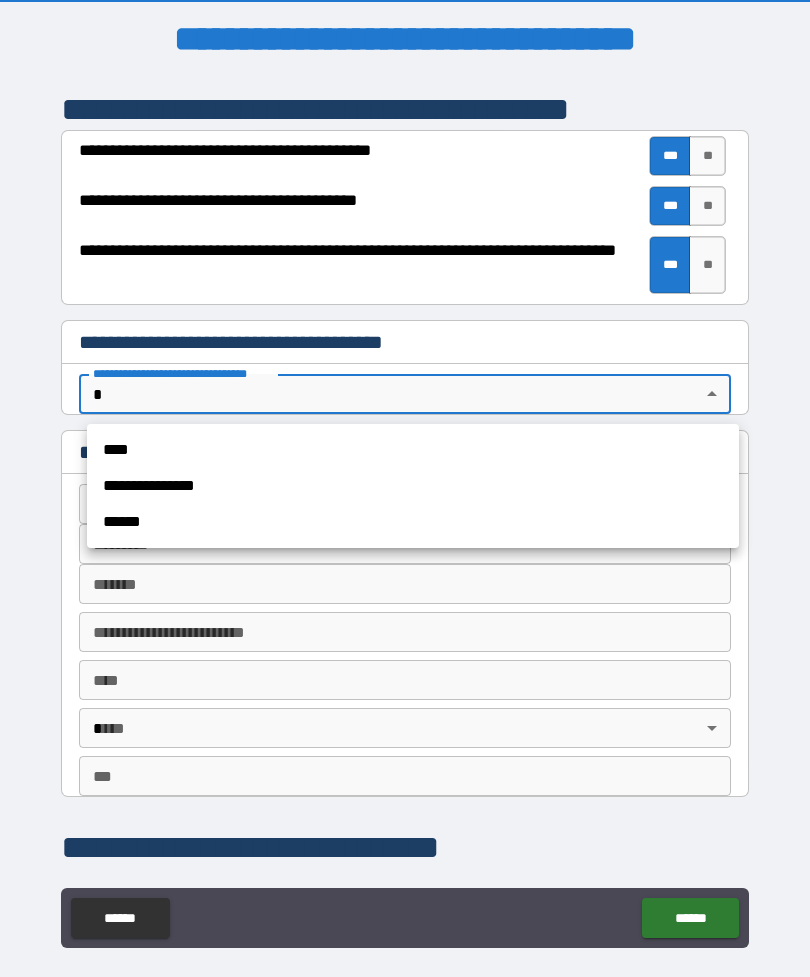 click on "****" at bounding box center (413, 450) 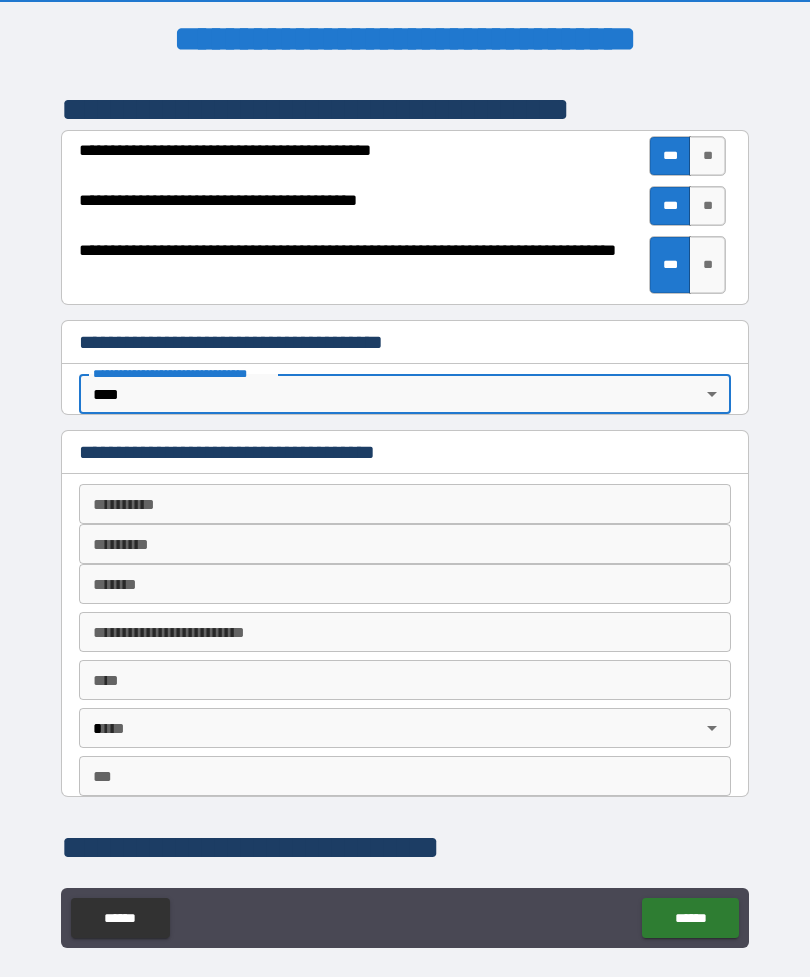 click on "**********" at bounding box center (405, 504) 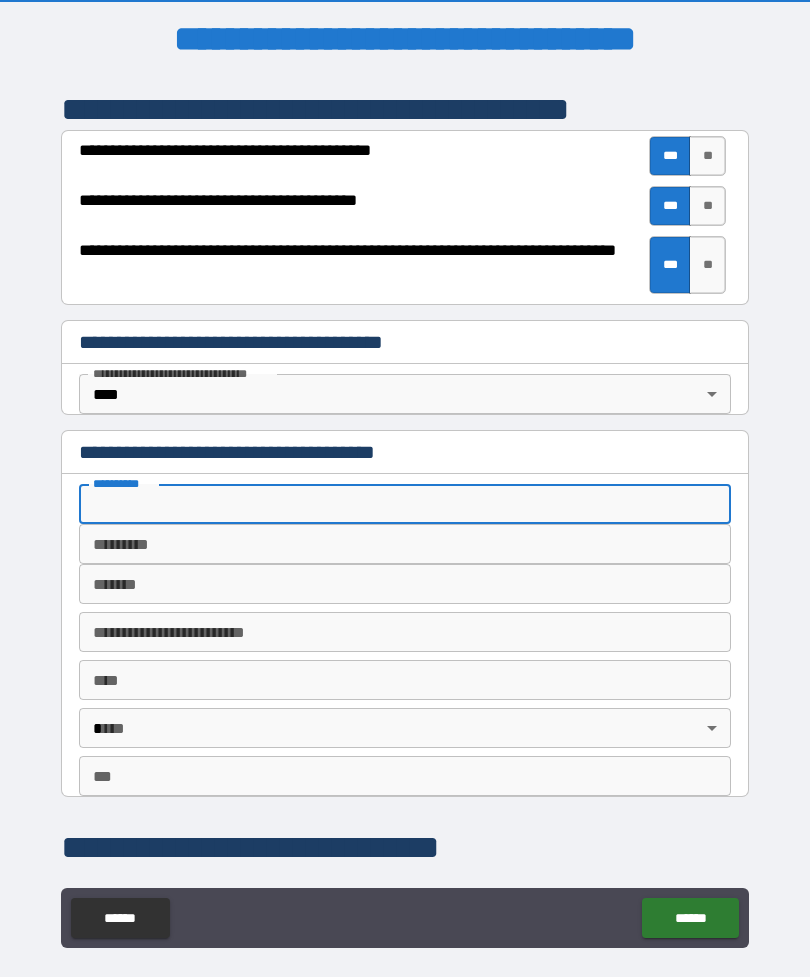 click on "**********" at bounding box center [405, 512] 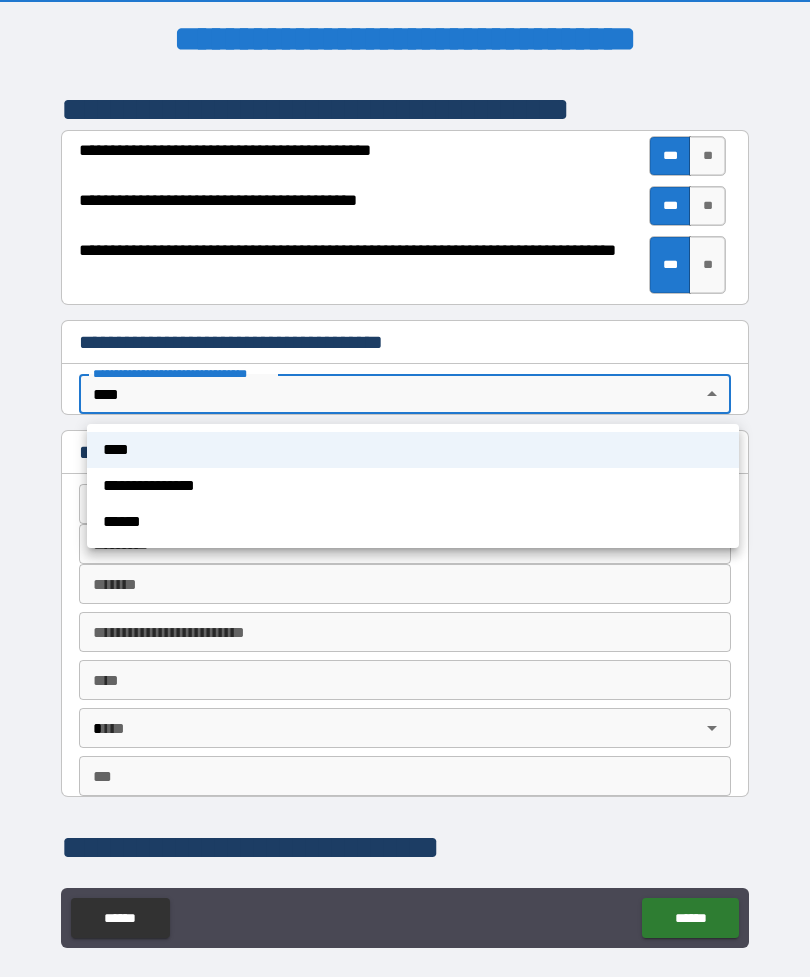 click on "****" at bounding box center [413, 450] 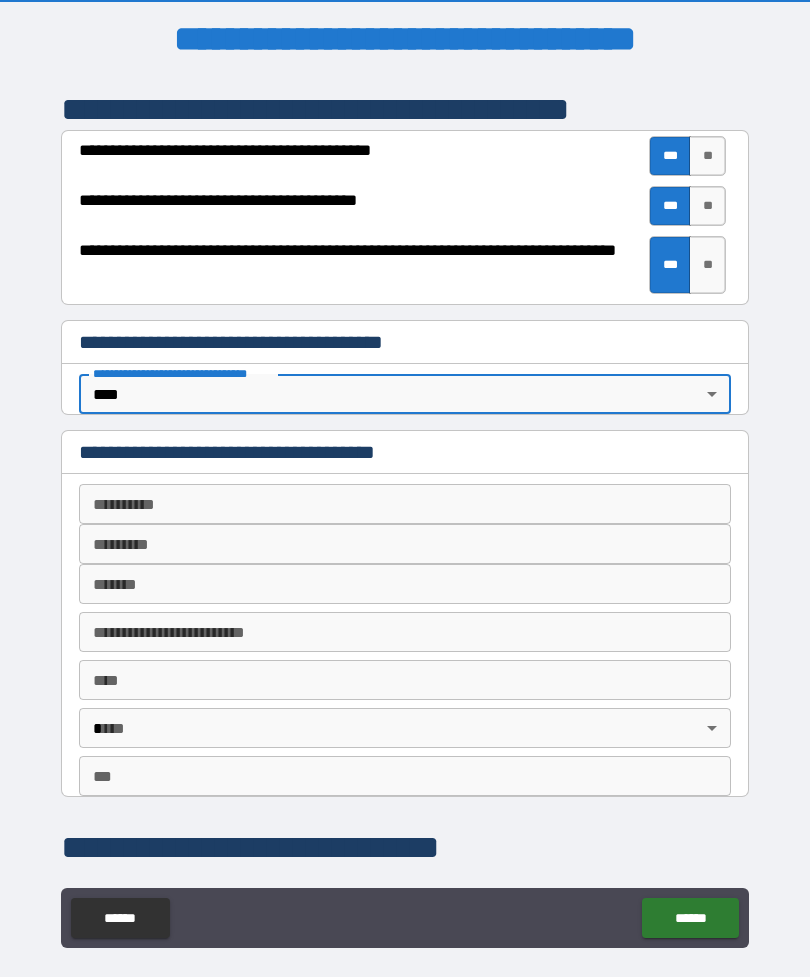 click on "**********" at bounding box center [405, 504] 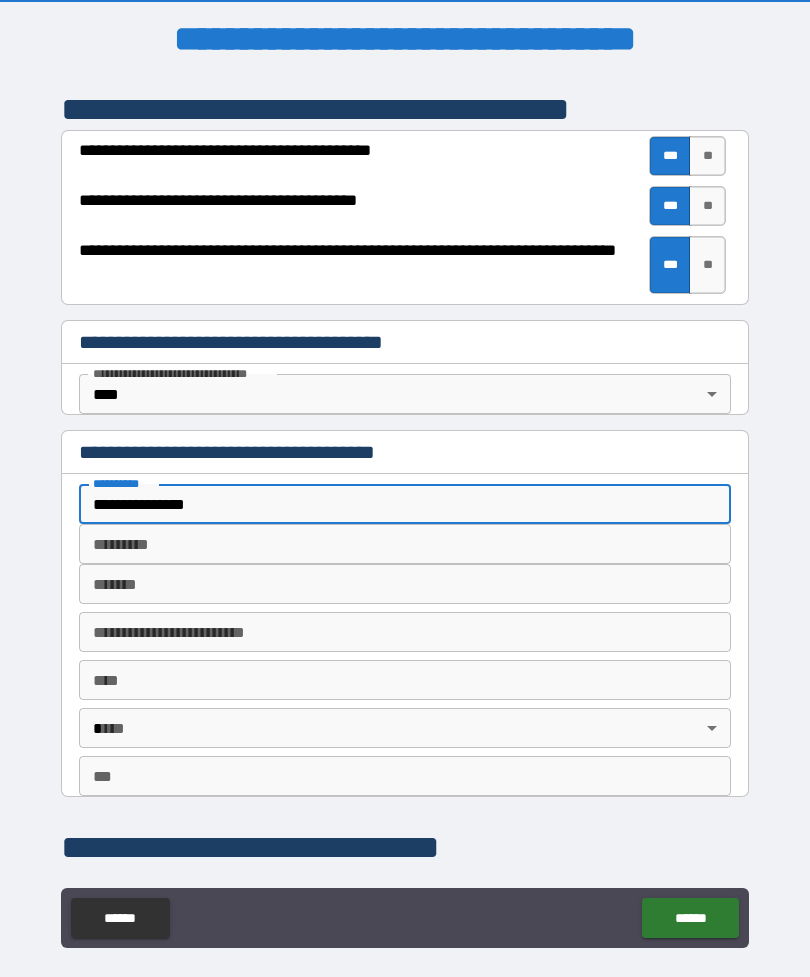 click on "*******" at bounding box center (405, 584) 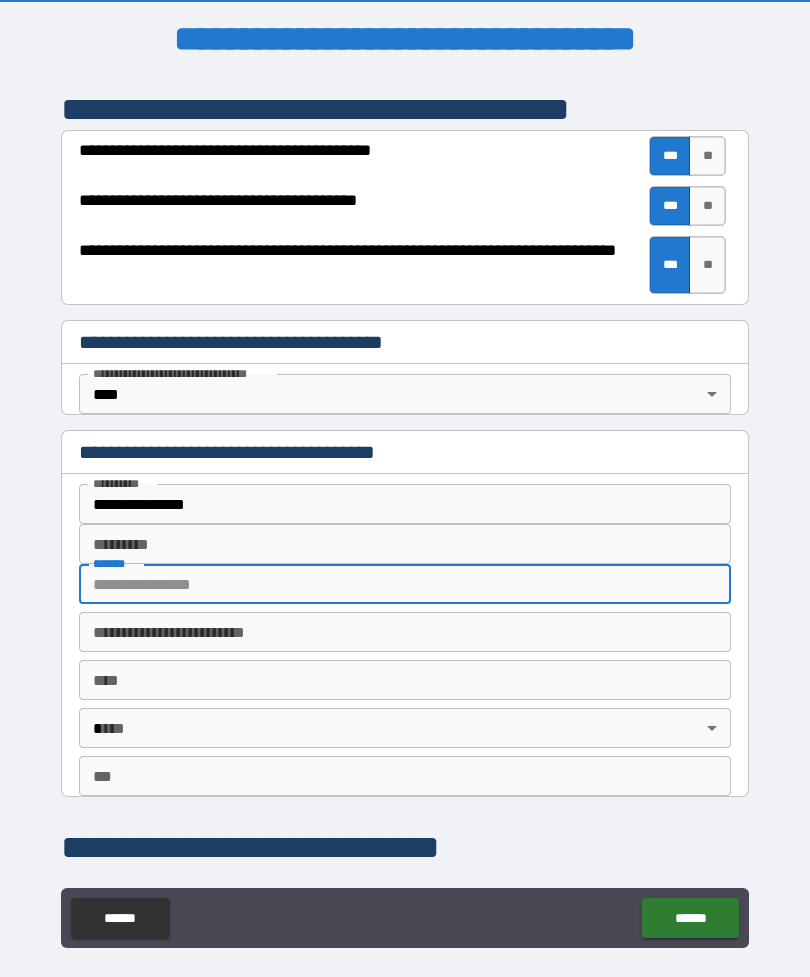click on "**********" at bounding box center (405, 504) 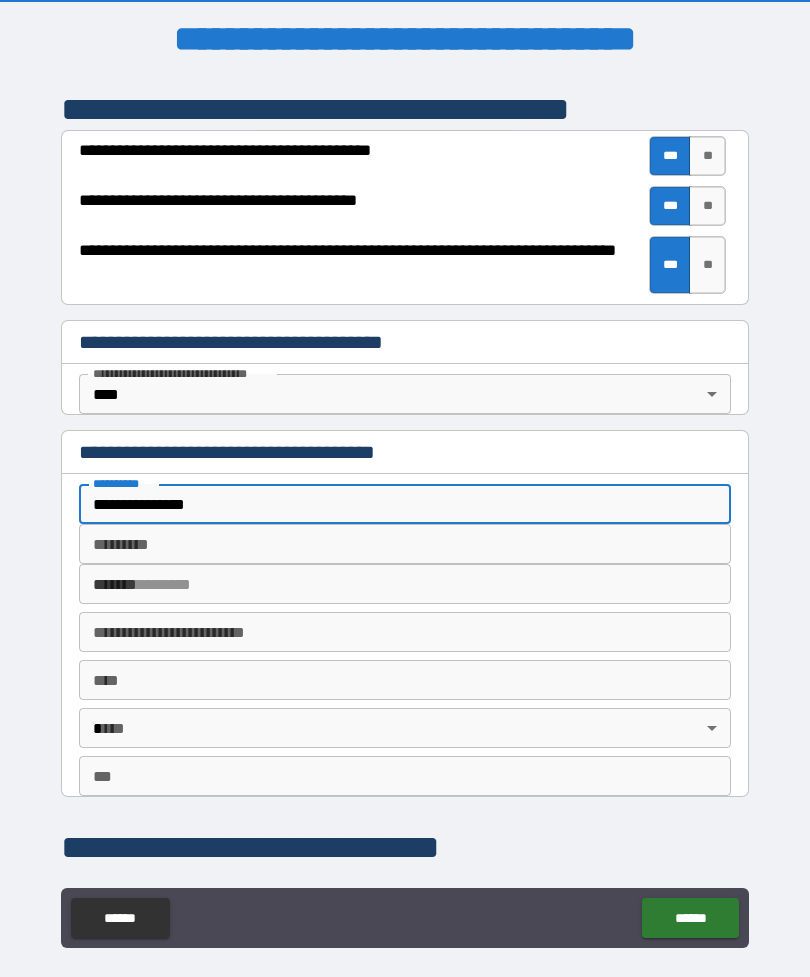 click on "**********" at bounding box center (405, 504) 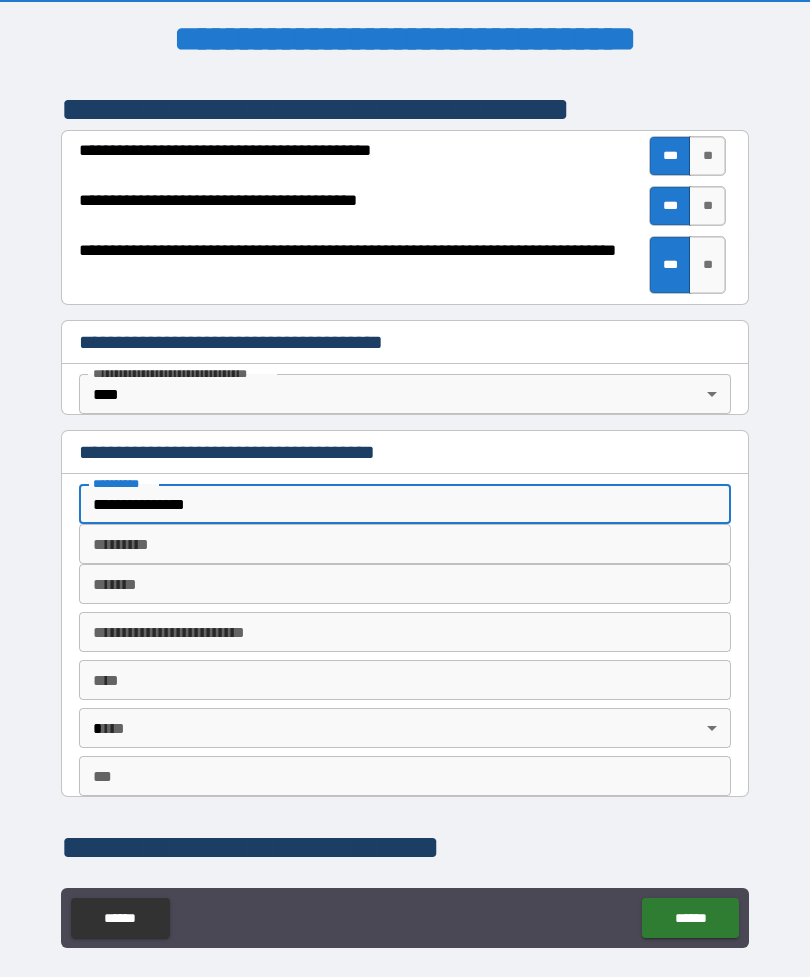 click on "**********" at bounding box center (405, 504) 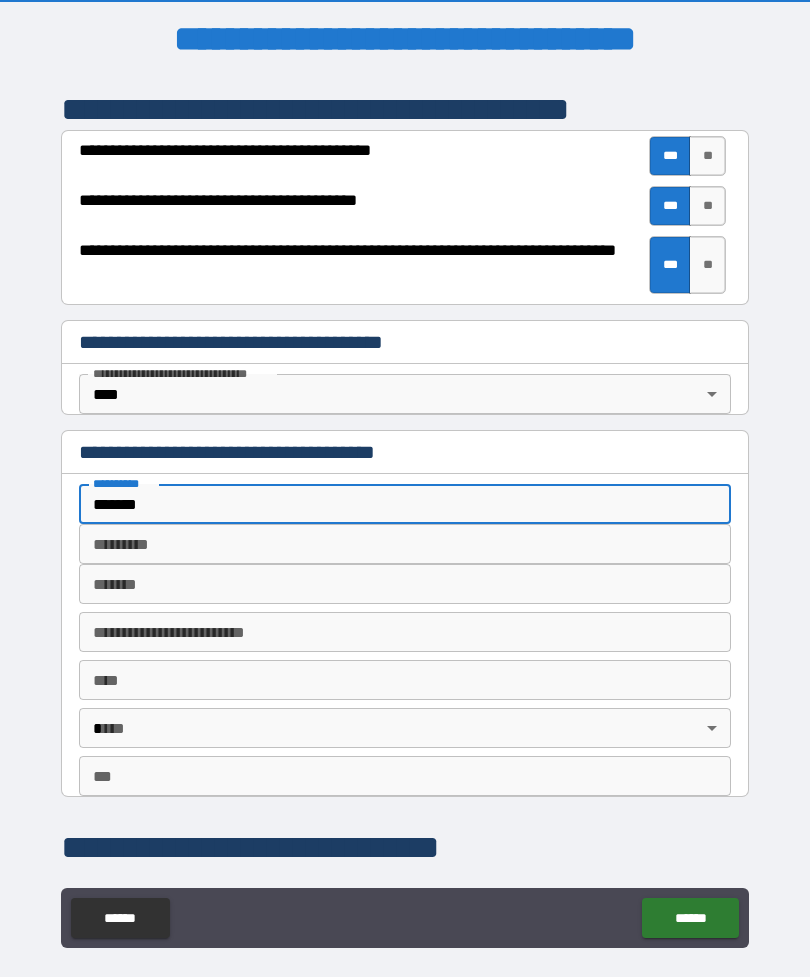 click on "********* *********" at bounding box center [405, 544] 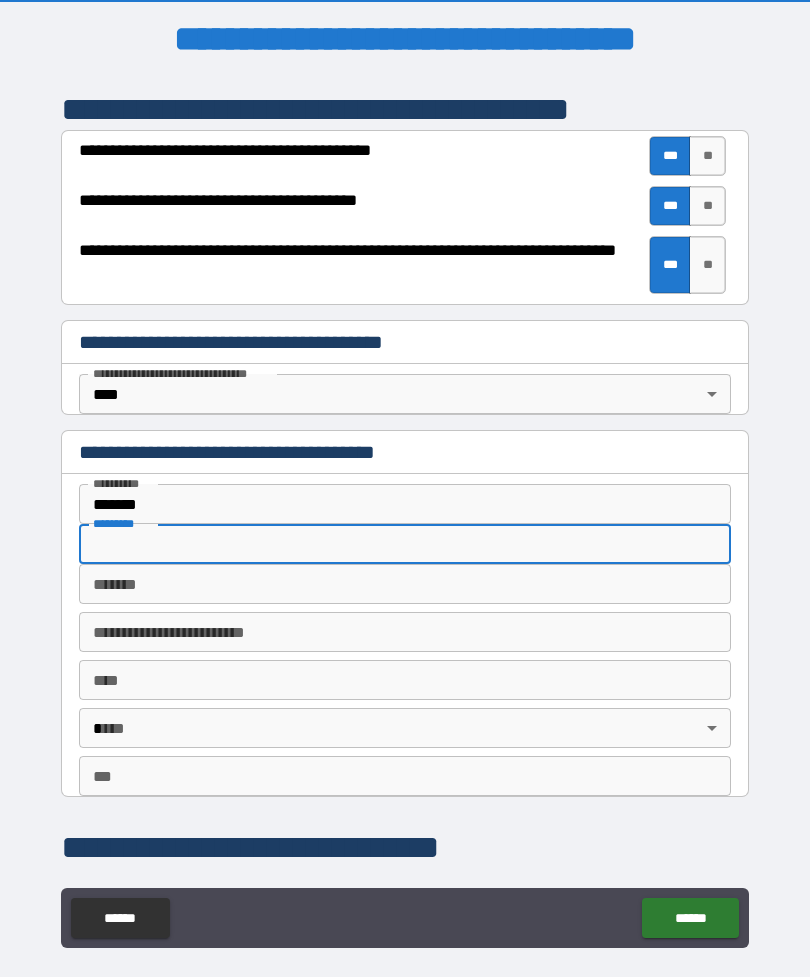 click on "*********" at bounding box center (405, 544) 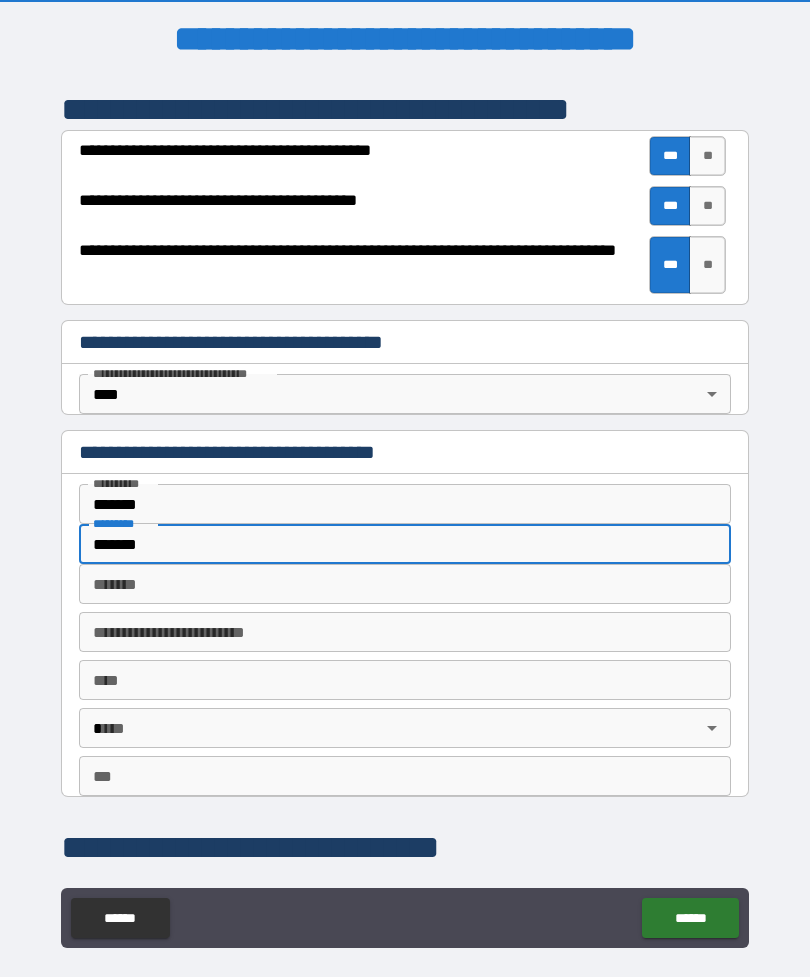 click on "*******" at bounding box center (405, 584) 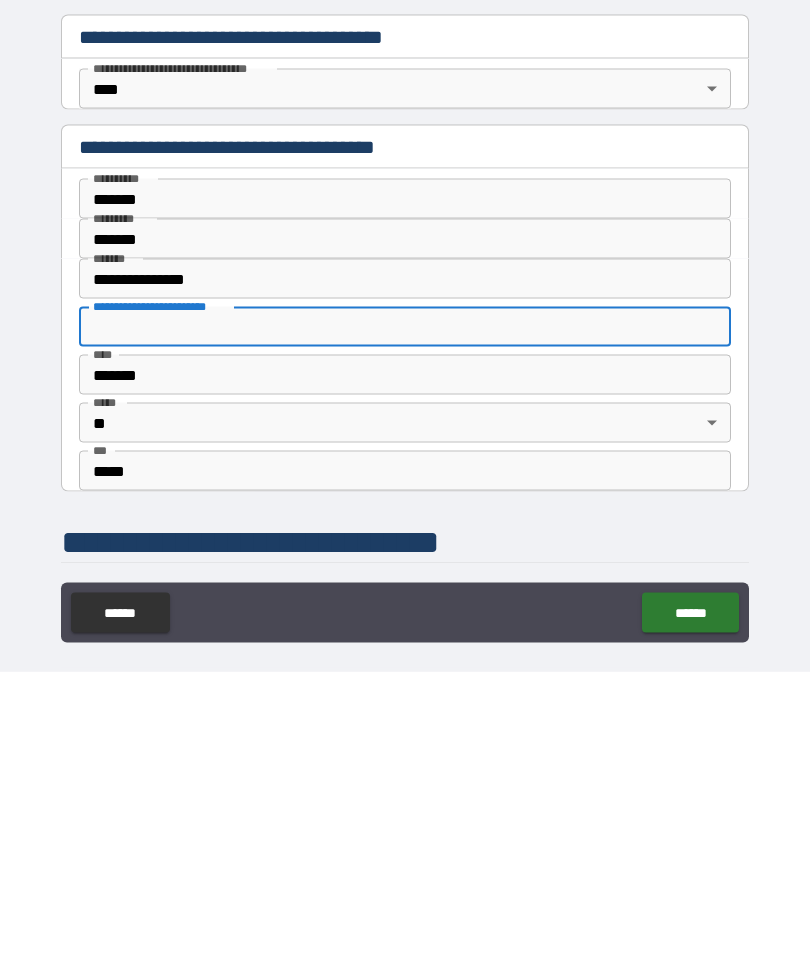 click on "**********" at bounding box center (405, 515) 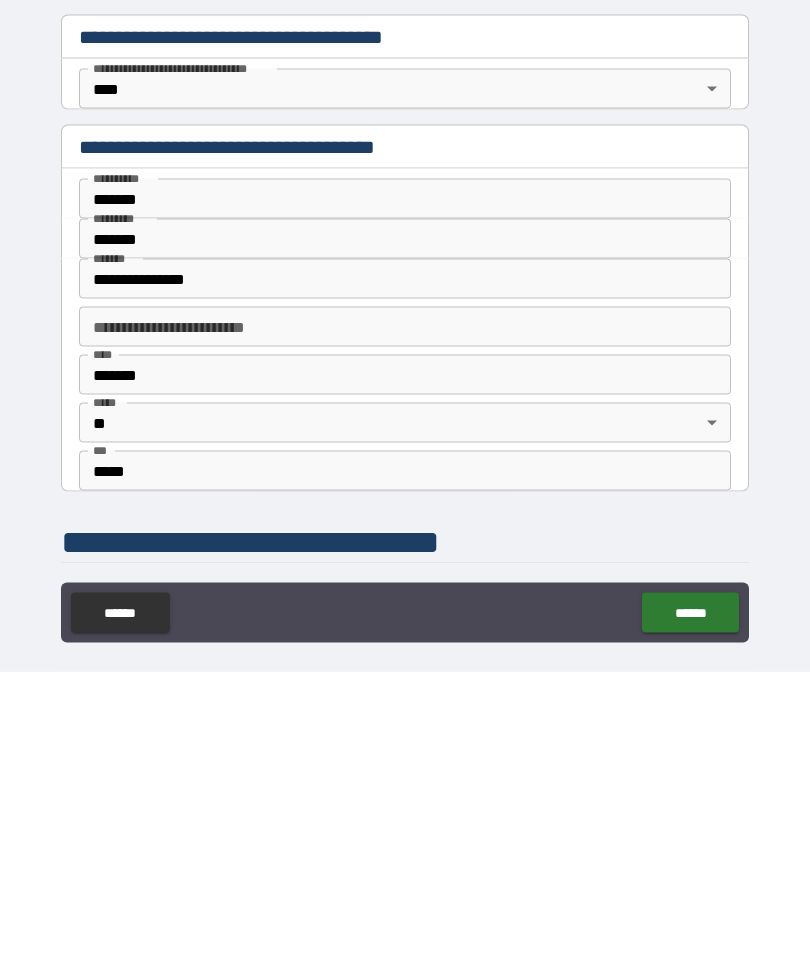 scroll, scrollTop: 64, scrollLeft: 0, axis: vertical 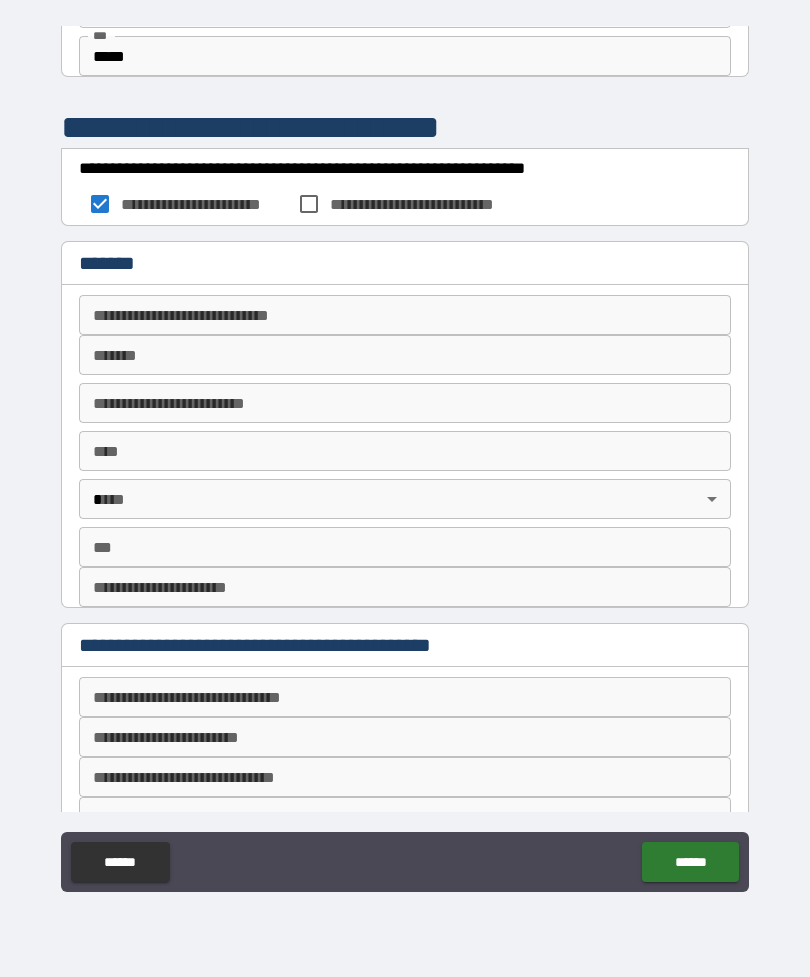 click on "**********" at bounding box center [405, 315] 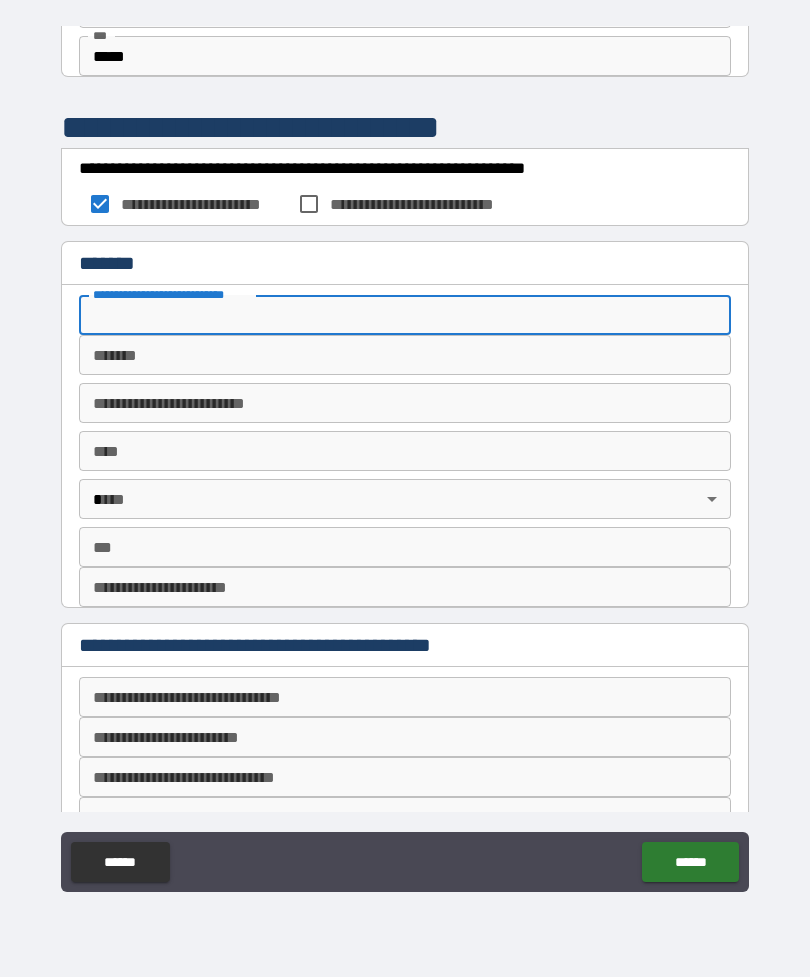click on "**********" at bounding box center [405, 459] 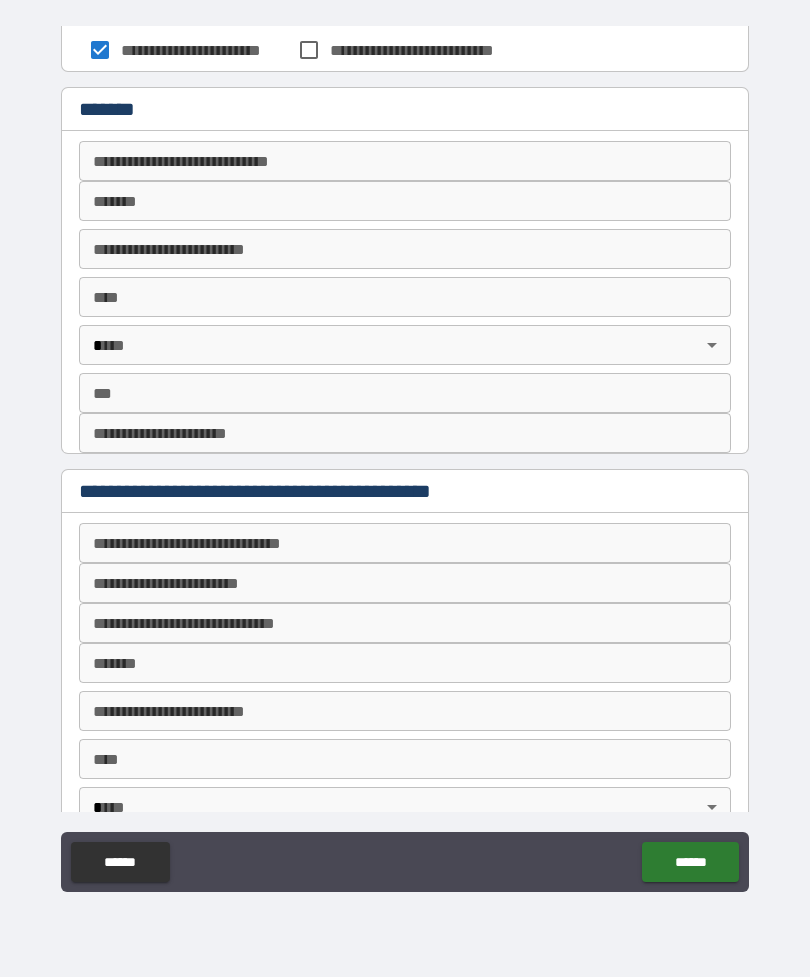 scroll, scrollTop: 1549, scrollLeft: 0, axis: vertical 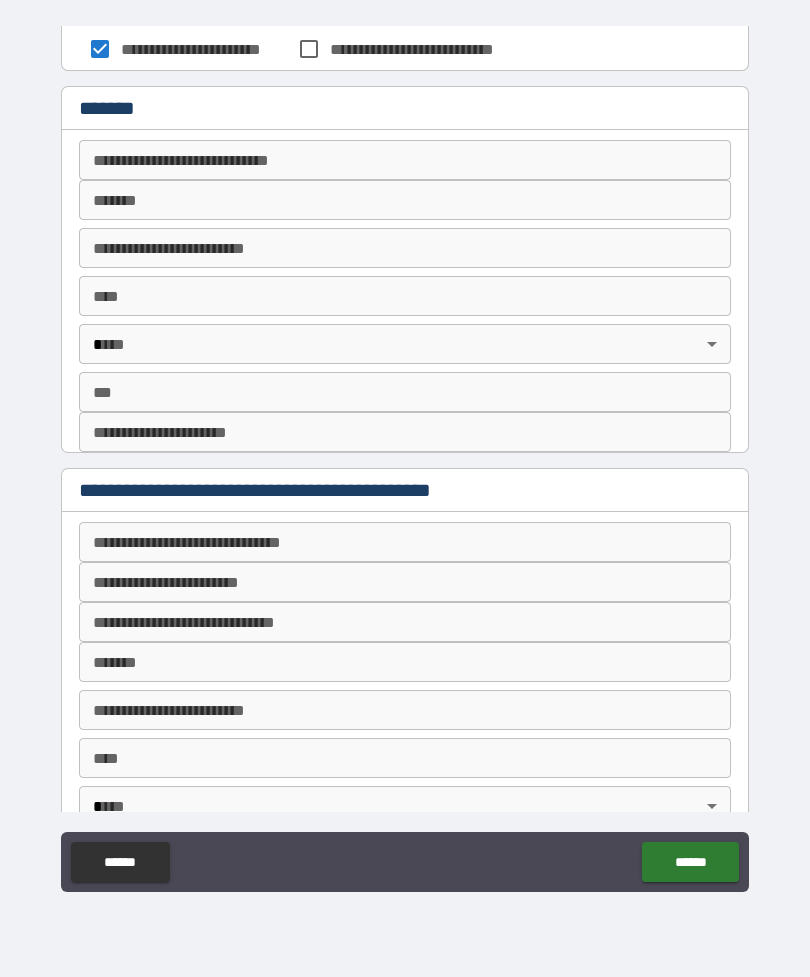 click on "**********" at bounding box center (405, 160) 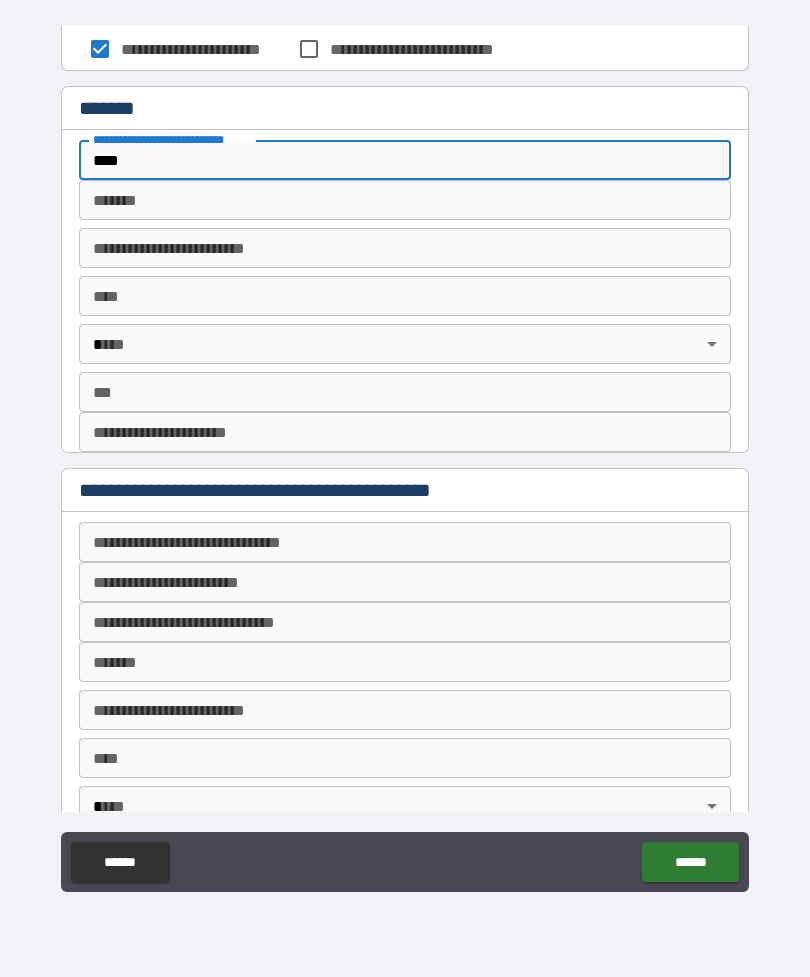 click on "*******" at bounding box center (405, 200) 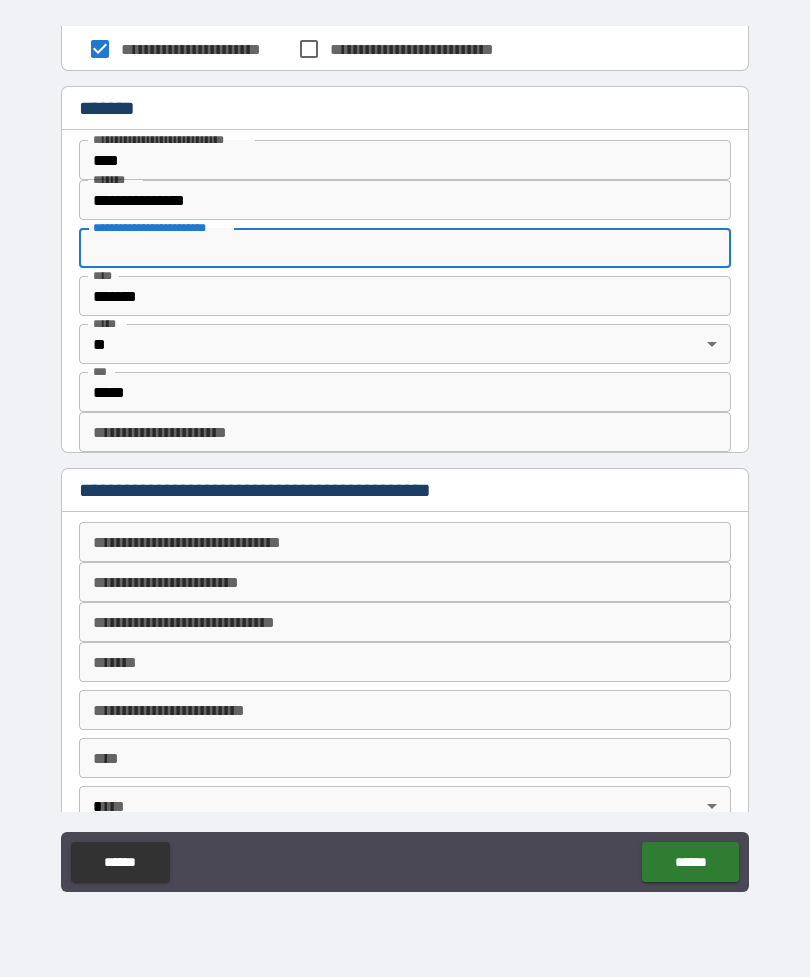 click on "**********" at bounding box center (405, 432) 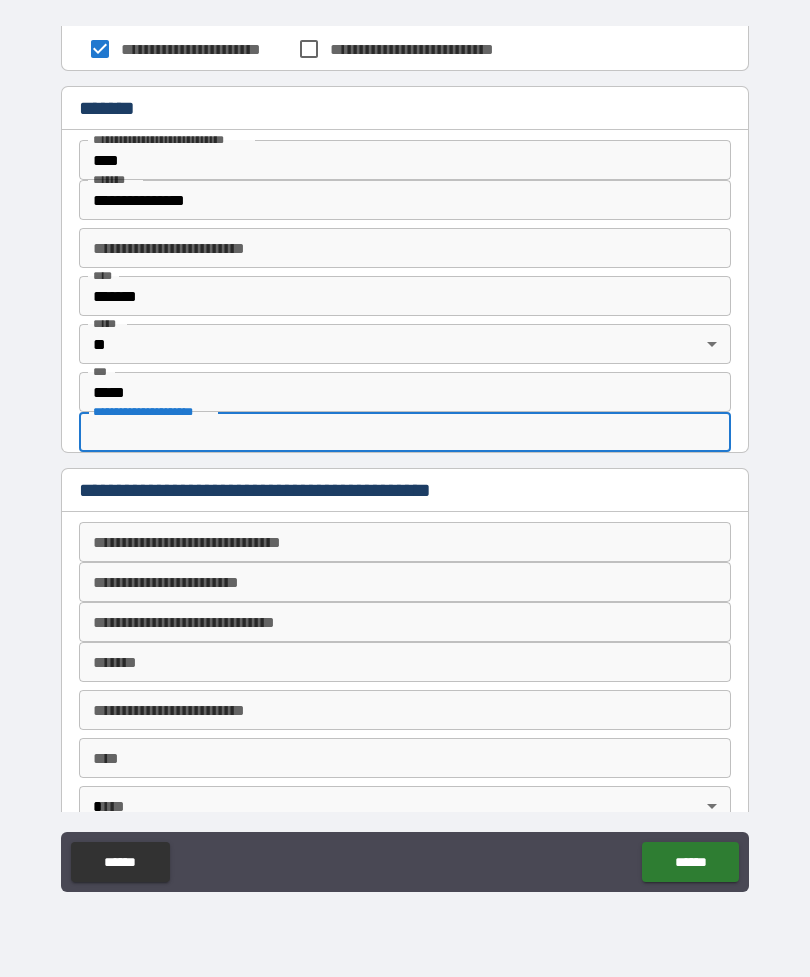 click on "**********" at bounding box center (405, 459) 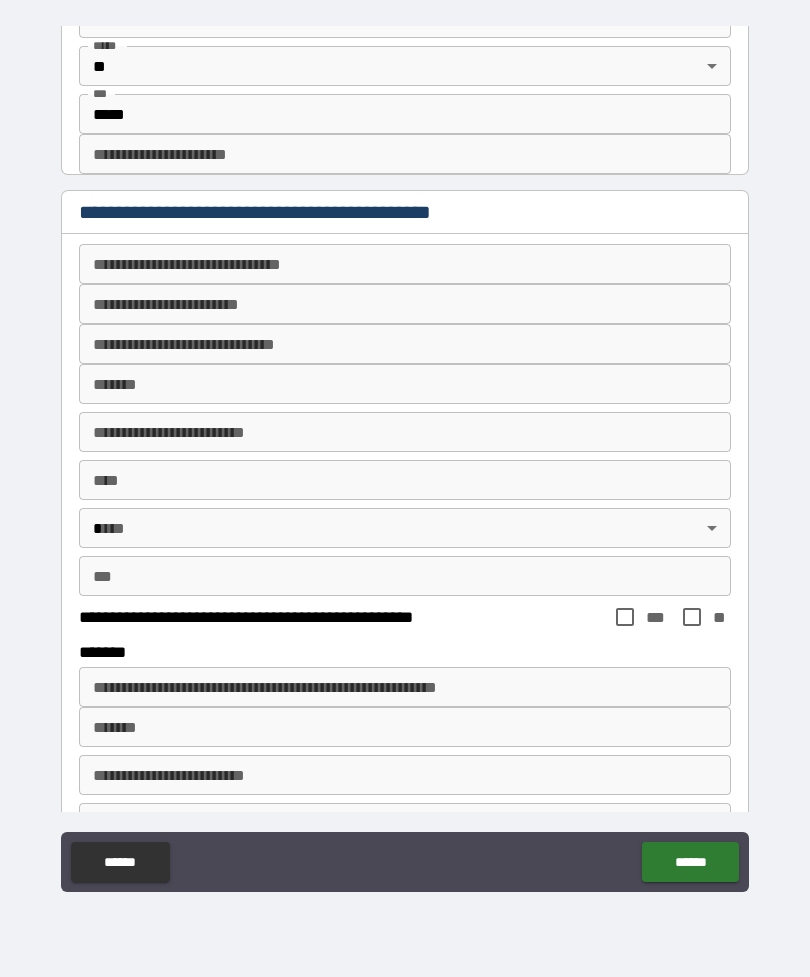 scroll, scrollTop: 1825, scrollLeft: 0, axis: vertical 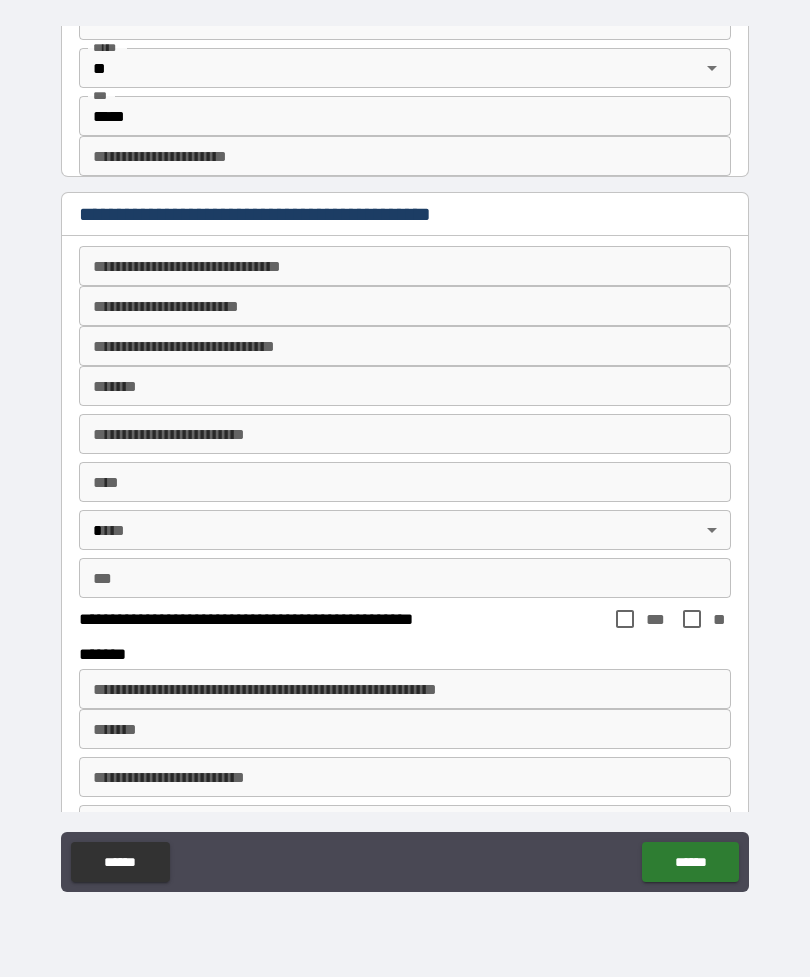 click on "**********" at bounding box center (405, 266) 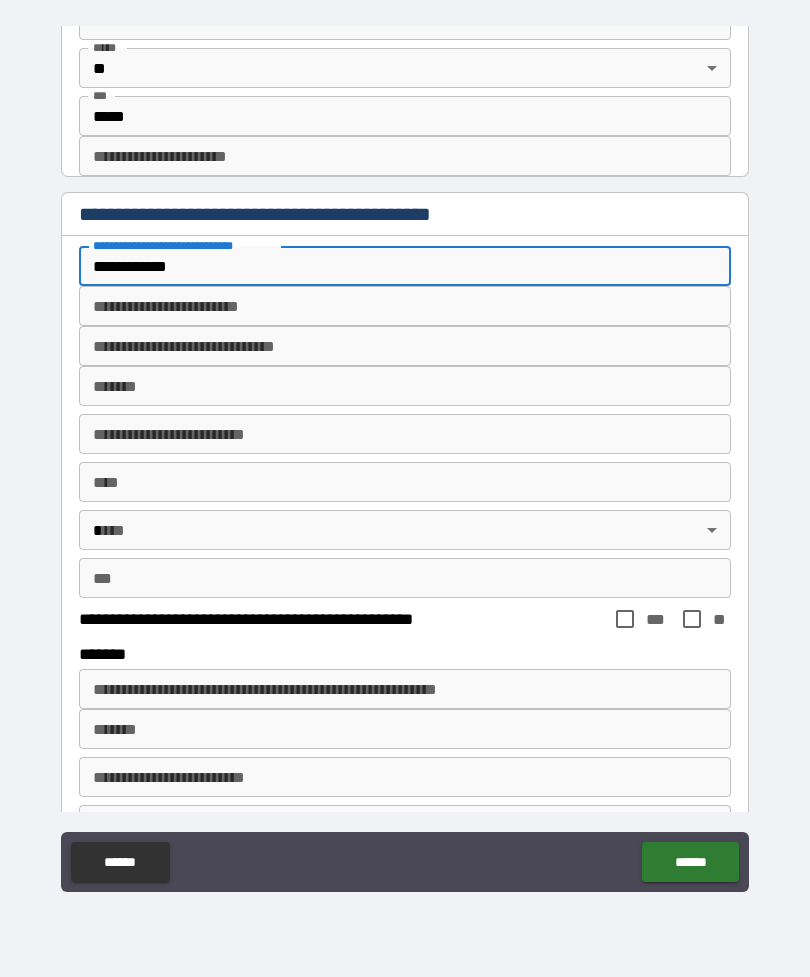 click on "**********" at bounding box center [405, 306] 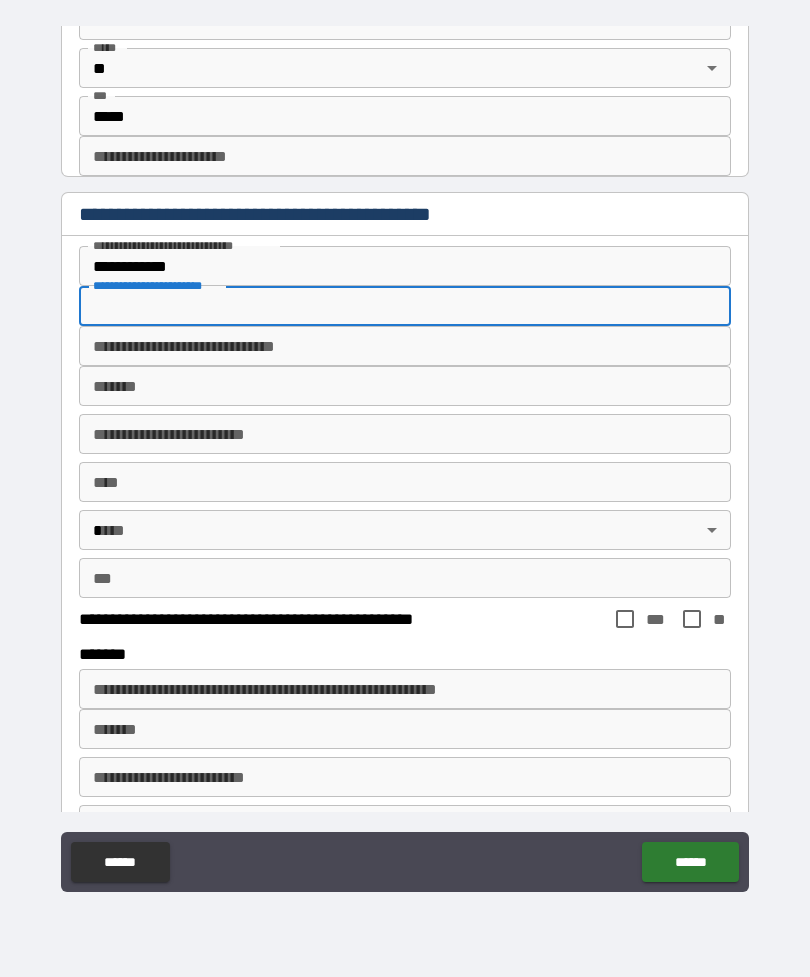 click on "**********" at bounding box center (405, 266) 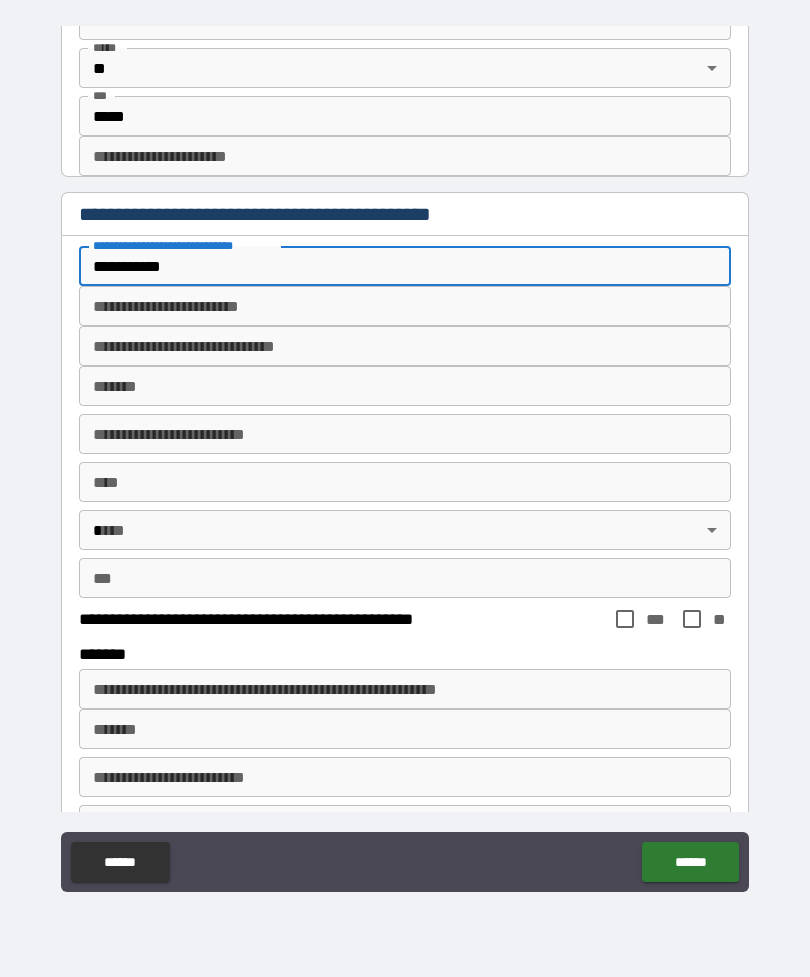 click on "**********" at bounding box center (405, 306) 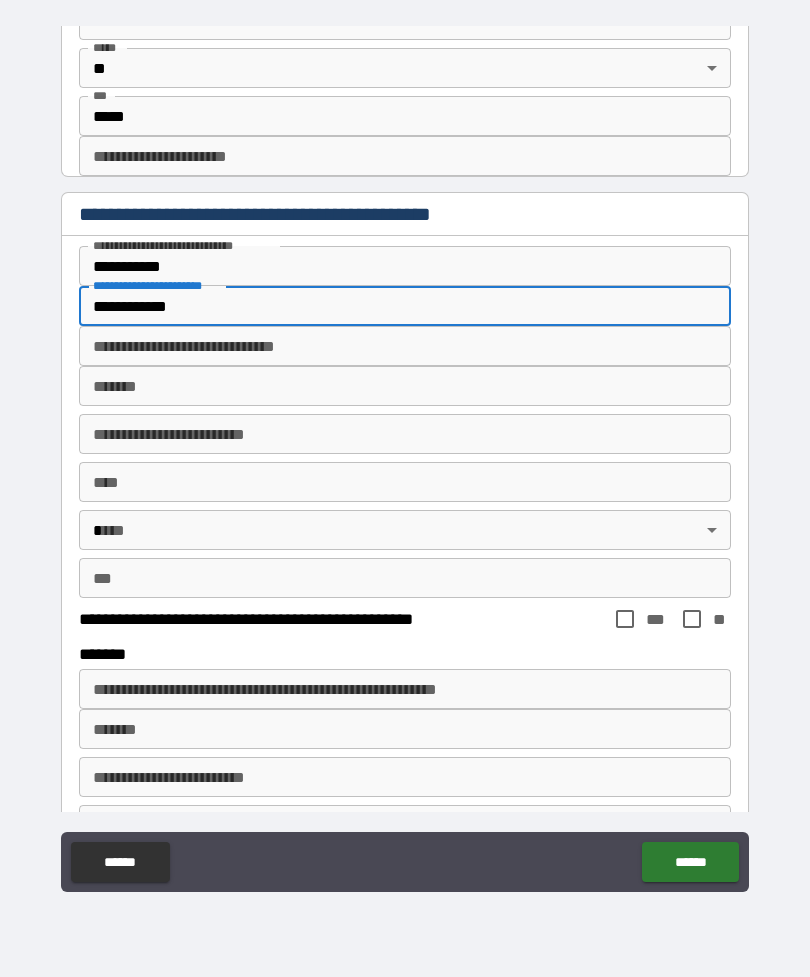 click on "**********" at bounding box center [405, 346] 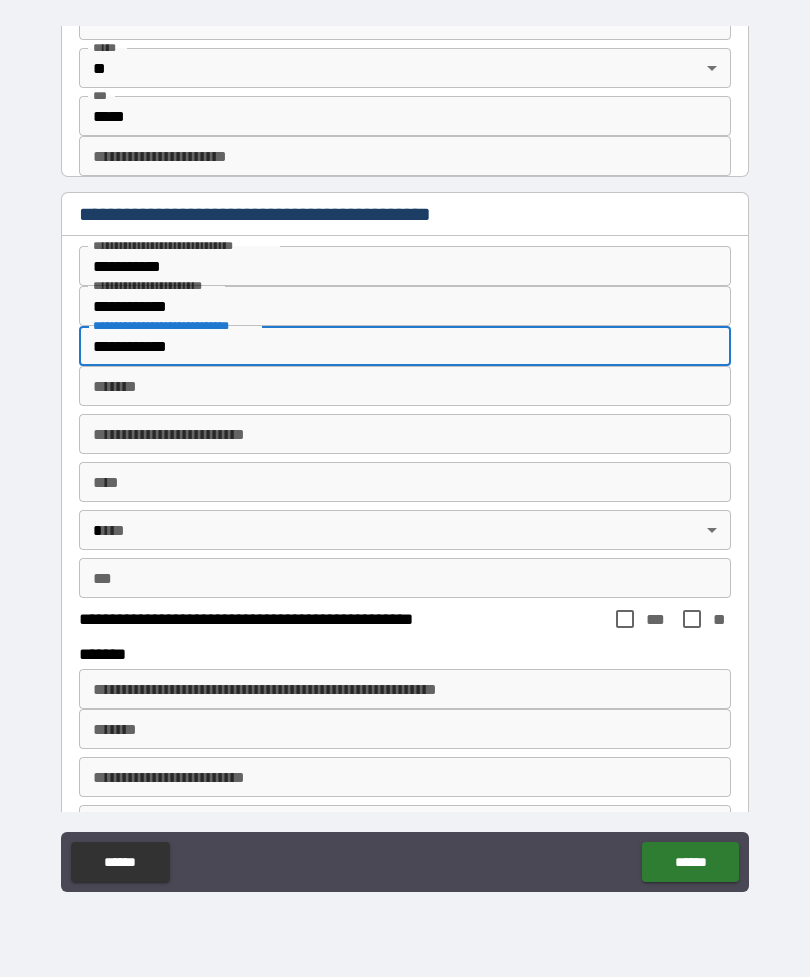 click on "*******" at bounding box center (405, 386) 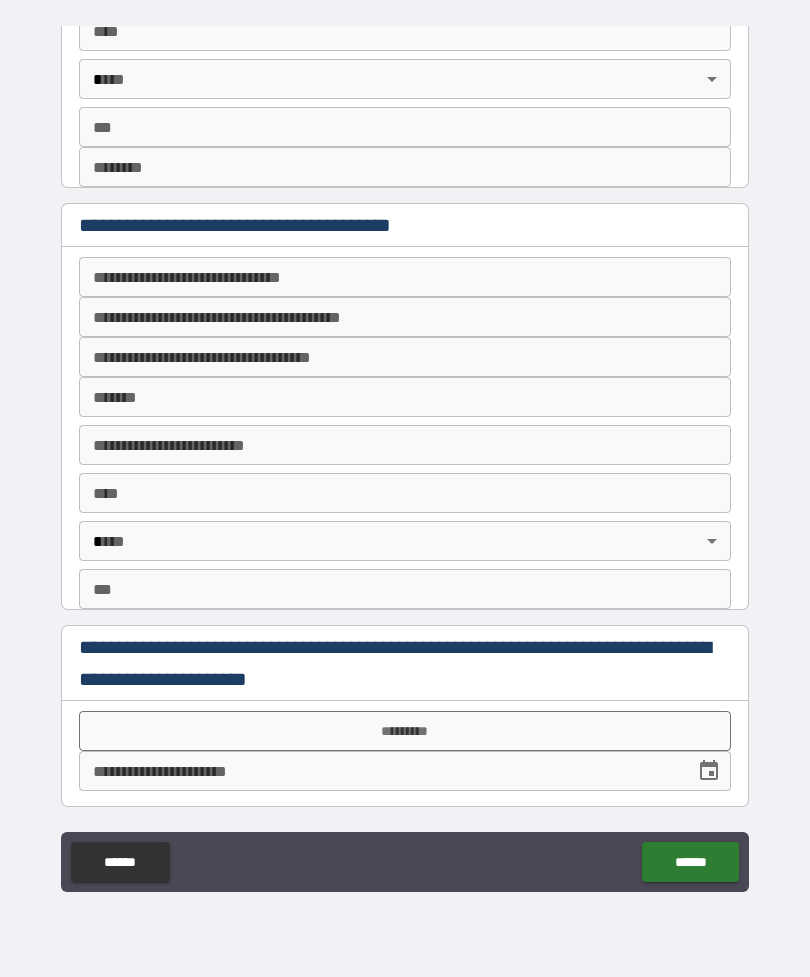 scroll, scrollTop: 2619, scrollLeft: 0, axis: vertical 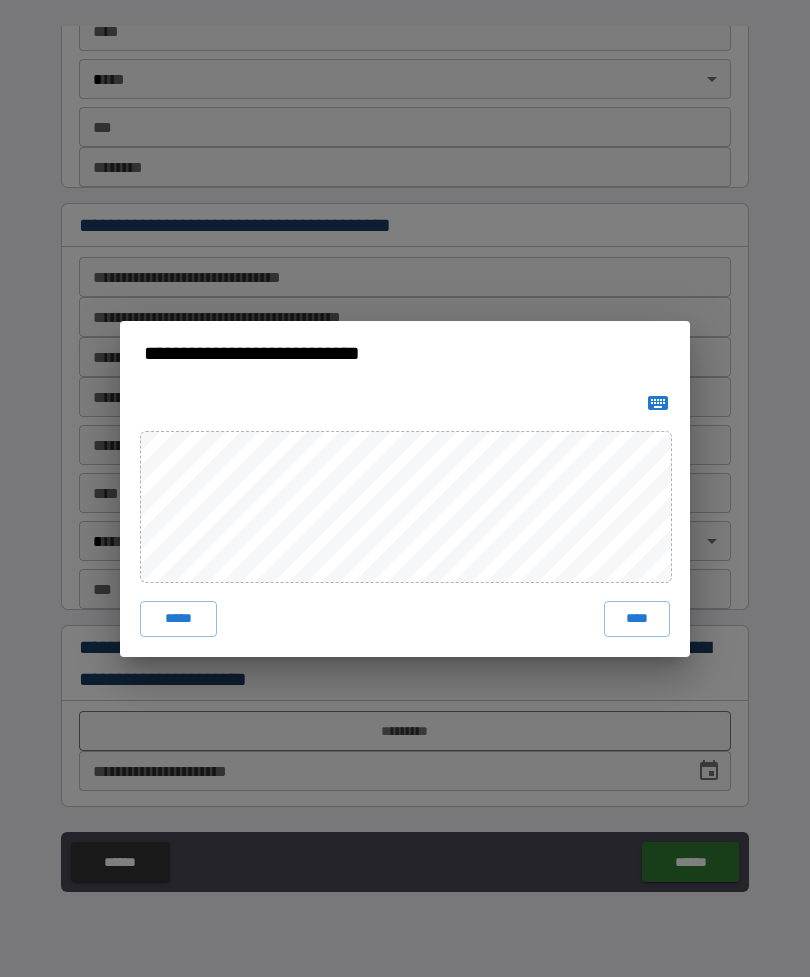 click on "****" at bounding box center (637, 619) 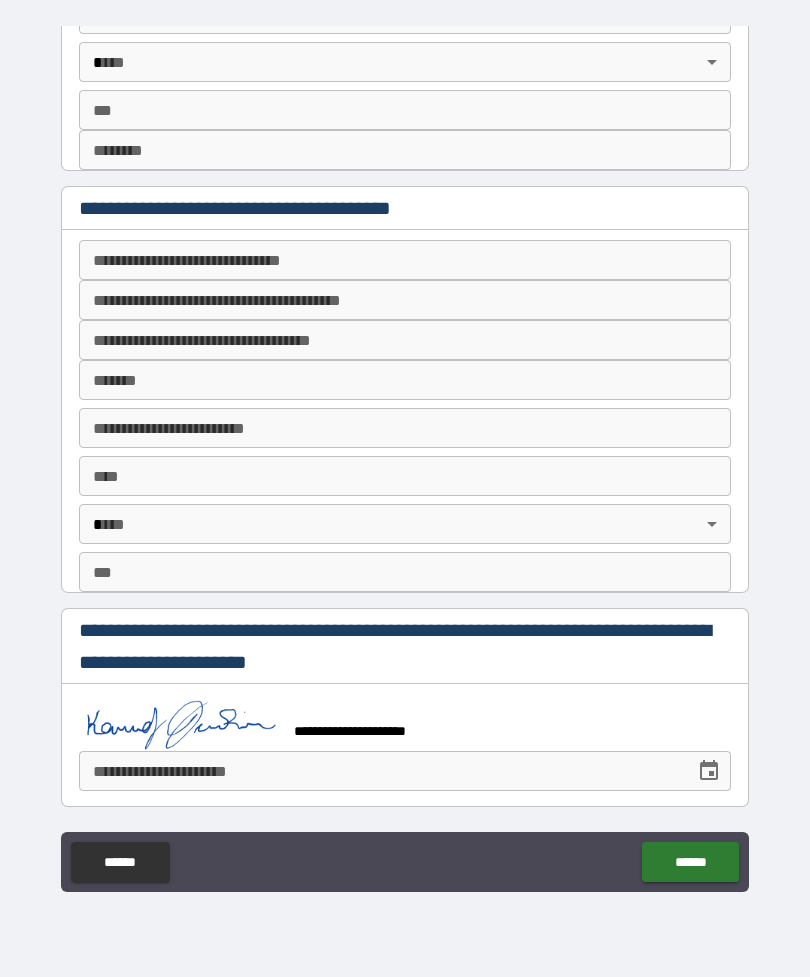scroll, scrollTop: 2636, scrollLeft: 0, axis: vertical 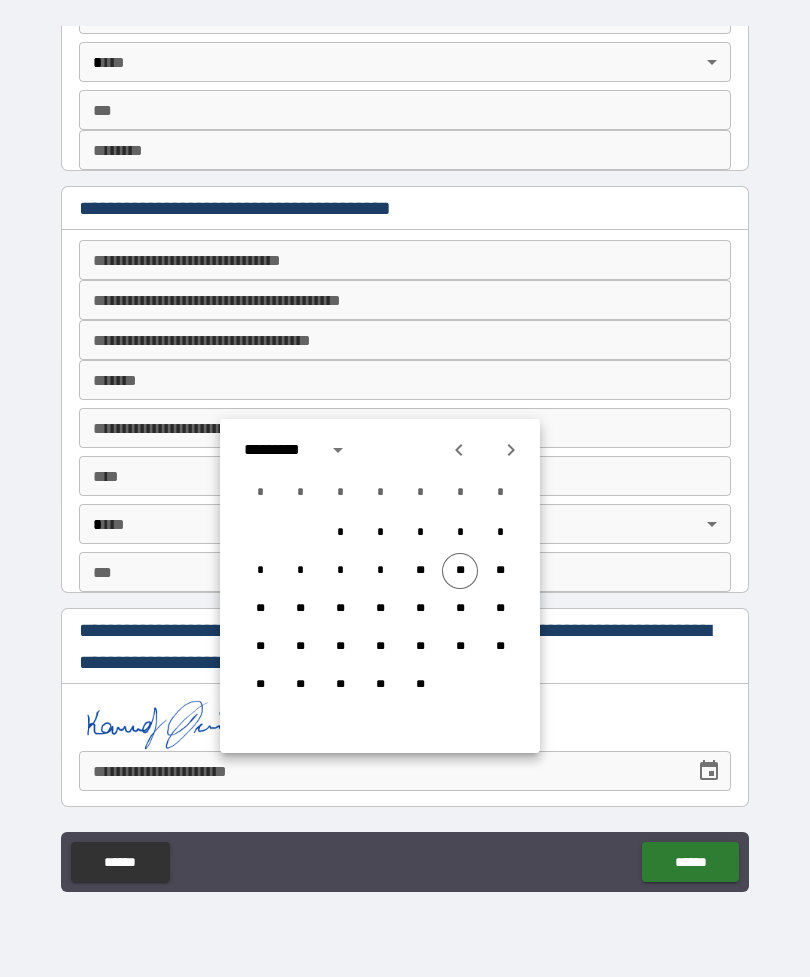 click on "**" at bounding box center (460, 571) 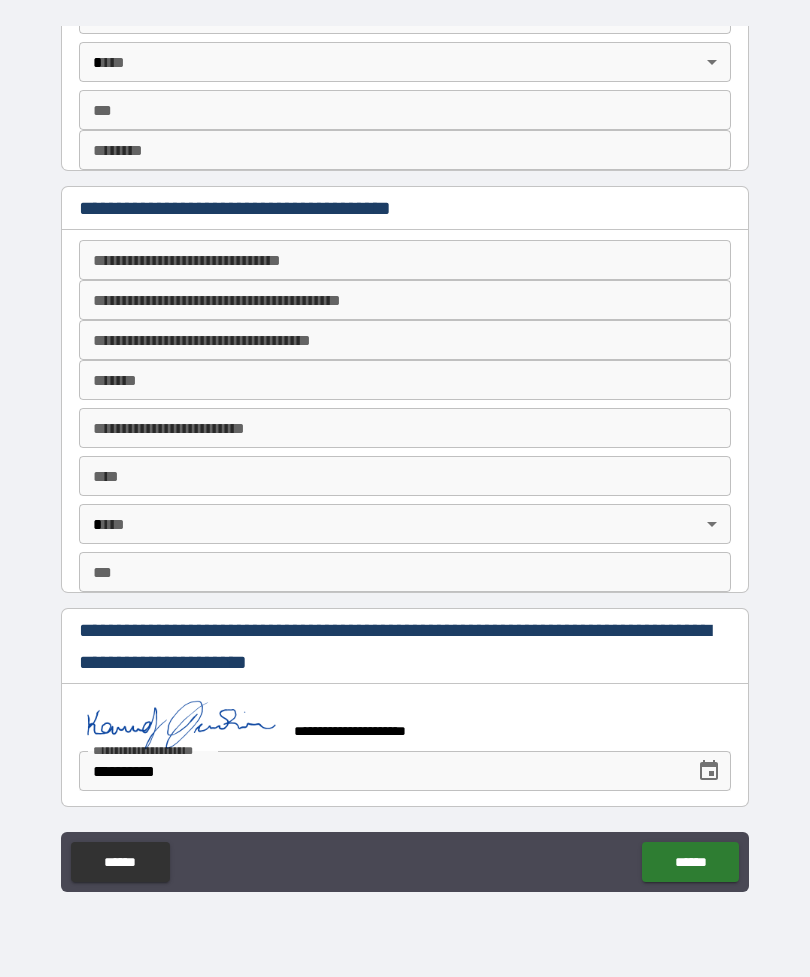 click on "******" at bounding box center [690, 862] 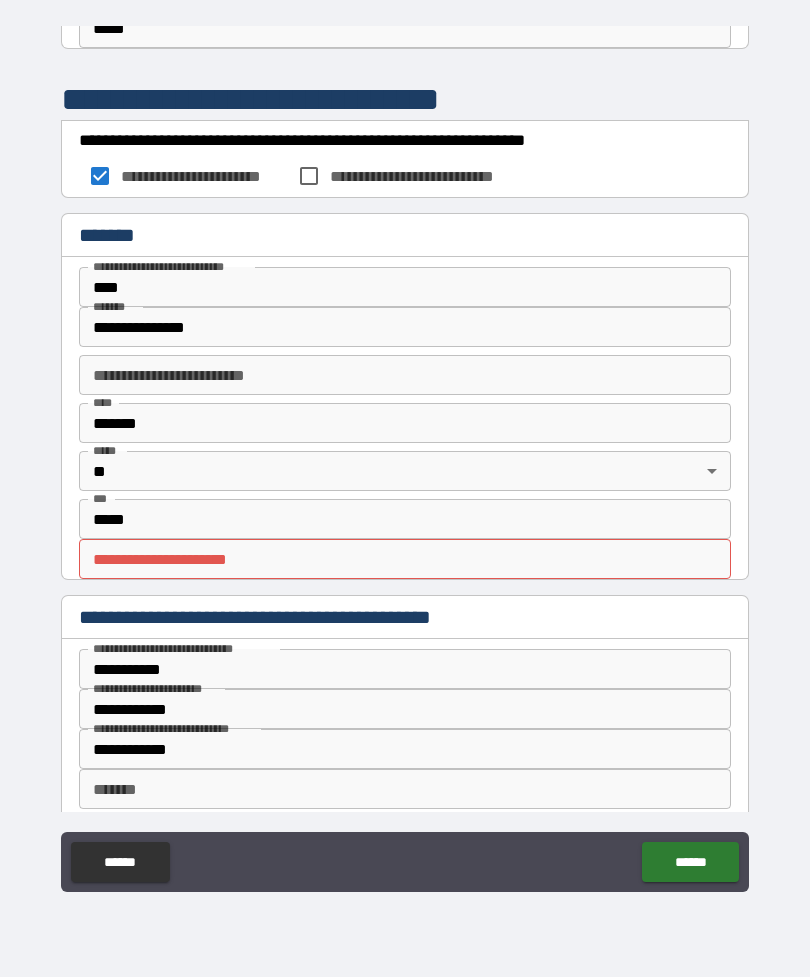 scroll, scrollTop: 1418, scrollLeft: 0, axis: vertical 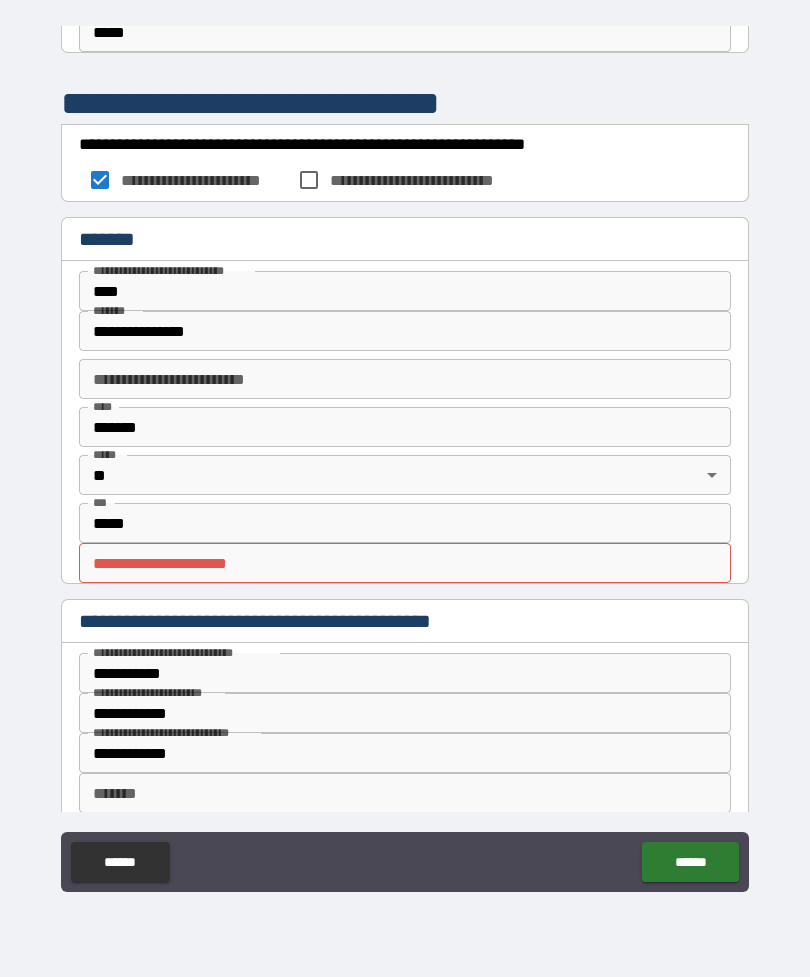 click on "**********" at bounding box center (405, 456) 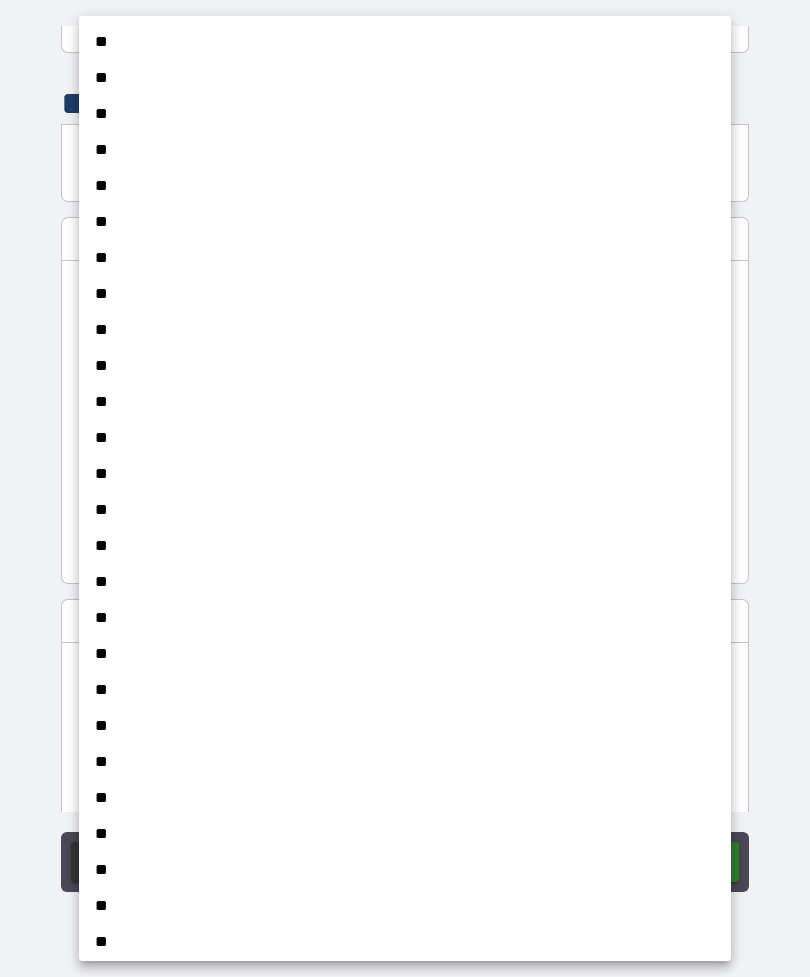 scroll, scrollTop: 994, scrollLeft: 0, axis: vertical 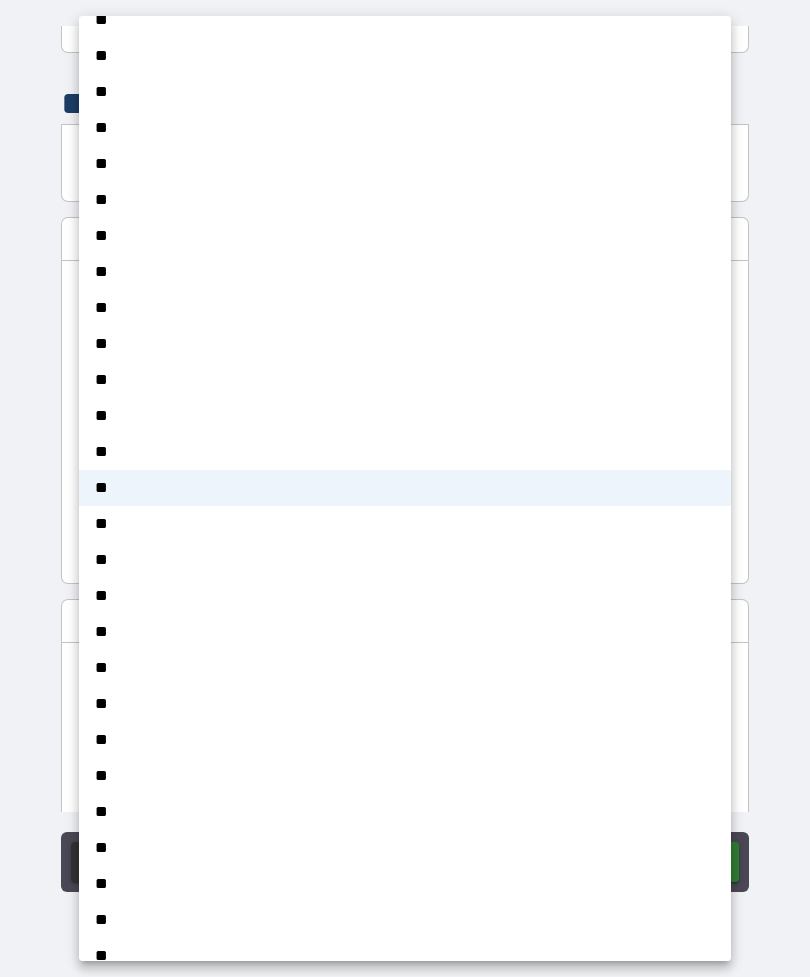 click at bounding box center [405, 488] 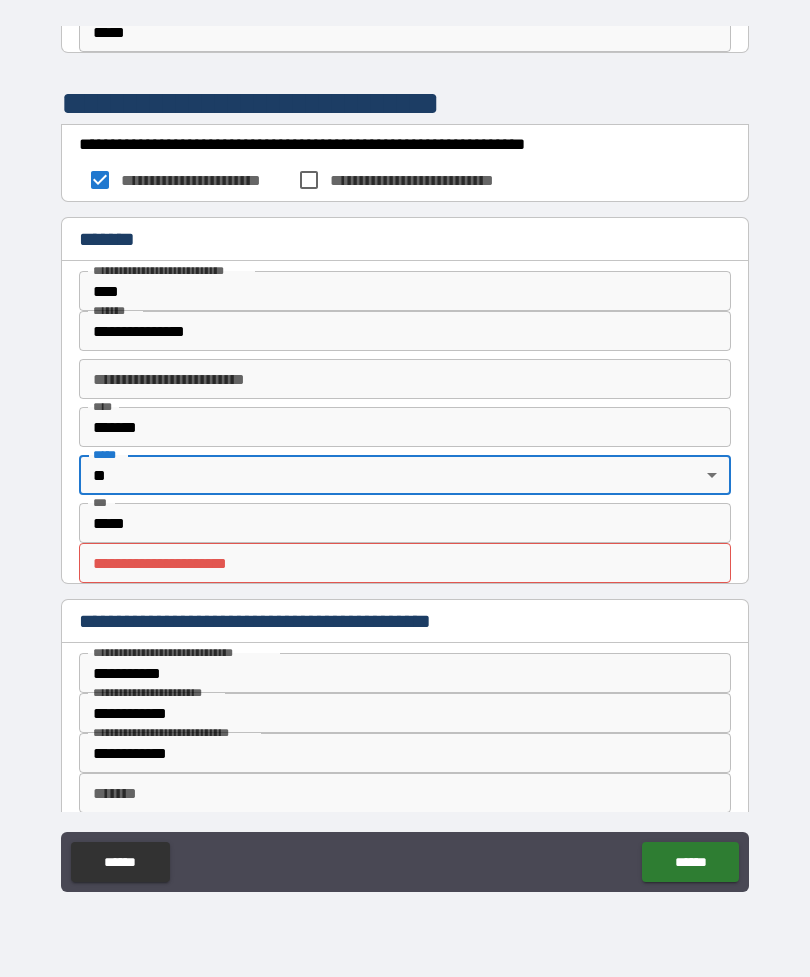click on "**********" at bounding box center (405, 459) 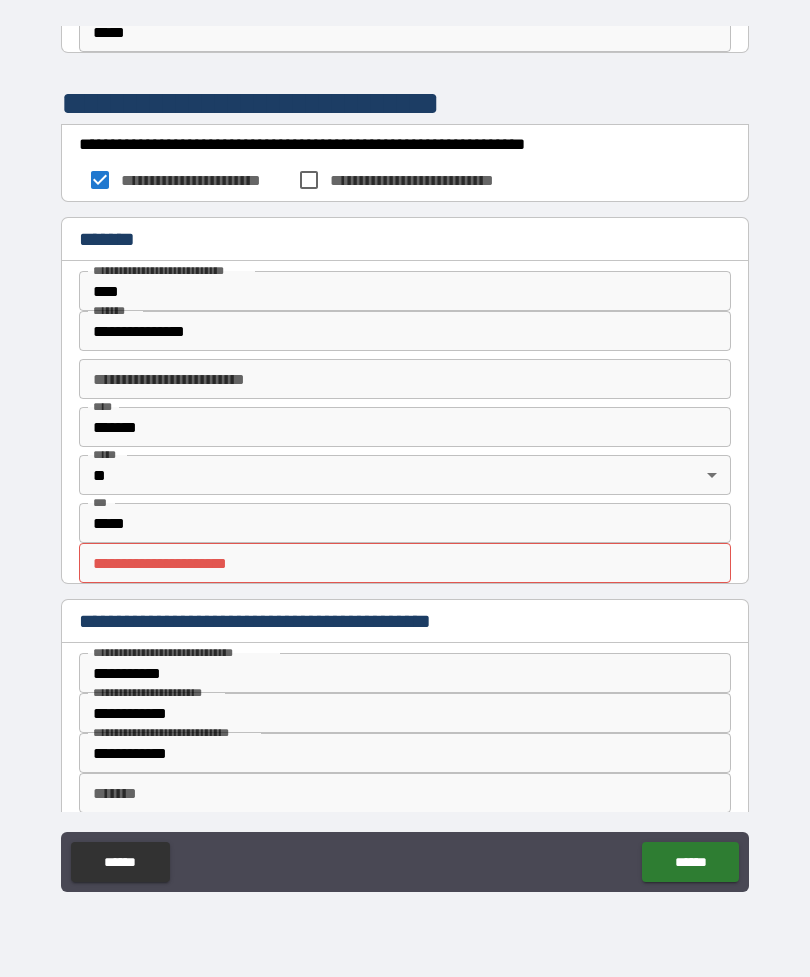click on "****" at bounding box center (405, 291) 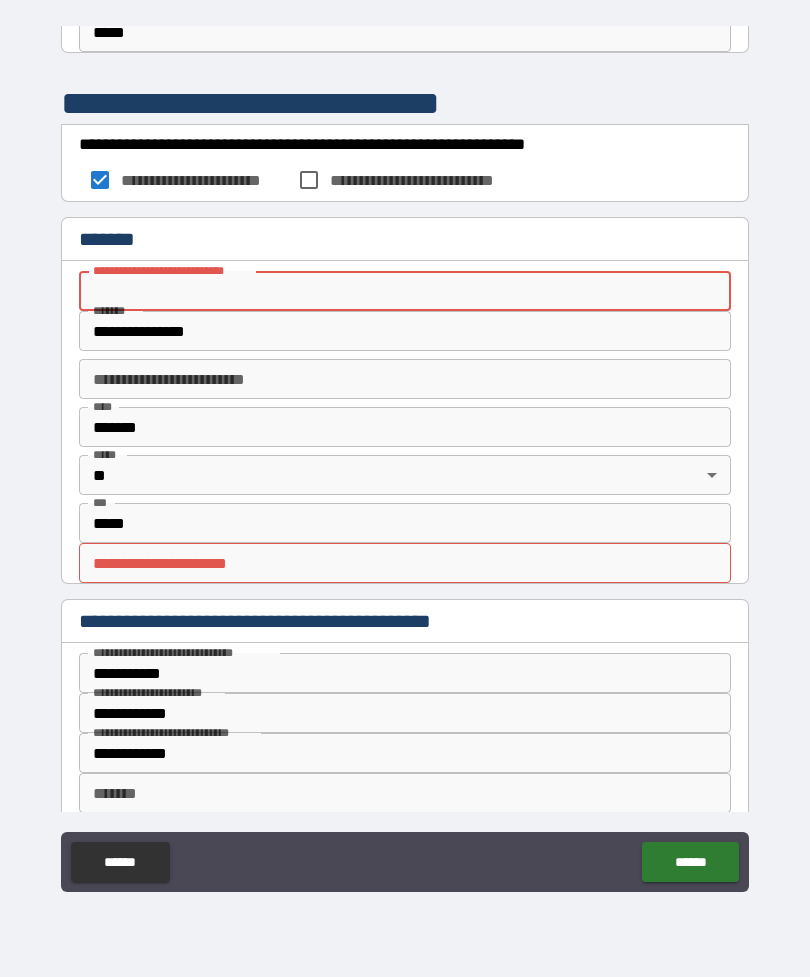 click on "**********" at bounding box center [405, 331] 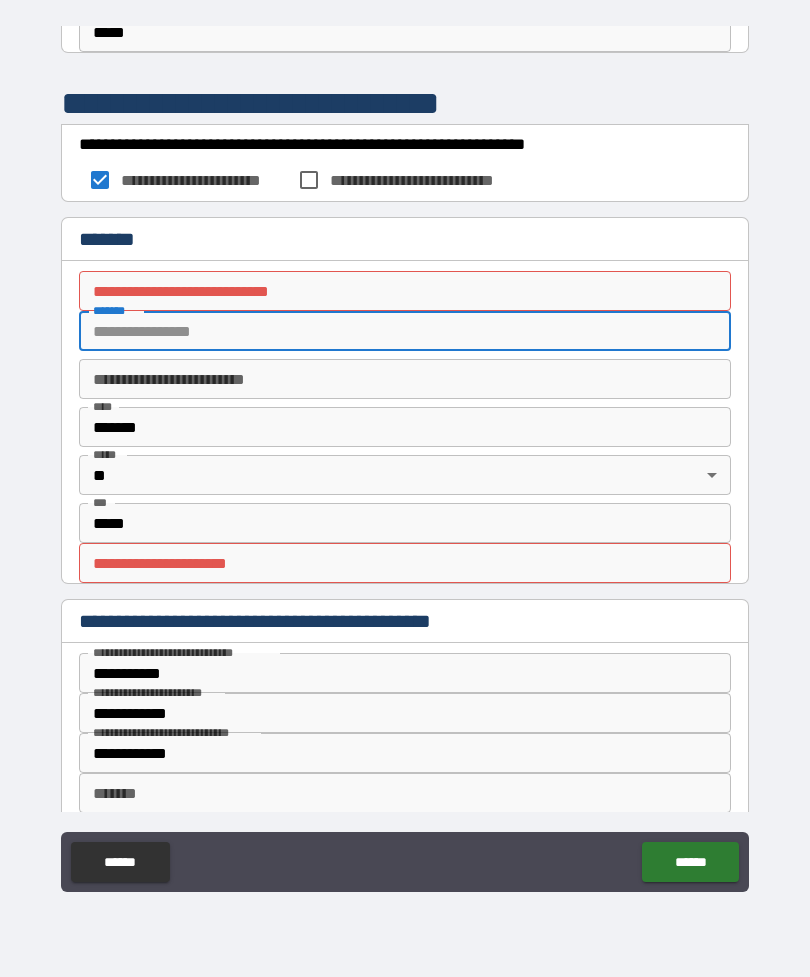 click on "**********" at bounding box center [405, 459] 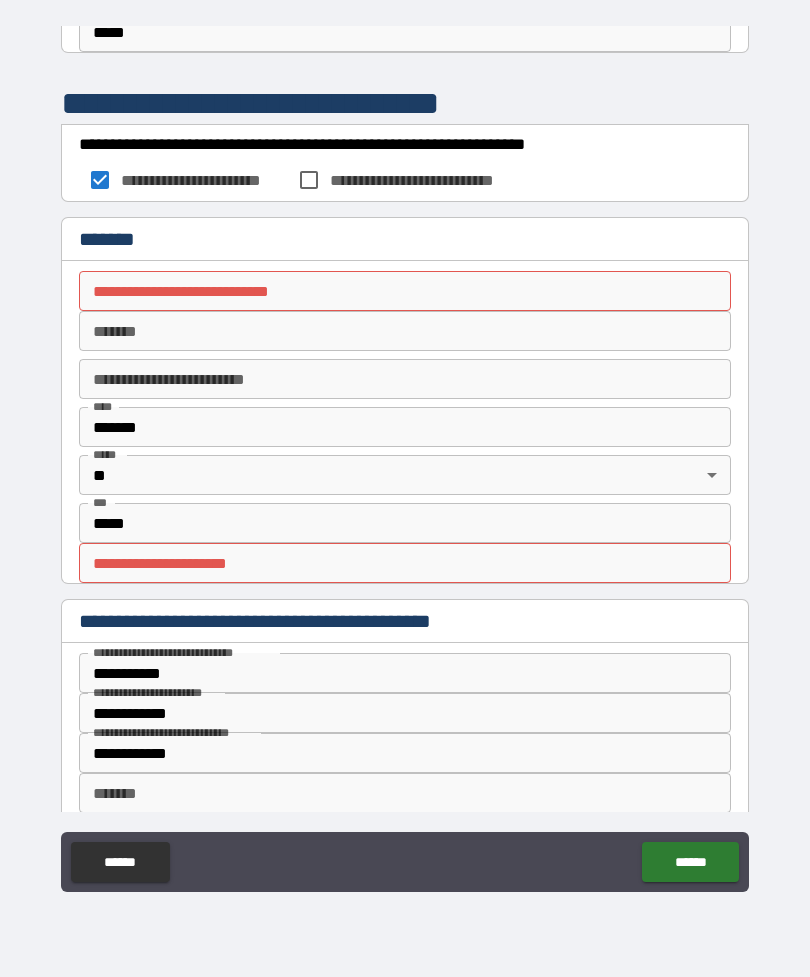 click on "*******" at bounding box center (405, 427) 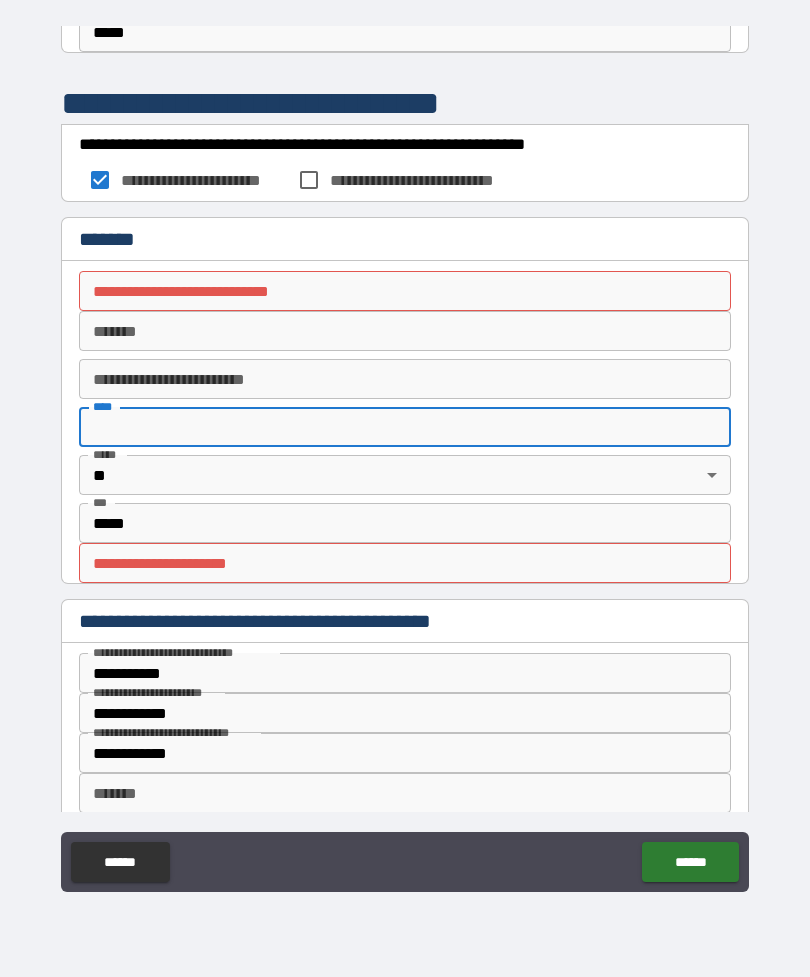 click on "*****" at bounding box center (405, 523) 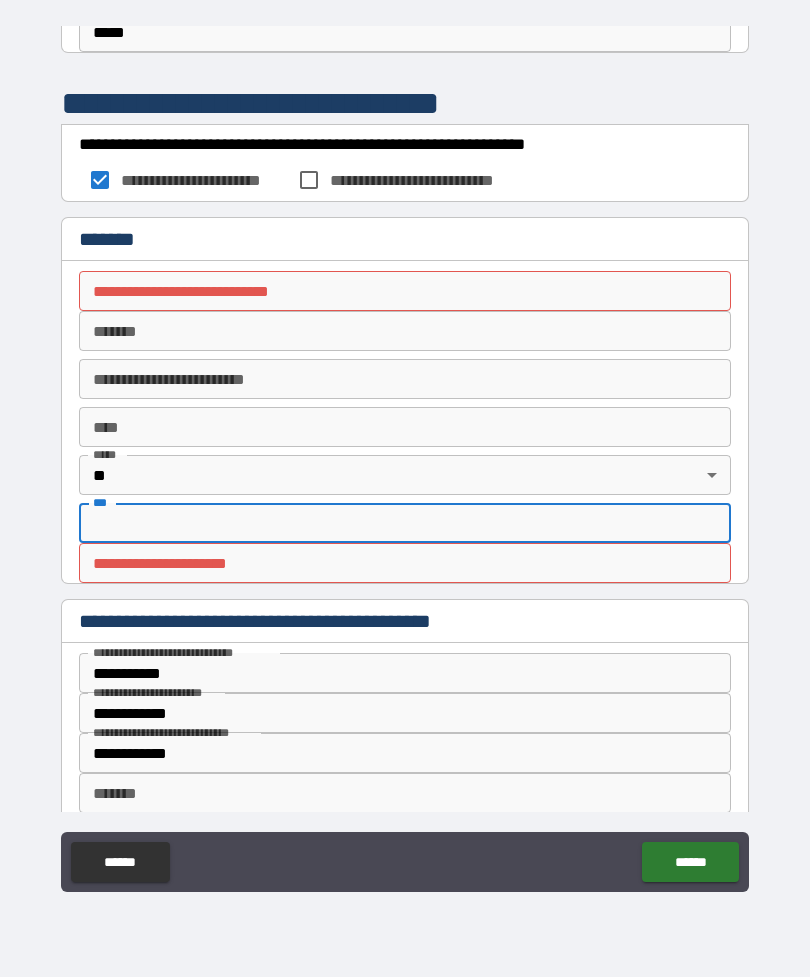 click on "**********" at bounding box center (405, 427) 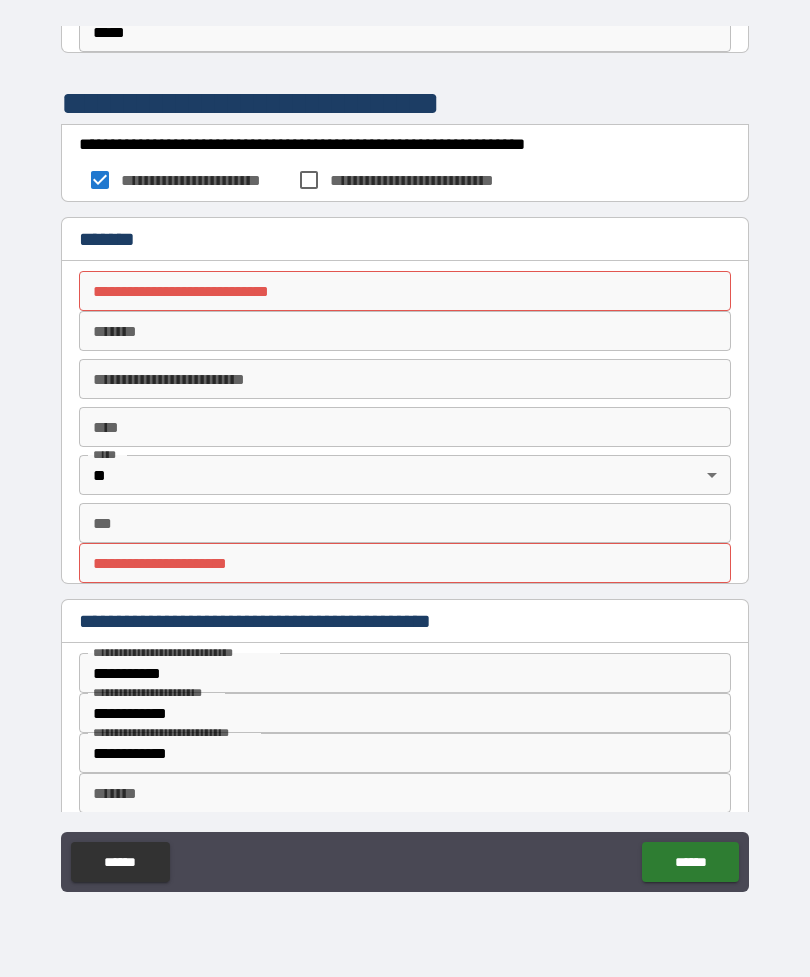 click on "**********" at bounding box center [405, 456] 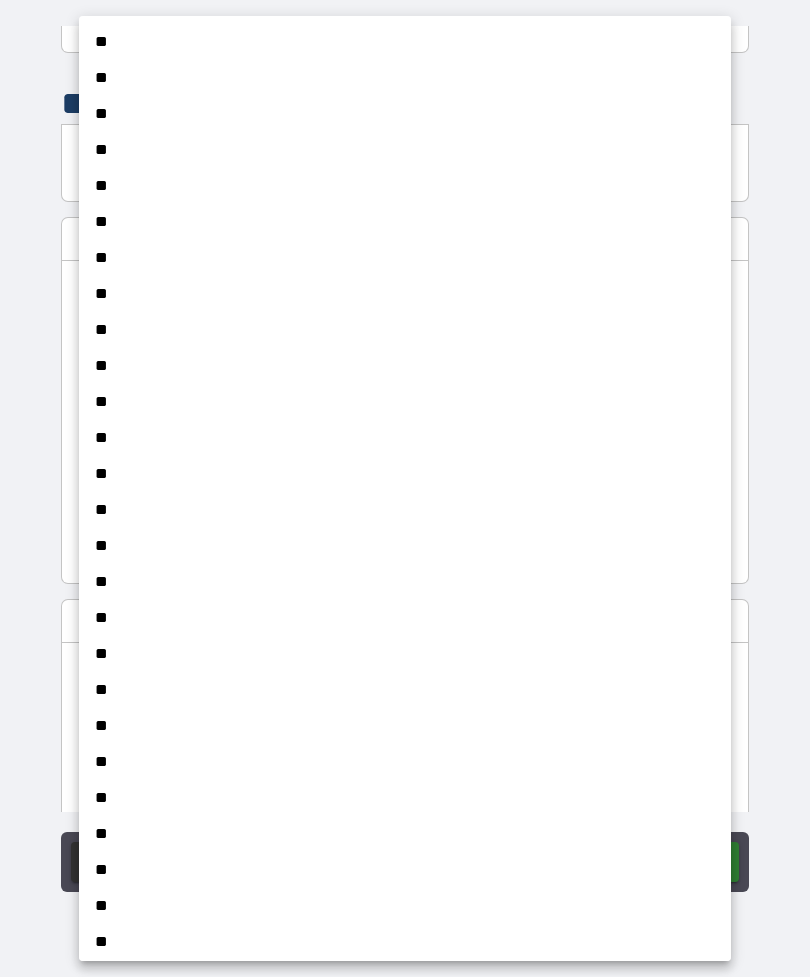 scroll, scrollTop: 994, scrollLeft: 0, axis: vertical 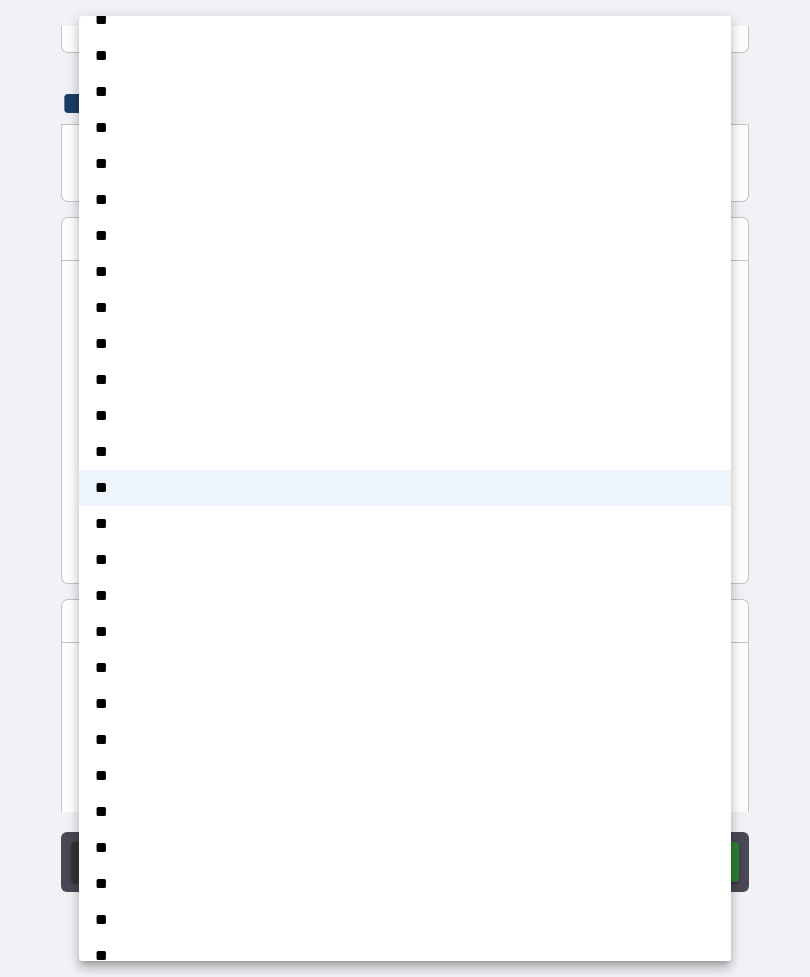click at bounding box center (405, 488) 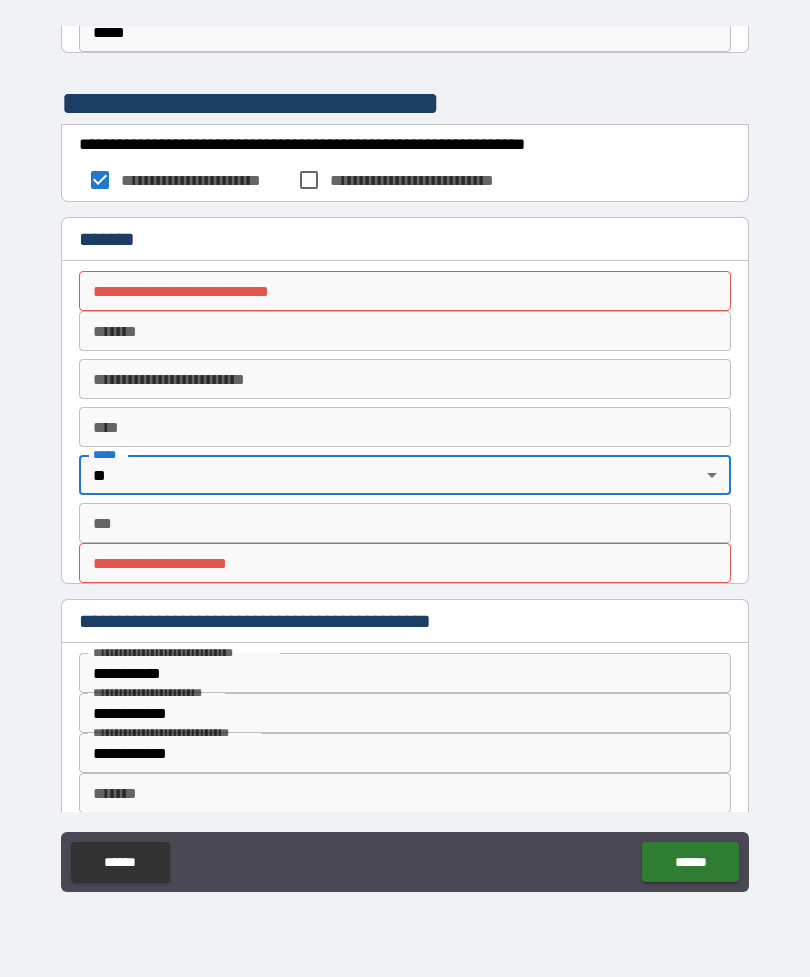 click on "** ** ** ** ** ** ** ** ** ** ** ** ** ** ** ** ** ** ** ** ** ** ** ** ** ** ** ** ** ** ** ** ** ** ** ** ** ** ** ** ** ** ** ** ** ** ** ** ** ** ** ** ** ** ** ** ** ** **" at bounding box center (405, 488) 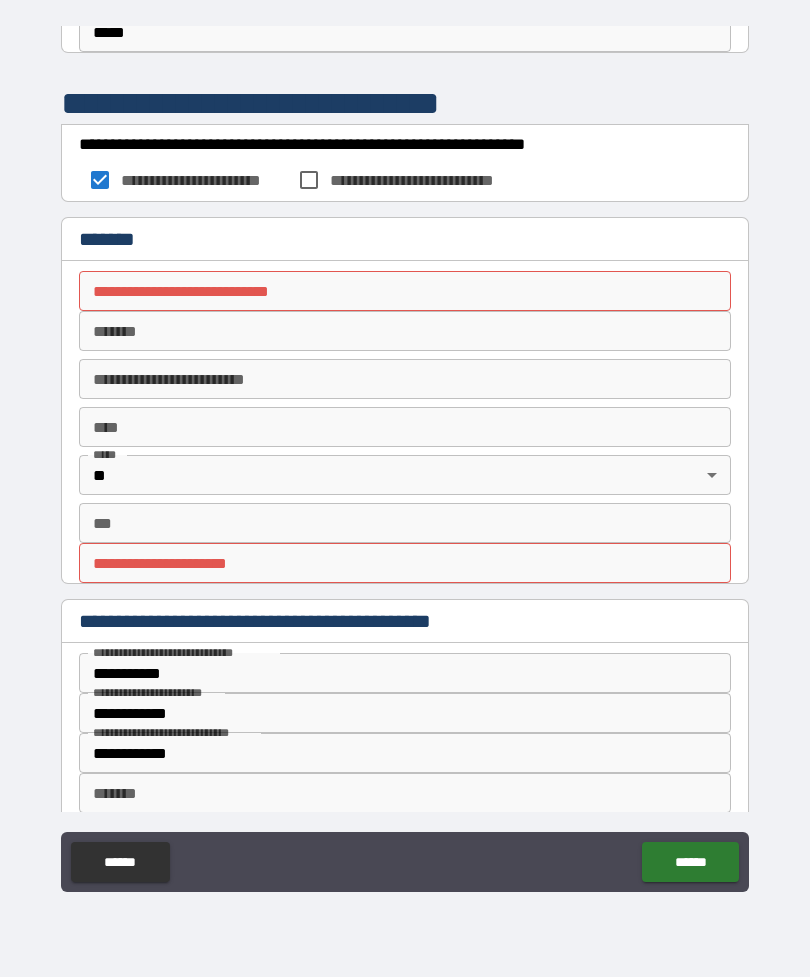 click on "******" at bounding box center (690, 862) 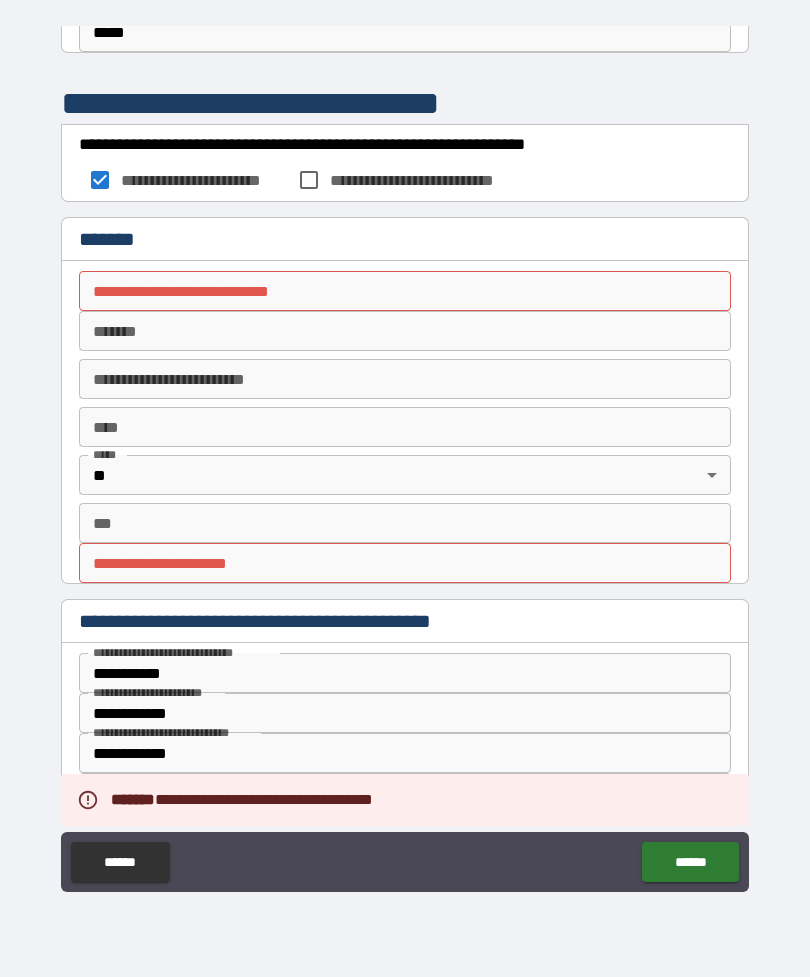 click on "**********" at bounding box center (405, 291) 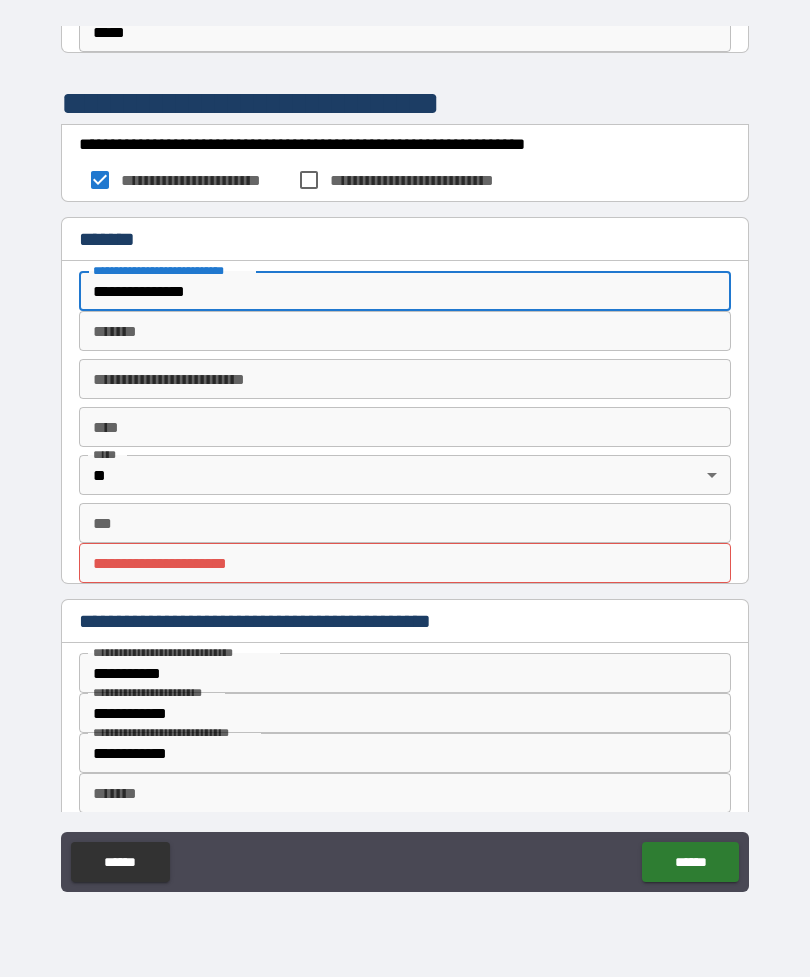 click on "*******" at bounding box center (405, 331) 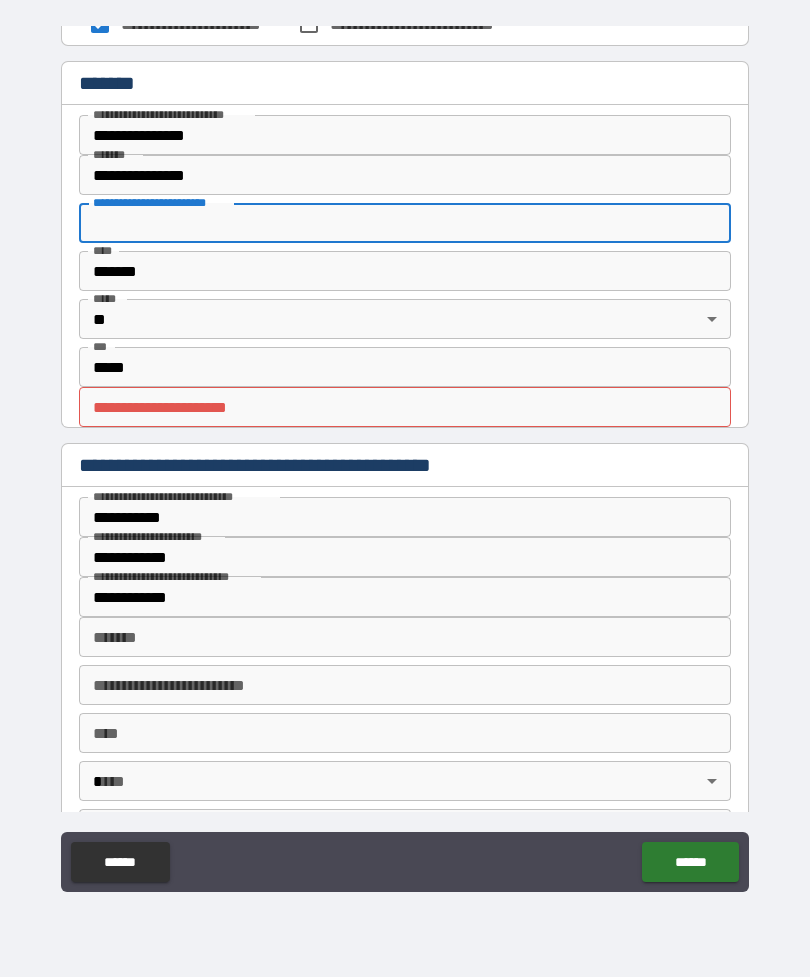 scroll, scrollTop: 1586, scrollLeft: 0, axis: vertical 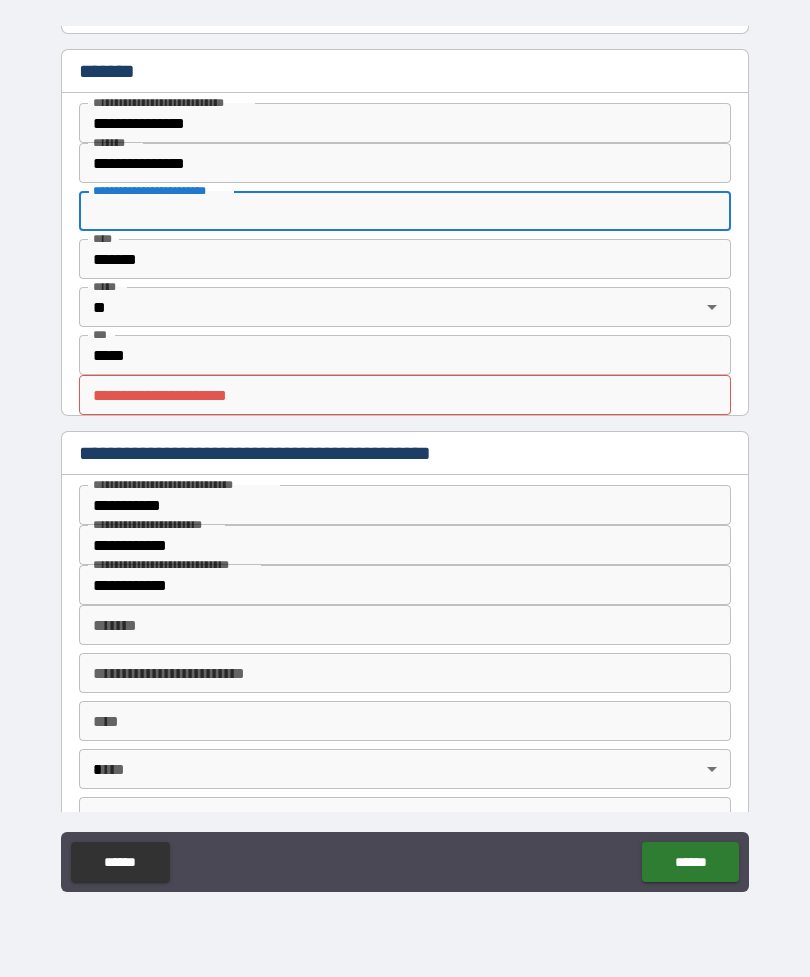 click on "**********" at bounding box center (405, 395) 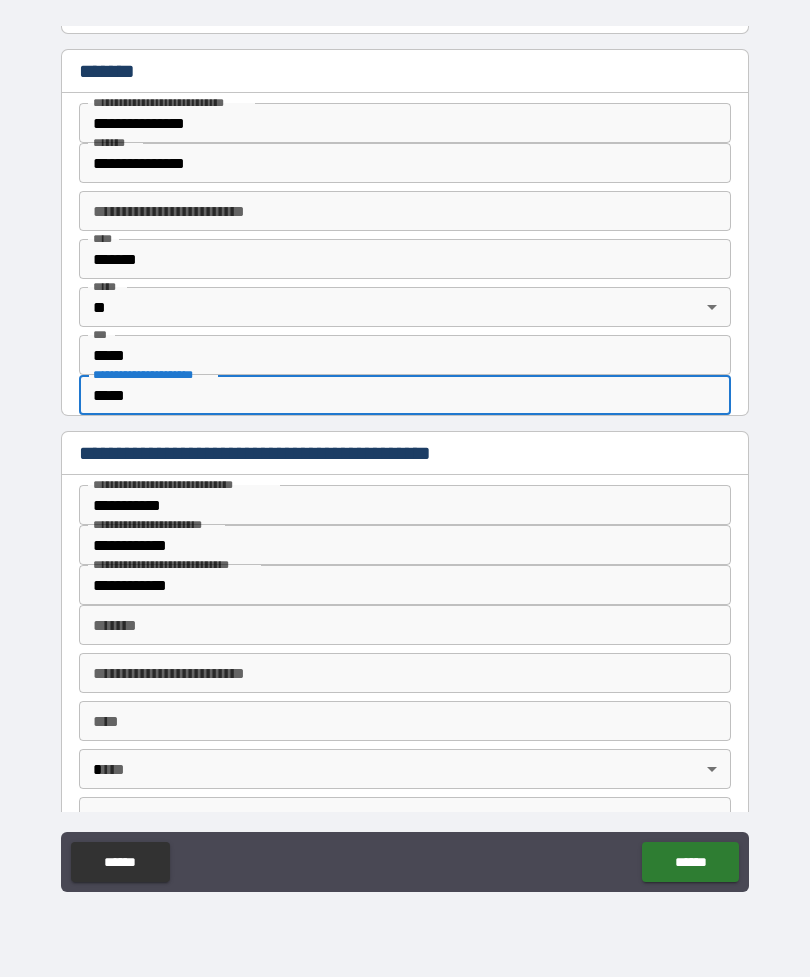 click on "**********" at bounding box center (405, 459) 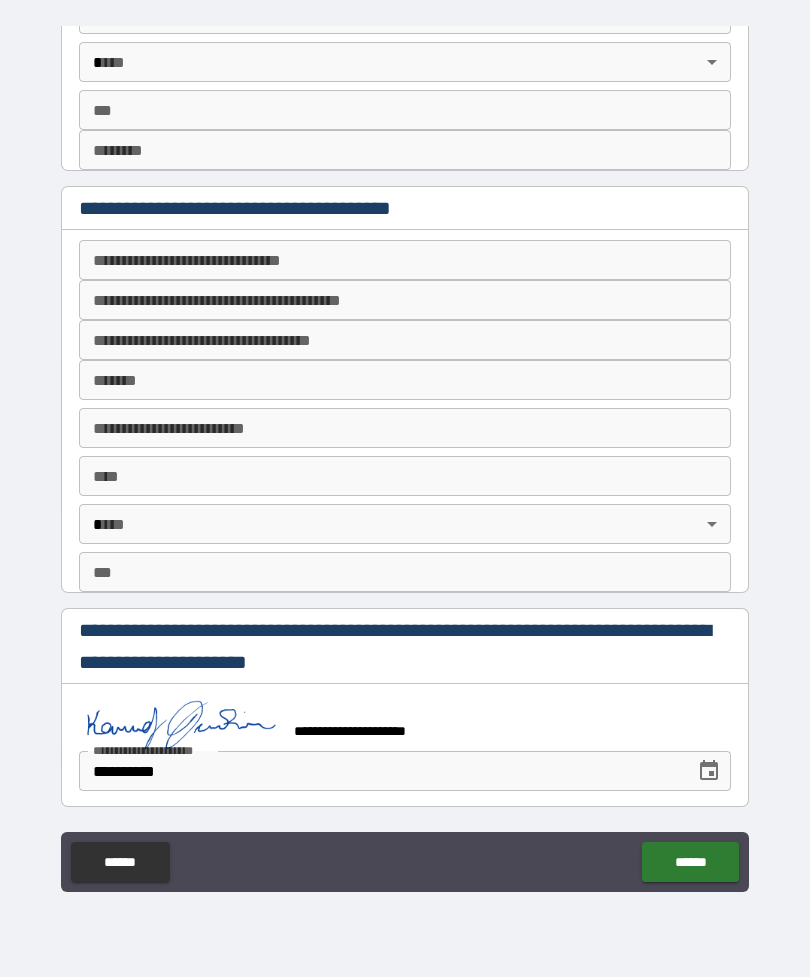 scroll, scrollTop: 2636, scrollLeft: 0, axis: vertical 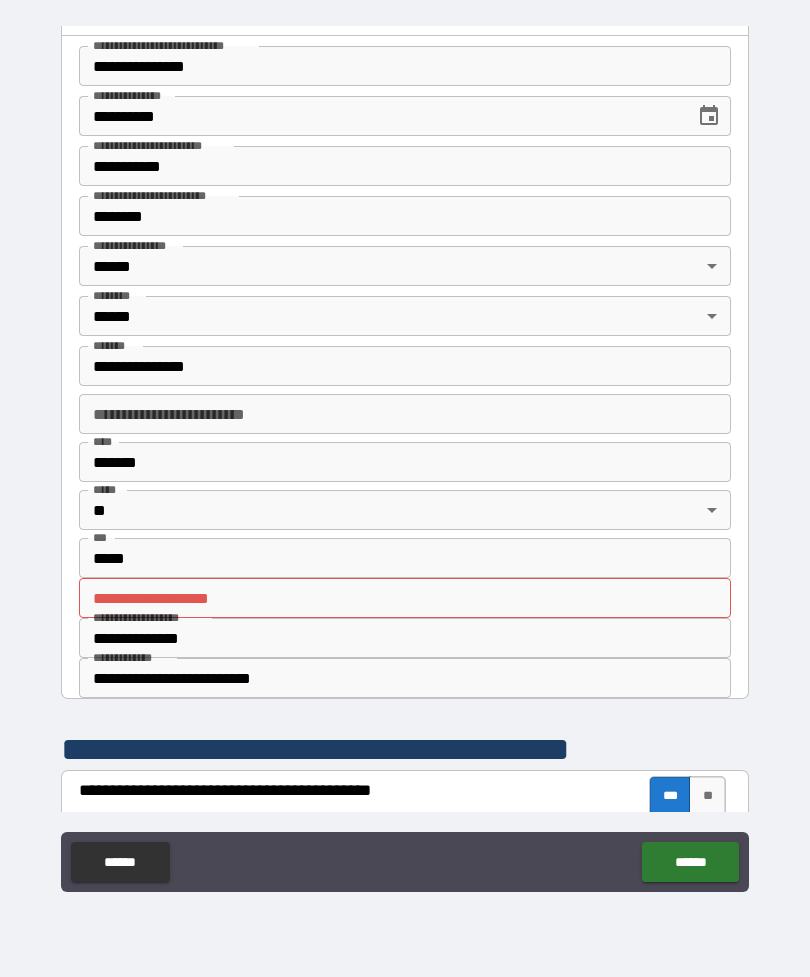click on "**********" at bounding box center [405, 598] 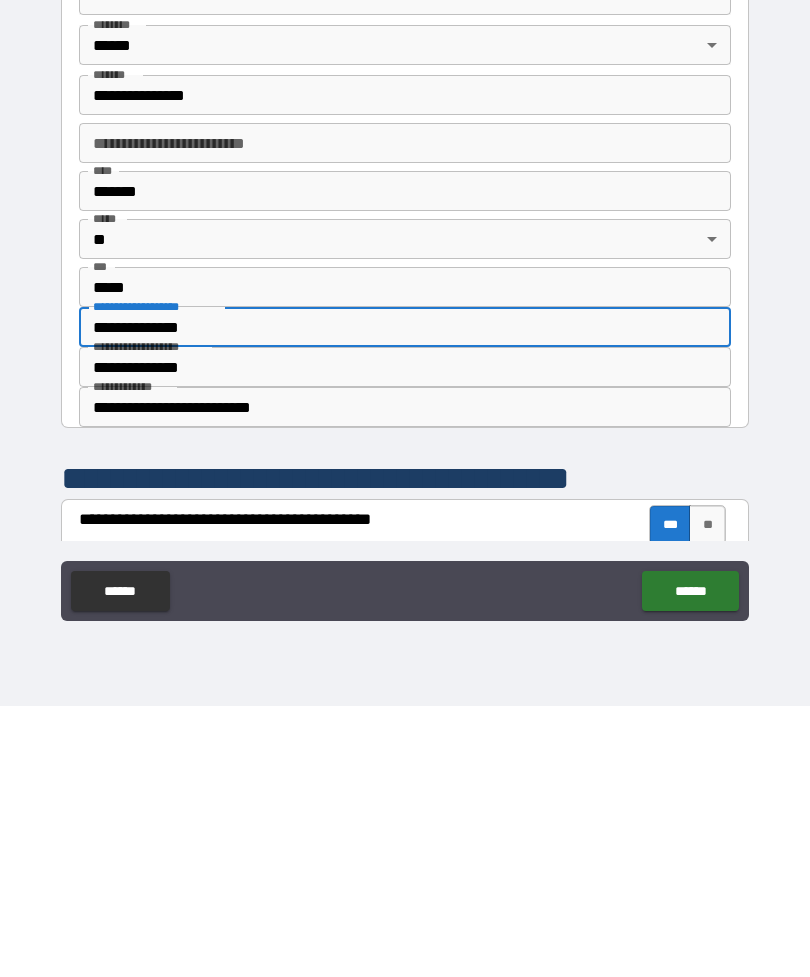click on "**********" at bounding box center [405, 459] 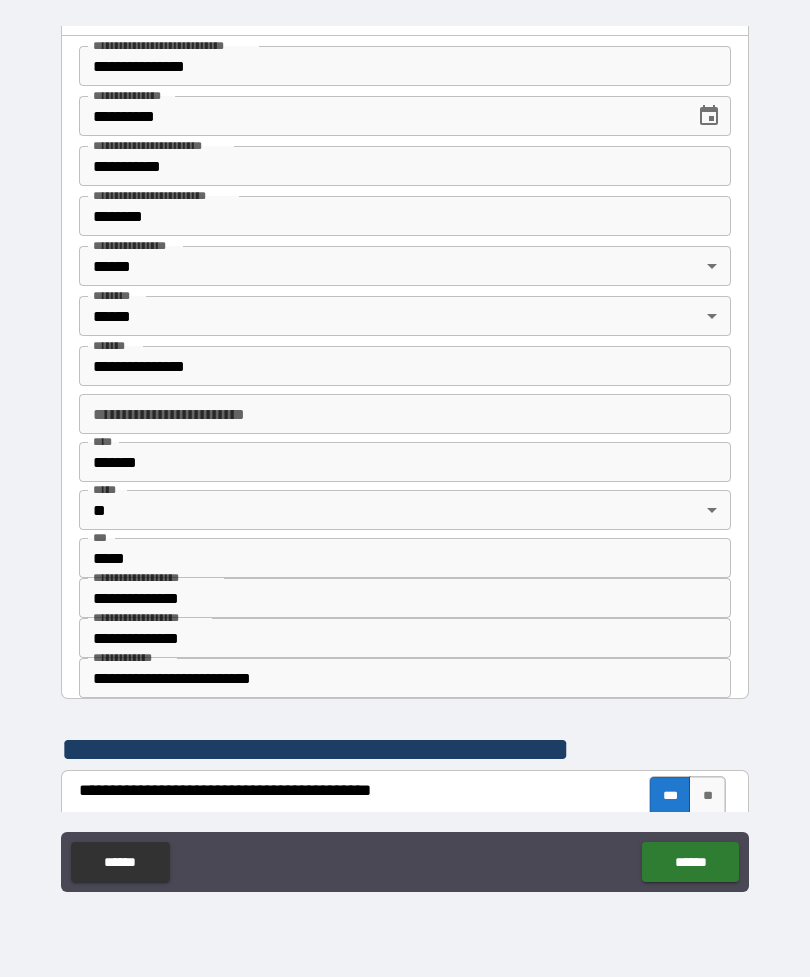 click on "******" at bounding box center [690, 862] 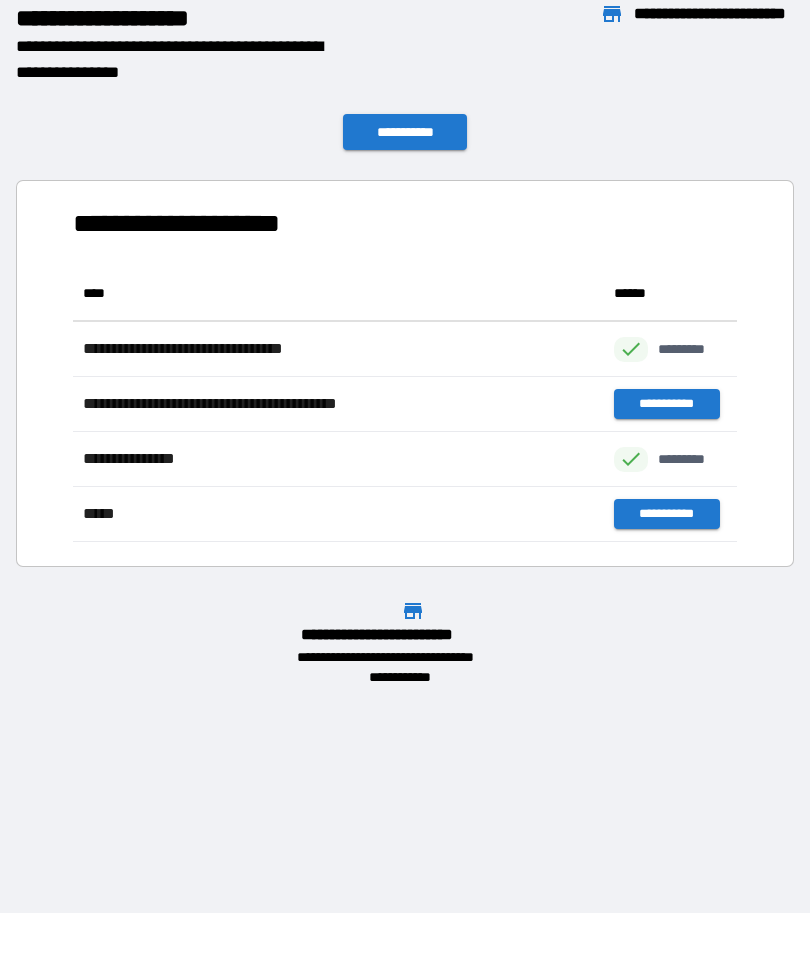 scroll, scrollTop: 1, scrollLeft: 1, axis: both 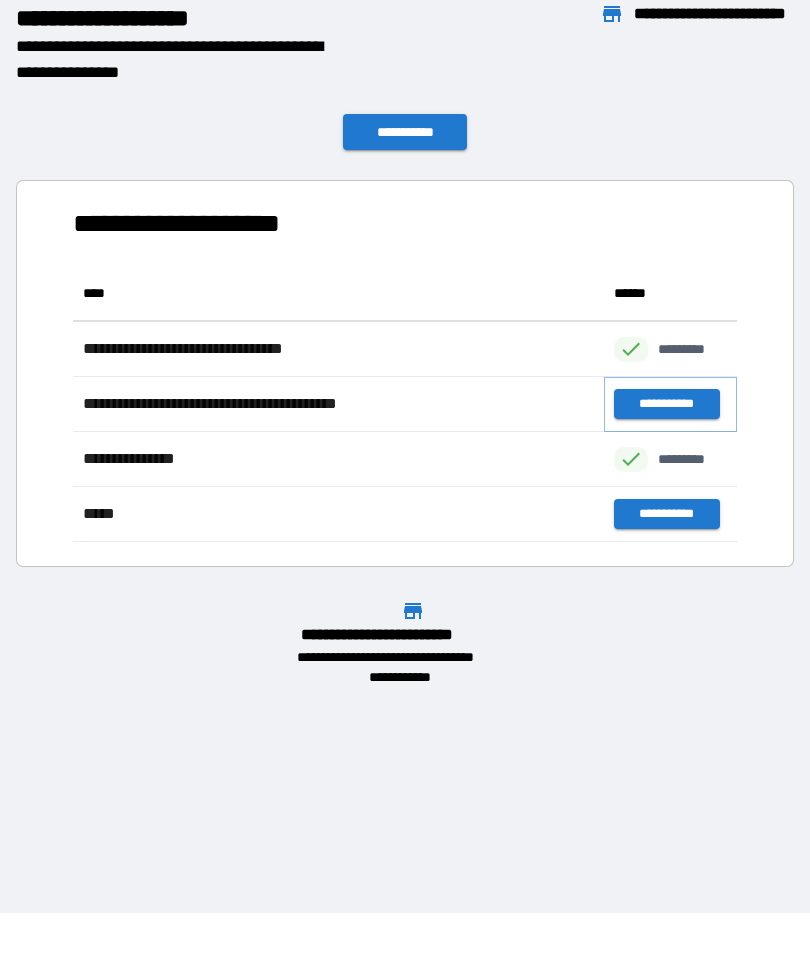 click on "**********" at bounding box center [666, 404] 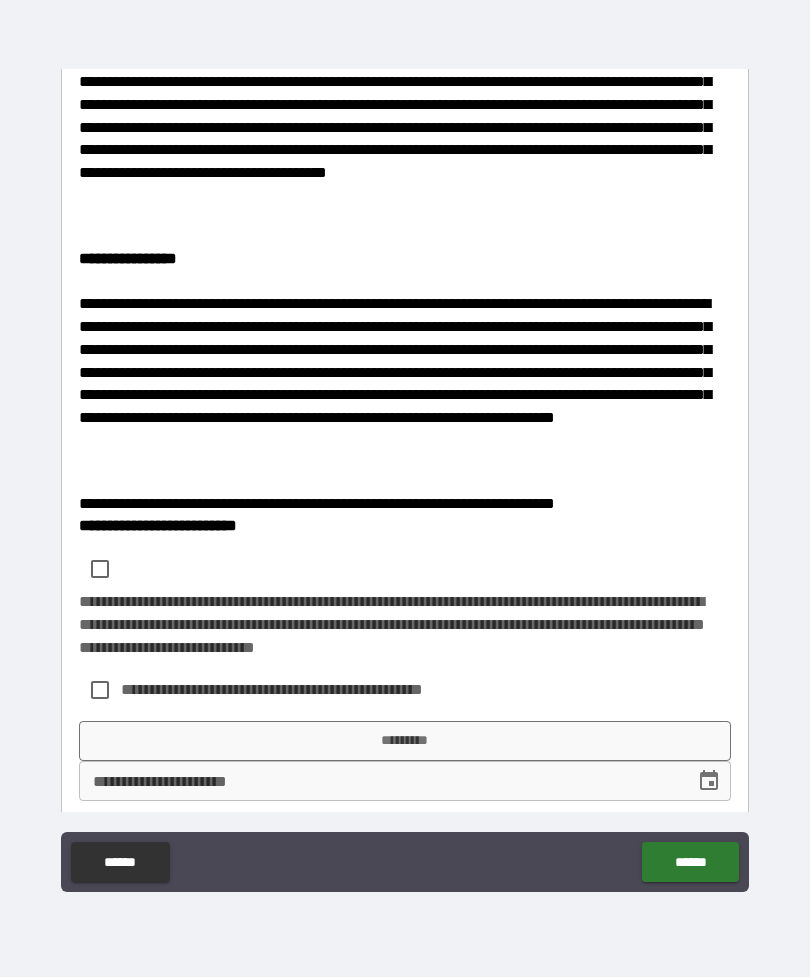 scroll, scrollTop: 407, scrollLeft: 0, axis: vertical 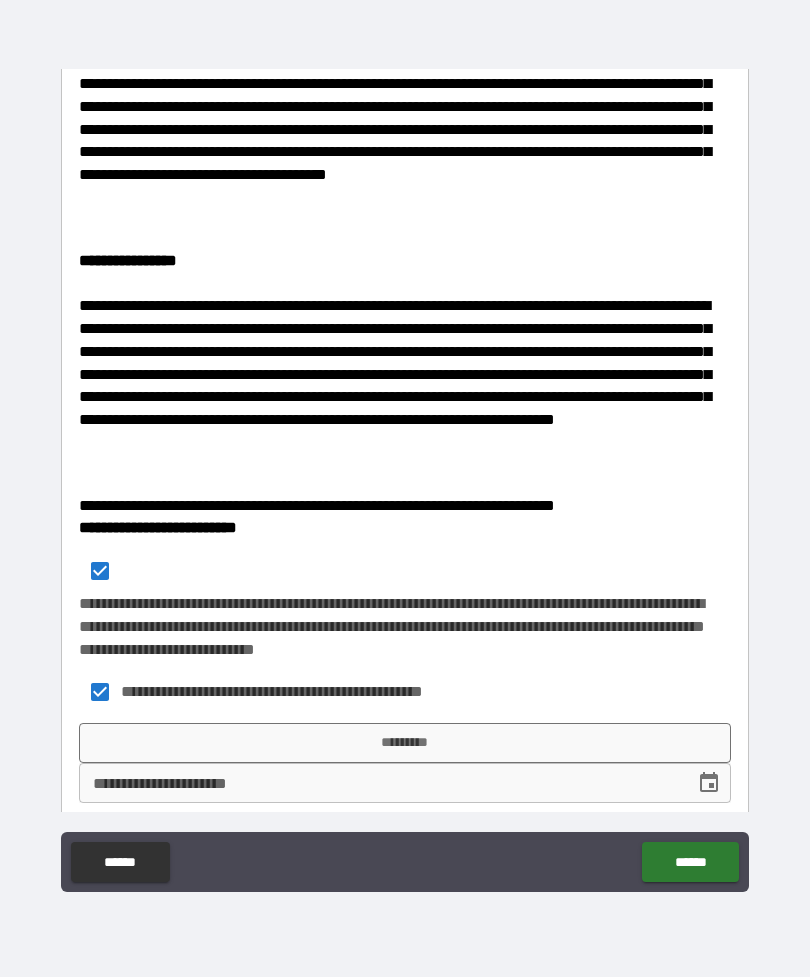 click on "*********" at bounding box center [405, 743] 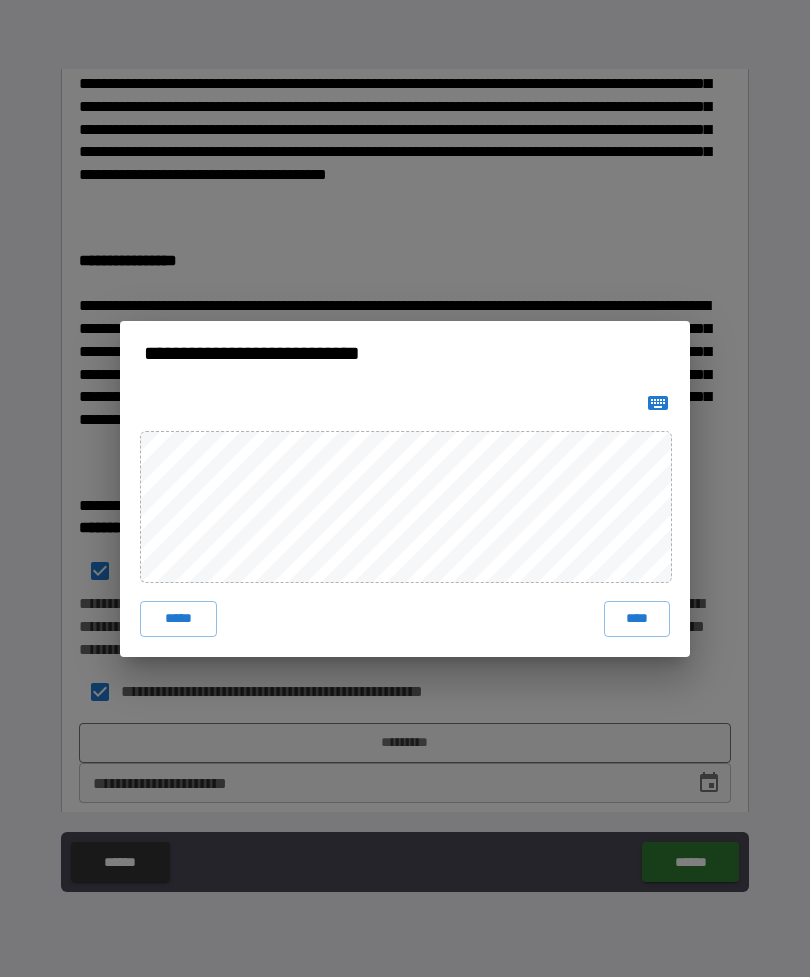 click on "****" at bounding box center (637, 619) 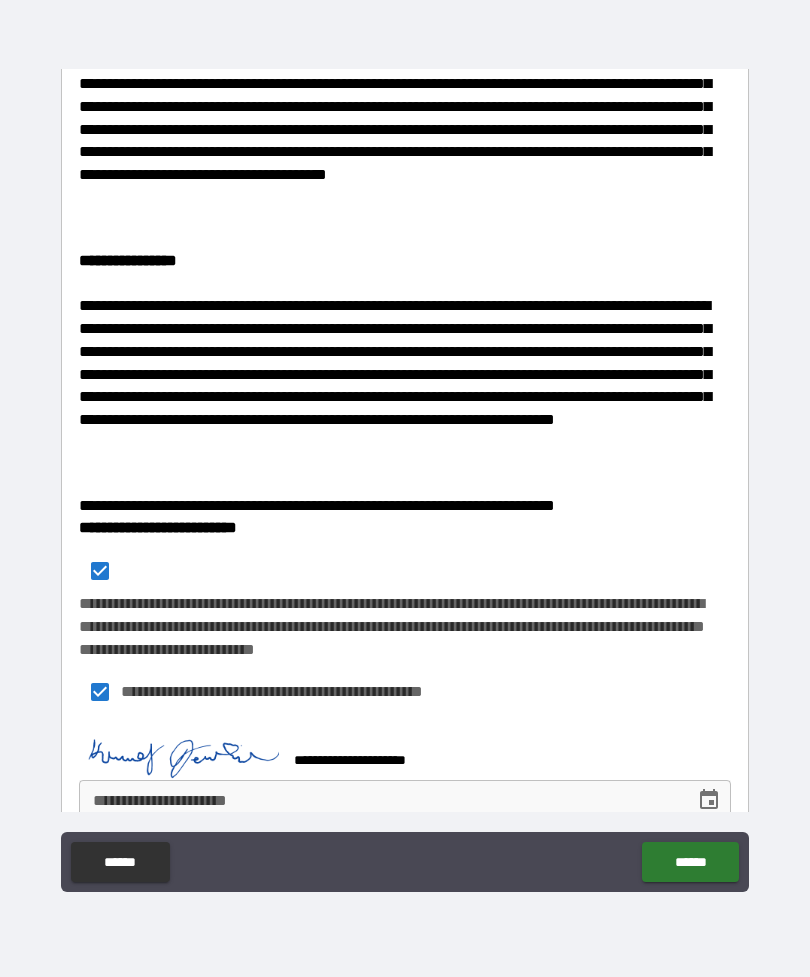 scroll, scrollTop: 397, scrollLeft: 0, axis: vertical 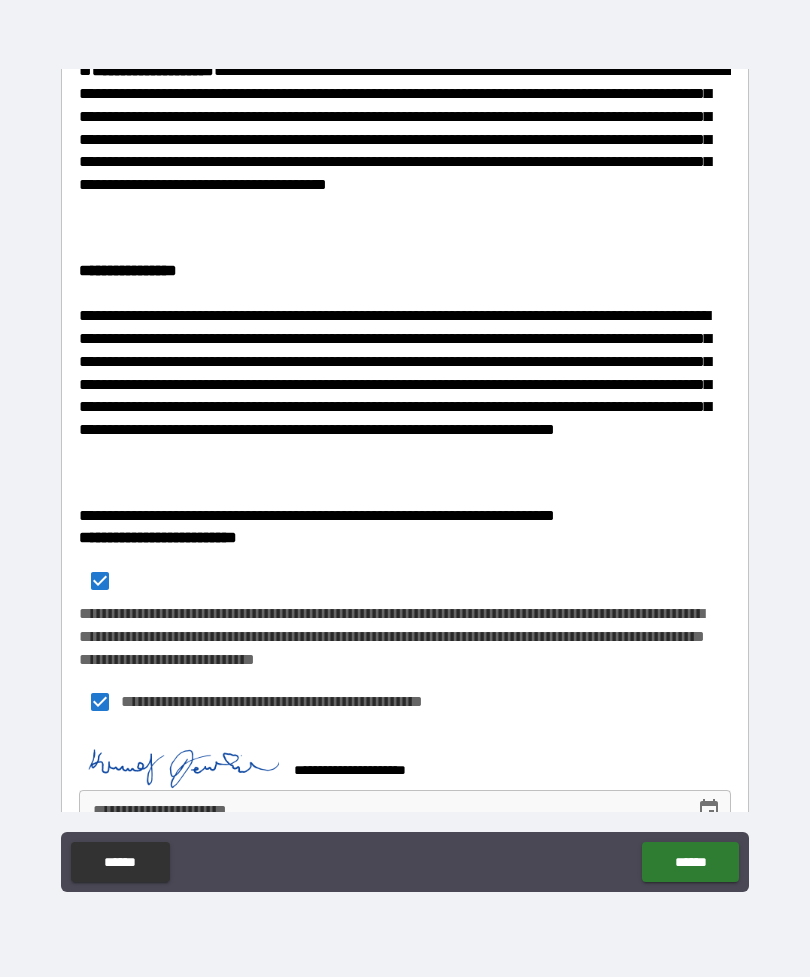 click 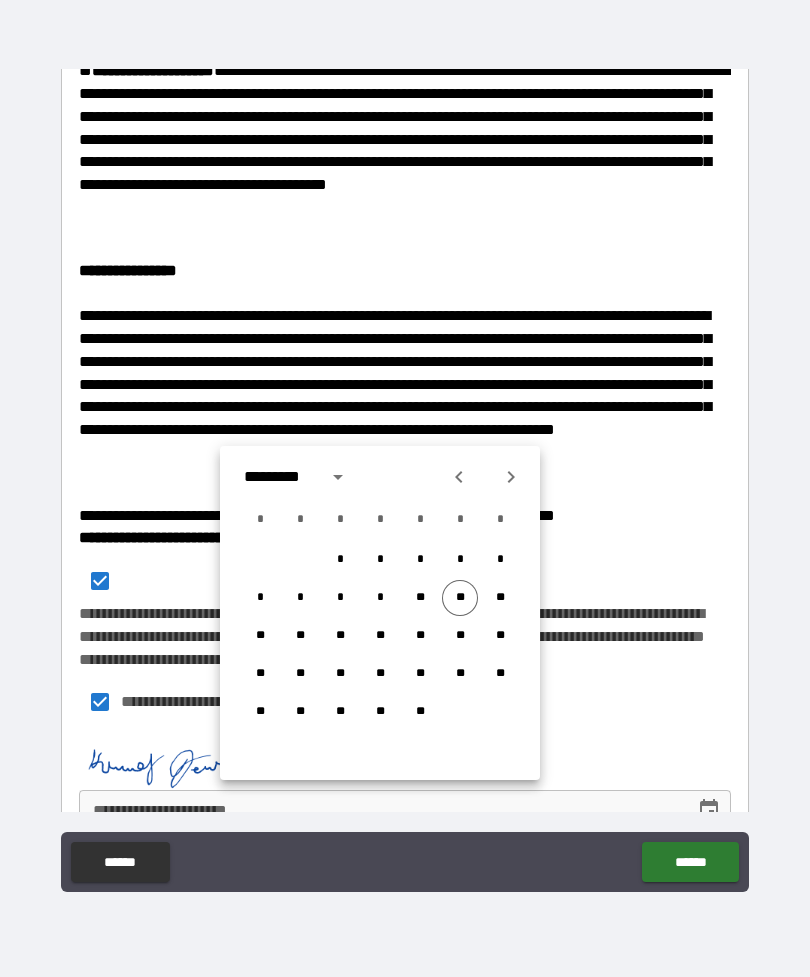 click on "**" at bounding box center [460, 598] 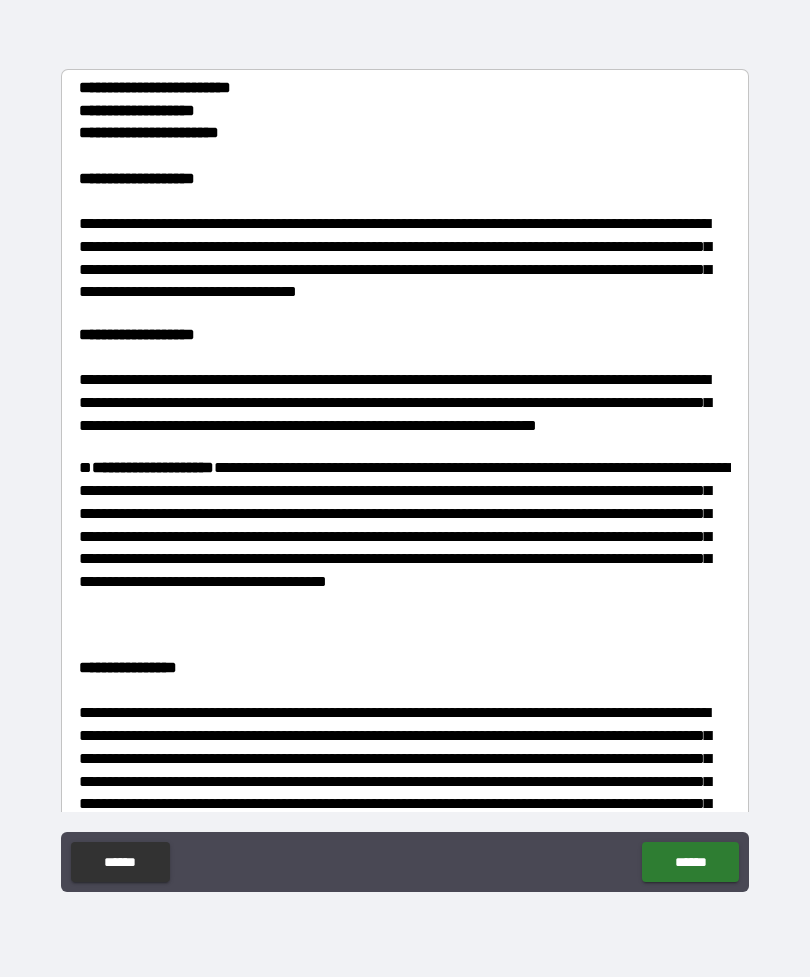 scroll, scrollTop: 0, scrollLeft: 0, axis: both 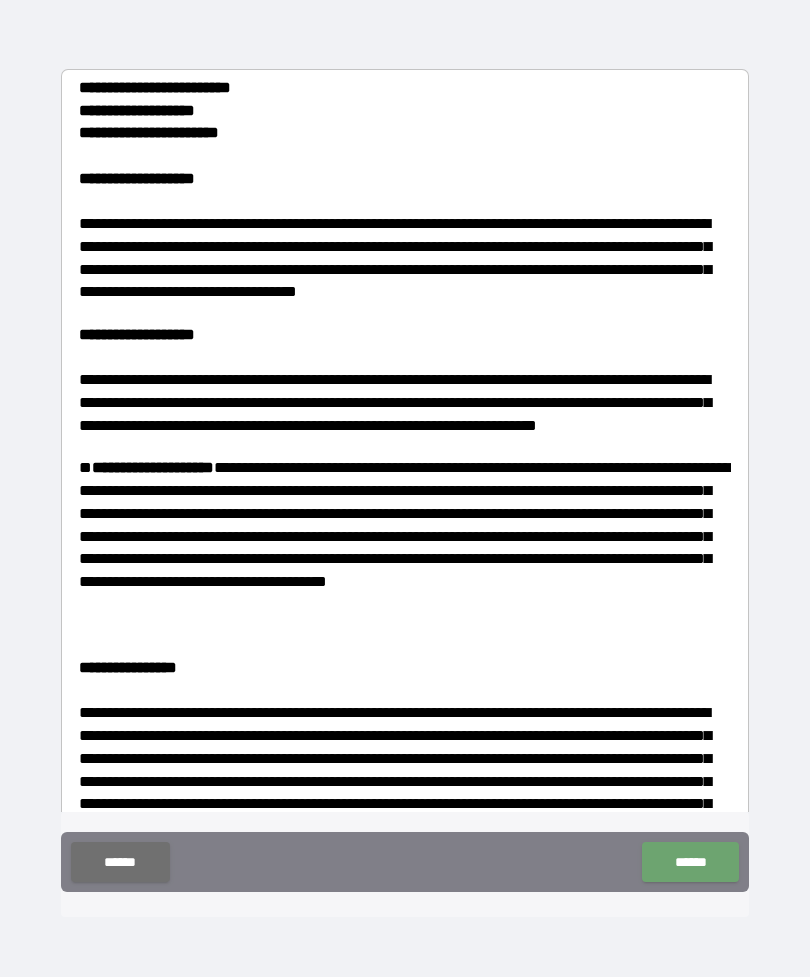 click on "******" at bounding box center (690, 862) 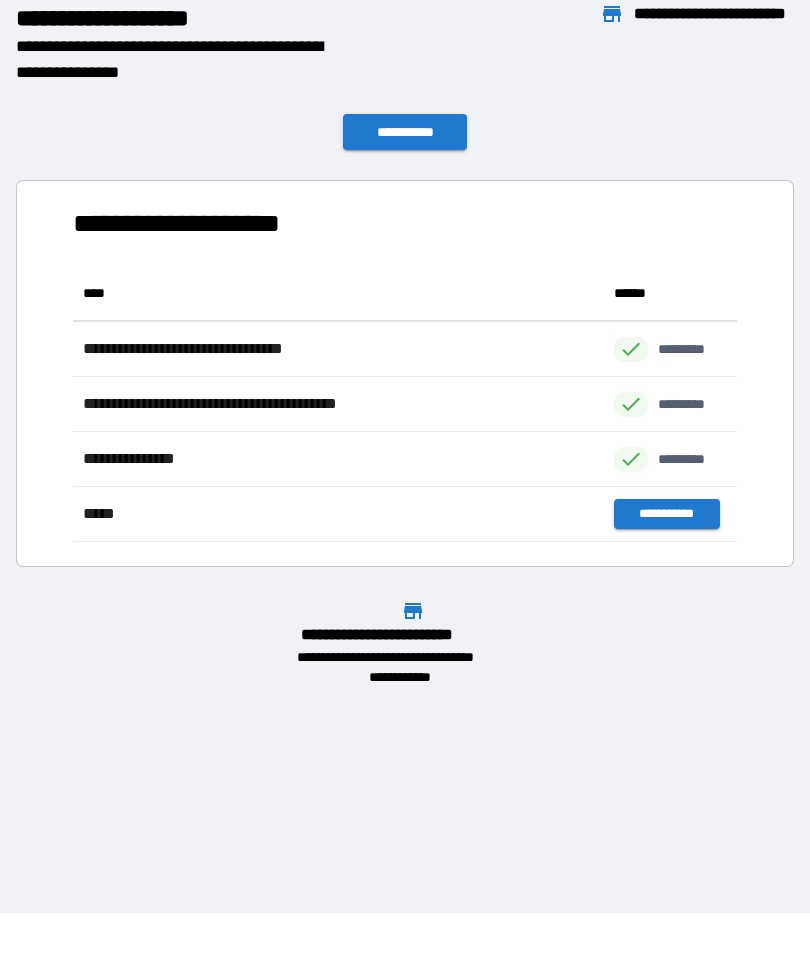 scroll, scrollTop: 1, scrollLeft: 1, axis: both 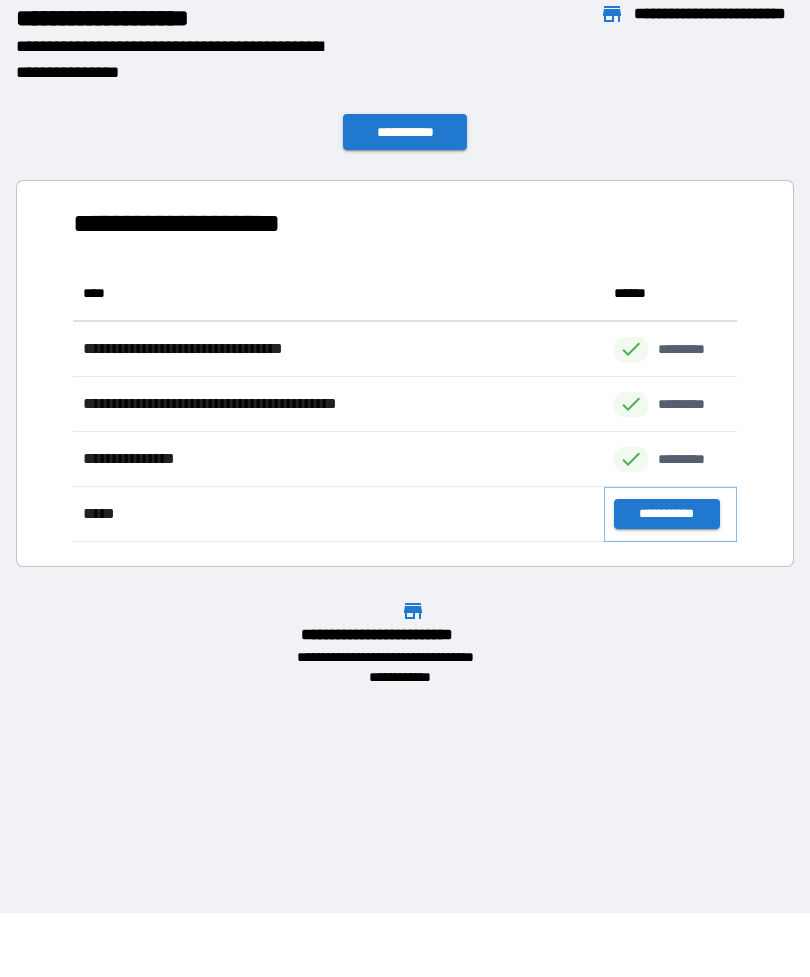 click on "**********" at bounding box center (666, 514) 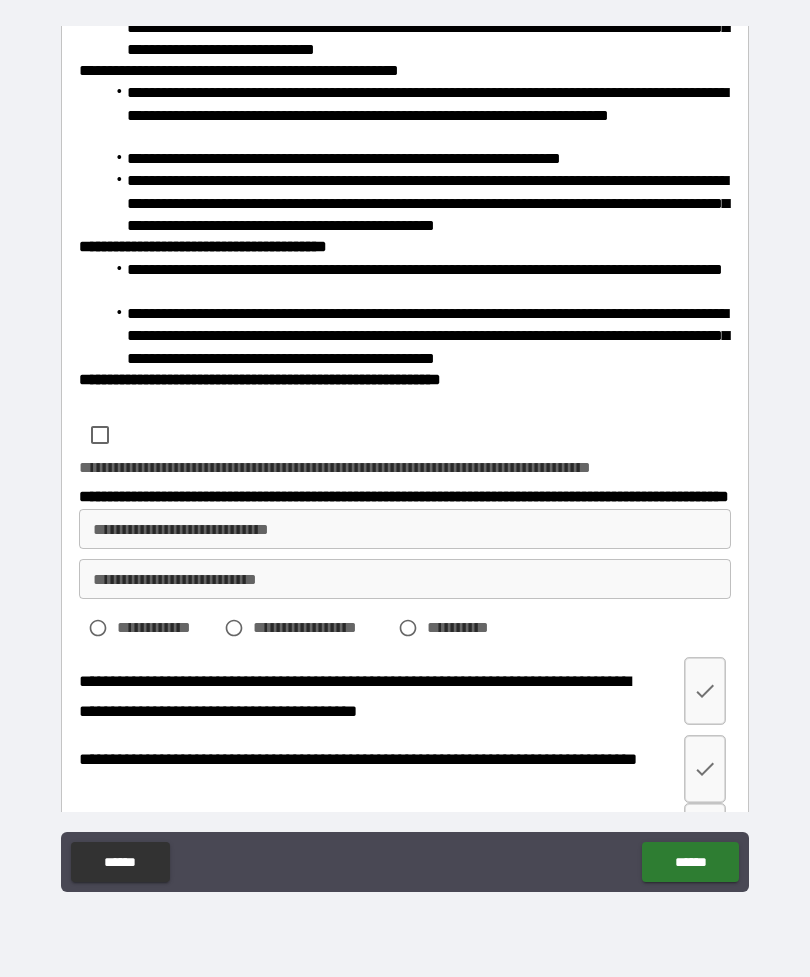 scroll, scrollTop: 640, scrollLeft: 0, axis: vertical 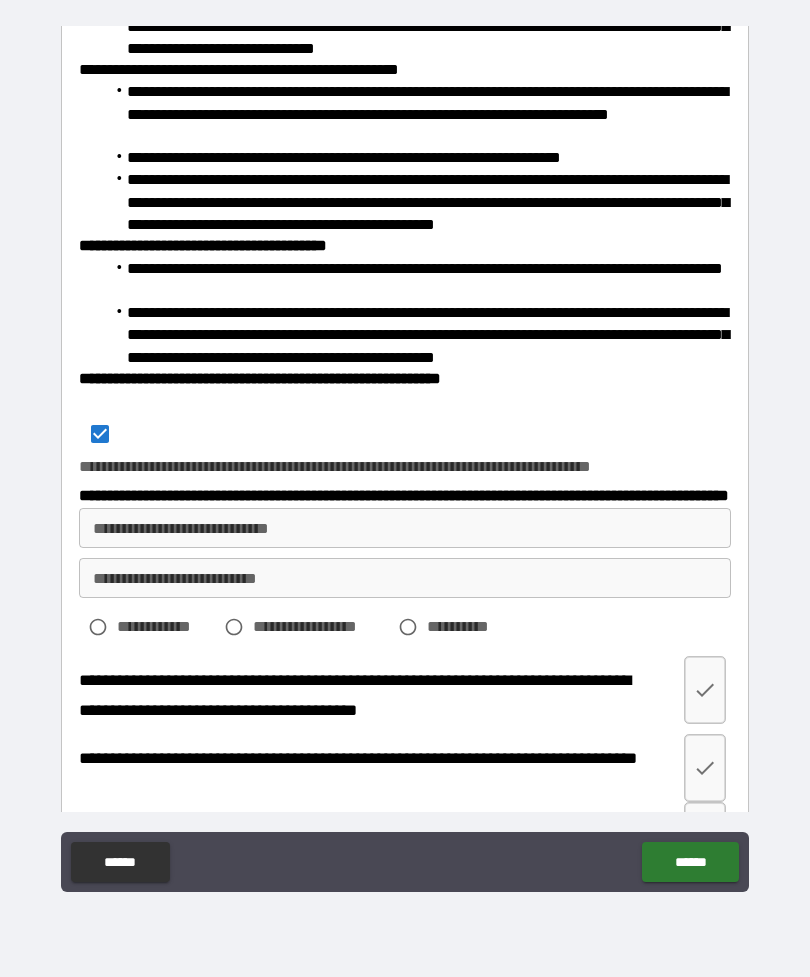 click on "**********" at bounding box center (405, 528) 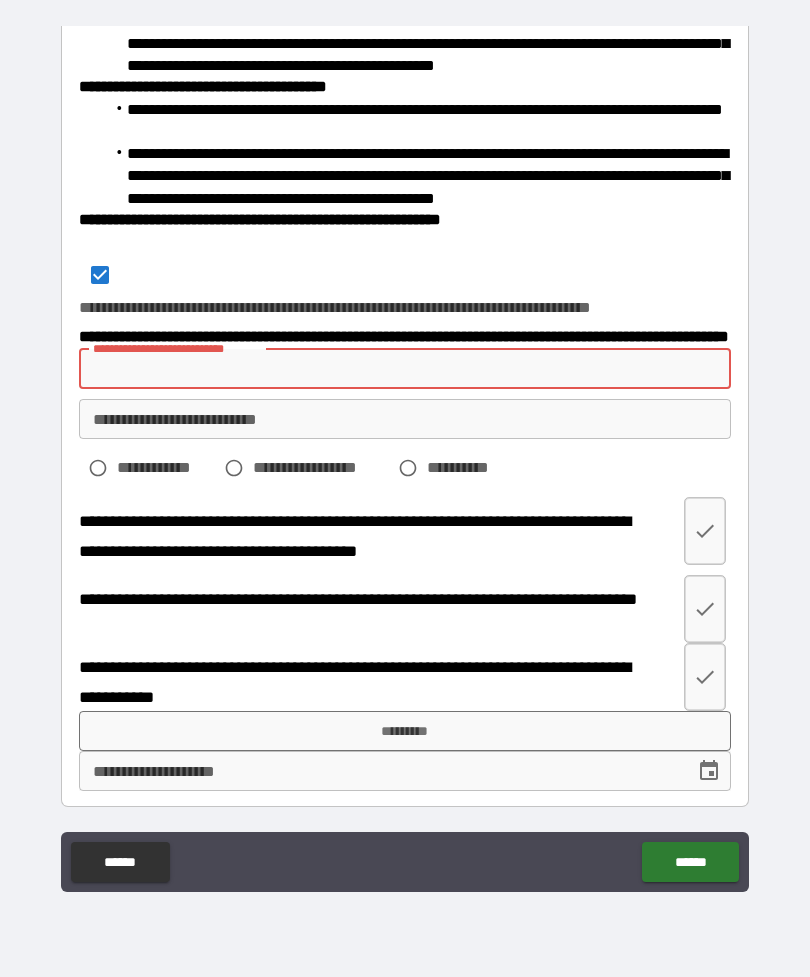 scroll, scrollTop: 857, scrollLeft: 0, axis: vertical 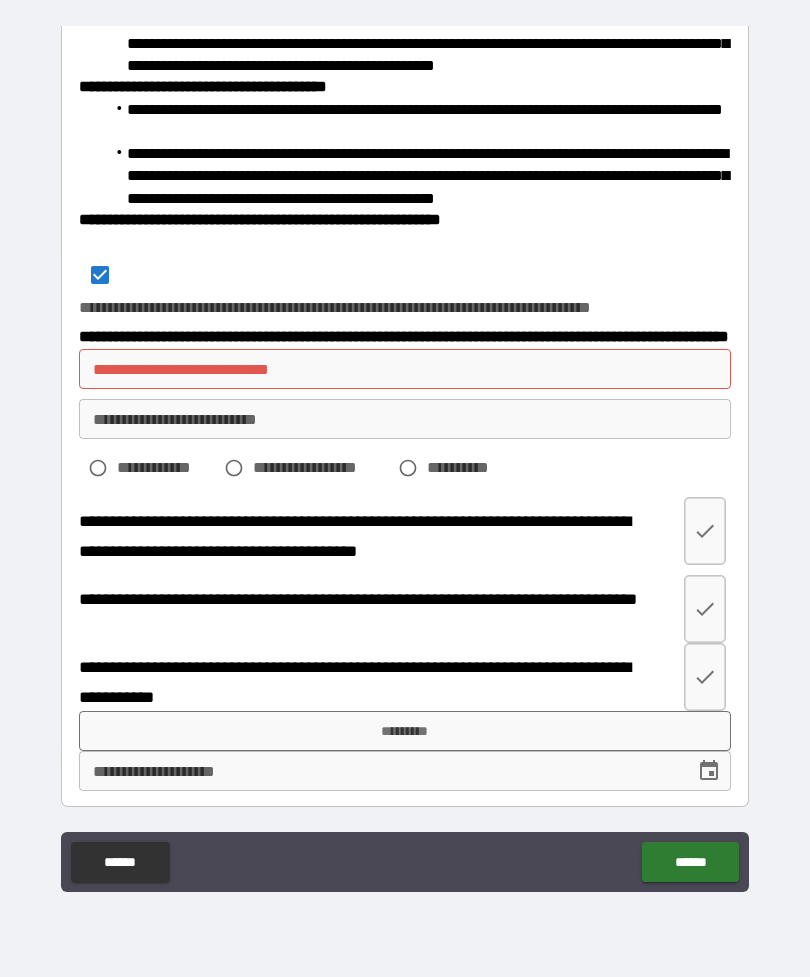 click on "**********" at bounding box center [405, 369] 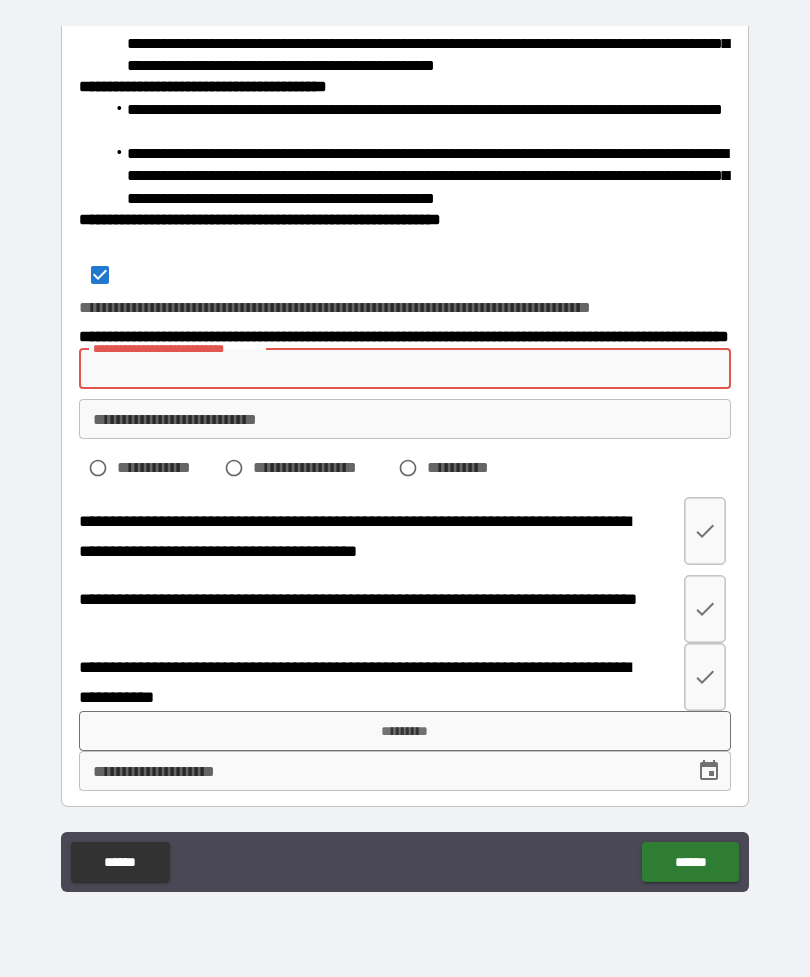 click on "**********" at bounding box center [405, 459] 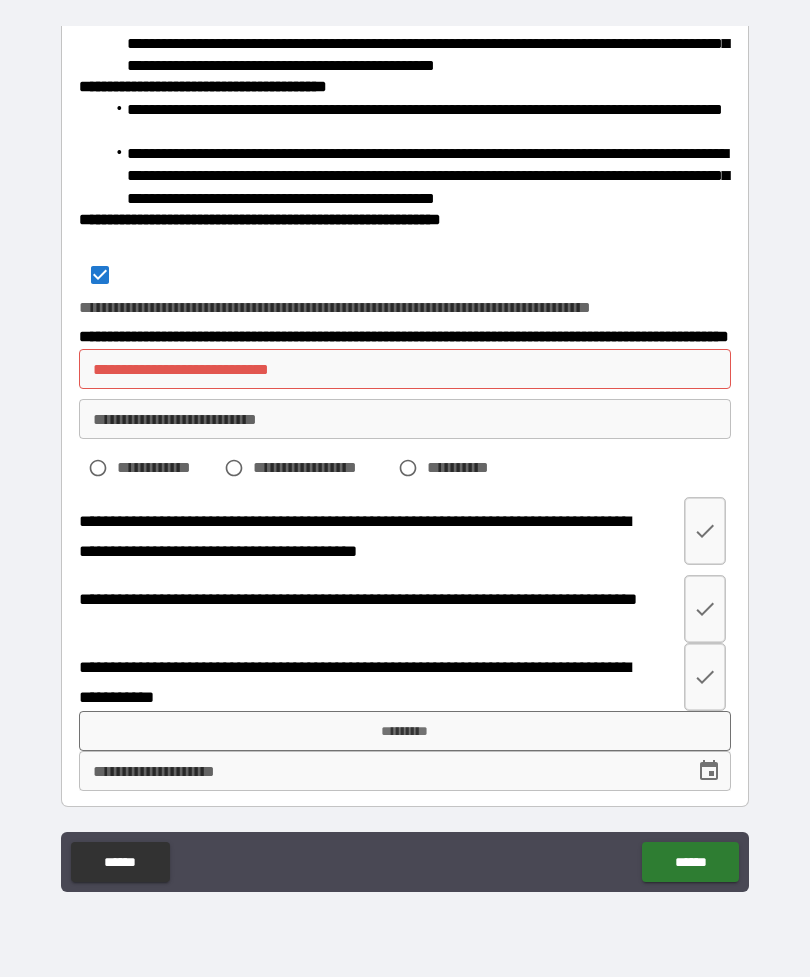 click 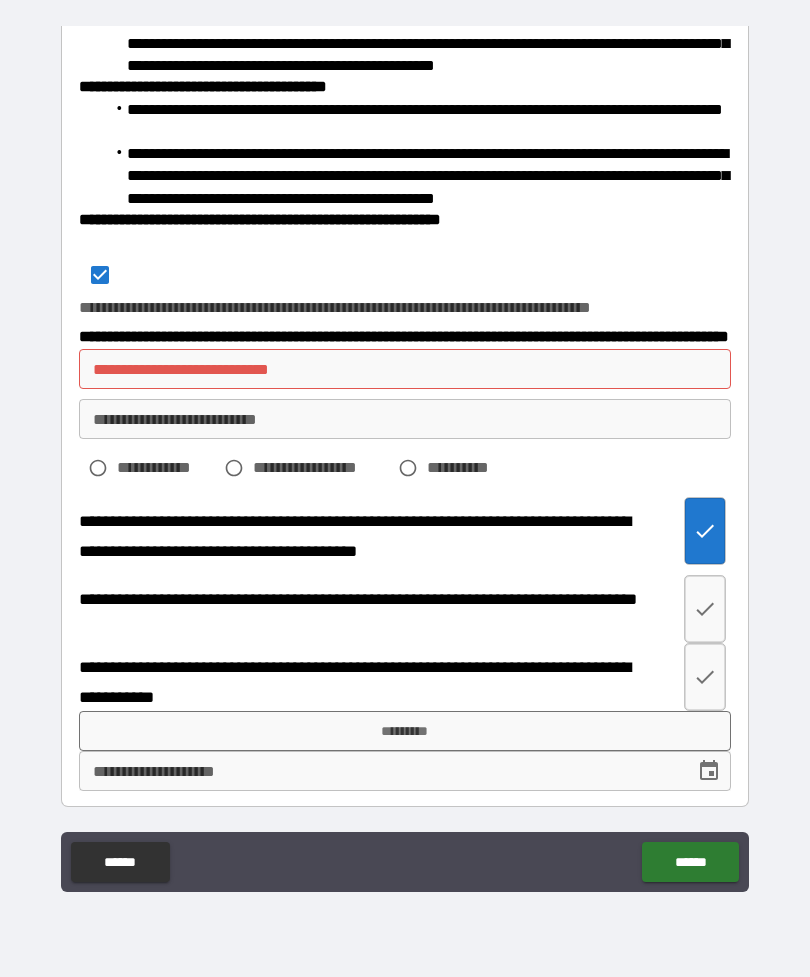 click 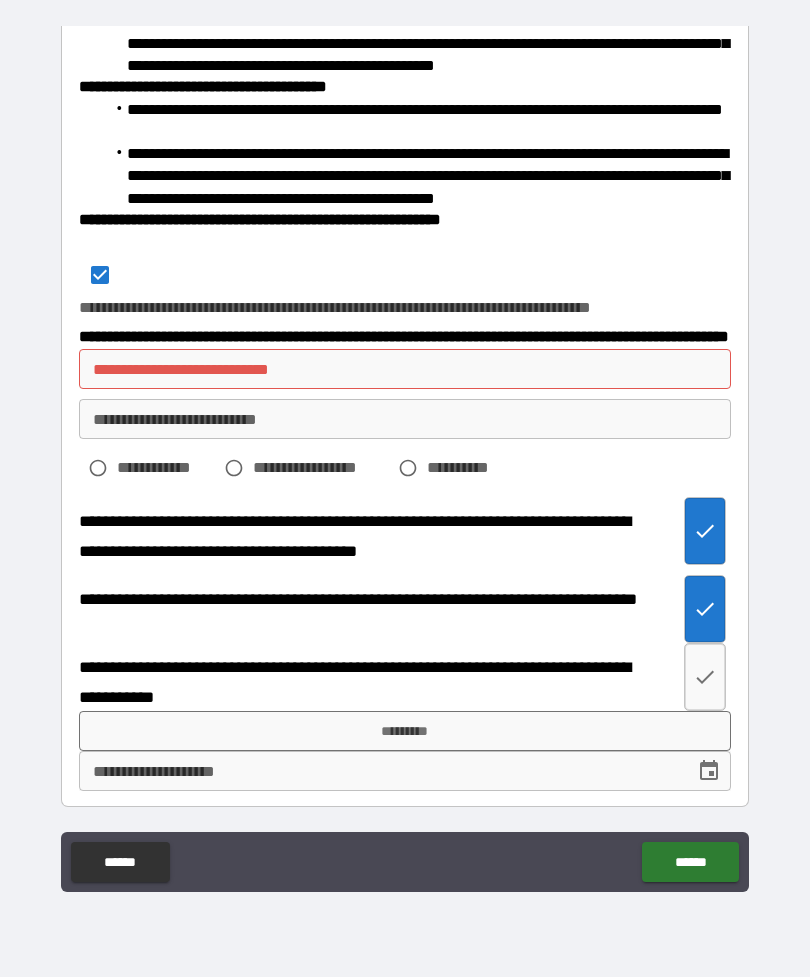 click 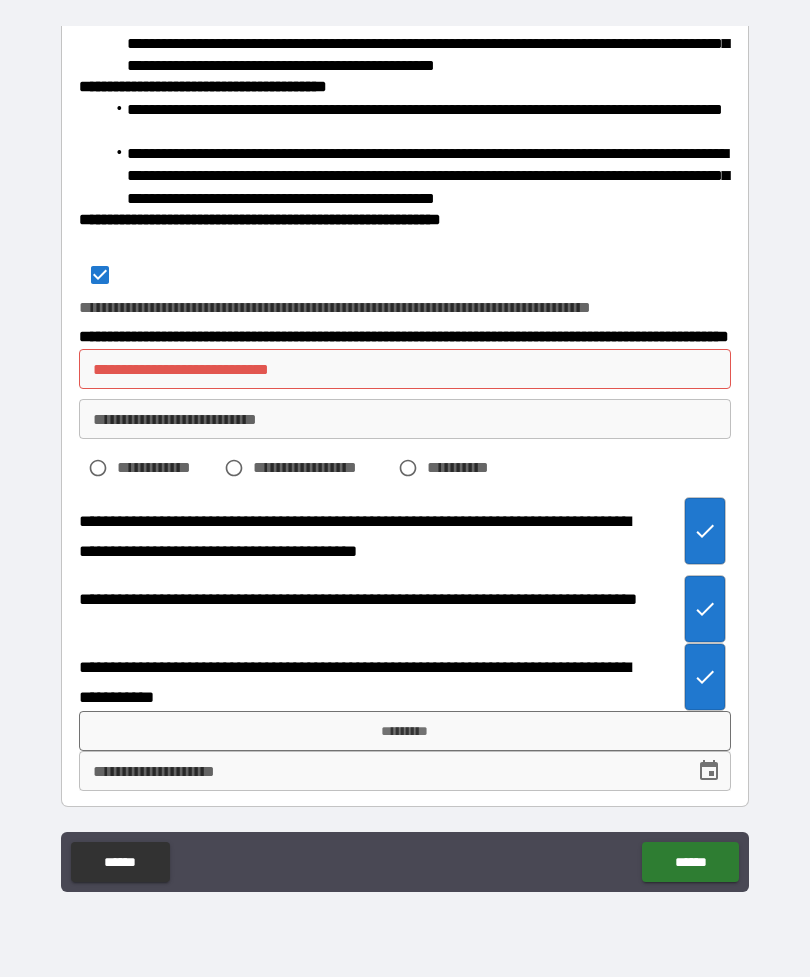 click on "*********" at bounding box center (405, 731) 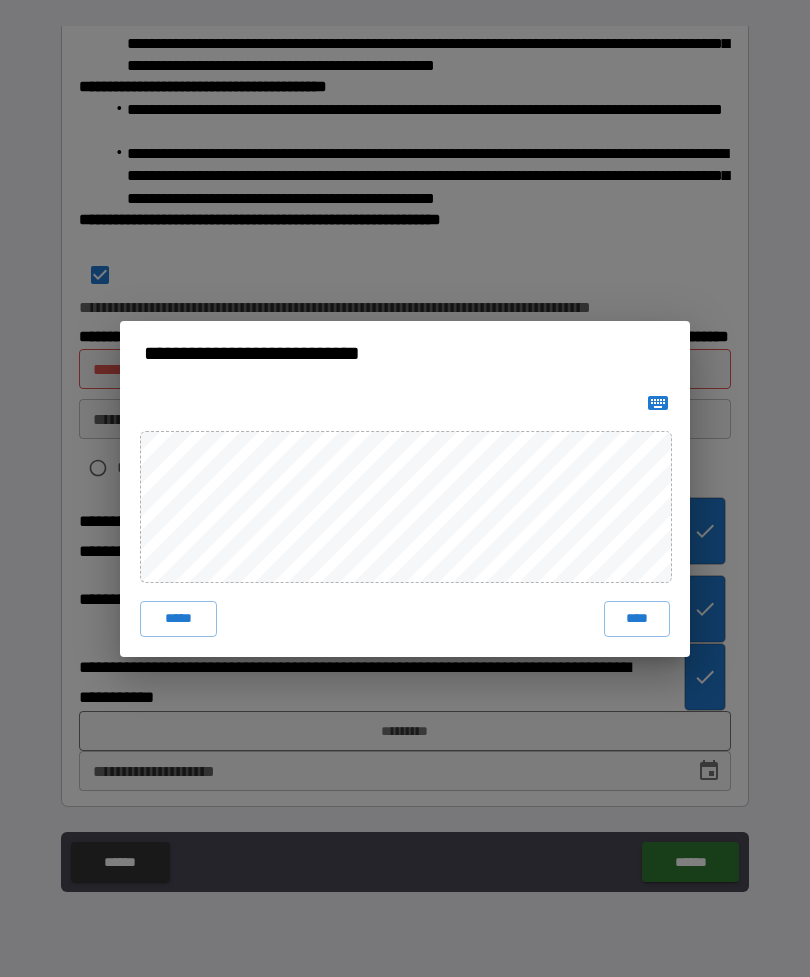 click on "****" at bounding box center [637, 619] 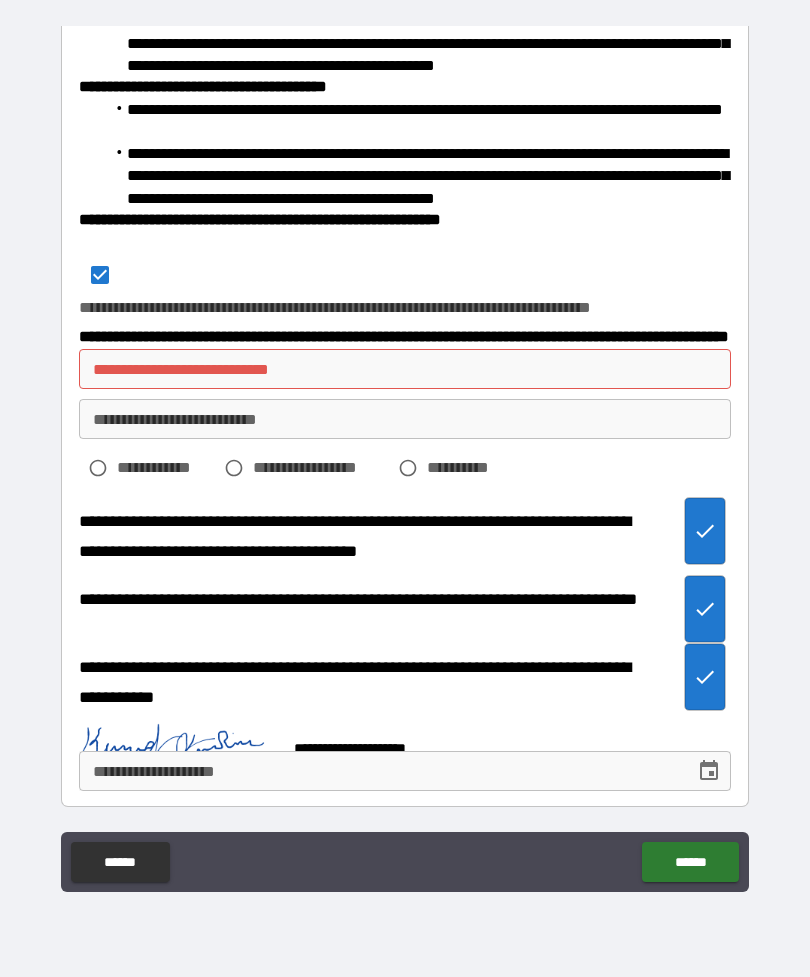 scroll, scrollTop: 847, scrollLeft: 0, axis: vertical 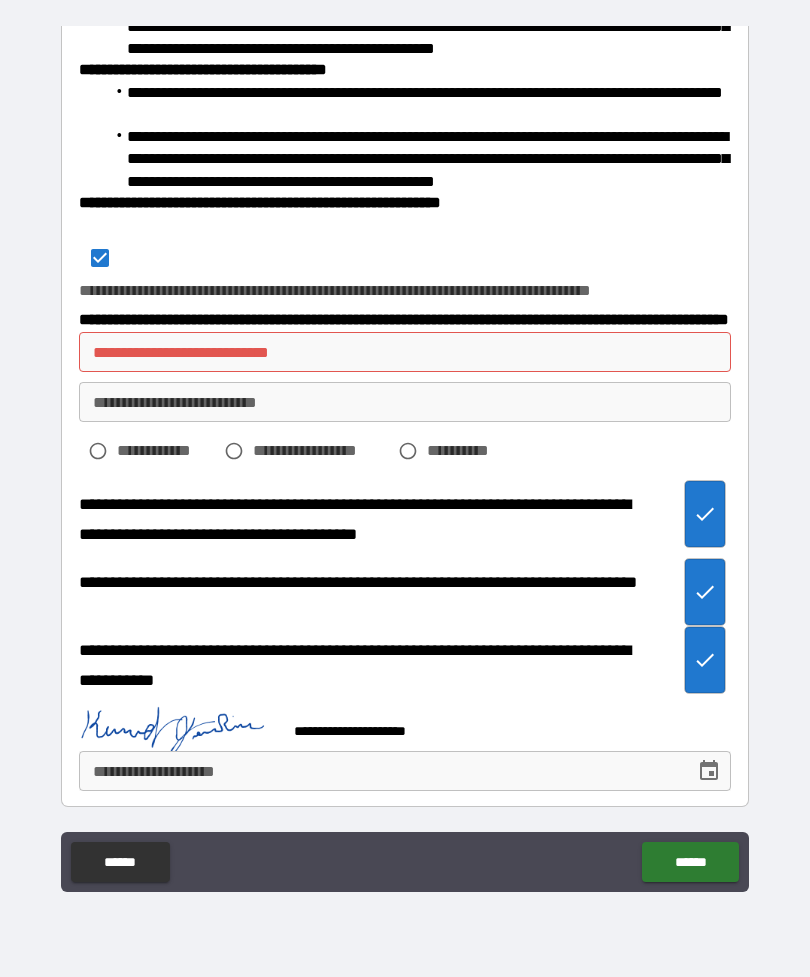 click 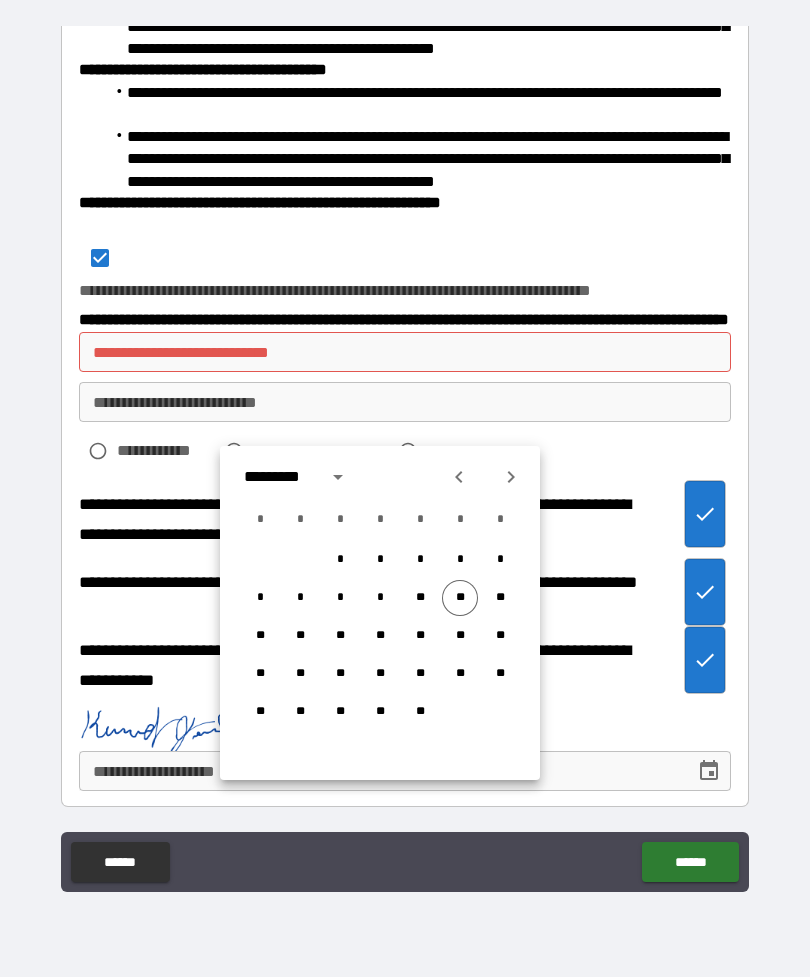 click on "**" at bounding box center [460, 598] 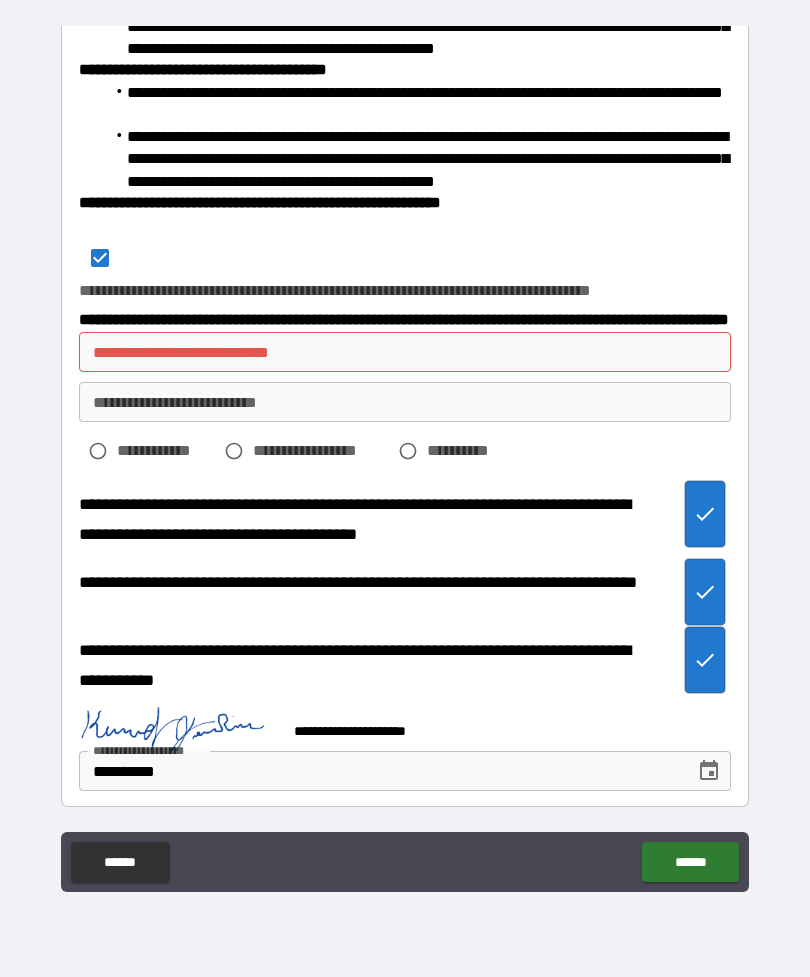 scroll, scrollTop: 853, scrollLeft: 0, axis: vertical 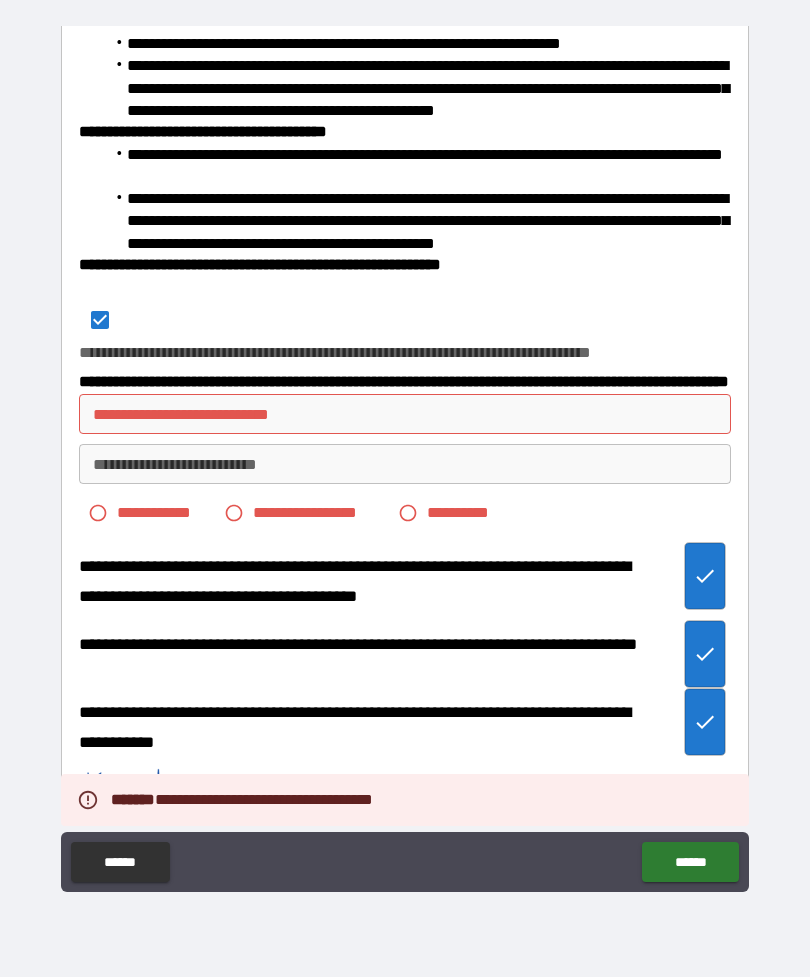 click on "**********" at bounding box center [405, 414] 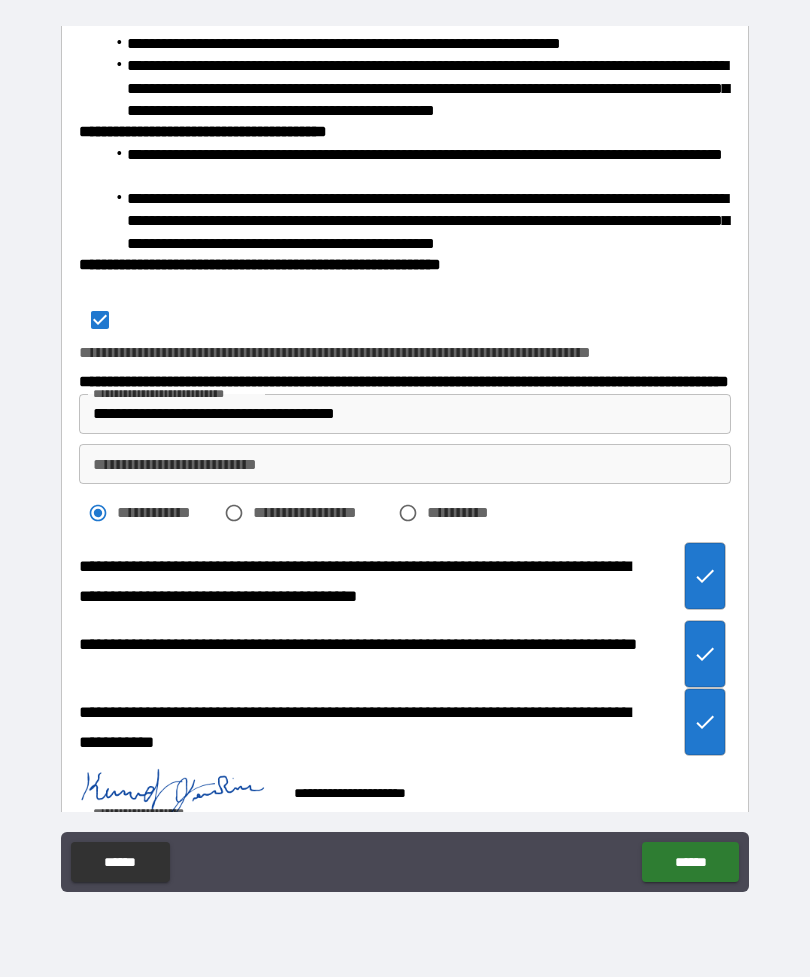click on "**********" at bounding box center [321, 512] 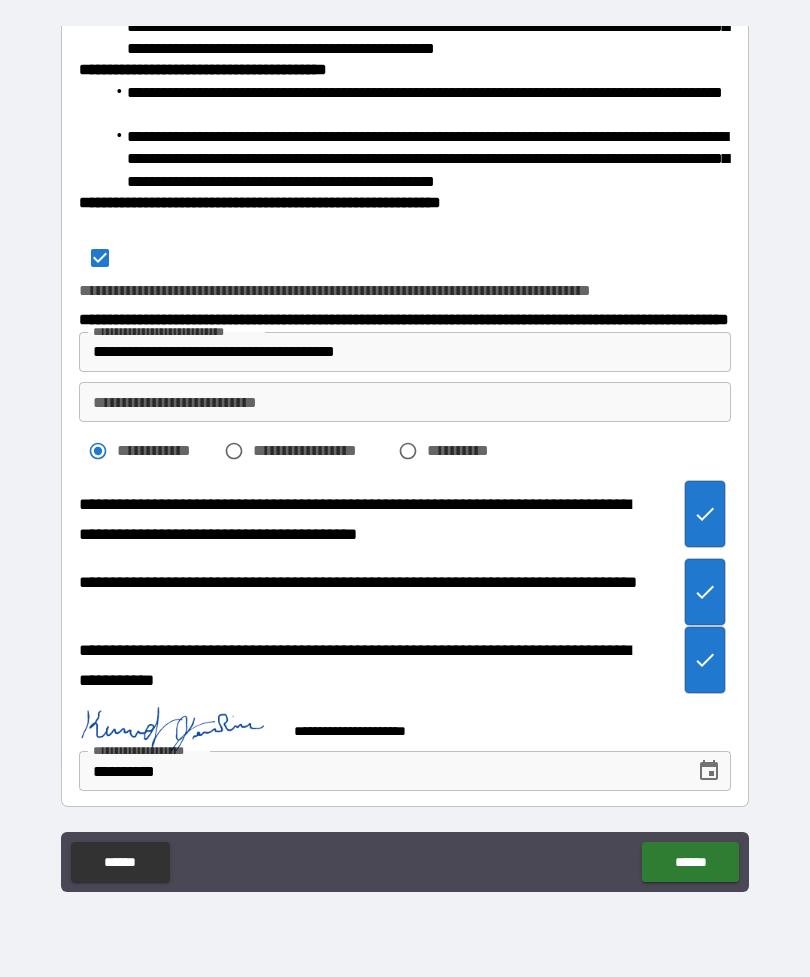 scroll, scrollTop: 874, scrollLeft: 0, axis: vertical 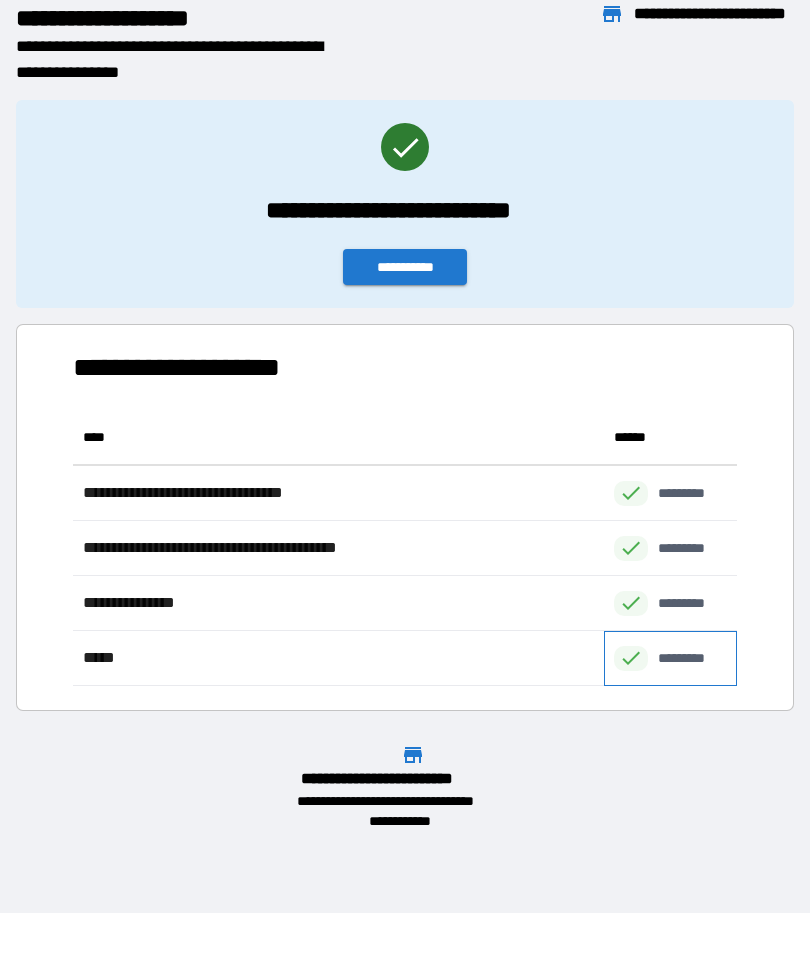 click on "*********" at bounding box center [692, 658] 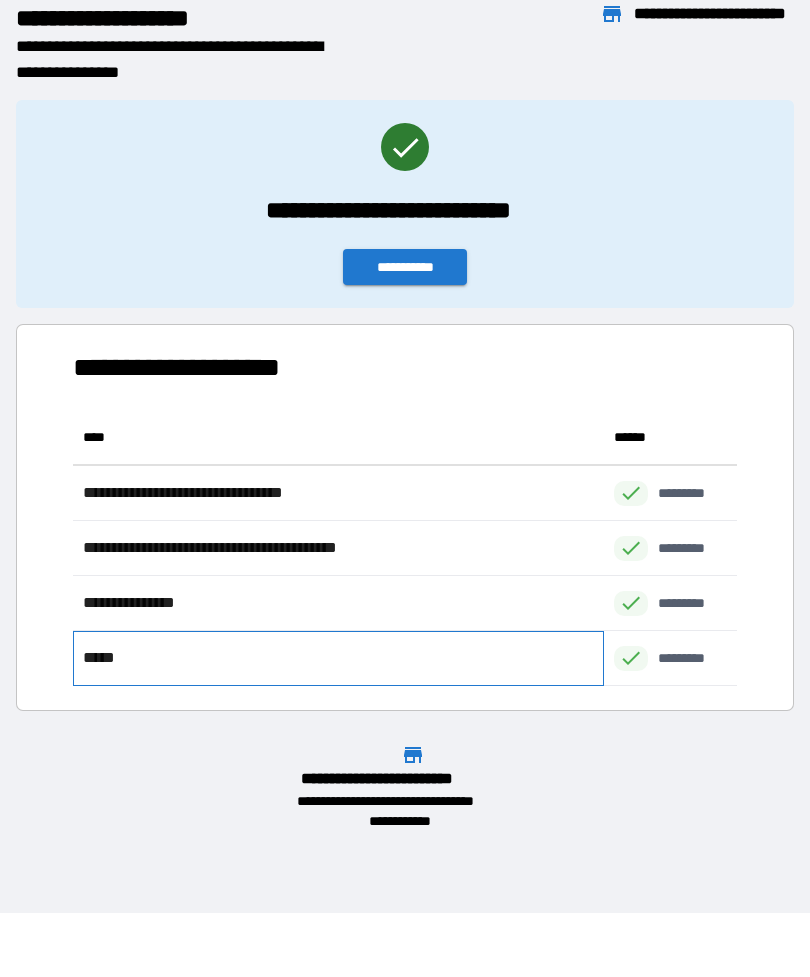 click on "*****" at bounding box center (338, 658) 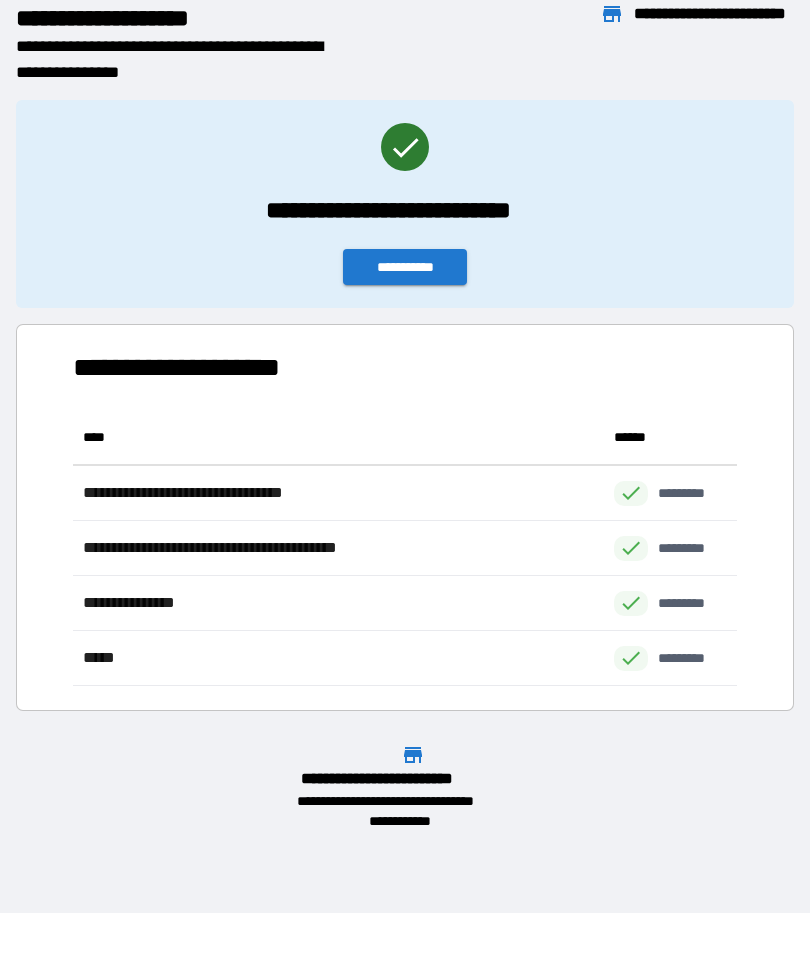 click on "**********" at bounding box center [405, 267] 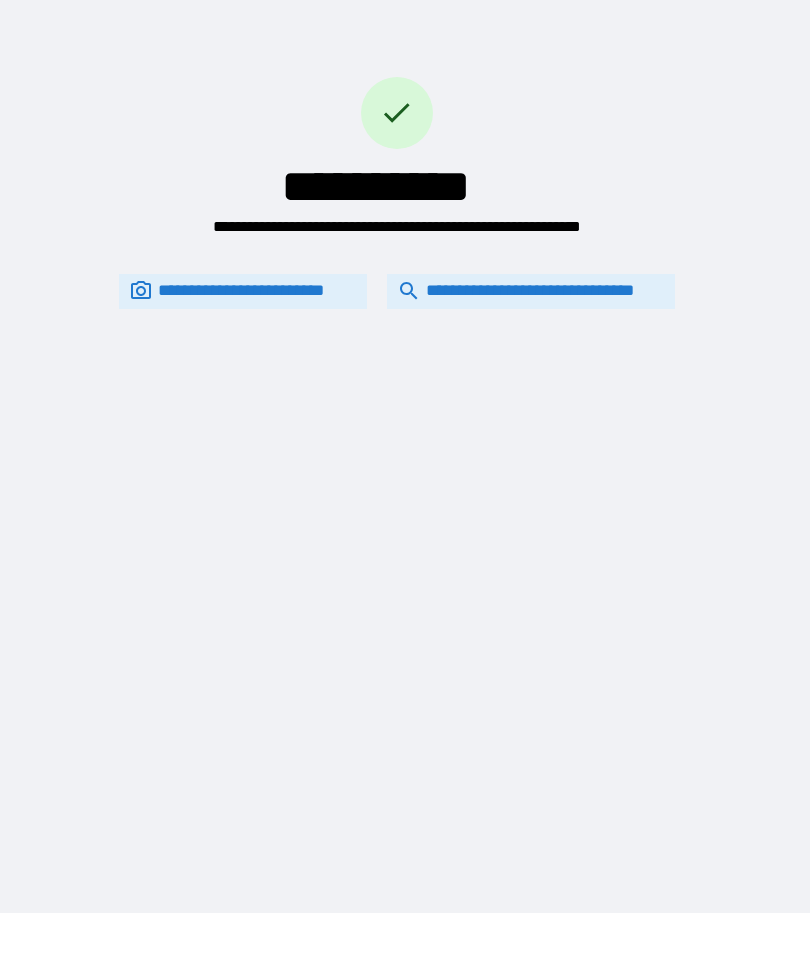 click on "**********" at bounding box center [531, 291] 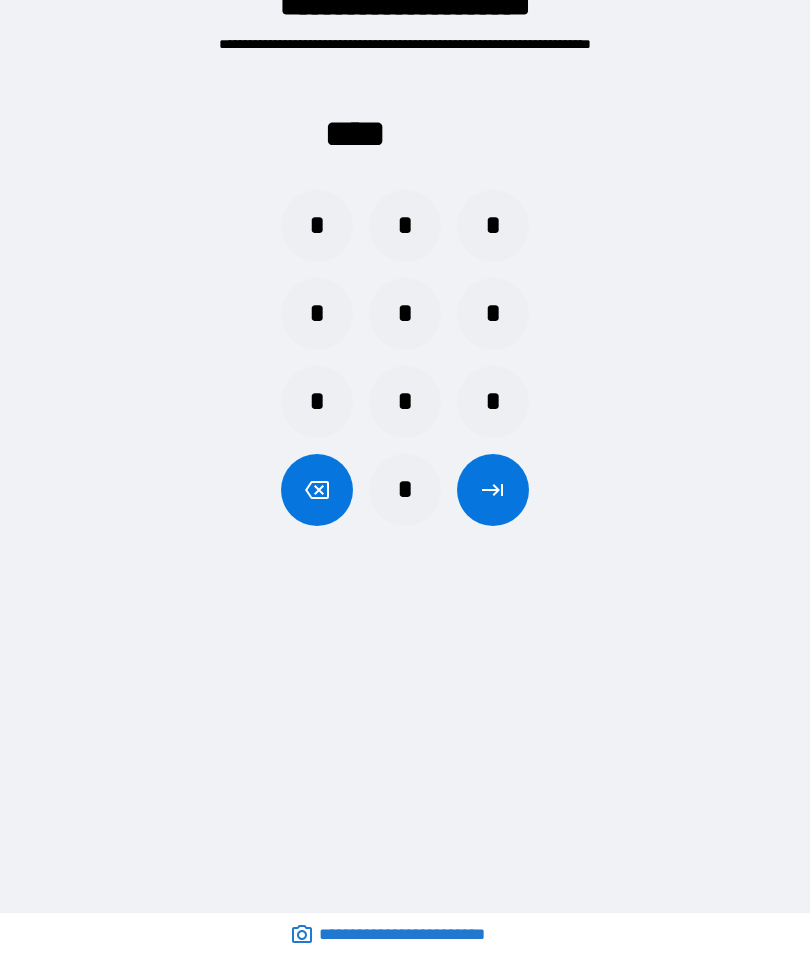 click on "*" at bounding box center (405, 402) 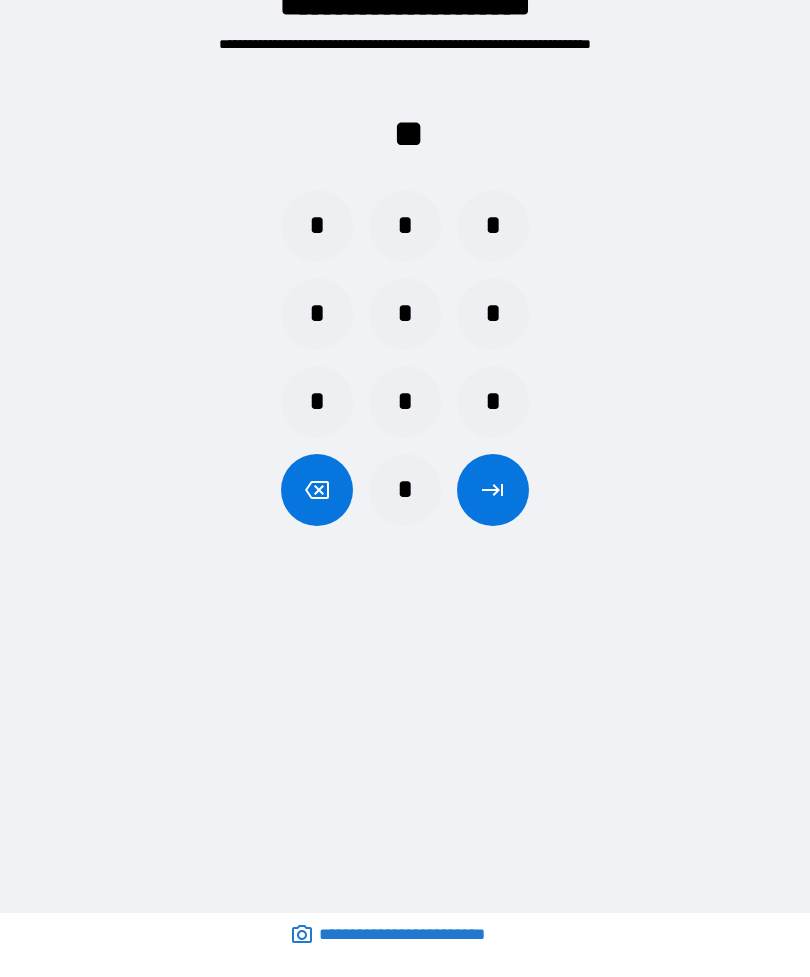 click on "*" at bounding box center [493, 226] 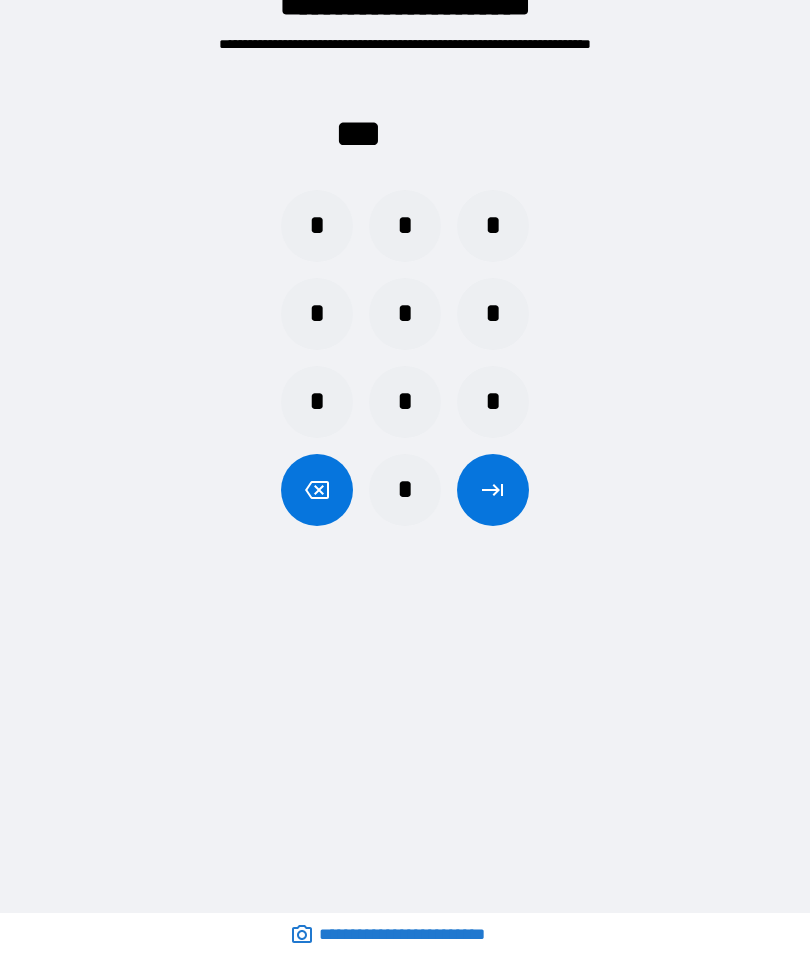 click on "*" at bounding box center (317, 226) 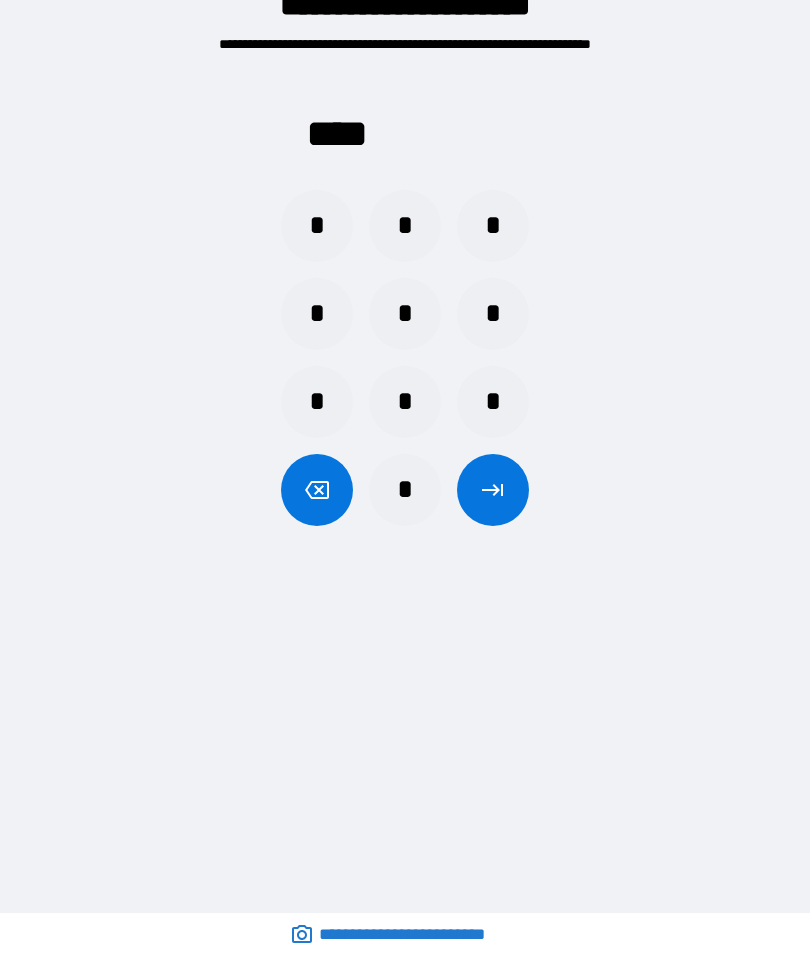 click 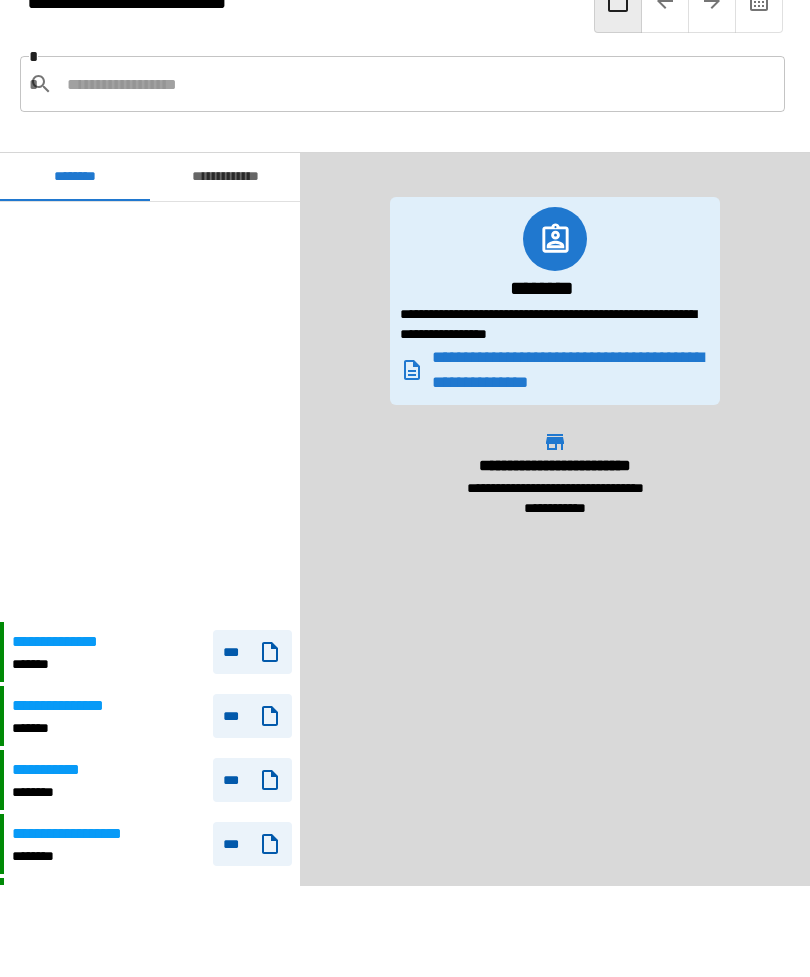 scroll, scrollTop: 420, scrollLeft: 0, axis: vertical 